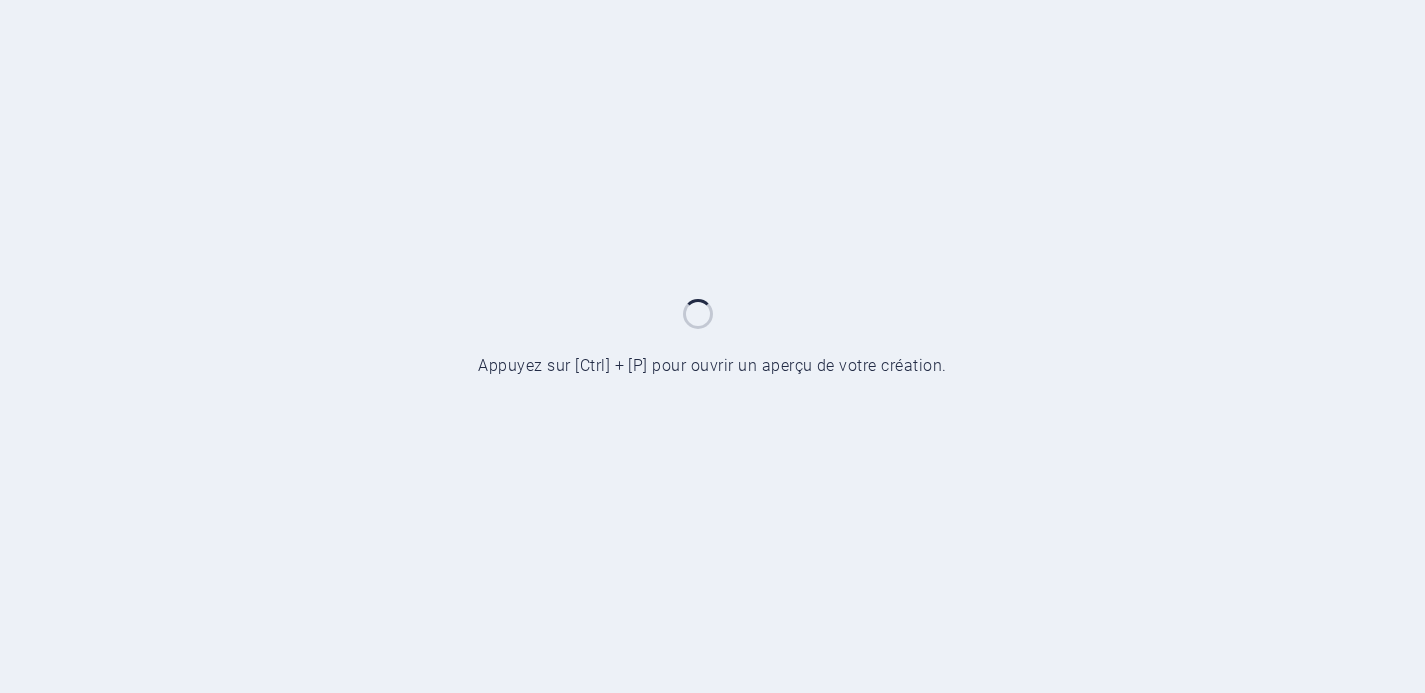 scroll, scrollTop: 0, scrollLeft: 0, axis: both 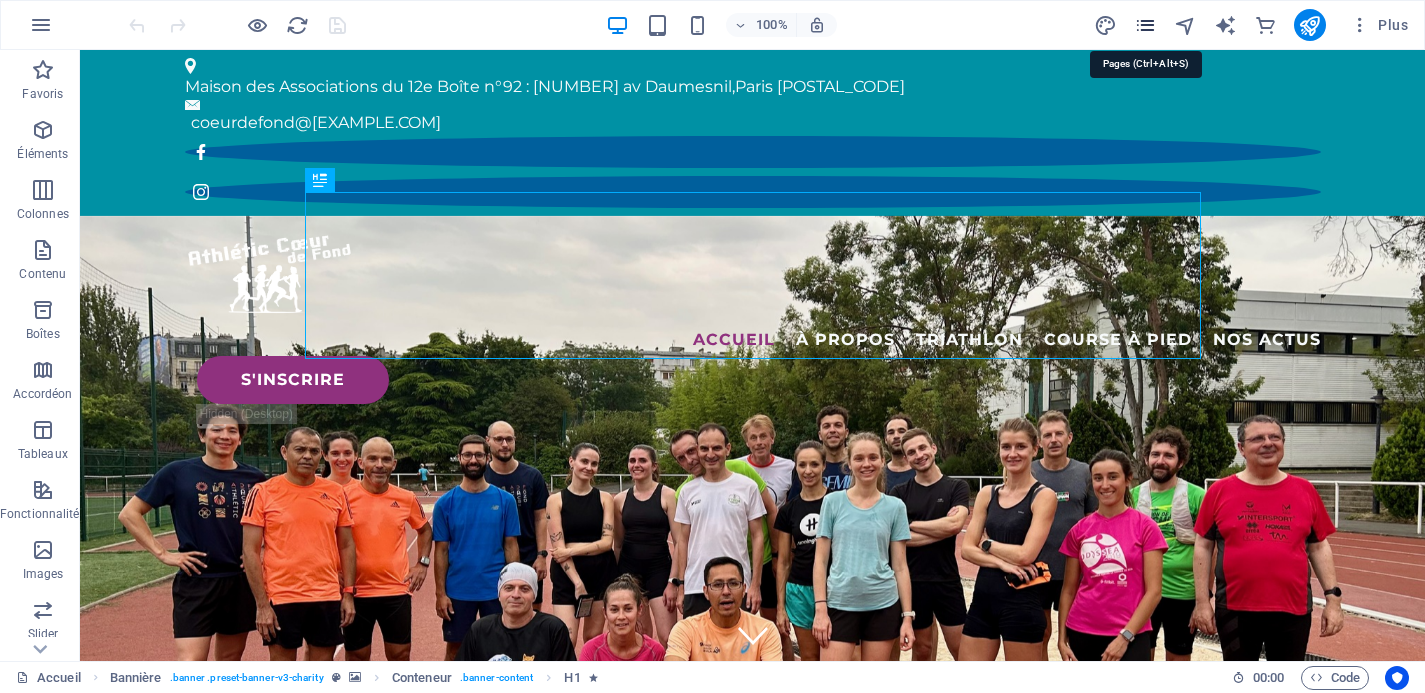 click at bounding box center [1145, 25] 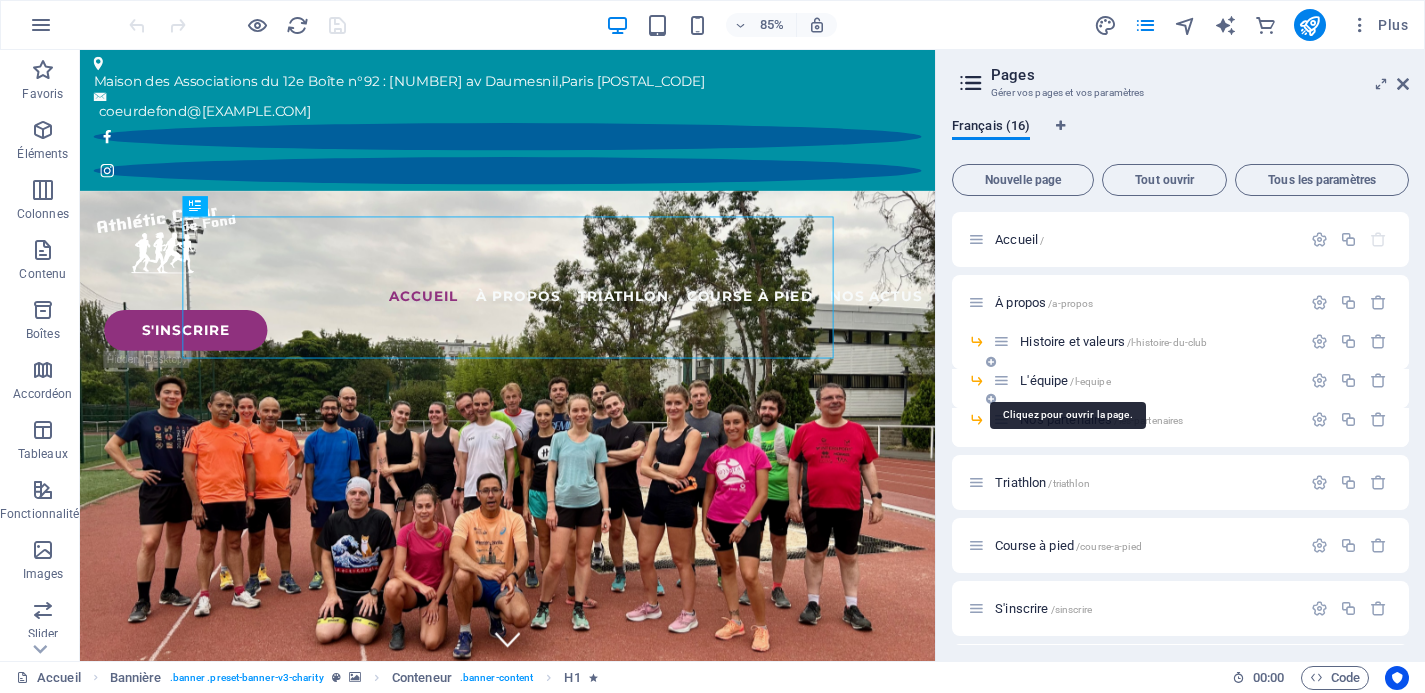 click on "L'équipe /l-equipe" at bounding box center [1065, 380] 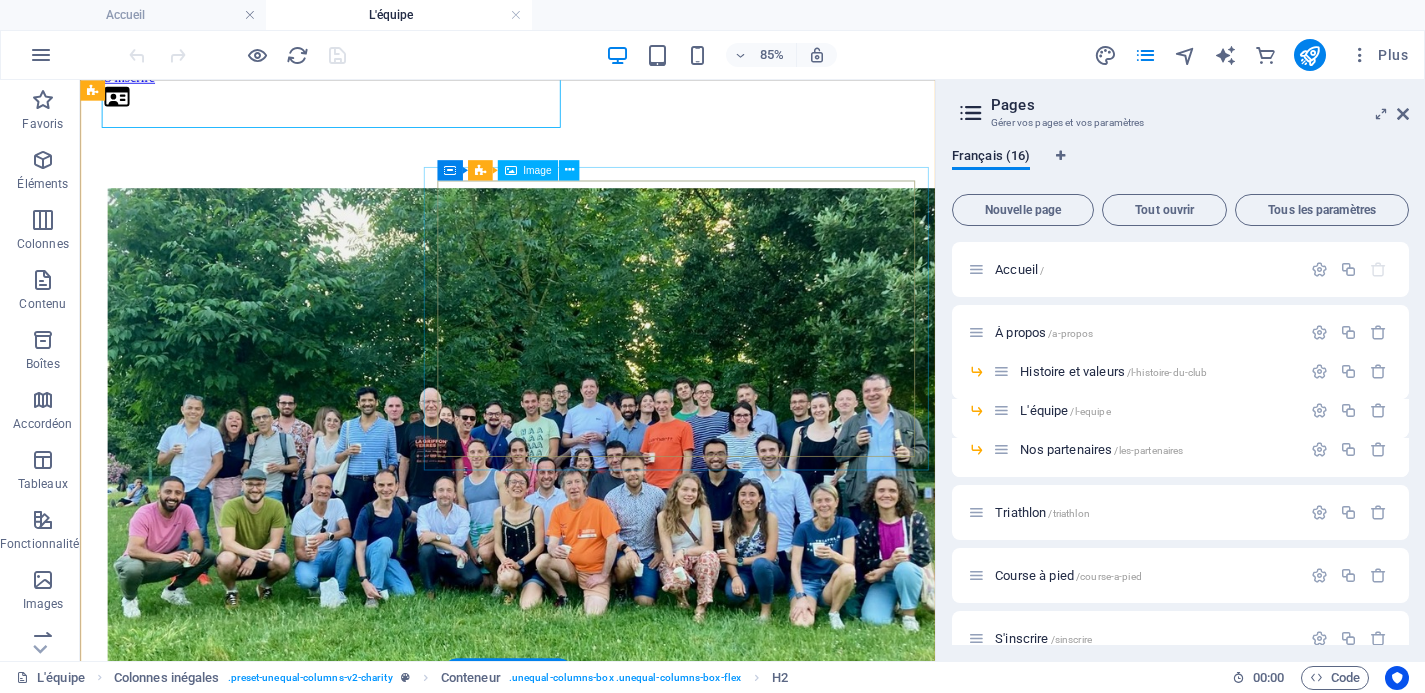 scroll, scrollTop: 302, scrollLeft: 0, axis: vertical 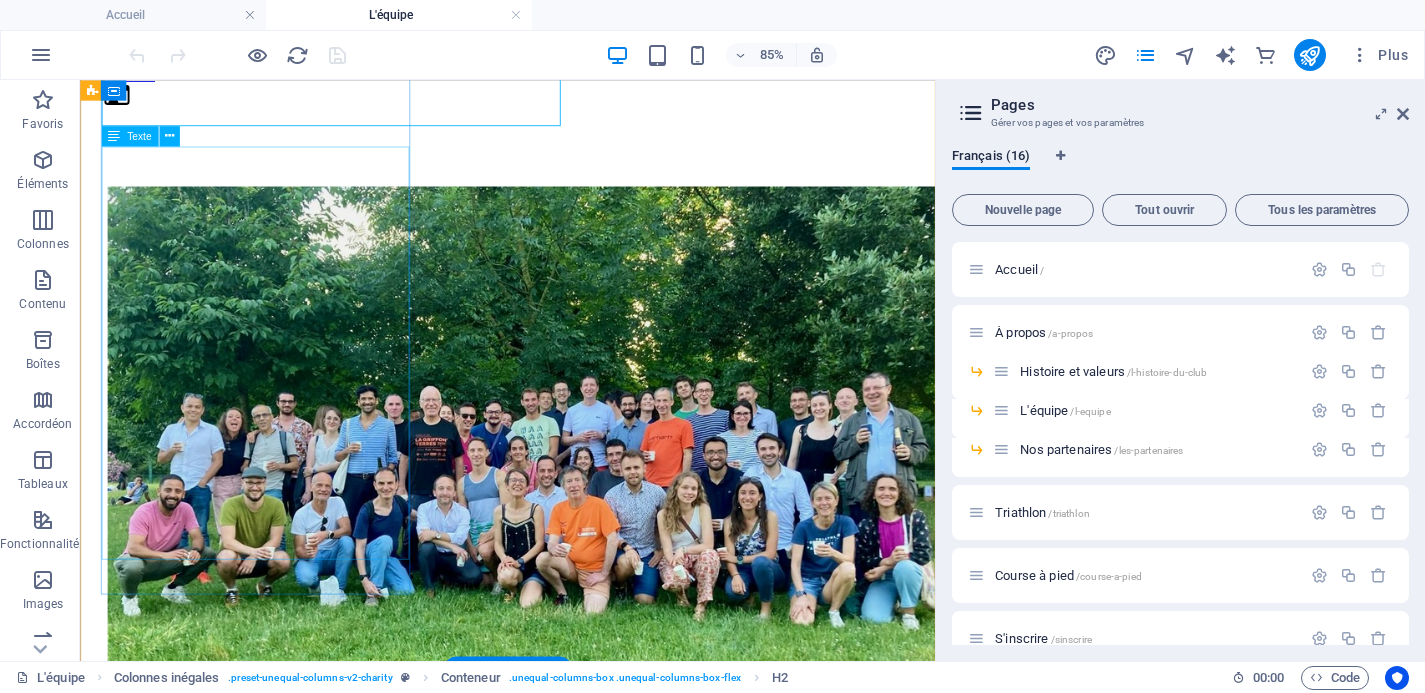 click on "ACF est une association gérée à 100% par des bénévoles qui donnent de leur temps et de leur énergie pour vous proposer un grand choix d'entraînements, de courses financées, de weekends à la montagne, et pour gérer le quotidien du club (subventions, inscriptions, formations d'entraîneur …) En plus des membres du Conseil d’administration et des entraîneurs, de nombreux membres contribuent activement au club : certains font de la comm sur Instagram, d’autres s’occupent des inscriptions aux courses financées ou bien ils écrivent le mail du dimanche.     Tout aide est appréciée que ce soit de façon régulière ou plus ponctuelle." at bounding box center (583, 1093) 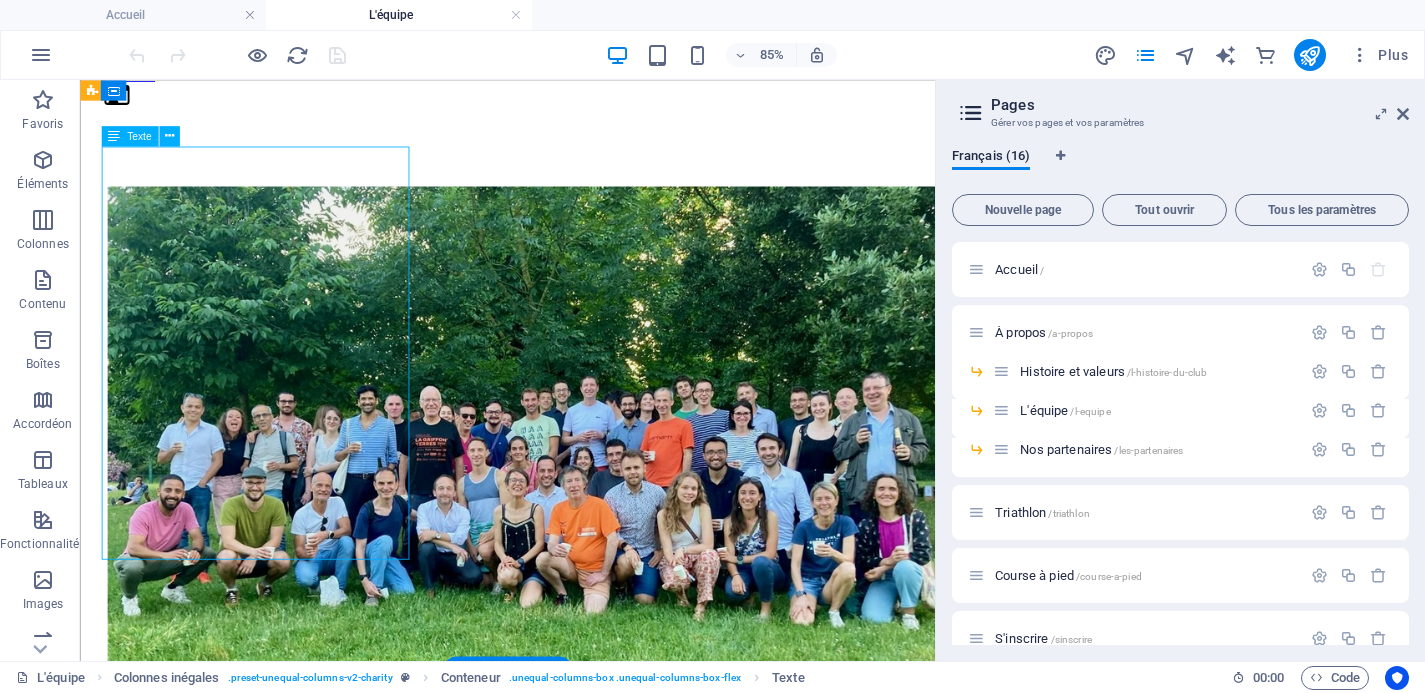 click on "ACF est une association gérée à 100% par des bénévoles qui donnent de leur temps et de leur énergie pour vous proposer un grand choix d'entraînements, de courses financées, de weekends à la montagne, et pour gérer le quotidien du club (subventions, inscriptions, formations d'entraîneur …) En plus des membres du Conseil d’administration et des entraîneurs, de nombreux membres contribuent activement au club : certains font de la comm sur Instagram, d’autres s’occupent des inscriptions aux courses financées ou bien ils écrivent le mail du dimanche.     Tout aide est appréciée que ce soit de façon régulière ou plus ponctuelle." at bounding box center (583, 1093) 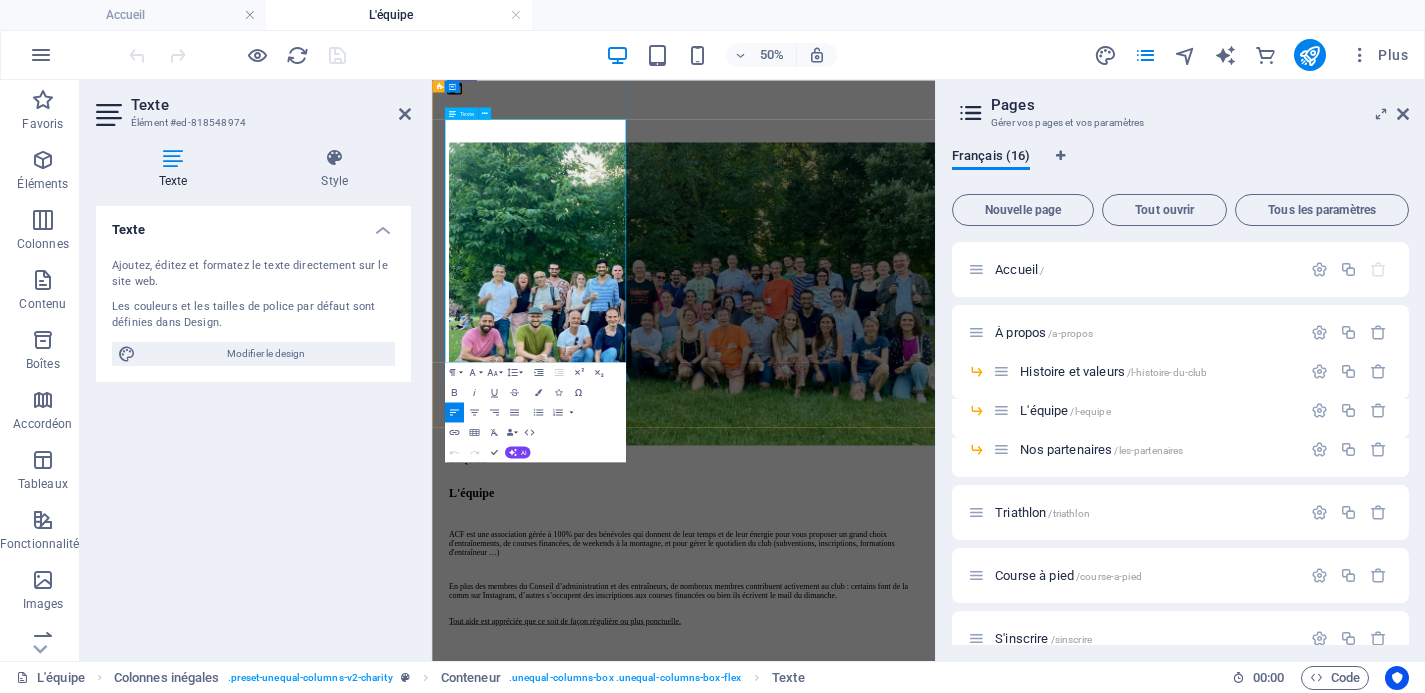 click on "Tout aide est appréciée que ce soit de façon régulière ou plus ponctuelle." at bounding box center (696, 1162) 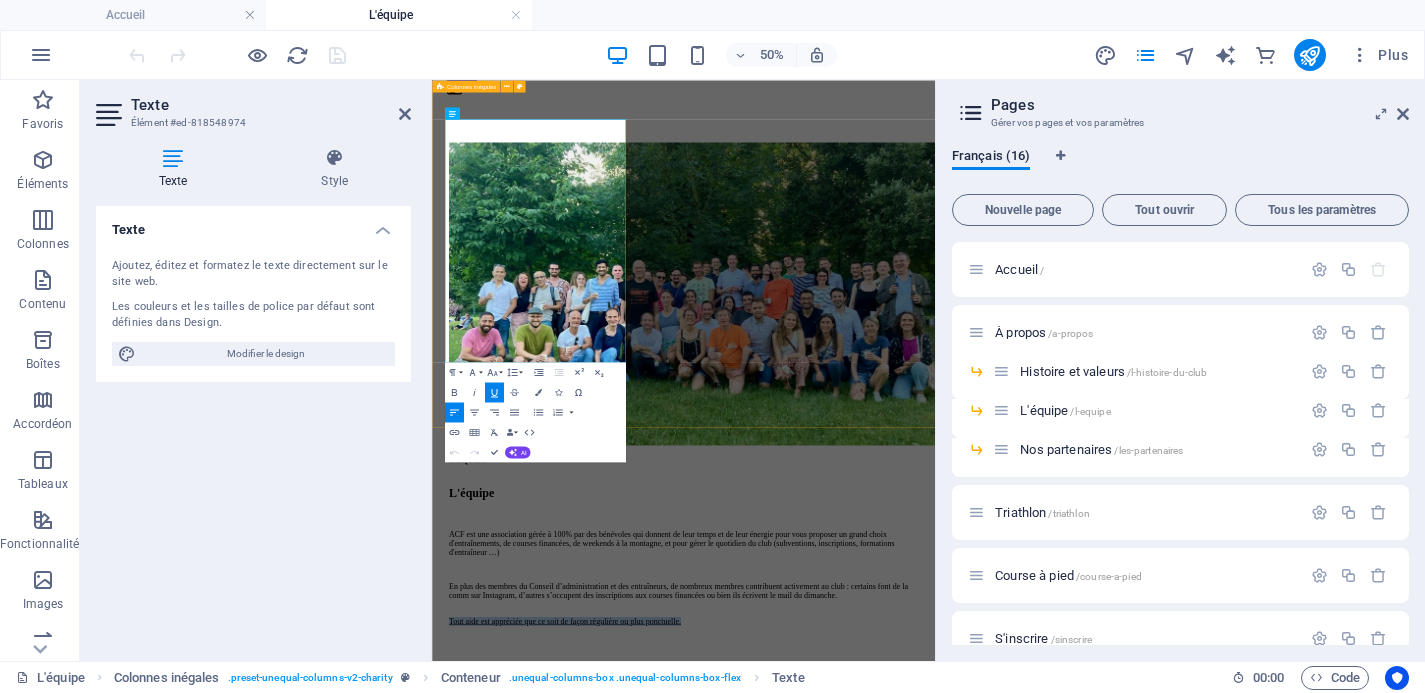 drag, startPoint x: 714, startPoint y: 612, endPoint x: 450, endPoint y: 582, distance: 265.69907 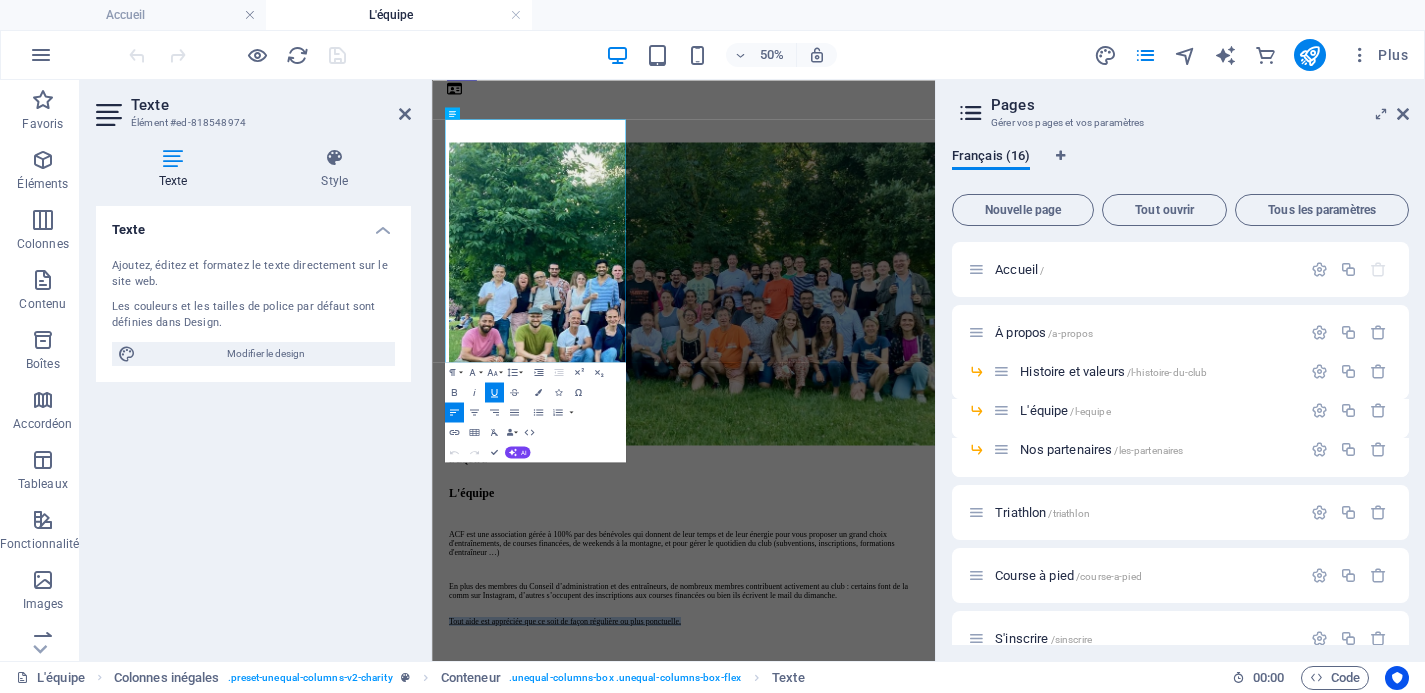 click 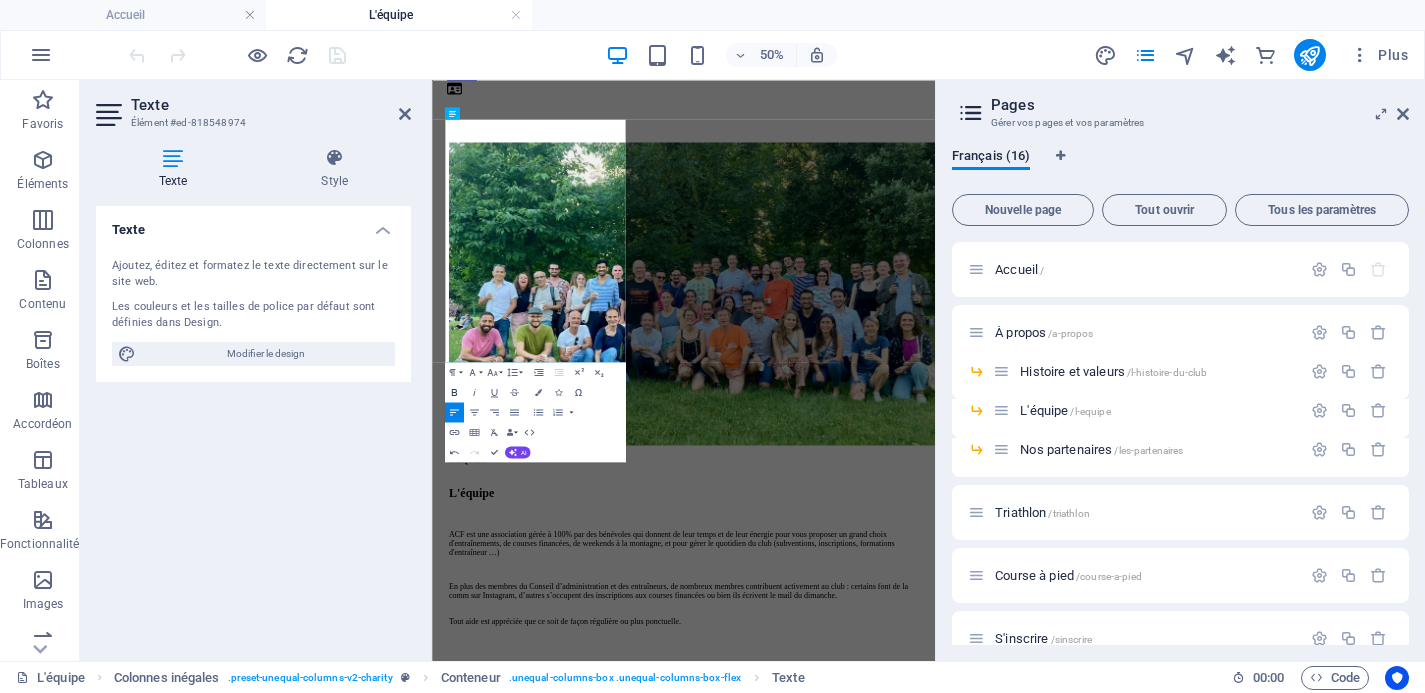 click on "Bold" at bounding box center (454, 392) 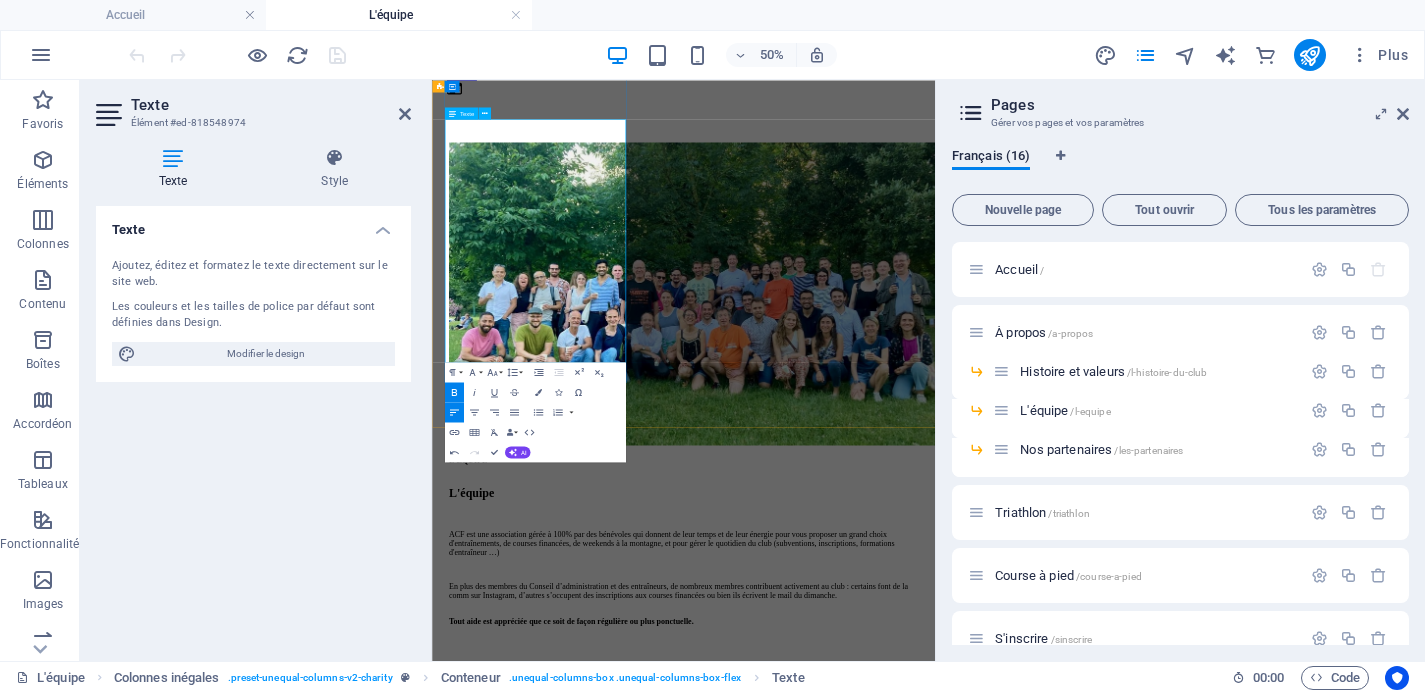 click on "Tout aide est appréciée que ce soit de façon régulière ou plus ponctuelle." at bounding box center (935, 1163) 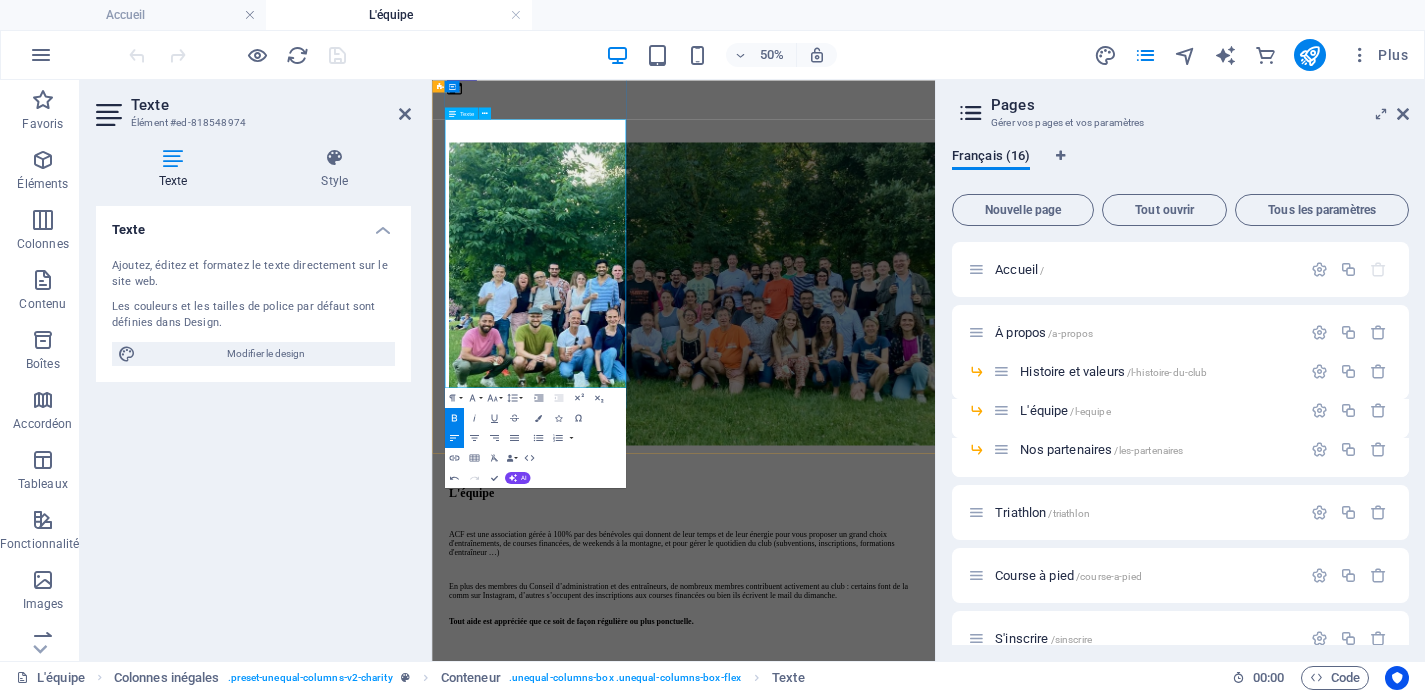 type 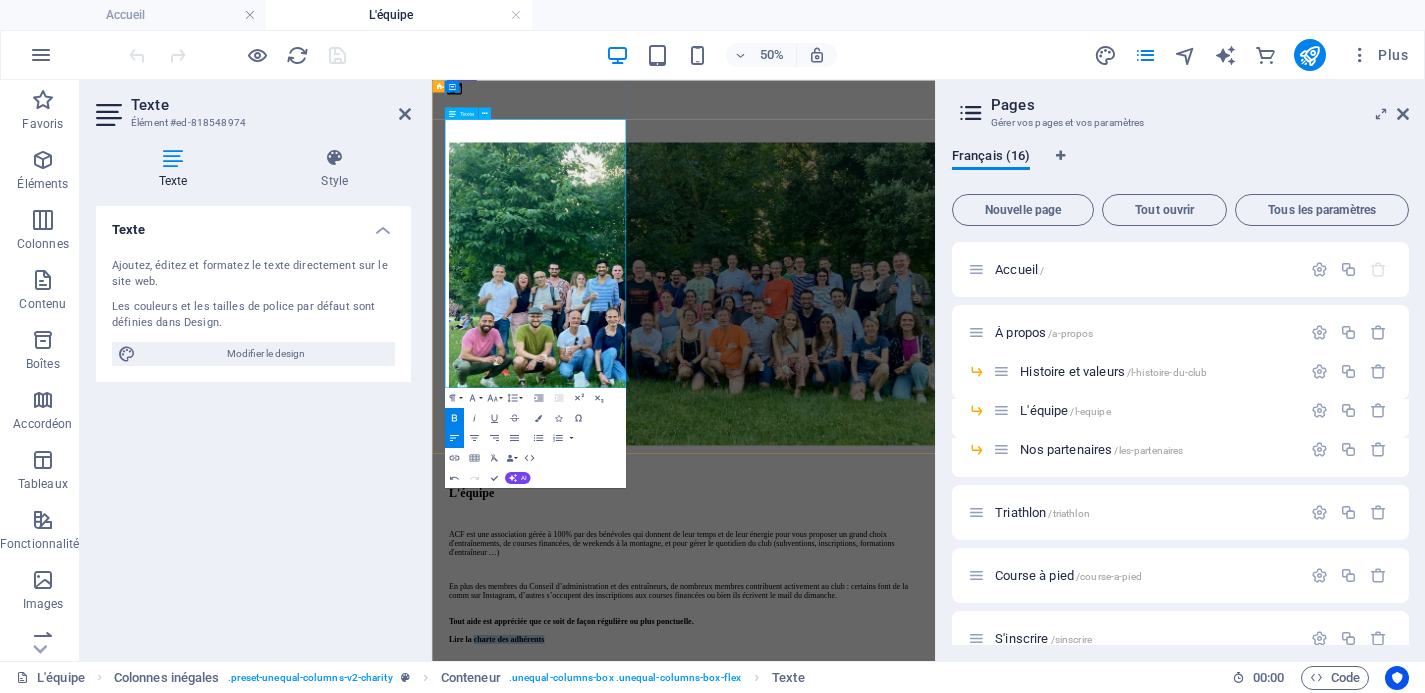 drag, startPoint x: 695, startPoint y: 656, endPoint x: 512, endPoint y: 652, distance: 183.04372 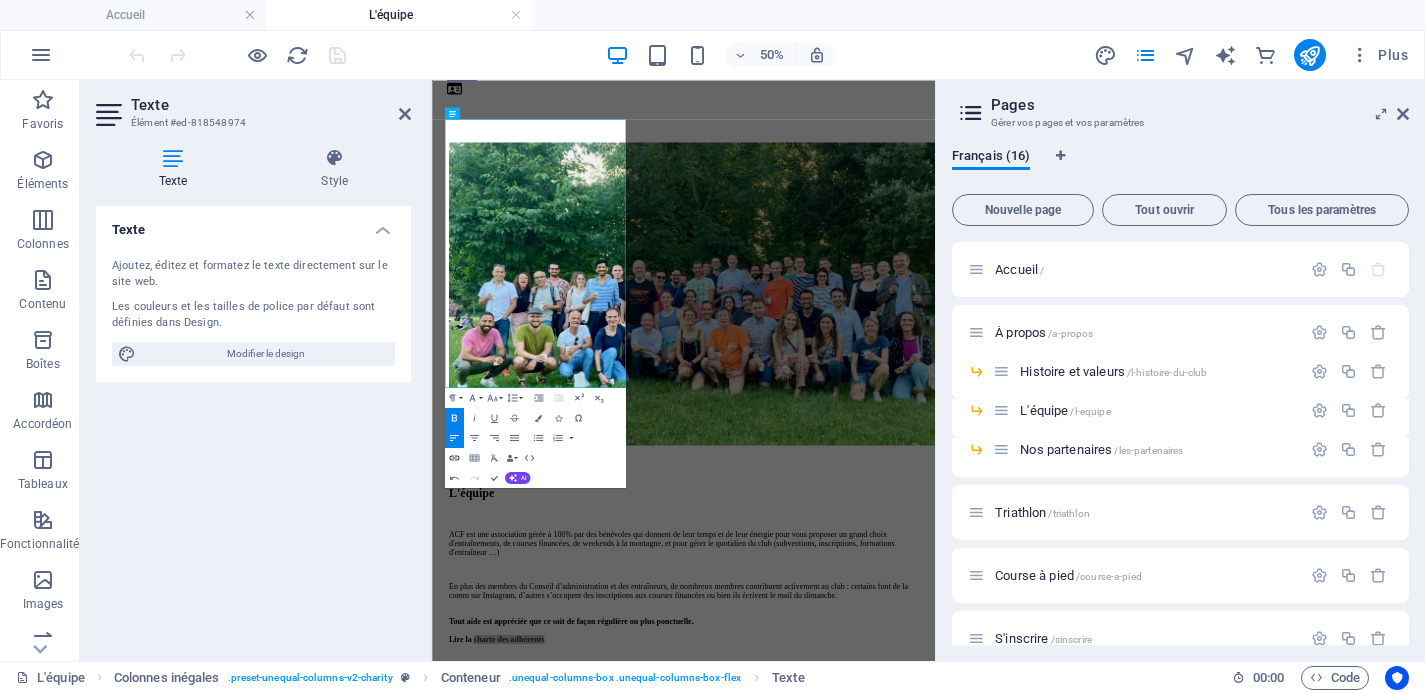 click 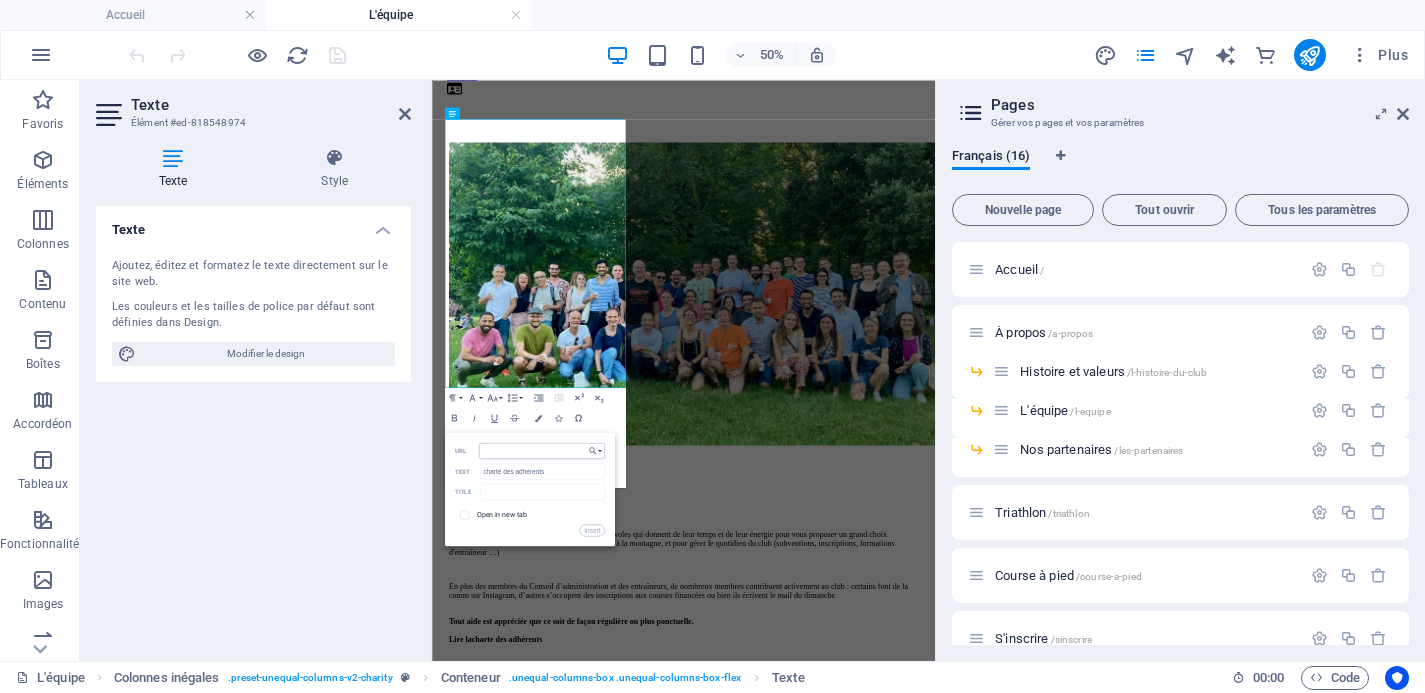 type on "https://drive.google.com/file/d/1NUhUoZm1_Ryb5PCRe7tRYZC5slYNzN92/view" 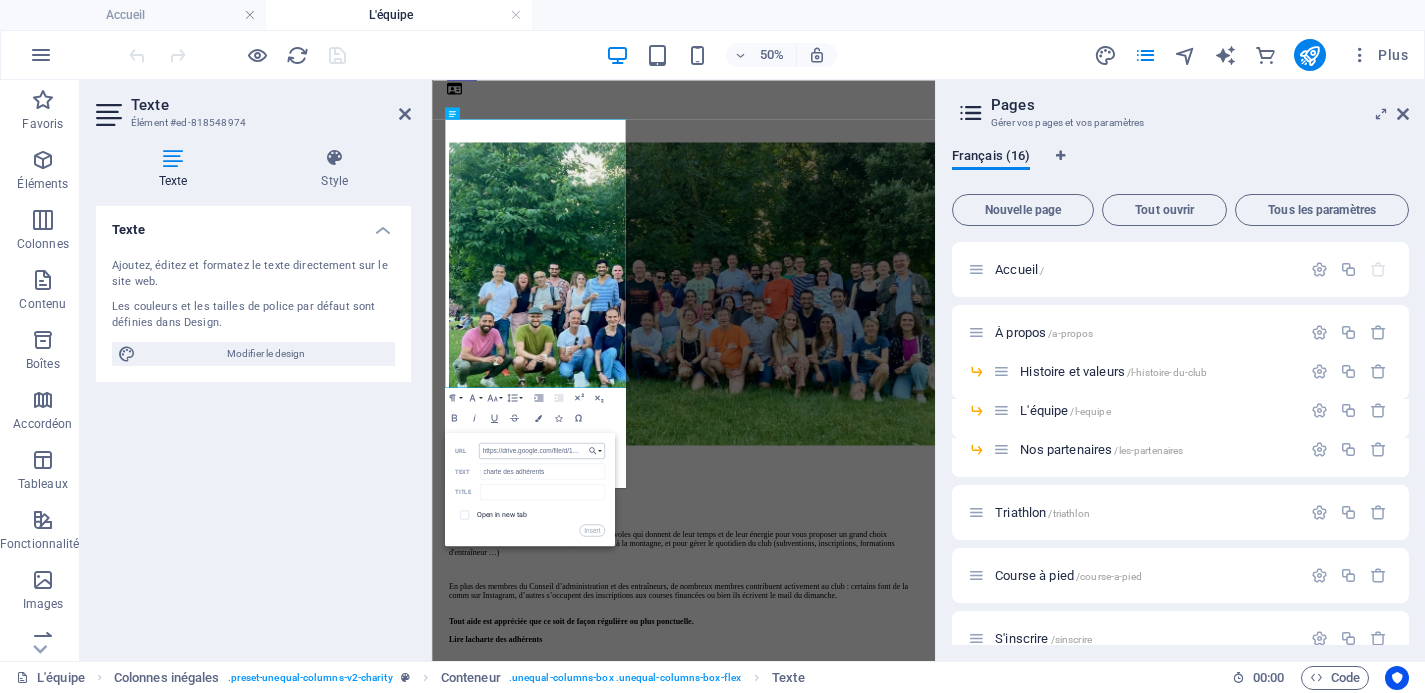 scroll, scrollTop: 0, scrollLeft: 260, axis: horizontal 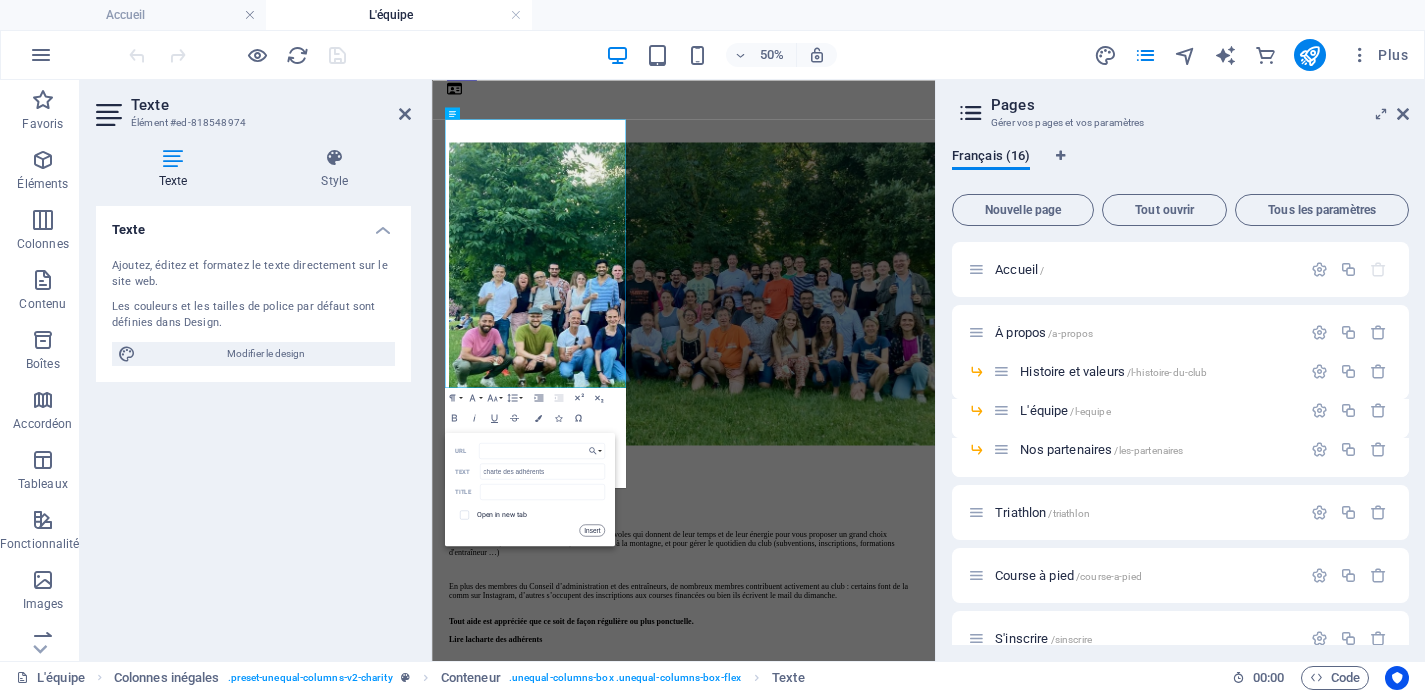 click on "Insert" at bounding box center [591, 530] 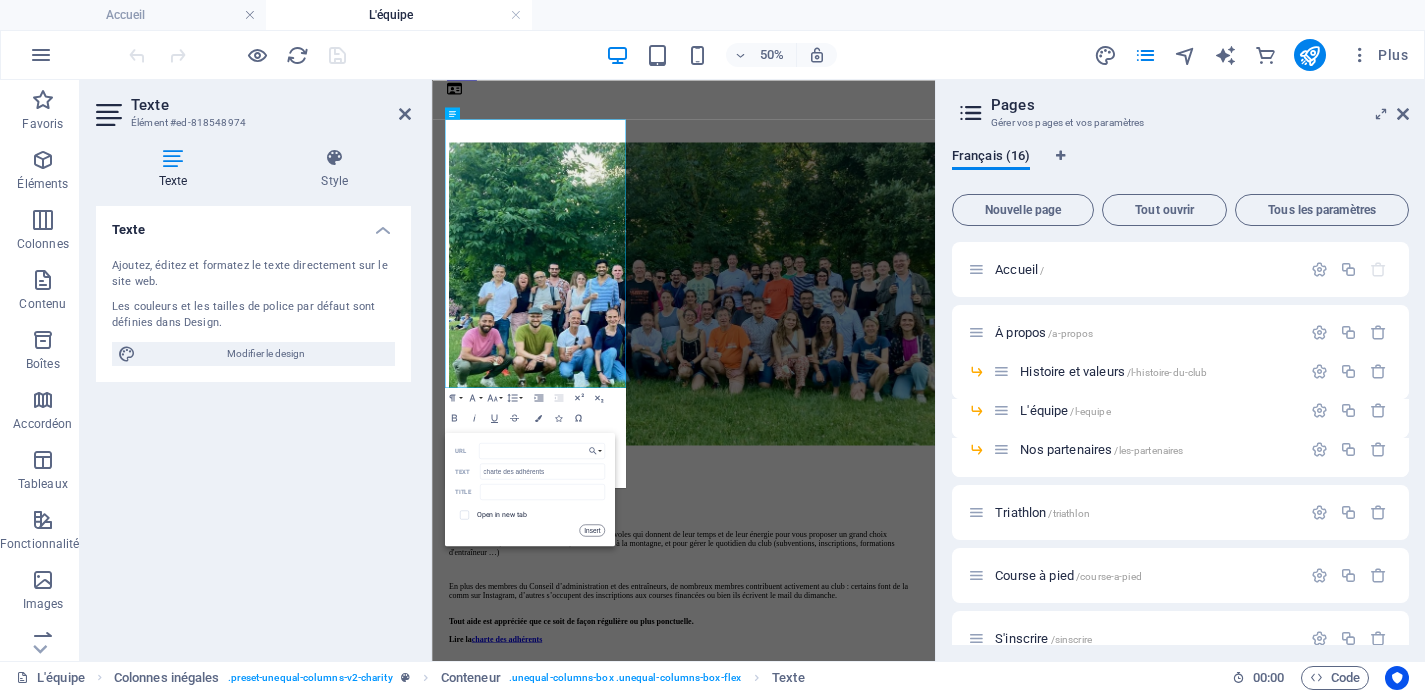 scroll, scrollTop: 0, scrollLeft: 0, axis: both 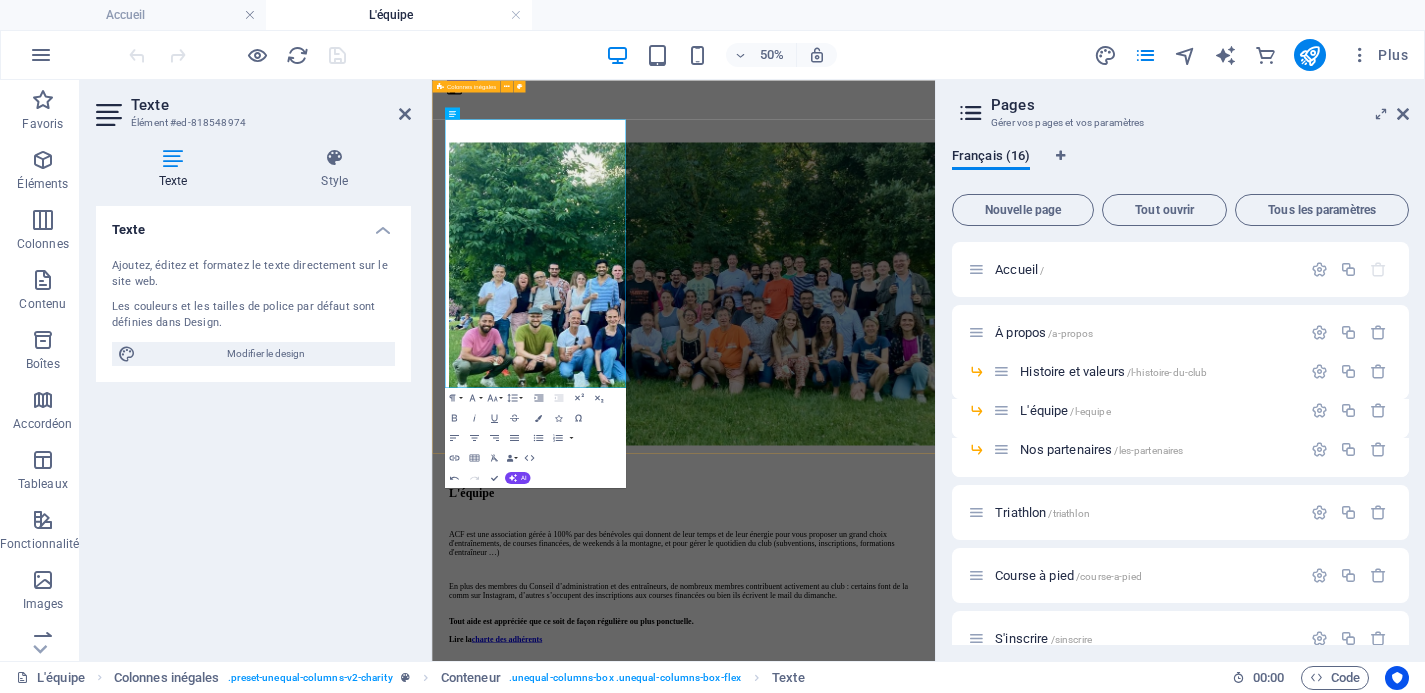 click on "L'ÉQUIPE L'équipe ACF est une association gérée à 100% par des bénévoles qui donnent de leur temps et de leur énergie pour vous proposer un grand choix d'entraînements, de courses financées, de weekends à la montagne, et pour gérer le quotidien du club (subventions, inscriptions, formations d'entraîneur …) En plus des membres du Conseil d’administration et des entraîneurs, de nombreux membres contribuent activement au club : certains font de la comm sur Instagram, d’autres s’occupent des inscriptions aux courses financées ou bien ils écrivent le mail du dimanche.     Tout aide est appréciée que ce soit de façon régulière ou plus ponctuelle. Lire la  charte des adhérents" at bounding box center [935, 751] 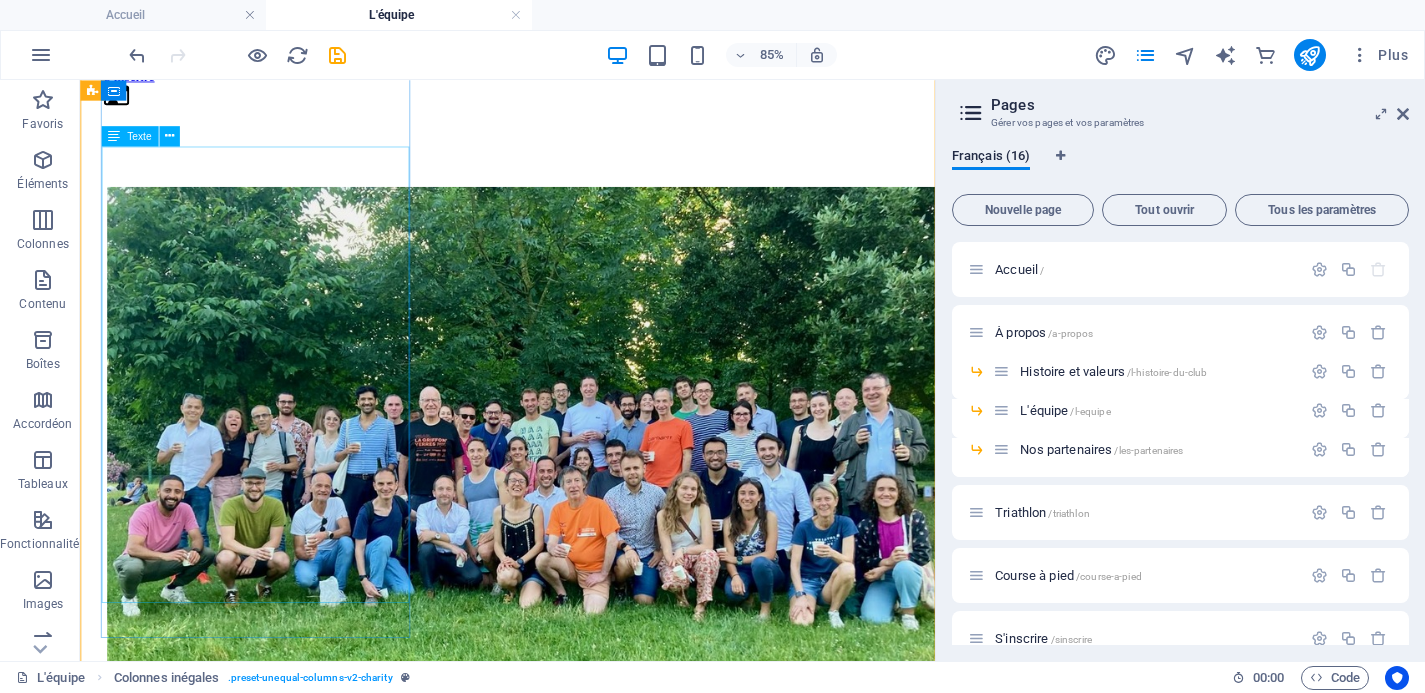 click on "ACF est une association gérée à 100% par des bénévoles qui donnent de leur temps et de leur énergie pour vous proposer un grand choix d'entraînements, de courses financées, de weekends à la montagne, et pour gérer le quotidien du club (subventions, inscriptions, formations d'entraîneur …) En plus des membres du Conseil d’administration et des entraîneurs, de nombreux membres contribuent activement au club : certains font de la comm sur Instagram, d’autres s’occupent des inscriptions aux courses financées ou bien ils écrivent le mail du dimanche.     Tout aide est appréciée que ce soit de façon régulière ou plus ponctuelle. Lire la  charte des adhérents" at bounding box center (583, 1111) 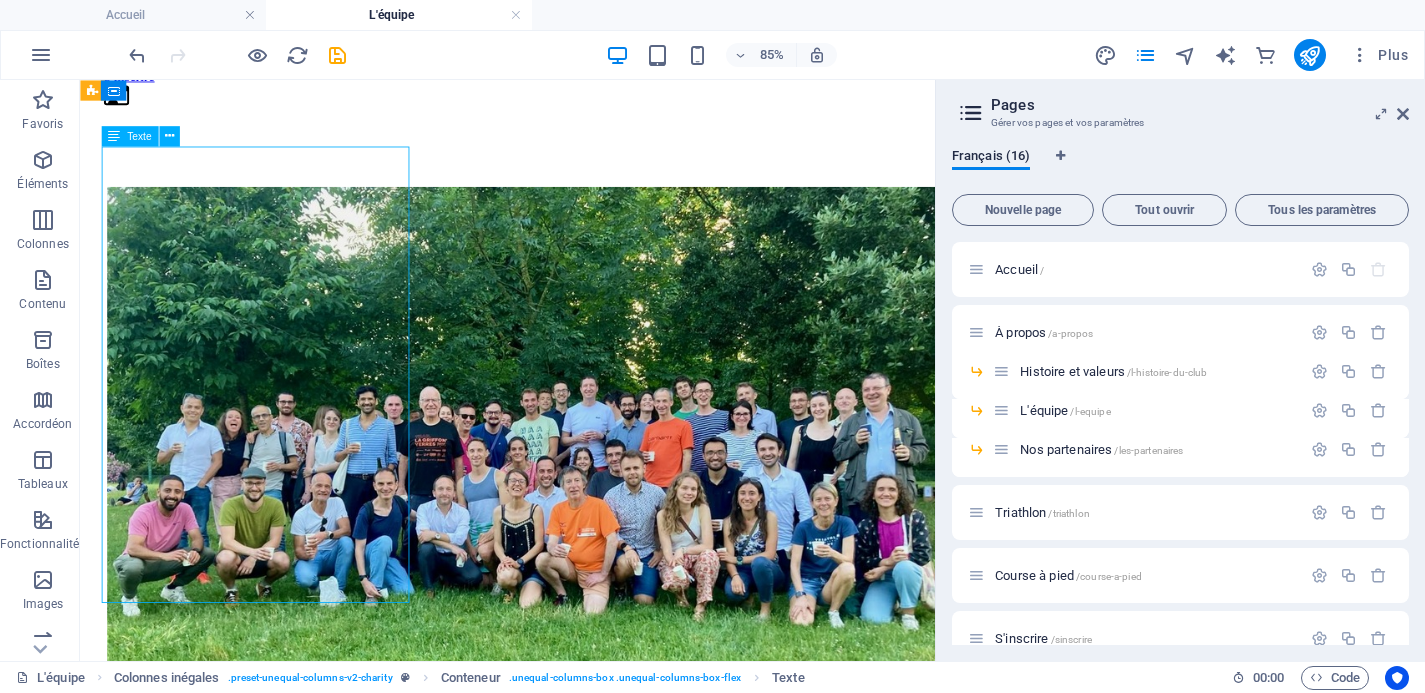 click on "ACF est une association gérée à 100% par des bénévoles qui donnent de leur temps et de leur énergie pour vous proposer un grand choix d'entraînements, de courses financées, de weekends à la montagne, et pour gérer le quotidien du club (subventions, inscriptions, formations d'entraîneur …) En plus des membres du Conseil d’administration et des entraîneurs, de nombreux membres contribuent activement au club : certains font de la comm sur Instagram, d’autres s’occupent des inscriptions aux courses financées ou bien ils écrivent le mail du dimanche.     Tout aide est appréciée que ce soit de façon régulière ou plus ponctuelle. Lire la  charte des adhérents" at bounding box center [583, 1111] 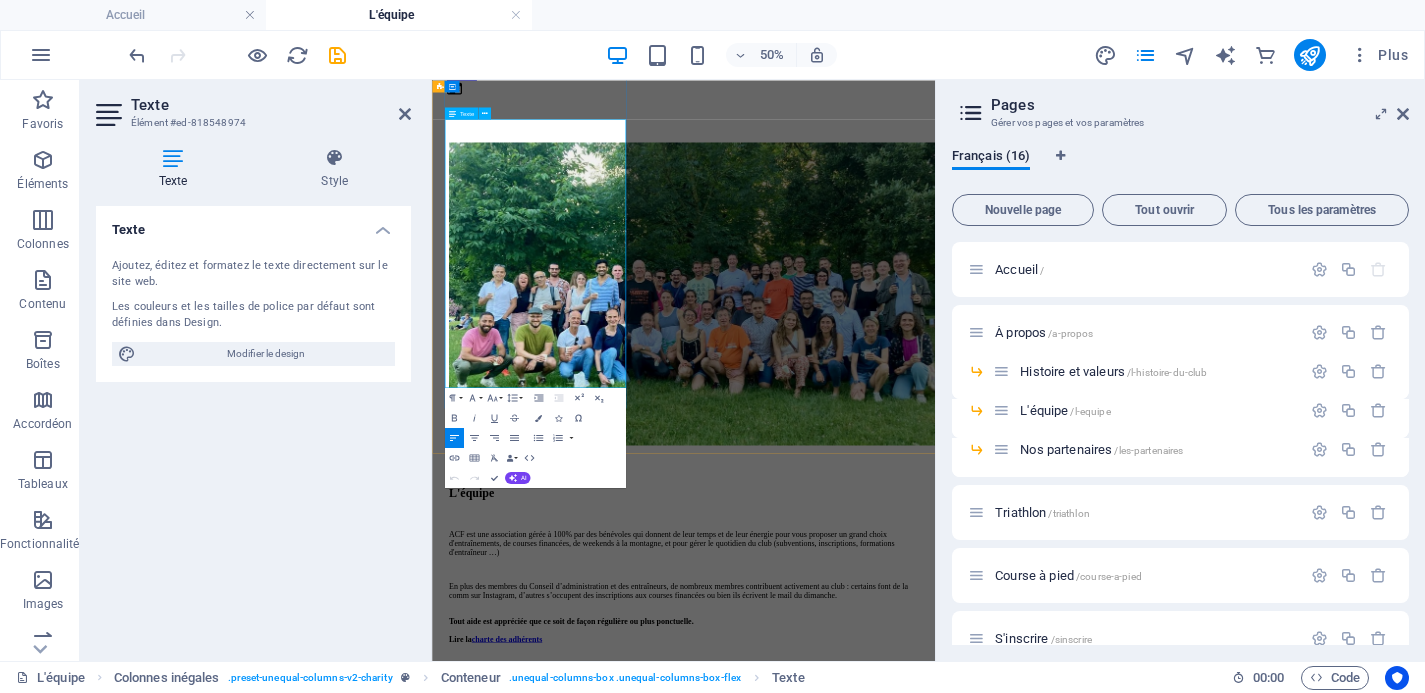 click on "Tout aide est appréciée que ce soit de façon régulière ou plus ponctuelle. Lire la  charte des adhérents" at bounding box center [935, 1181] 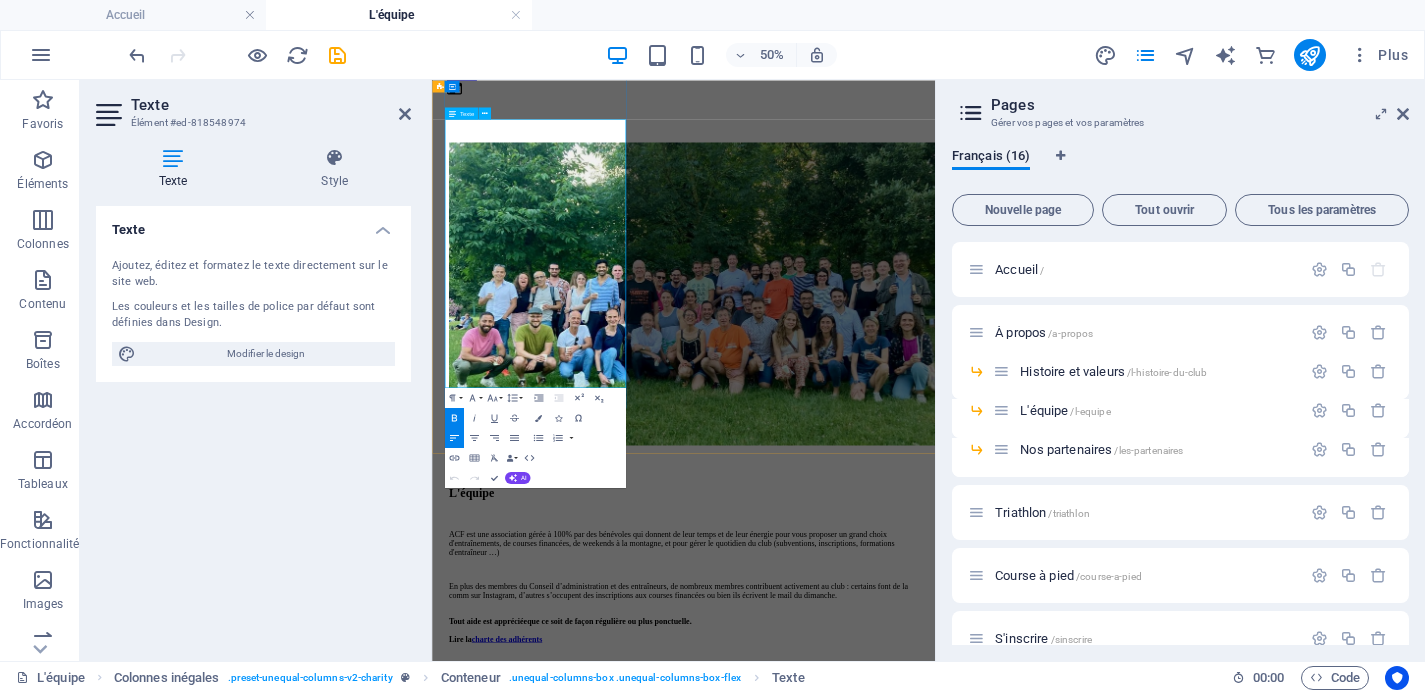 type 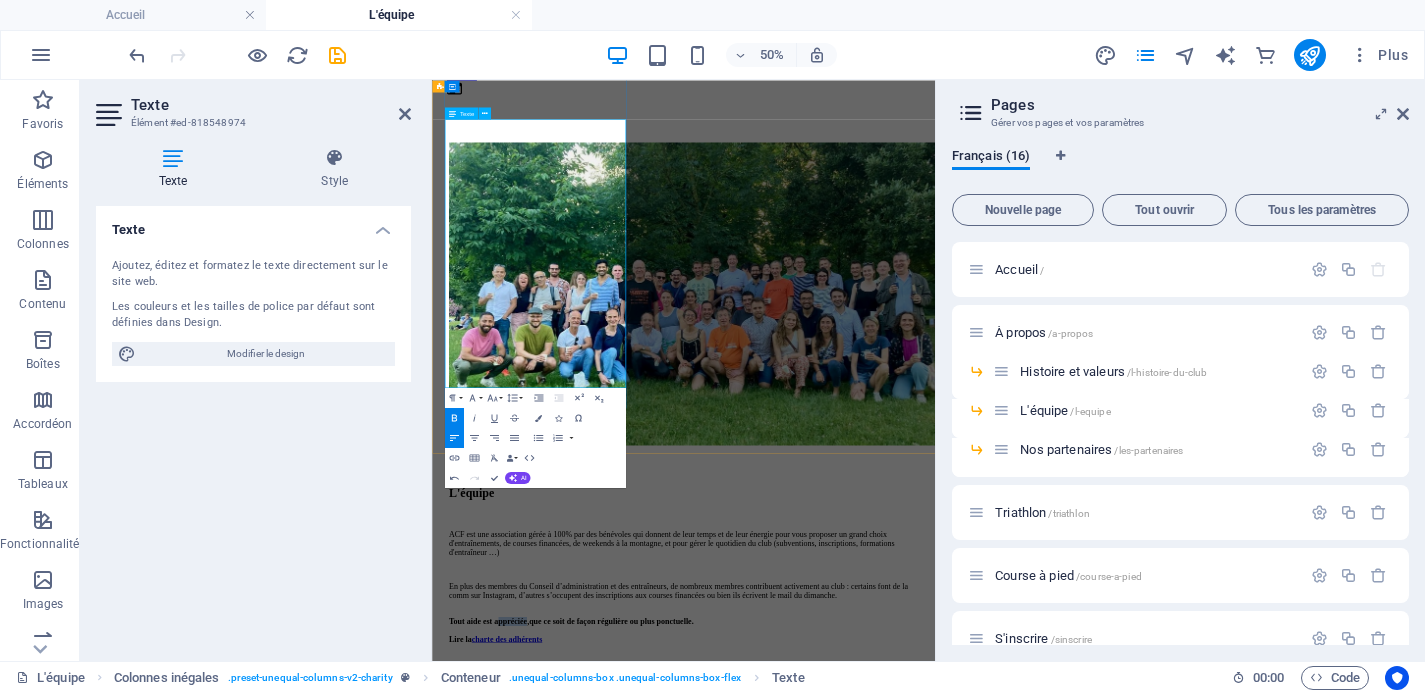 drag, startPoint x: 652, startPoint y: 577, endPoint x: 576, endPoint y: 578, distance: 76.00658 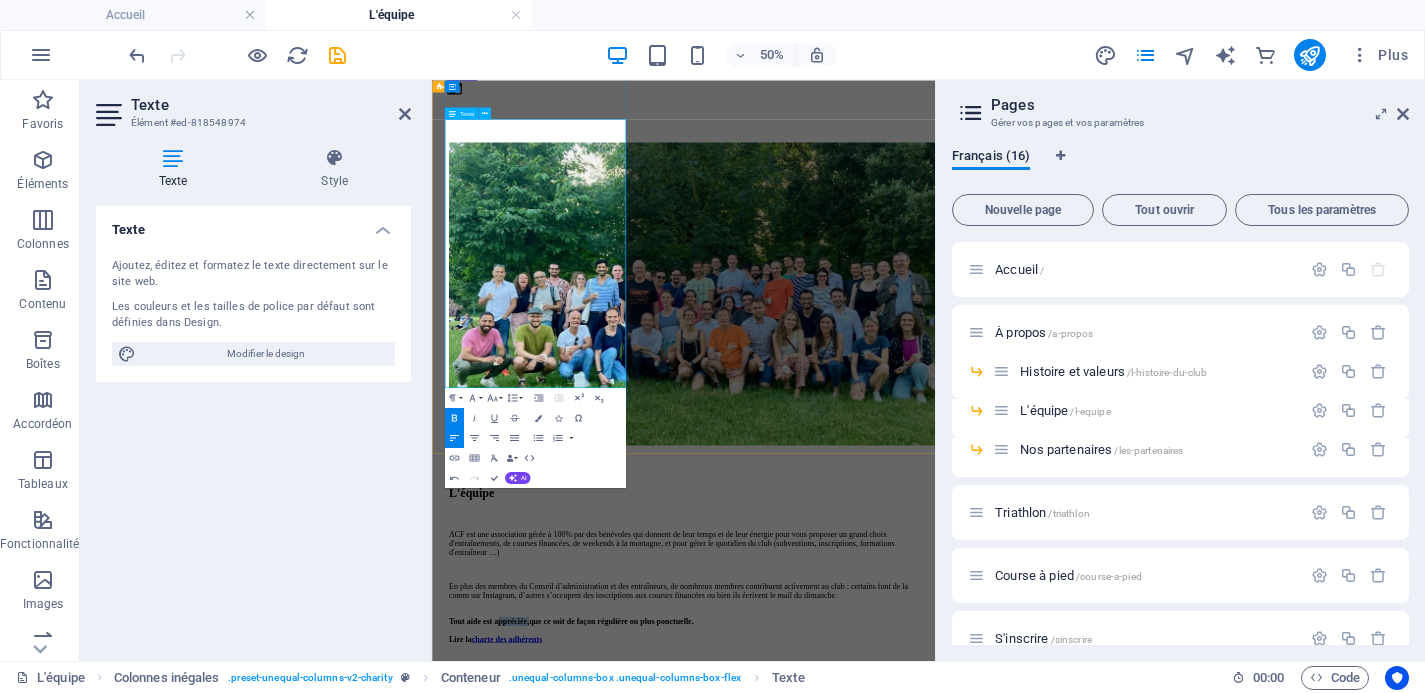 drag, startPoint x: 655, startPoint y: 572, endPoint x: 577, endPoint y: 573, distance: 78.00641 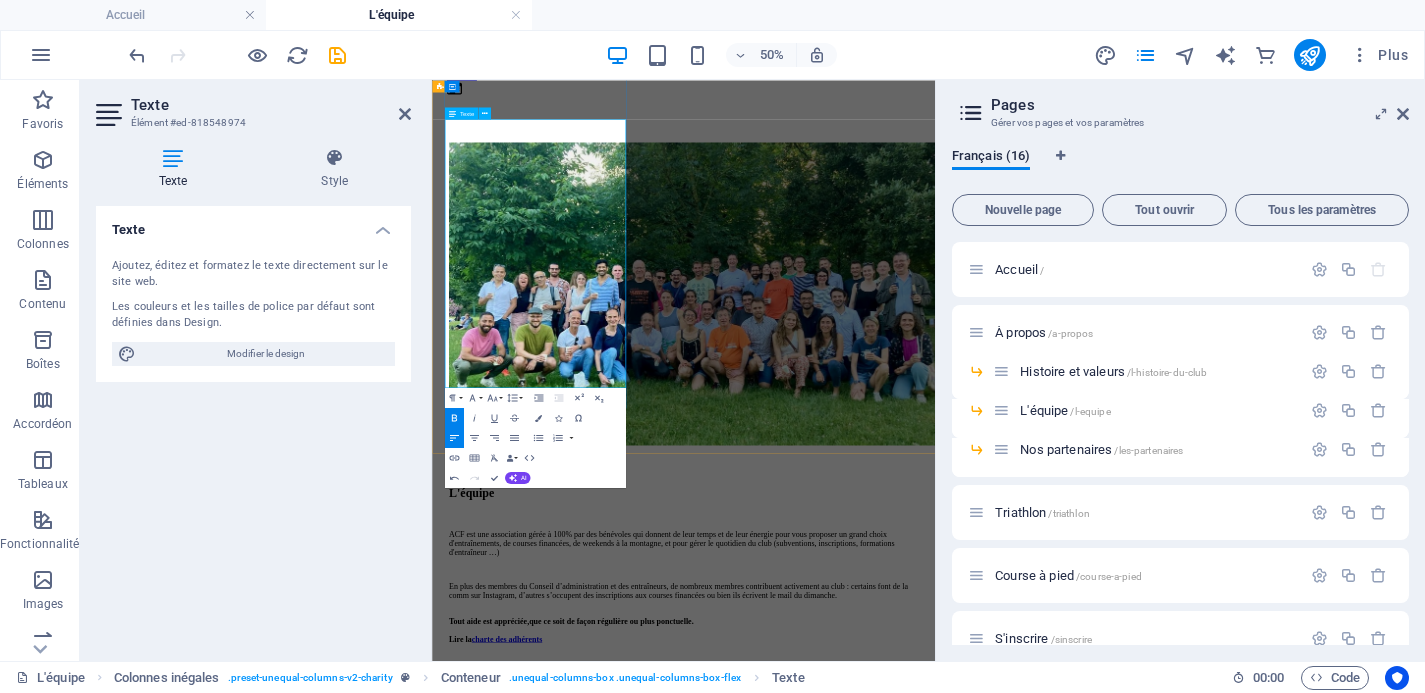 click on "Tout aide est appréciée,  que ce soit de façon régulière ou plus ponctuelle. Lire la  charte des adhérents" at bounding box center (935, 1181) 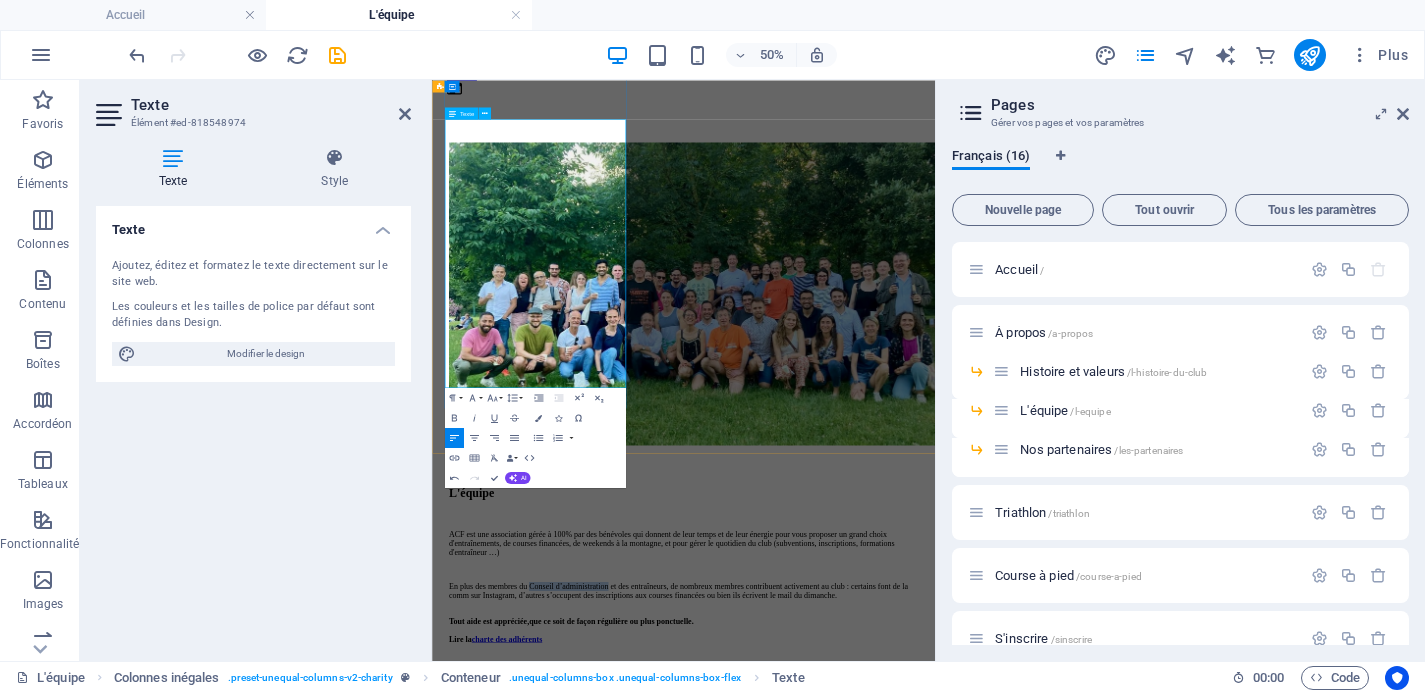 drag, startPoint x: 665, startPoint y: 369, endPoint x: 589, endPoint y: 398, distance: 81.34495 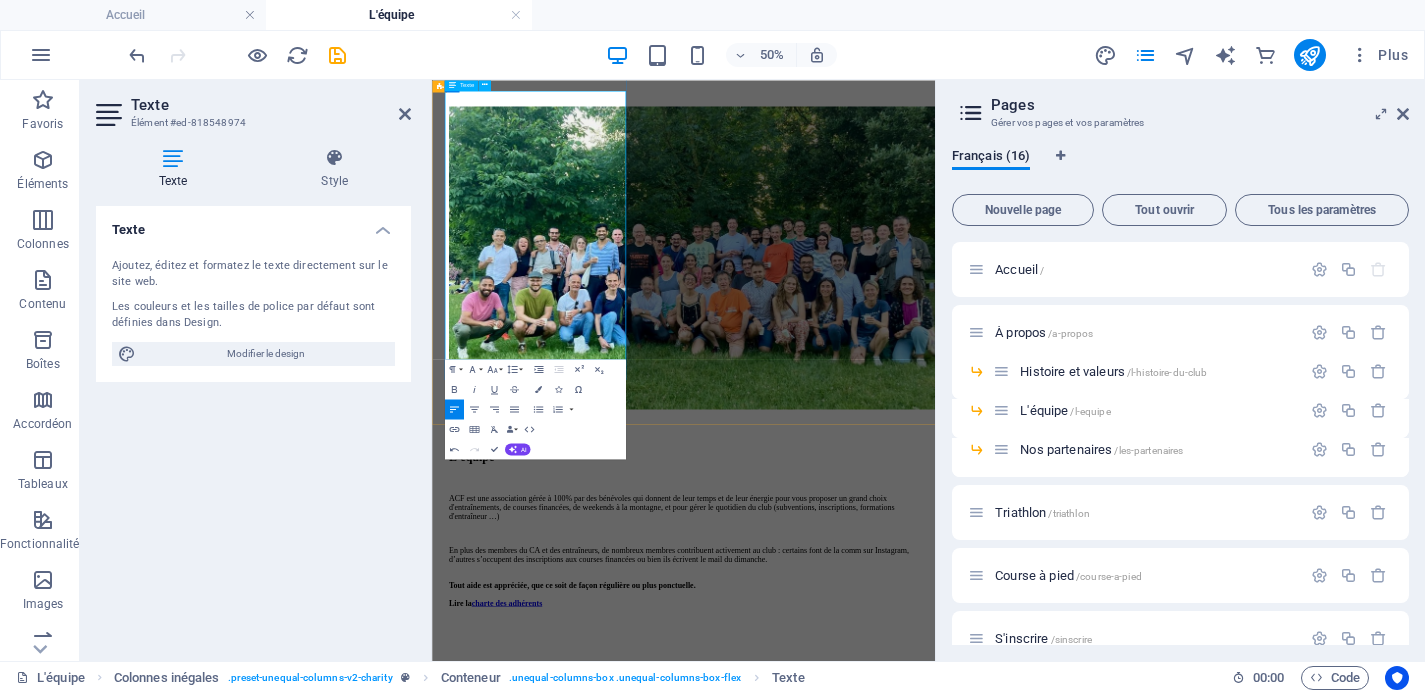 scroll, scrollTop: 378, scrollLeft: 0, axis: vertical 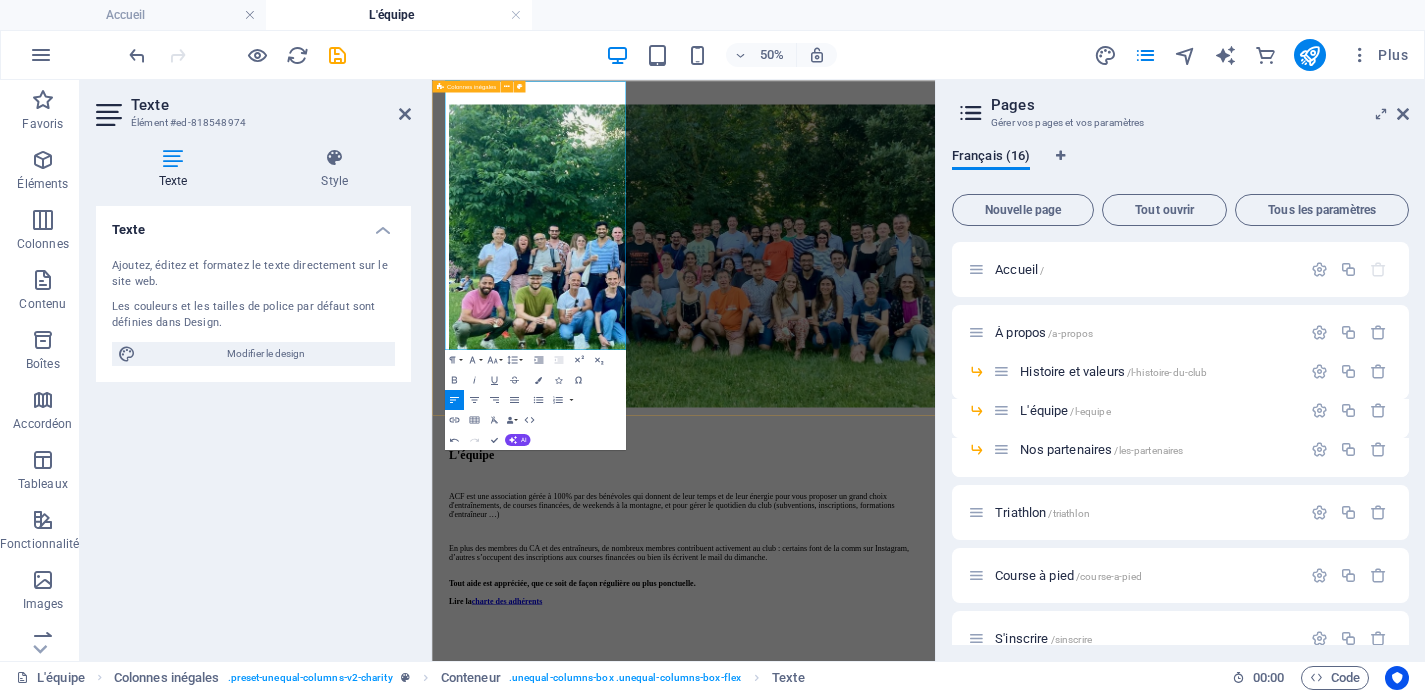 click on "L'ÉQUIPE L'équipe ACF est une association gérée à 100% par des bénévoles qui donnent de leur temps et de leur énergie pour vous proposer un grand choix d'entraînements, de courses financées, de weekends à la montagne, et pour gérer le quotidien du club (subventions, inscriptions, formations d'entraîneur …) En plus des membres du CA et des entraîneurs, de nombreux membres contribuent activement au club : certains font de la comm sur Instagram, d’autres s’occupent des inscriptions aux courses financées ou bien ils écrivent le mail du dimanche.     Tout aide est appréciée, que ce soit de façon régulière ou plus ponctuelle. Lire la  charte des adhérents" at bounding box center [935, 675] 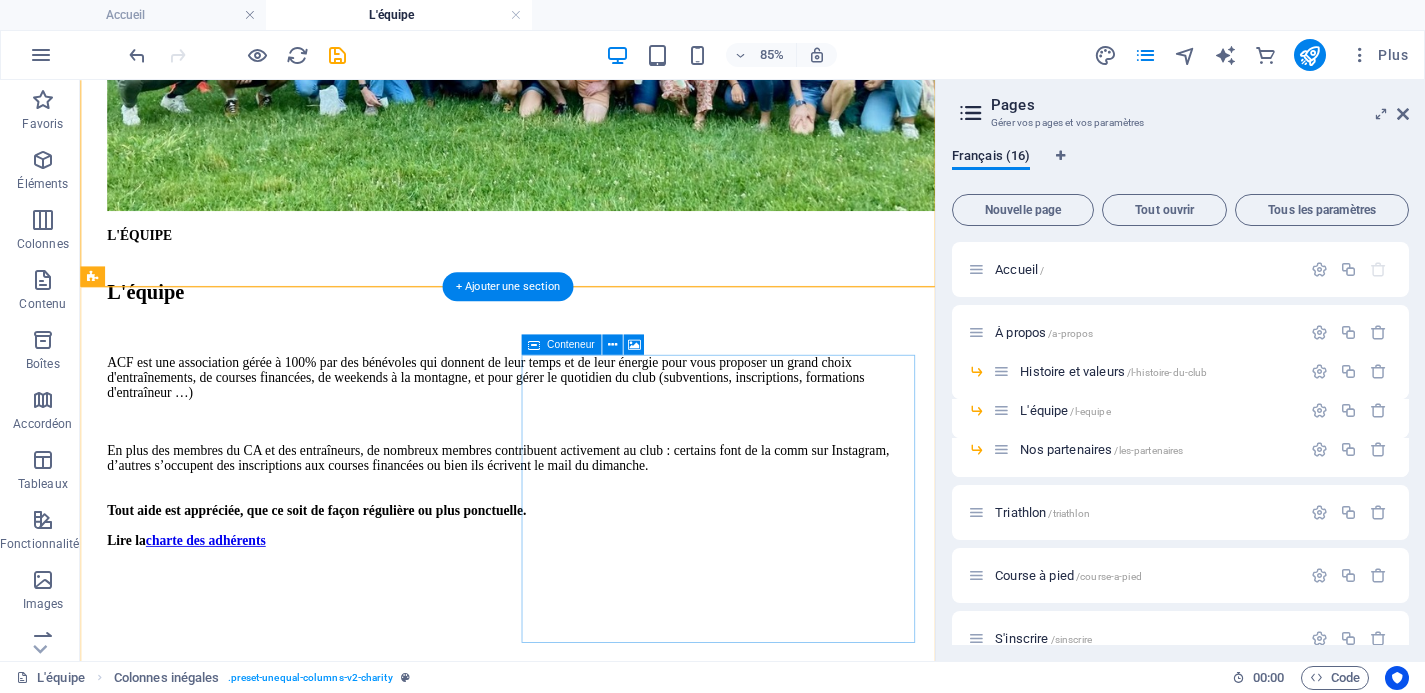 scroll, scrollTop: 899, scrollLeft: 0, axis: vertical 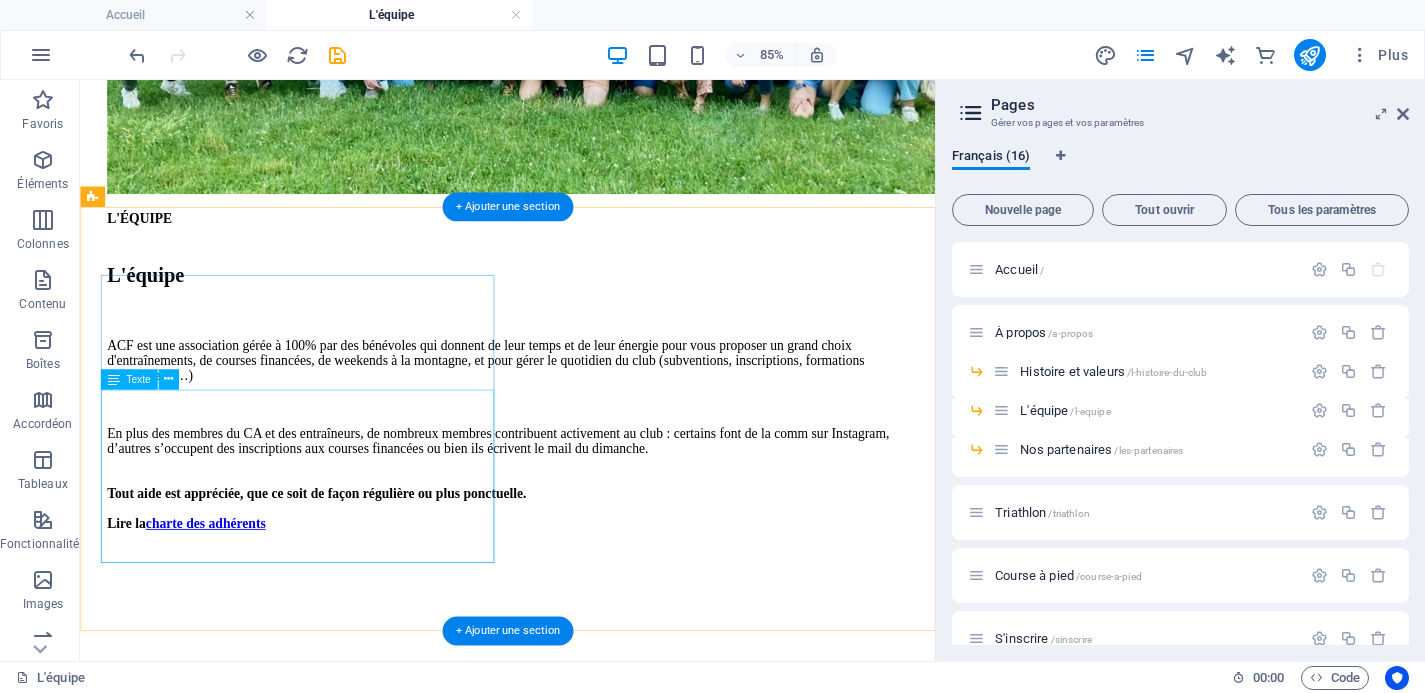 click on "Notre bureau travaille régulièrement pour un bon déroulement des activités proposées par ACF tout au long de l’année. Les membres se retrouvent une fois par mois pour aborder divers sujets. Chaque année, courant juin, une AG est organisée afin d’élire les nouveaux membres du CA et présenter le rapport moral et financier de l’année sportive écoulée." at bounding box center [583, 901] 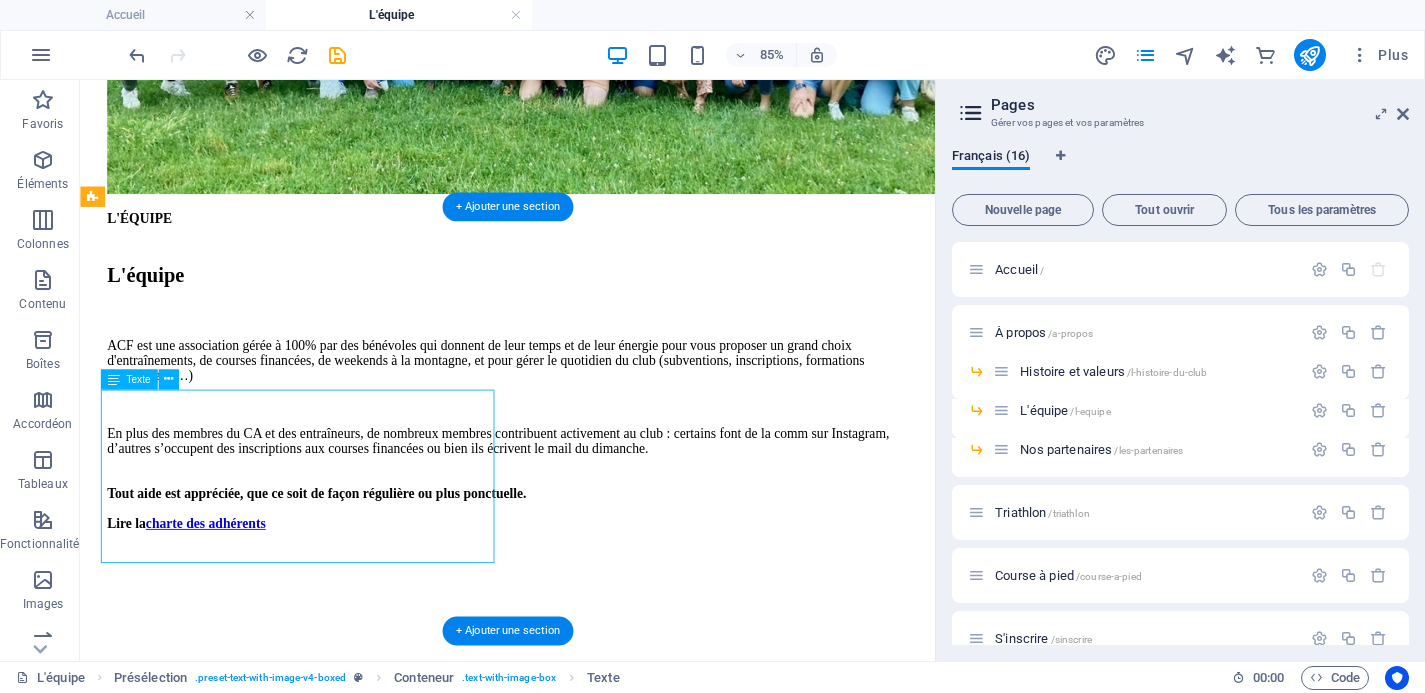 click on "Notre bureau travaille régulièrement pour un bon déroulement des activités proposées par ACF tout au long de l’année. Les membres se retrouvent une fois par mois pour aborder divers sujets. Chaque année, courant juin, une AG est organisée afin d’élire les nouveaux membres du CA et présenter le rapport moral et financier de l’année sportive écoulée." at bounding box center (583, 901) 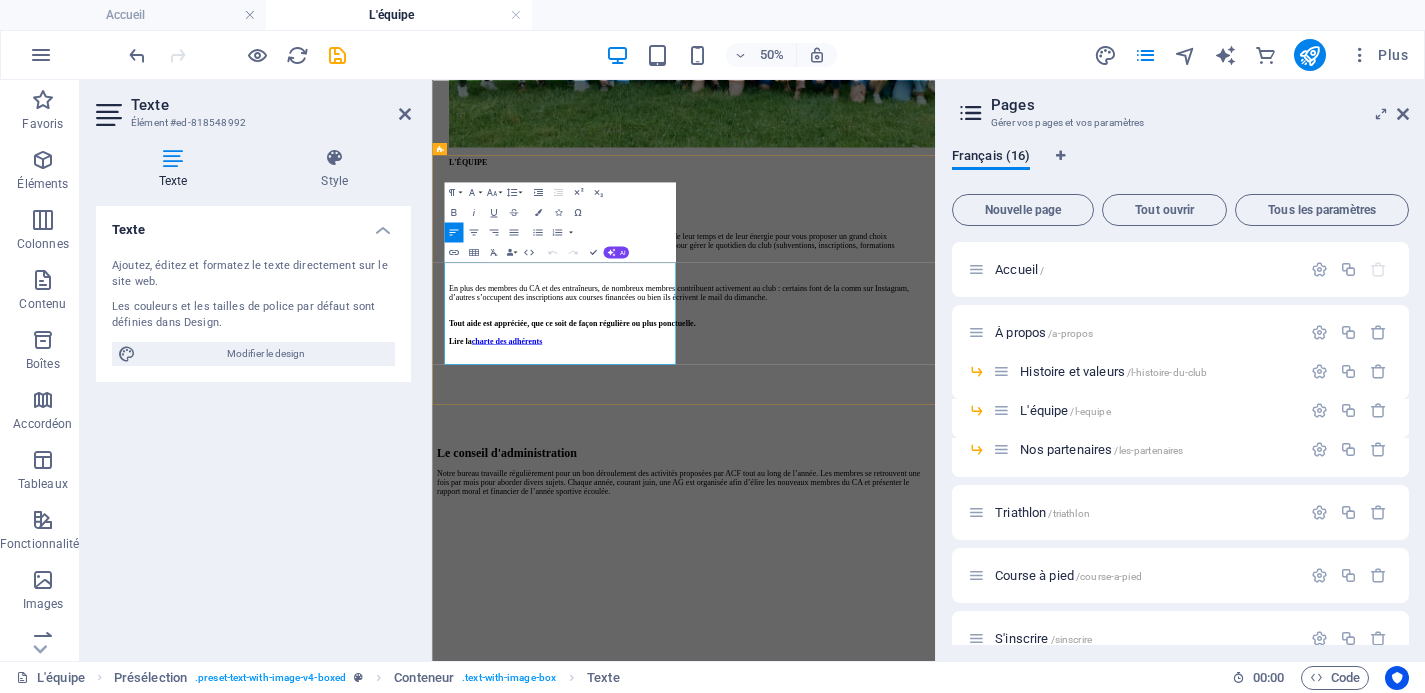 click on "Notre bureau travaille régulièrement pour un bon déroulement des activités proposées par ACF tout au long de l’année. Les membres se retrouvent une fois par mois pour aborder divers sujets. Chaque année, courant juin, une AG est organisée afin d’élire les nouveaux membres du CA et présenter le rapport moral et financier de l’année sportive écoulée." at bounding box center (935, 884) 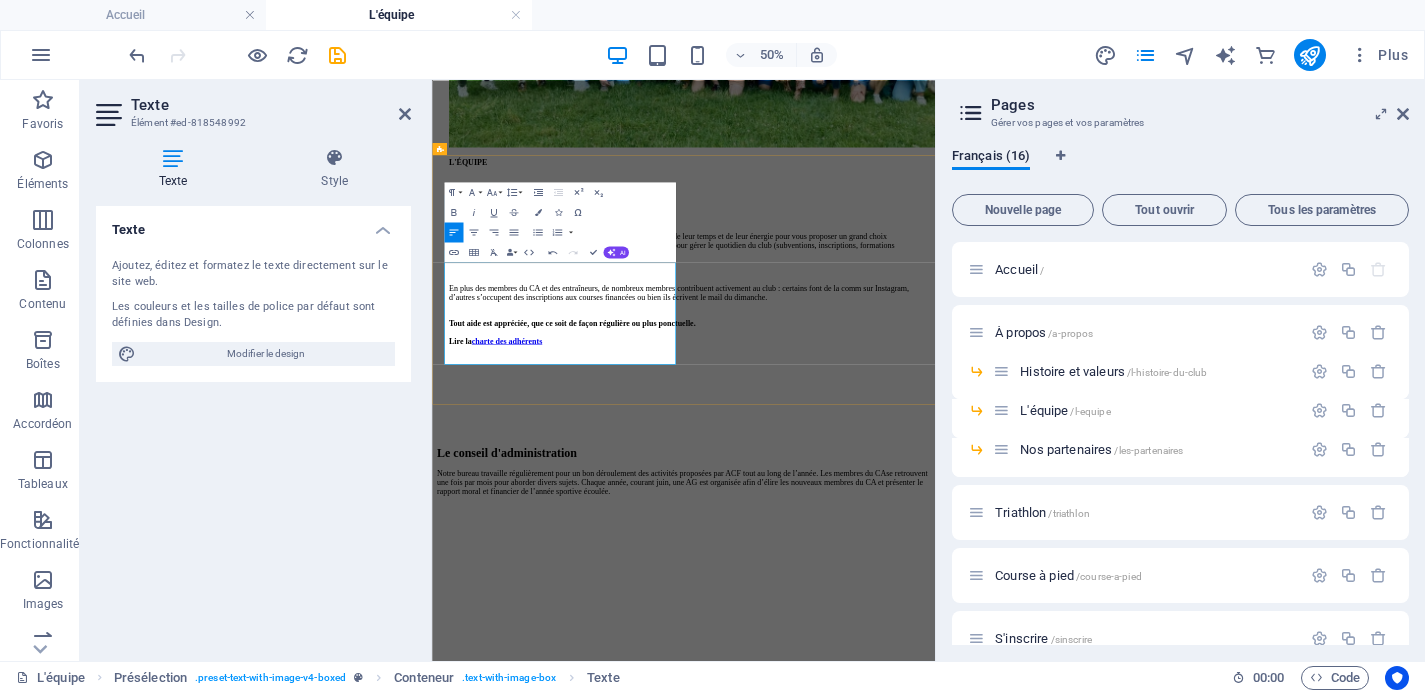click on "Notre bureau travaille régulièrement pour un bon déroulement des activités proposées par ACF tout au long de l’année. Les membres du CA  se retrouvent une fois par mois pour aborder divers sujets. Chaque année, courant juin, une AG est organisée afin d’élire les nouveaux membres du CA et présenter le rapport moral et financier de l’année sportive écoulée." at bounding box center (935, 884) 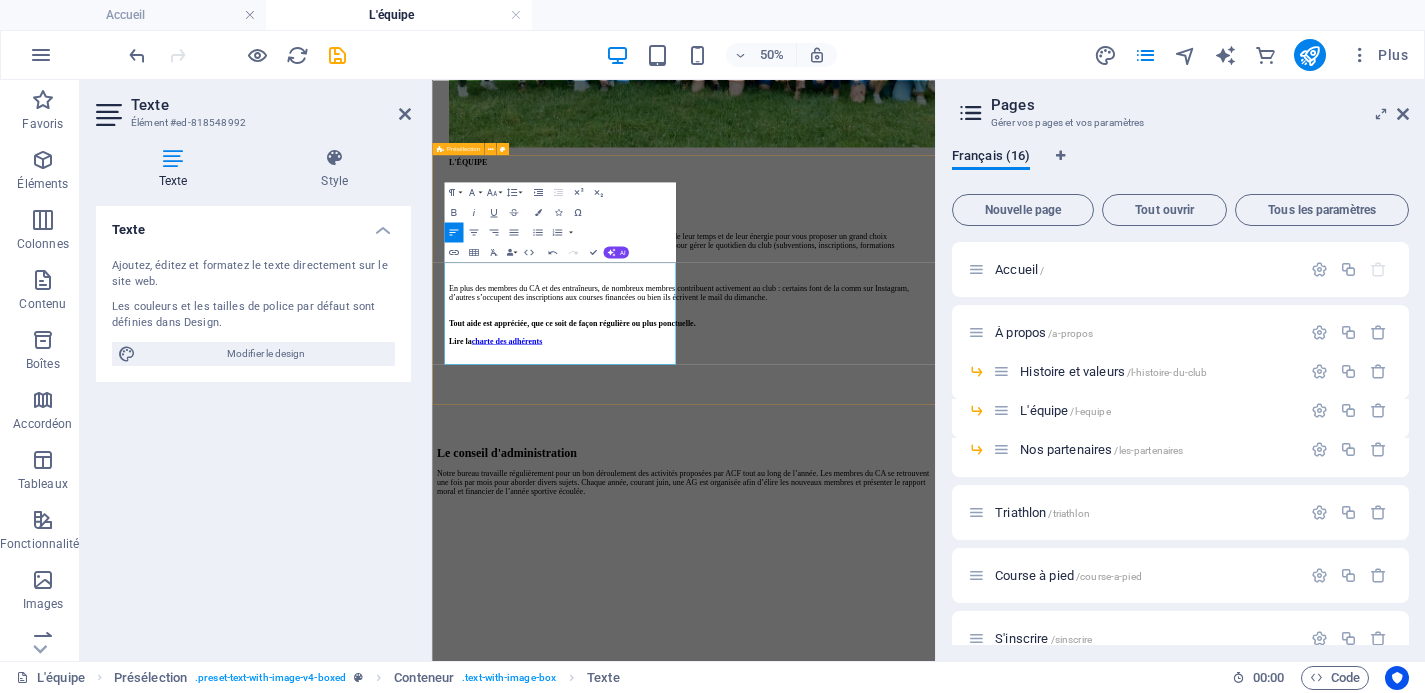 click on "Le conseil d'administration Notre bureau travaille régulièrement pour un bon déroulement des activités proposées par ACF tout au long de l’année. Les membres du CA se retrouvent une fois par mois pour aborder divers sujets. Chaque année, courant juin, une AG est organisée afin d’élire les nouveaux membres et présenter le rapport moral et financier de l’année sportive écoulée. Déposer le contenu ici ou  Ajouter les éléments  Coller le presse-papiers" at bounding box center [935, 1127] 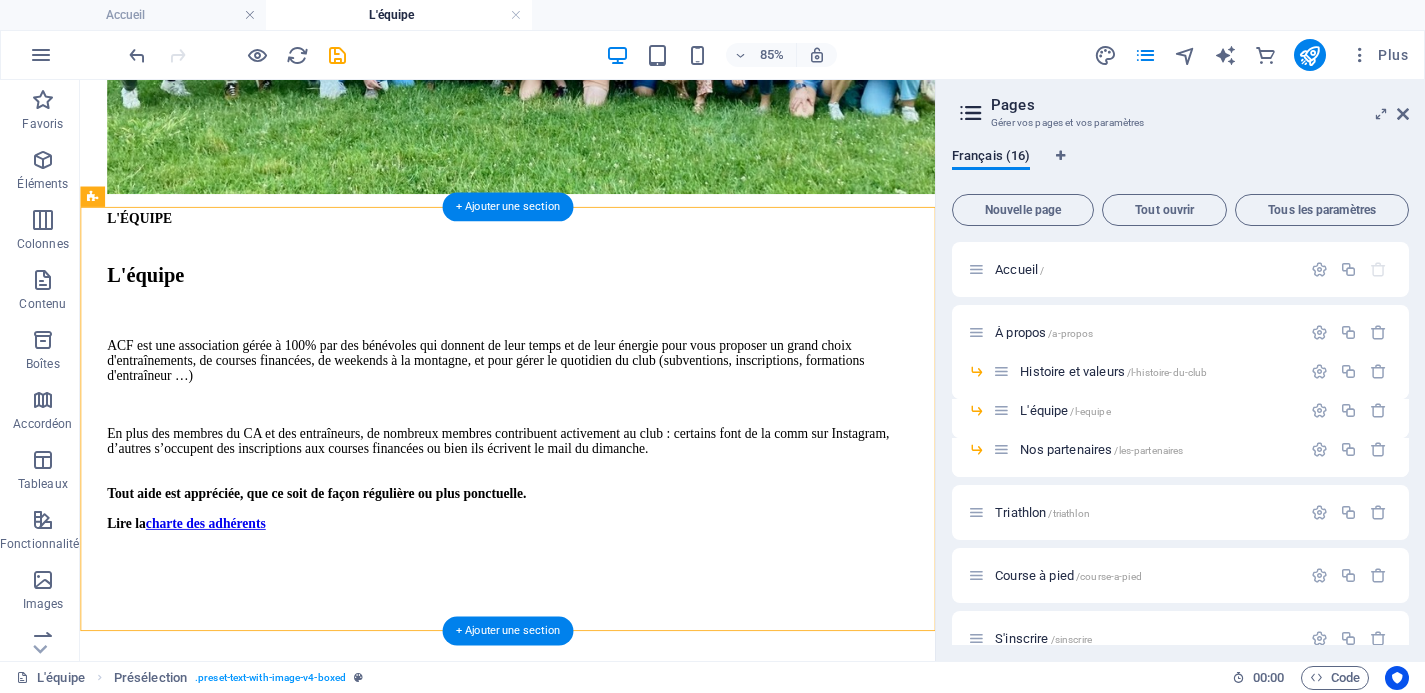 click at bounding box center (583, 961) 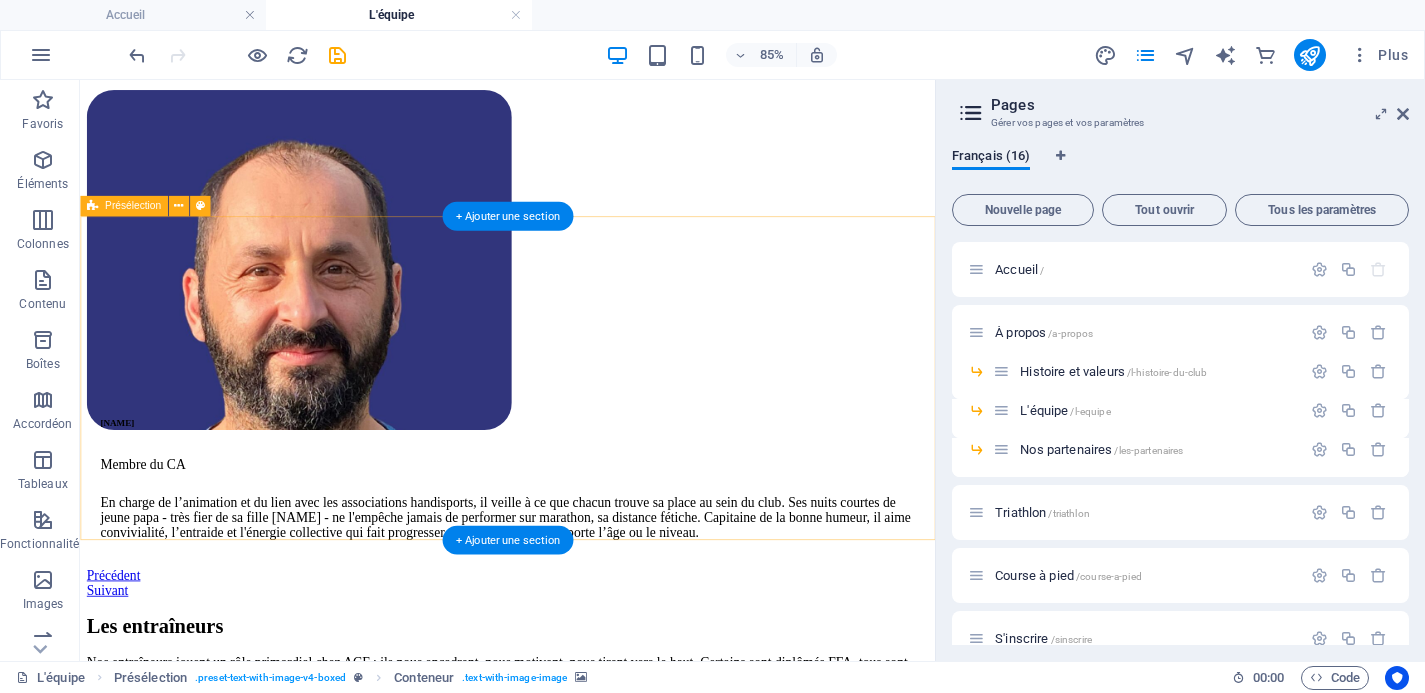scroll, scrollTop: 6763, scrollLeft: 0, axis: vertical 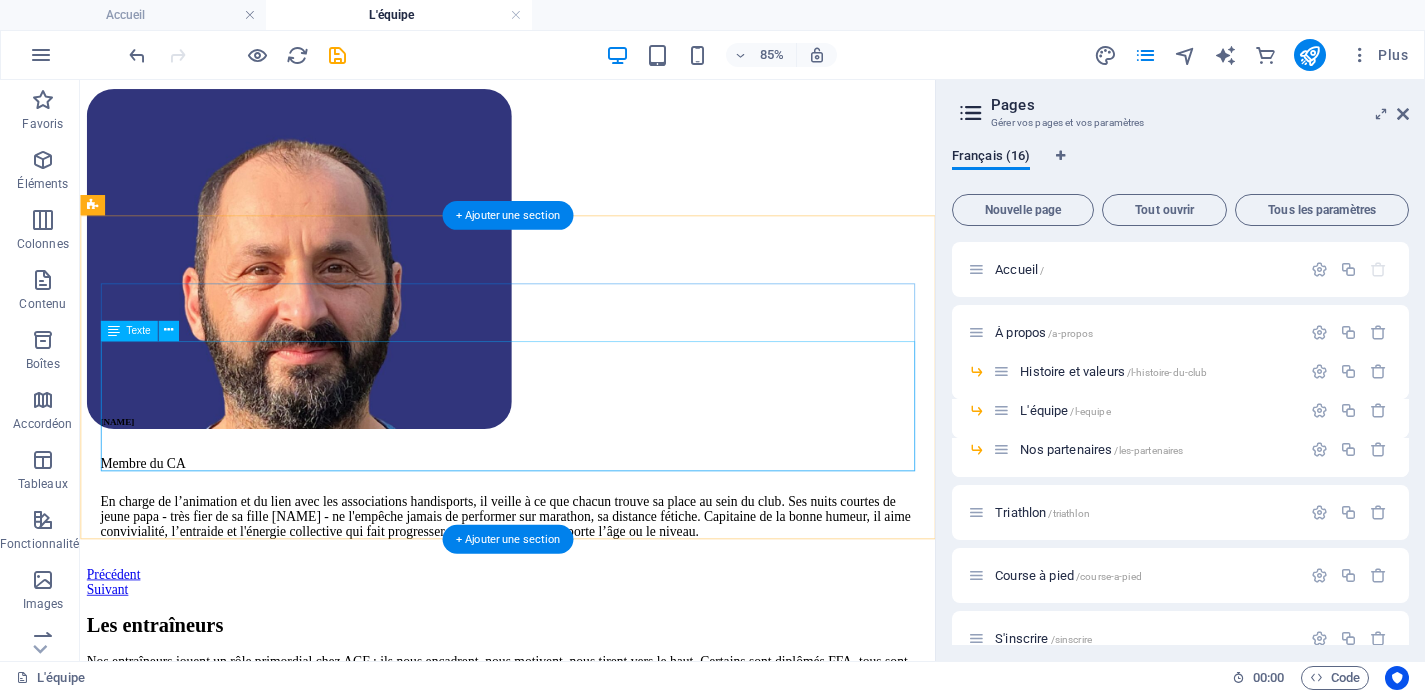 click on "Nos entraîneurs jouent un rôle primordial chez ACF : ils nous encadrent, nous motivent, nous tirent vers le haut. Certains sont diplômés FFA, tous sont expérimentés et motivés. Ensemble, ils préparent le plan du club sur l’année ainsi que des plans spécifiques pour vos 10km, semis et marathons. N’hésitez pas à leur poser toutes vos questions : même les plus compliquées, bizarres ou banales !" at bounding box center (583, 816) 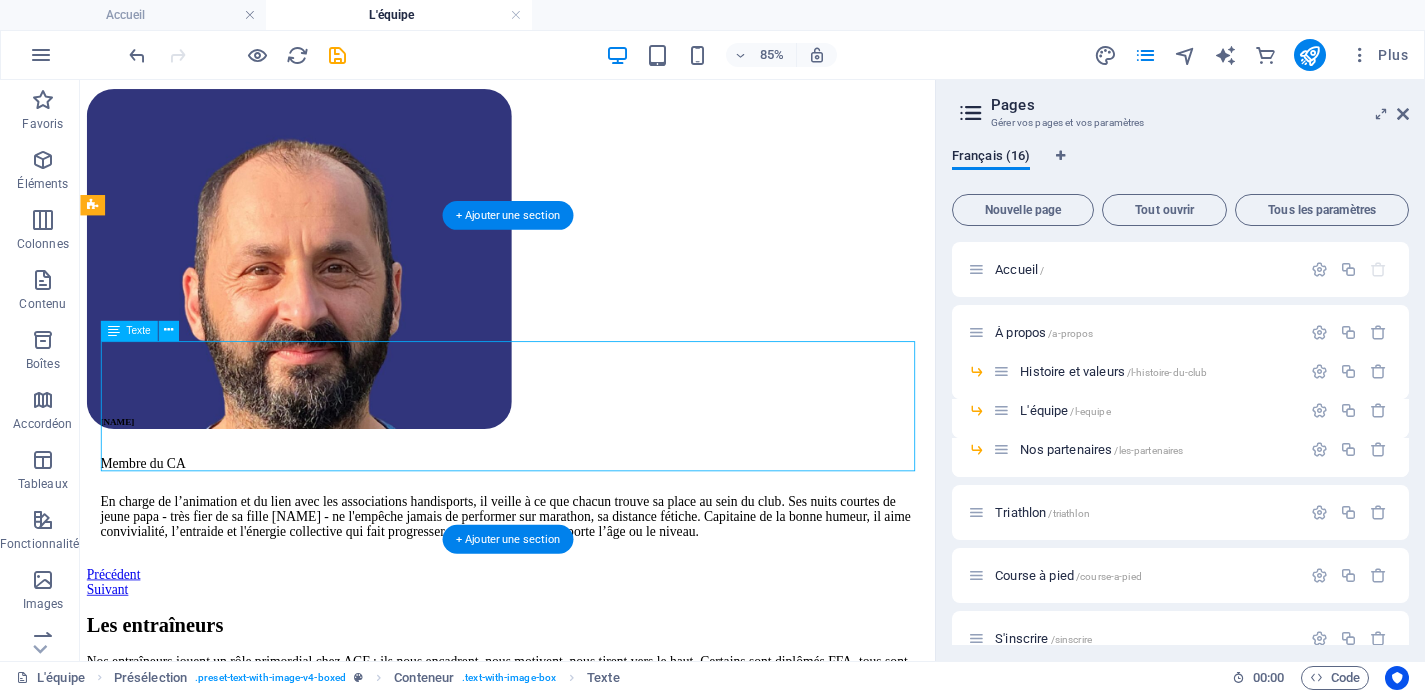 click on "Nos entraîneurs jouent un rôle primordial chez ACF : ils nous encadrent, nous motivent, nous tirent vers le haut. Certains sont diplômés FFA, tous sont expérimentés et motivés. Ensemble, ils préparent le plan du club sur l’année ainsi que des plans spécifiques pour vos 10km, semis et marathons. N’hésitez pas à leur poser toutes vos questions : même les plus compliquées, bizarres ou banales !" at bounding box center [583, 816] 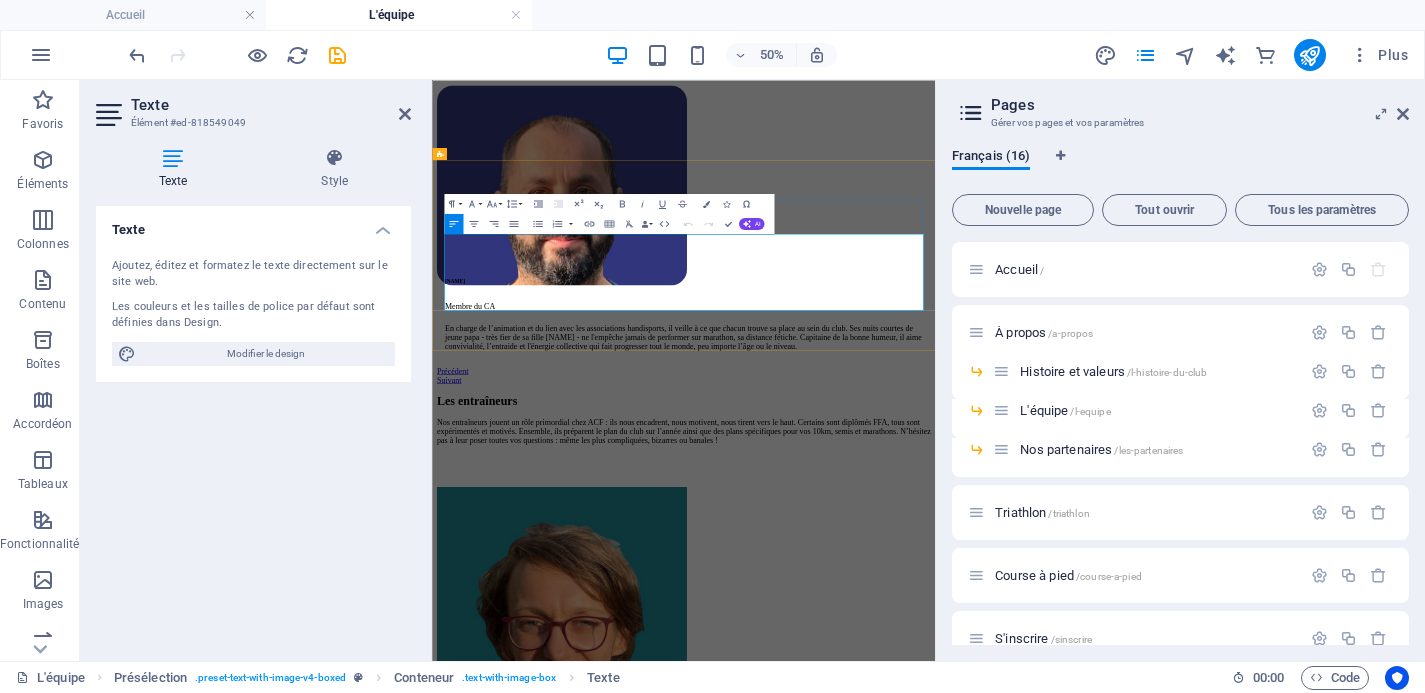 click on "Nos entraîneurs jouent un rôle primordial chez ACF : ils nous encadrent, nous motivent, nous tirent vers le haut. Certains sont diplômés FFA, tous sont expérimentés et motivés. Ensemble, ils préparent le plan du club sur l’année ainsi que des plans spécifiques pour vos 10km, semis et marathons. N’hésitez pas à leur poser toutes vos questions : même les plus compliquées, bizarres ou banales !" at bounding box center [935, 782] 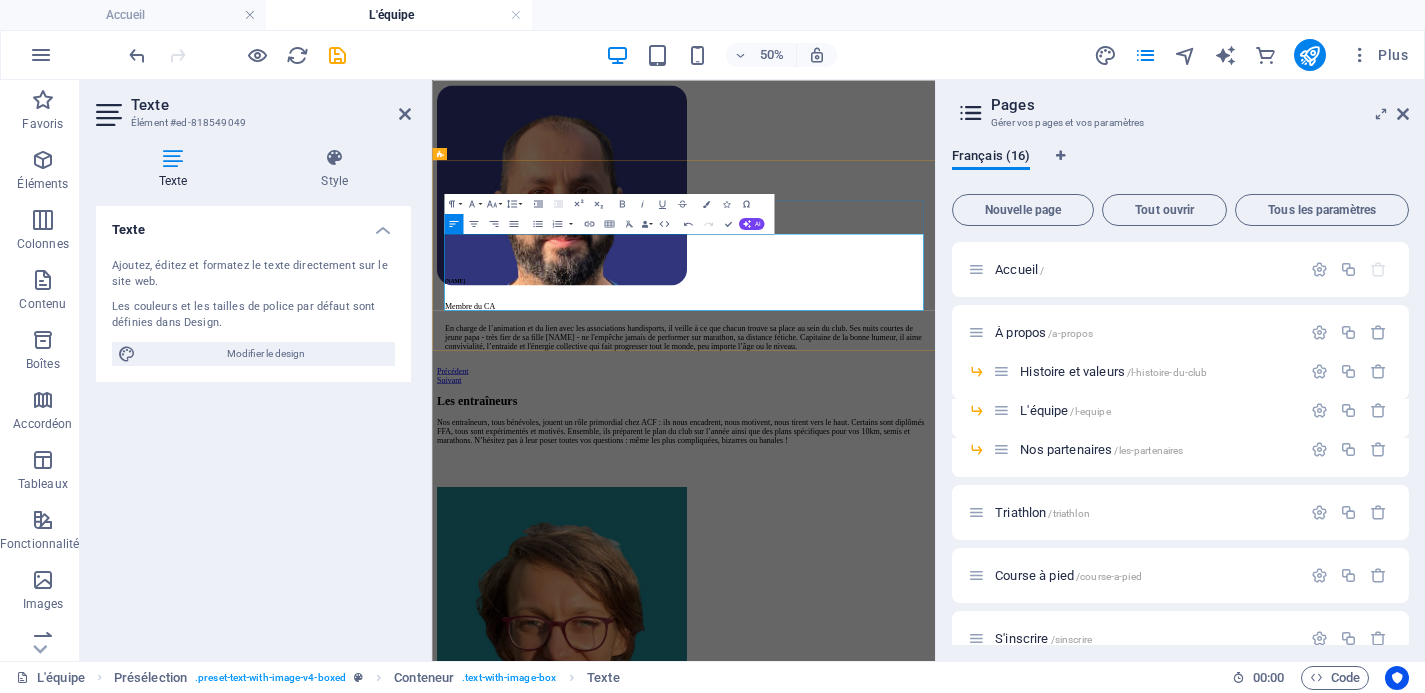 click on "Nos entraîneurs, tous bénévoles, jouent un rôle primordial chez ACF : ils nous encadrent, nous motivent, nous tirent vers le haut. Certains sont diplômés FFA, tous sont expérimentés et motivés. Ensemble, ils préparent le plan du club sur l’année ainsi que des plans spécifiques pour vos 10km, semis et marathons. N’hésitez pas à leur poser toutes vos questions : même les plus compliquées, bizarres ou banales !" at bounding box center [935, 782] 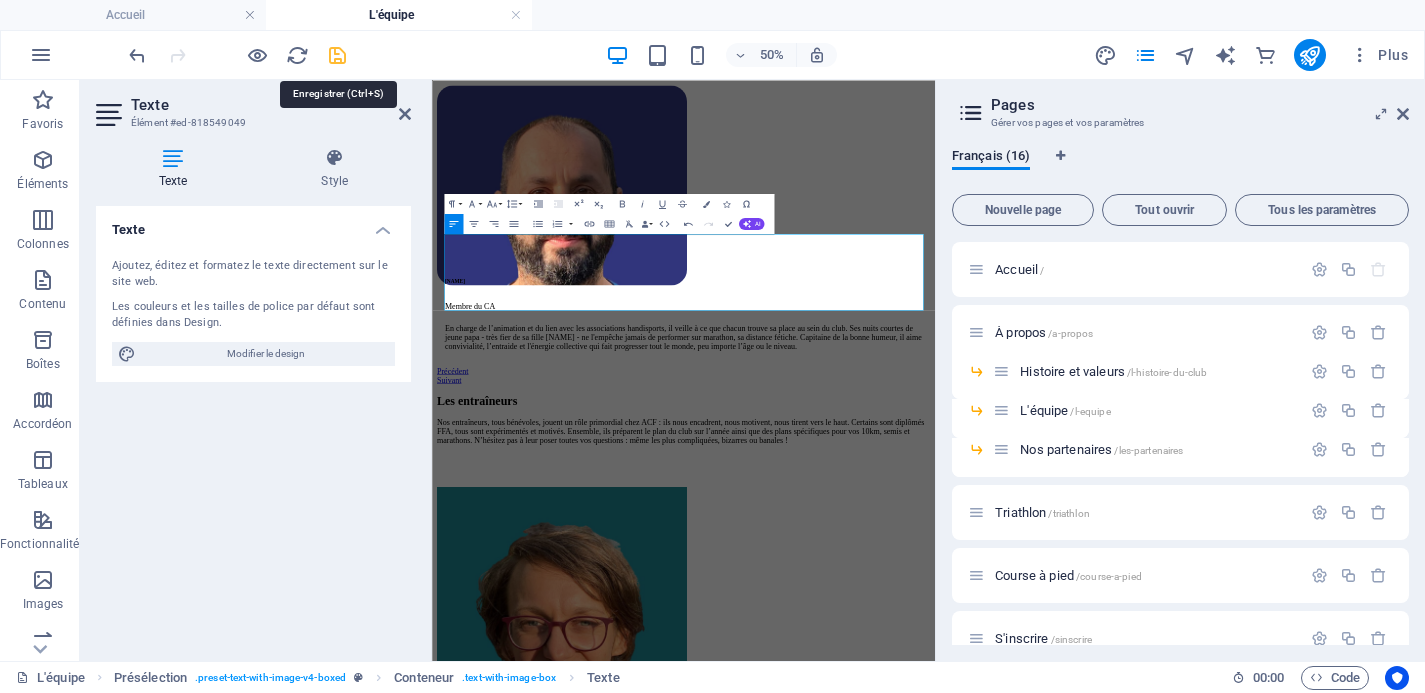 click at bounding box center [337, 55] 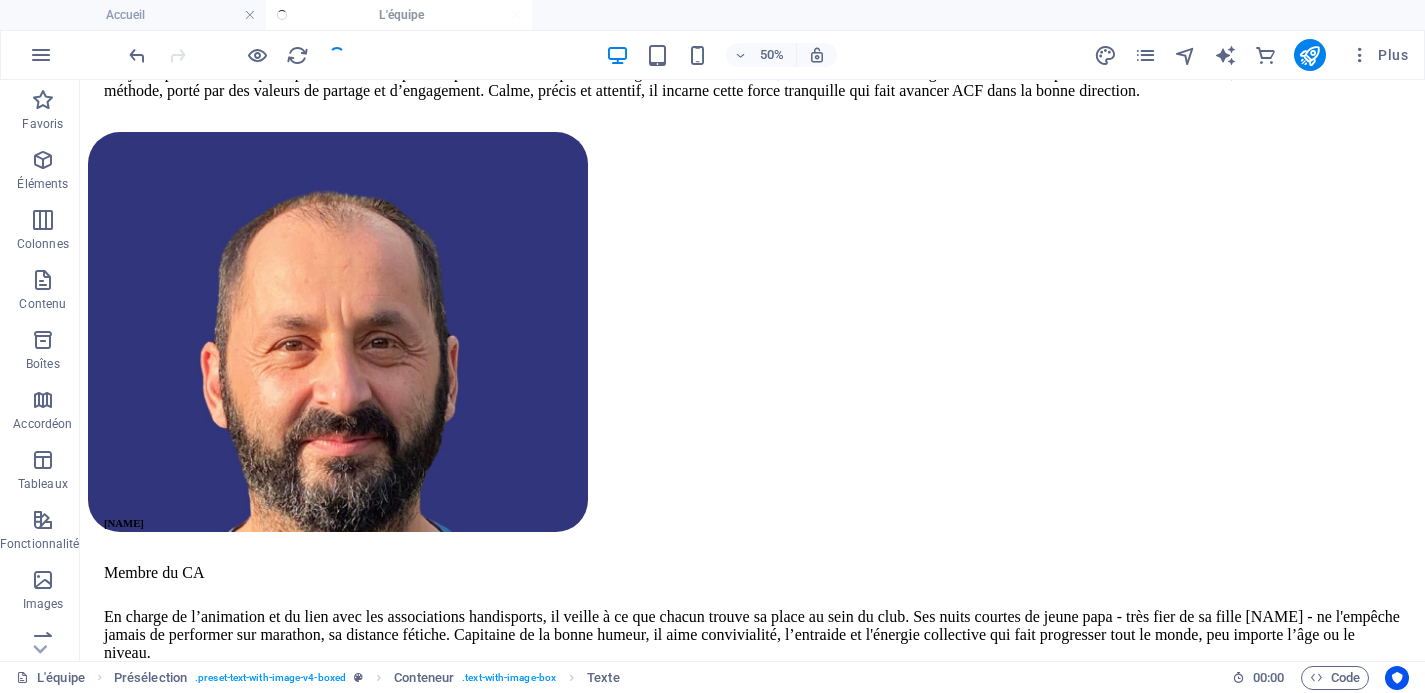scroll, scrollTop: 5140, scrollLeft: 0, axis: vertical 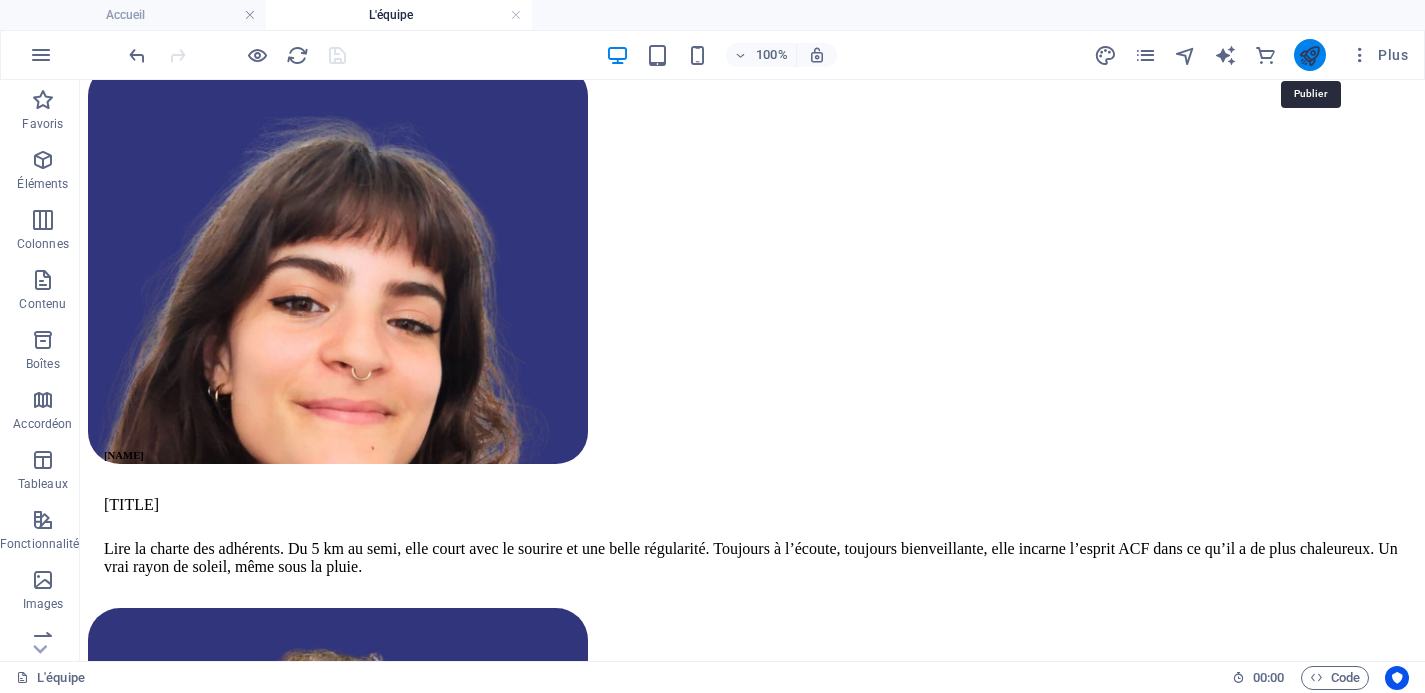 click at bounding box center [1309, 55] 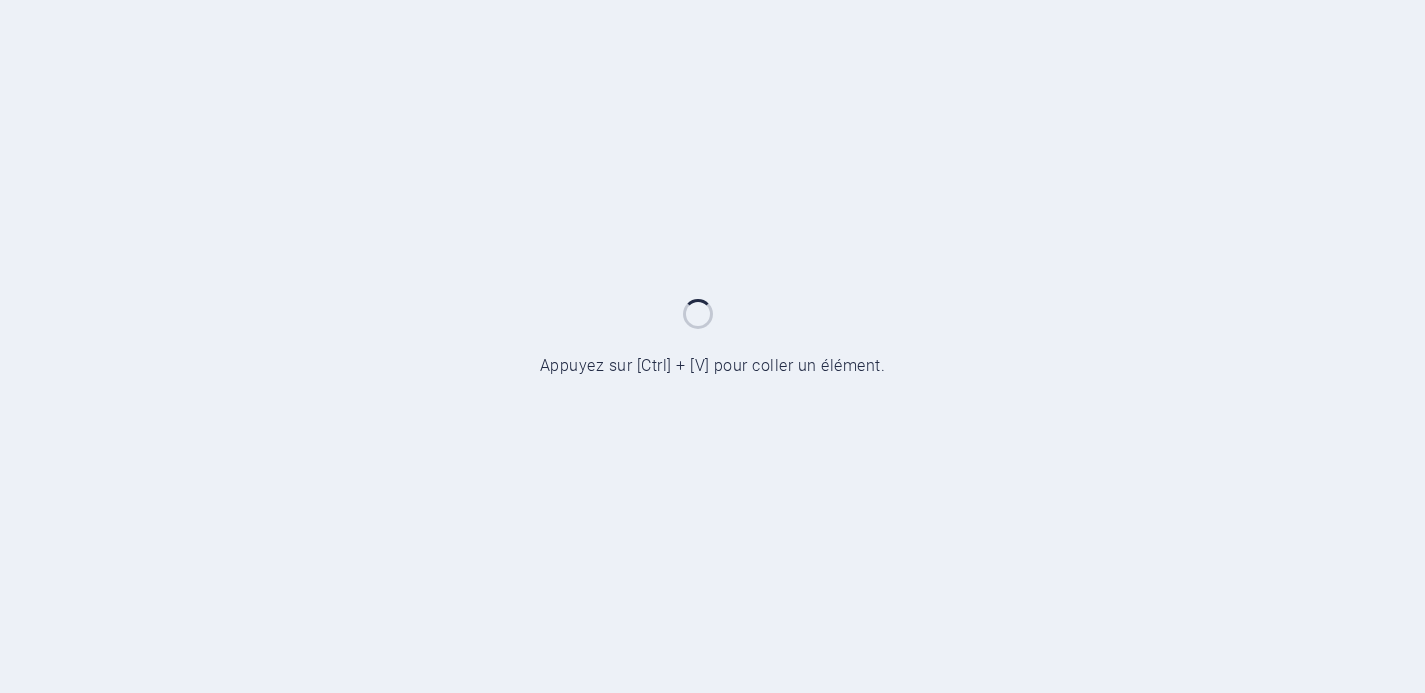 scroll, scrollTop: 0, scrollLeft: 0, axis: both 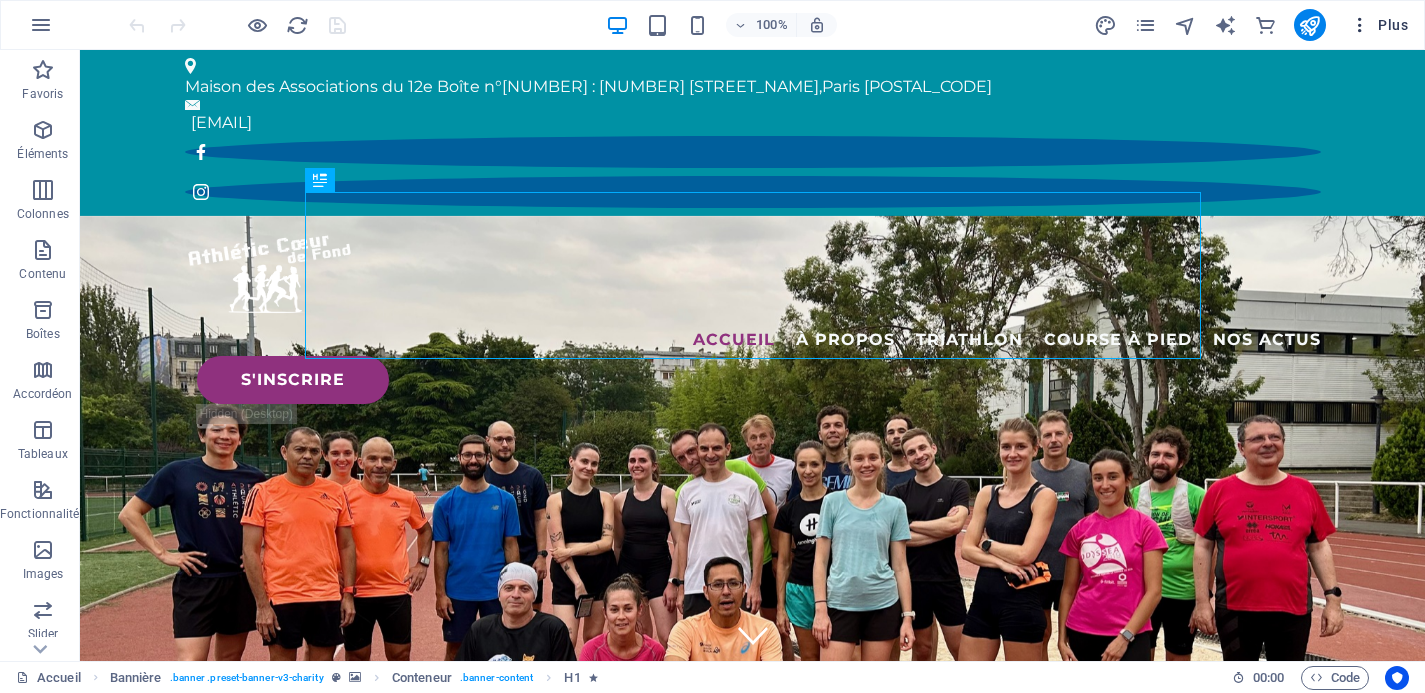 click on "Plus" at bounding box center (1379, 25) 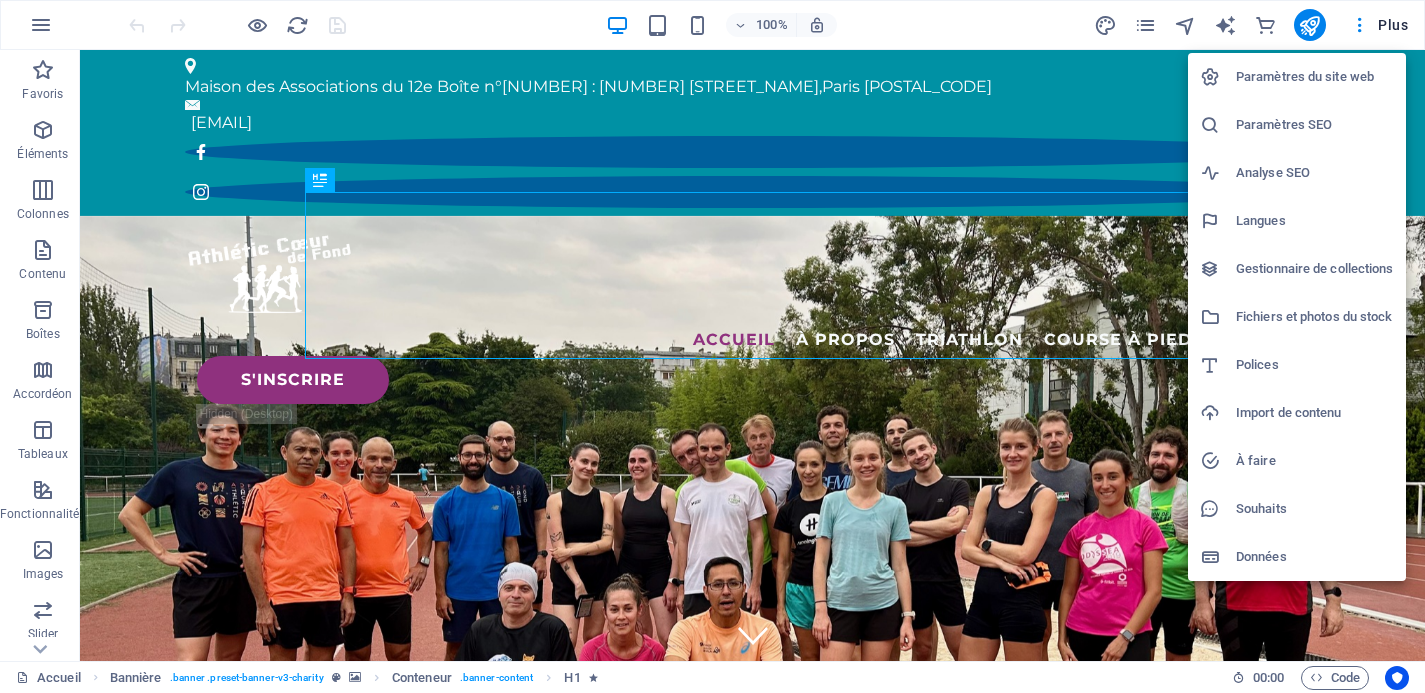 click on "Gestionnaire de collections" at bounding box center (1315, 269) 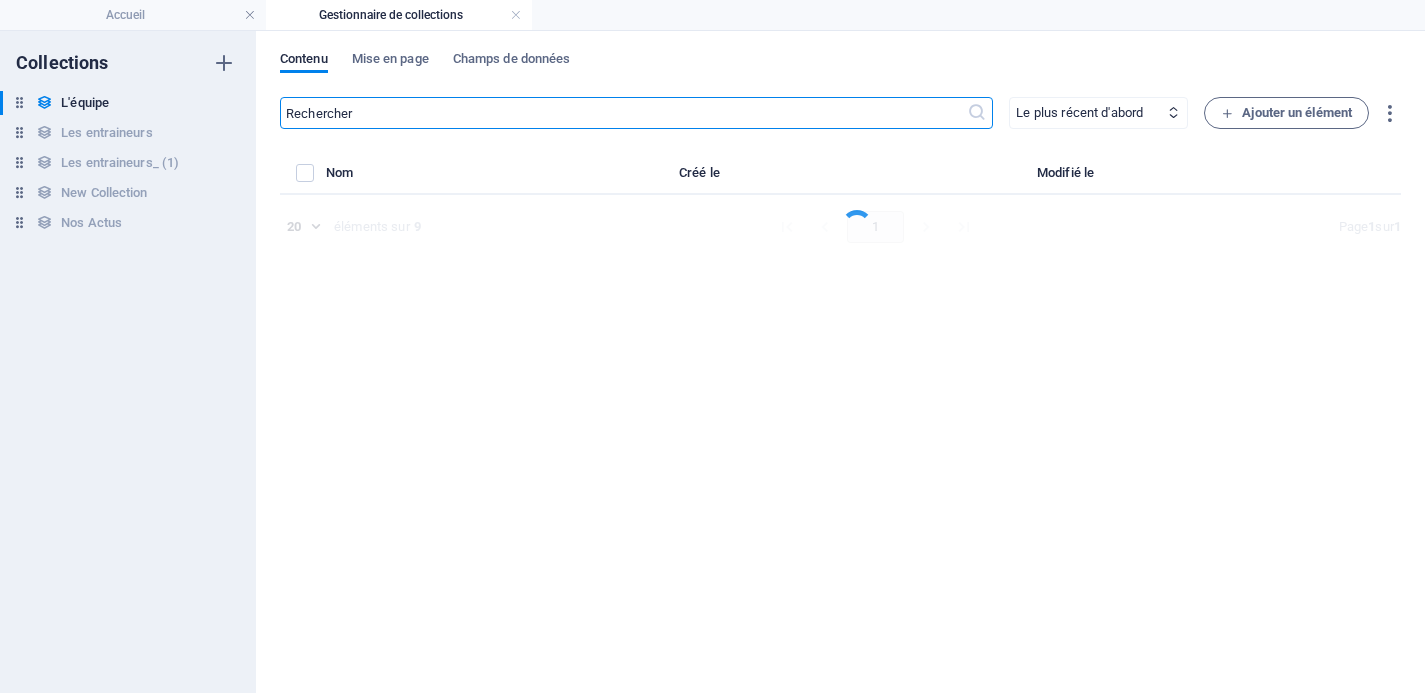 select on "columns.name_ASC" 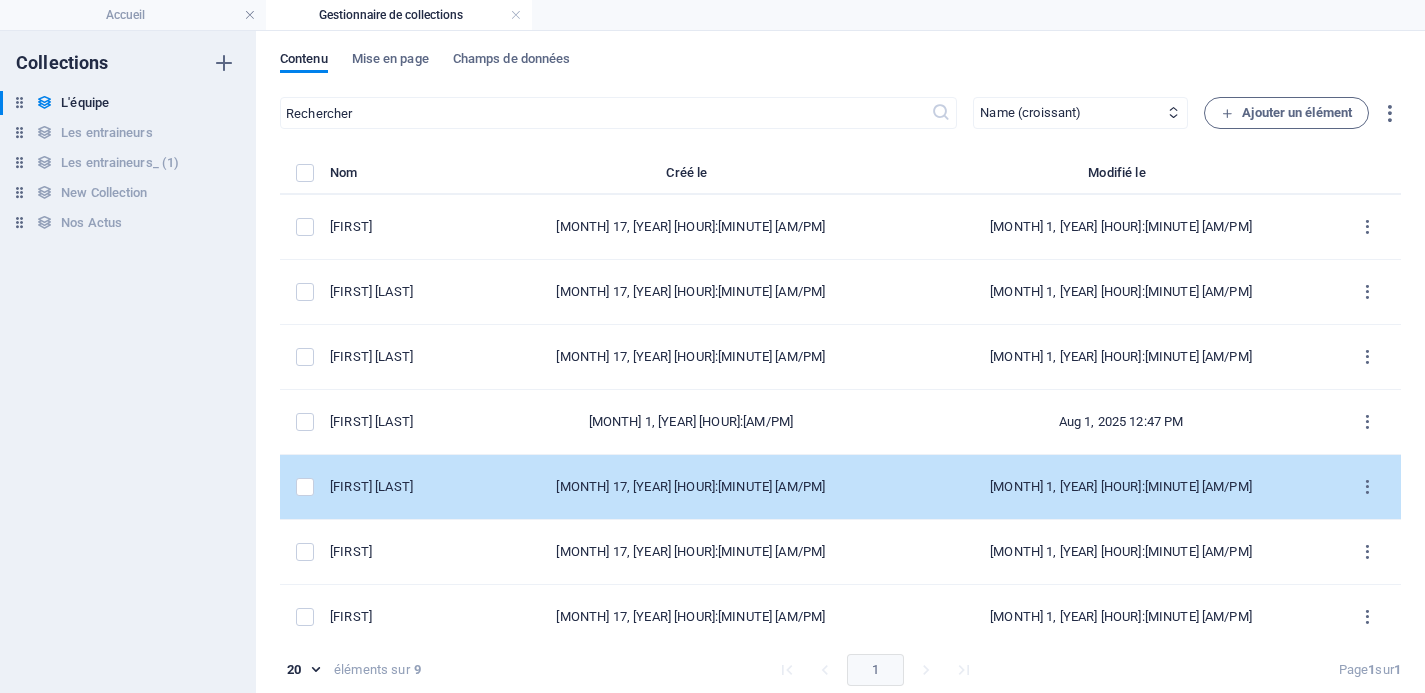 click on "[FIRST] [LAST_INITIAL]." at bounding box center [393, 487] 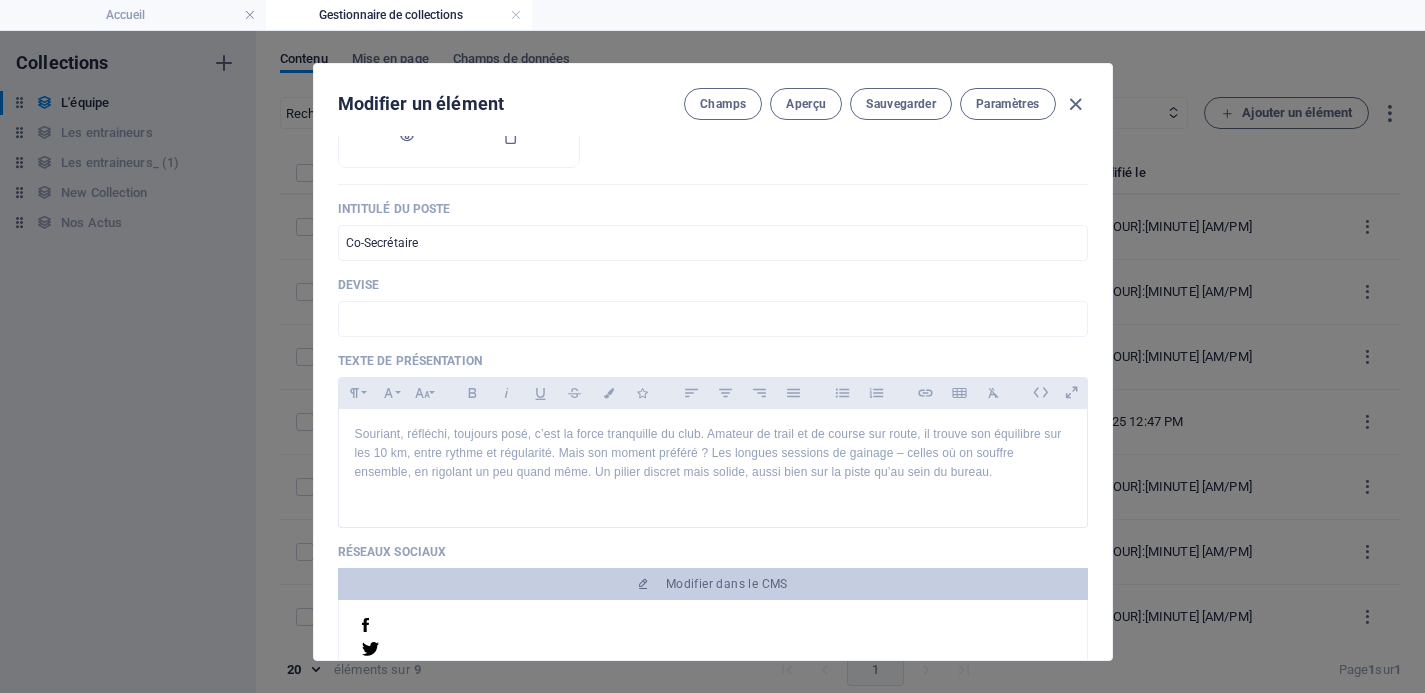 scroll, scrollTop: 407, scrollLeft: 0, axis: vertical 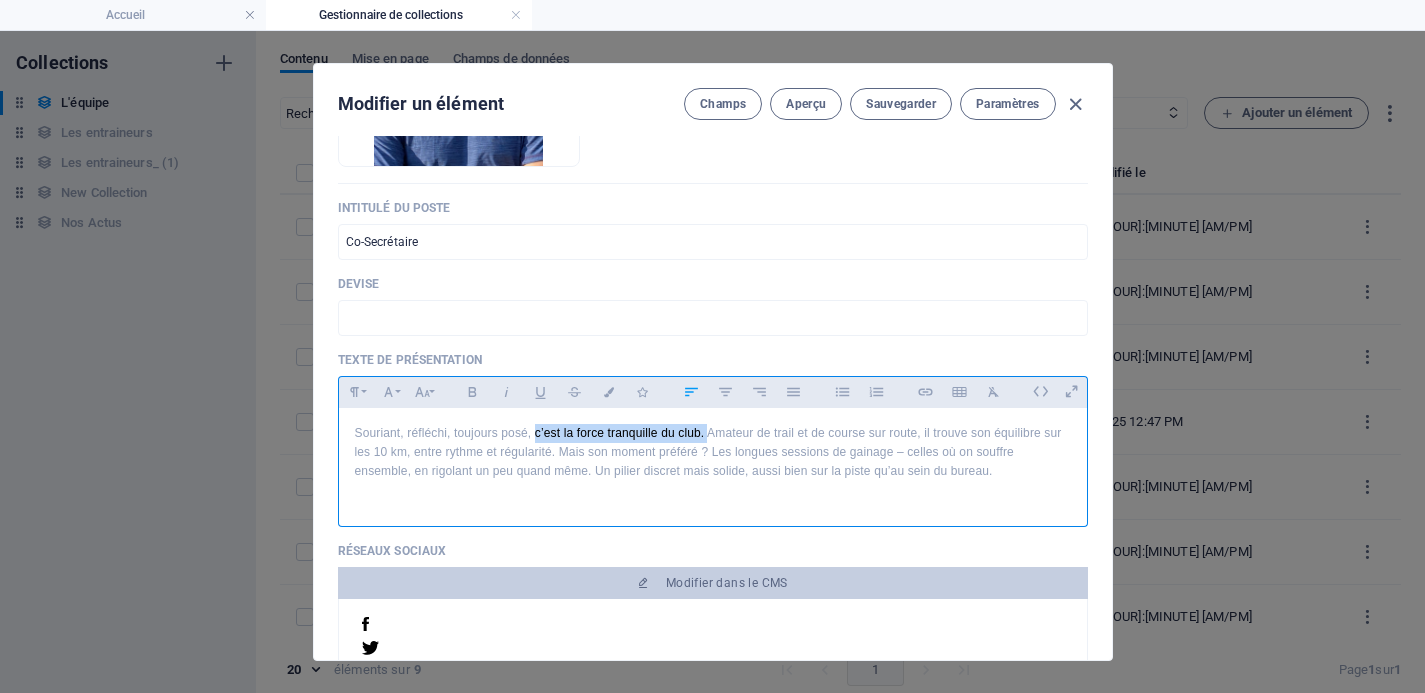 drag, startPoint x: 706, startPoint y: 432, endPoint x: 533, endPoint y: 436, distance: 173.04623 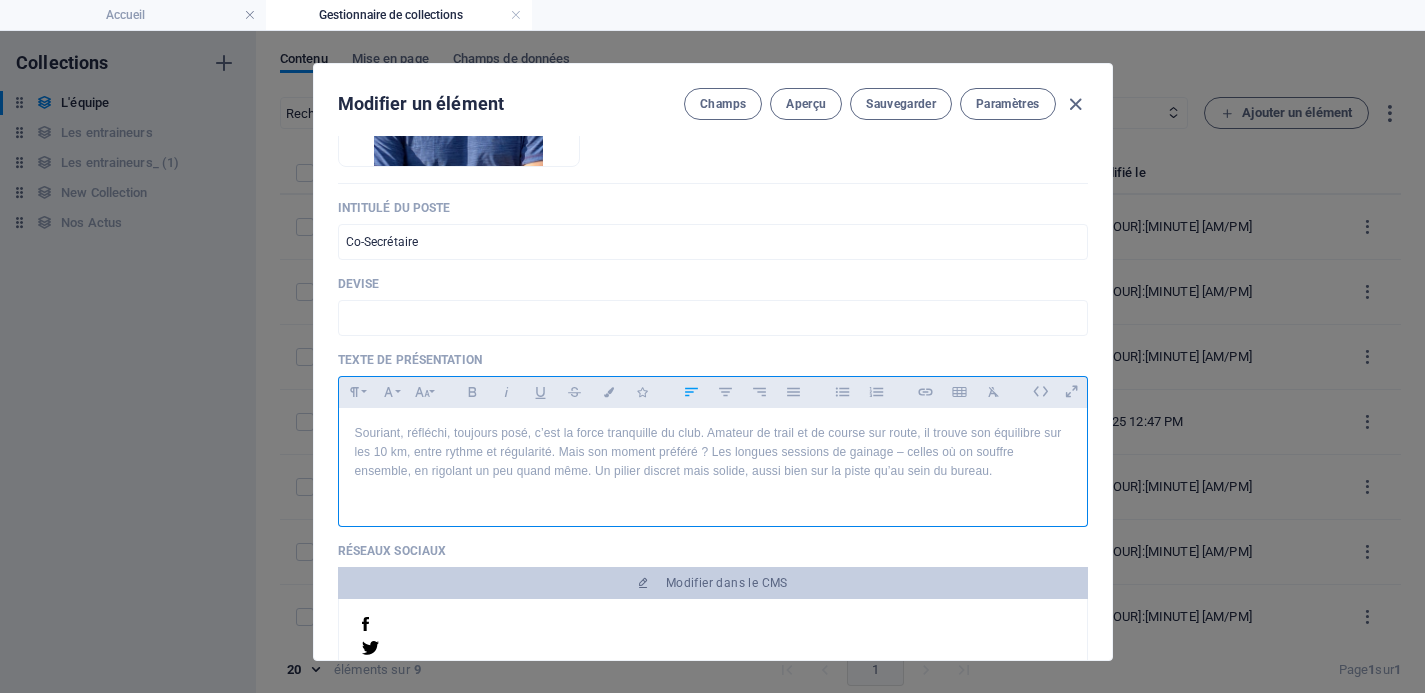click on "Souriant, réfléchi, toujours posé, c’est la force tranquille du club. Amateur de trail et de course sur route, il trouve son équilibre sur les 10 km, entre rythme et régularité. Mais son moment préféré ? Les longues sessions de gainage – celles où on souffre ensemble, en rigolant un peu quand même. Un pilier discret mais solide, aussi bien sur la piste qu’au sein du bureau." at bounding box center (713, 453) 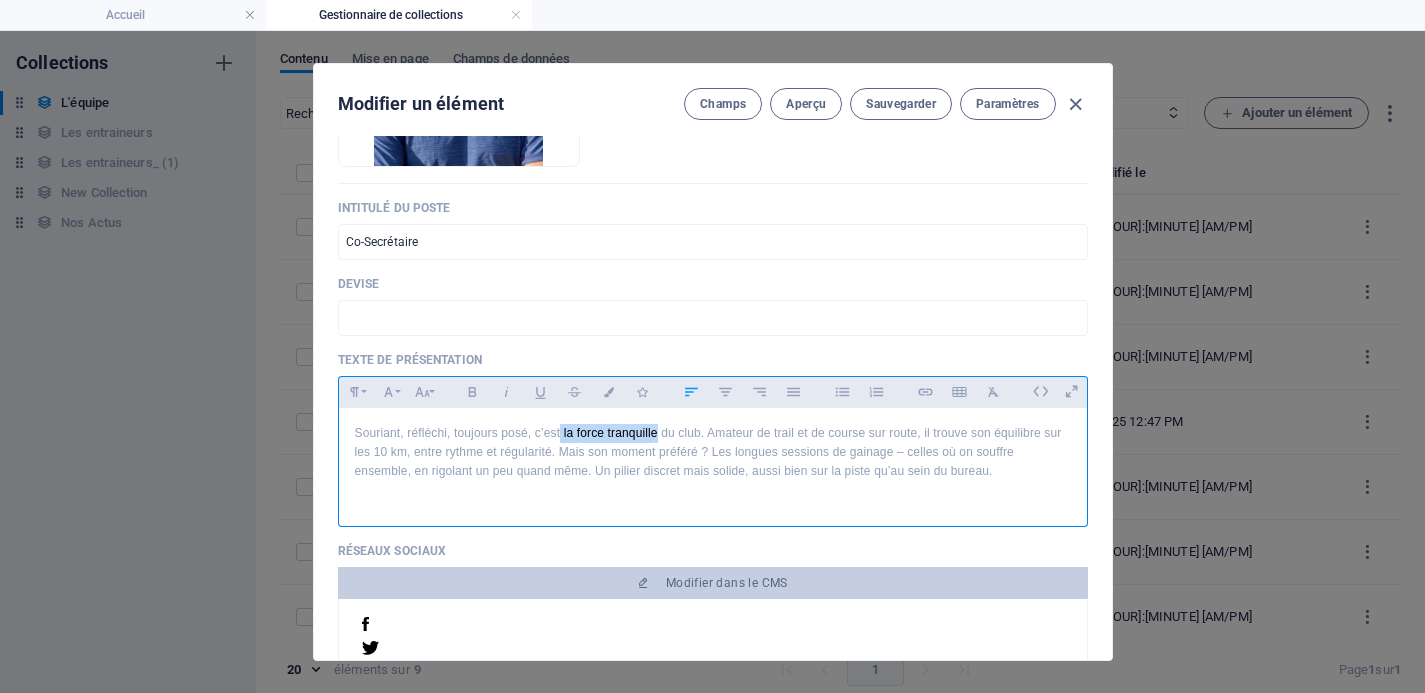 drag, startPoint x: 654, startPoint y: 433, endPoint x: 558, endPoint y: 433, distance: 96 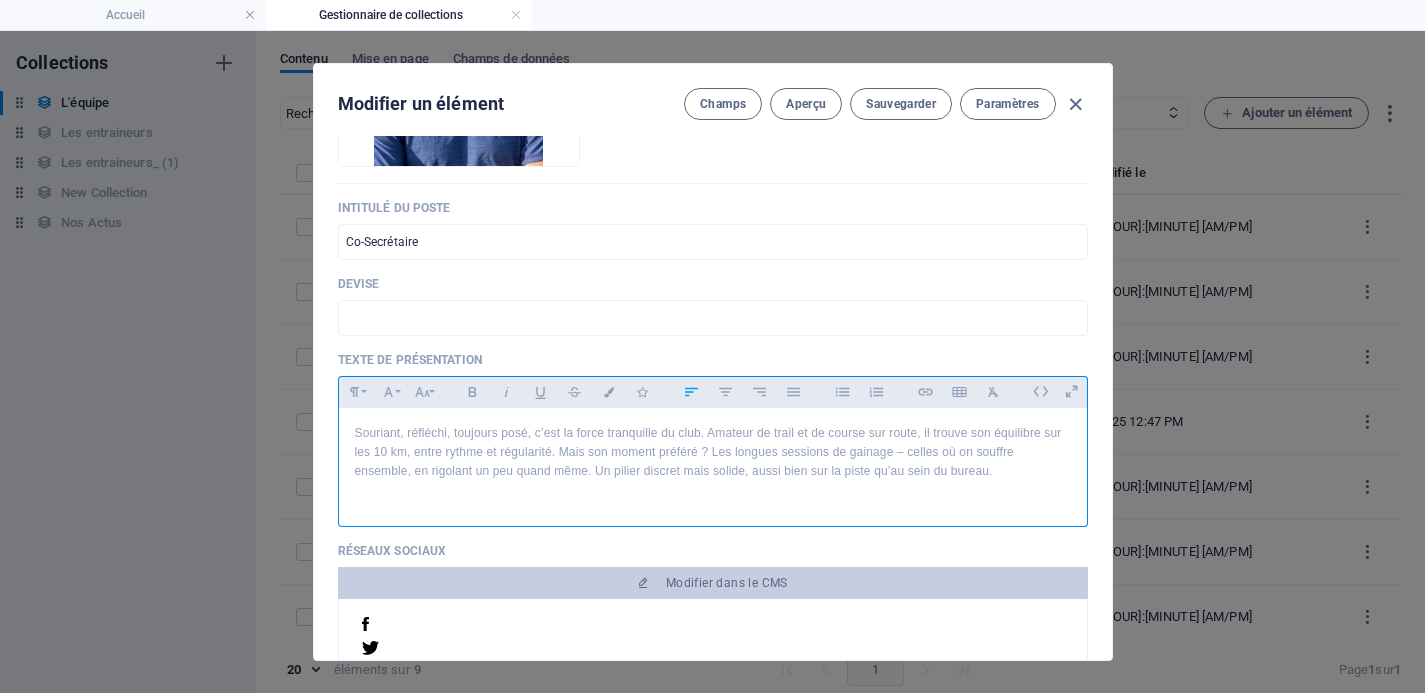 click on "Souriant, réfléchi, toujours posé, c’est la force tranquille du club. Amateur de trail et de course sur route, il trouve son équilibre sur les 10 km, entre rythme et régularité. Mais son moment préféré ? Les longues sessions de gainage – celles où on souffre ensemble, en rigolant un peu quand même. Un pilier discret mais solide, aussi bien sur la piste qu’au sein du bureau." at bounding box center [713, 453] 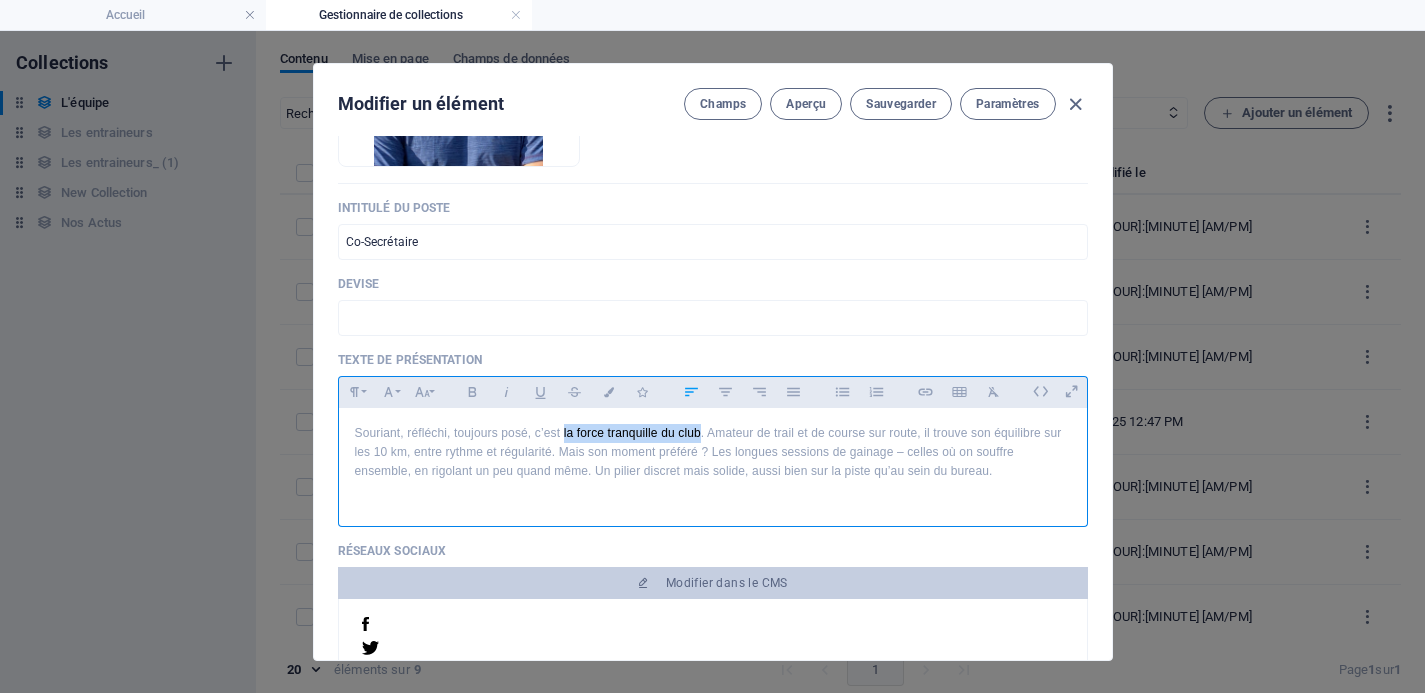 drag, startPoint x: 699, startPoint y: 429, endPoint x: 562, endPoint y: 429, distance: 137 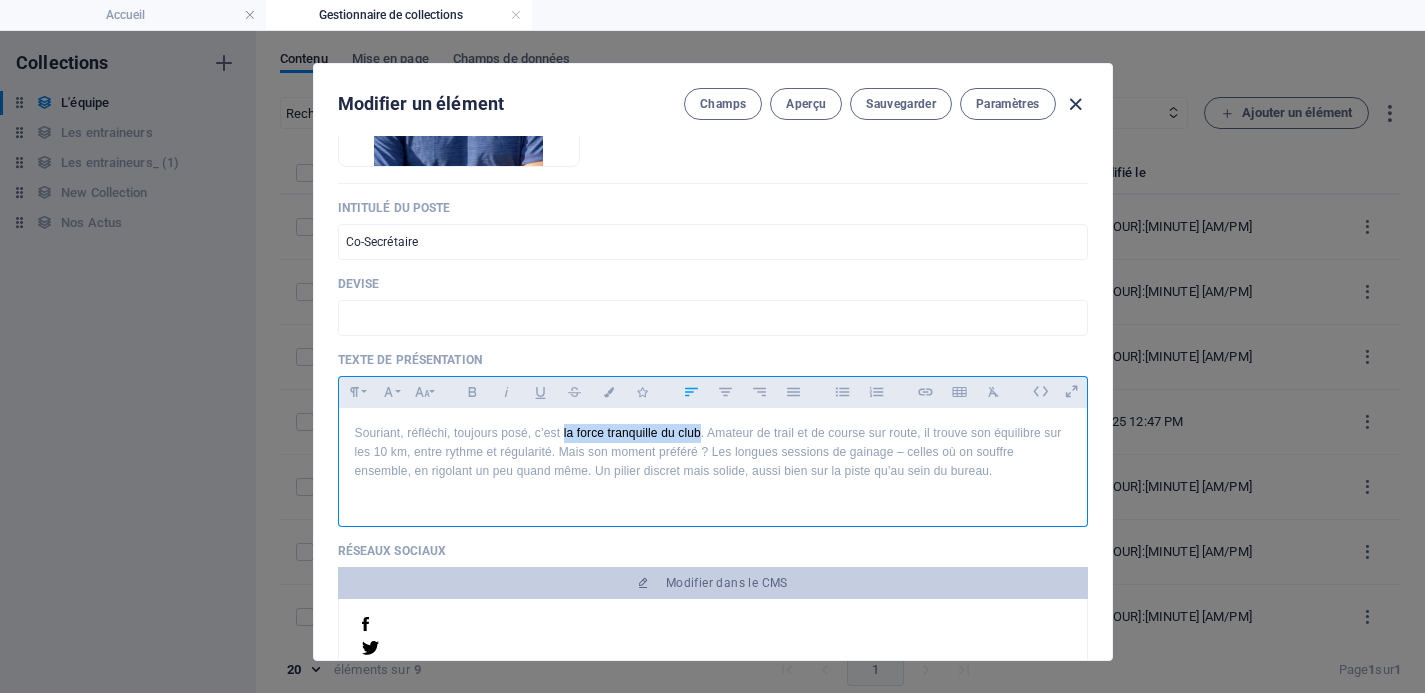 click at bounding box center [1075, 104] 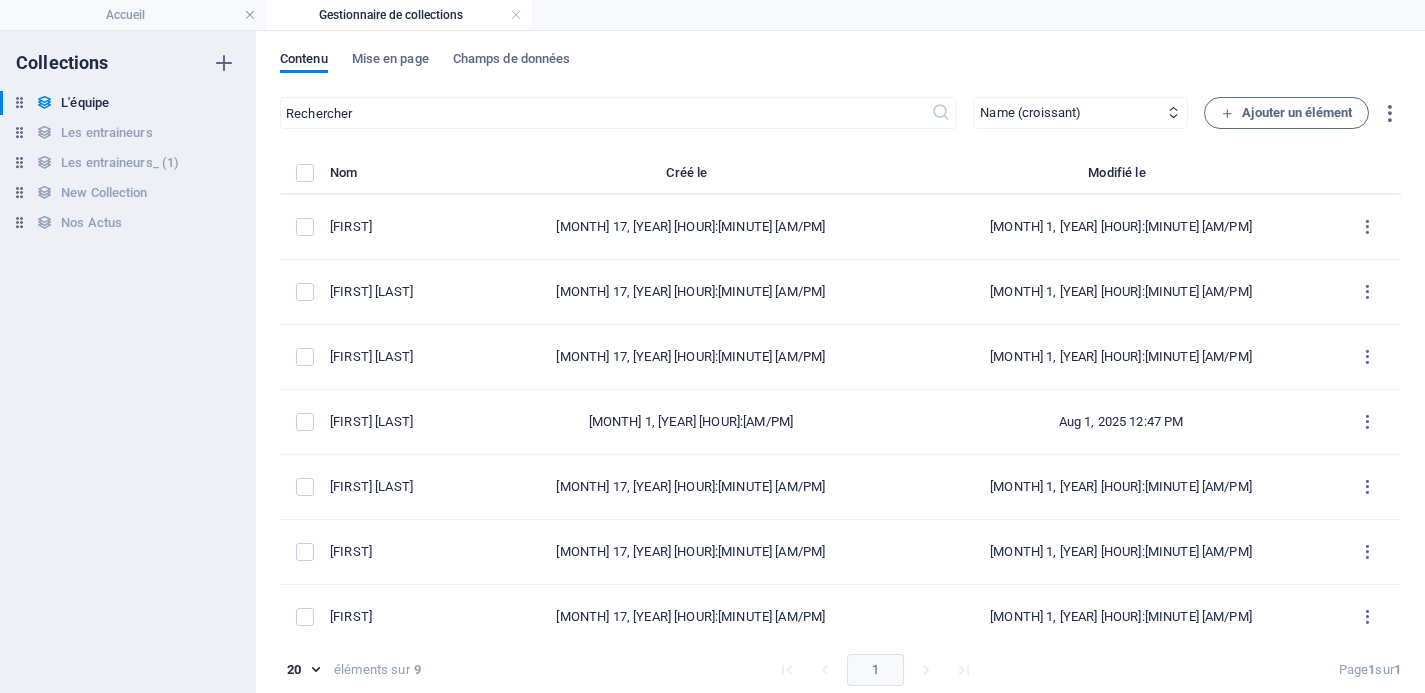 type on "cyprien-l" 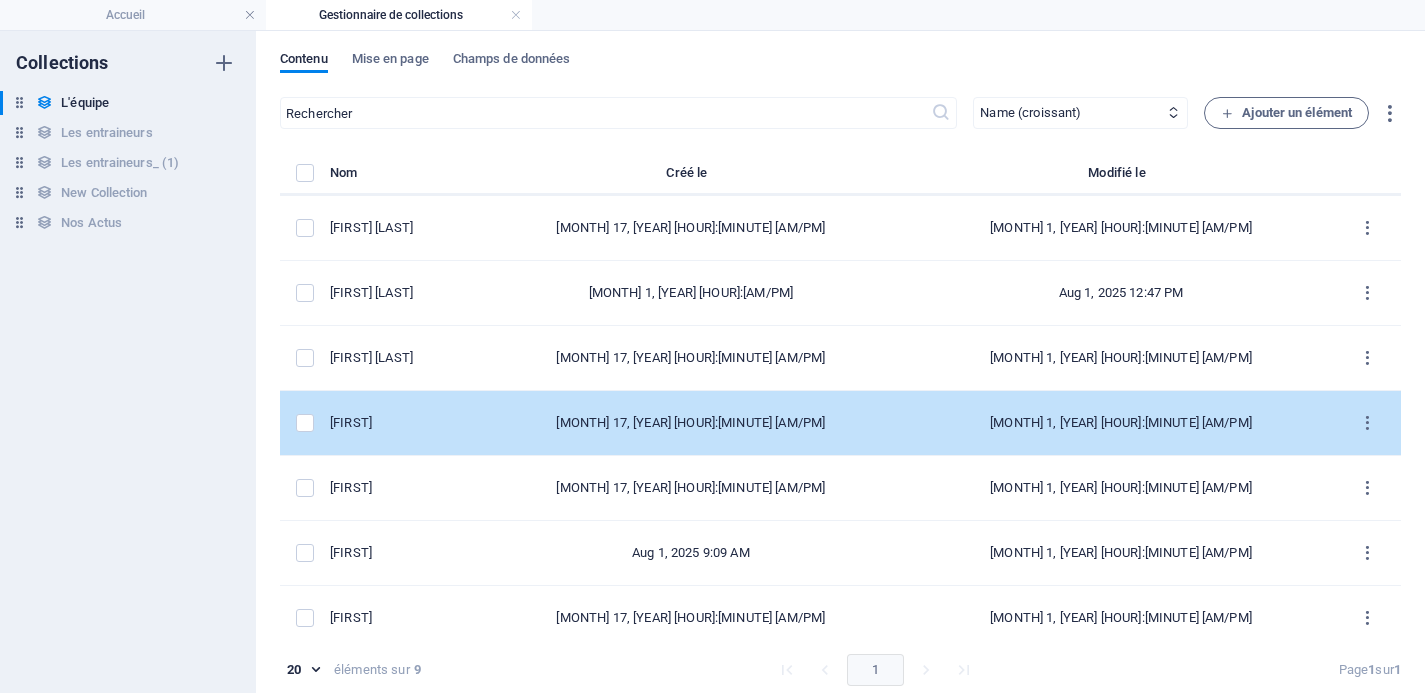 scroll, scrollTop: 142, scrollLeft: 0, axis: vertical 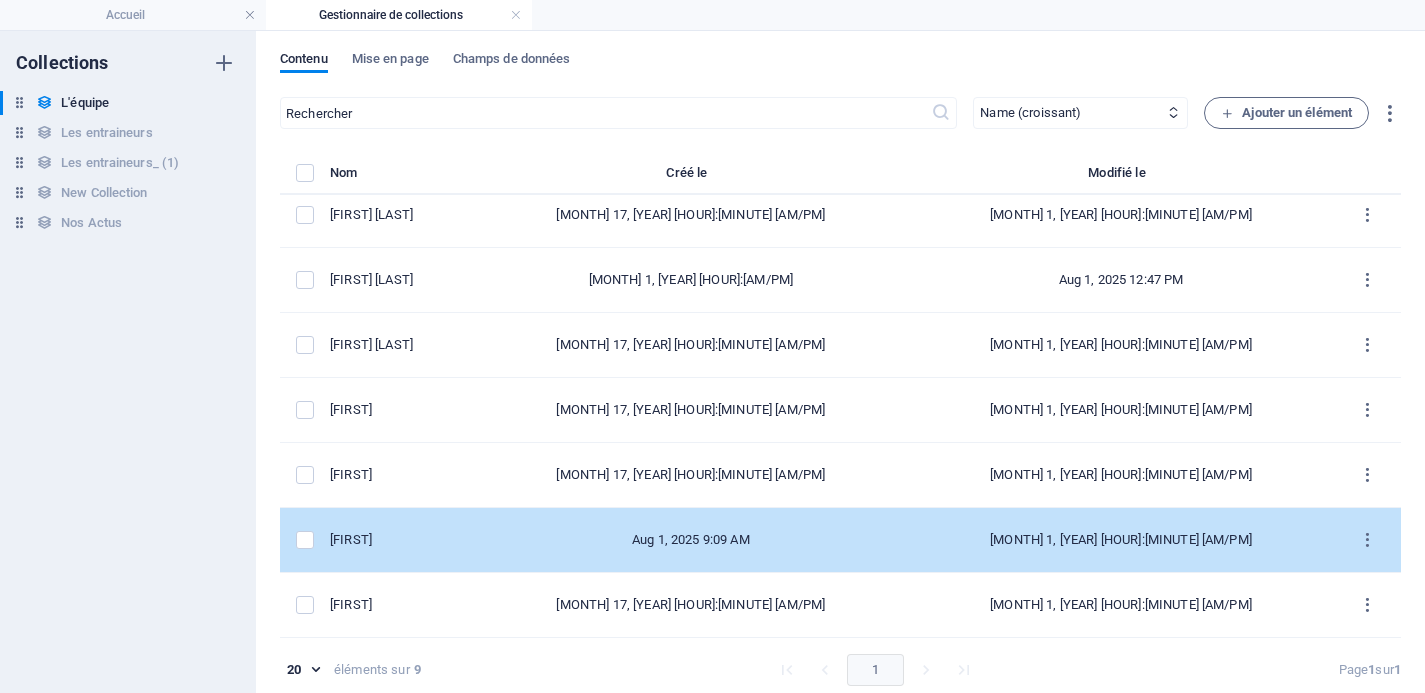 click on "[FIRST]" at bounding box center [401, 540] 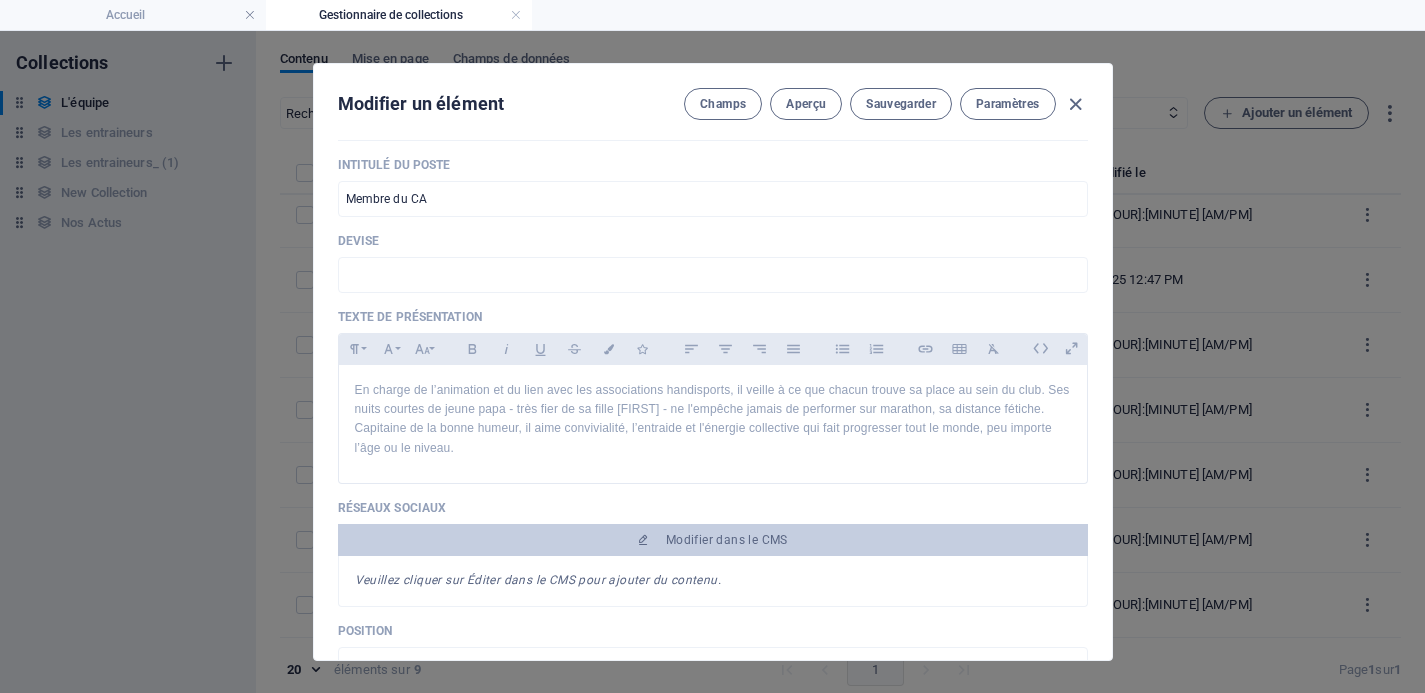 scroll, scrollTop: 451, scrollLeft: 0, axis: vertical 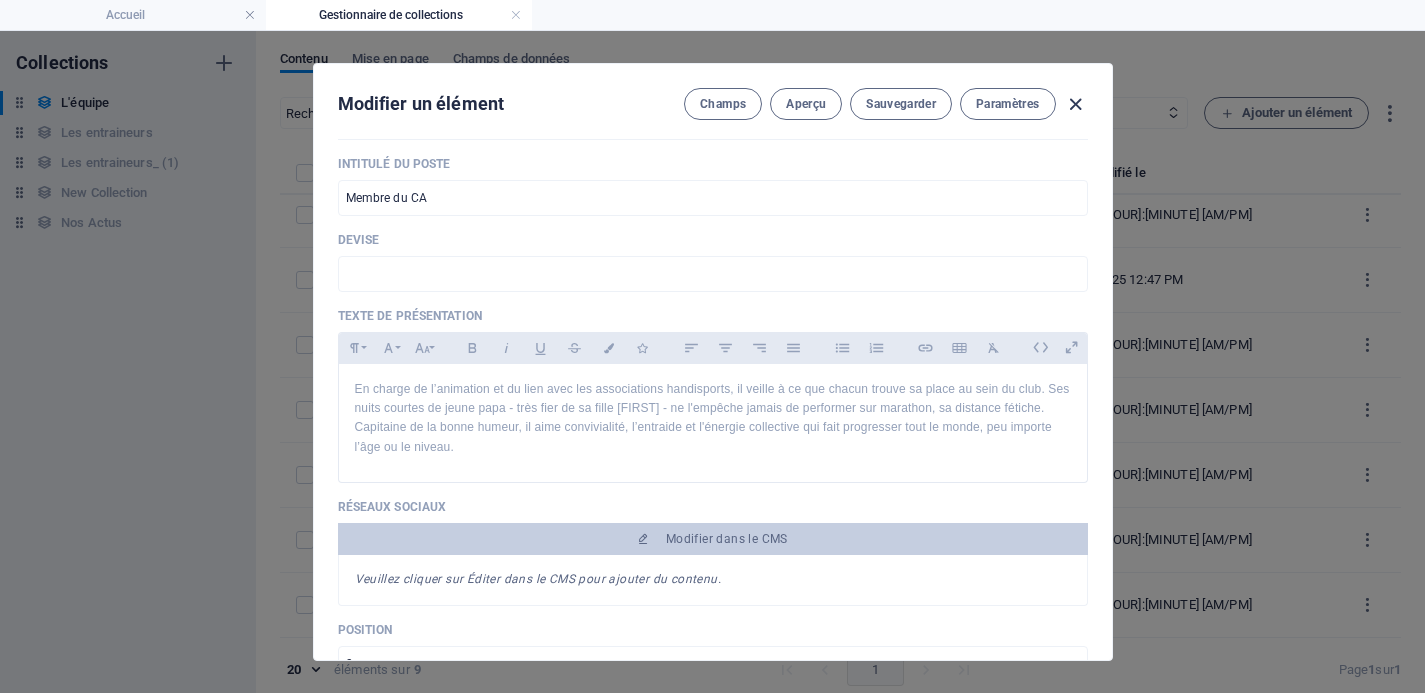 click at bounding box center [1075, 104] 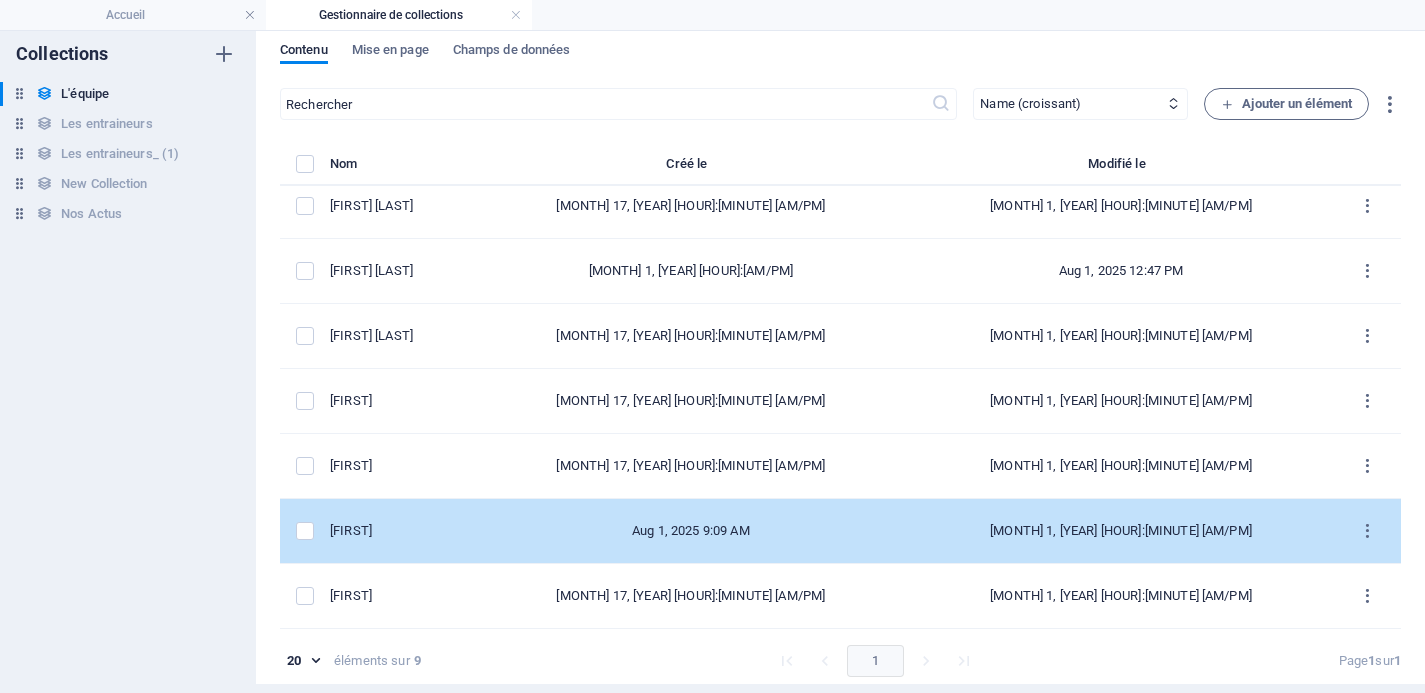 scroll, scrollTop: 0, scrollLeft: 0, axis: both 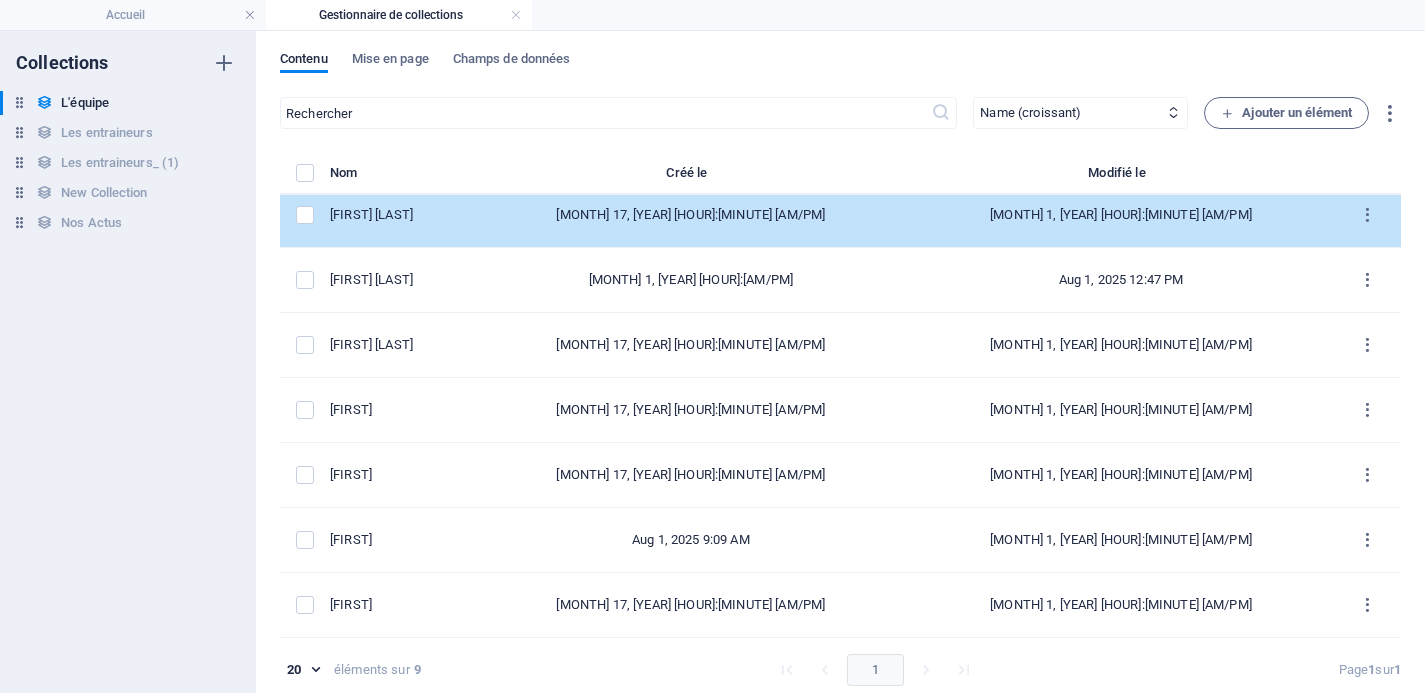 click on "Benoît E." at bounding box center (401, 215) 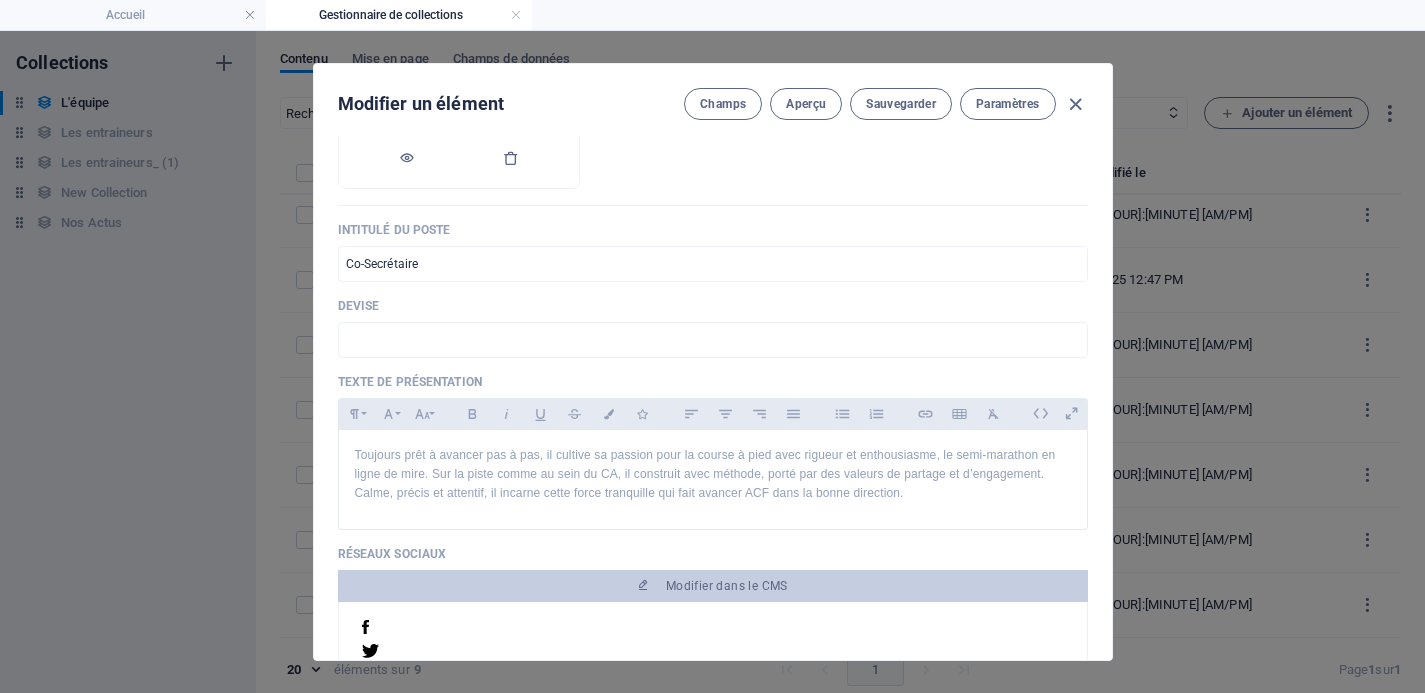 scroll, scrollTop: 554, scrollLeft: 0, axis: vertical 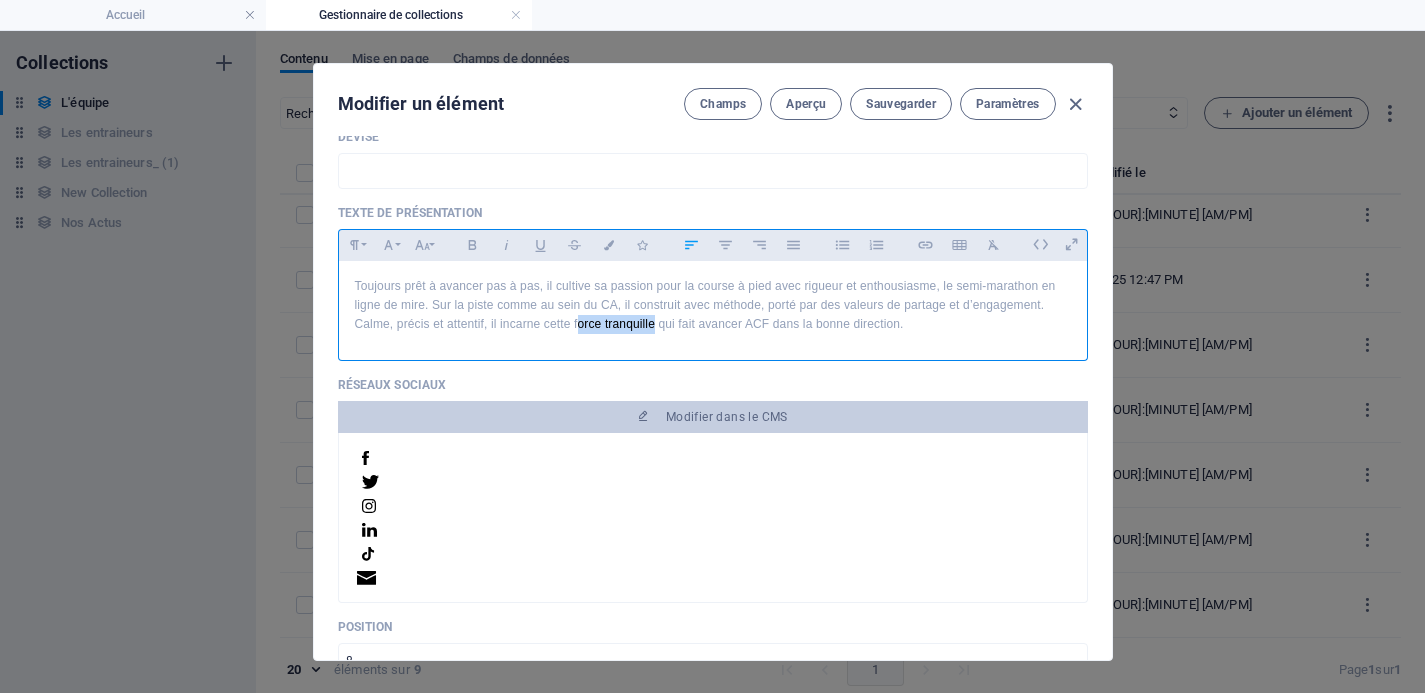 drag, startPoint x: 652, startPoint y: 324, endPoint x: 574, endPoint y: 328, distance: 78.10249 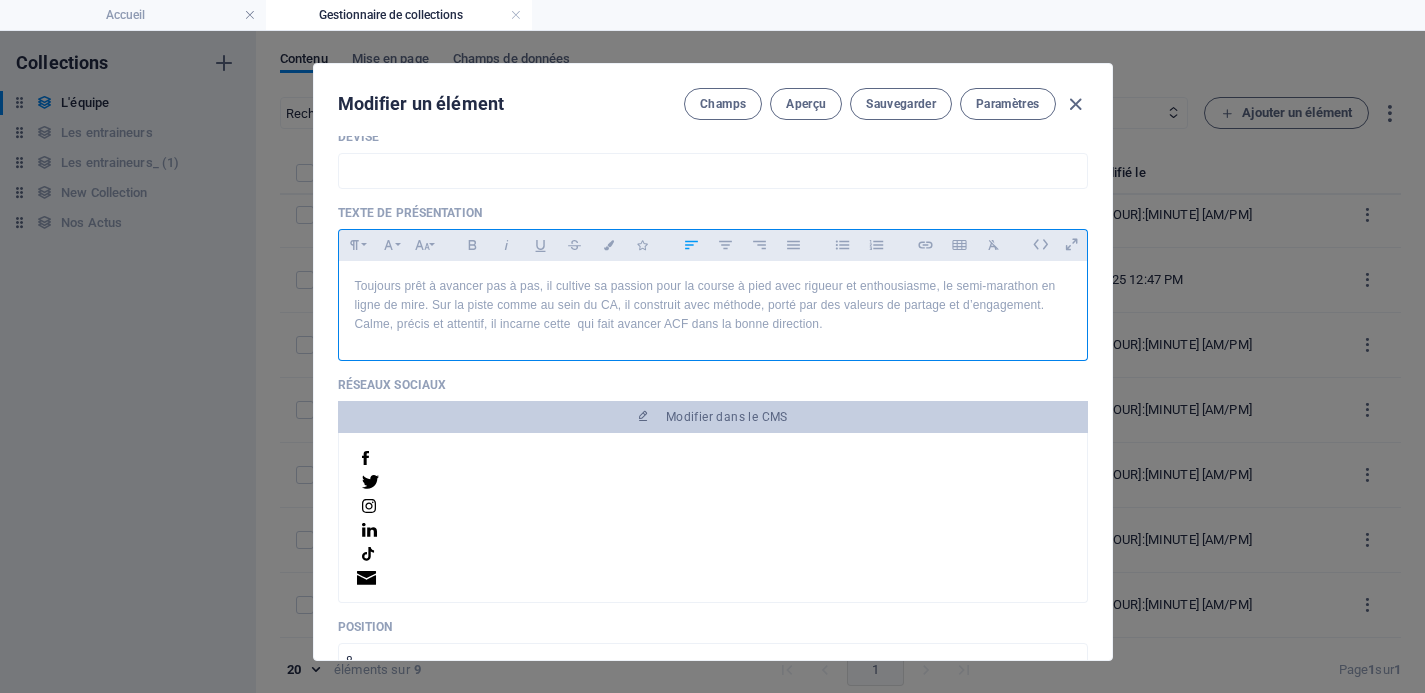 type 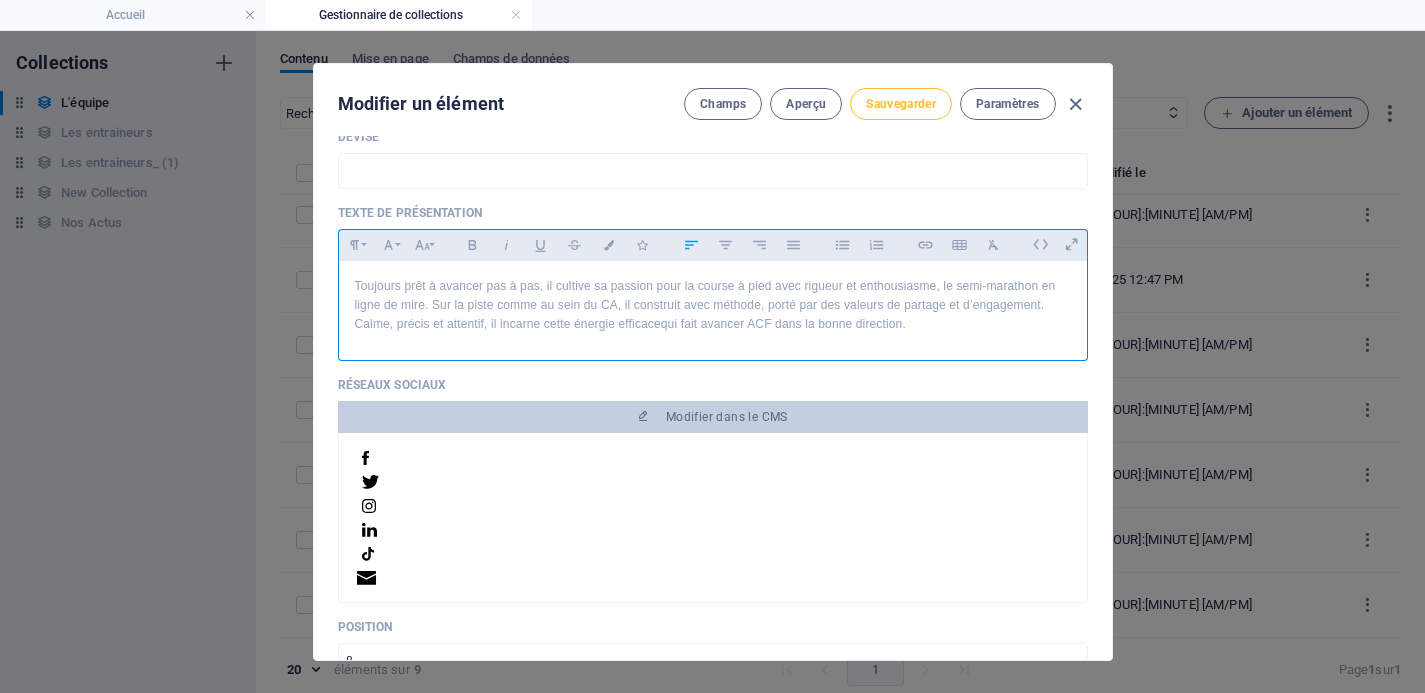 click on "Sauvegarder" at bounding box center (901, 104) 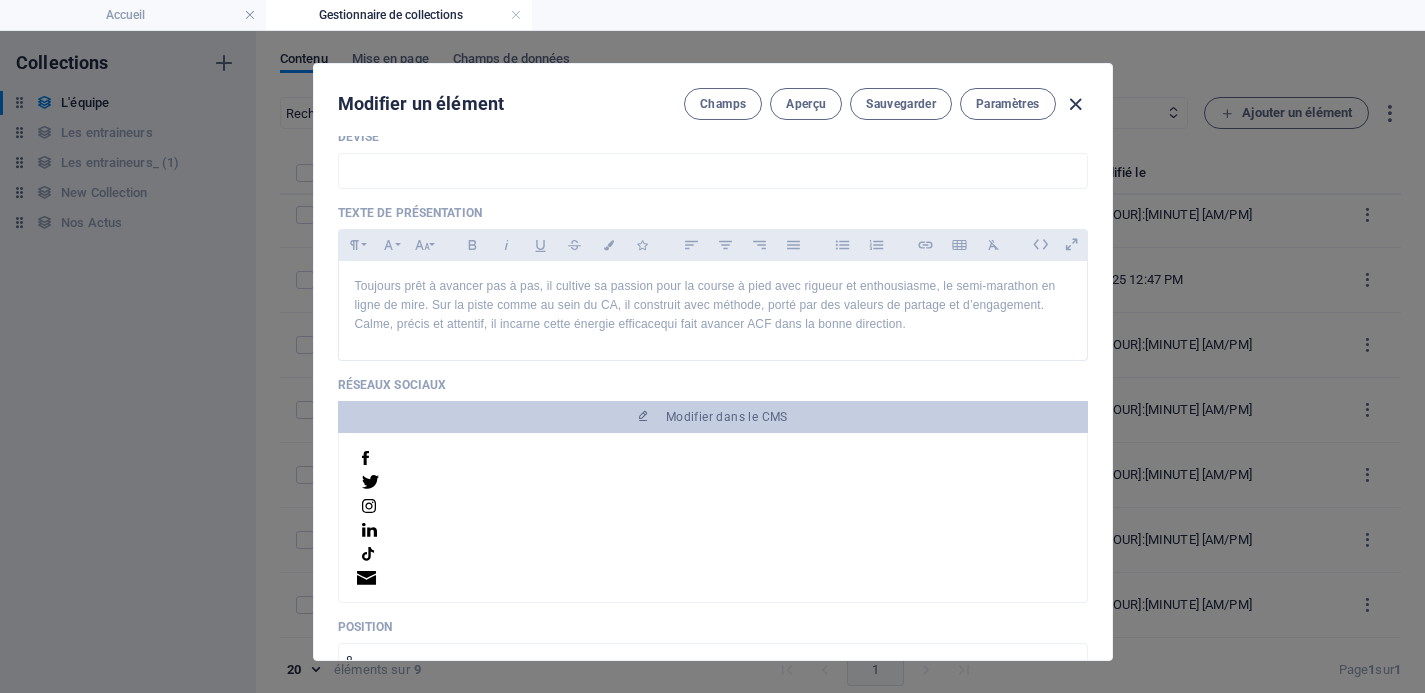 click at bounding box center (1075, 104) 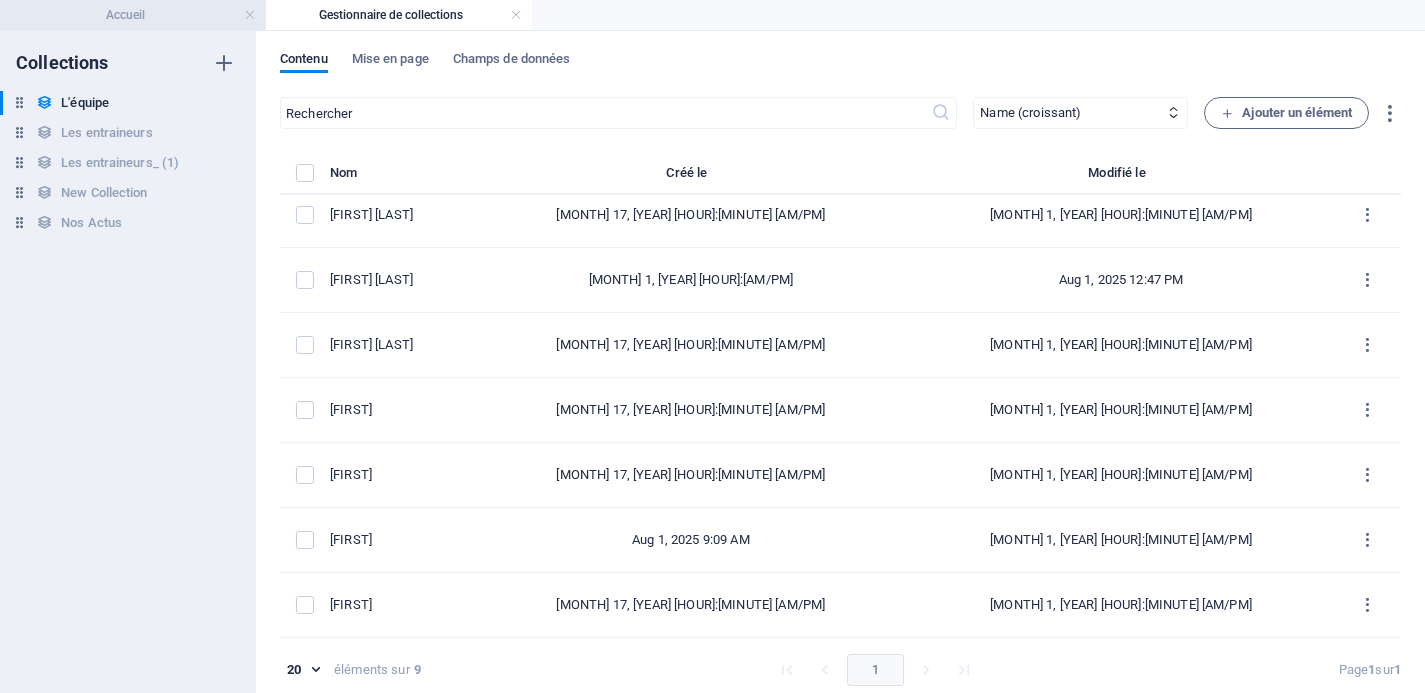 click on "Accueil" at bounding box center (133, 15) 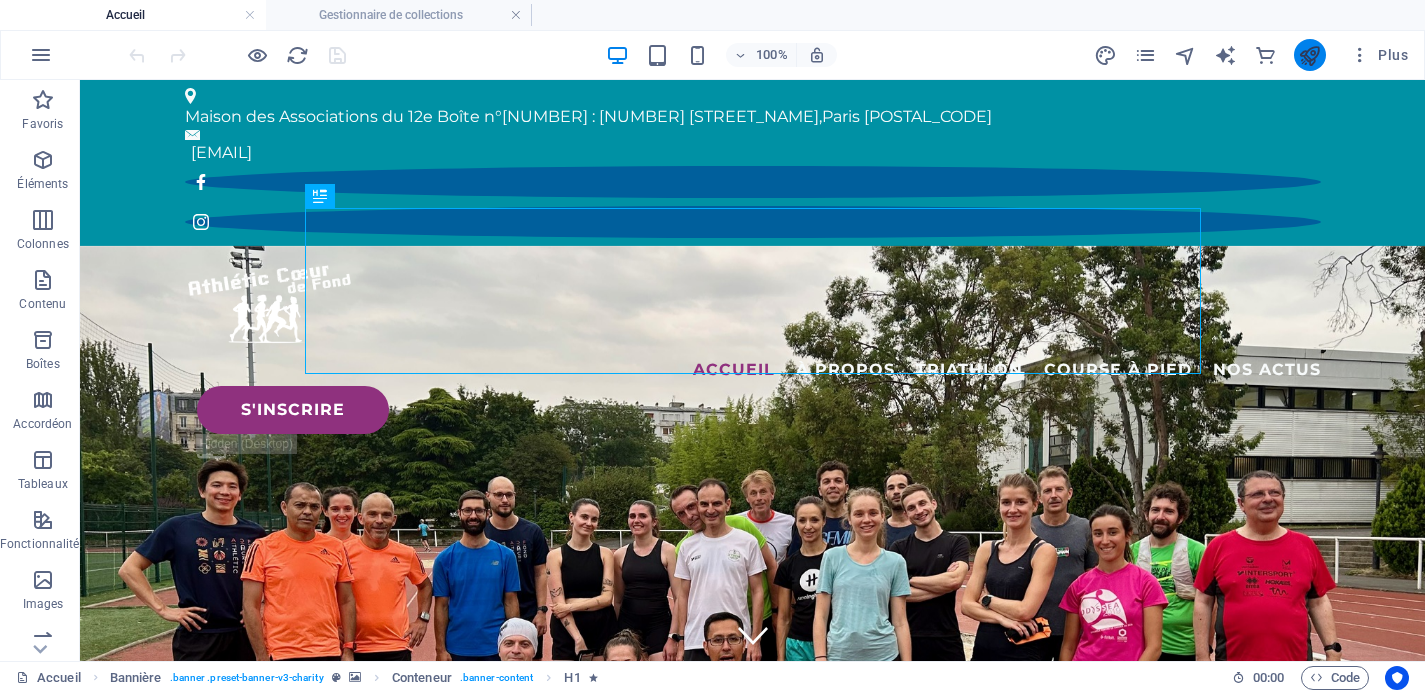 click at bounding box center (1309, 55) 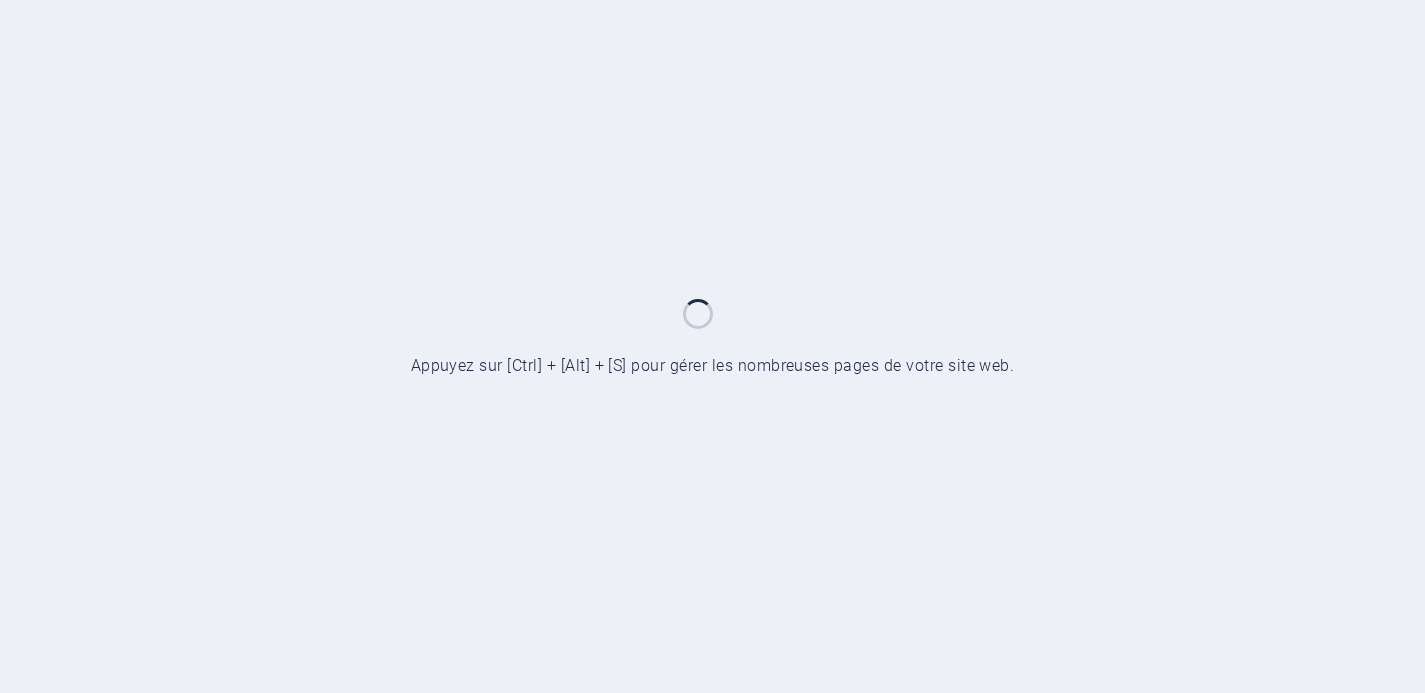 scroll, scrollTop: 0, scrollLeft: 0, axis: both 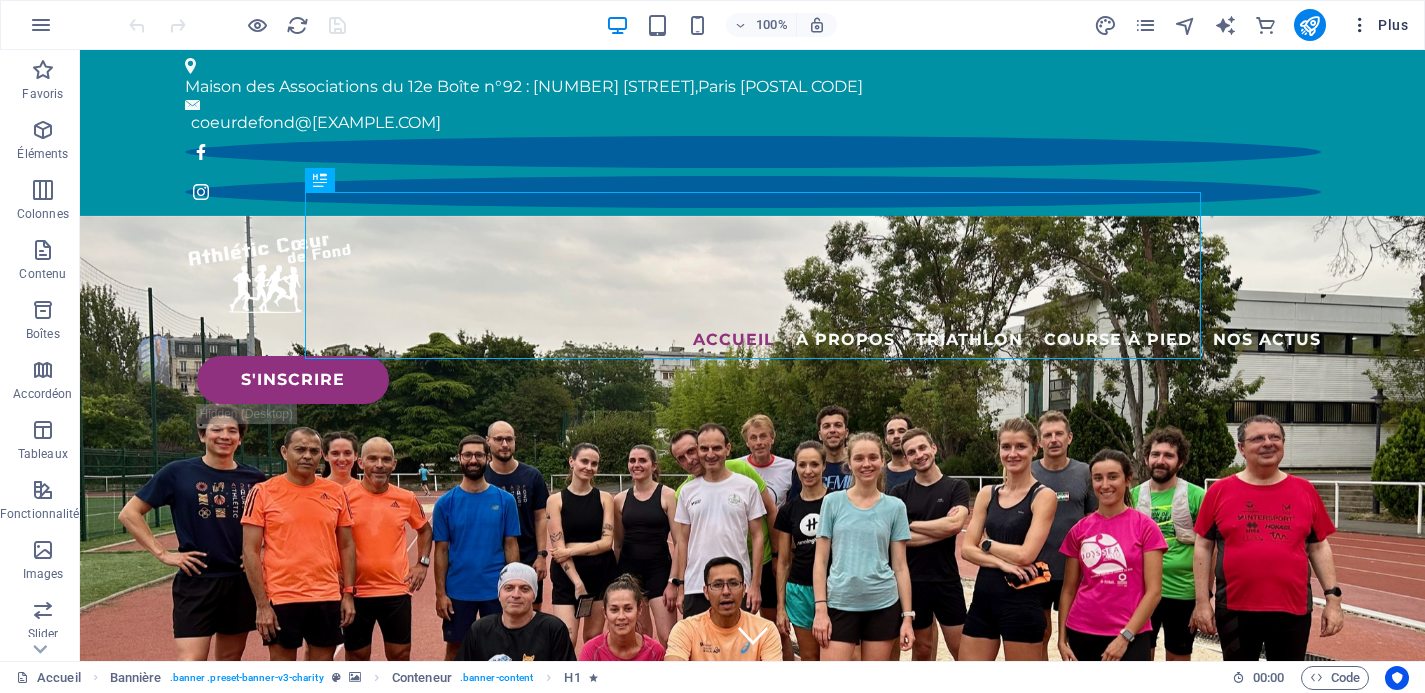 click on "Plus" at bounding box center (1379, 25) 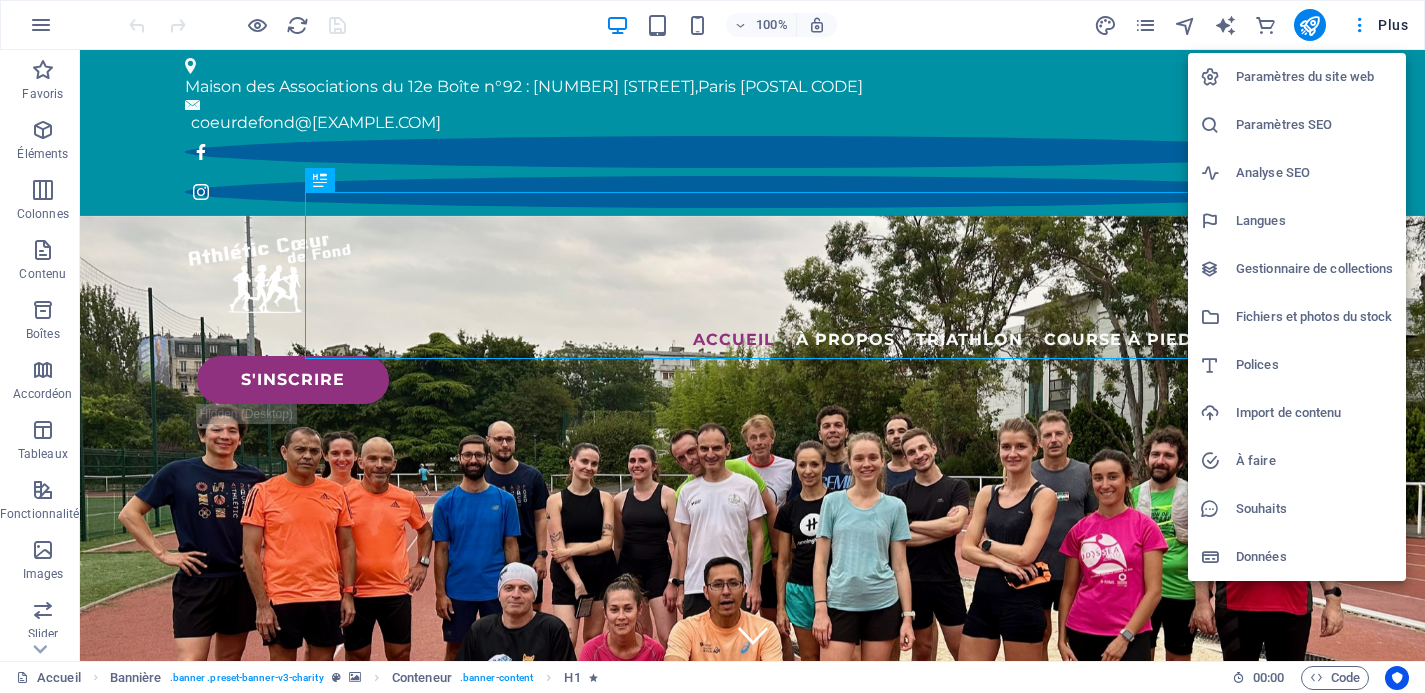 click on "Gestionnaire de collections" at bounding box center [1315, 269] 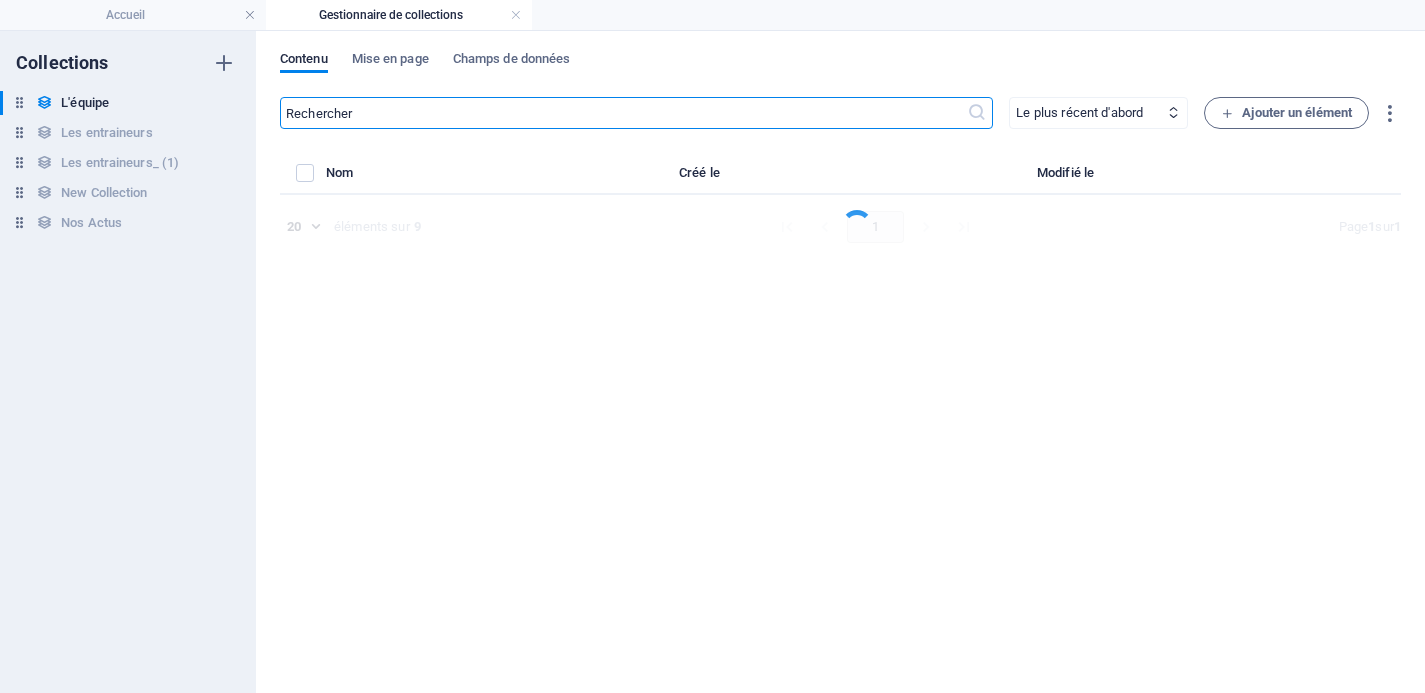 select on "columns.name_ASC" 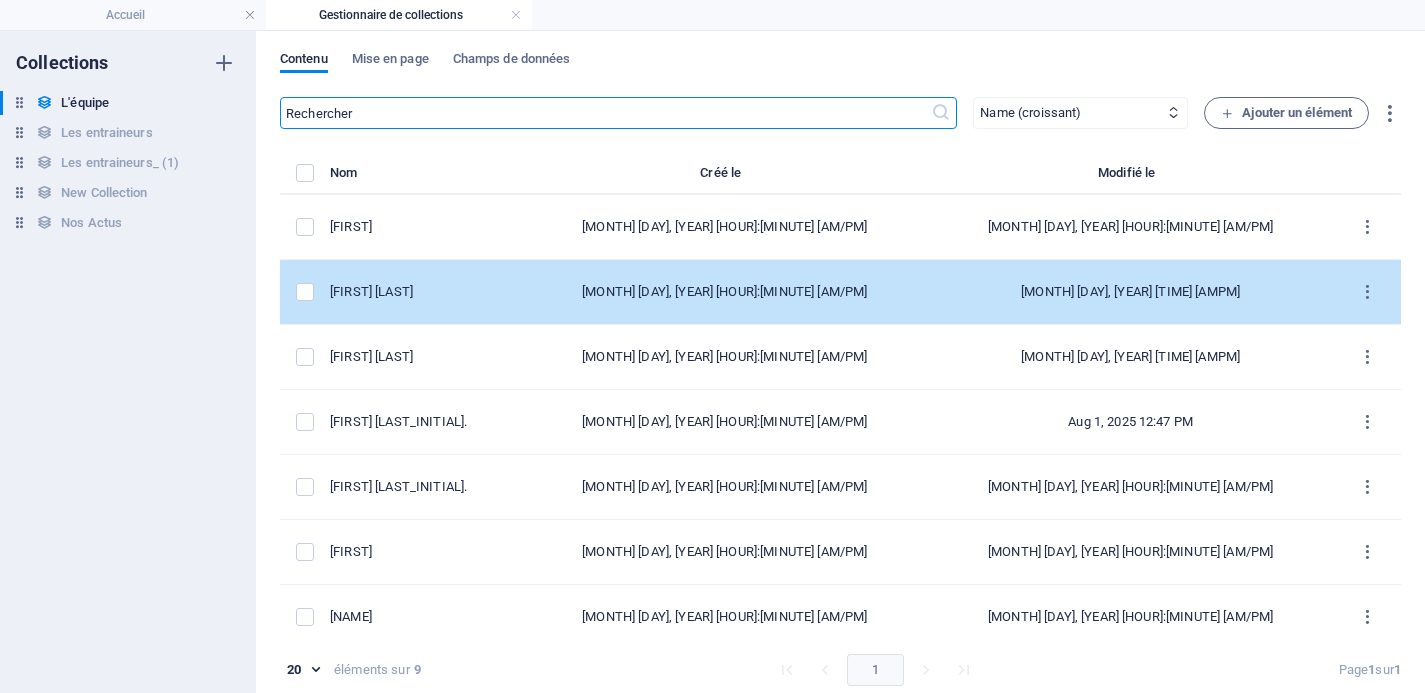 click on "[FIRST] [LAST]" at bounding box center [418, 292] 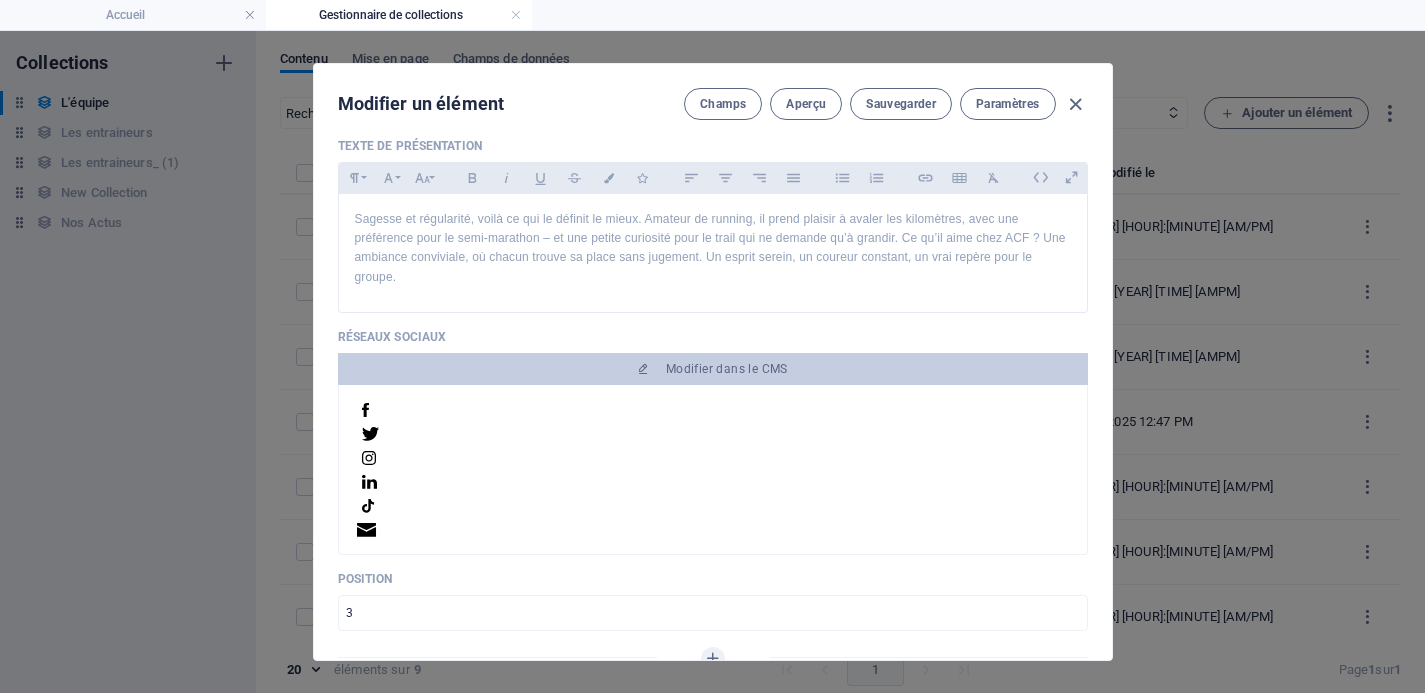 scroll, scrollTop: 685, scrollLeft: 0, axis: vertical 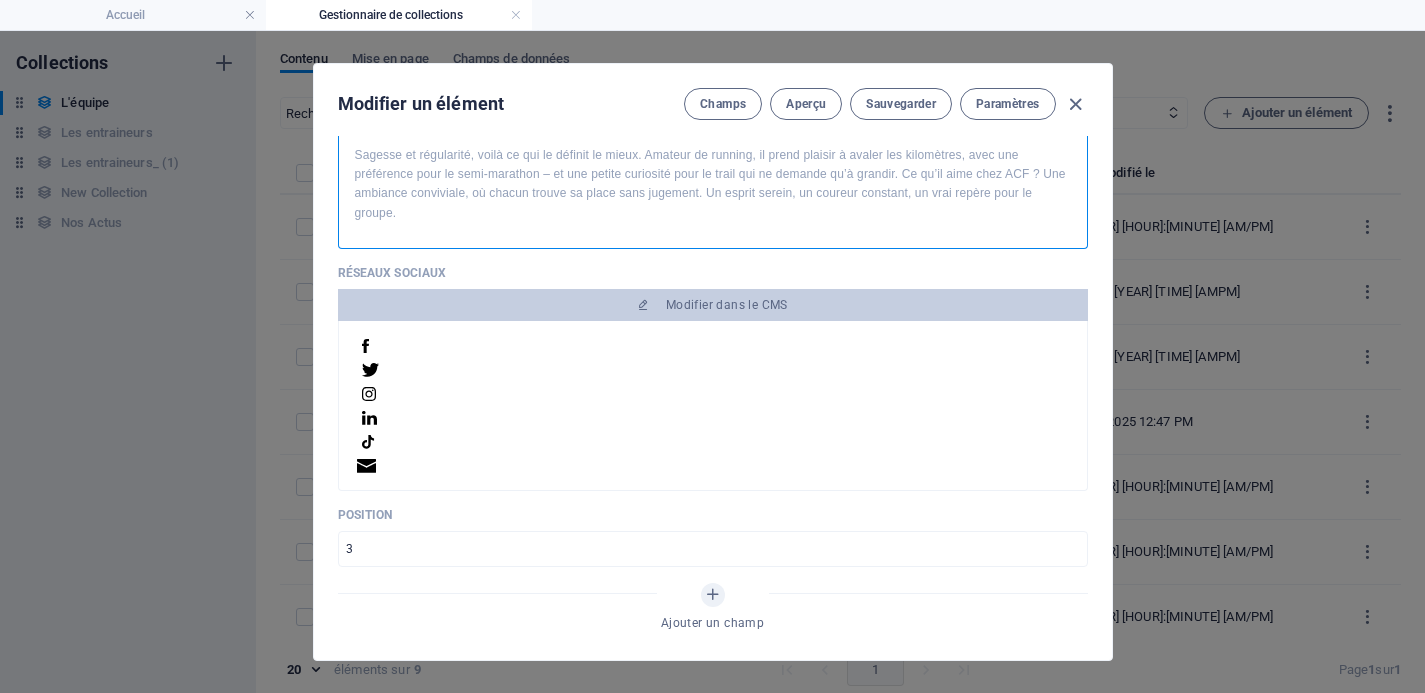 click on "Sagesse et régularité, voilà ce qui le définit le mieux. Amateur de running, il prend plaisir à avaler les kilomètres, avec une préférence pour le semi-marathon – et une petite curiosité pour le trail qui ne demande qu’à grandir. Ce qu’il aime chez ACF ? Une ambiance conviviale, où chacun trouve sa place sans jugement. Un esprit serein, un coureur constant, un vrai repère pour le groupe." at bounding box center (713, 184) 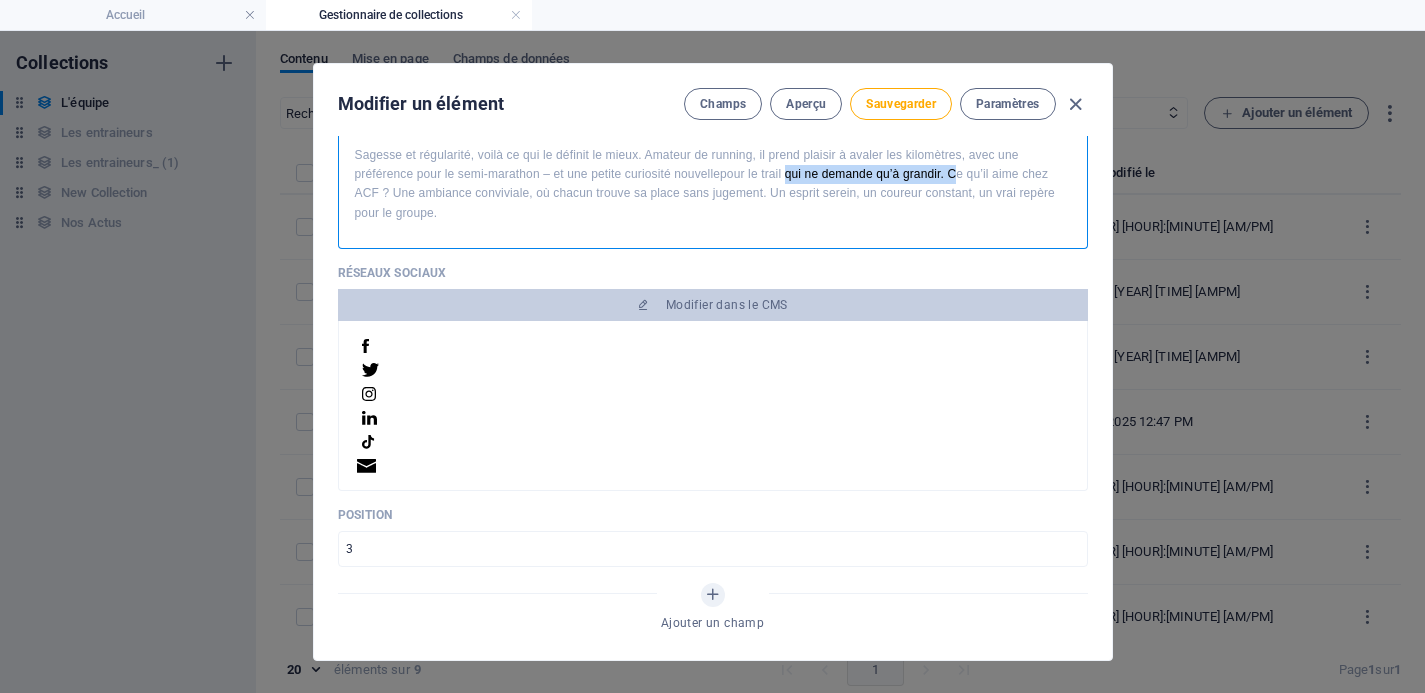 drag, startPoint x: 785, startPoint y: 174, endPoint x: 954, endPoint y: 175, distance: 169.00296 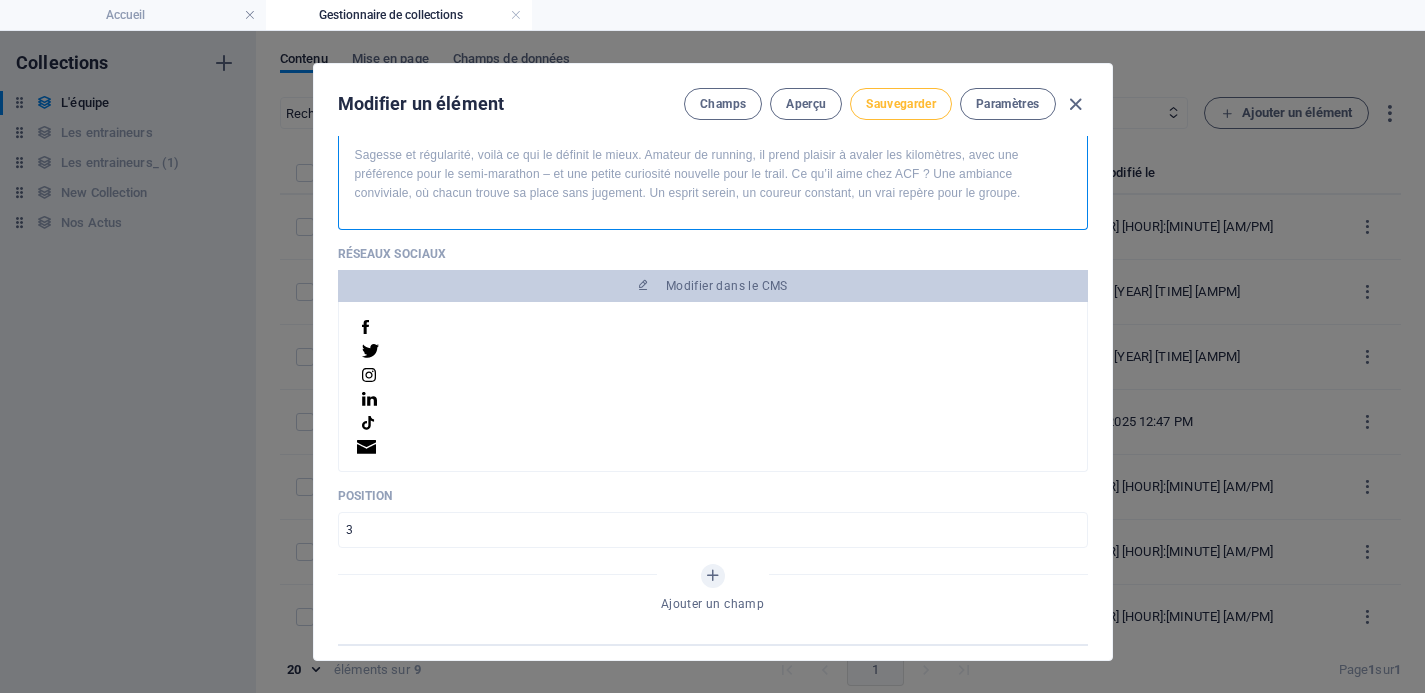 click on "Sauvegarder" at bounding box center [901, 104] 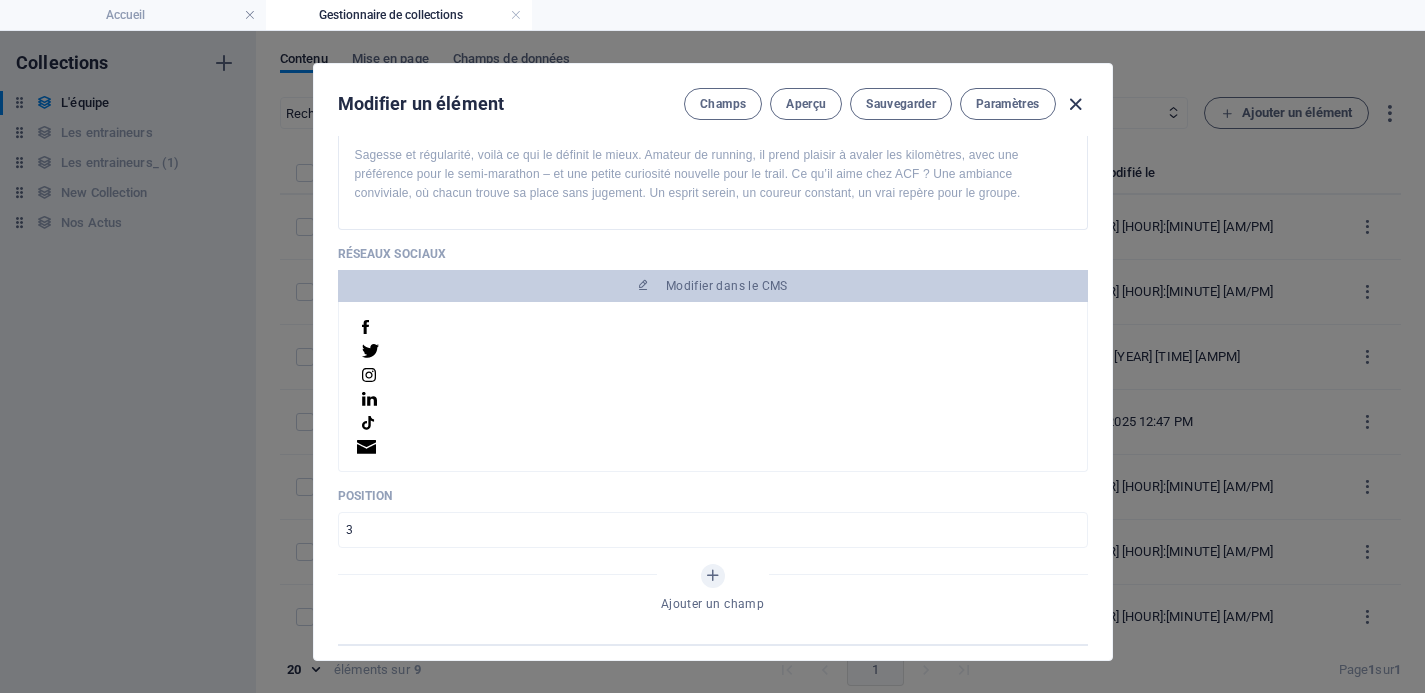 click at bounding box center [1075, 104] 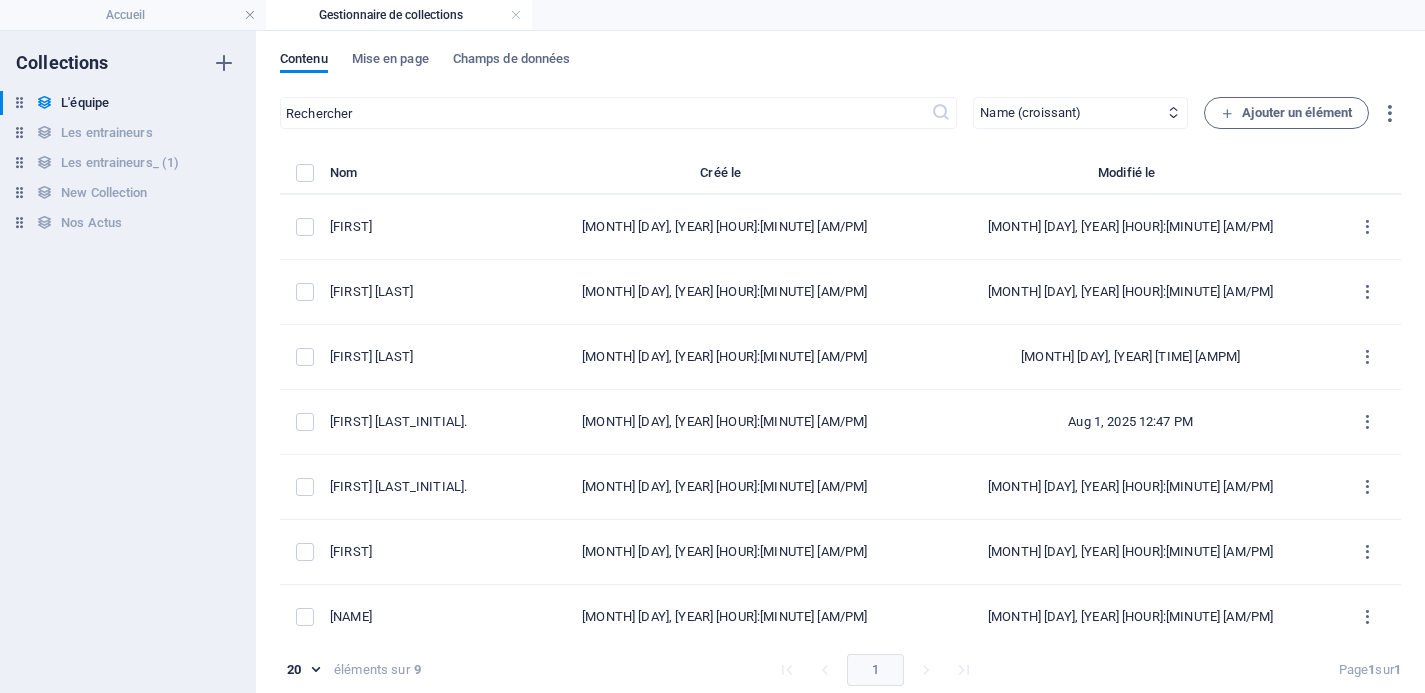 scroll, scrollTop: 606, scrollLeft: 0, axis: vertical 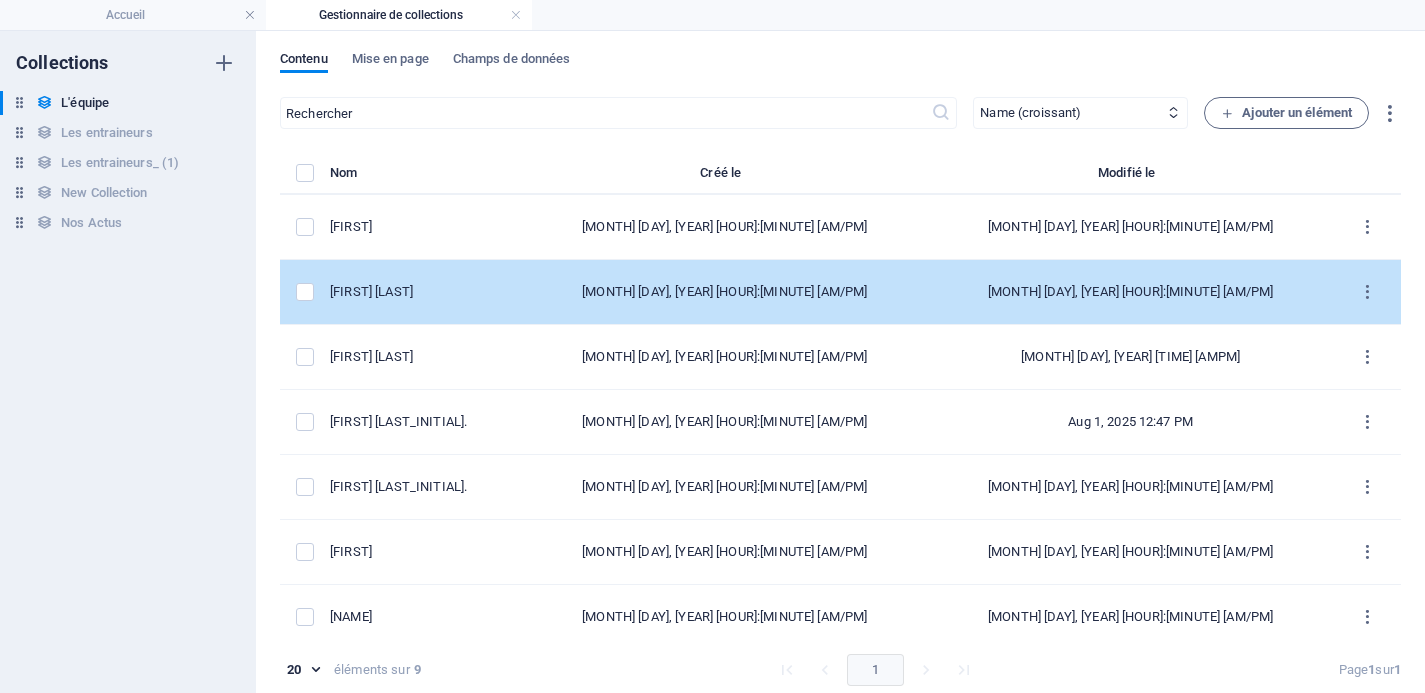 click on "[FIRST] [LAST]" at bounding box center [426, 292] 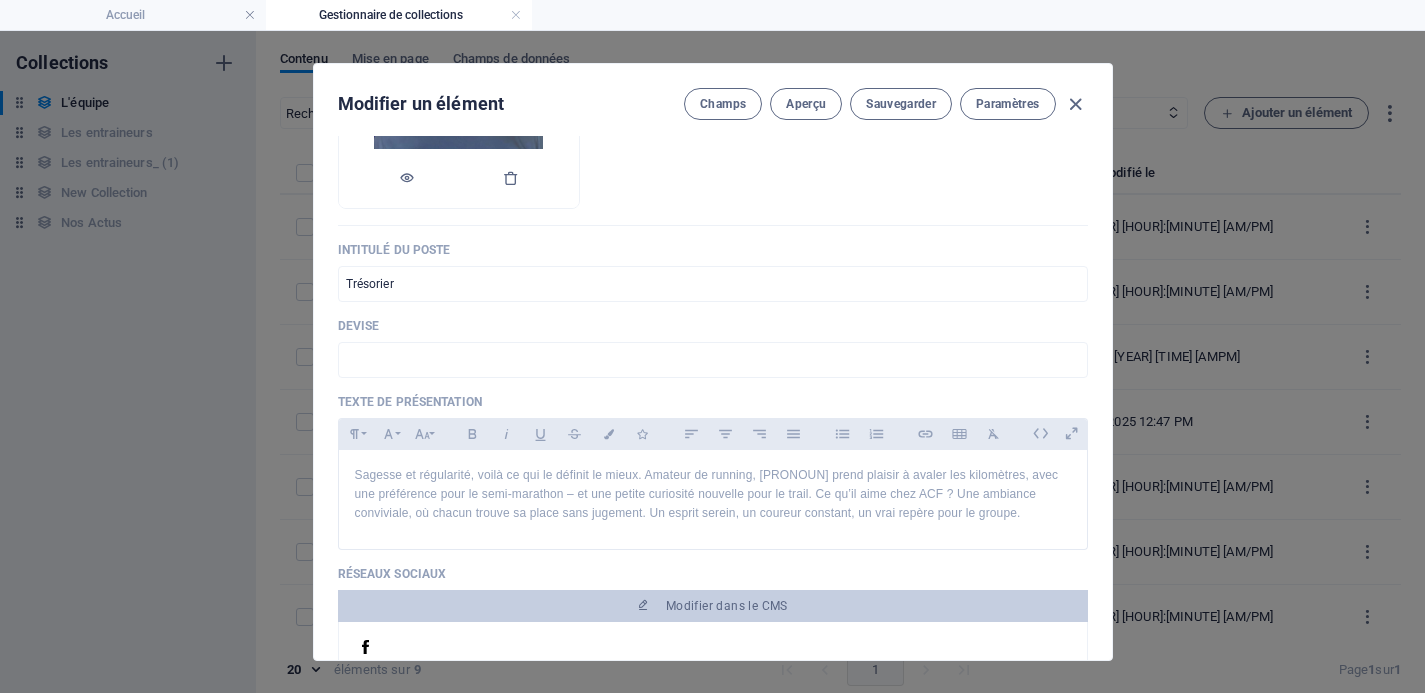 scroll, scrollTop: 431, scrollLeft: 0, axis: vertical 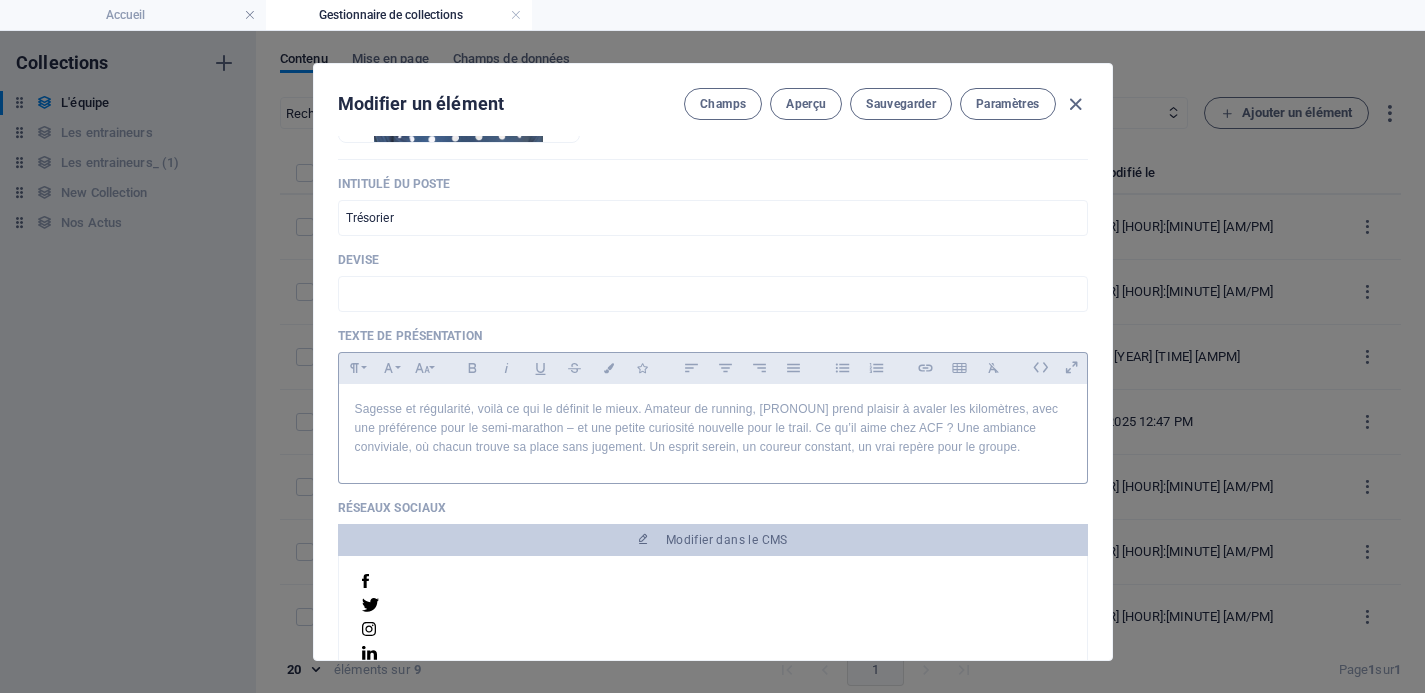 click on "Sagesse et régularité, voilà ce qui le définit le mieux. Amateur de running, [PRONOUN] prend plaisir à avaler les kilomètres, avec une préférence pour le semi-marathon – et une petite curiosité nouvelle pour le trail. Ce qu’il aime chez ACF ? Une ambiance conviviale, où chacun trouve sa place sans jugement. Un esprit serein, un coureur constant, un vrai repère pour le groupe." at bounding box center (713, 429) 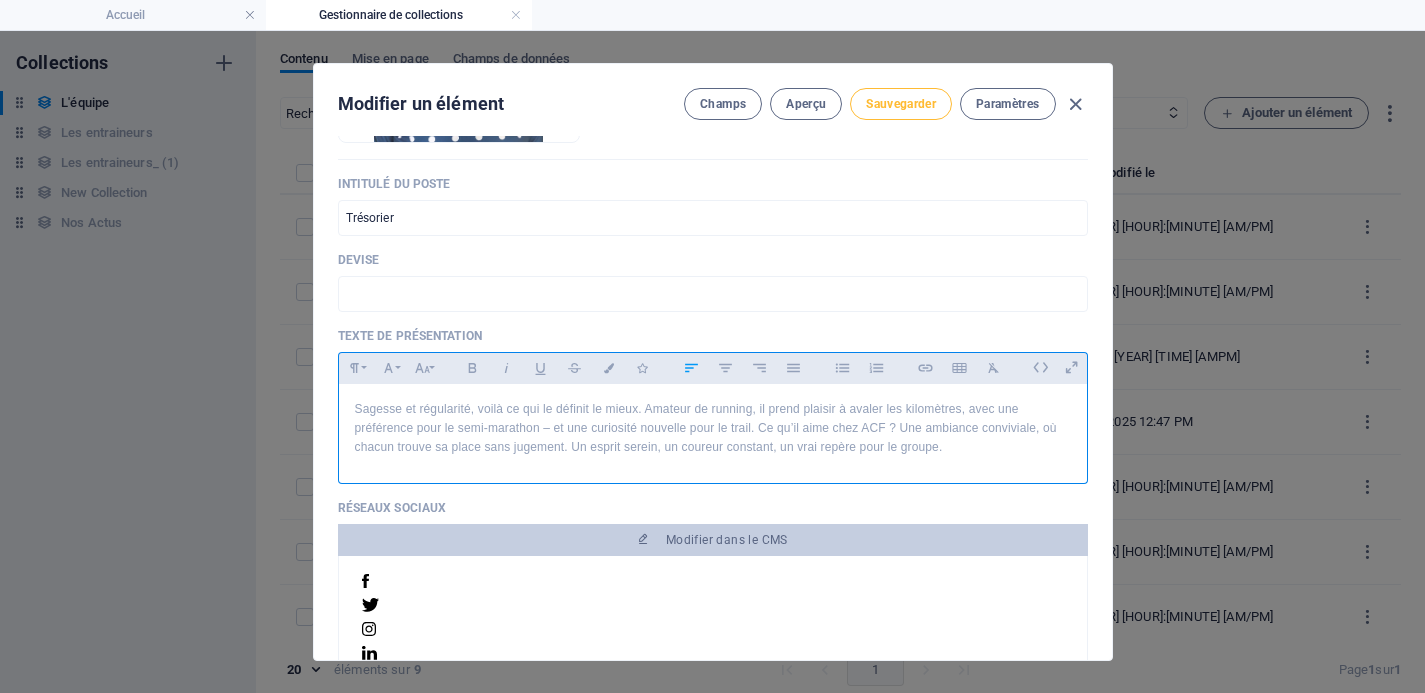 click on "Sauvegarder" at bounding box center (901, 104) 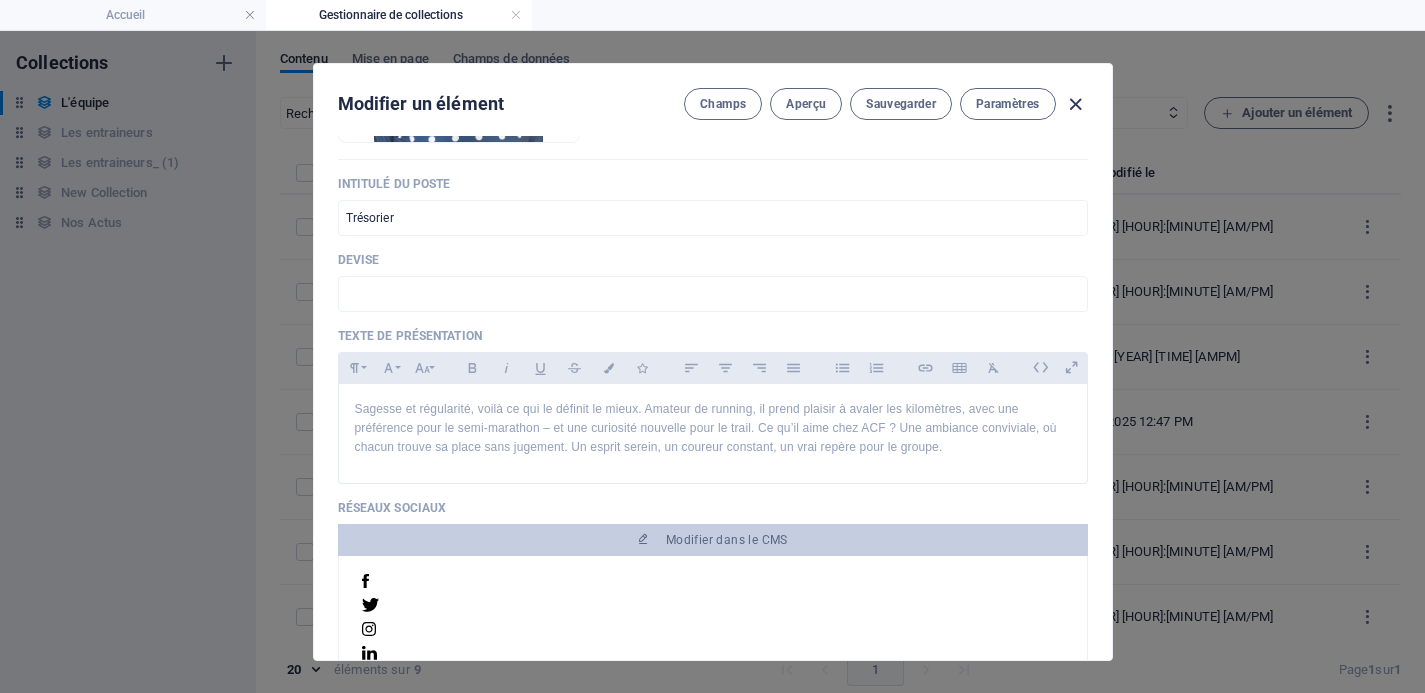 click at bounding box center (1075, 104) 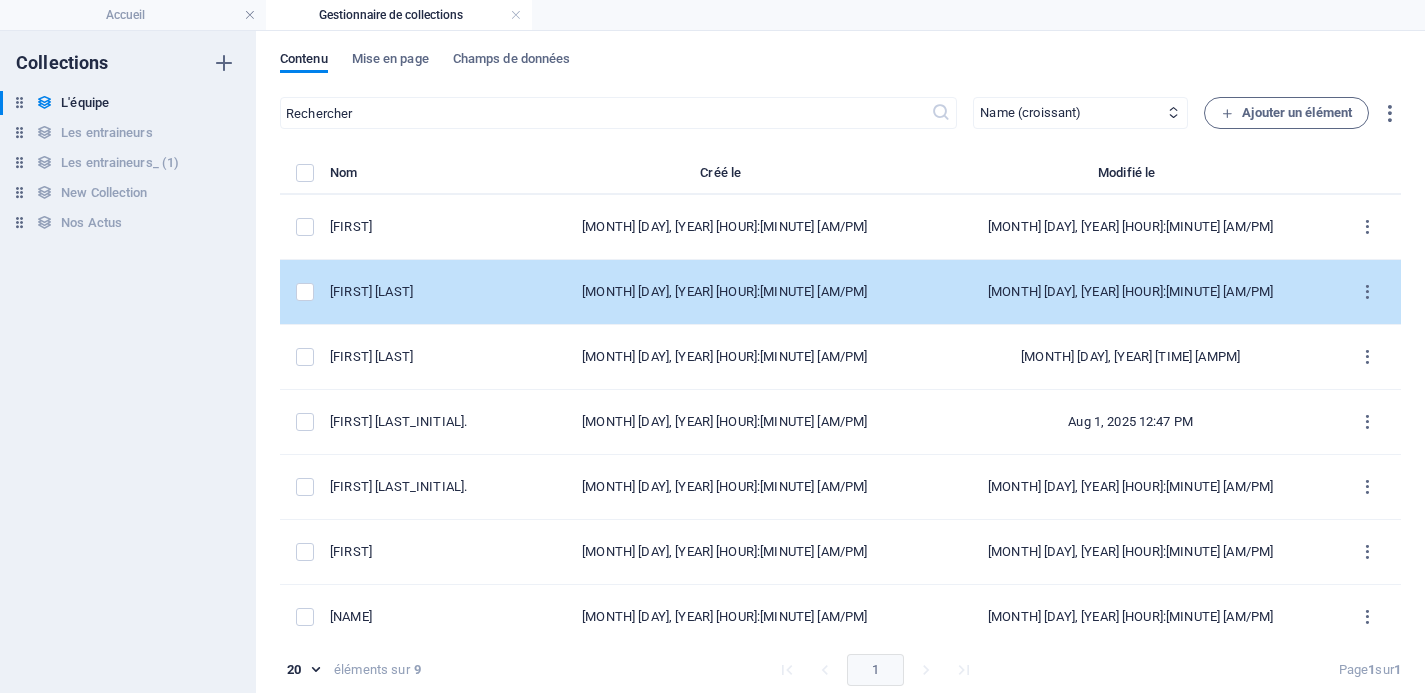 click on "Benoit T." at bounding box center (426, 292) 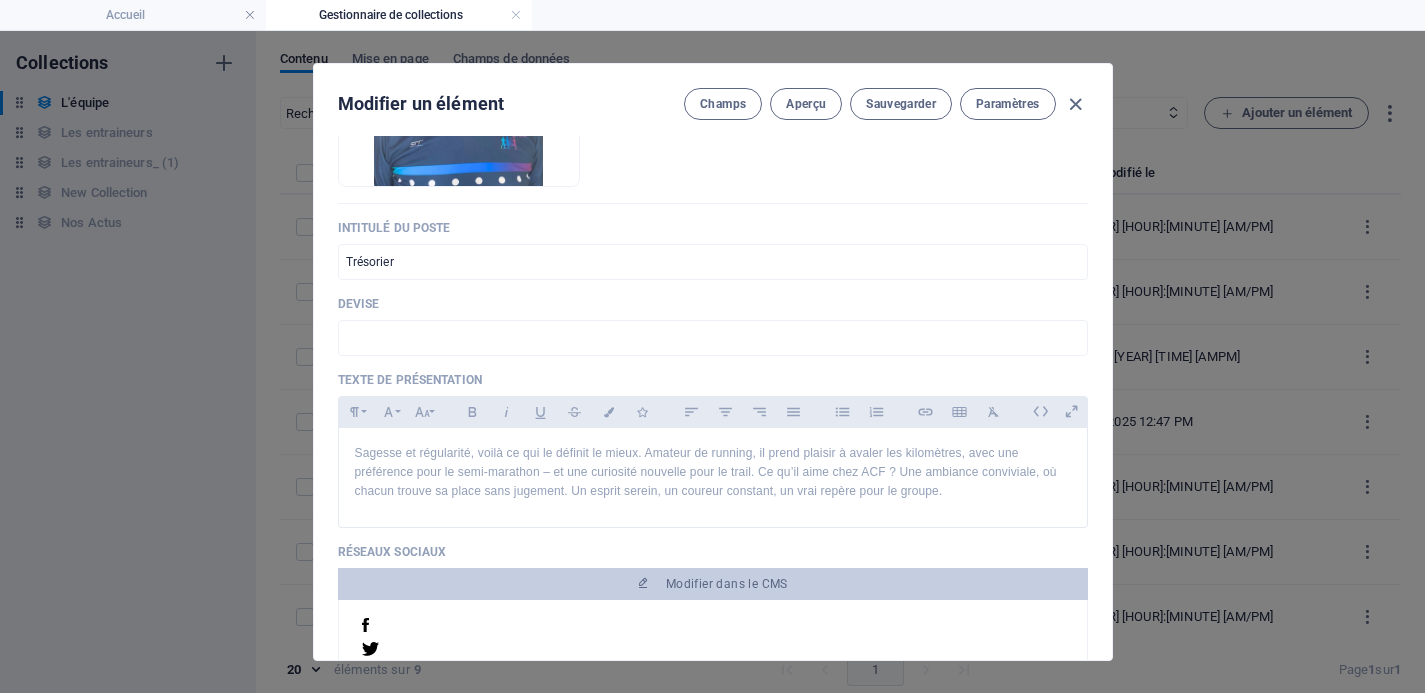 scroll, scrollTop: 389, scrollLeft: 0, axis: vertical 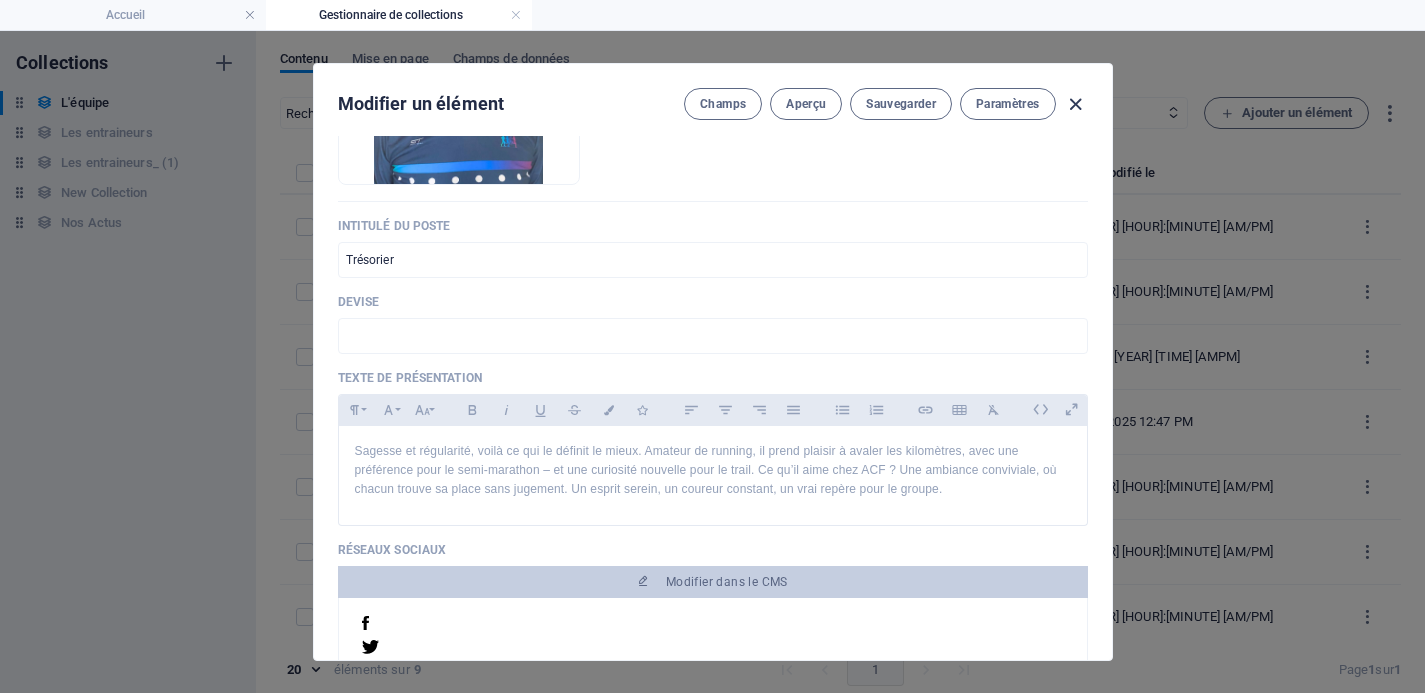 click at bounding box center [1075, 104] 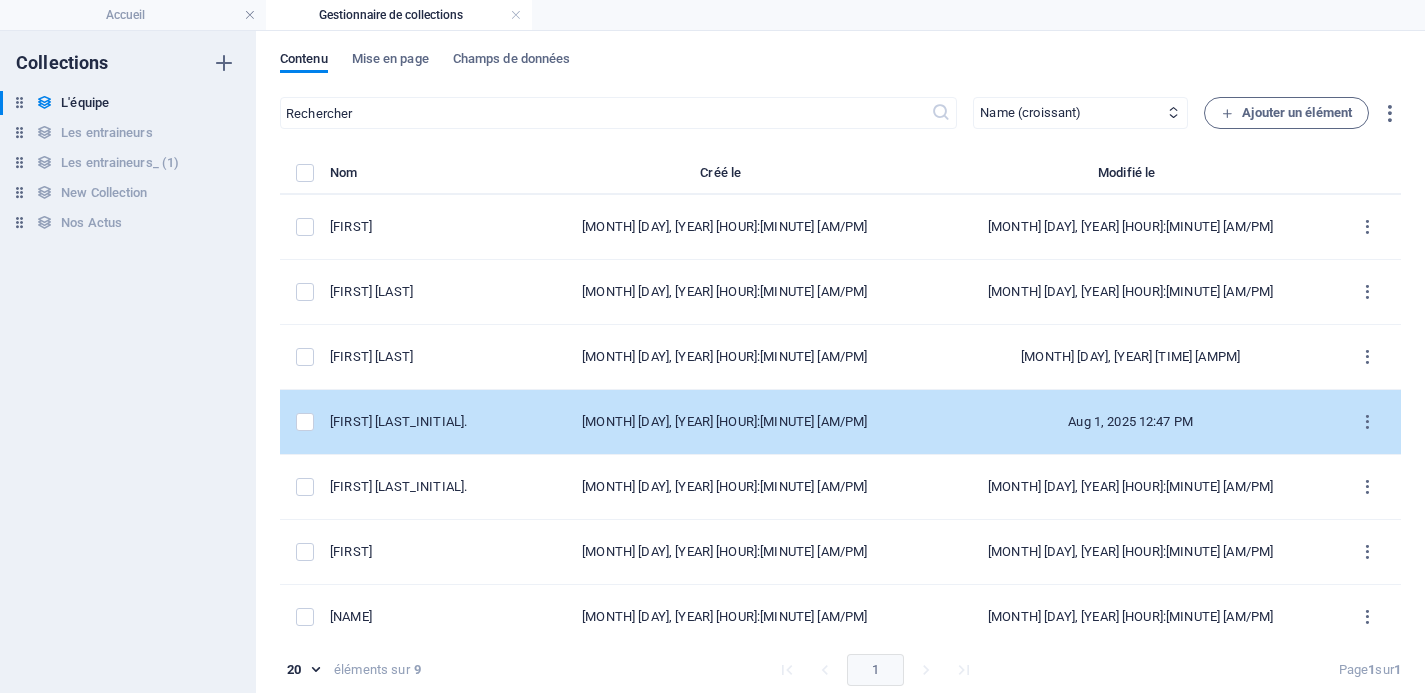 click on "Cyprien F." at bounding box center (418, 422) 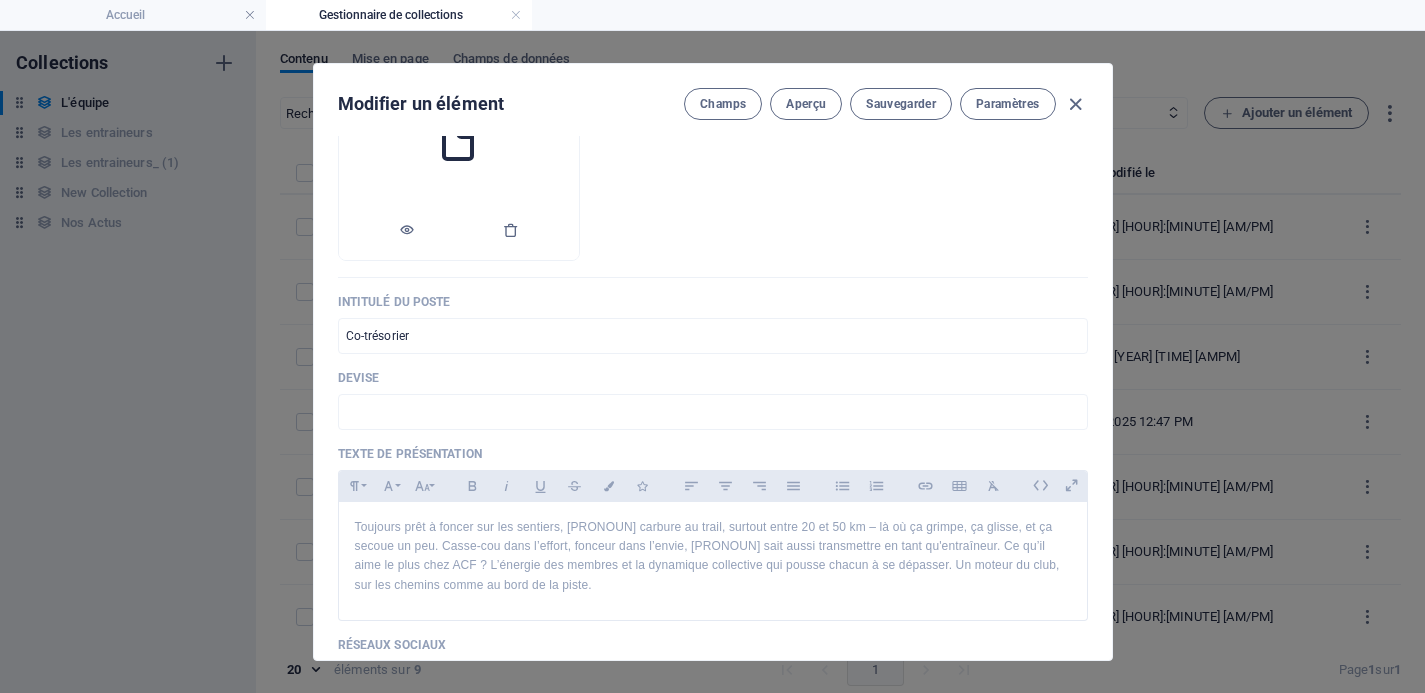 scroll, scrollTop: 401, scrollLeft: 0, axis: vertical 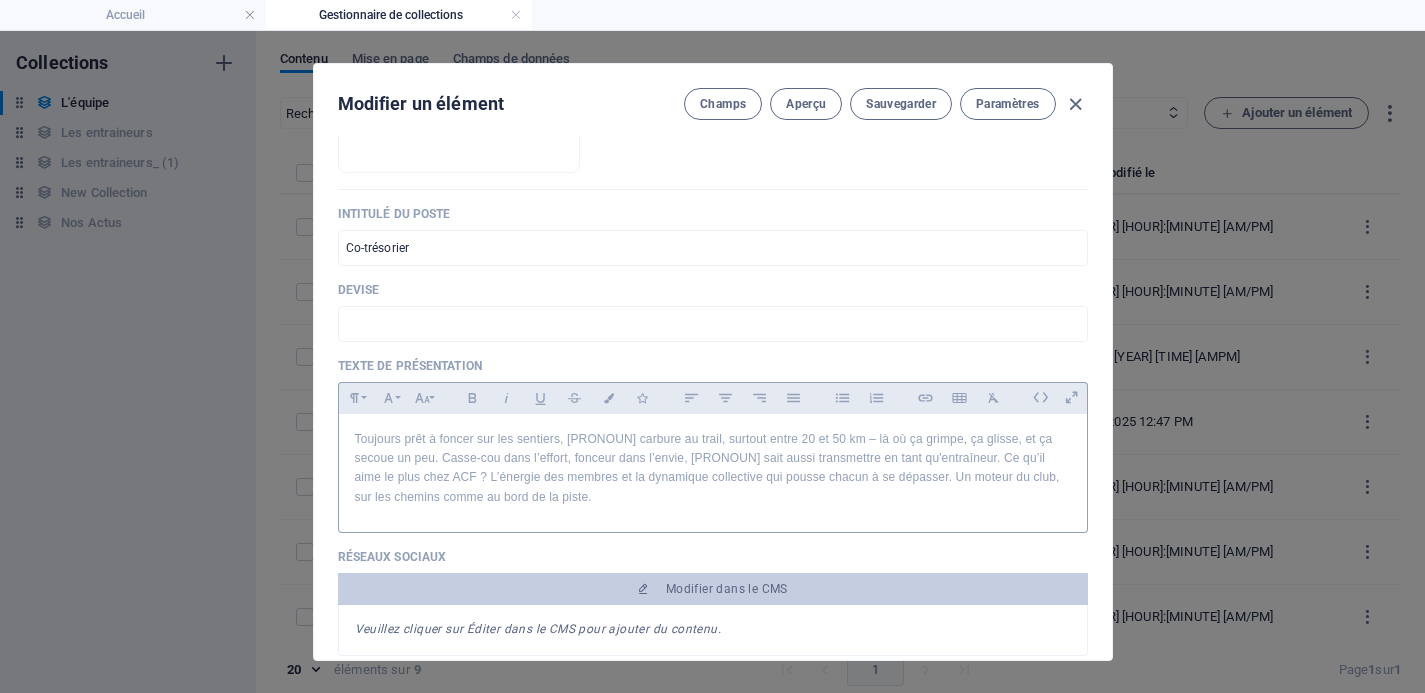 click on "Toujours prêt à foncer sur les sentiers, il carbure au trail, surtout entre 20 et 50 km – là où ça grimpe, ça glisse, et ça secoue un peu. Casse-cou dans l’effort, fonceur dans l’envie, il sait aussi transmettre en tant qu'entraîneur. Ce qu’il aime le plus chez ACF ? L’énergie des membres et la dynamique collective qui pousse chacun à se dépasser. Un moteur du club, sur les chemins comme au bord de la piste." at bounding box center (713, 468) 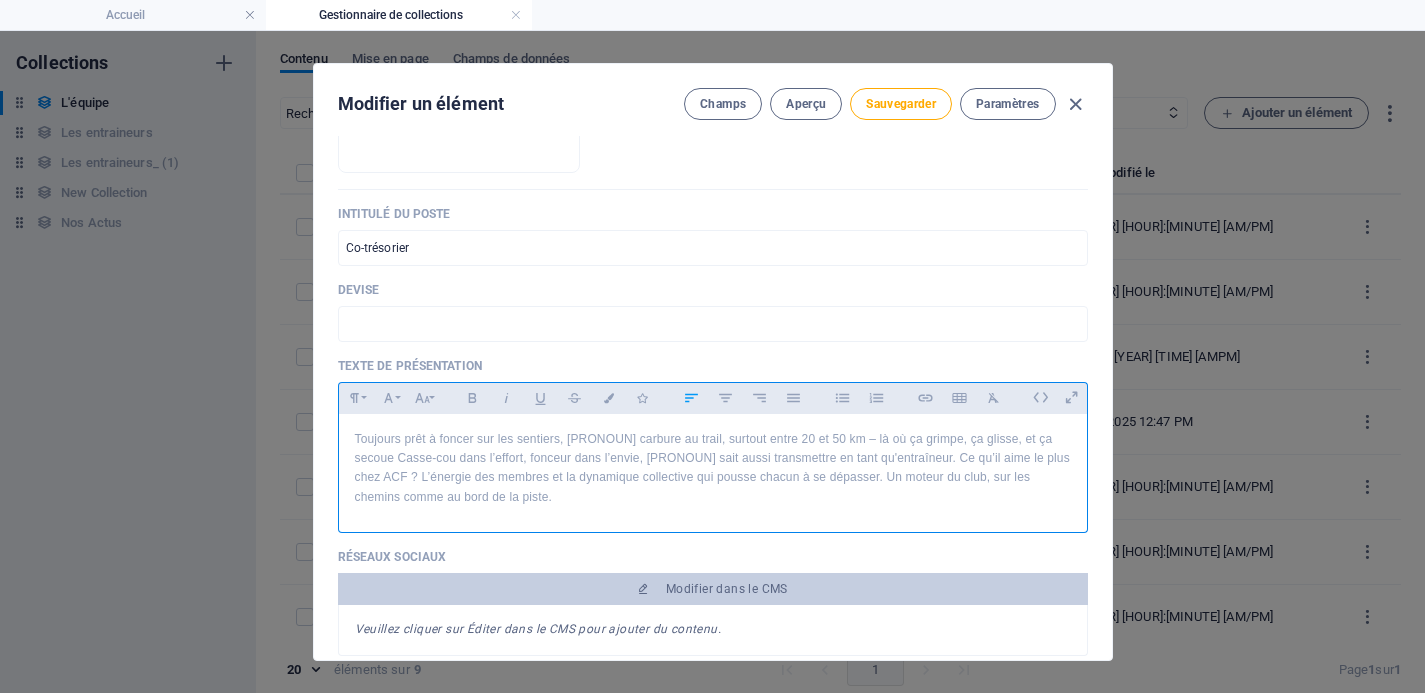 type 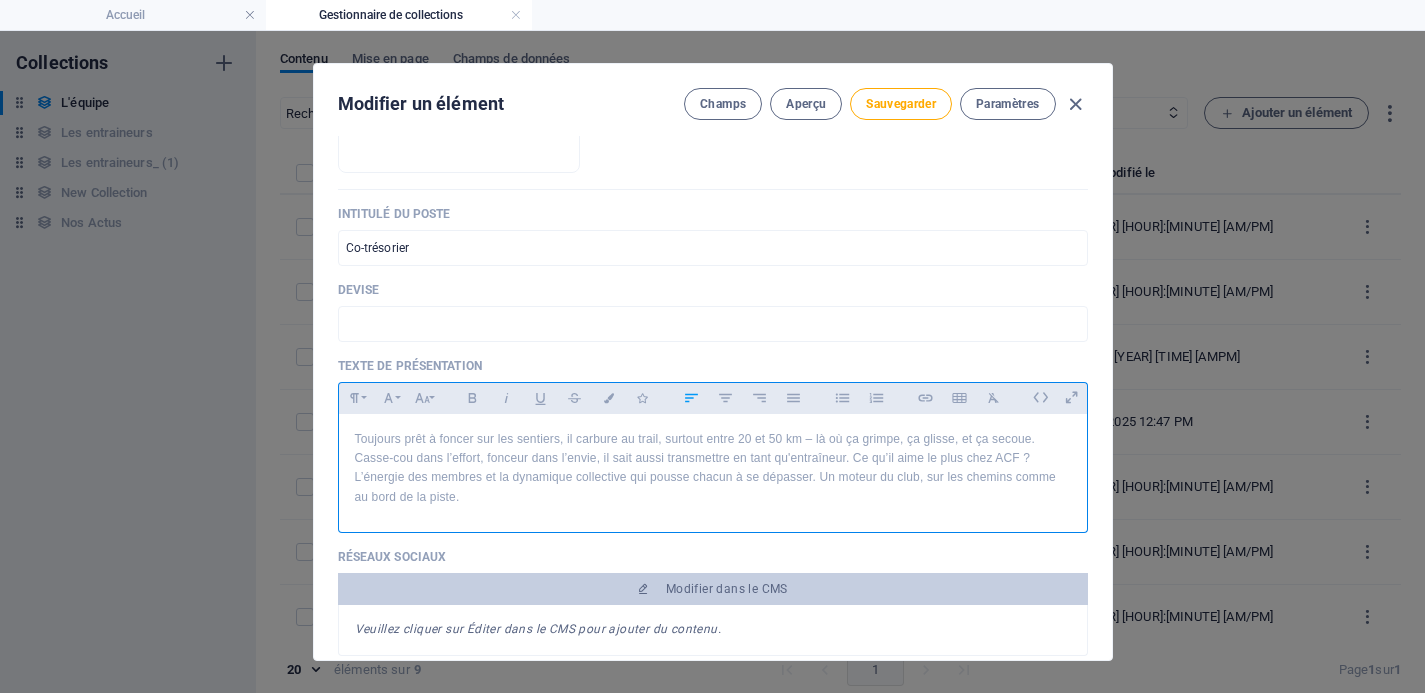 click on "Toujours prêt à foncer sur les sentiers, il carbure au trail, surtout entre 20 et 50 km – là où ça grimpe, ça glisse, et ça secoue. Casse-cou dans l’effort, fonceur dans l’envie, il sait aussi transmettre en tant qu'entraîneur. Ce qu’il aime le plus chez ACF ? L’énergie des membres et la dynamique collective qui pousse chacun à se dépasser. Un moteur du club, sur les chemins comme au bord de la piste." at bounding box center (713, 468) 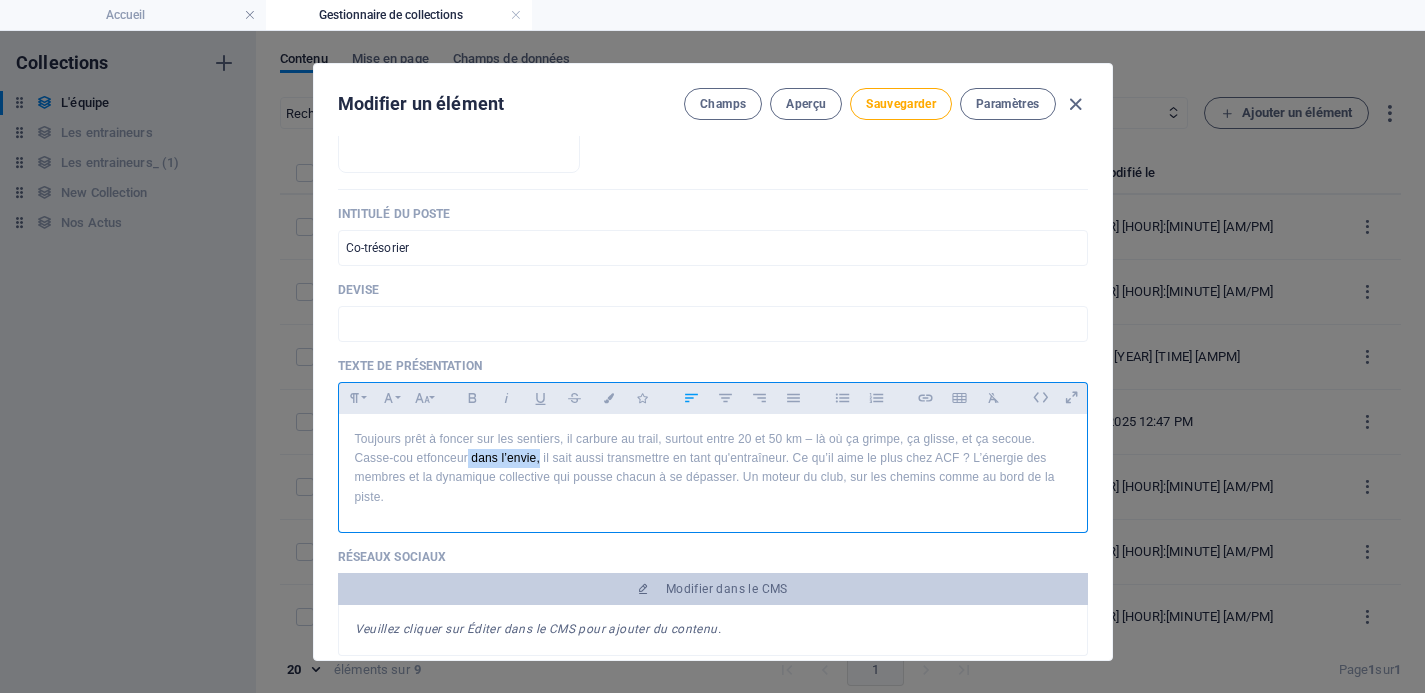 drag, startPoint x: 533, startPoint y: 456, endPoint x: 464, endPoint y: 456, distance: 69 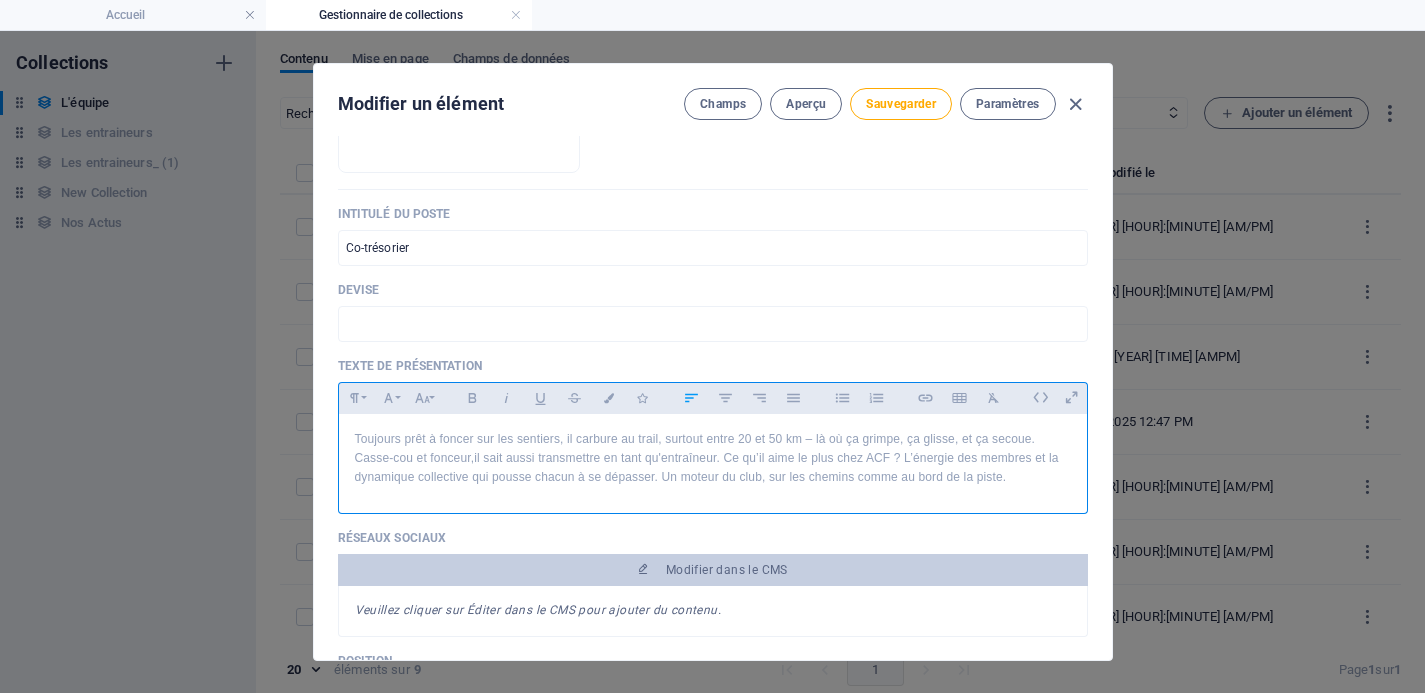 click on "Toujours prêt à foncer sur les sentiers, il carbure au trail, surtout entre 20 et 50 km – là où ça grimpe, ça glisse, et ça secoue. Casse-cou et fonceur,  il sait aussi transmettre en tant qu'entraîneur. Ce qu’il aime le plus chez ACF ? L’énergie des membres et la dynamique collective qui pousse chacun à se dépasser. Un moteur du club, sur les chemins comme au bord de la piste." at bounding box center [713, 459] 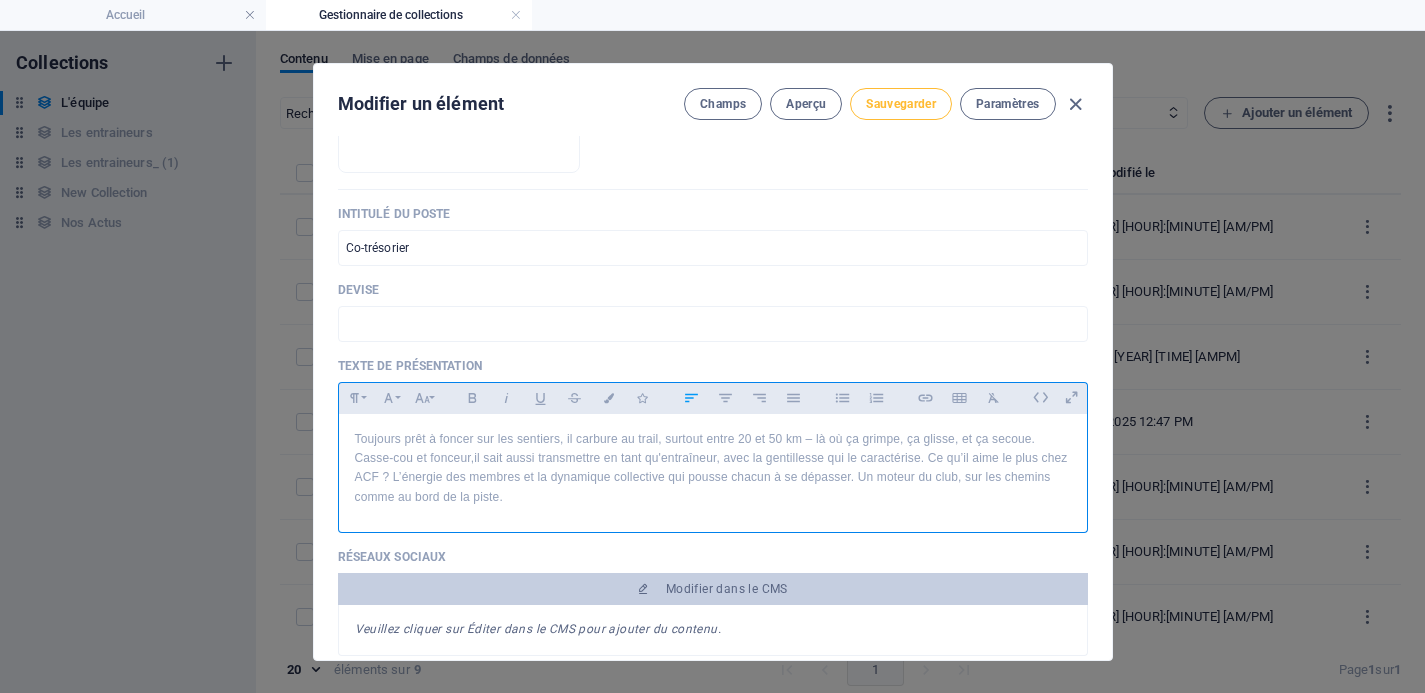click on "Sauvegarder" at bounding box center (901, 104) 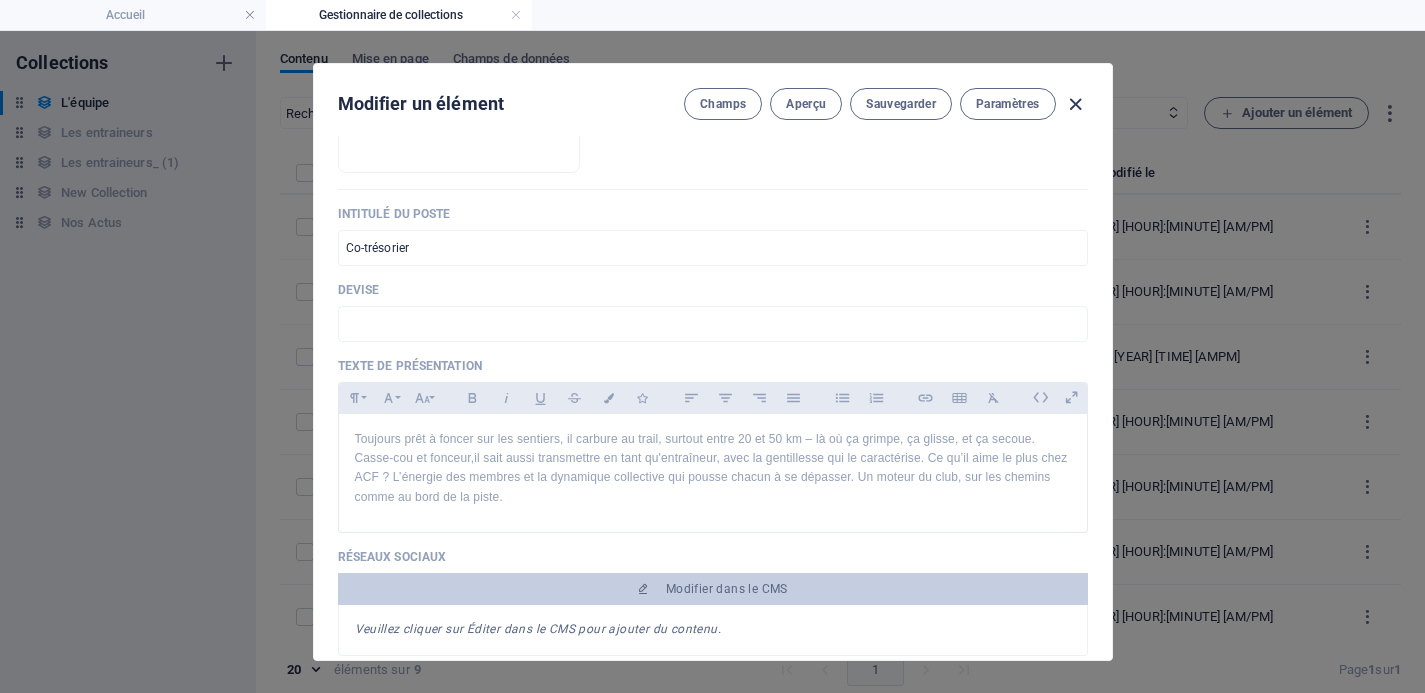 click at bounding box center (1075, 104) 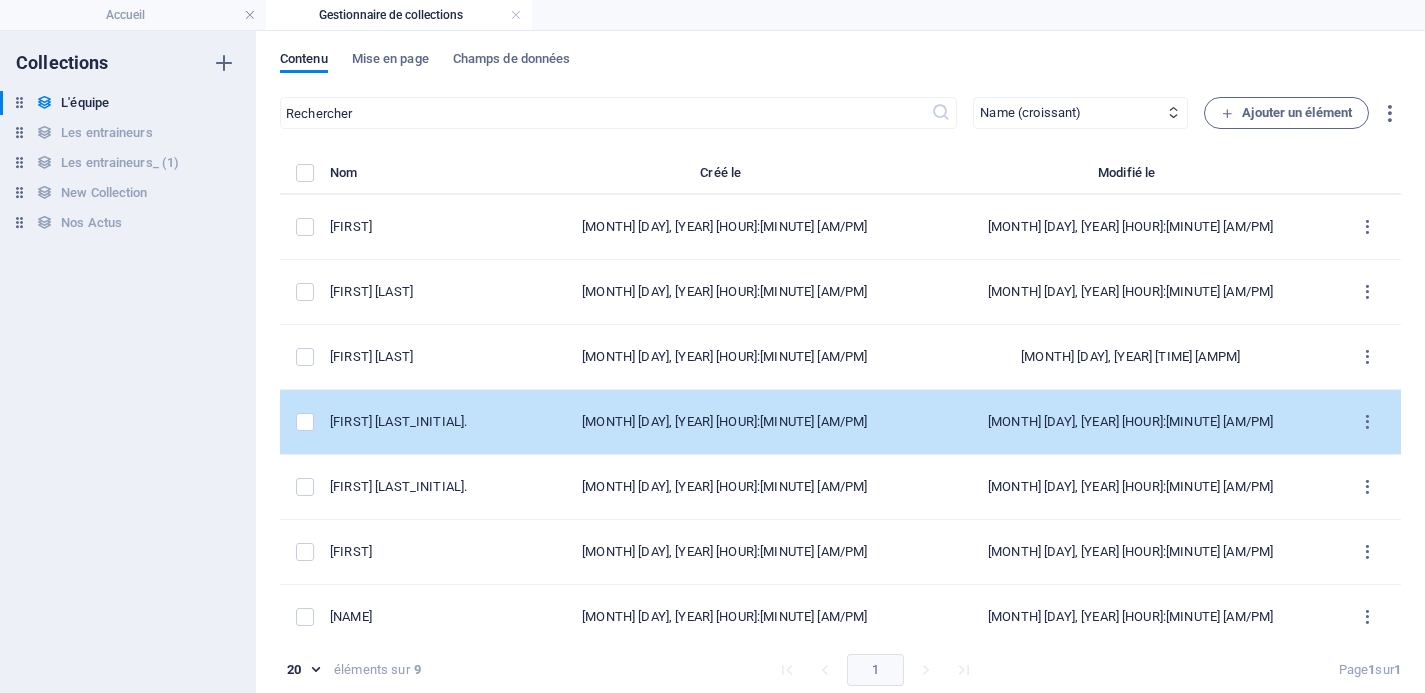 click on "[FIRST] [LAST]" at bounding box center (418, 422) 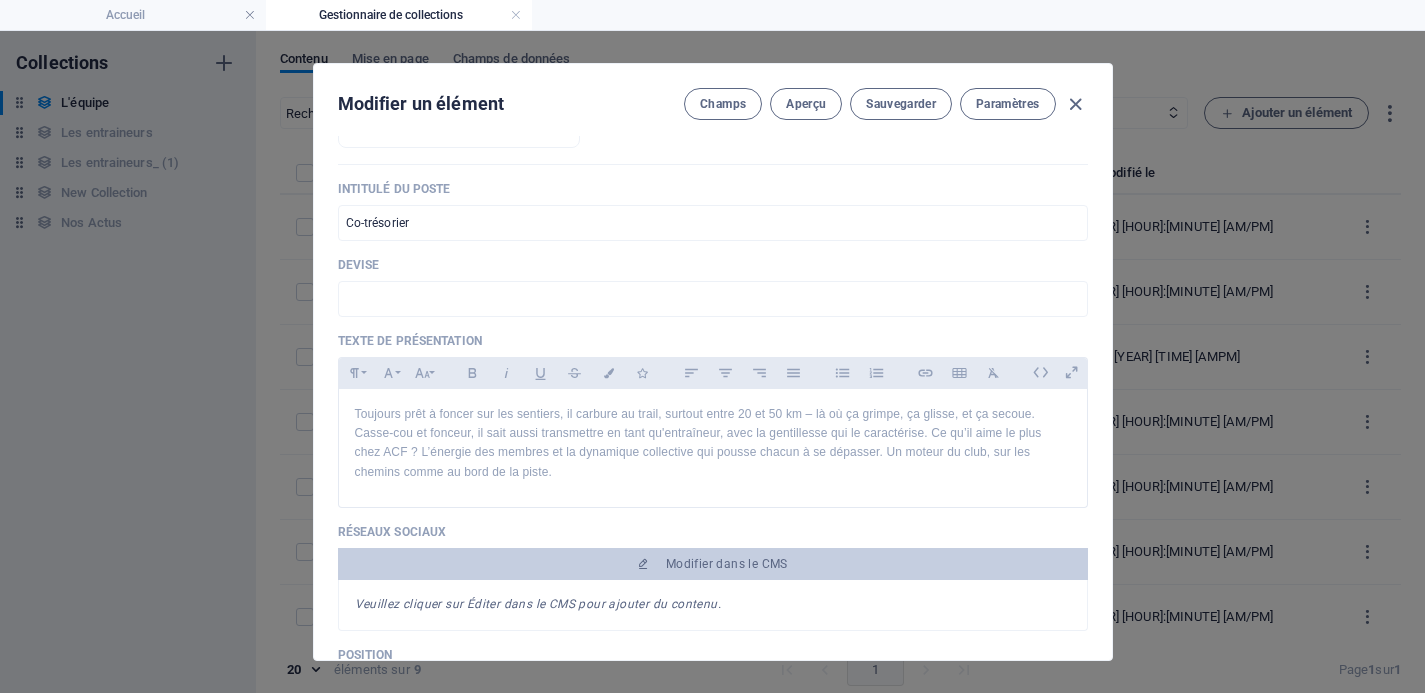 scroll, scrollTop: 427, scrollLeft: 0, axis: vertical 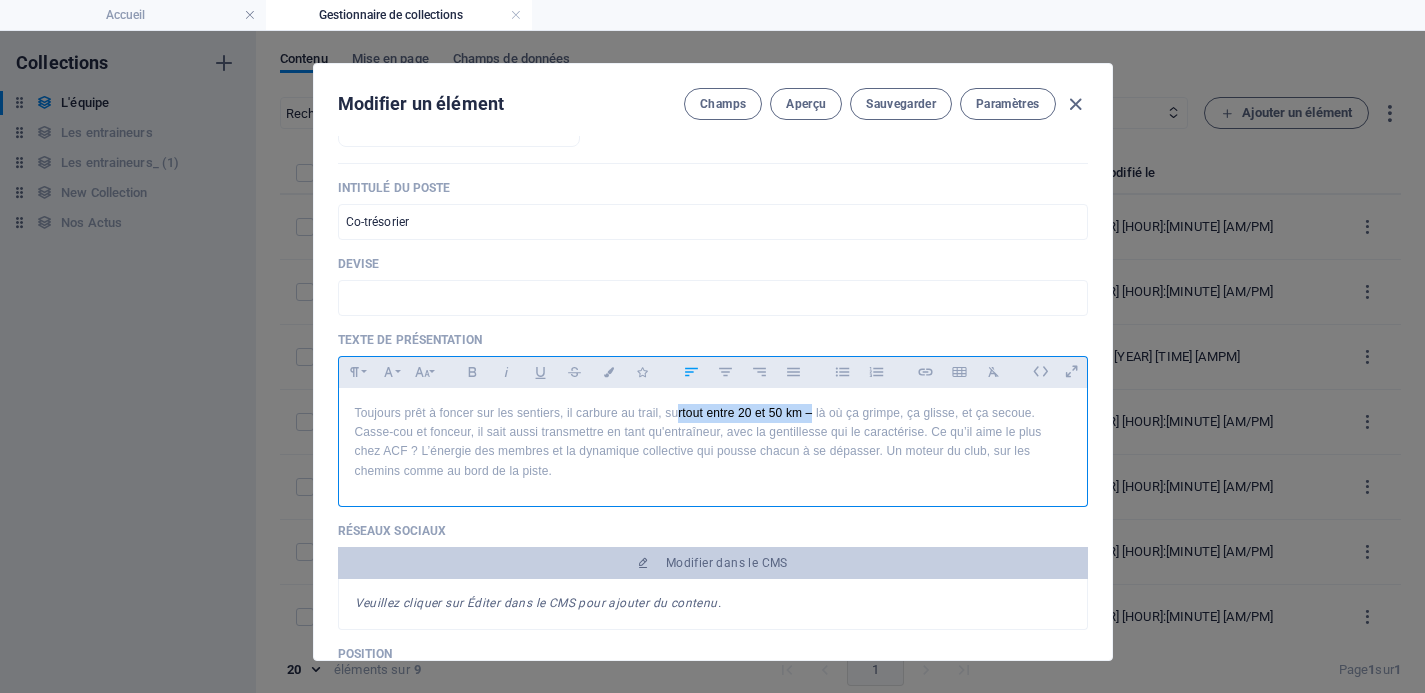 drag, startPoint x: 808, startPoint y: 414, endPoint x: 676, endPoint y: 416, distance: 132.01515 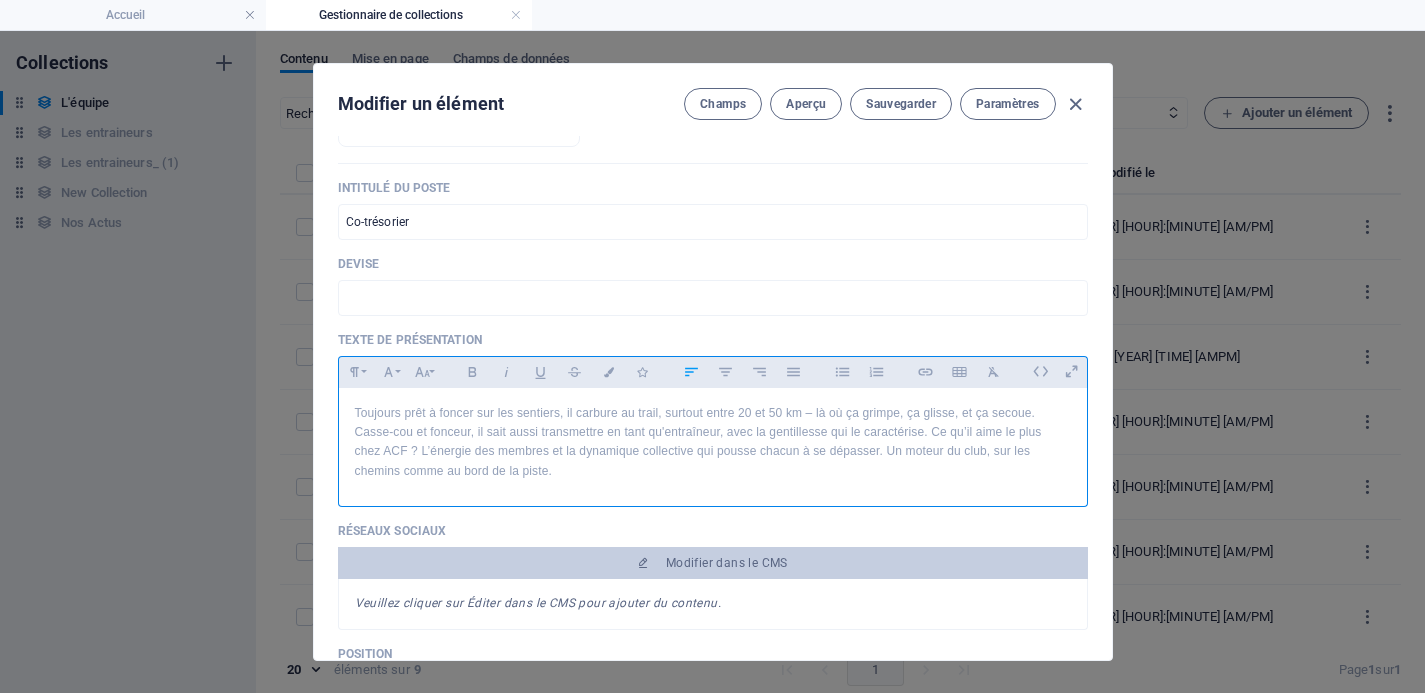click on "Toujours prêt à foncer sur les sentiers, il carbure au trail, surtout entre 20 et 50 km – là où ça grimpe, ça glisse, et ça secoue. Casse-cou et fonceur, il sait aussi transmettre en tant qu'entraîneur, avec la gentillesse qui le caractérise. Ce qu’il aime le plus chez ACF ? L’énergie des membres et la dynamique collective qui pousse chacun à se dépasser. Un moteur du club, sur les chemins comme au bord de la piste." at bounding box center [713, 442] 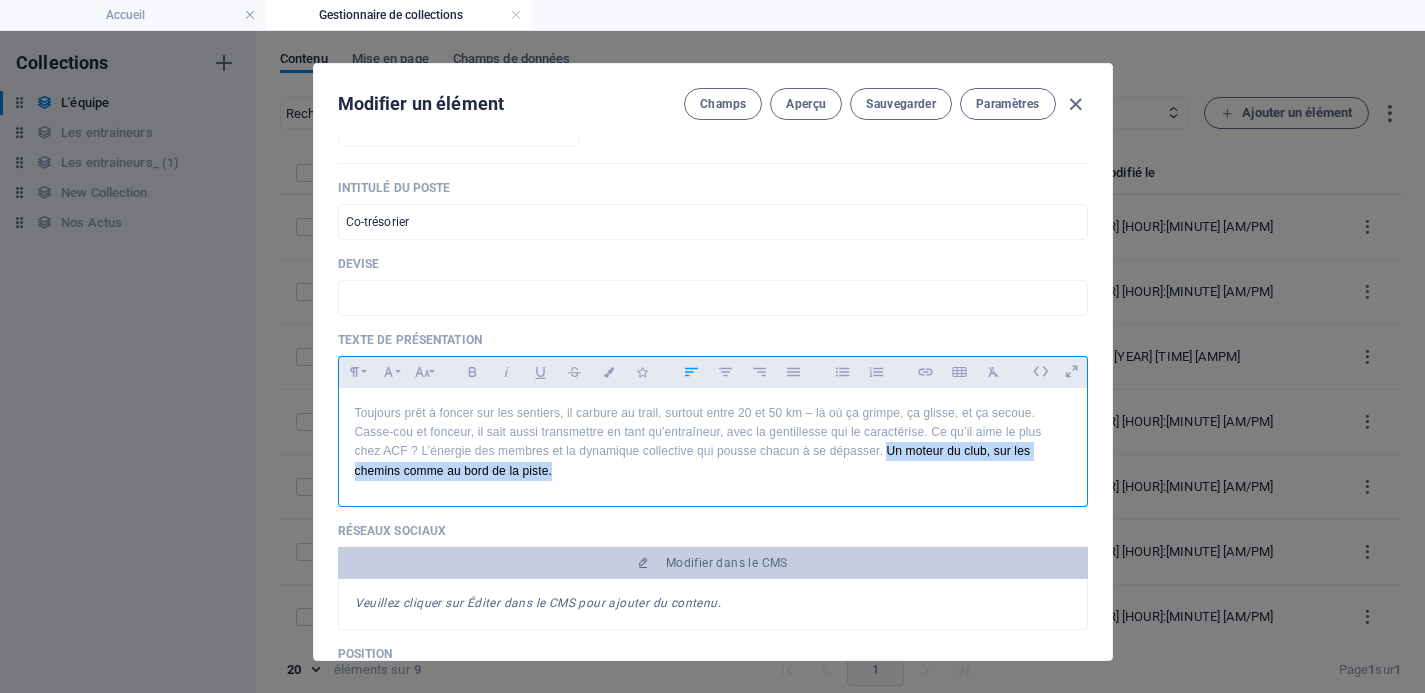 drag, startPoint x: 884, startPoint y: 448, endPoint x: 925, endPoint y: 472, distance: 47.507893 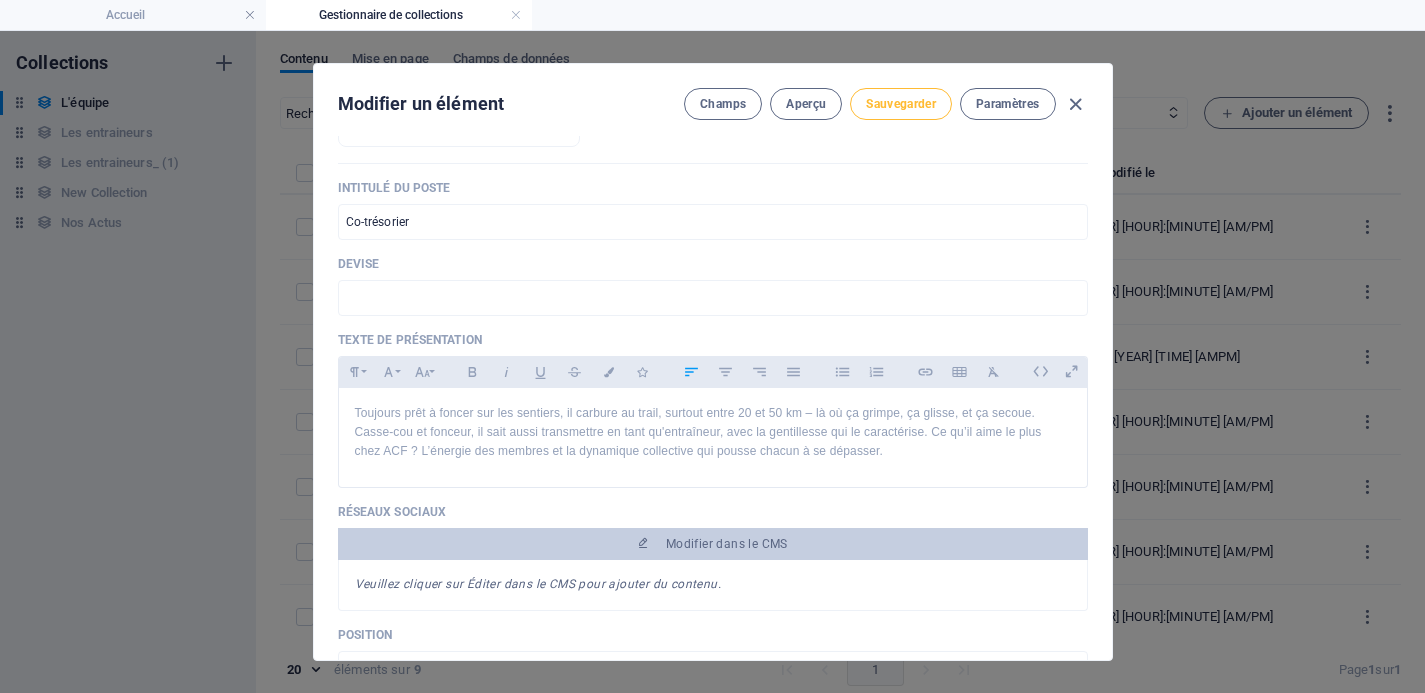 click on "Sauvegarder" at bounding box center [901, 104] 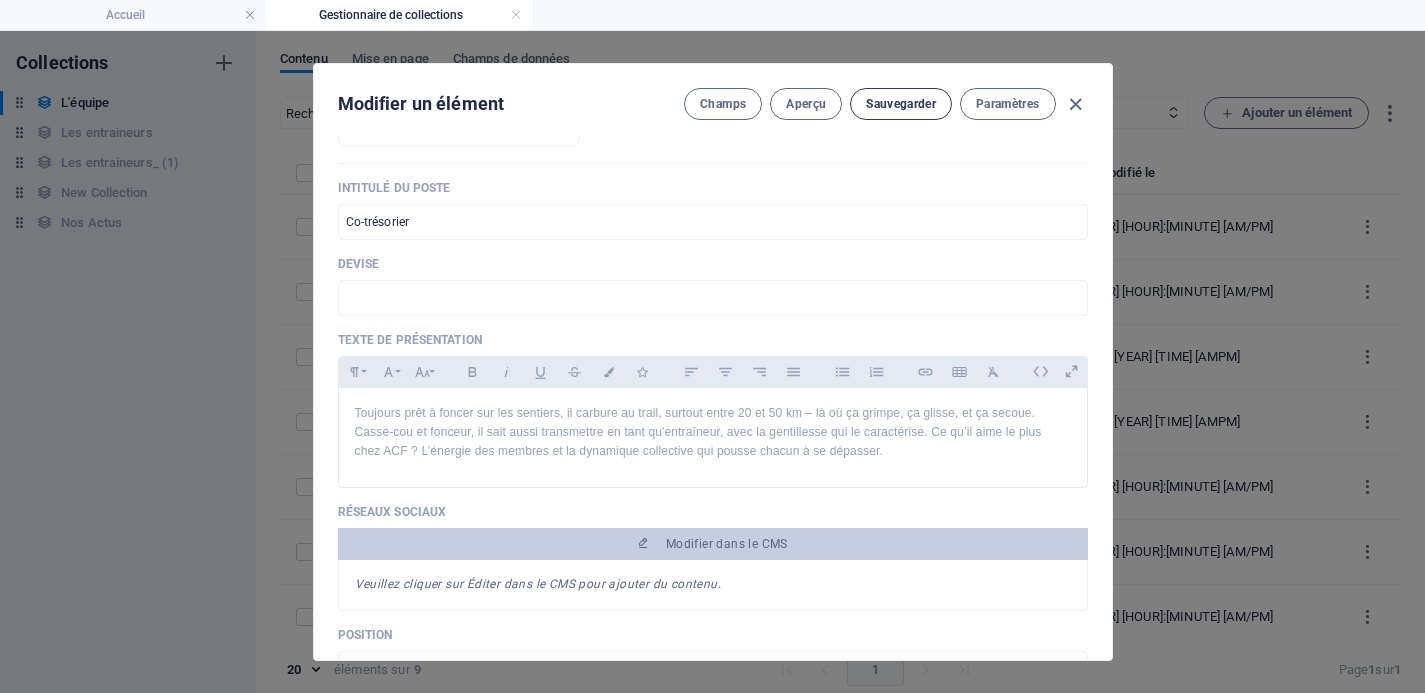 click on "Sauvegarder" at bounding box center [901, 104] 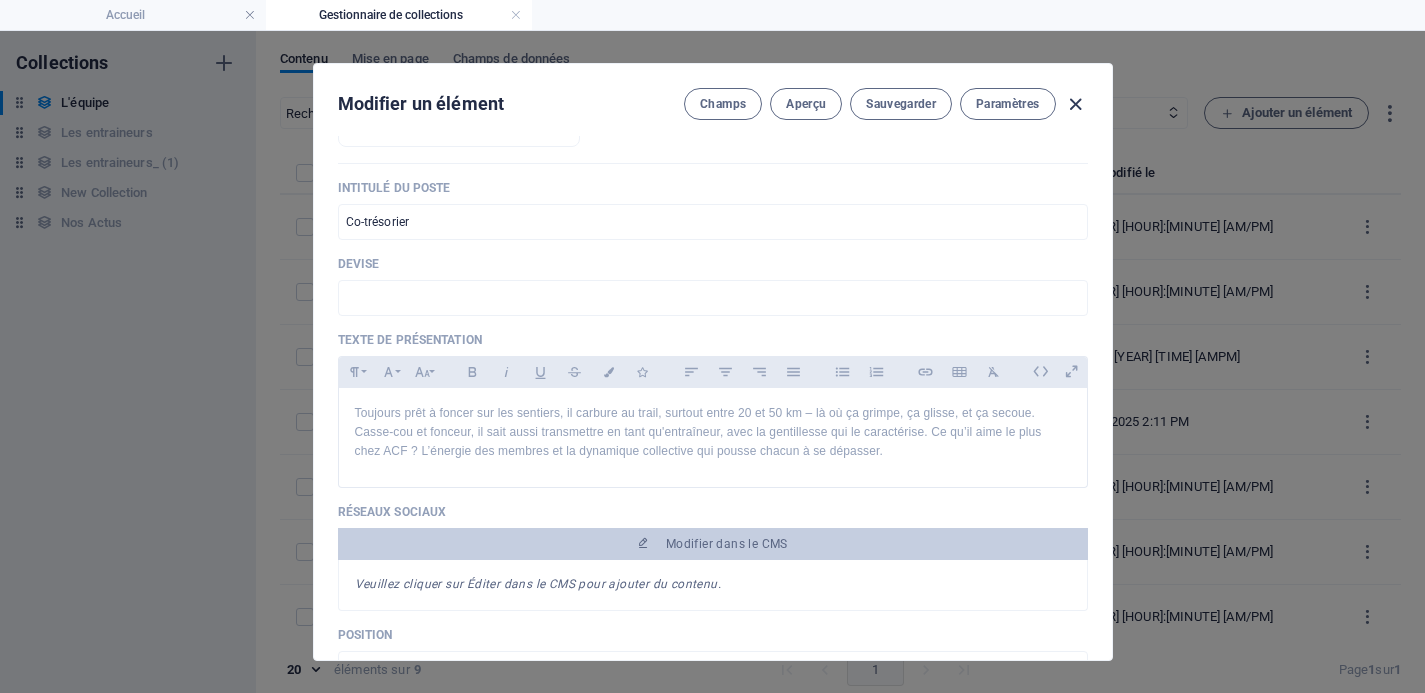 click at bounding box center [1075, 104] 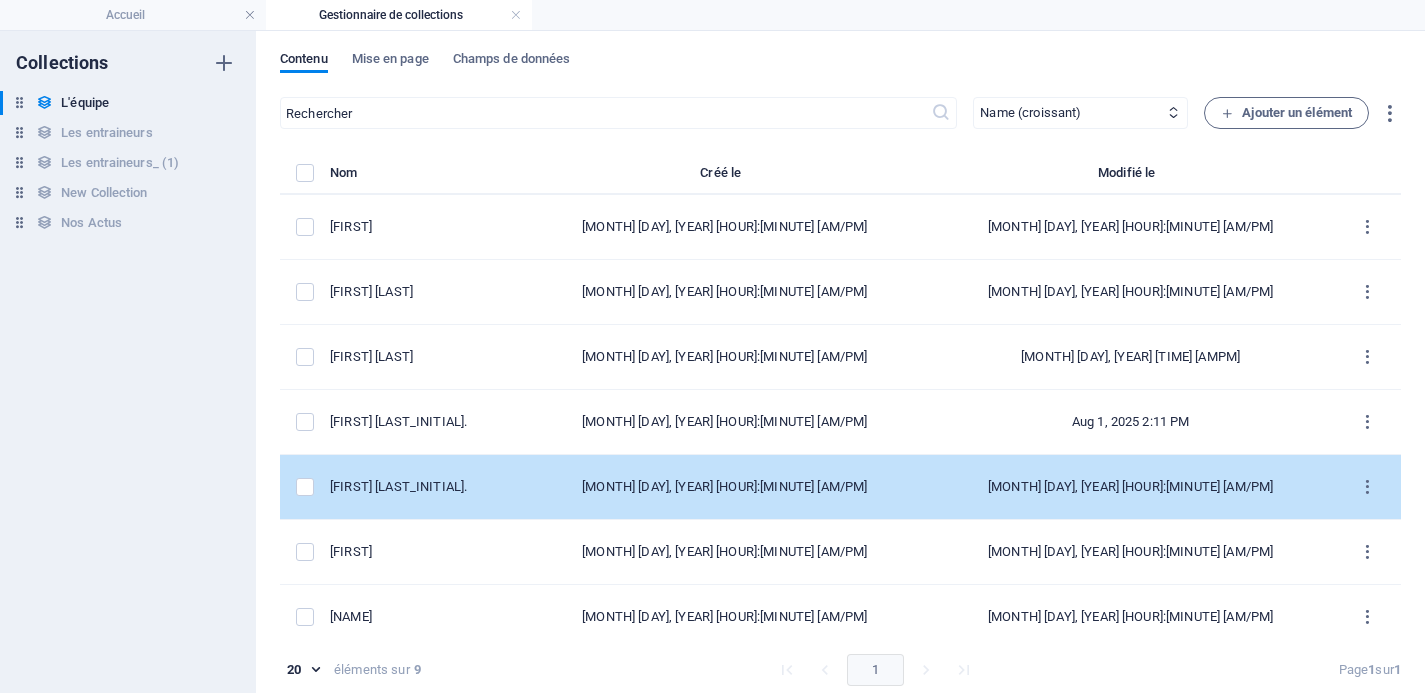 scroll, scrollTop: 142, scrollLeft: 0, axis: vertical 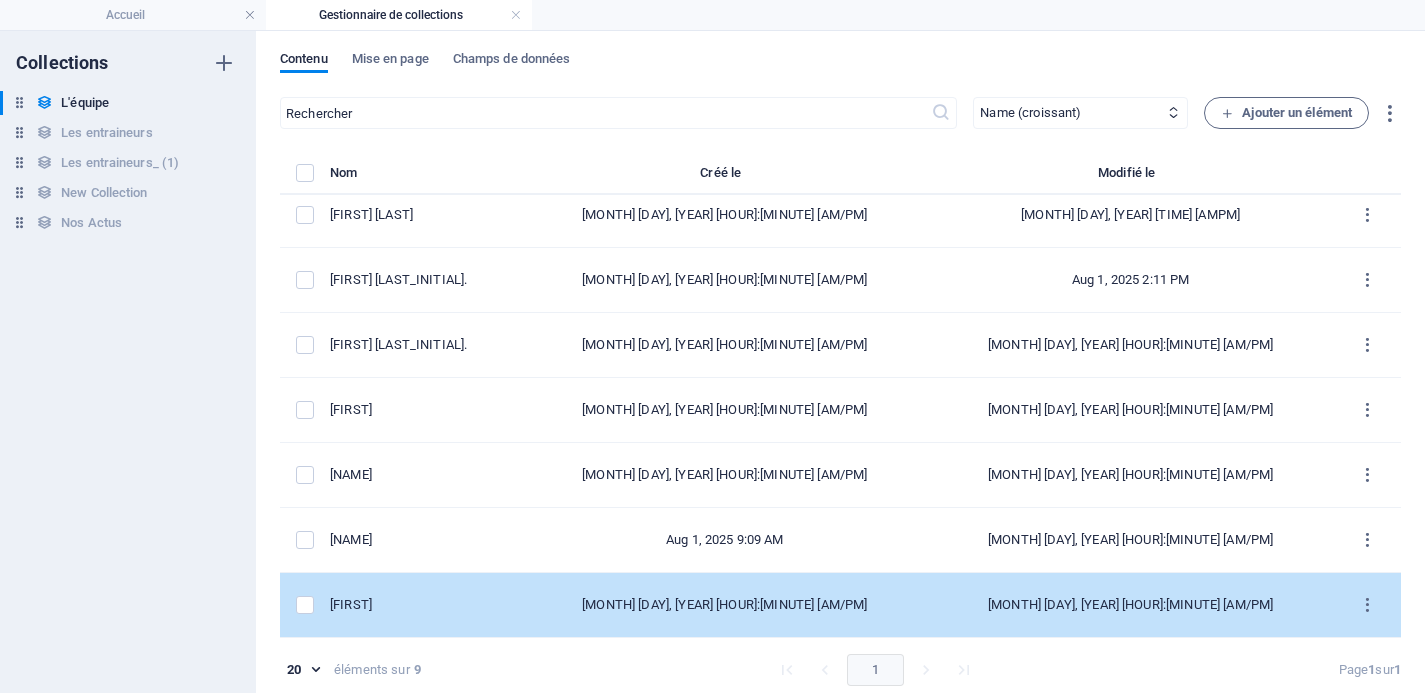 click on "[FIRST]" at bounding box center (418, 605) 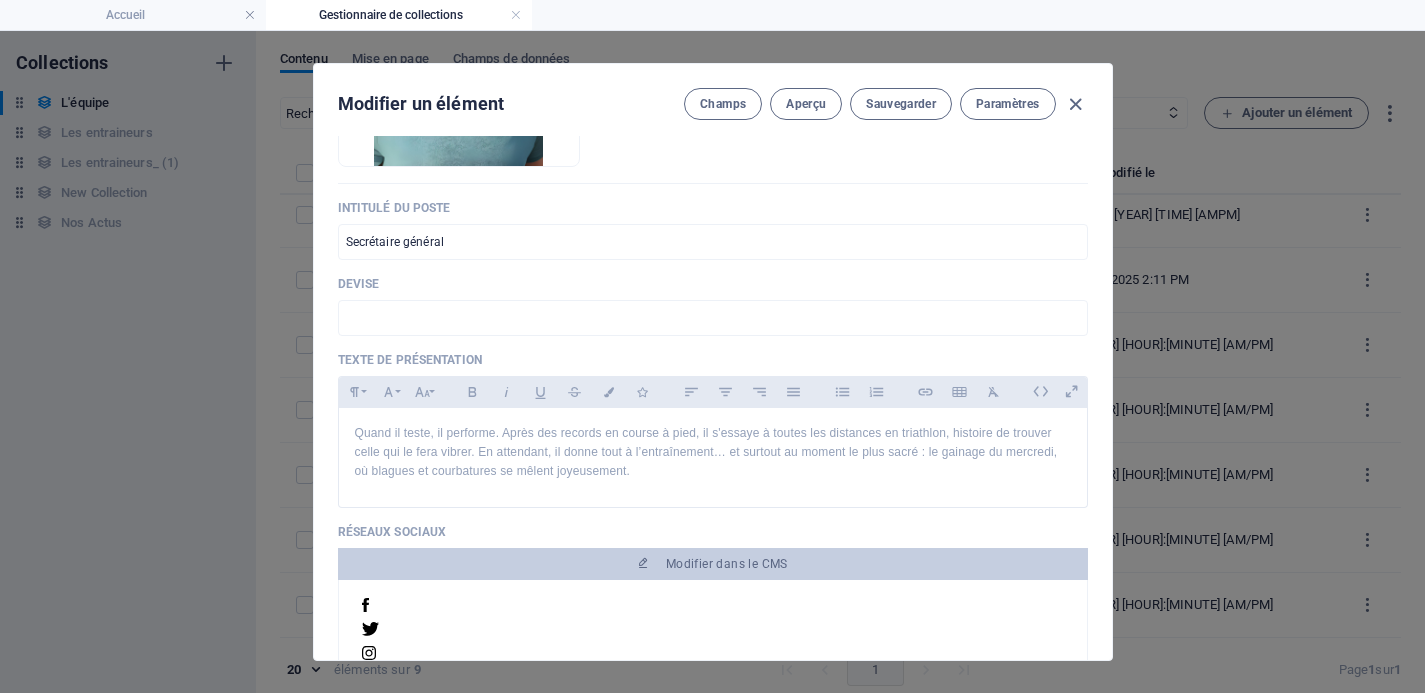 scroll, scrollTop: 410, scrollLeft: 0, axis: vertical 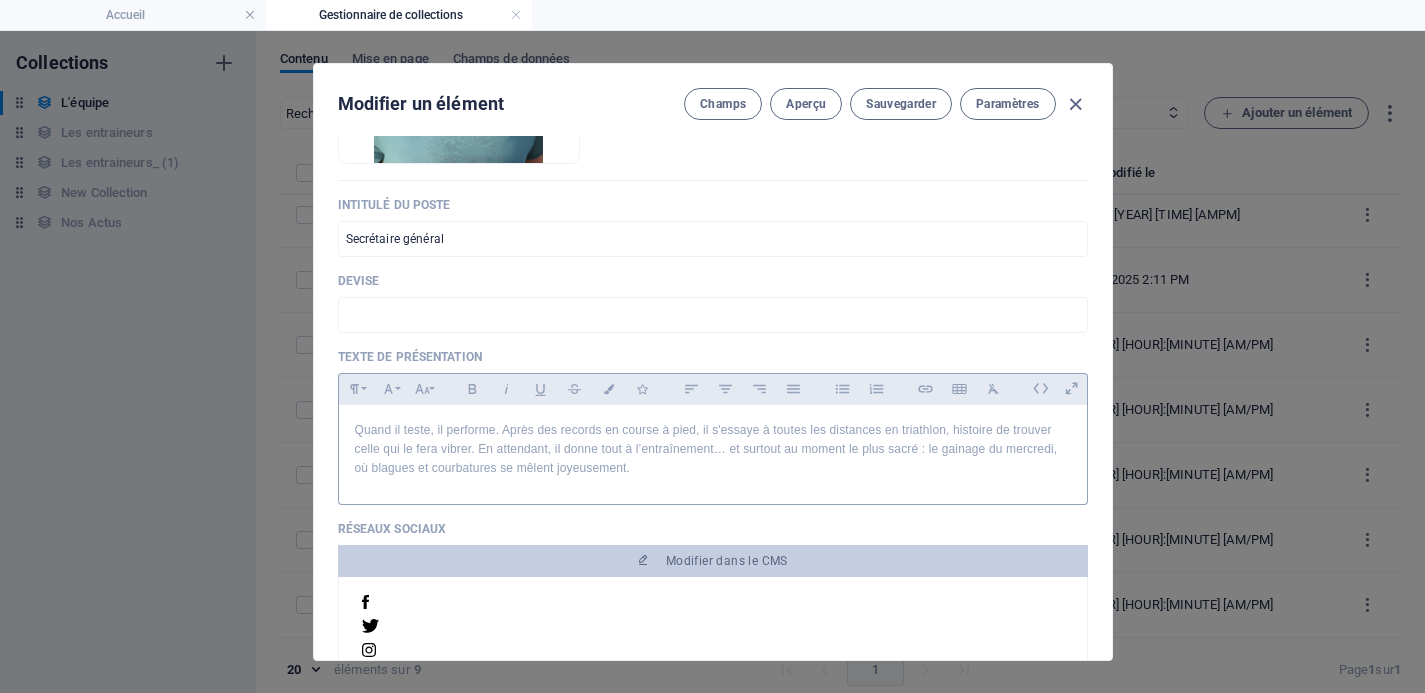 click on "Quand il teste, il performe. Après des records en course à pied, il s'essaye à toutes les distances en triathlon, histoire de trouver celle qui le fera vibrer. En attendant, il donne tout à l’entraînement… et surtout au moment le plus sacré : le gainage du mercredi, où blagues et courbatures se mêlent joyeusement." at bounding box center (713, 450) 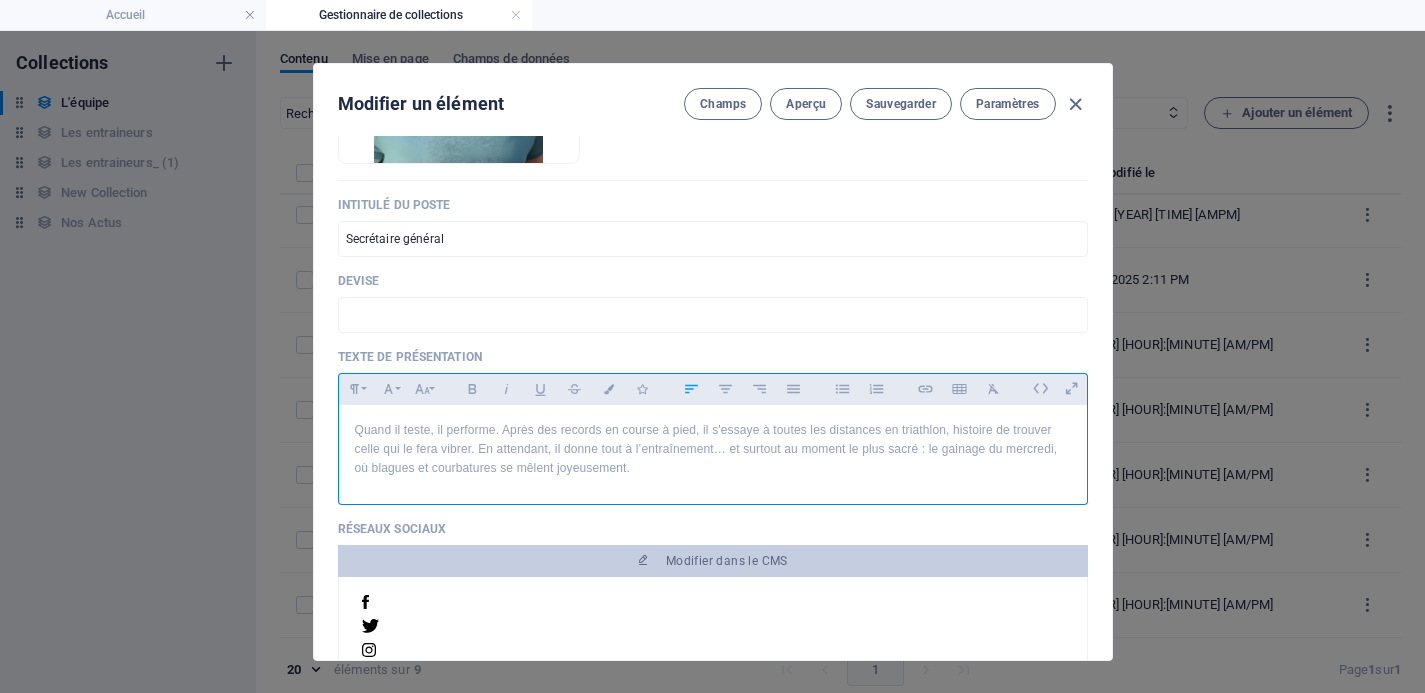 click on "Quand il teste, il performe. Après des records en course à pied, il s'essaye à toutes les distances en triathlon, histoire de trouver celle qui le fera vibrer. En attendant, il donne tout à l’entraînement… et surtout au moment le plus sacré : le gainage du mercredi, où blagues et courbatures se mêlent joyeusement." at bounding box center [713, 450] 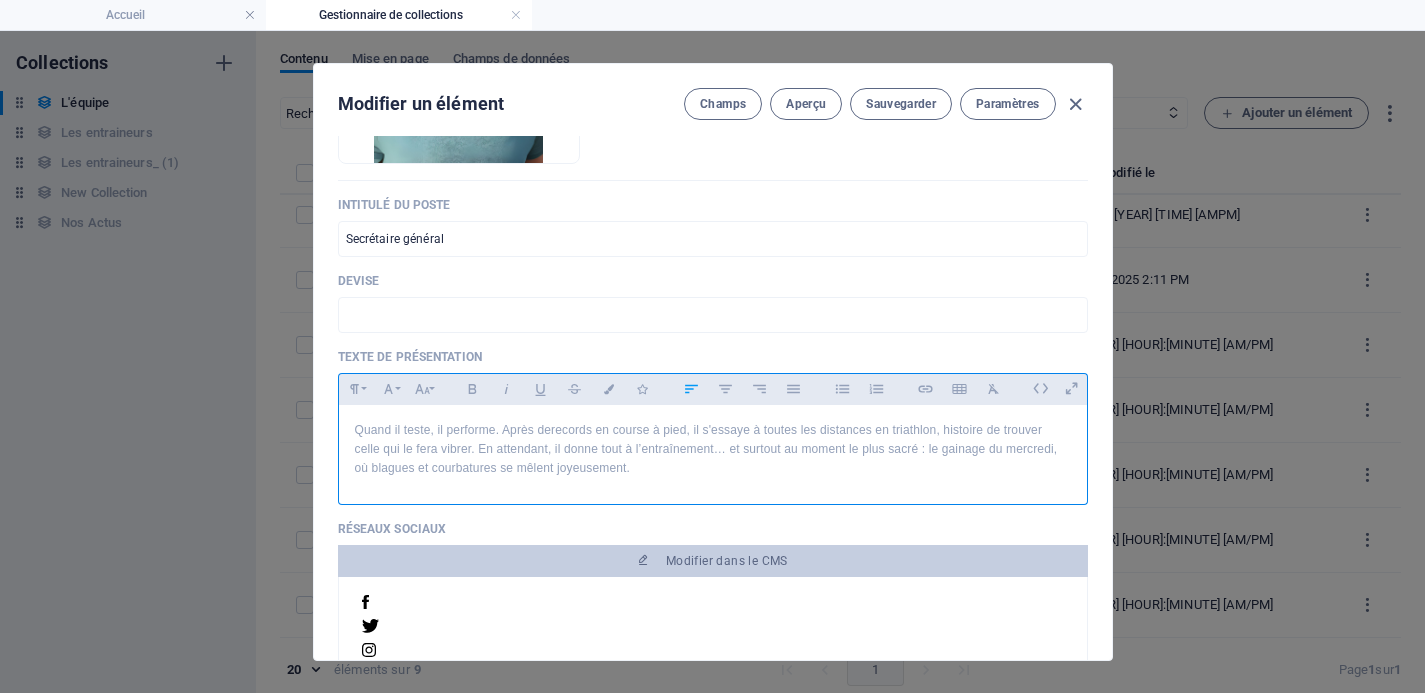 type 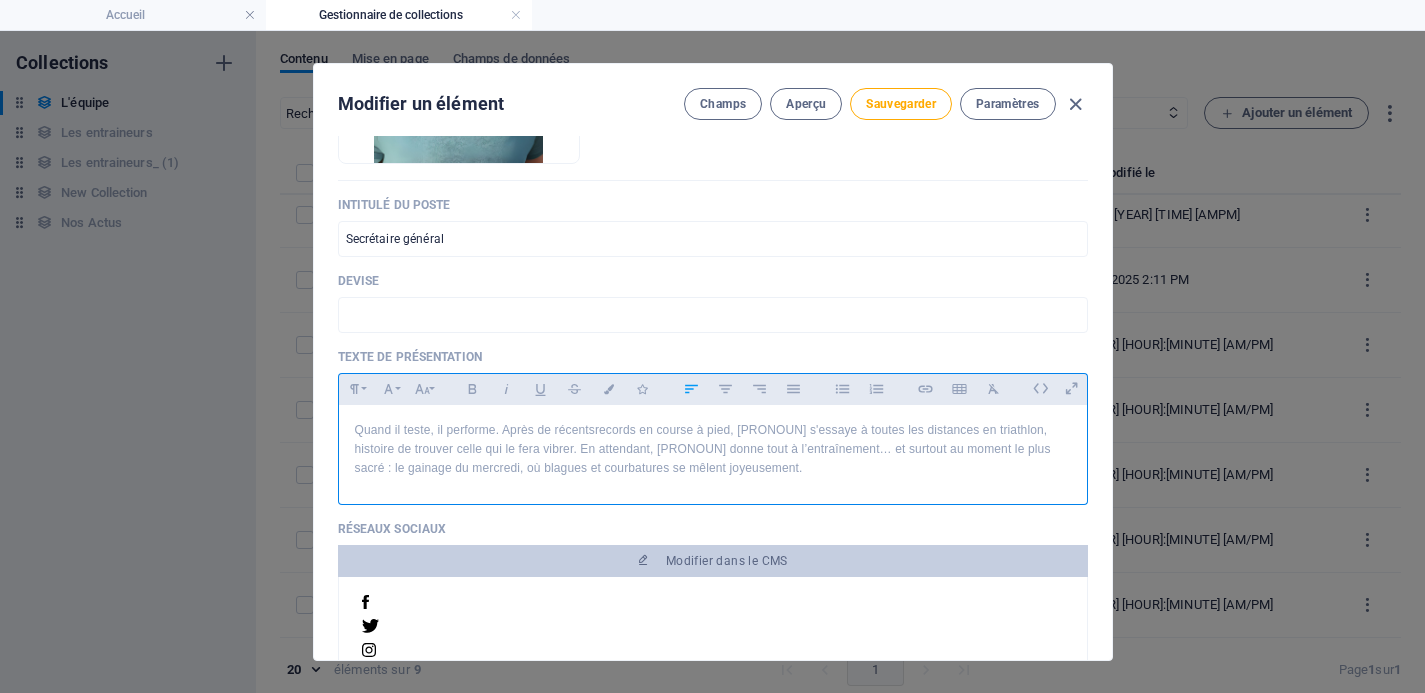 click on "Quand il teste, il performe. Après de récents  records en course à pied, il s'essaye à toutes les distances en triathlon, histoire de trouver celle qui le fera vibrer. En attendant, il donne tout à l’entraînement… et surtout au moment le plus sacré : le gainage du mercredi, où blagues et courbatures se mêlent joyeusement." at bounding box center (713, 450) 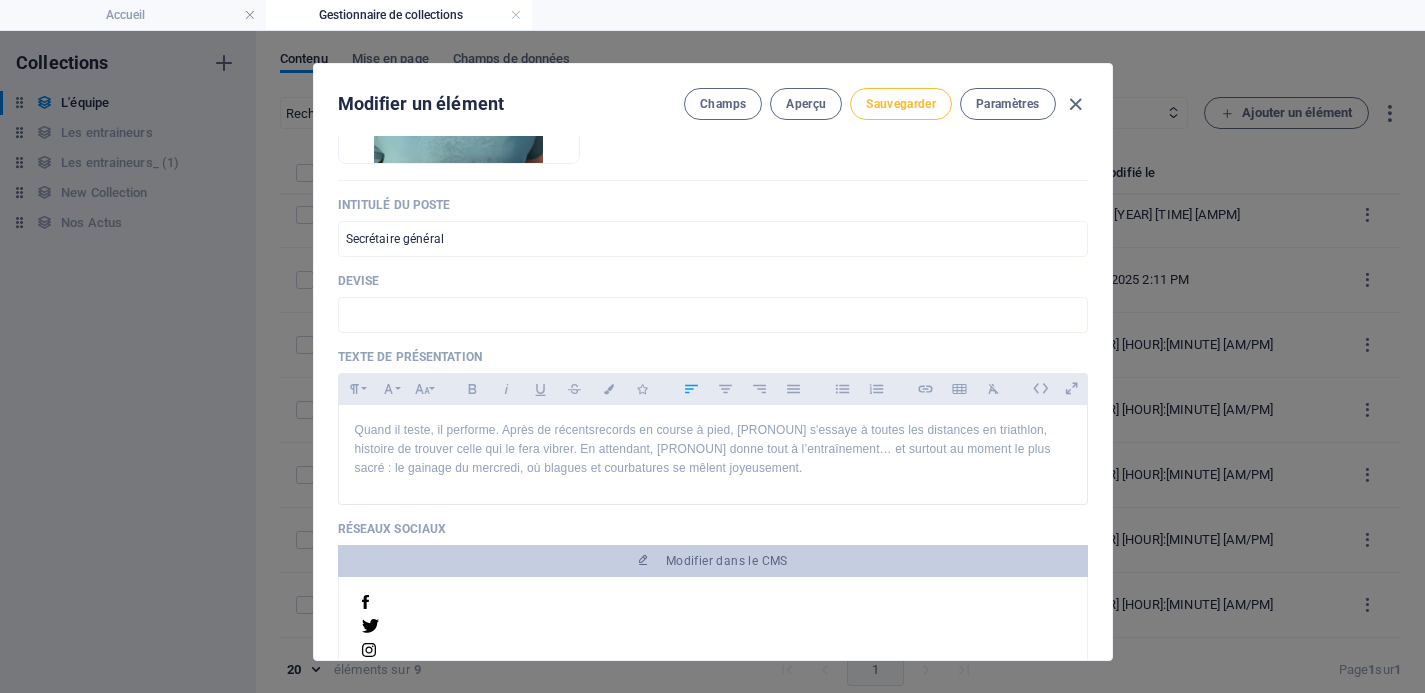 click on "Sauvegarder" at bounding box center [901, 104] 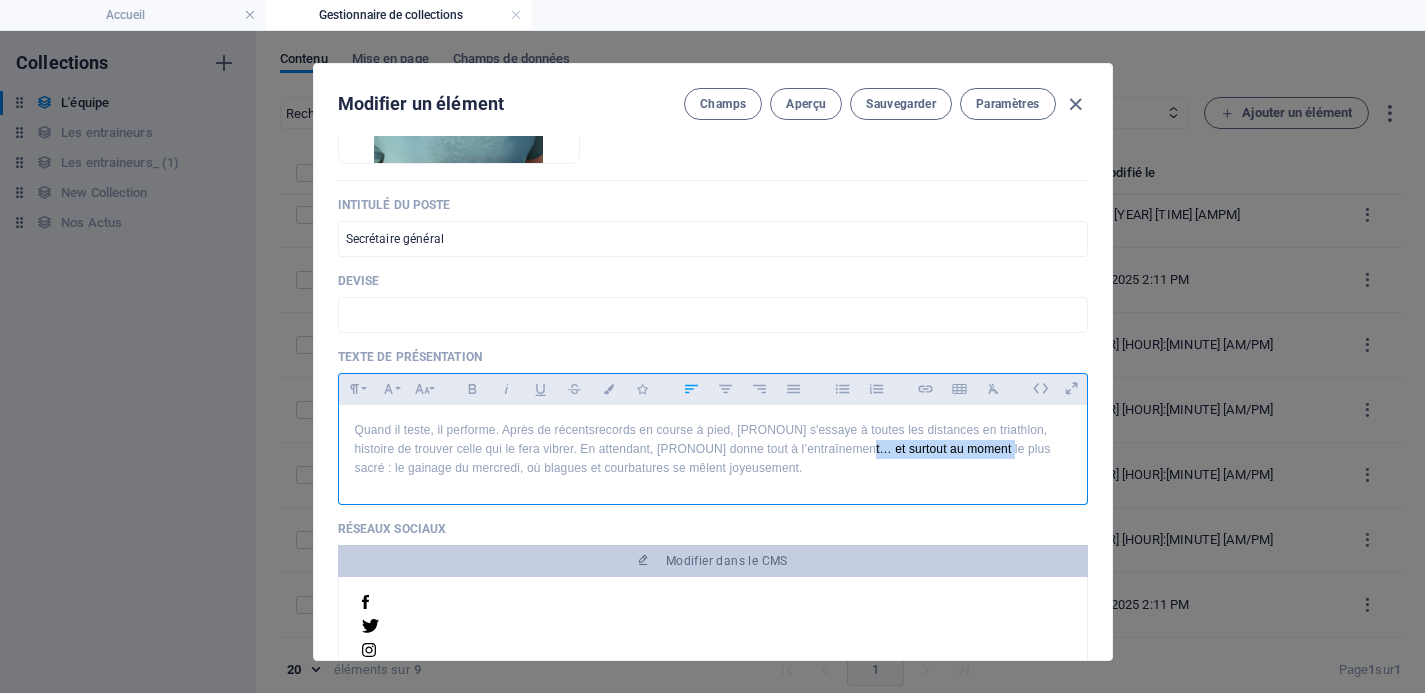 drag, startPoint x: 961, startPoint y: 448, endPoint x: 825, endPoint y: 448, distance: 136 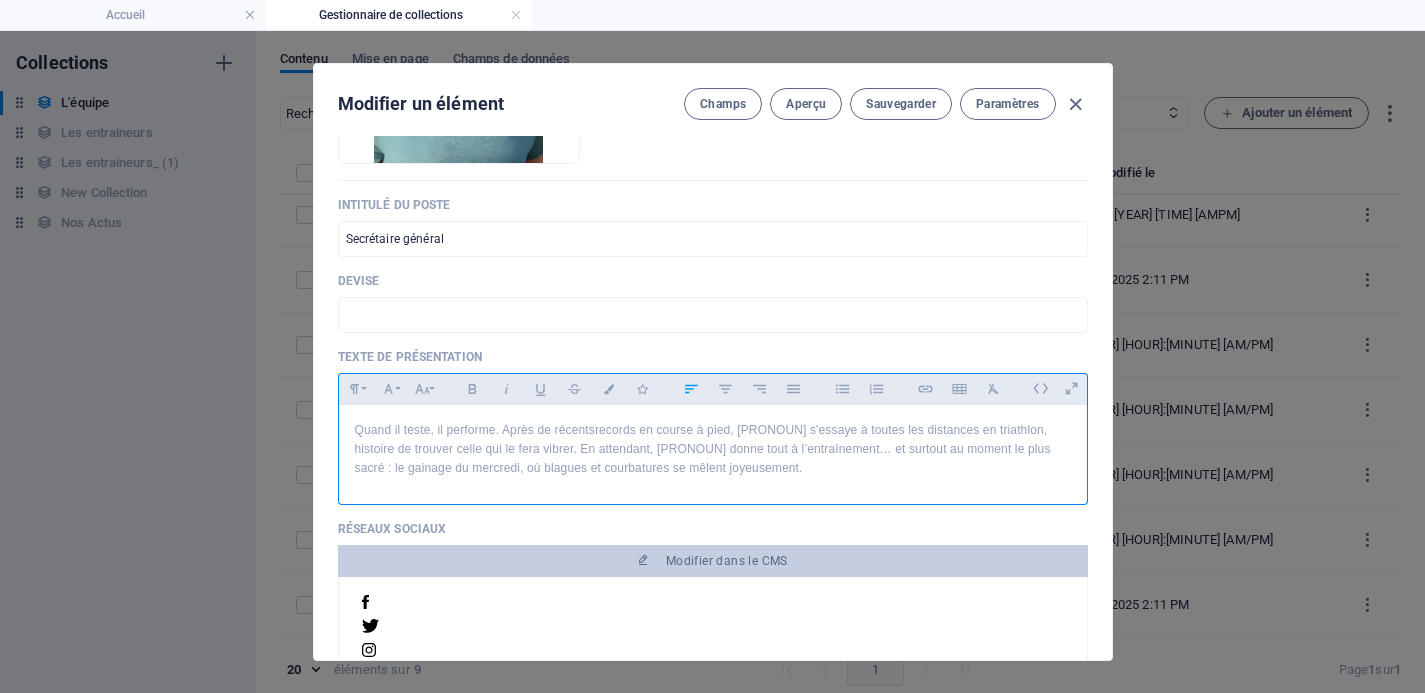 click on "Quand il teste, il performe. Après de récents  records en course à pied, il s'essaye à toutes les distances en triathlon, histoire de trouver celle qui le fera vibrer. En attendant, il donne tout à l’entraînement… et surtout au moment le plus sacré : le gainage du mercredi, où blagues et courbatures se mêlent joyeusement." at bounding box center [713, 450] 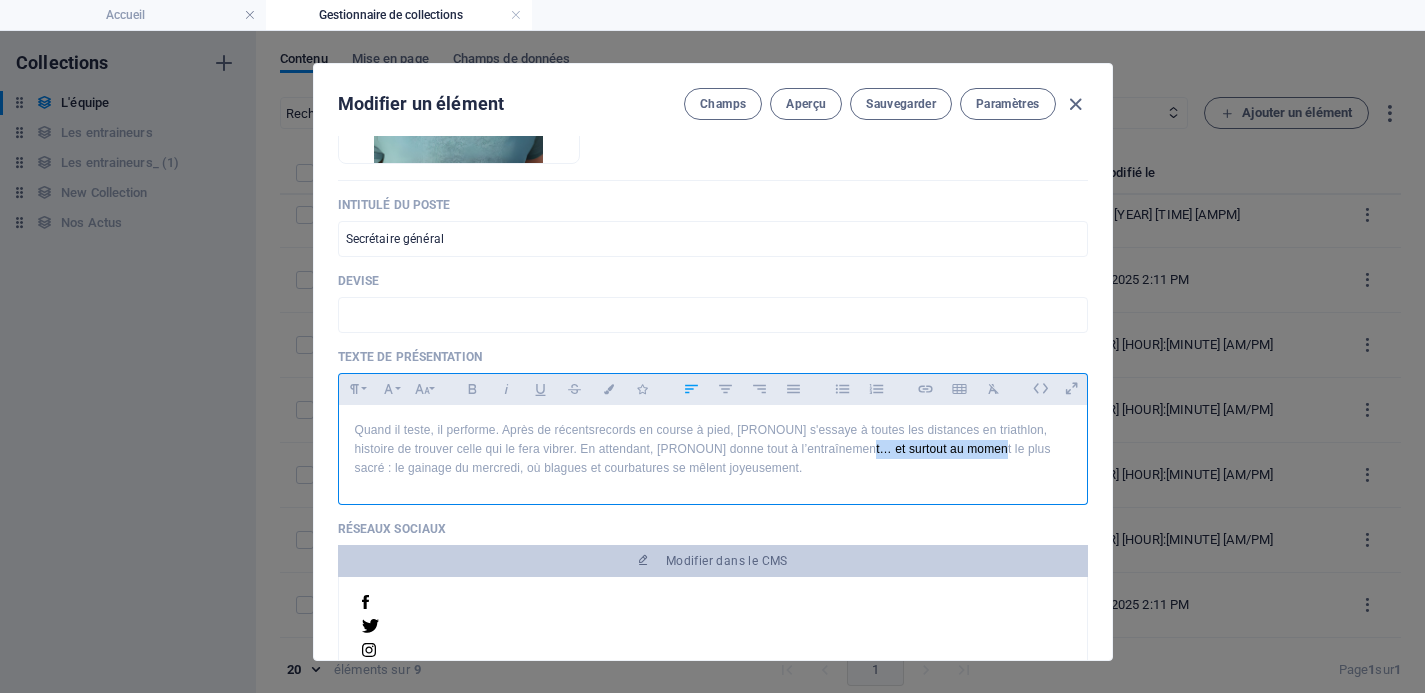 drag, startPoint x: 822, startPoint y: 447, endPoint x: 950, endPoint y: 447, distance: 128 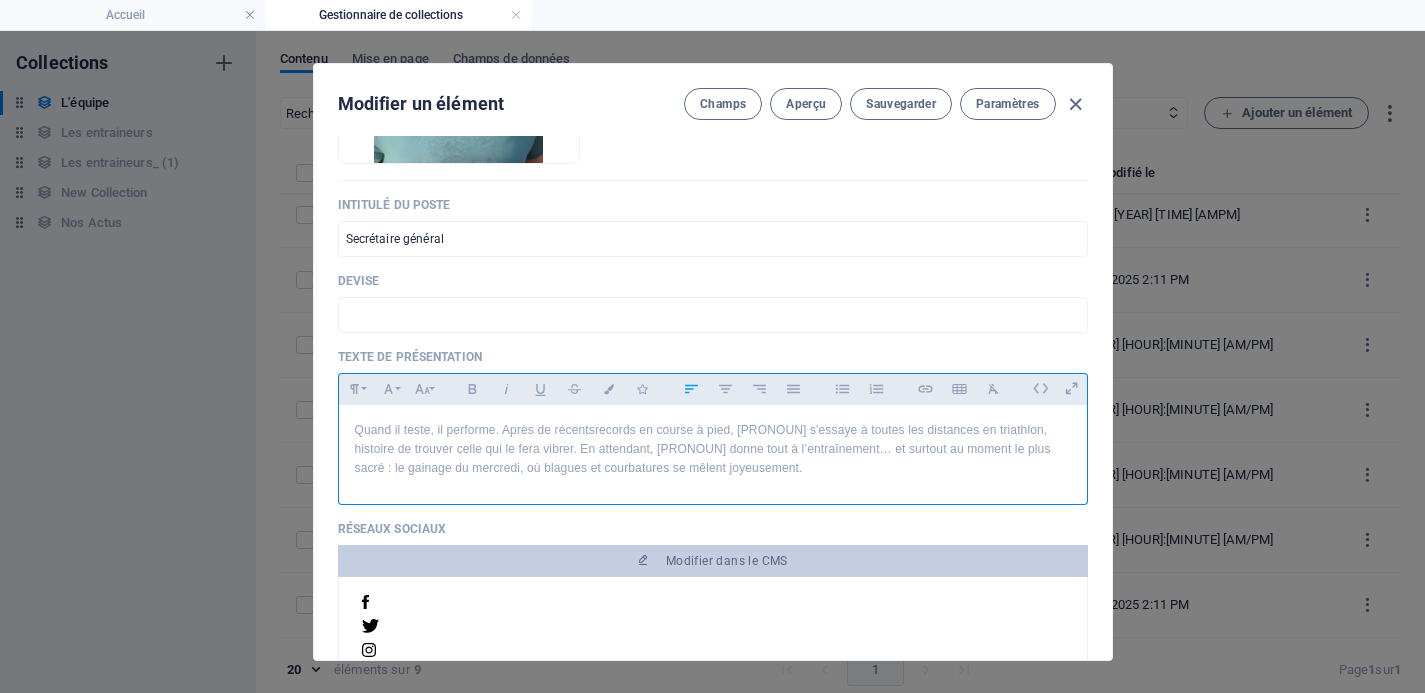 click on "Quand il teste, il performe. Après de récents  records en course à pied, il s'essaye à toutes les distances en triathlon, histoire de trouver celle qui le fera vibrer. En attendant, il donne tout à l’entraînement… et surtout au moment le plus sacré : le gainage du mercredi, où blagues et courbatures se mêlent joyeusement." at bounding box center [713, 450] 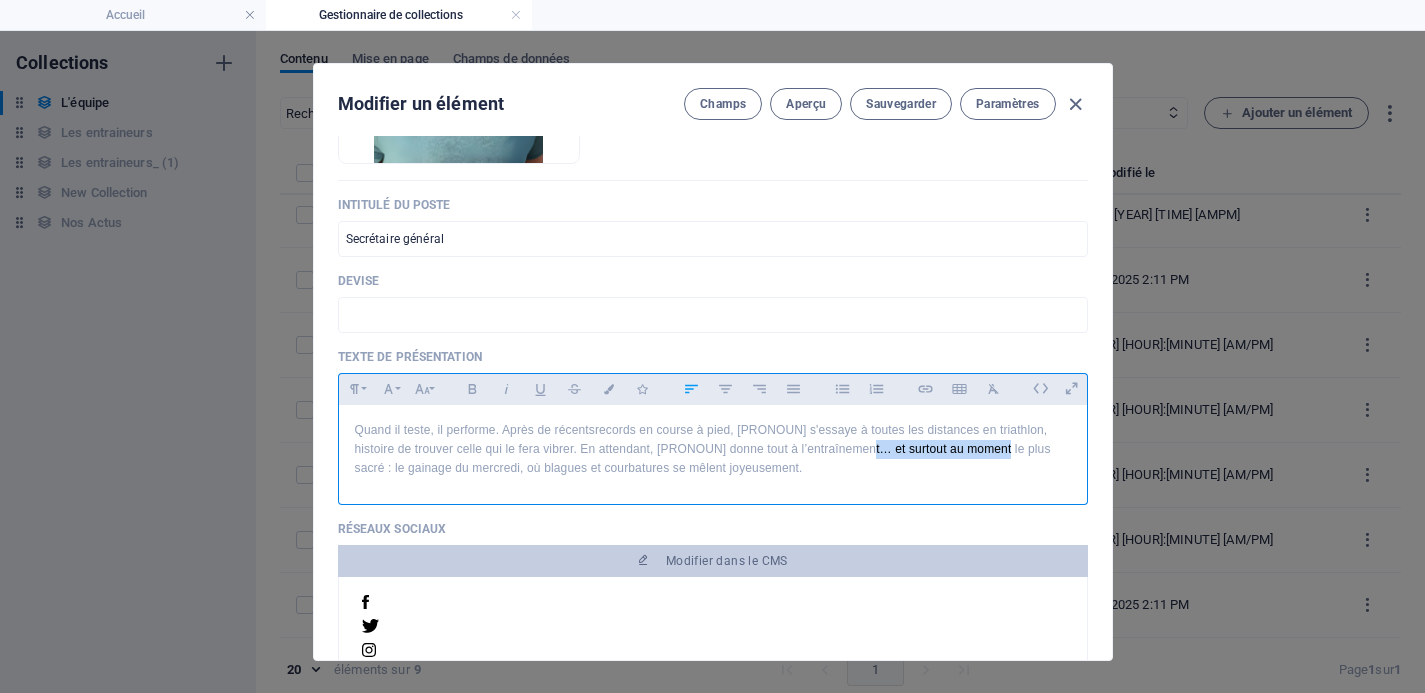 drag, startPoint x: 957, startPoint y: 449, endPoint x: 824, endPoint y: 449, distance: 133 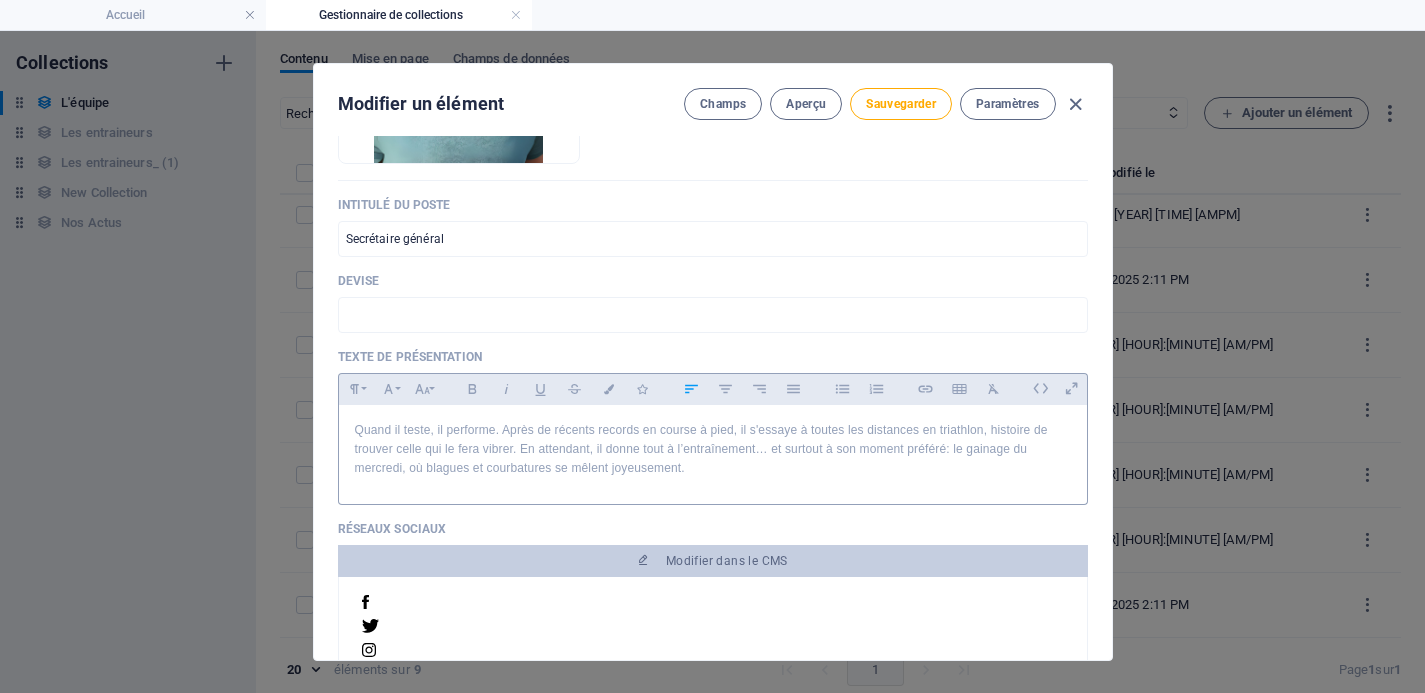 click at bounding box center [713, 500] 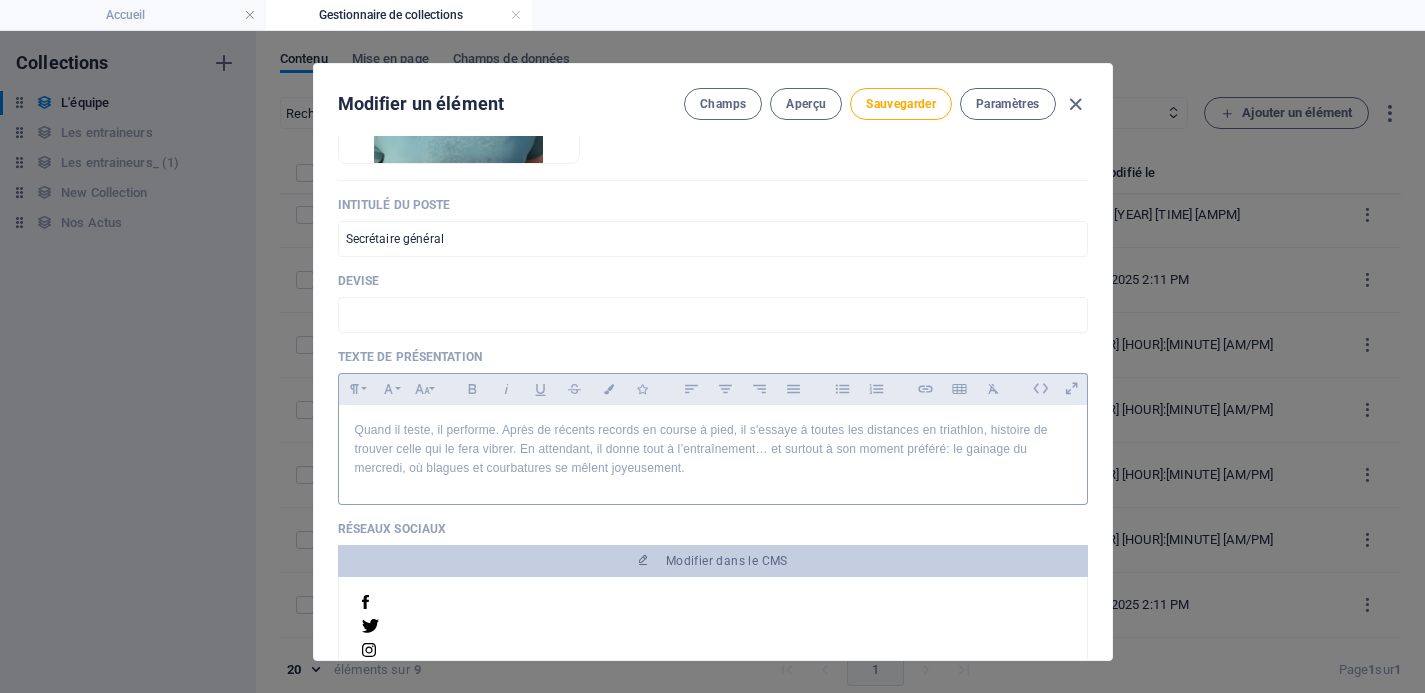 click on "Quand il teste, il performe. Après de récents records en course à pied, il s'essaye à toutes les distances en triathlon, histoire de trouver celle qui le fera vibrer. En attendant, il donne tout à l’entraînement… et surtout à son moment préféré  : le gainage du mercredi, où blagues et courbatures se mêlent joyeusement." at bounding box center [713, 450] 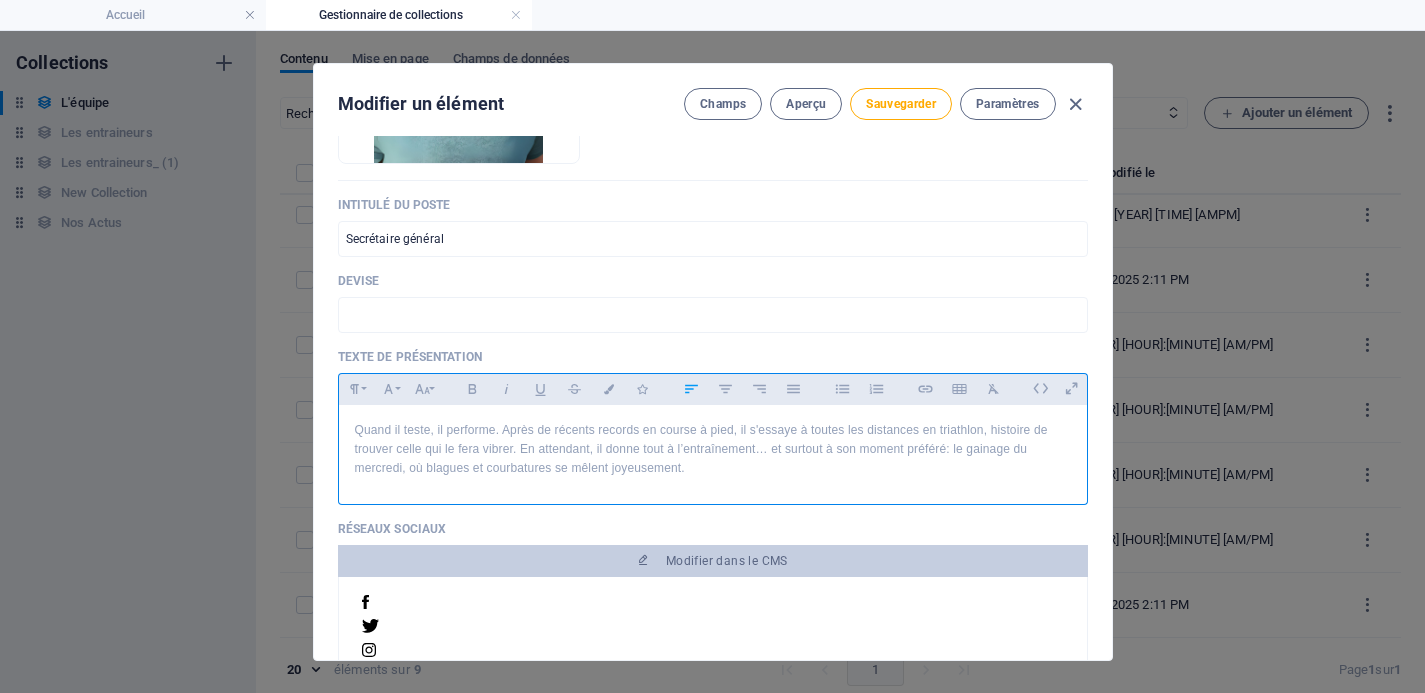 click on "Quand il teste, il performe. Après de récents records en course à pied, il s'essaye à toutes les distances en triathlon, histoire de trouver celle qui le fera vibrer. En attendant, il donne tout à l’entraînement… et surtout à son moment préféré  : le gainage du mercredi, où blagues et courbatures se mêlent joyeusement." at bounding box center [713, 450] 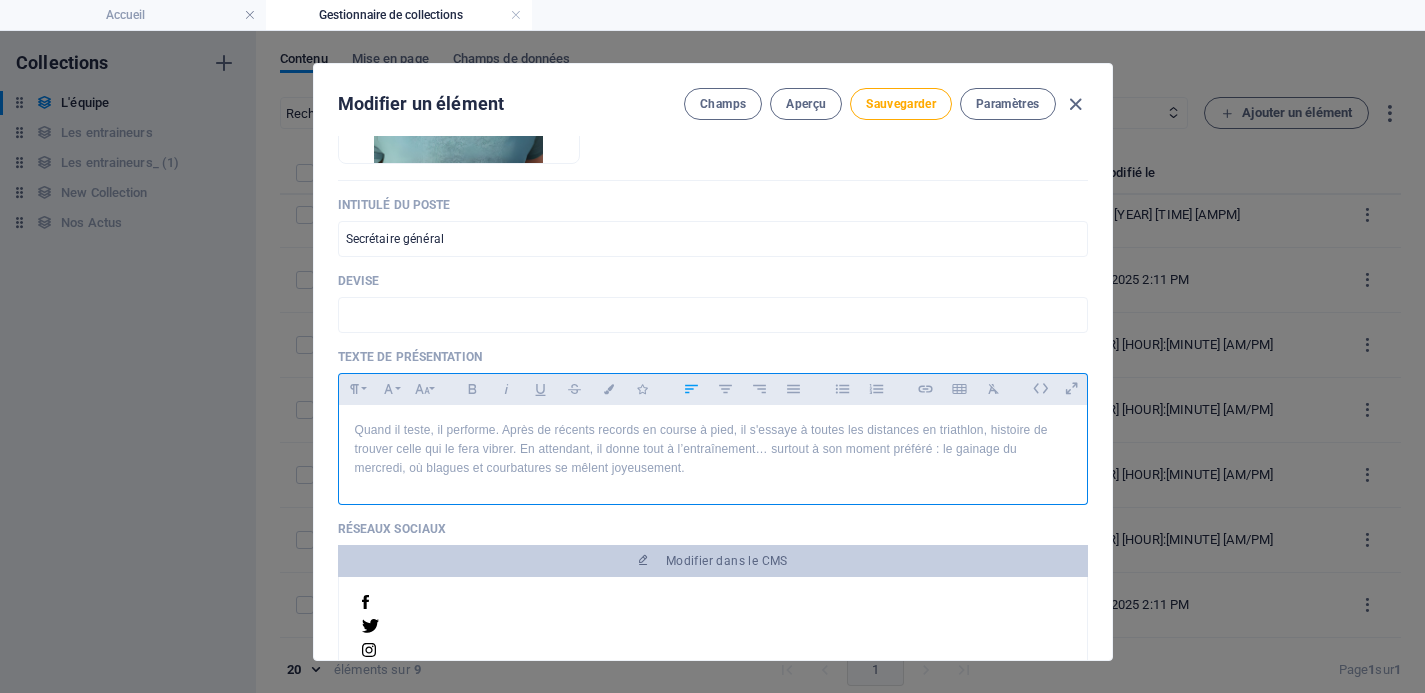 click on "Quand il teste, il performe. Après de récents records en course à pied, il s'essaye à toutes les distances en triathlon, histoire de trouver celle qui le fera vibrer. En attendant, il donne tout à l’entraînement… surtout à son moment préféré : le gainage du mercredi, où blagues et courbatures se mêlent joyeusement." at bounding box center (713, 450) 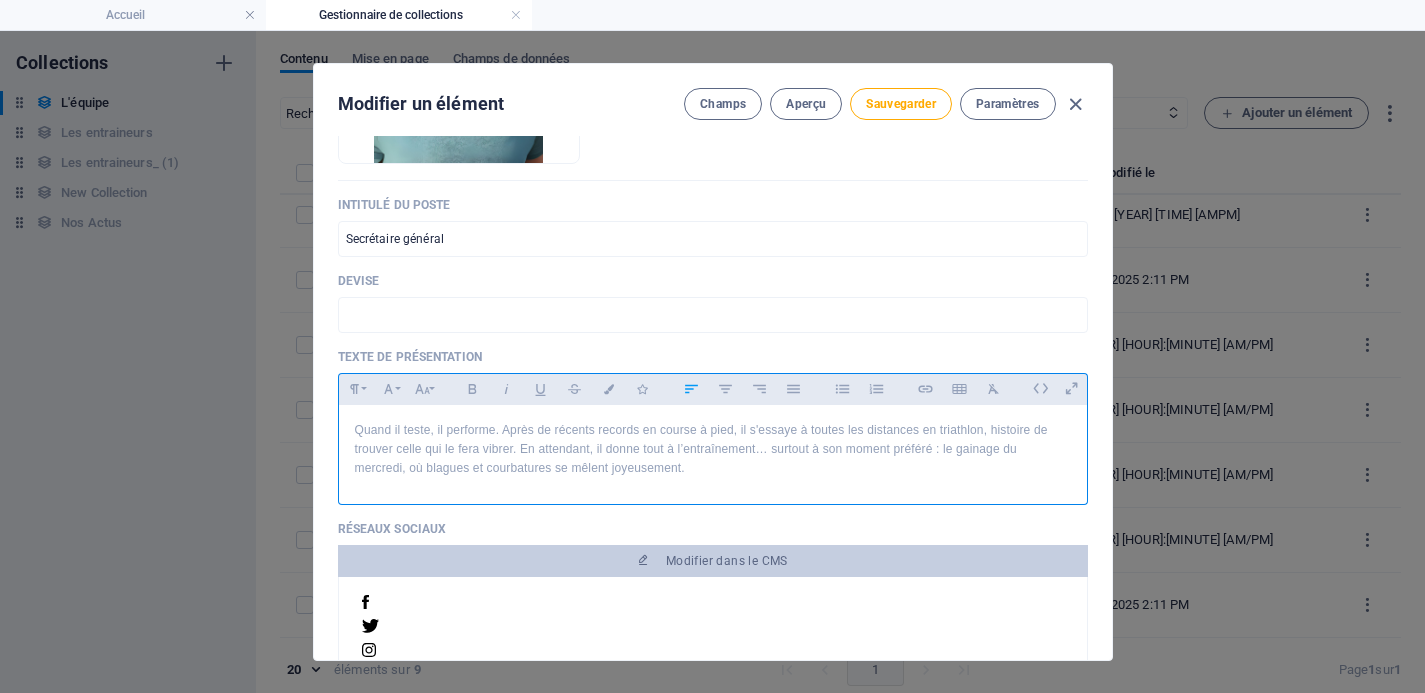 click on "Quand il teste, il performe. Après de récents records en course à pied, il s'essaye à toutes les distances en triathlon, histoire de trouver celle qui le fera vibrer. En attendant, il donne tout à l’entraînement… surtout à son moment préféré : le gainage du mercredi, où blagues et courbatures se mêlent joyeusement." at bounding box center (713, 450) 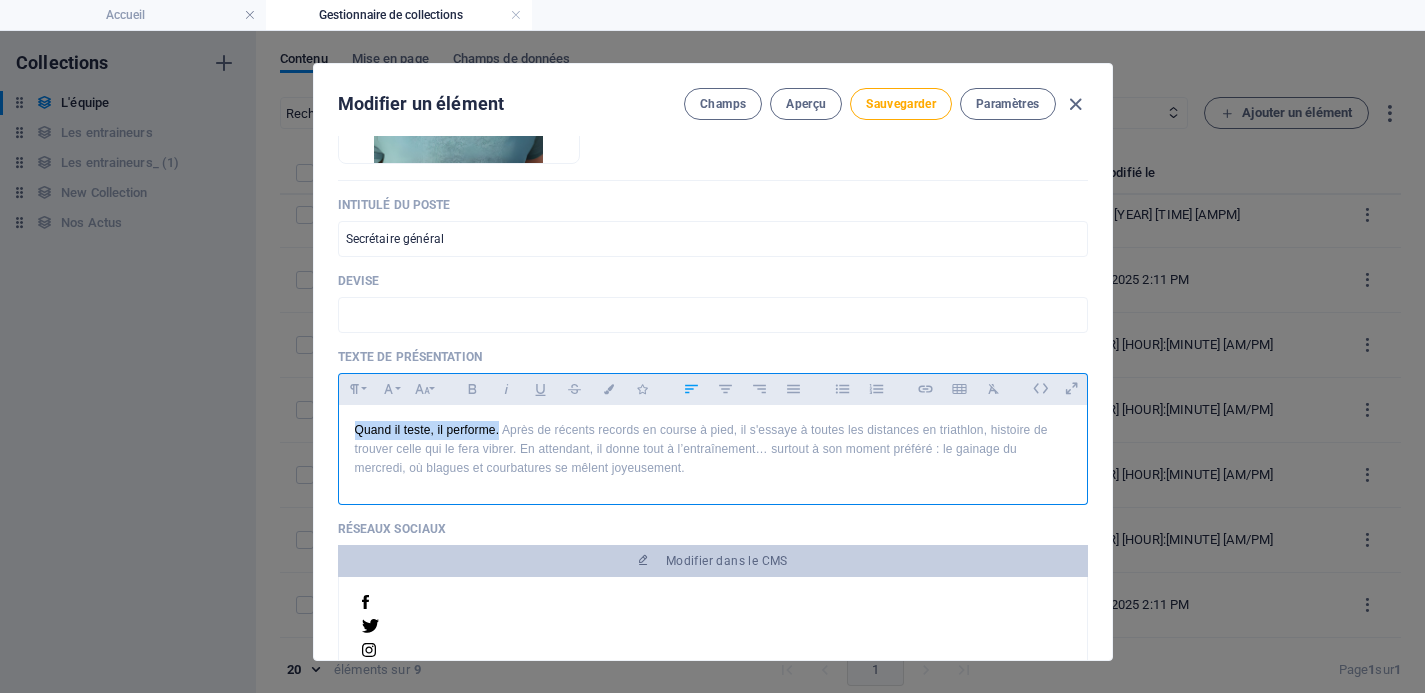 drag, startPoint x: 498, startPoint y: 425, endPoint x: 294, endPoint y: 425, distance: 204 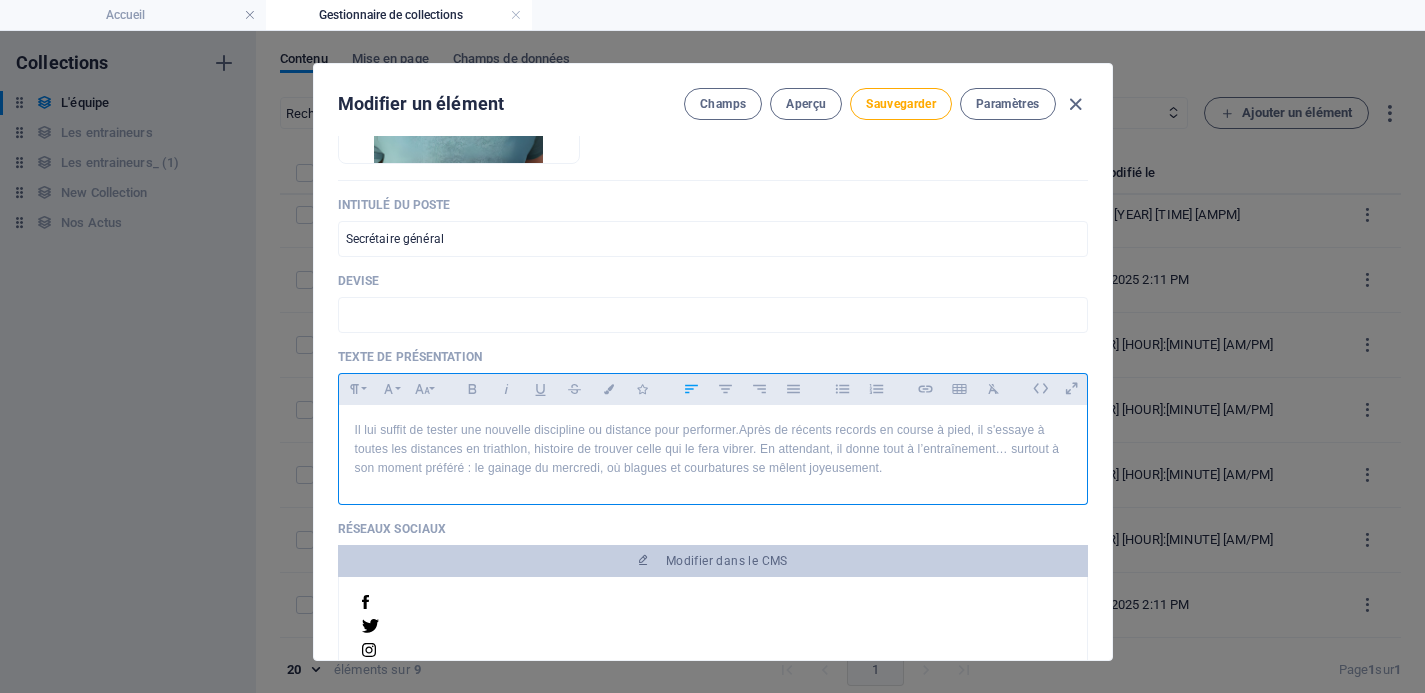 click on "Il lui suffit de tester une nouvelle discipline ou distance pour performer.  Après de récents records en course à pied, il s'essaye à toutes les distances en triathlon, histoire de trouver celle qui le fera vibrer. En attendant, il donne tout à l’entraînement… surtout à son moment préféré : le gainage du mercredi, où blagues et courbatures se mêlent joyeusement." at bounding box center (713, 450) 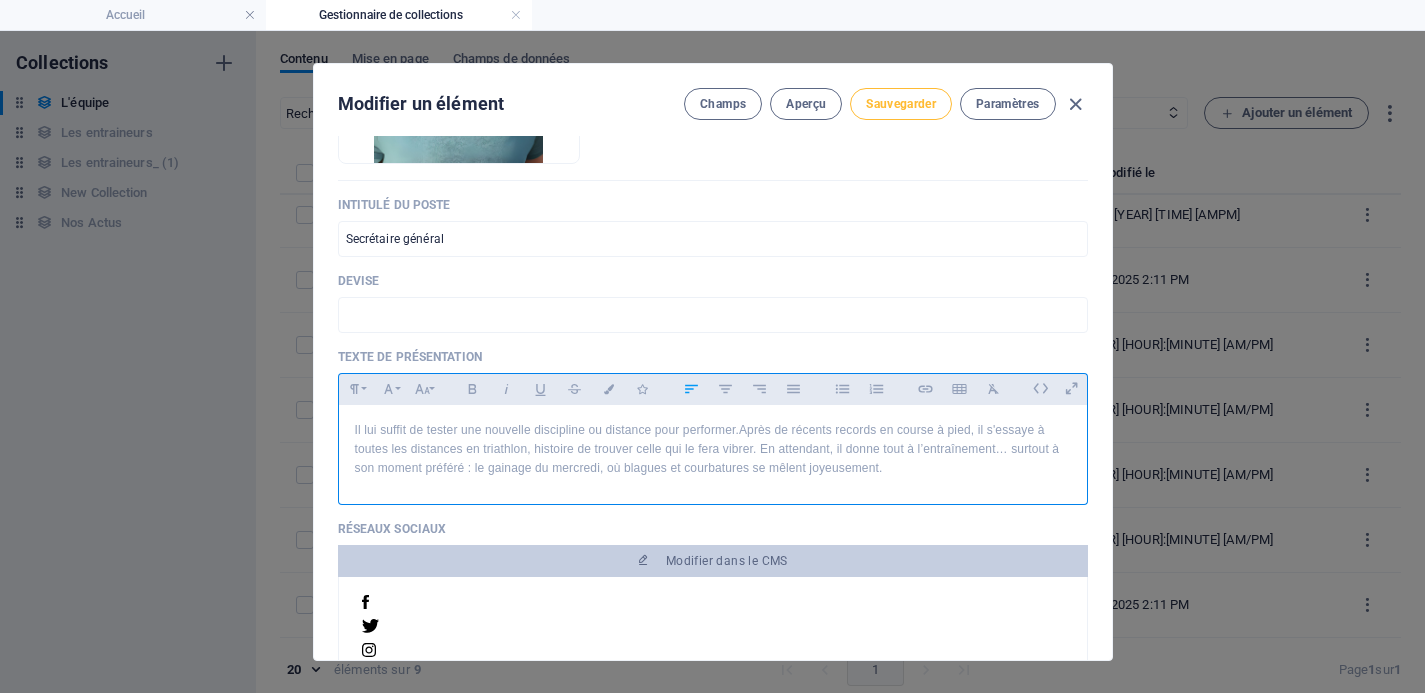 click on "Sauvegarder" at bounding box center [901, 104] 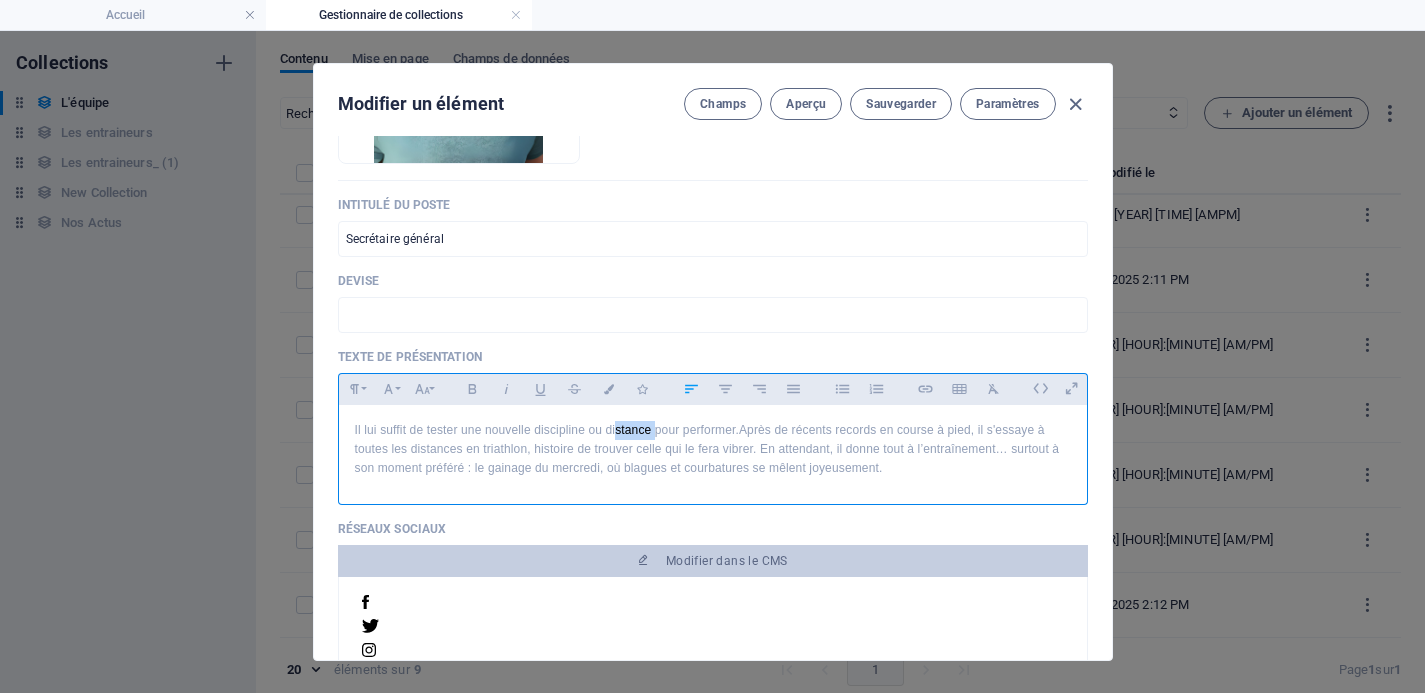 drag, startPoint x: 654, startPoint y: 427, endPoint x: 601, endPoint y: 427, distance: 53 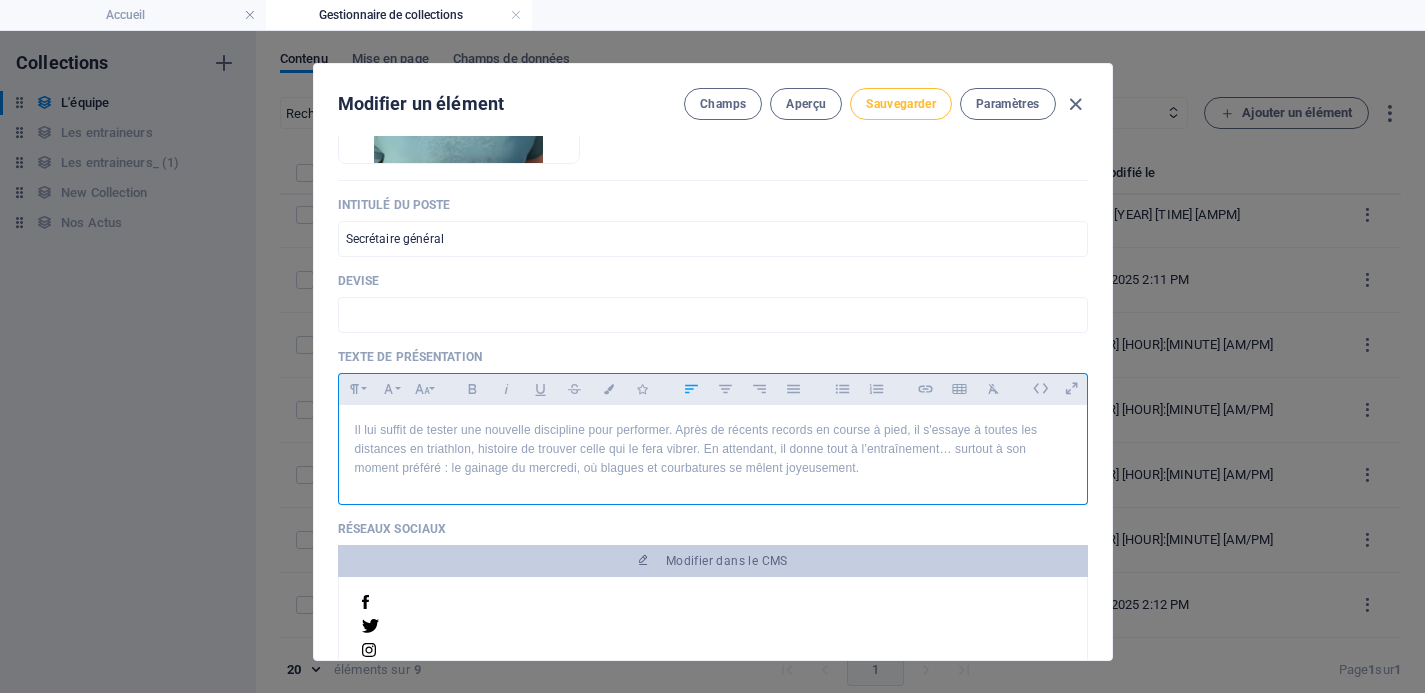 click on "Sauvegarder" at bounding box center (901, 104) 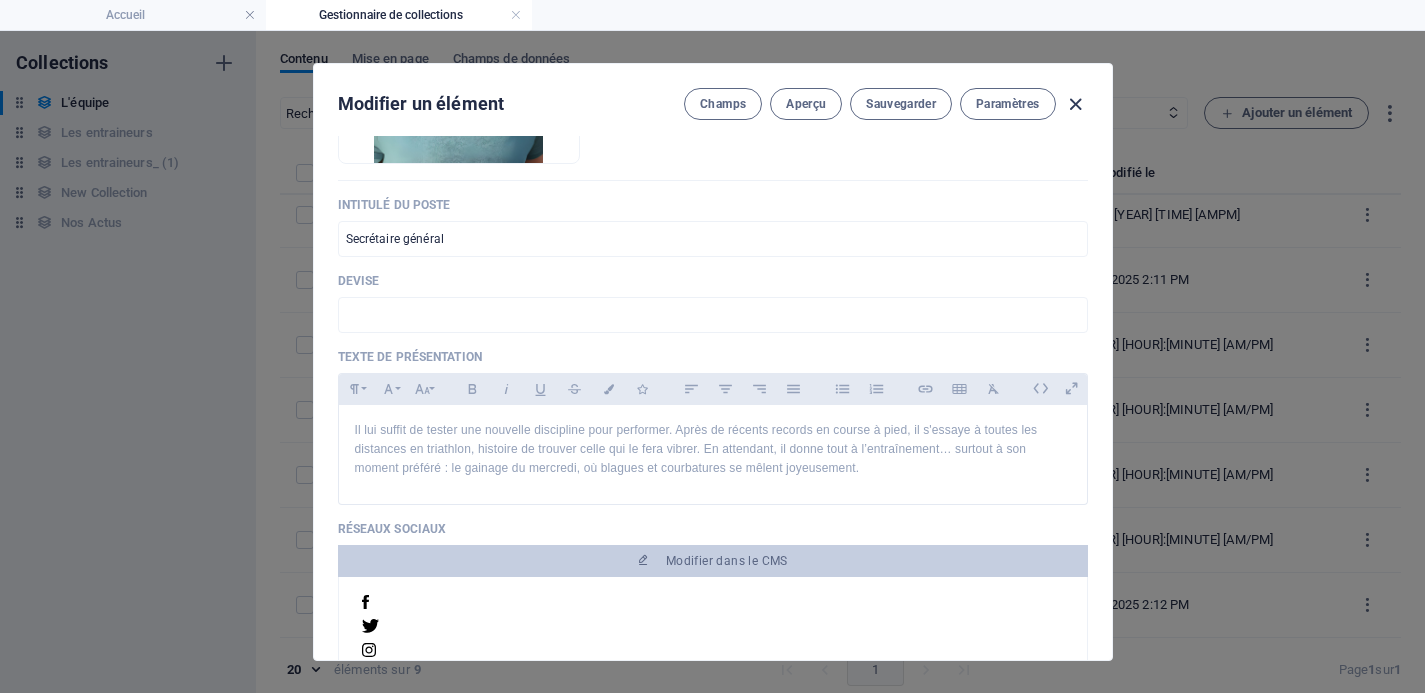 click at bounding box center (1075, 104) 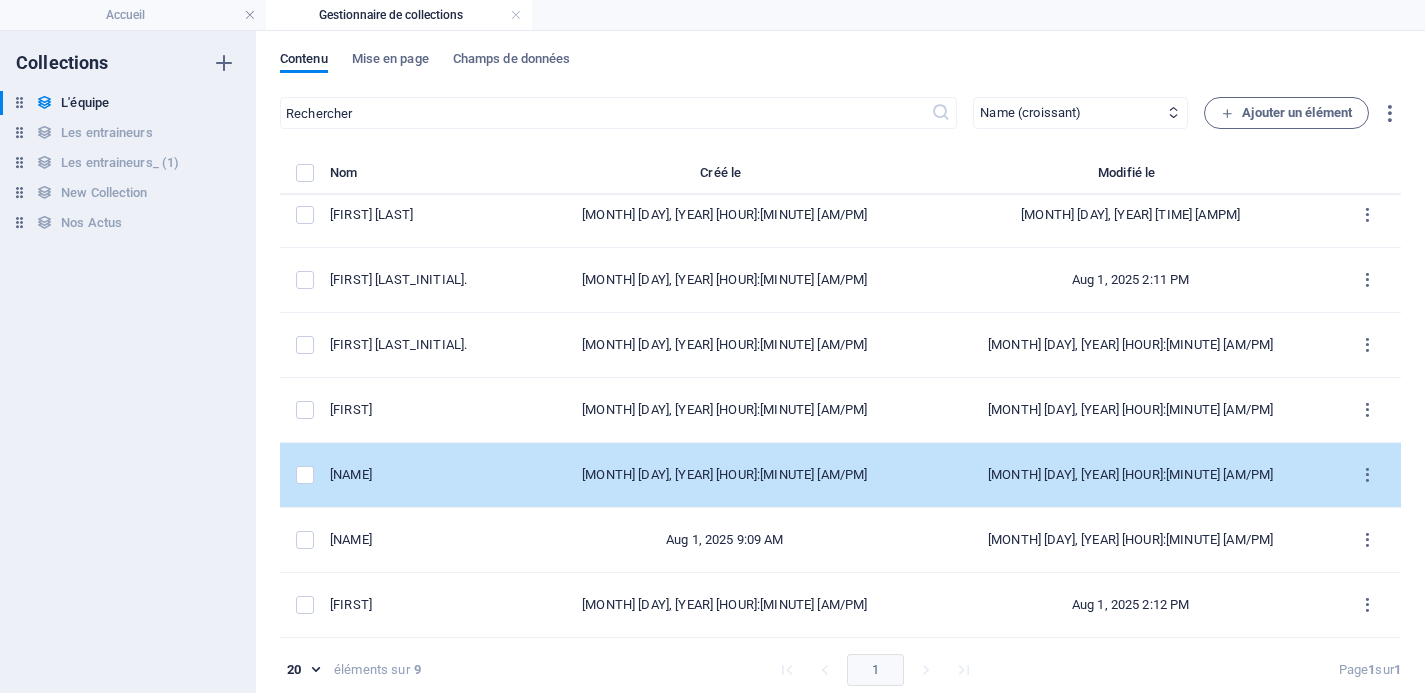 click on "Laure" at bounding box center [426, 475] 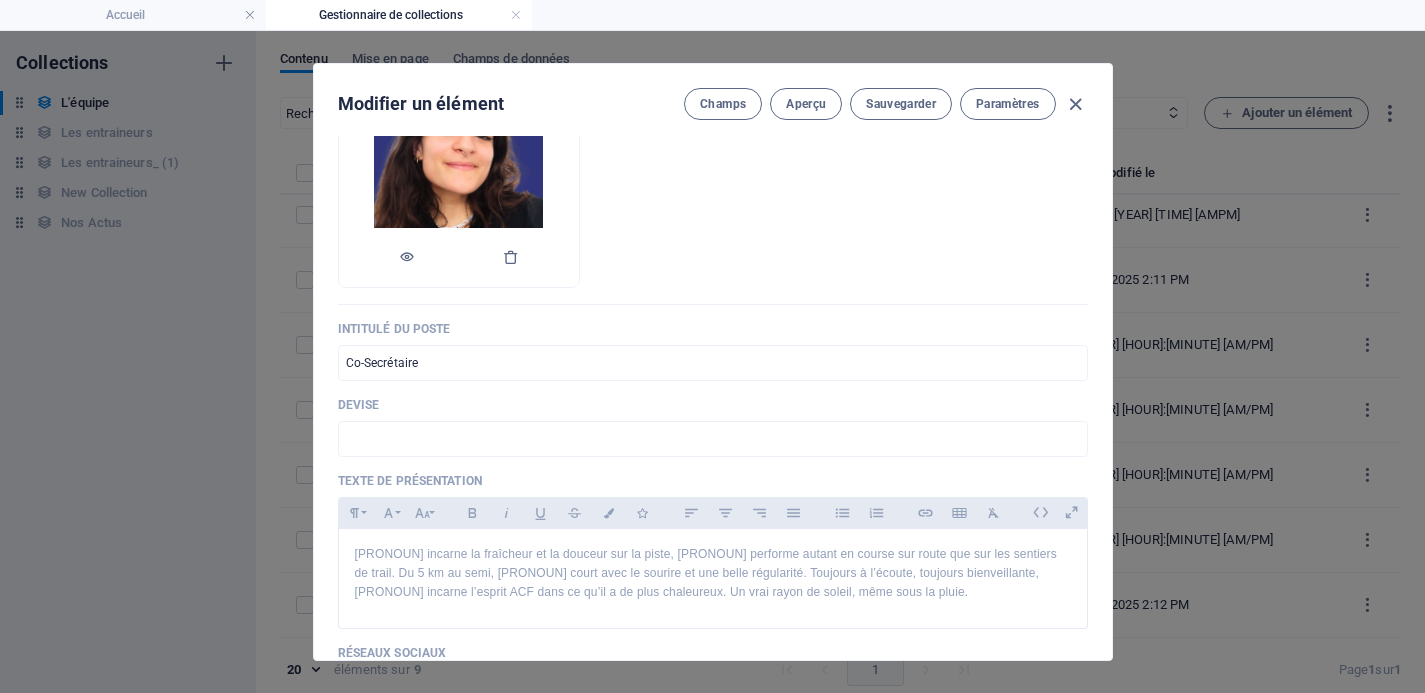 scroll, scrollTop: 287, scrollLeft: 0, axis: vertical 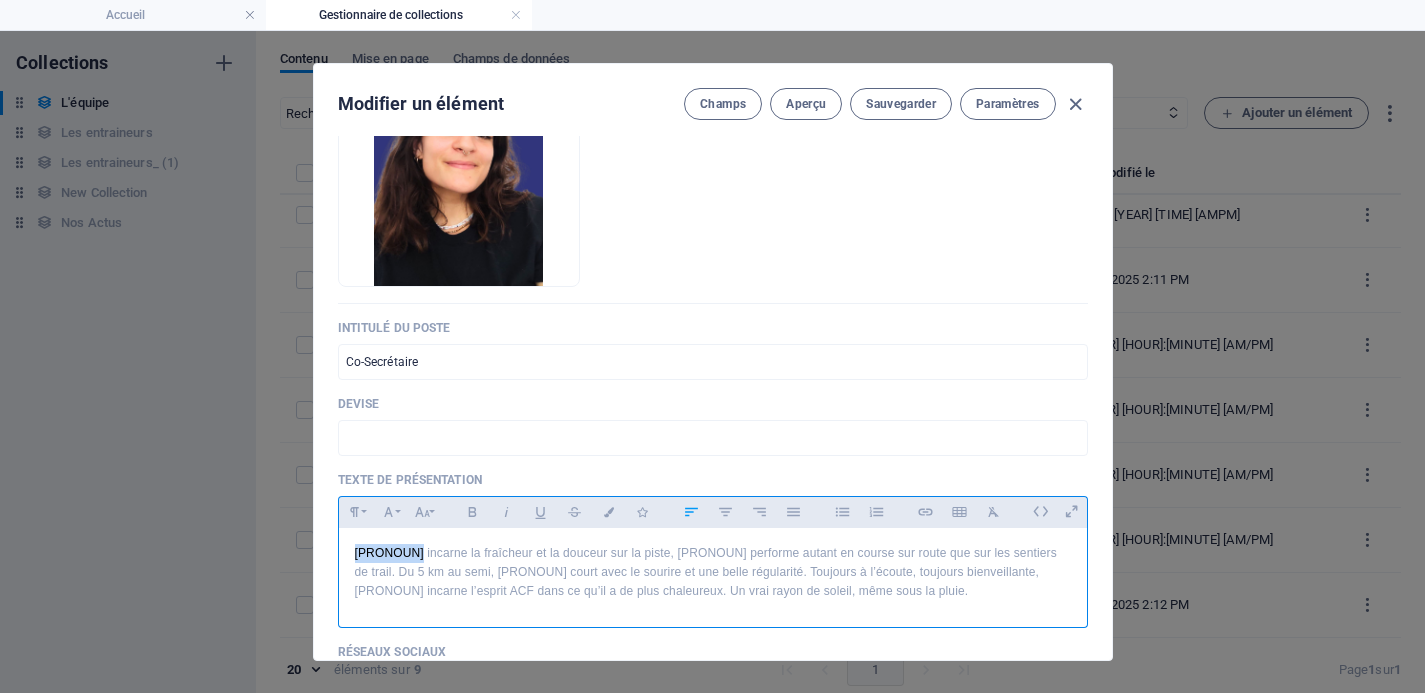 drag, startPoint x: 406, startPoint y: 553, endPoint x: 283, endPoint y: 553, distance: 123 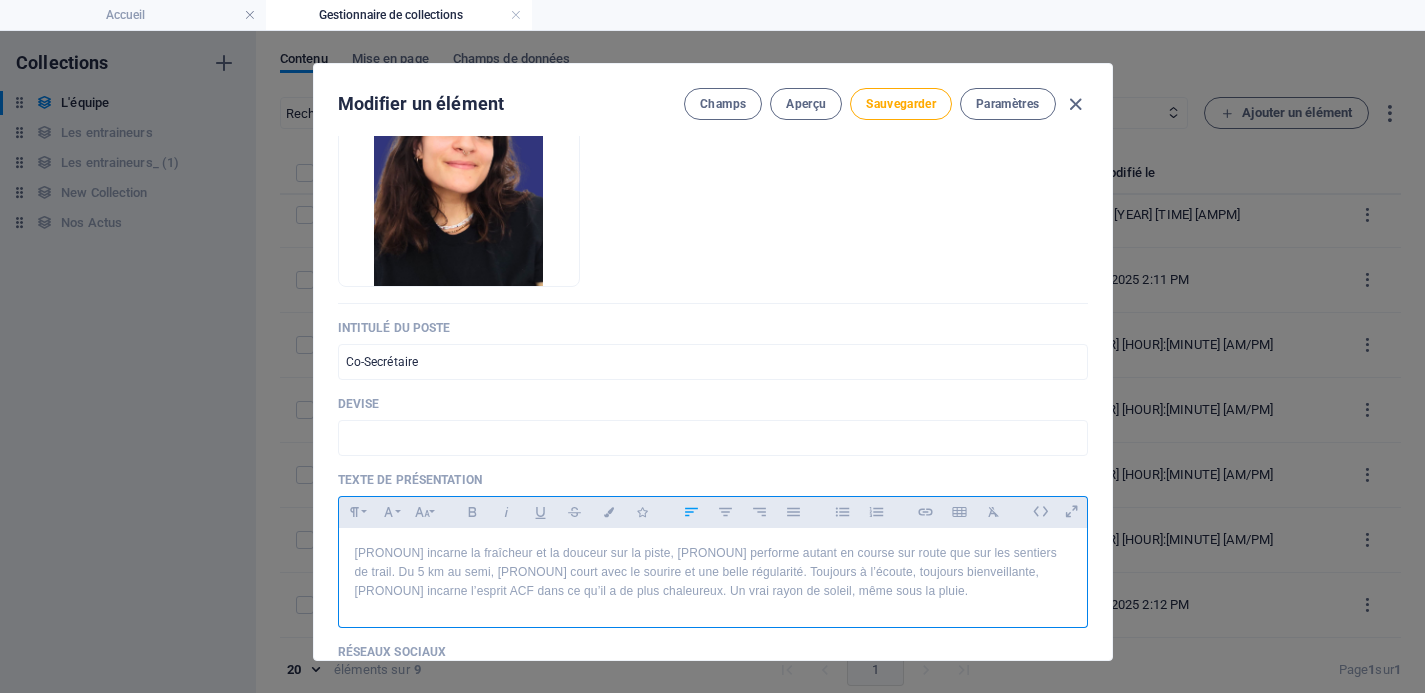 click on "Elle incarne la fraîcheur et la douceur sur la piste, elle performe autant en course sur route que sur les sentiers de trail. Du 5 km au semi, elle court avec le sourire et une belle régularité. Toujours à l’écoute, toujours bienveillante, elle incarne l’esprit ACF dans ce qu’il a de plus chaleureux. Un vrai rayon de soleil, même sous la pluie." at bounding box center (713, 573) 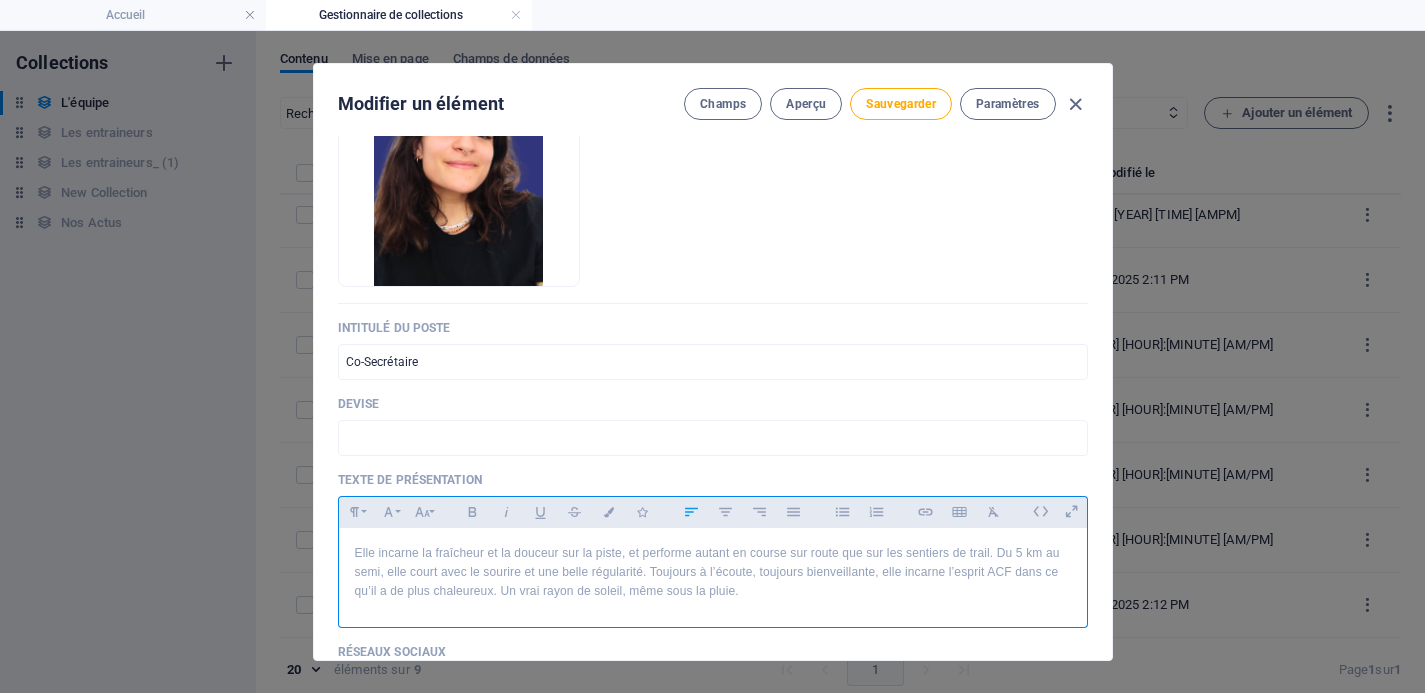 click on "Elle incarne la fraîcheur et la douceur sur la piste, et performe autant en course sur route que sur les sentiers de trail. Du 5 km au semi, elle court avec le sourire et une belle régularité. Toujours à l’écoute, toujours bienveillante, elle incarne l’esprit ACF dans ce qu’il a de plus chaleureux. Un vrai rayon de soleil, même sous la pluie." at bounding box center [713, 573] 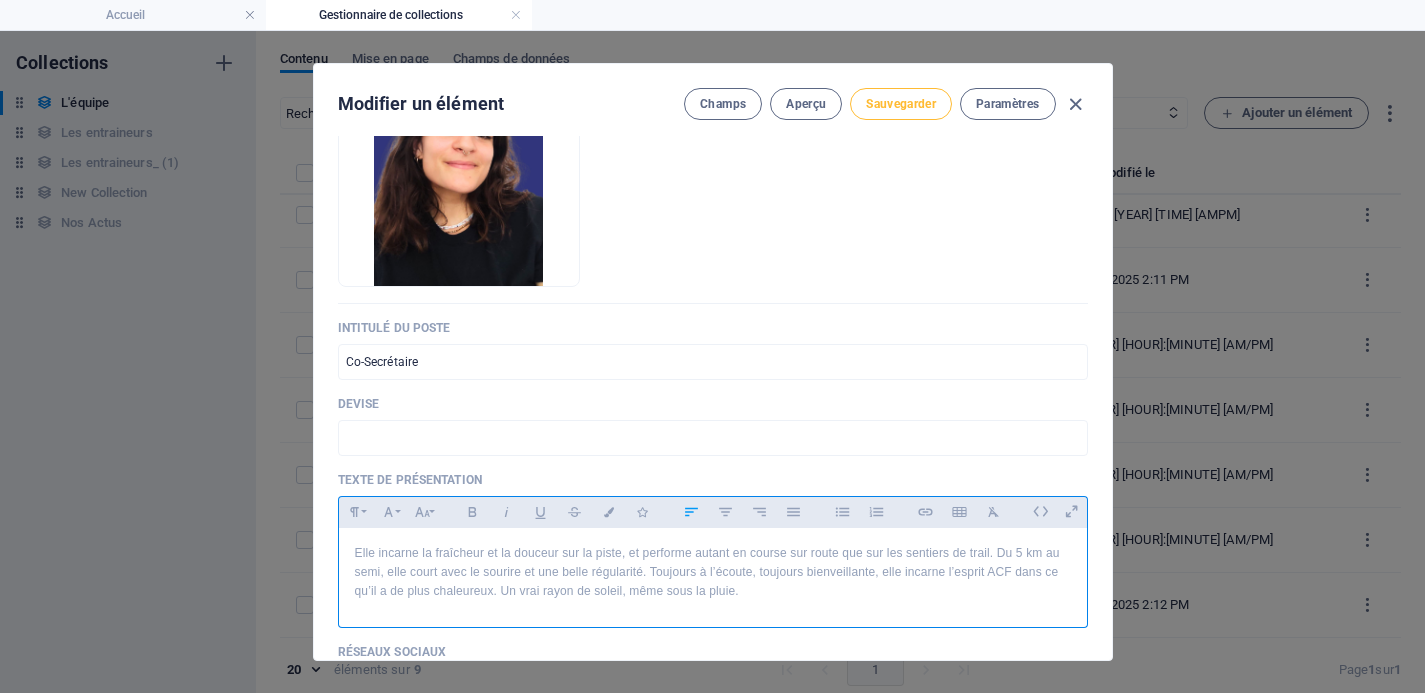 click on "Sauvegarder" at bounding box center (901, 104) 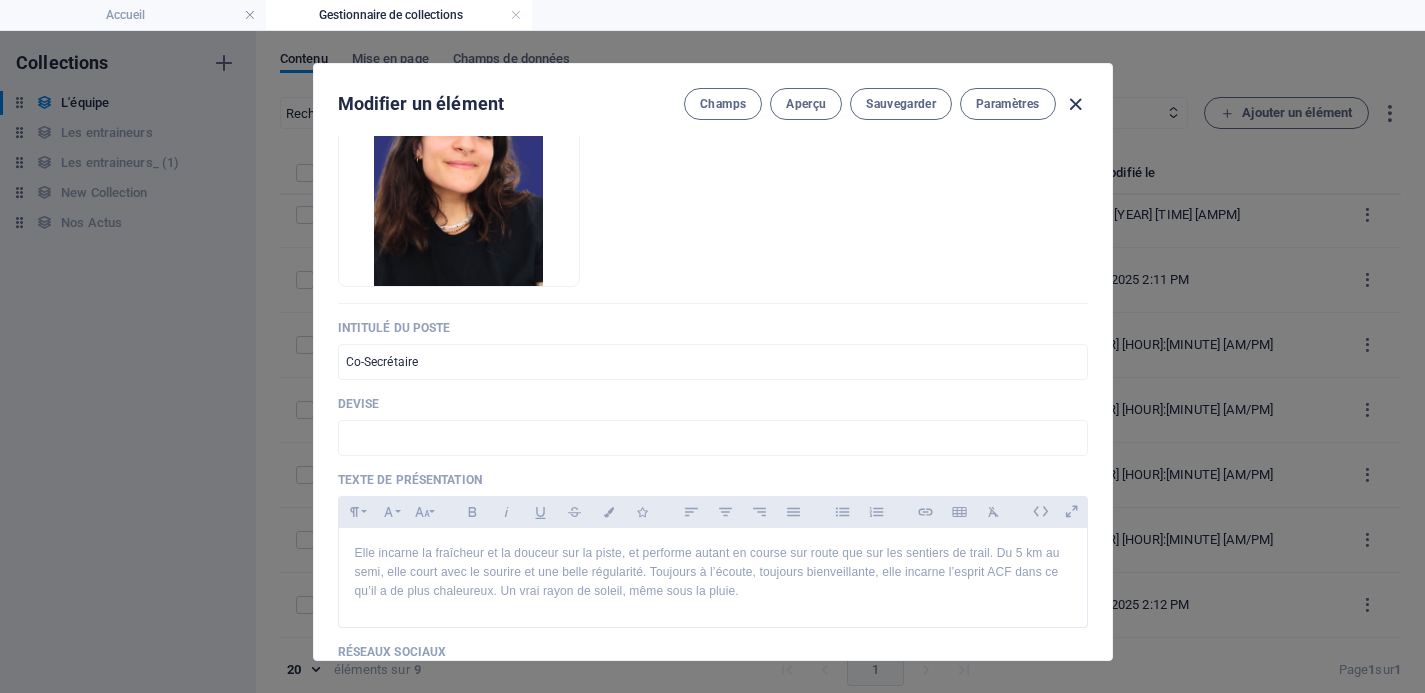 click at bounding box center [1075, 104] 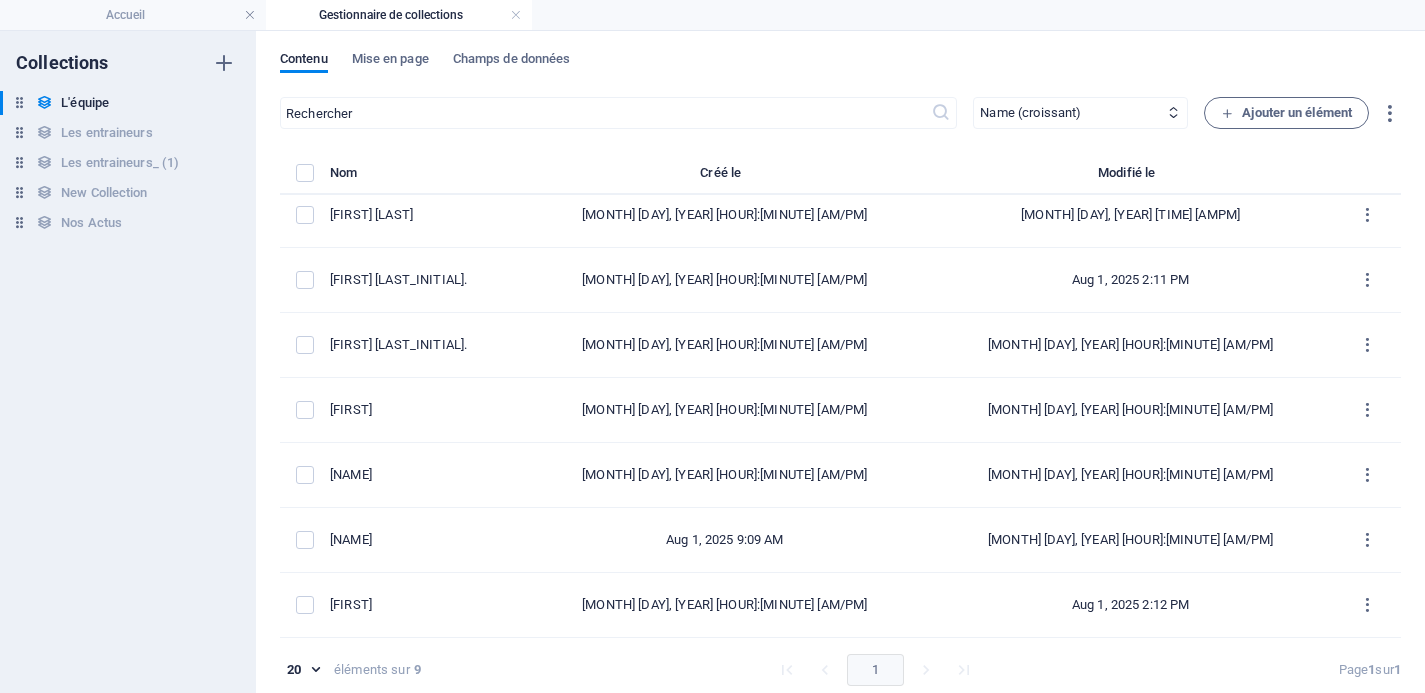 type on "laure" 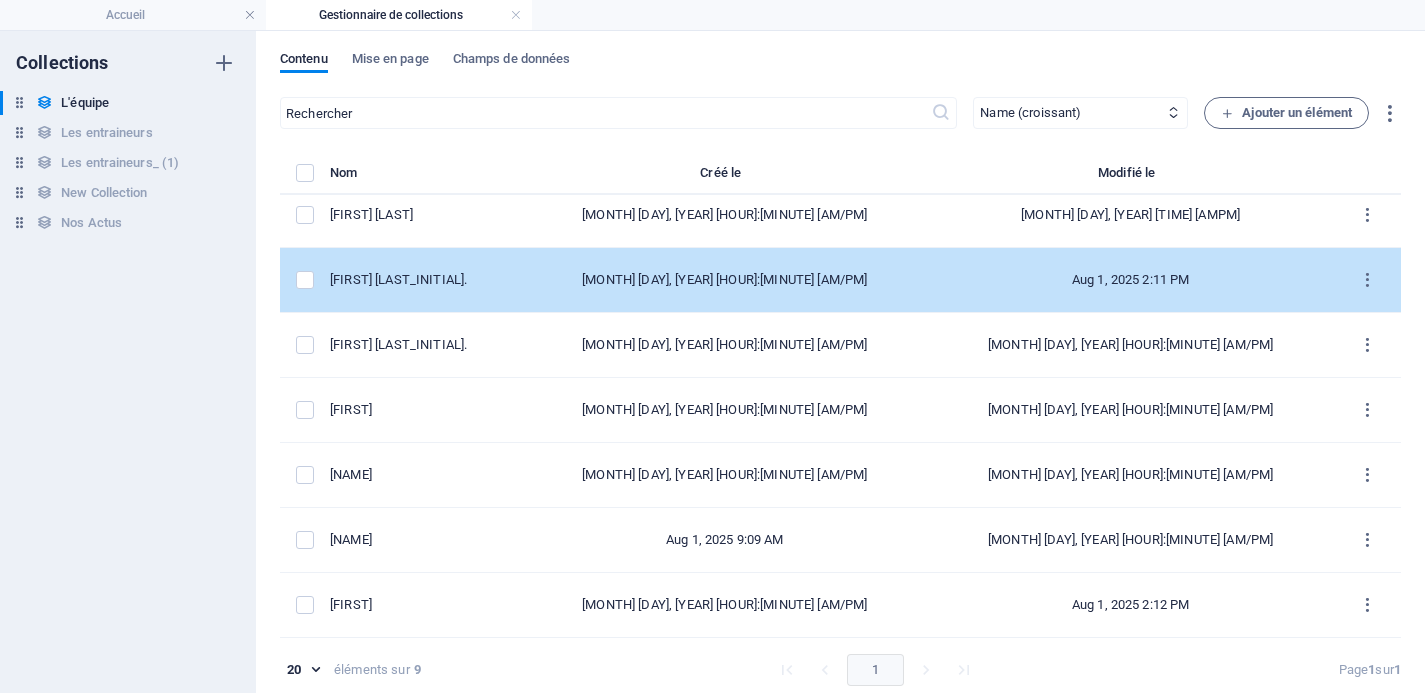 scroll, scrollTop: 9, scrollLeft: 0, axis: vertical 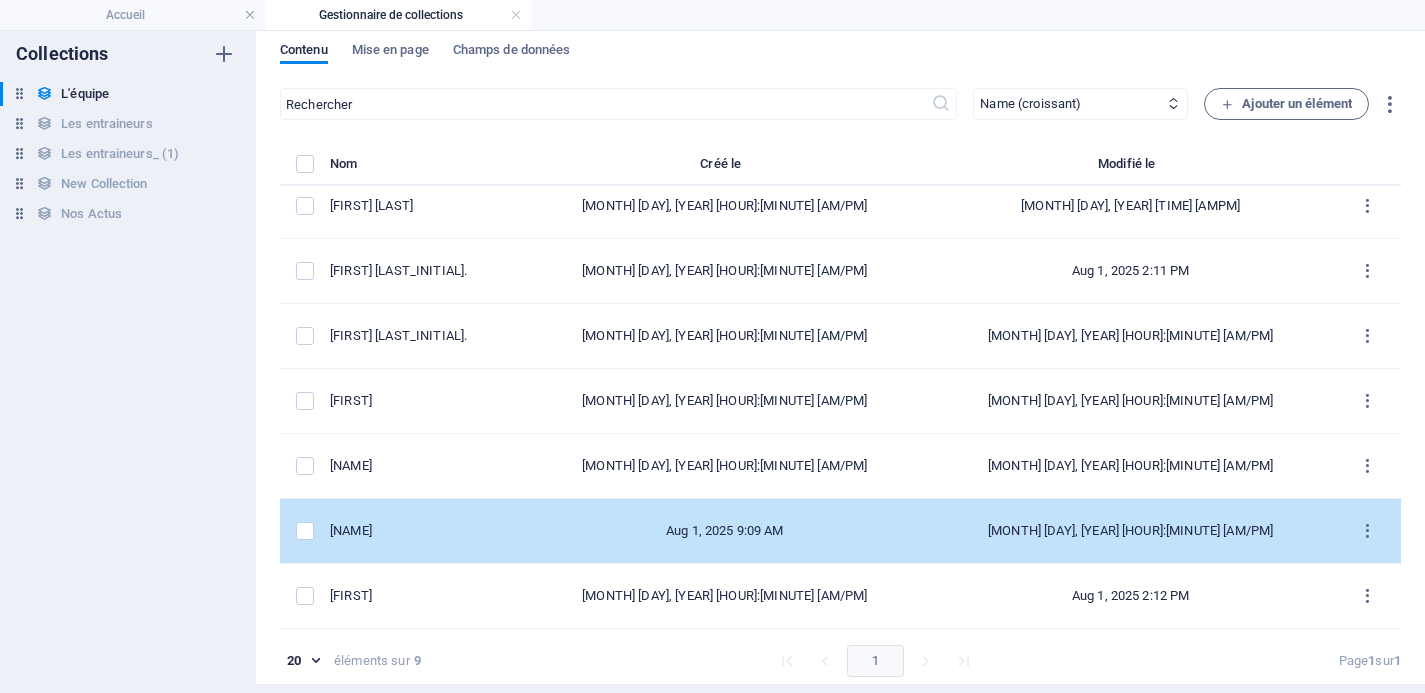 click on "Marwan" at bounding box center [418, 531] 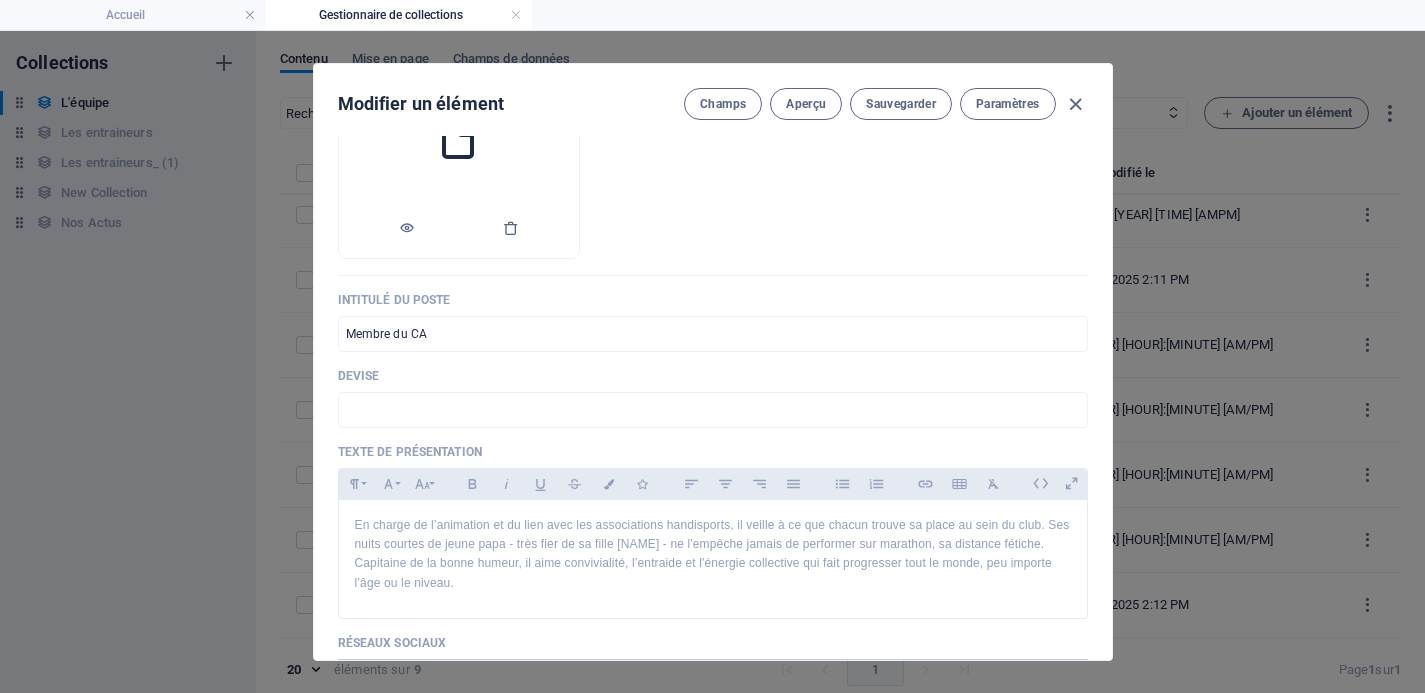 scroll, scrollTop: 317, scrollLeft: 0, axis: vertical 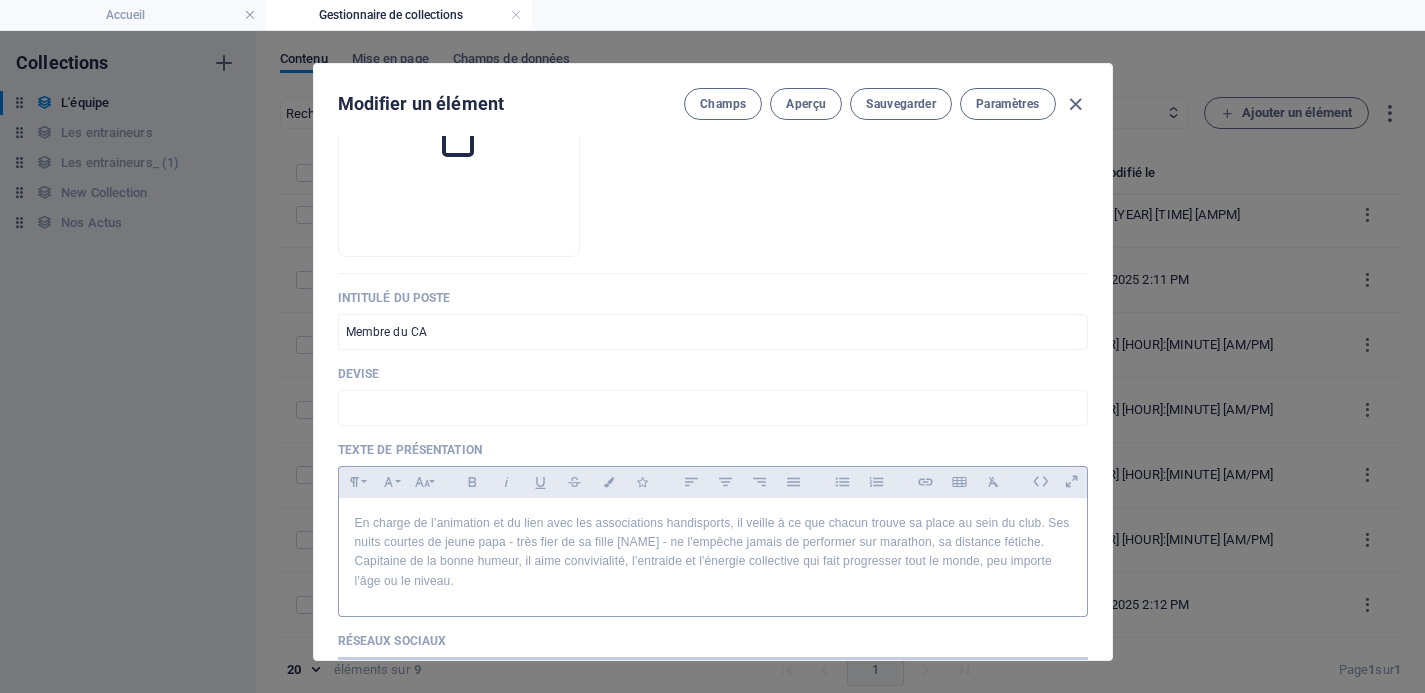click on "En charge de l’animation et du lien avec les associations handisports, il veille à ce que chacun trouve sa place au sein du club. Ses nuits courtes de jeune papa - très fier de sa fille Éléa - ne l'empêche jamais de performer sur marathon, sa distance fétiche. Capitaine de la bonne humeur, il aime convivialité, l’entraide et l'énergie collective qui fait progresser tout le monde, peu importe l’âge ou le niveau." at bounding box center (713, 552) 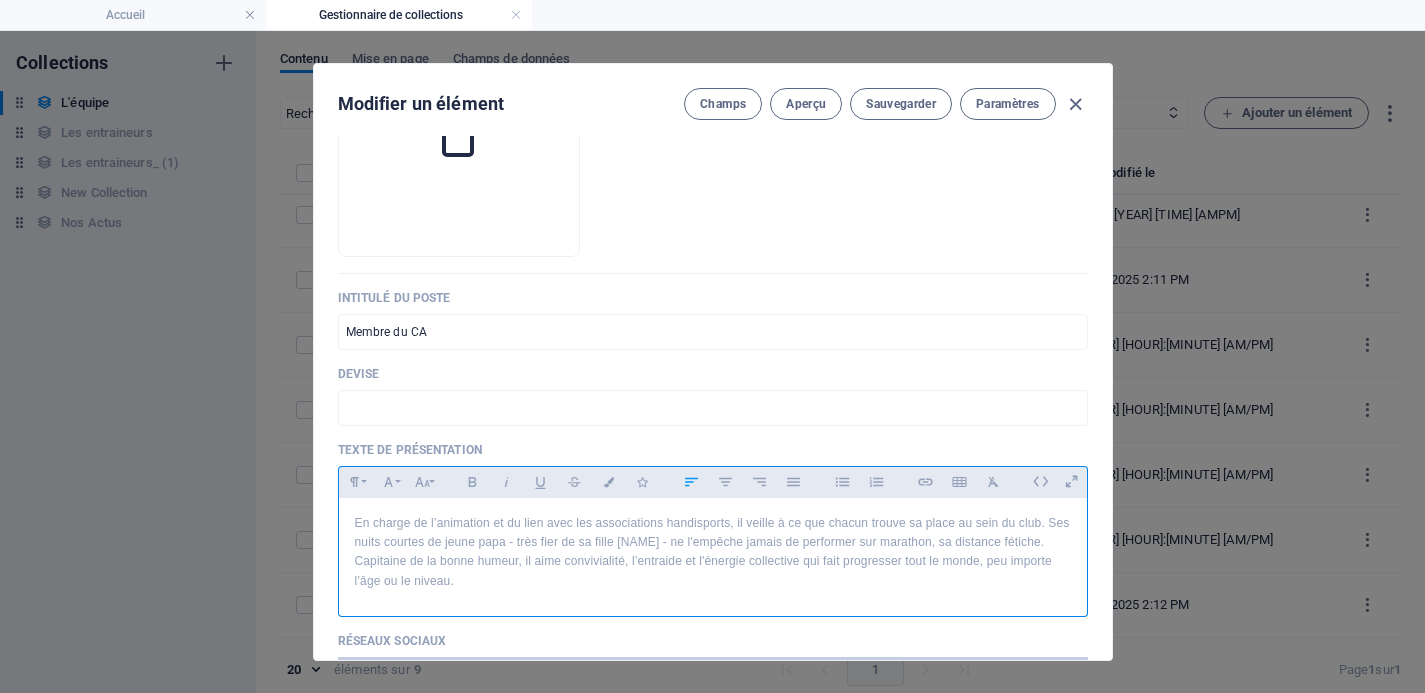 type 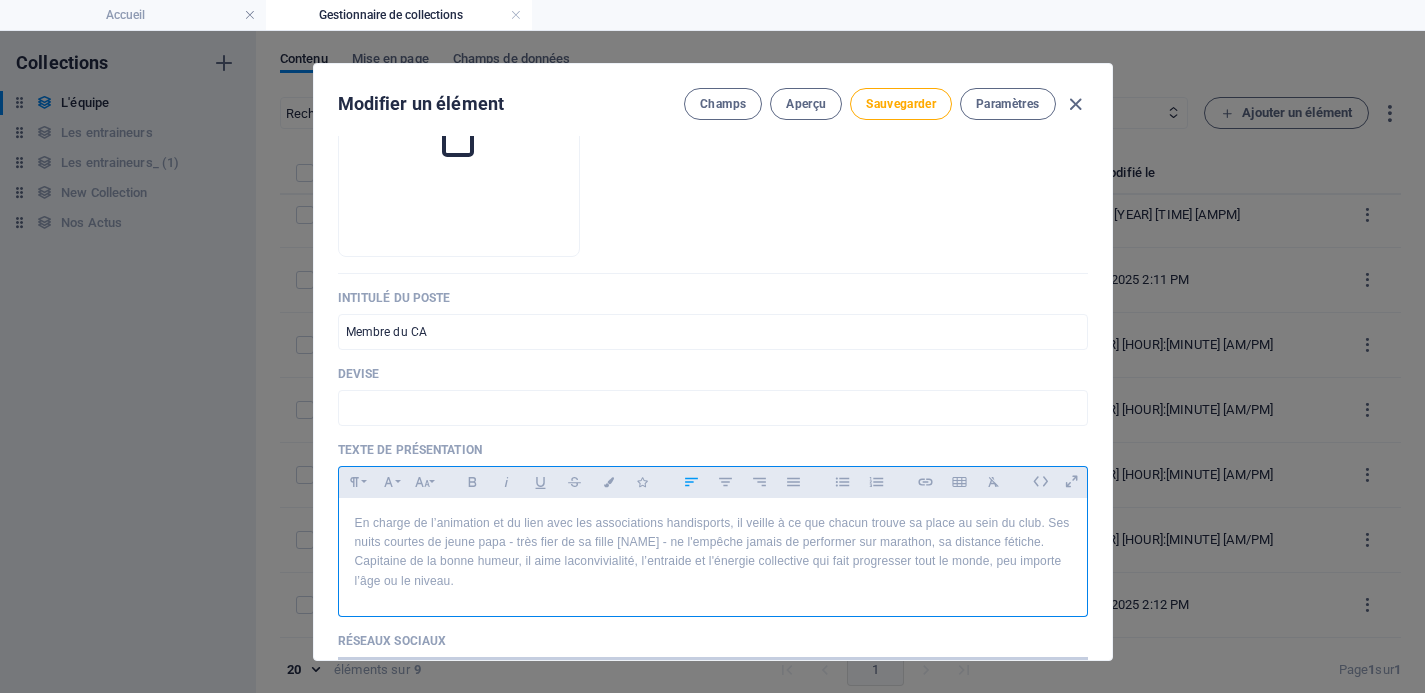click on "En charge de l’animation et du lien avec les associations handisports, il veille à ce que chacun trouve sa place au sein du club. Ses nuits courtes de jeune papa - très fier de sa fille Éléa - ne l'empêche jamais de performer sur marathon, sa distance fétiche. Capitaine de la bonne humeur, il aime la  convivialité, l’entraide et l'énergie collective qui fait progresser tout le monde, peu importe l’âge ou le niveau." at bounding box center [713, 552] 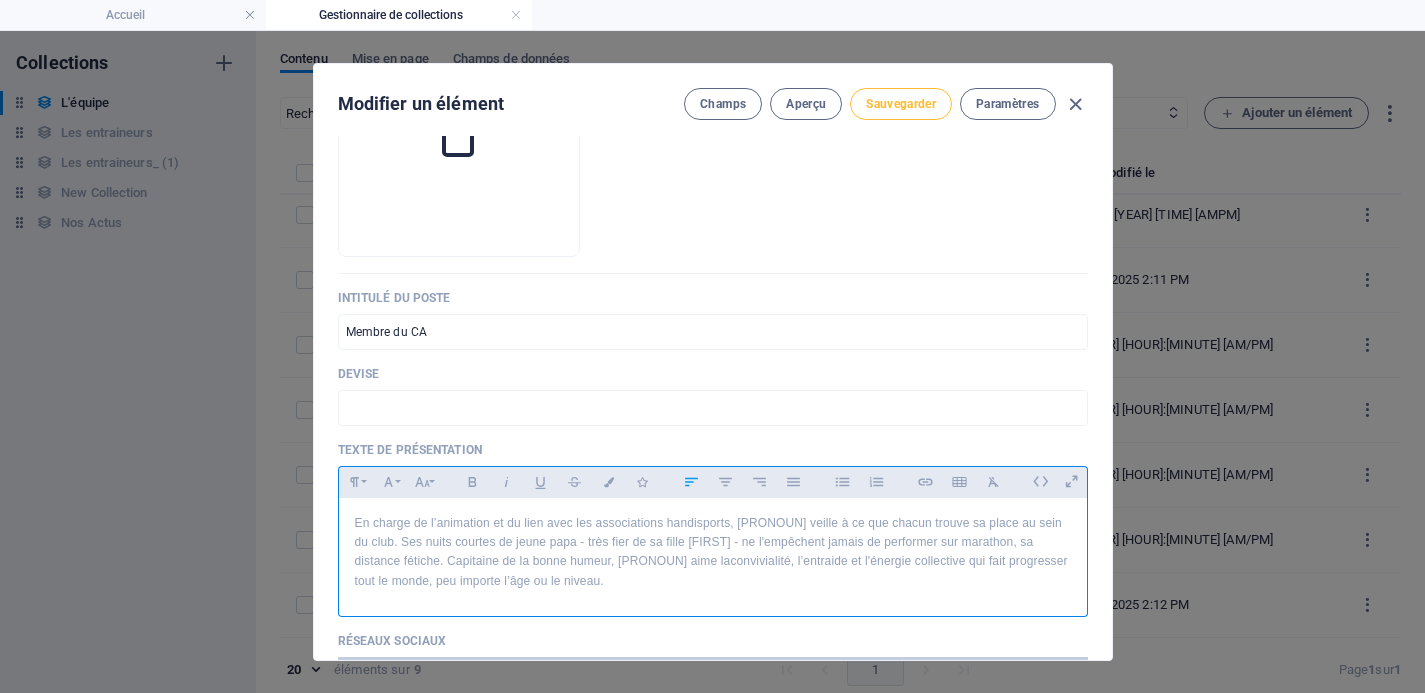 click on "Sauvegarder" at bounding box center [901, 104] 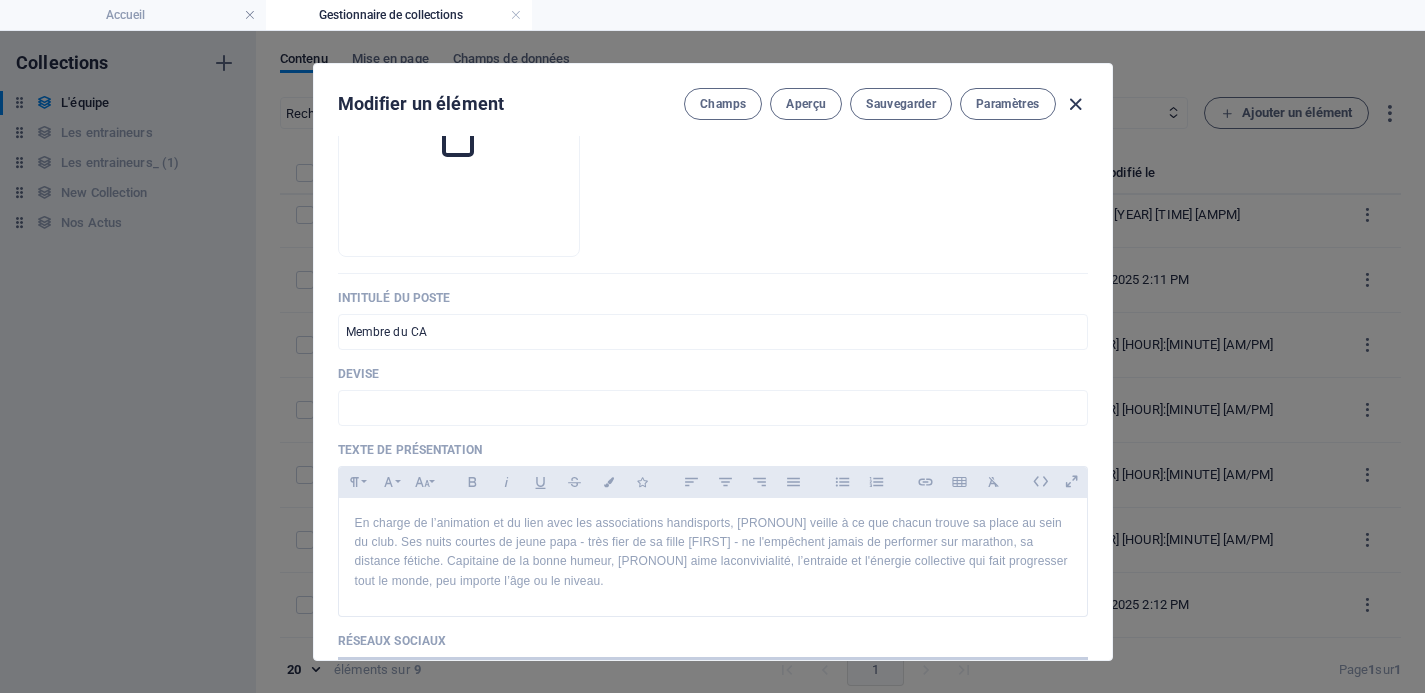 click at bounding box center [1075, 104] 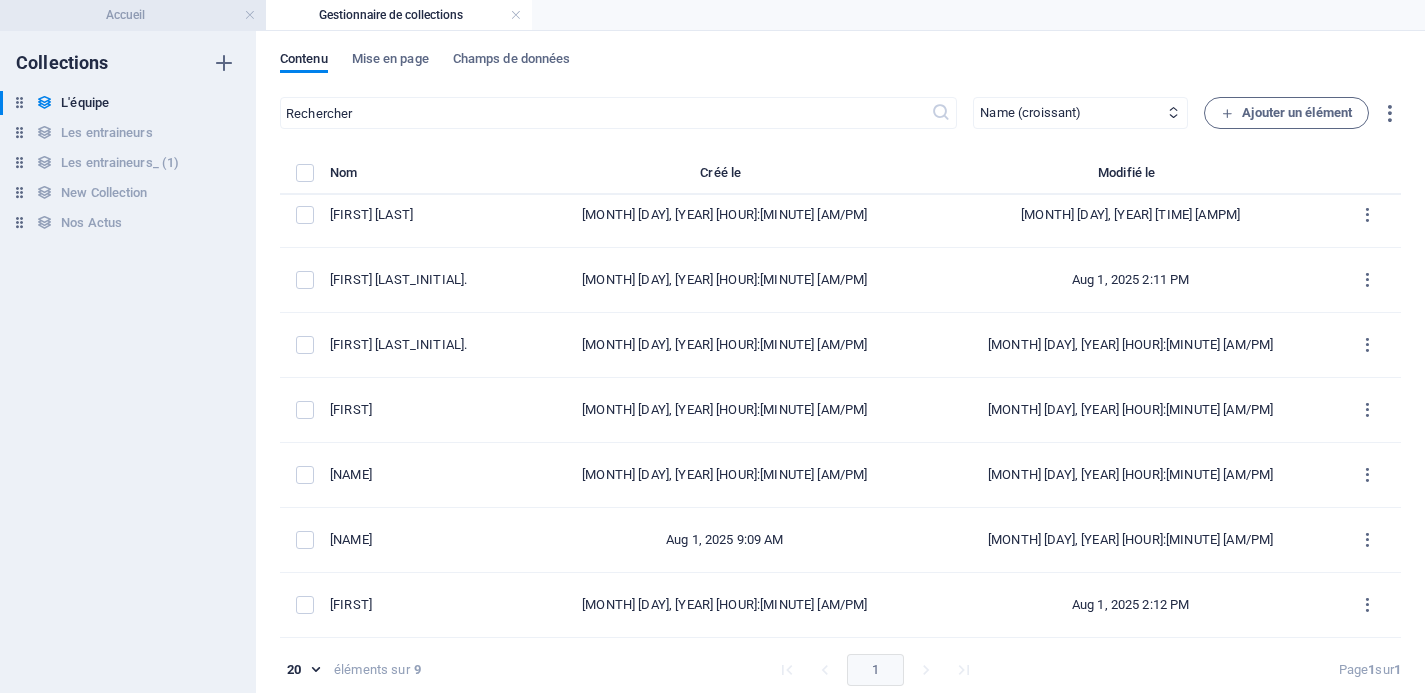 click on "Accueil" at bounding box center (133, 15) 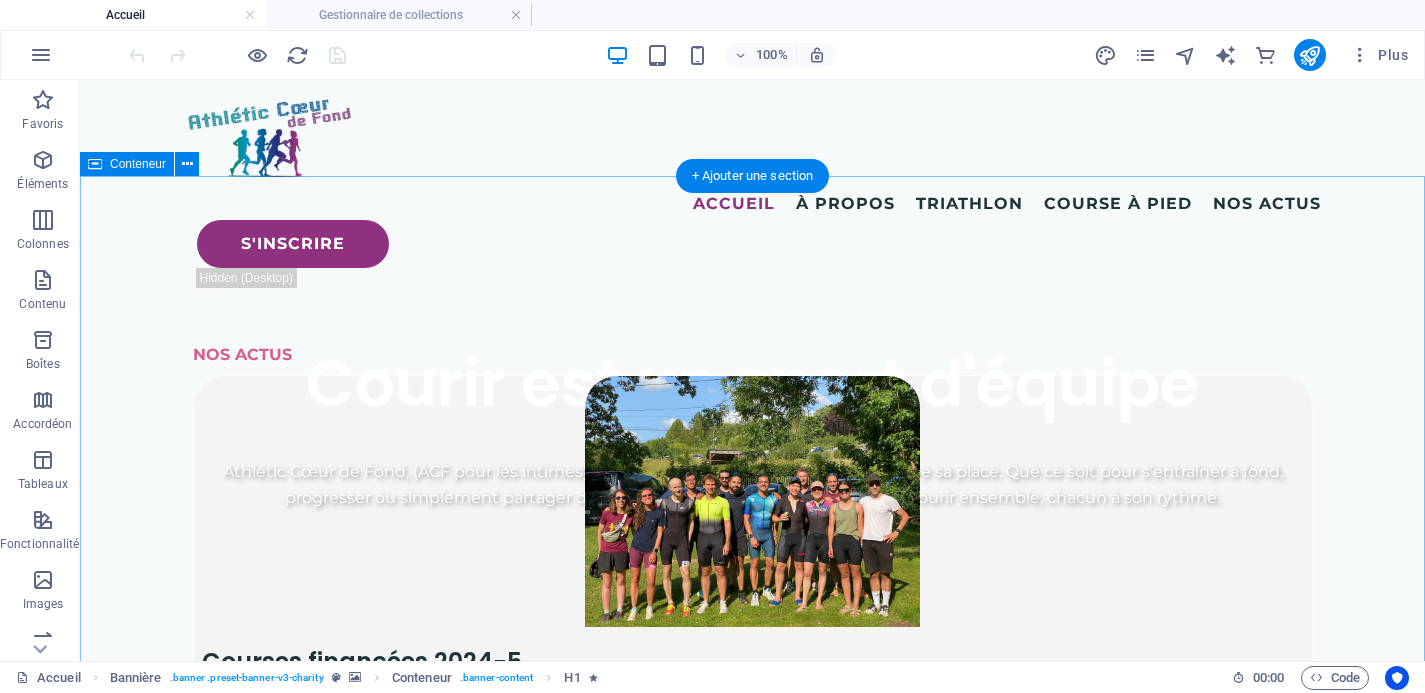 scroll, scrollTop: 682, scrollLeft: 0, axis: vertical 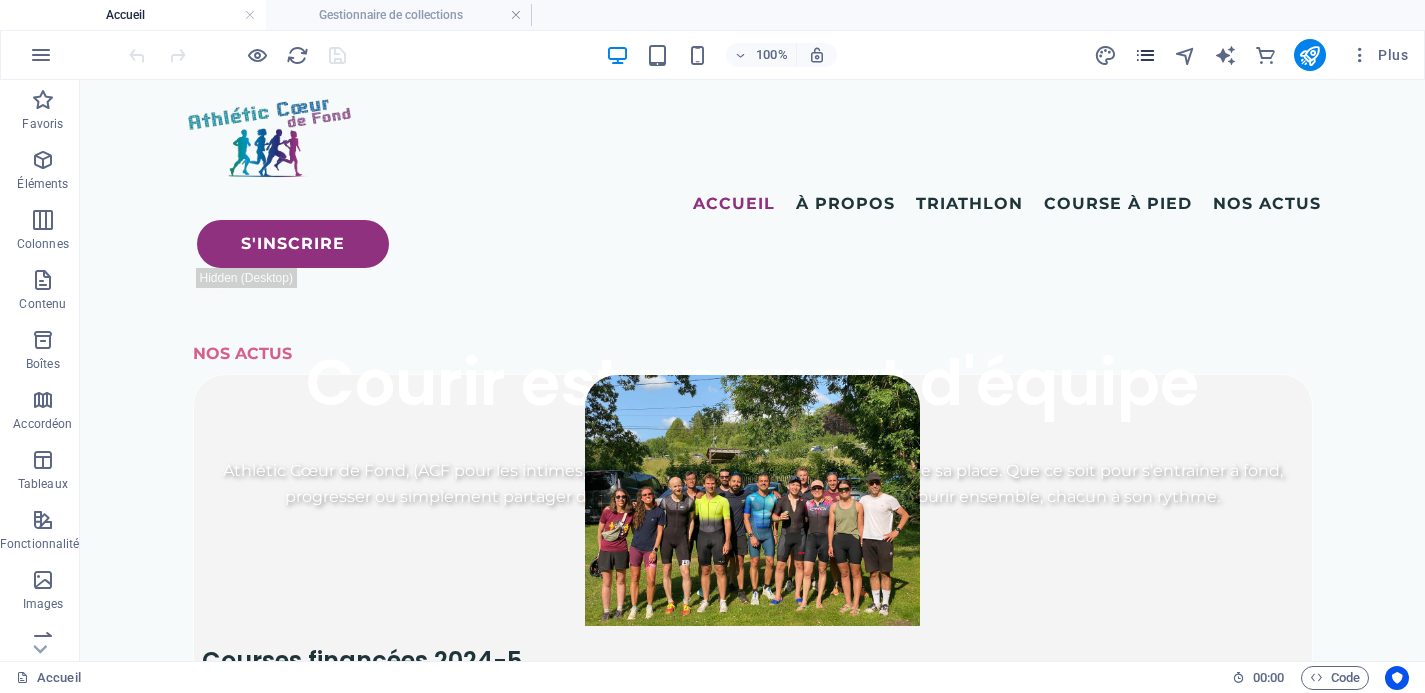 click at bounding box center (1145, 55) 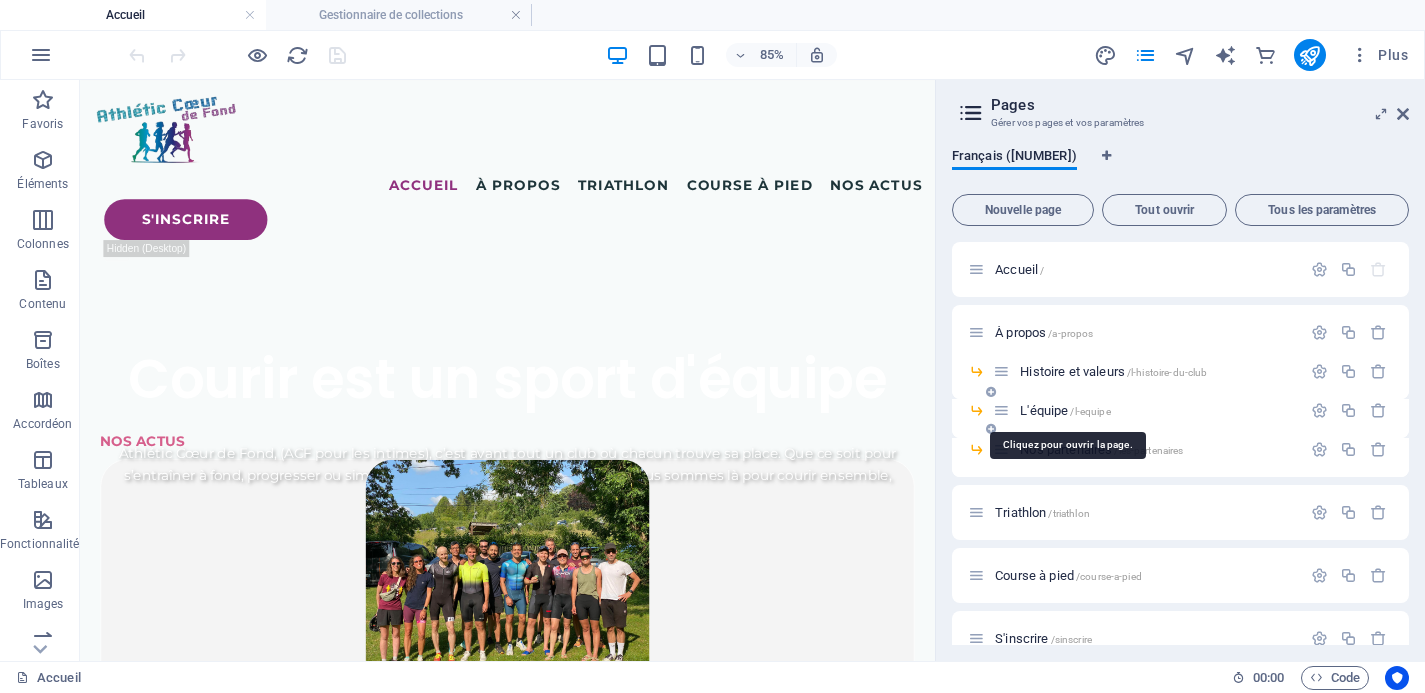 click on "L'équipe /l-equipe" at bounding box center [1065, 410] 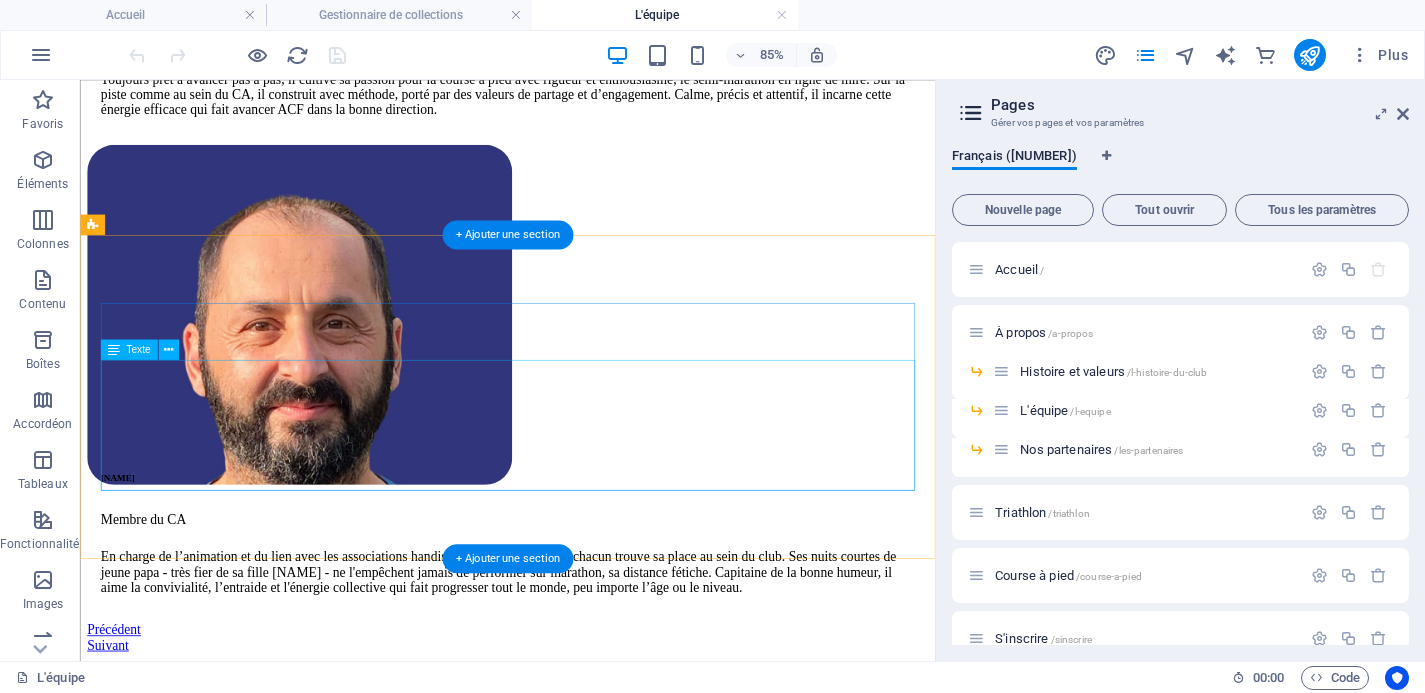 scroll, scrollTop: 6743, scrollLeft: 0, axis: vertical 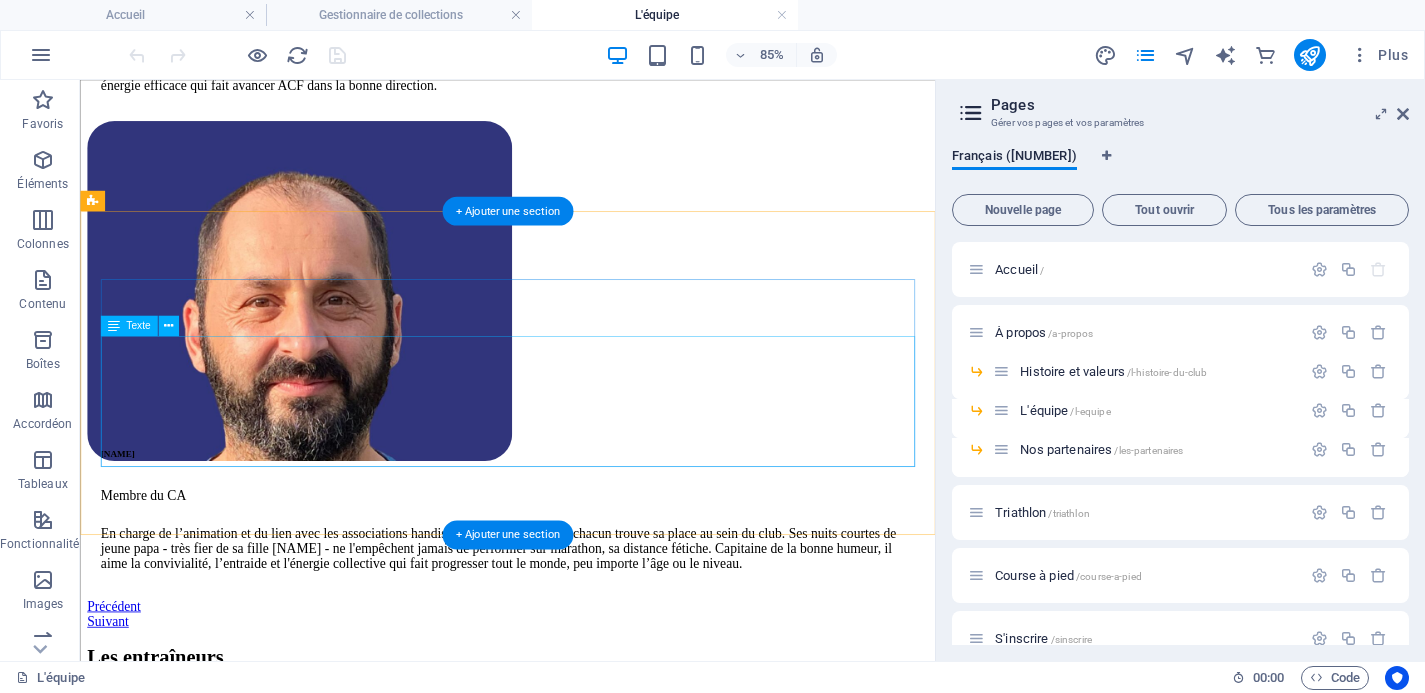 click on "Nos entraîneurs, tous bénévoles, jouent un rôle primordial chez ACF : ils nous encadrent, nous motivent, nous tirent vers le haut. Certains sont diplômés FFA, tous sont expérimentés et motivés. Ensemble, ils préparent le plan du club sur l’année ainsi que des plans spécifiques pour vos 10km, semis et marathons. N’hésitez pas à leur poser toutes vos questions : même les plus compliquées, bizarres ou banales !" at bounding box center [583, 854] 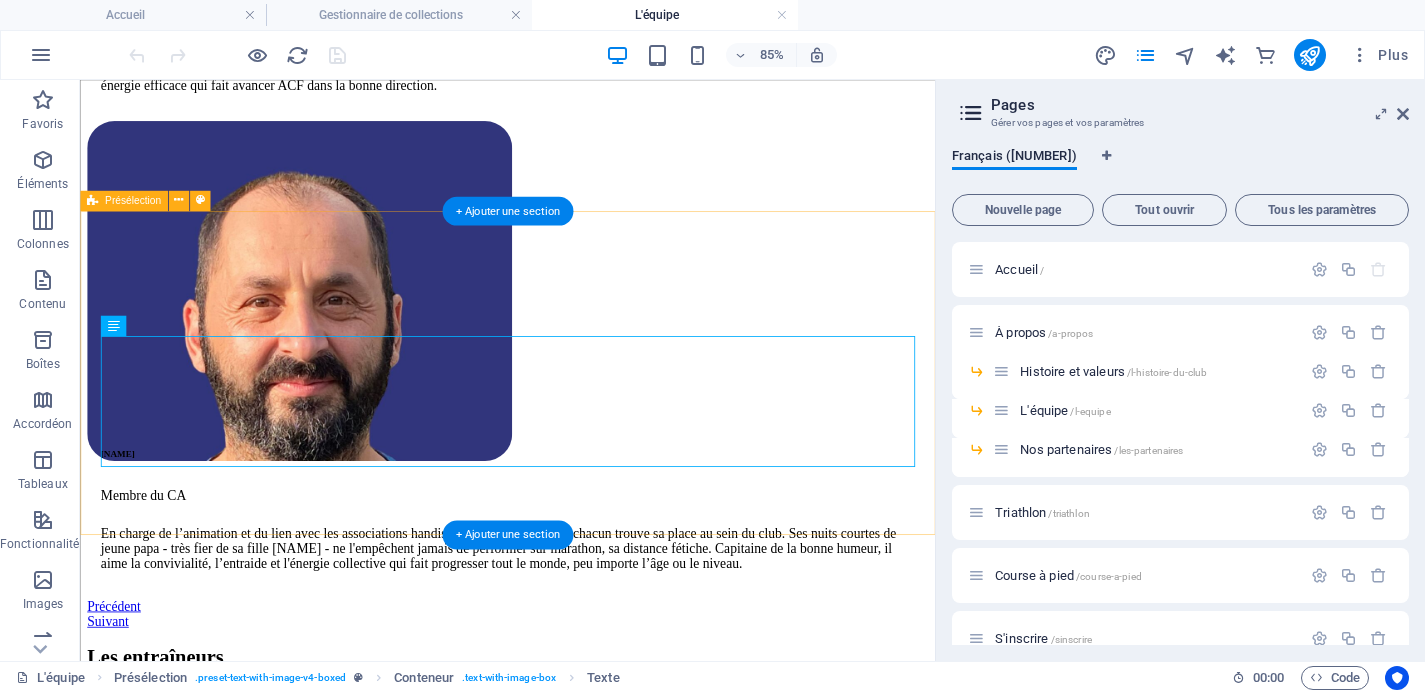 click on "Les entraîneurs Nos entraîneurs, tous bénévoles, jouent un rôle primordial chez ACF : ils nous encadrent, nous motivent, nous tirent vers le haut. Certains sont diplômés FFA, tous sont expérimentés et motivés. Ensemble, ils préparent le plan du club sur l’année ainsi que des plans spécifiques pour vos 10km, semis et marathons. N’hésitez pas à leur poser toutes vos questions : même les plus compliquées, bizarres ou banales !" at bounding box center (583, 830) 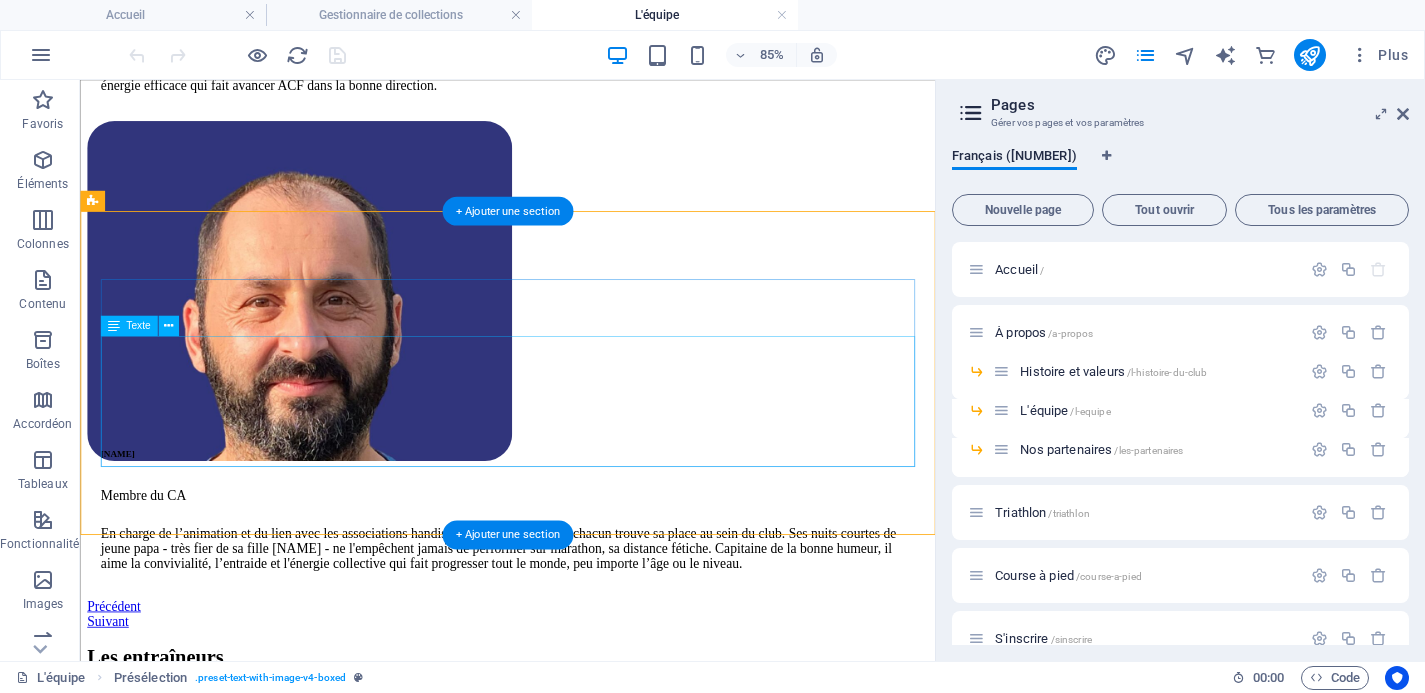 click on "Nos entraîneurs, tous bénévoles, jouent un rôle primordial chez ACF : ils nous encadrent, nous motivent, nous tirent vers le haut. Certains sont diplômés FFA, tous sont expérimentés et motivés. Ensemble, ils préparent le plan du club sur l’année ainsi que des plans spécifiques pour vos 10km, semis et marathons. N’hésitez pas à leur poser toutes vos questions : même les plus compliquées, bizarres ou banales !" at bounding box center [583, 854] 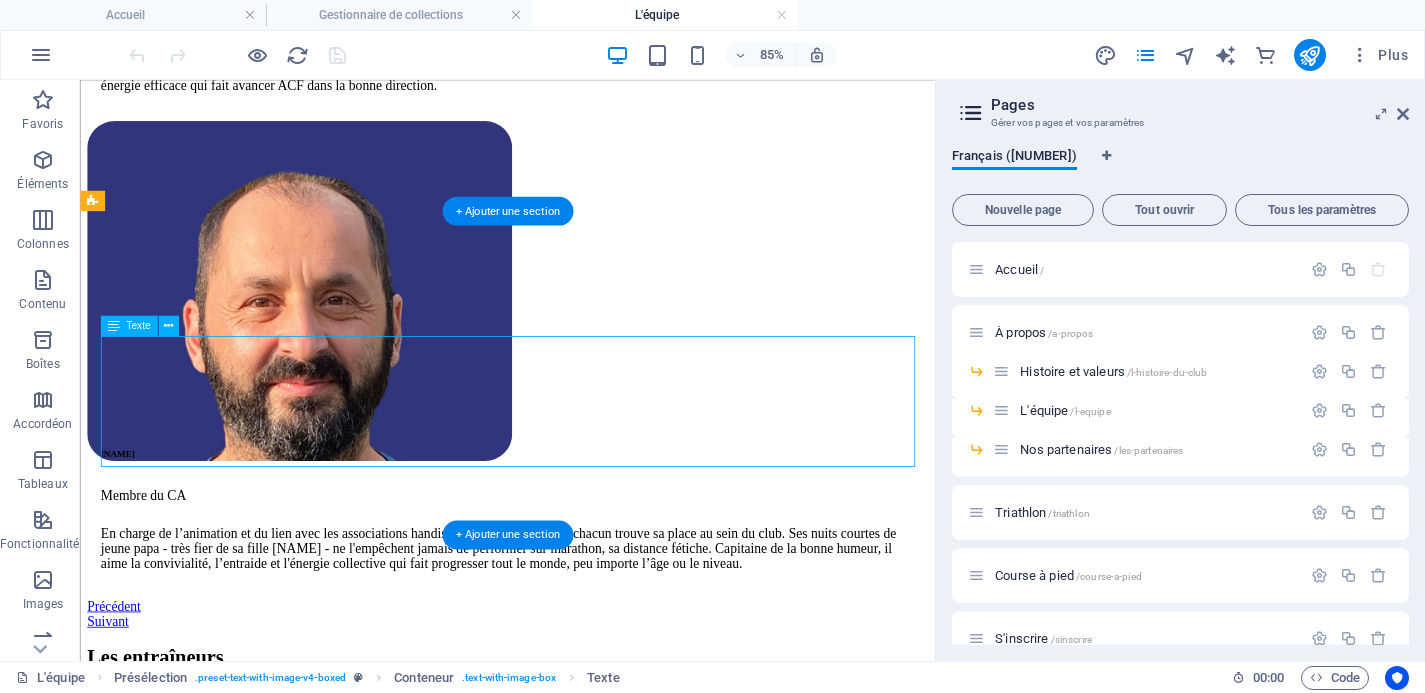 click on "Nos entraîneurs, tous bénévoles, jouent un rôle primordial chez ACF : ils nous encadrent, nous motivent, nous tirent vers le haut. Certains sont diplômés FFA, tous sont expérimentés et motivés. Ensemble, ils préparent le plan du club sur l’année ainsi que des plans spécifiques pour vos 10km, semis et marathons. N’hésitez pas à leur poser toutes vos questions : même les plus compliquées, bizarres ou banales !" at bounding box center (583, 854) 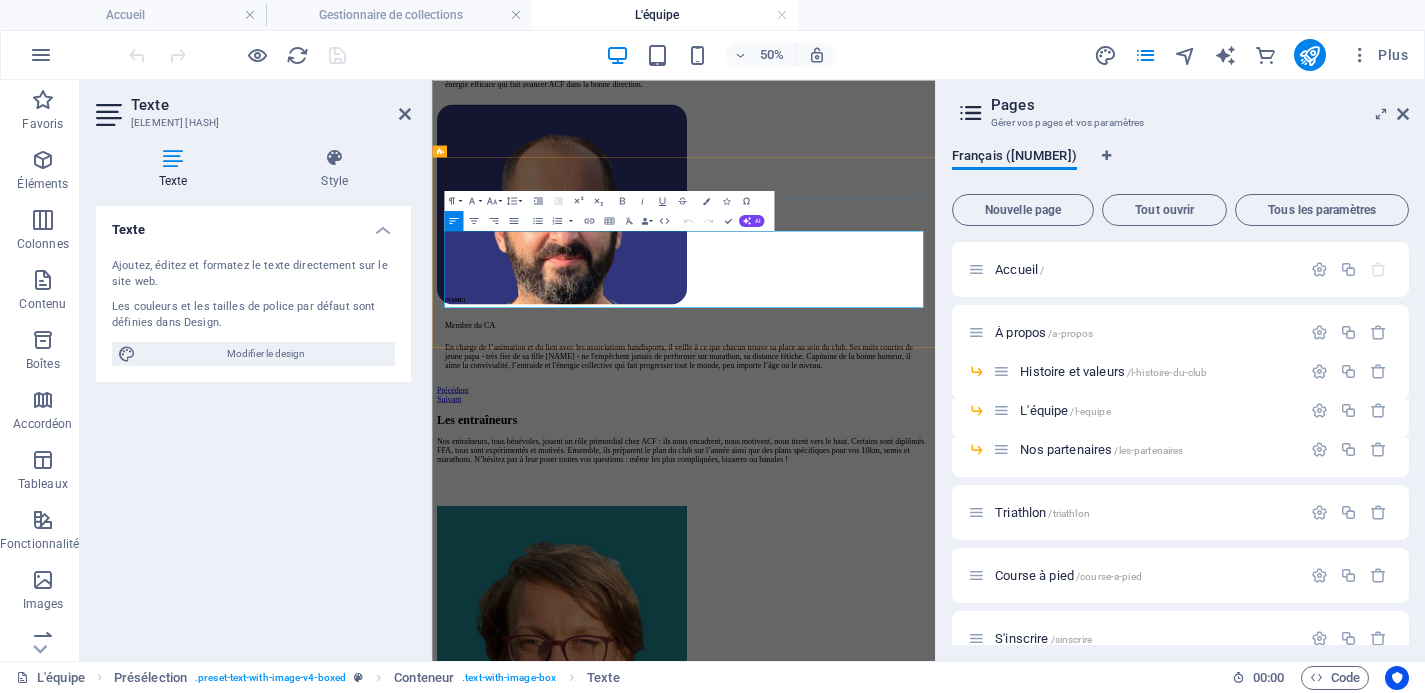 click at bounding box center (935, 906) 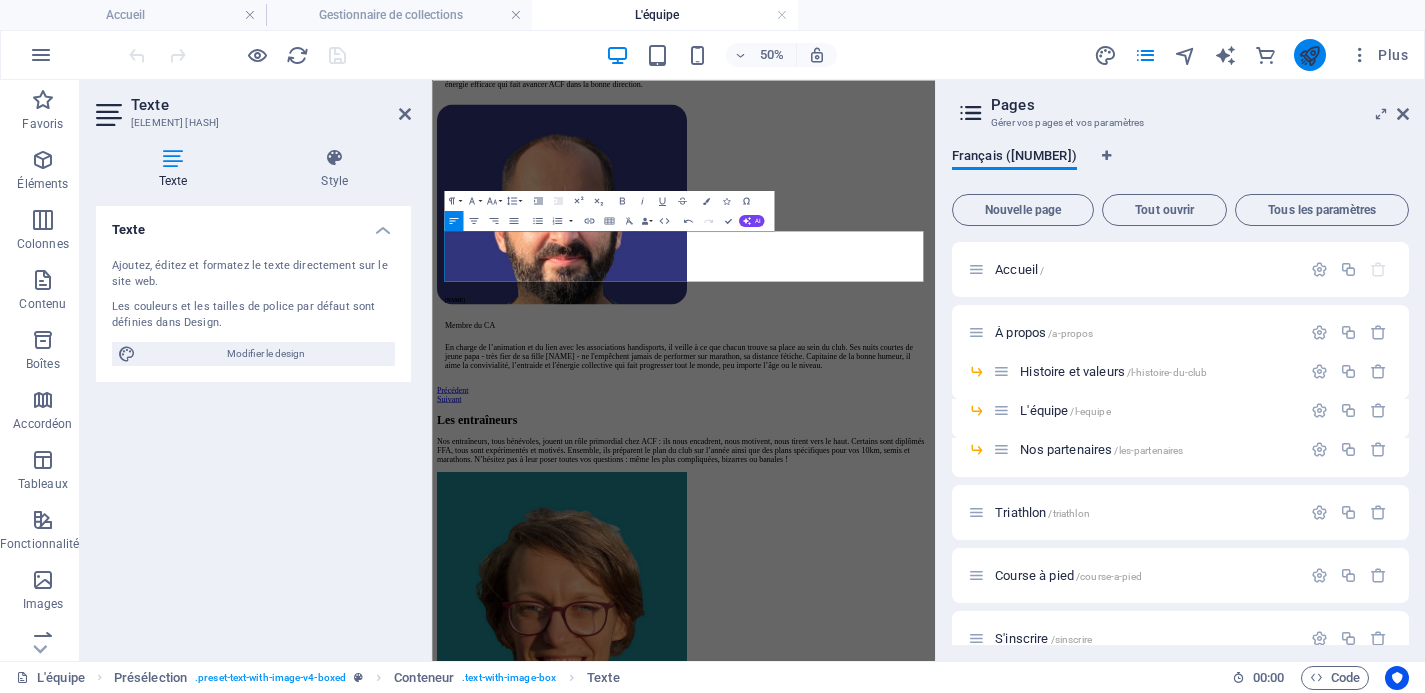 click at bounding box center [1309, 55] 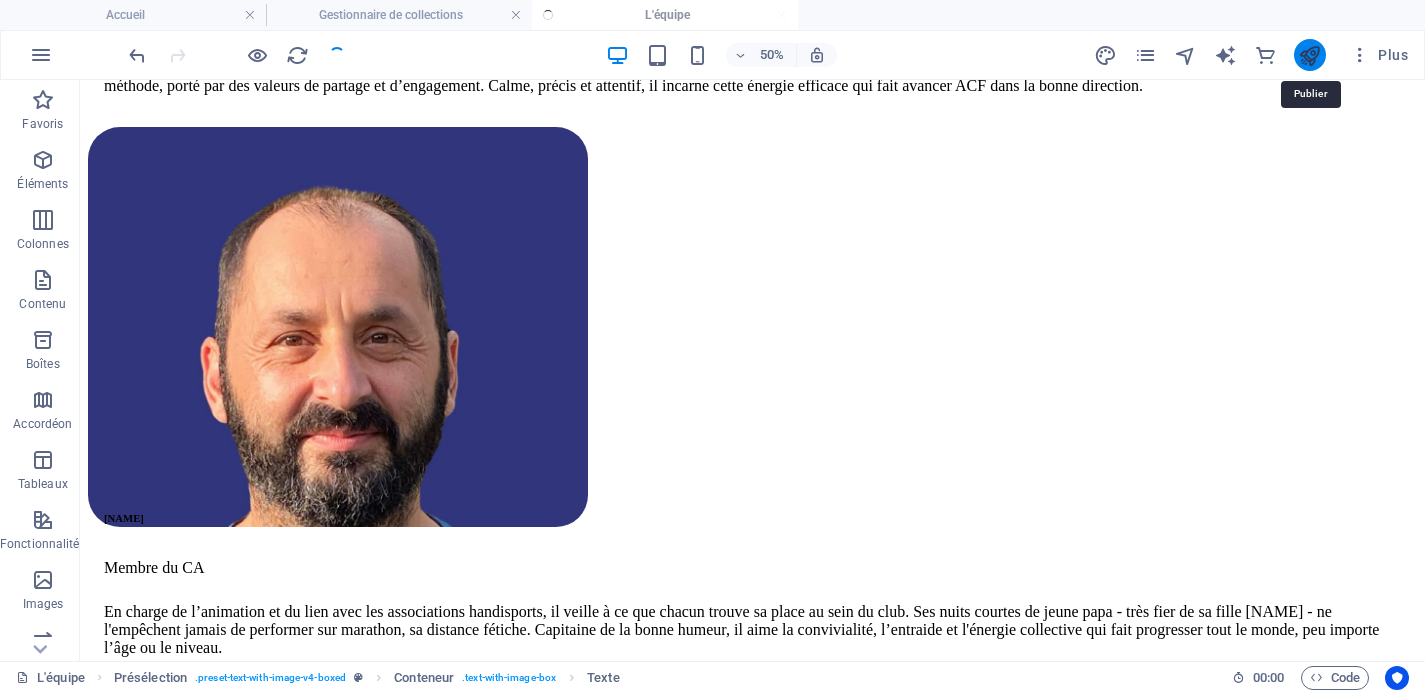 scroll, scrollTop: 5171, scrollLeft: 0, axis: vertical 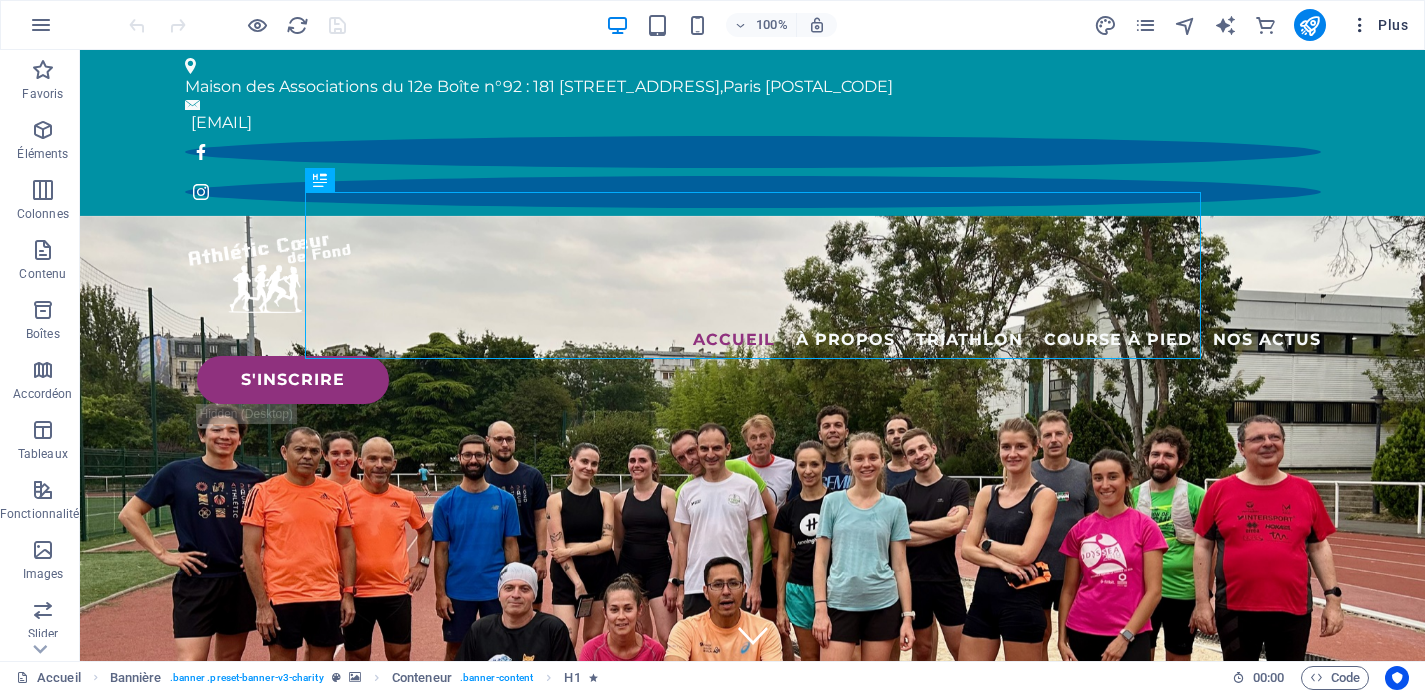 click on "Plus" at bounding box center [1379, 25] 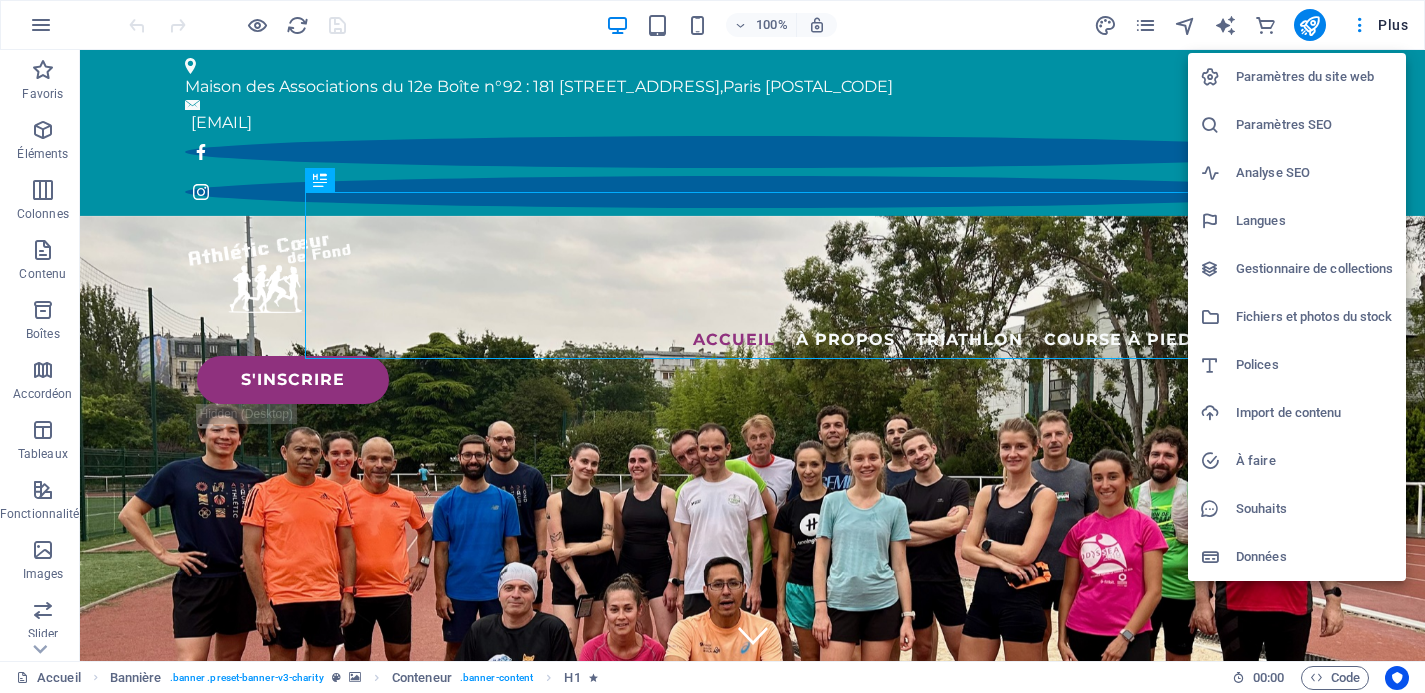 click on "Gestionnaire de collections" at bounding box center [1315, 269] 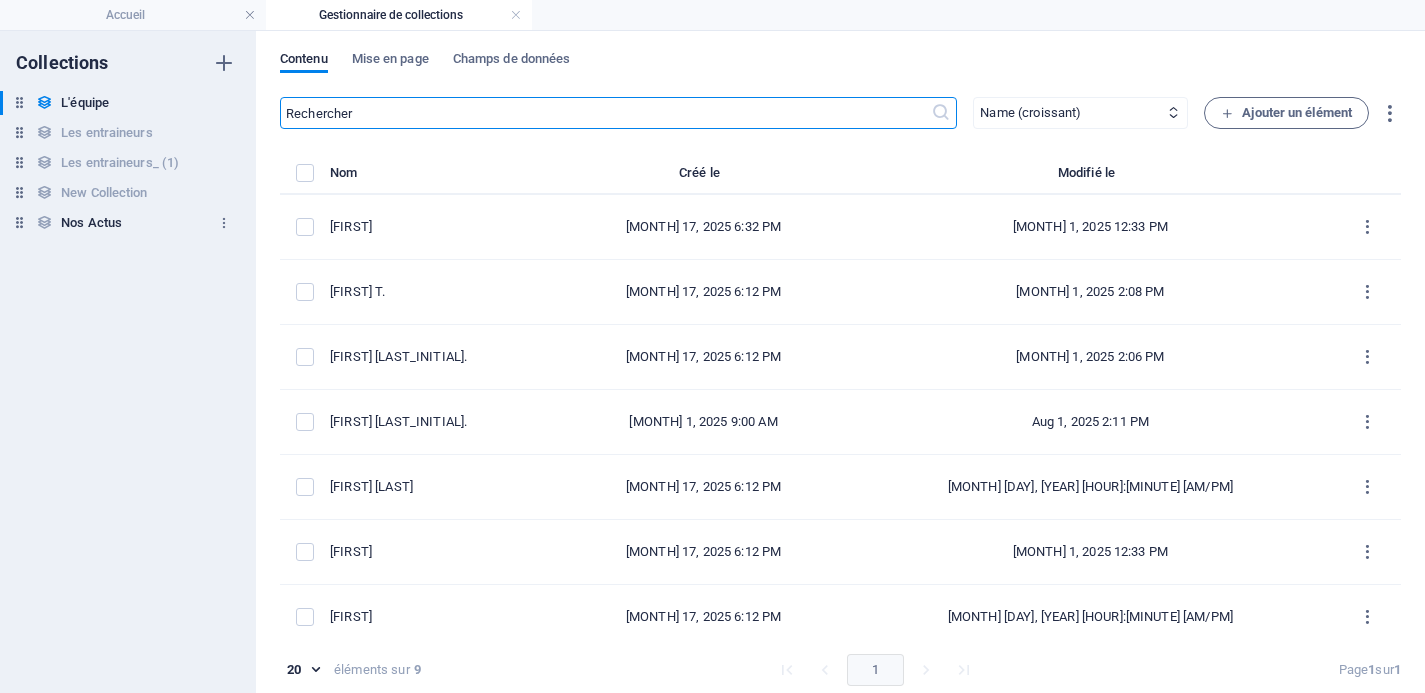click on "Nos Actus" at bounding box center (91, 223) 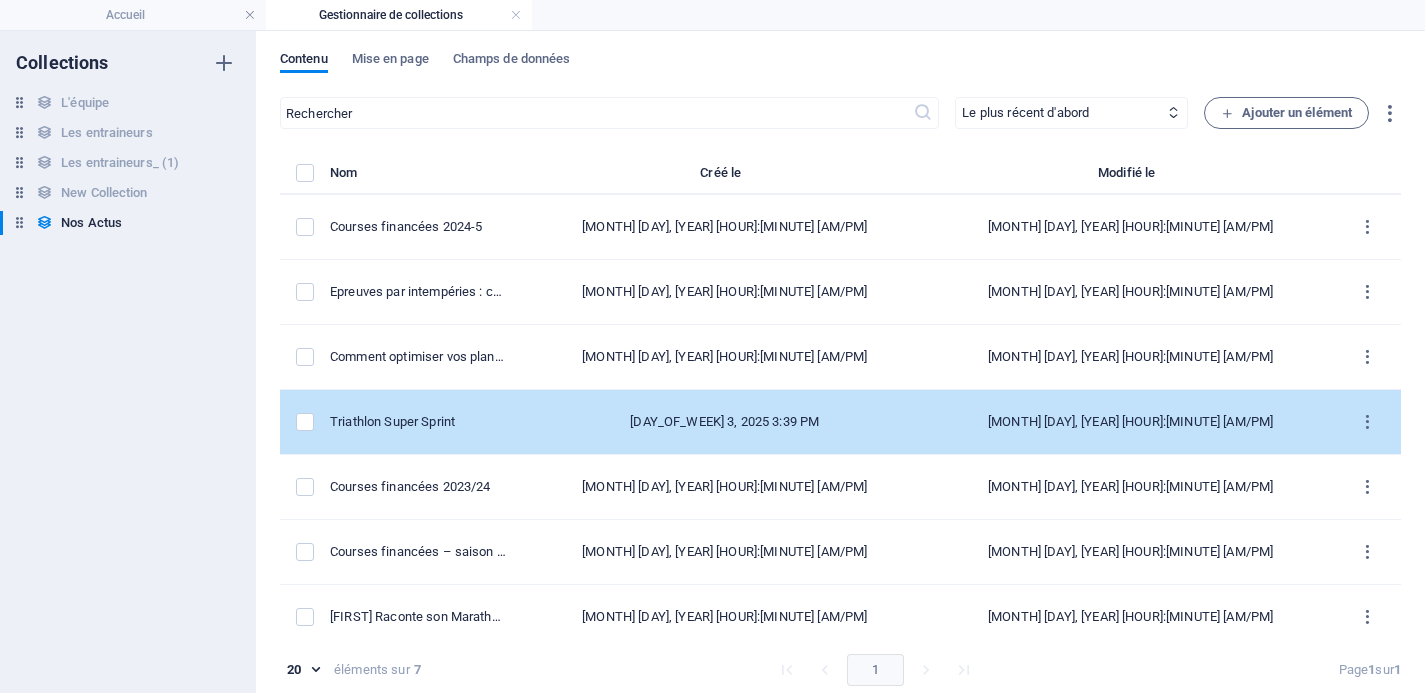 scroll, scrollTop: 12, scrollLeft: 0, axis: vertical 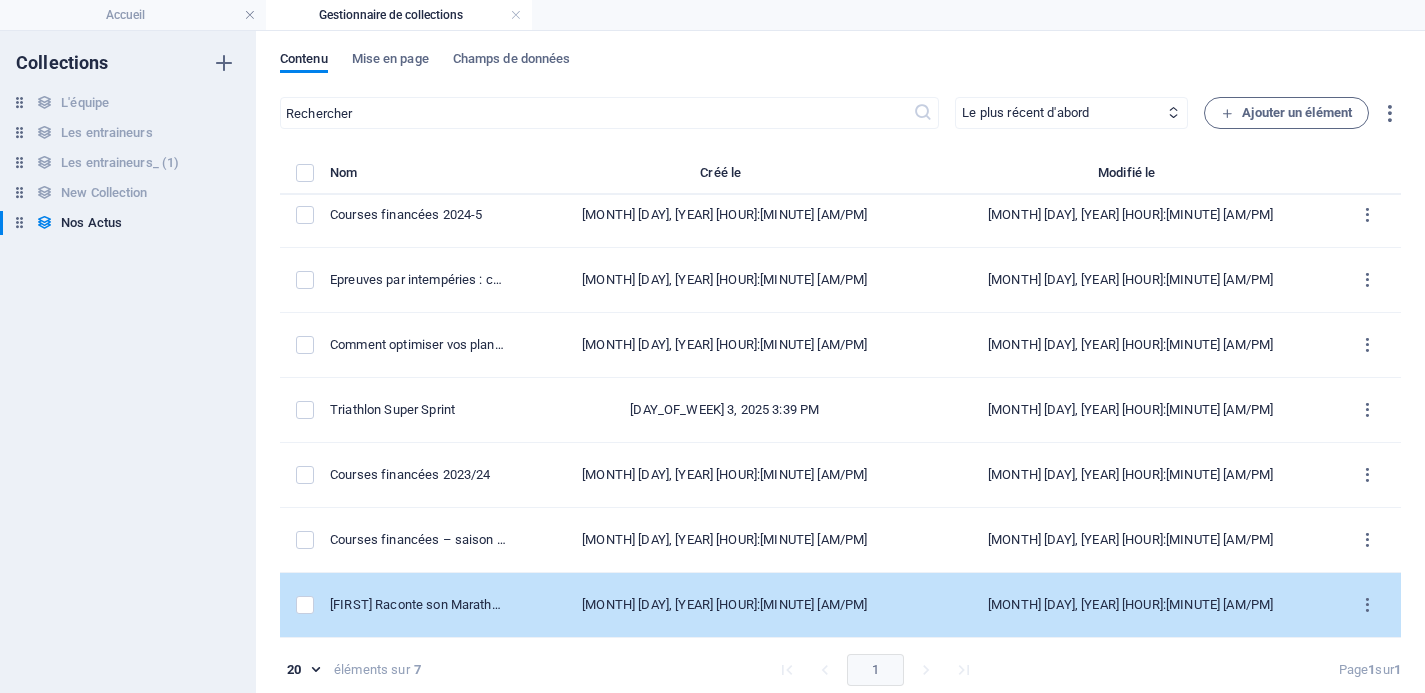 click on "[FIRST] Raconte son Marathon de Seville" at bounding box center [418, 605] 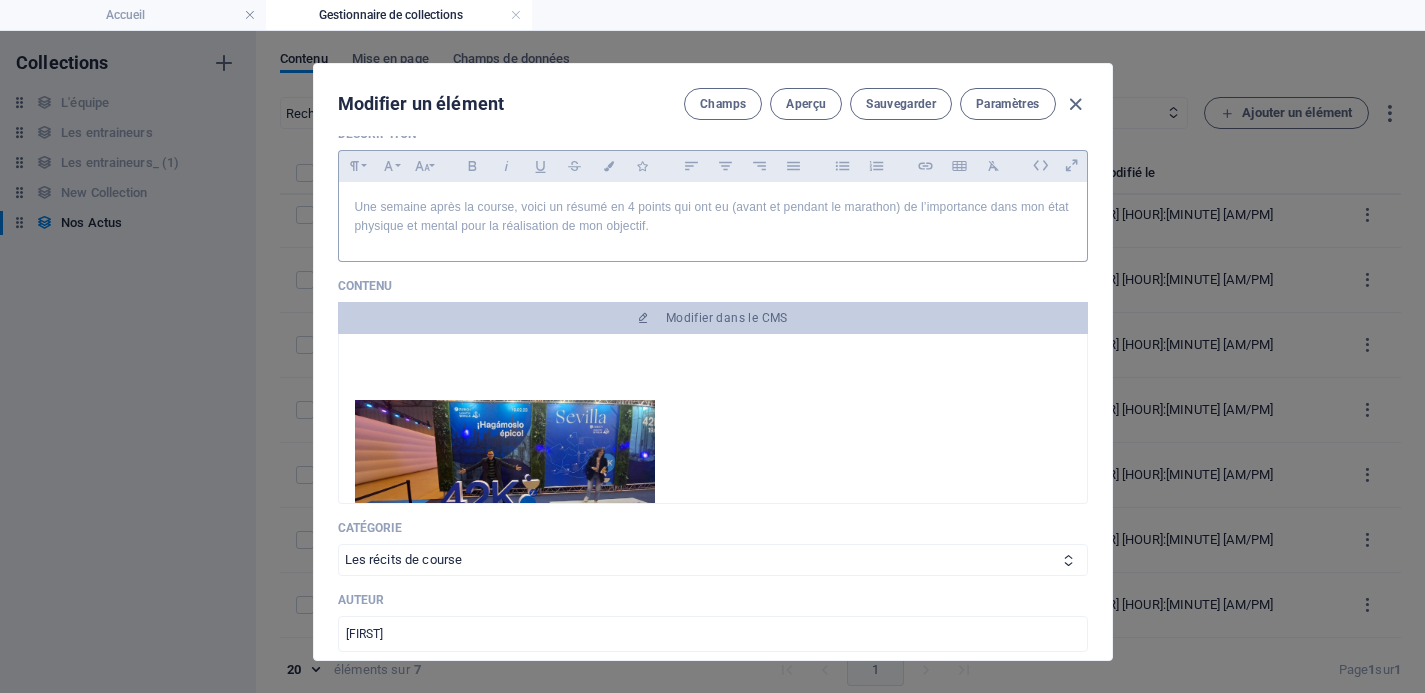 scroll, scrollTop: 184, scrollLeft: 0, axis: vertical 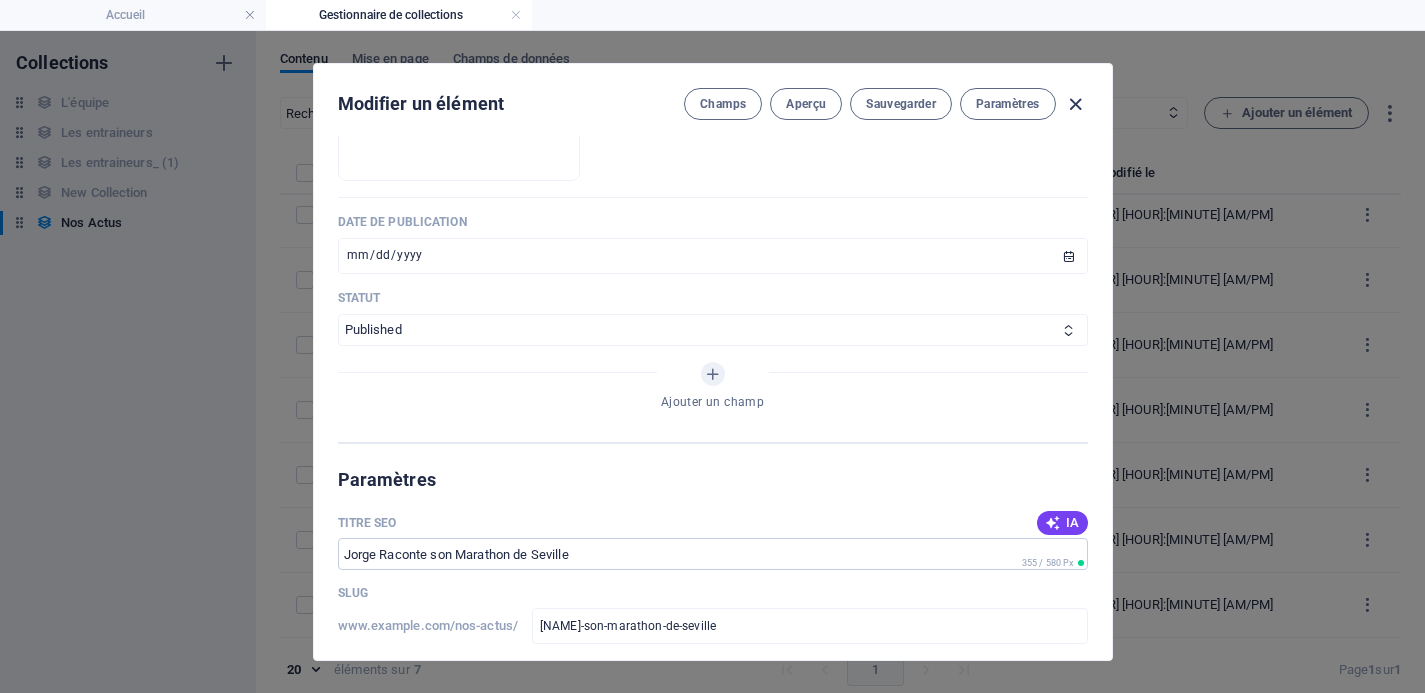 click at bounding box center [1075, 104] 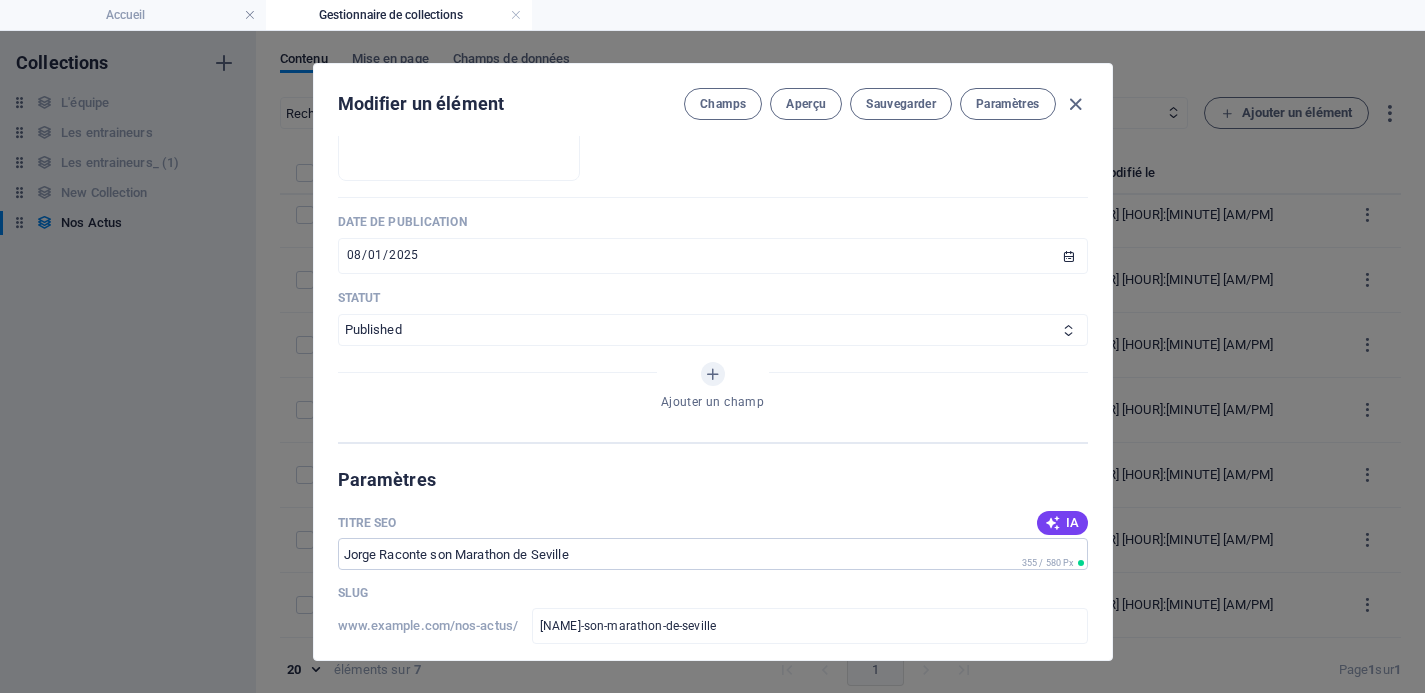 scroll, scrollTop: 816, scrollLeft: 0, axis: vertical 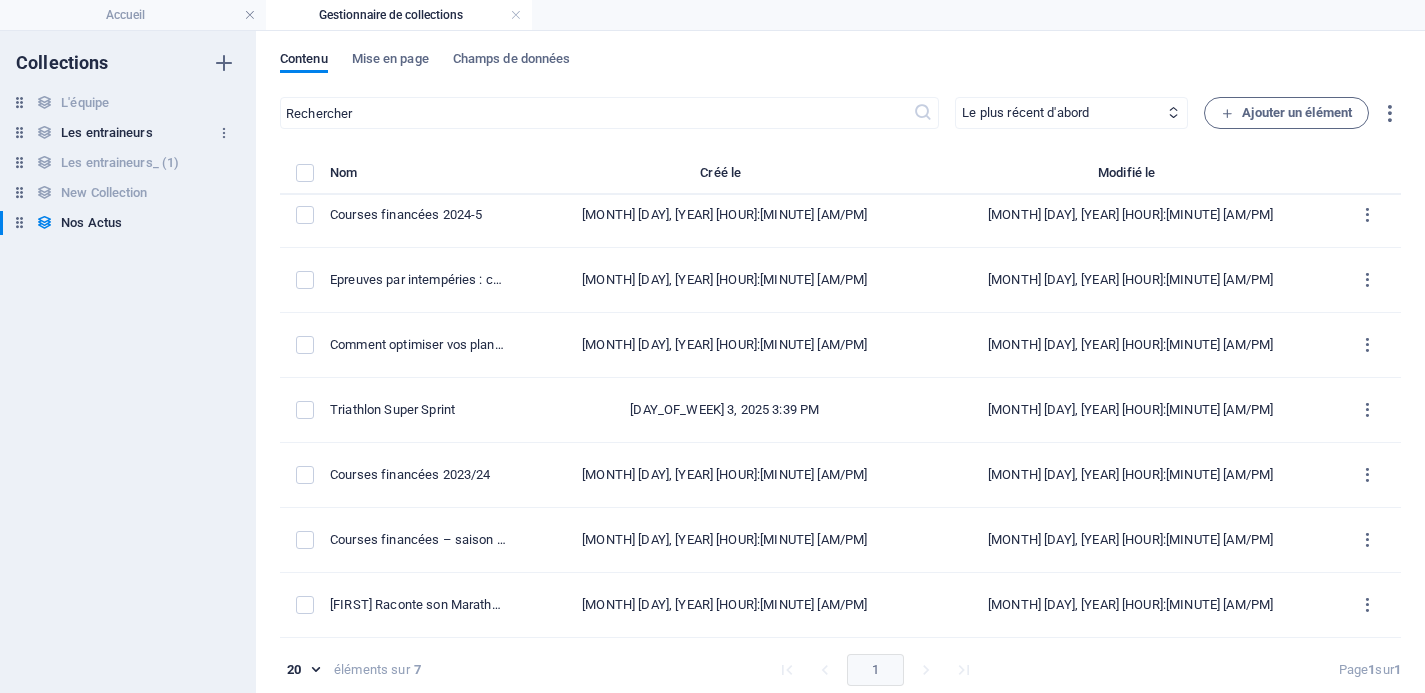 click on "Les entraineurs" at bounding box center [106, 133] 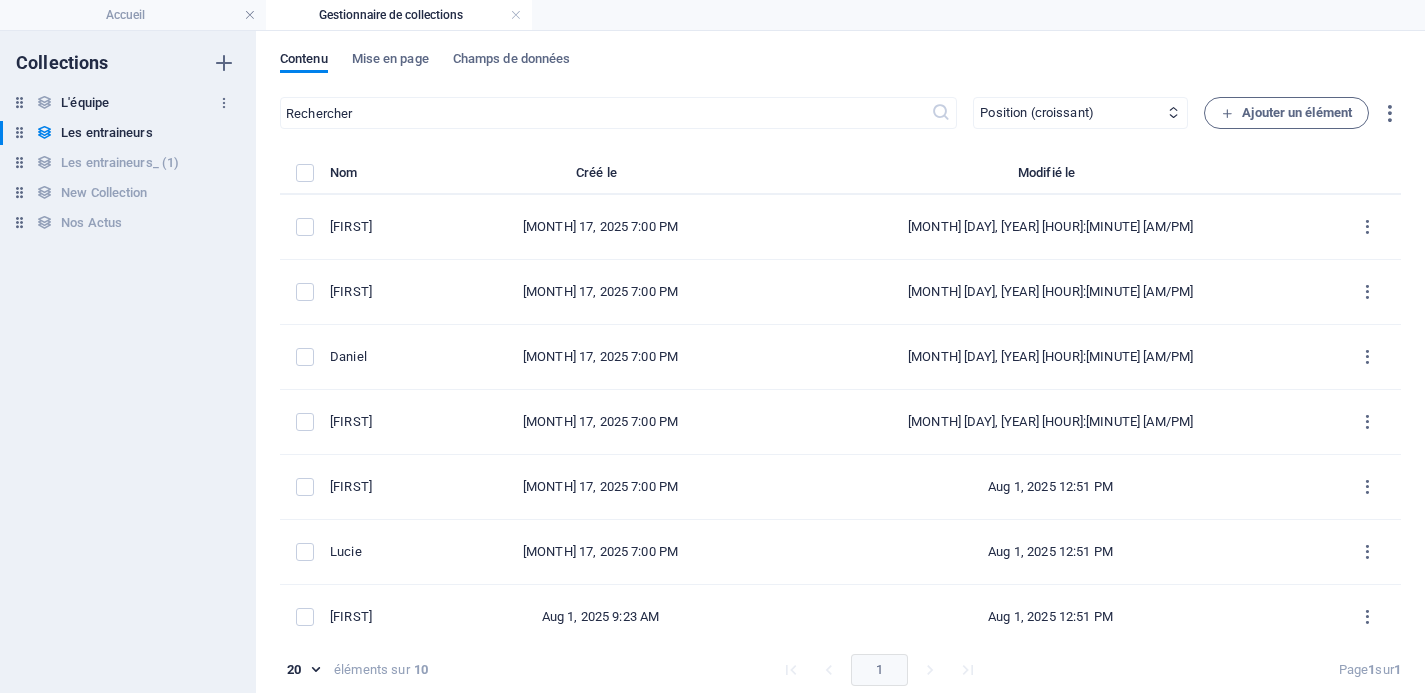 click on "L'équipe" at bounding box center (85, 103) 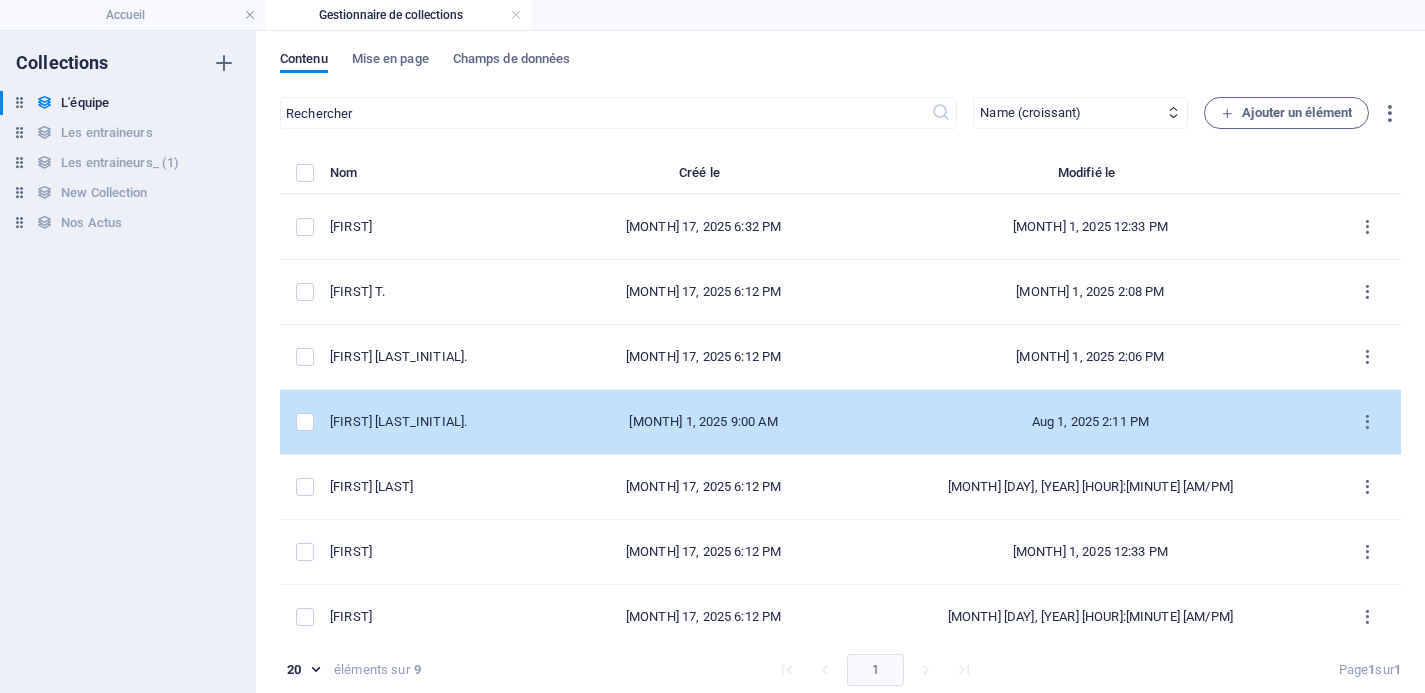 click on "[FIRST] [LAST_INITIAL]." at bounding box center [437, 422] 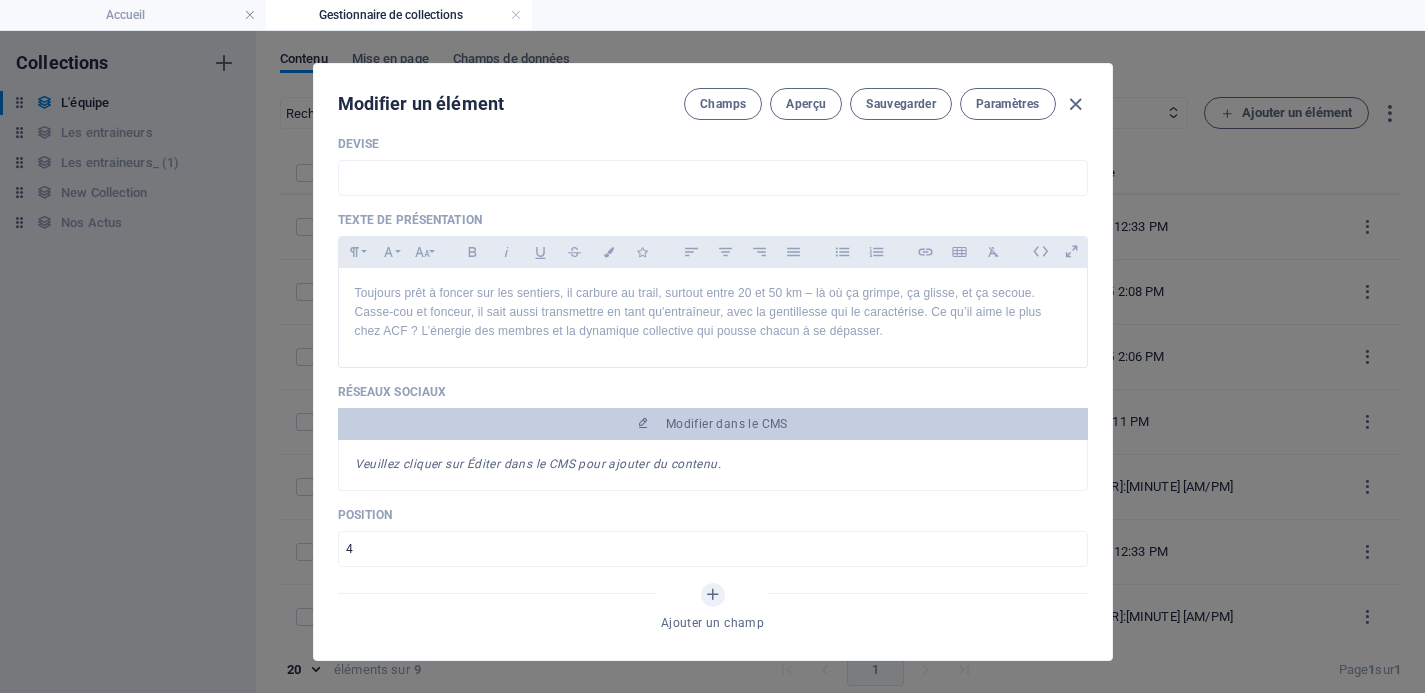 scroll, scrollTop: 564, scrollLeft: 0, axis: vertical 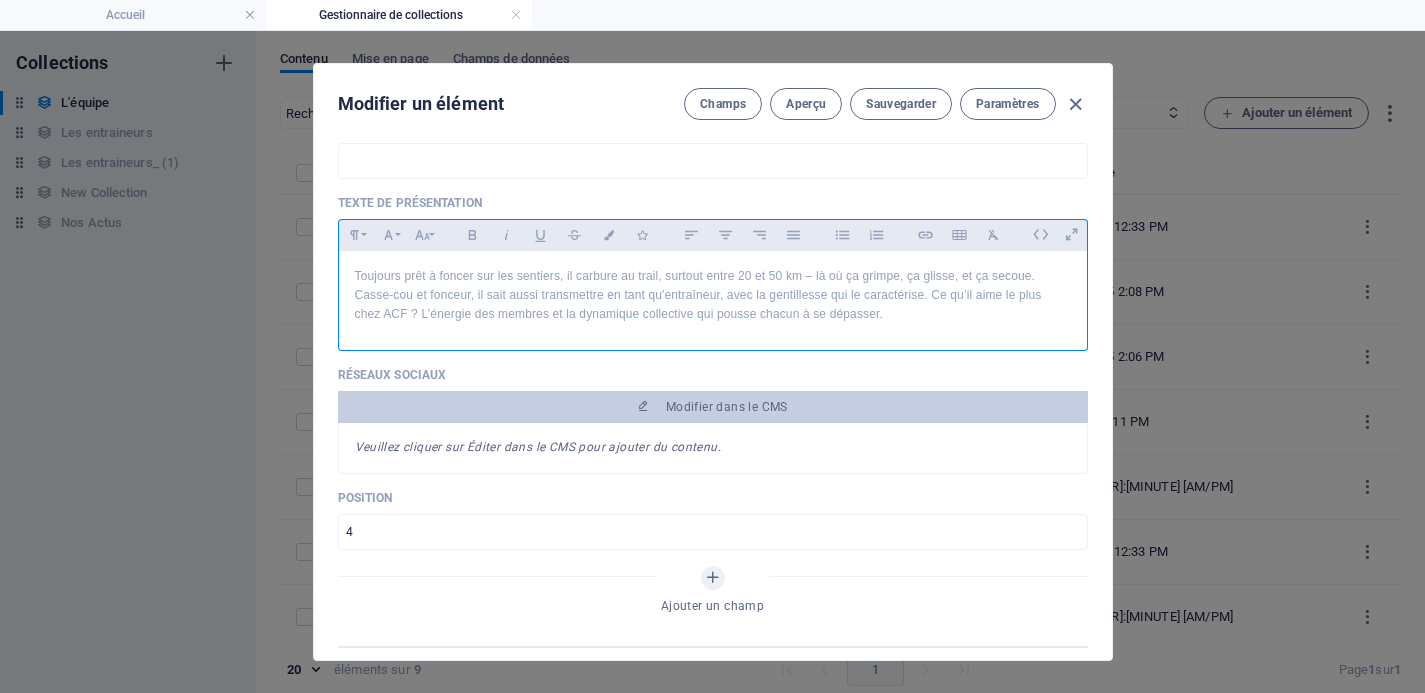 click on "Toujours prêt à foncer sur les sentiers, il carbure au trail, surtout entre 20 et 50 km – là où ça grimpe, ça glisse, et ça secoue. Casse-cou et fonceur, il sait aussi transmettre en tant qu'entraîneur, avec la gentillesse qui le caractérise. Ce qu’il aime le plus chez ACF ? L’énergie des membres et la dynamique collective qui pousse chacun à se dépasser." at bounding box center (713, 296) 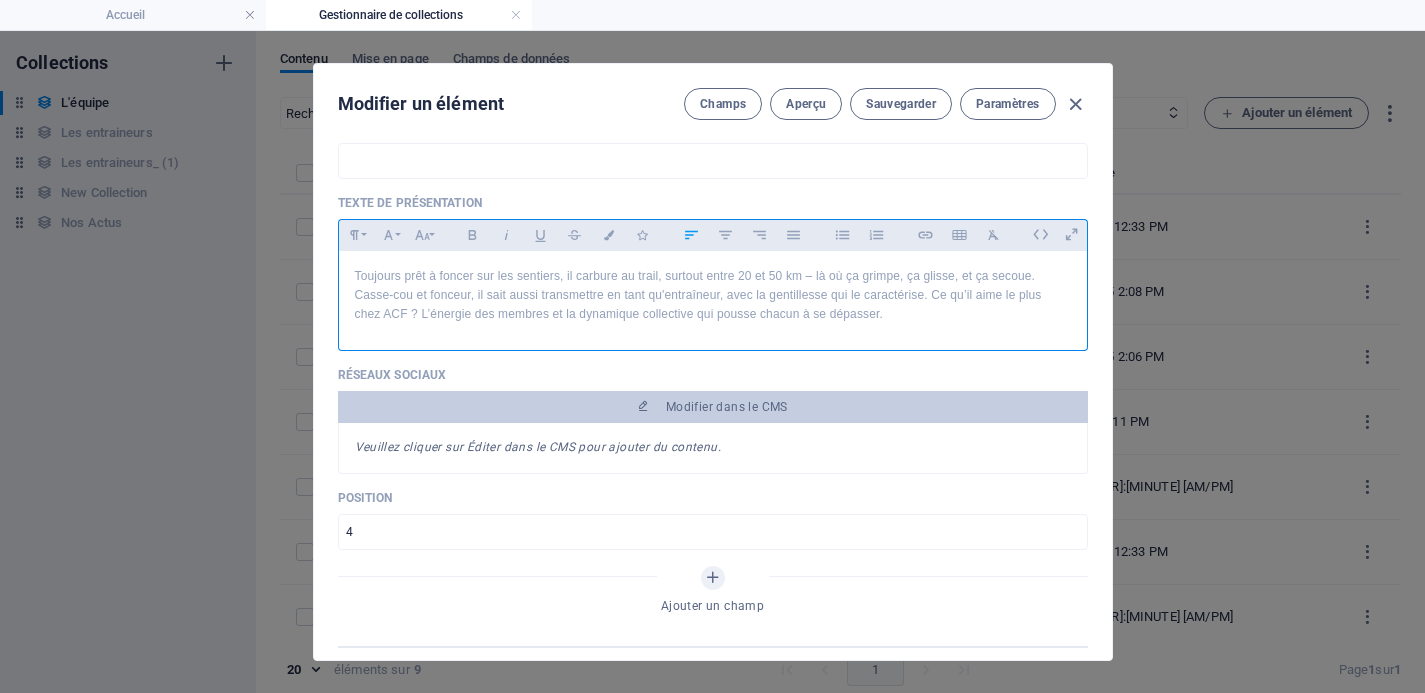 type 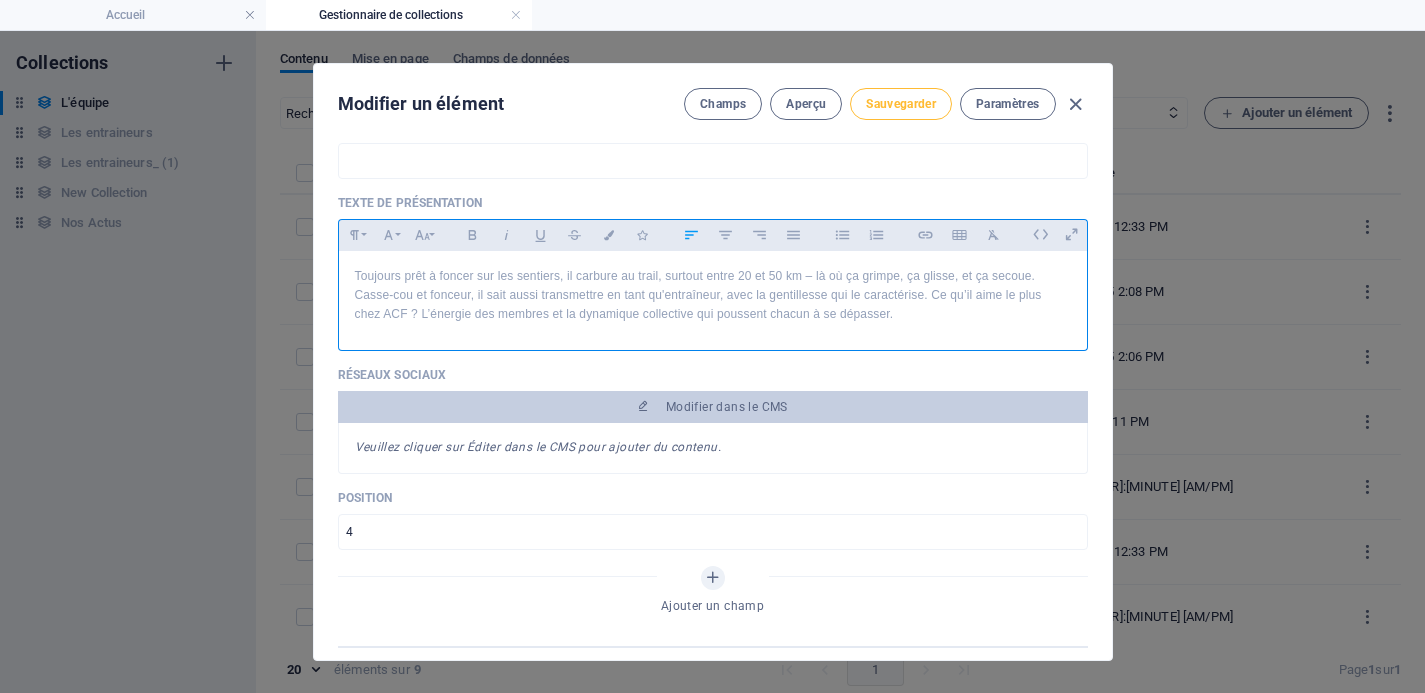 click on "Sauvegarder" at bounding box center [901, 104] 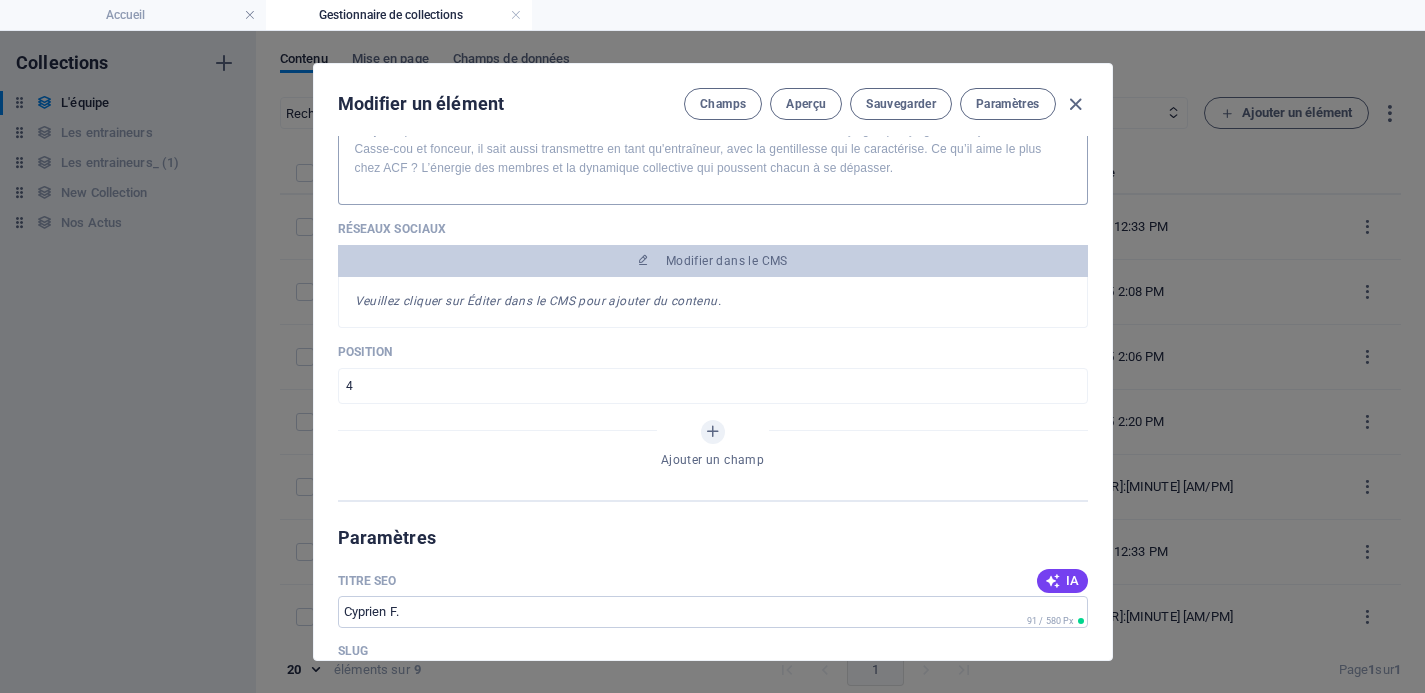 scroll, scrollTop: 921, scrollLeft: 0, axis: vertical 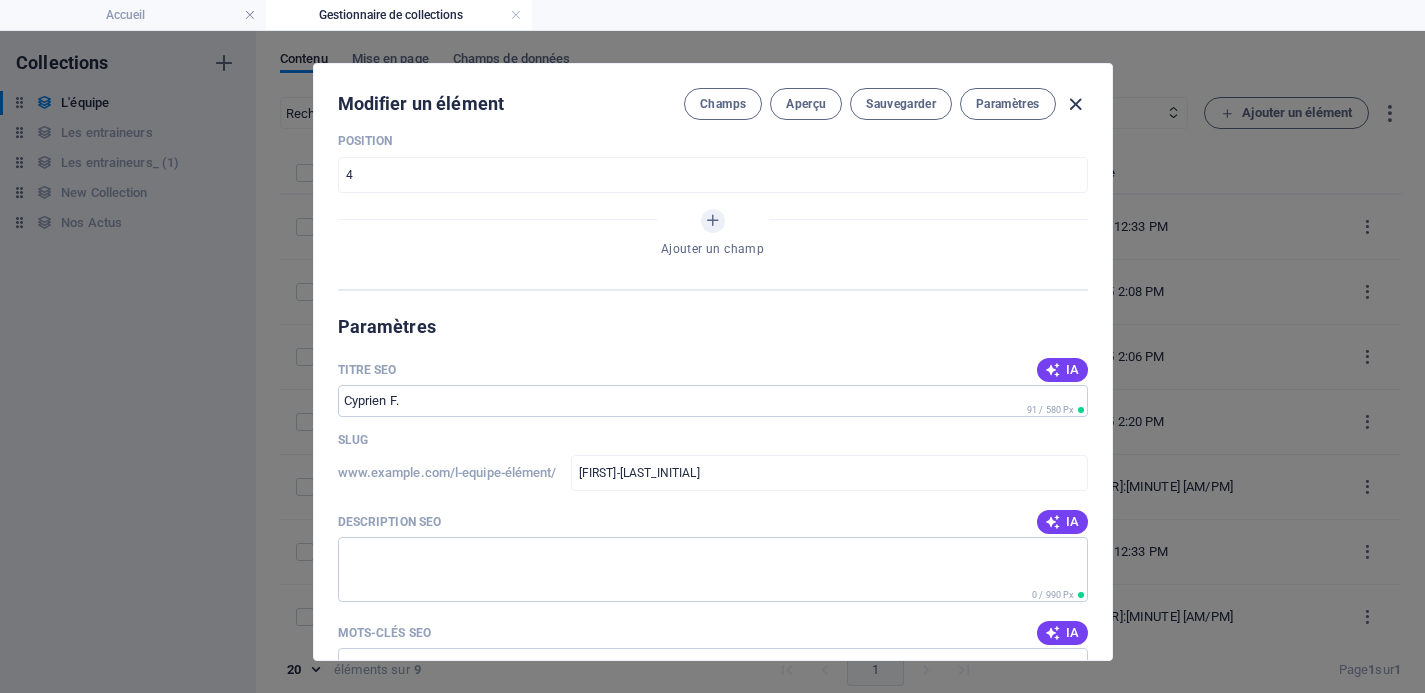click at bounding box center (1075, 104) 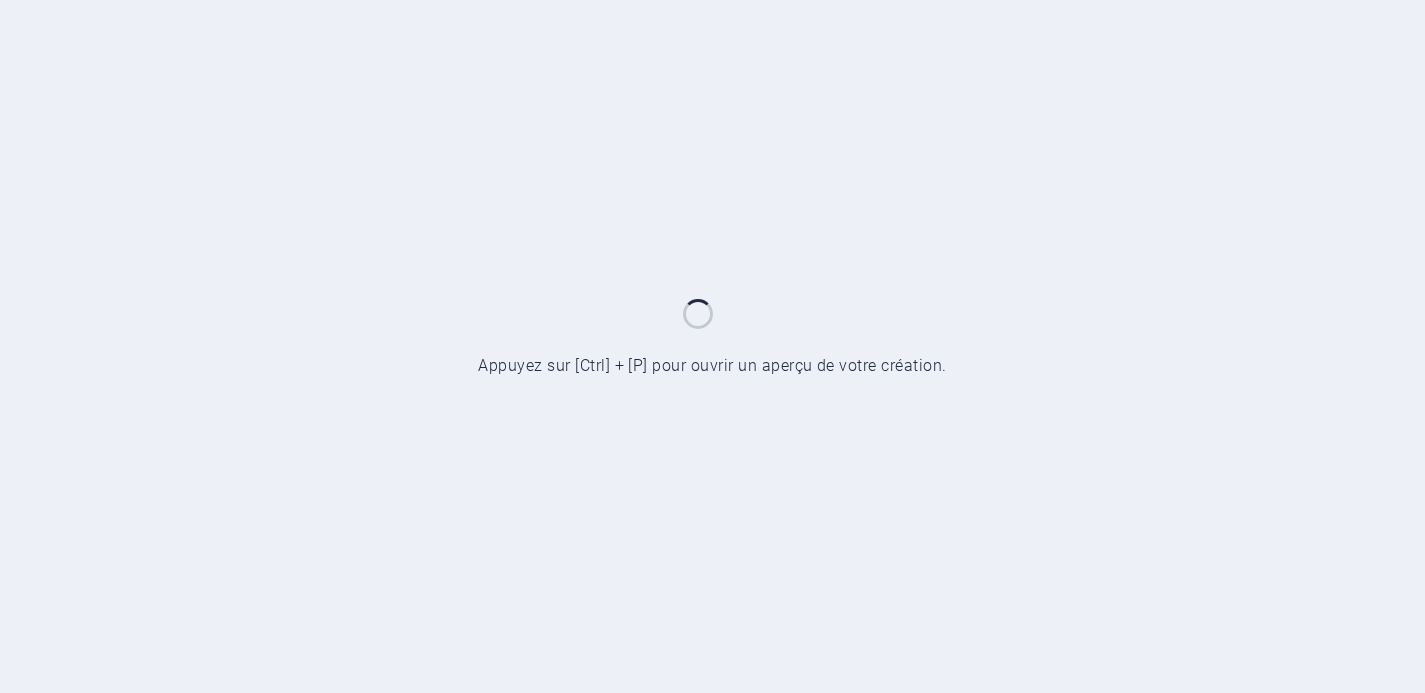 scroll, scrollTop: 0, scrollLeft: 0, axis: both 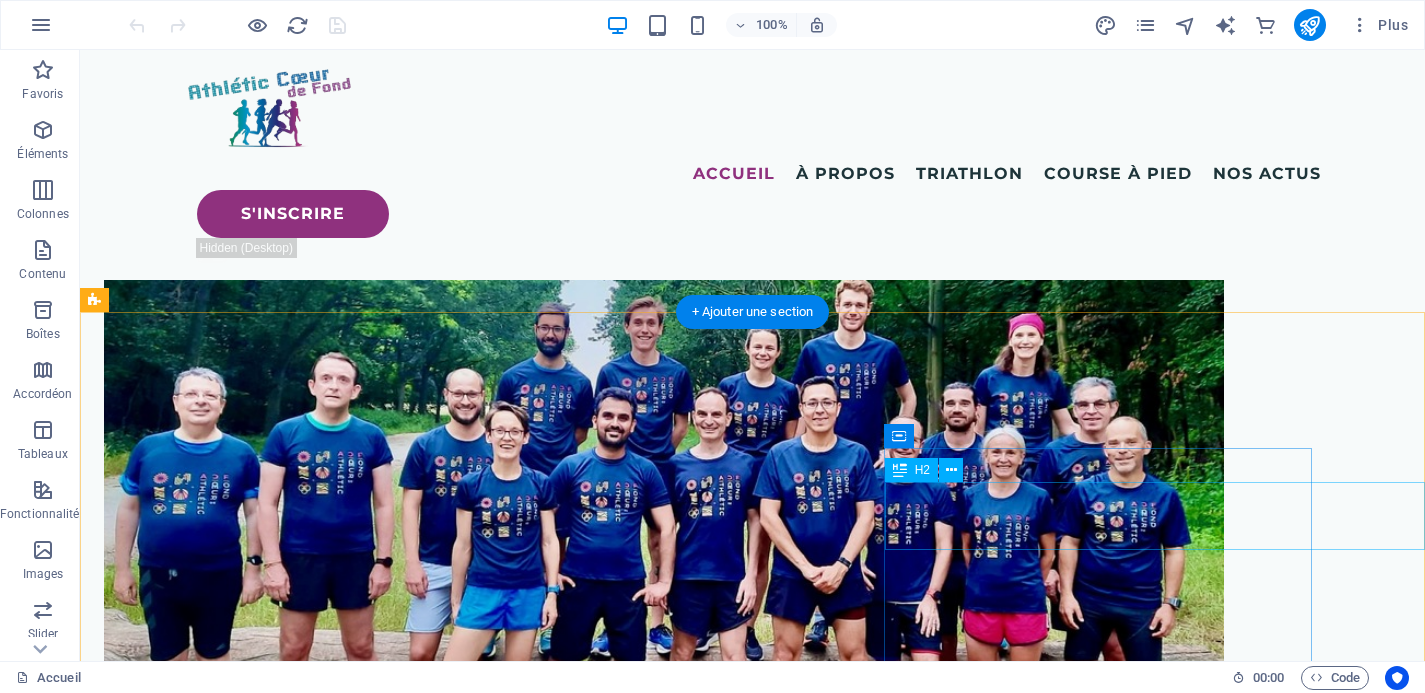 click on "Le bureau" at bounding box center (664, 4606) 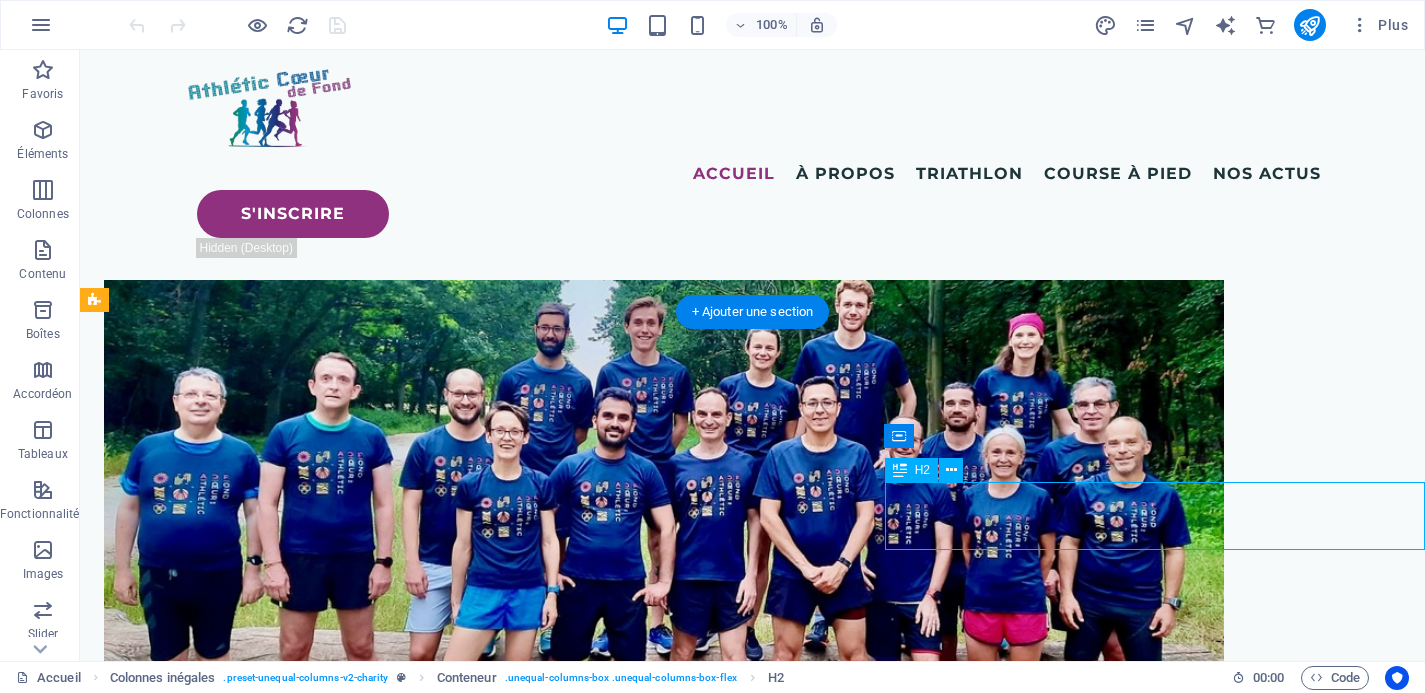 click on "Le bureau" at bounding box center [664, 4606] 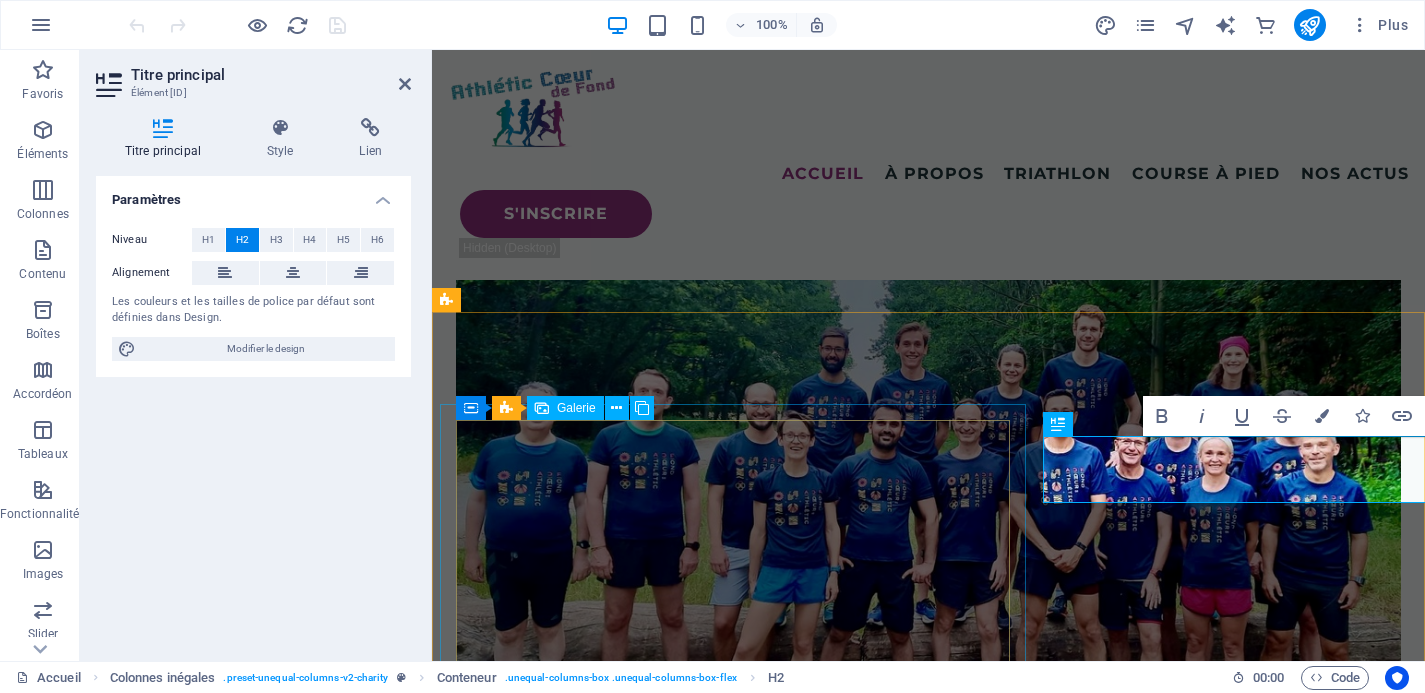 scroll, scrollTop: 5101, scrollLeft: 0, axis: vertical 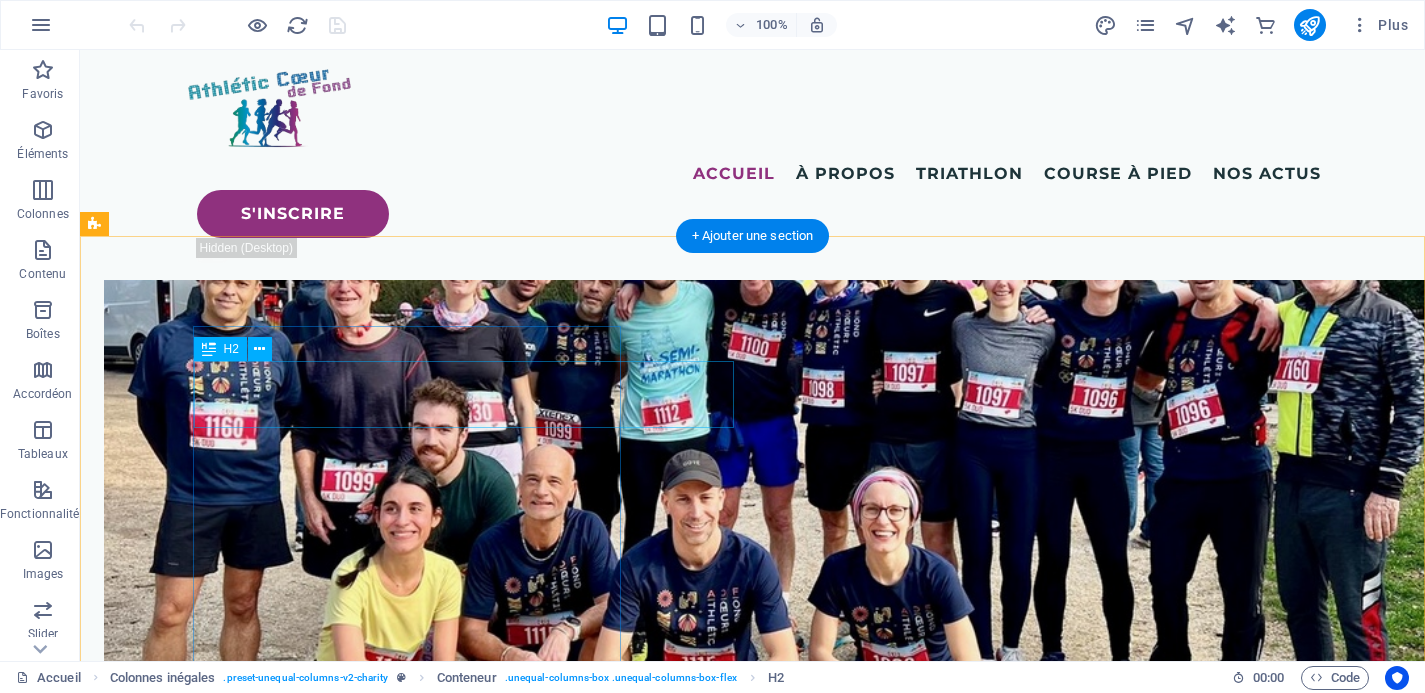 click on "Entraineurs" at bounding box center [664, 6321] 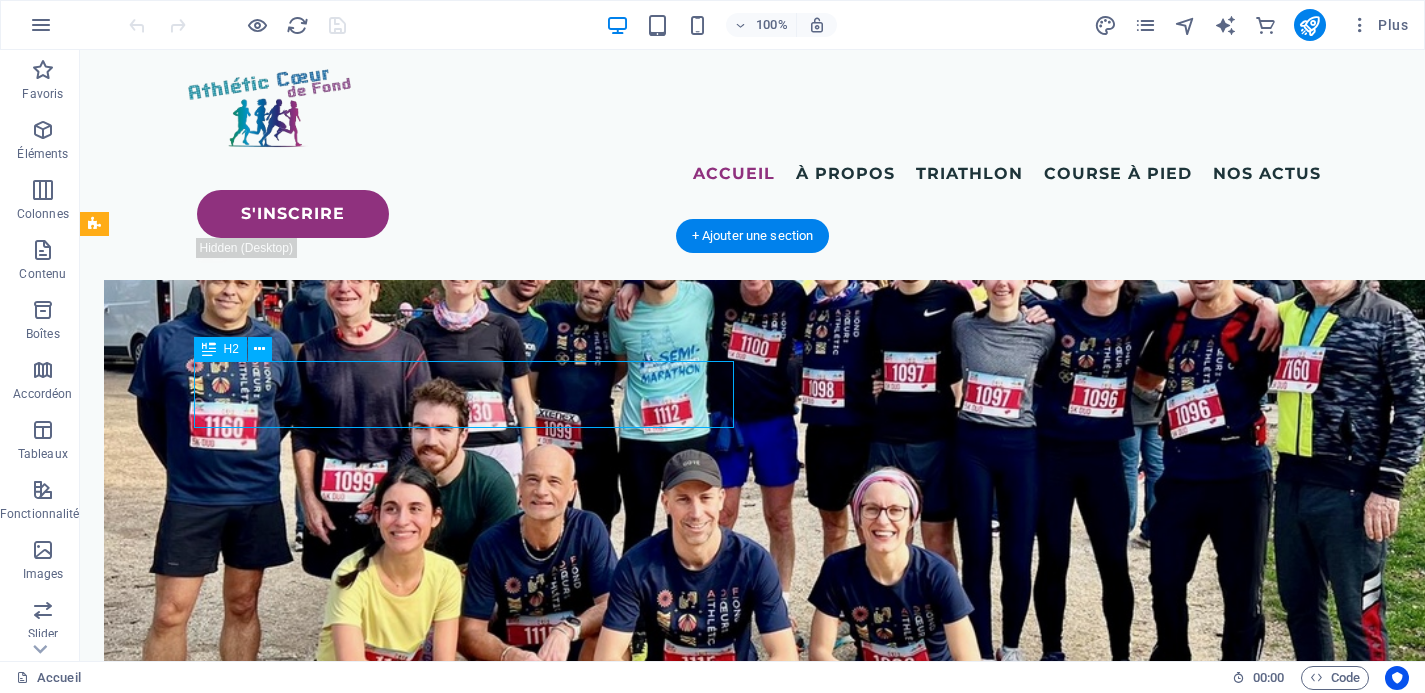 click on "Entraineurs" at bounding box center [664, 6321] 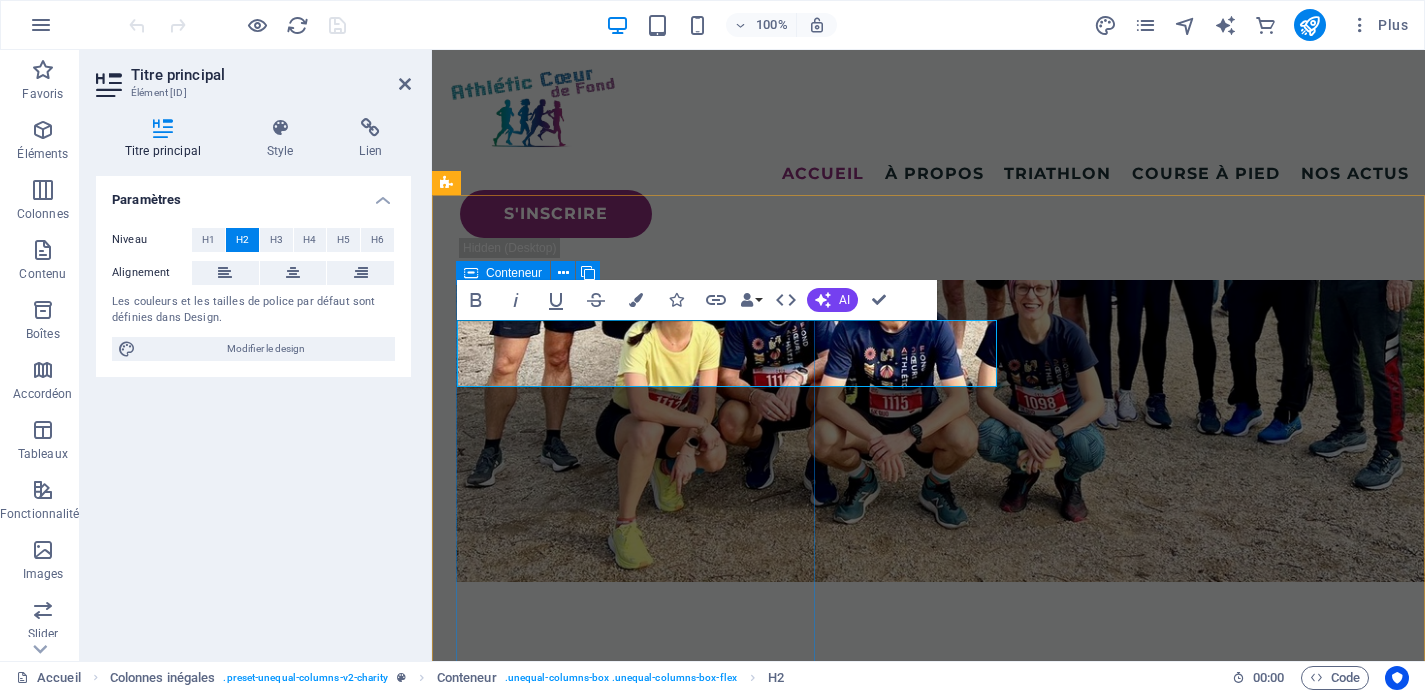 scroll, scrollTop: 5930, scrollLeft: 0, axis: vertical 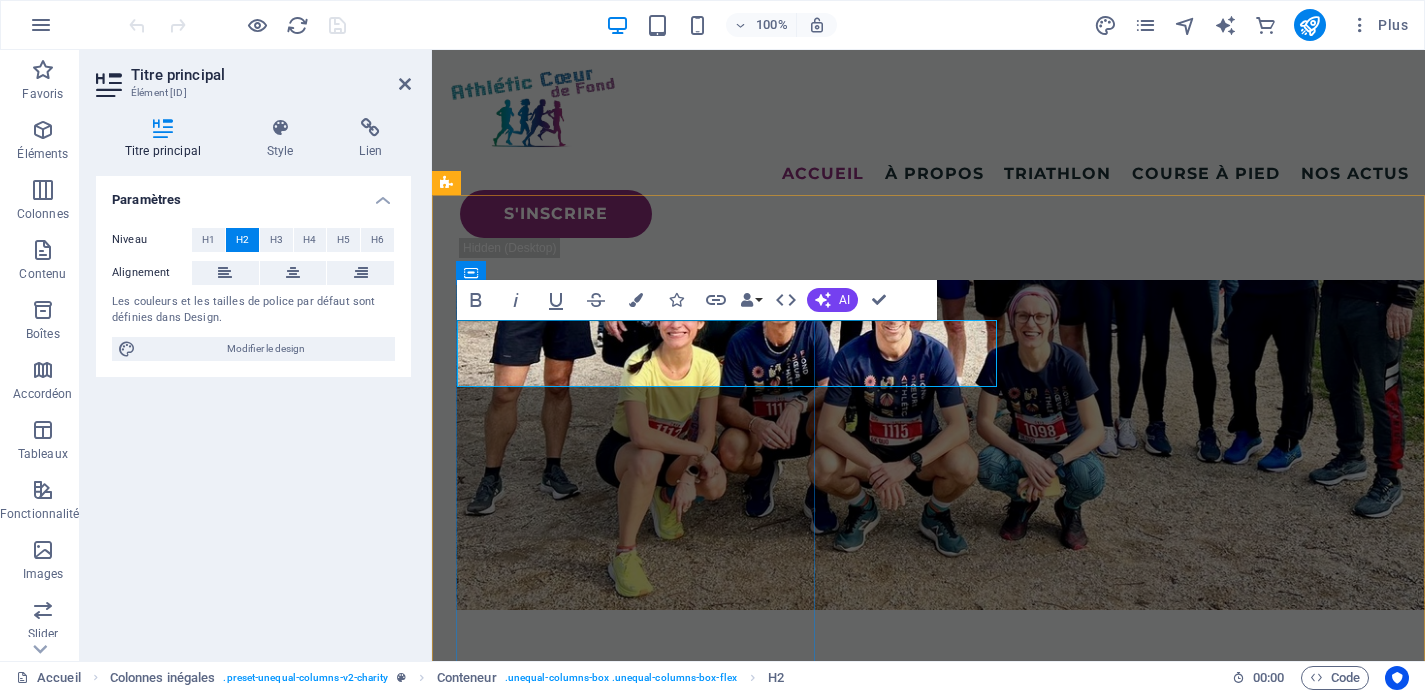 click on "Entraineurs" at bounding box center [928, 5888] 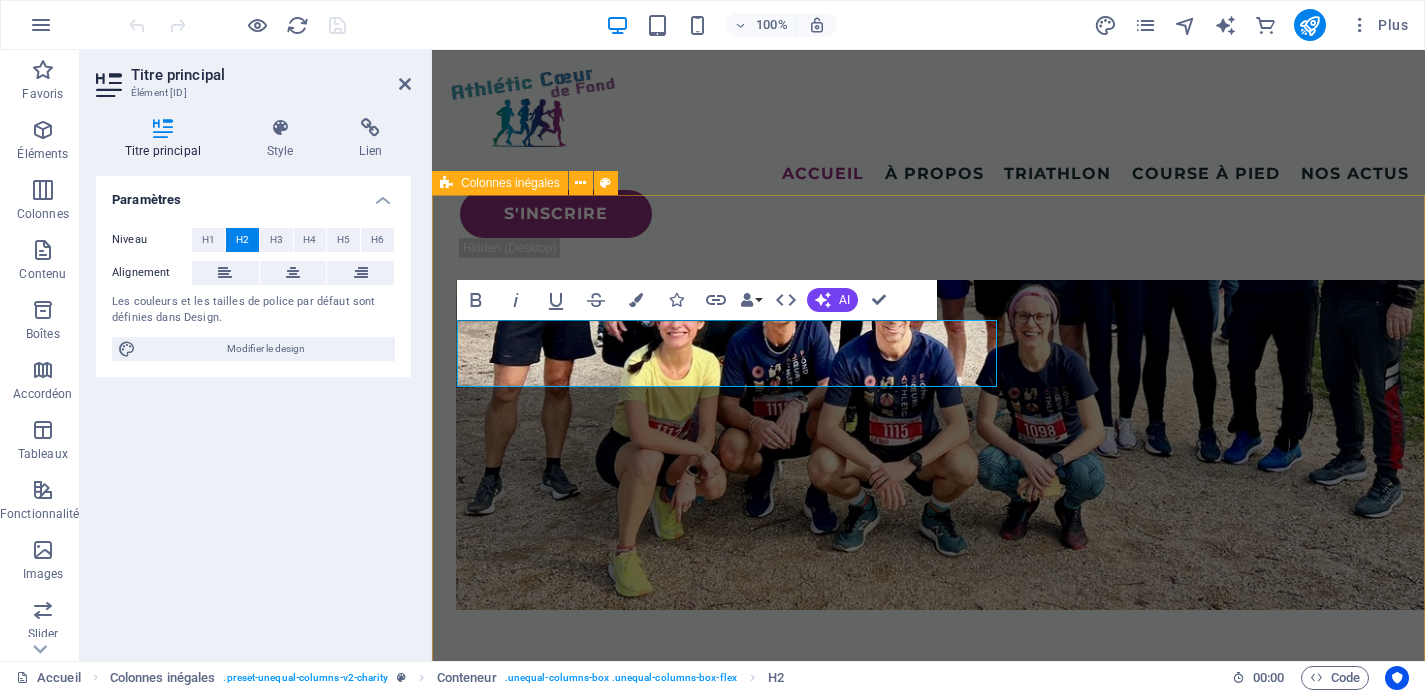 click on "L'ÉQUIPE Les entraineurs Une équipe d’entraîneurs bénévoles (dont certains diplômés FFA) prépare et encadre les séances et peuvent prodiguer des conseils personnalisés tout au long de l’année. Ils élaborent également des plans d’entraînement pour des courses de toutes distances.  En savoir plus" at bounding box center (928, 5498) 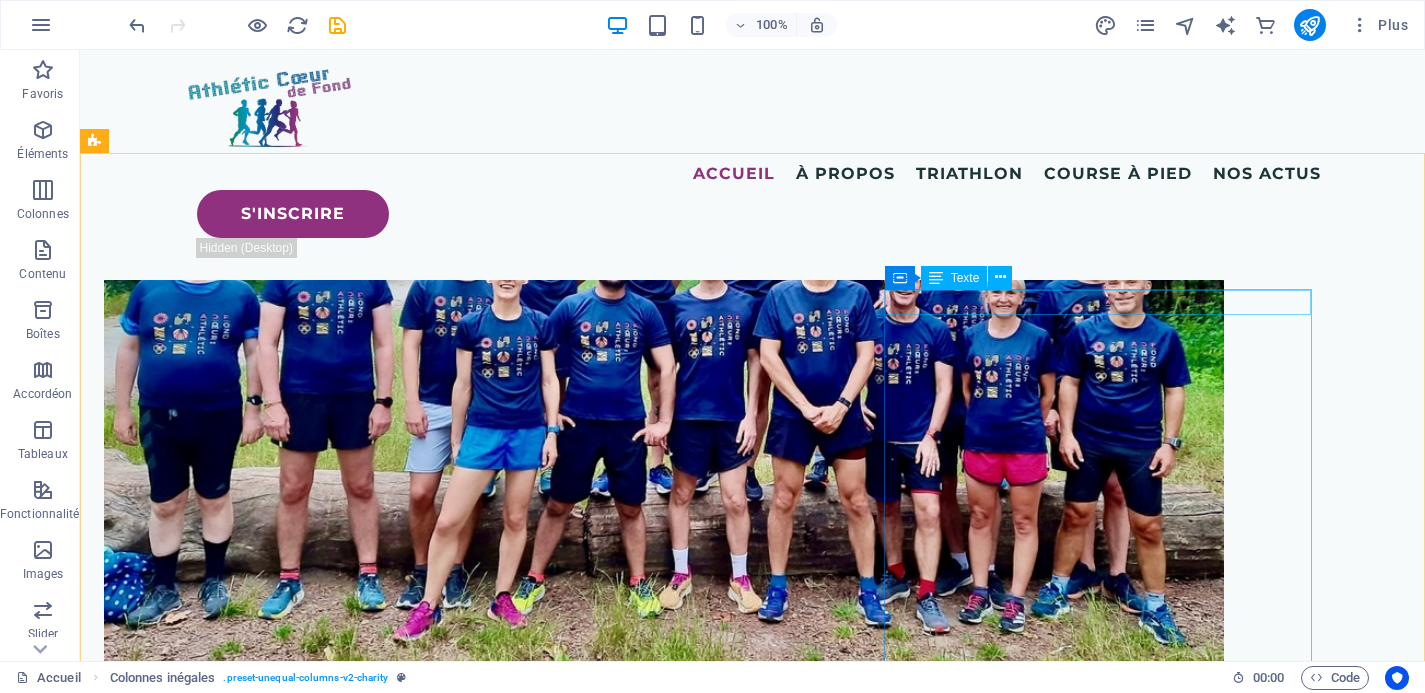 scroll, scrollTop: 5218, scrollLeft: 0, axis: vertical 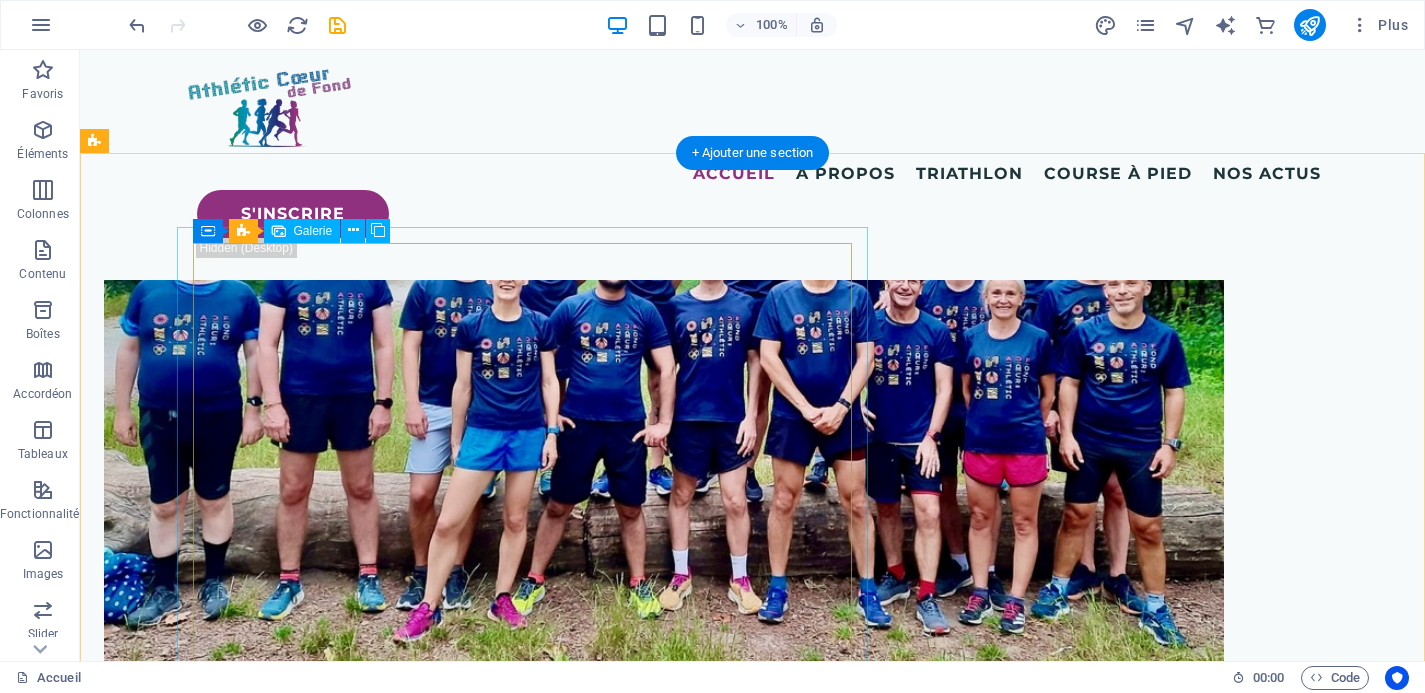 click at bounding box center [664, 5103] 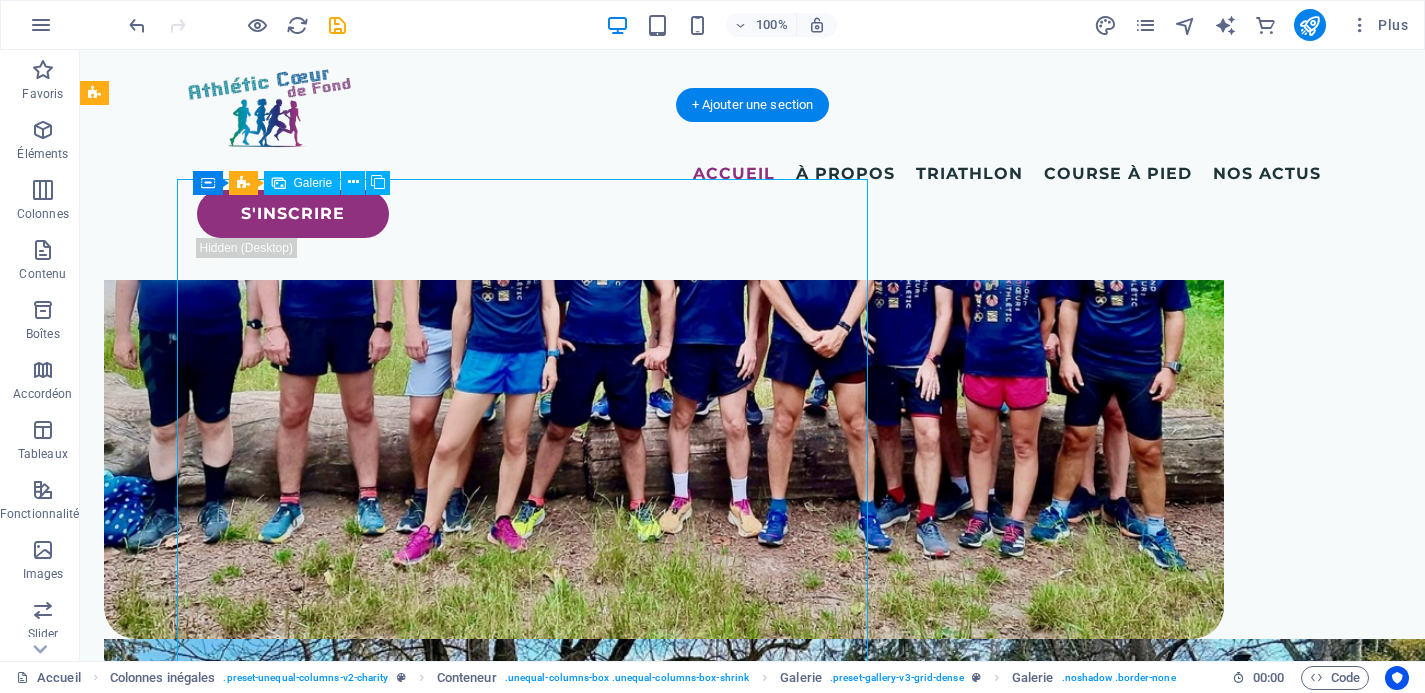 scroll, scrollTop: 5320, scrollLeft: 0, axis: vertical 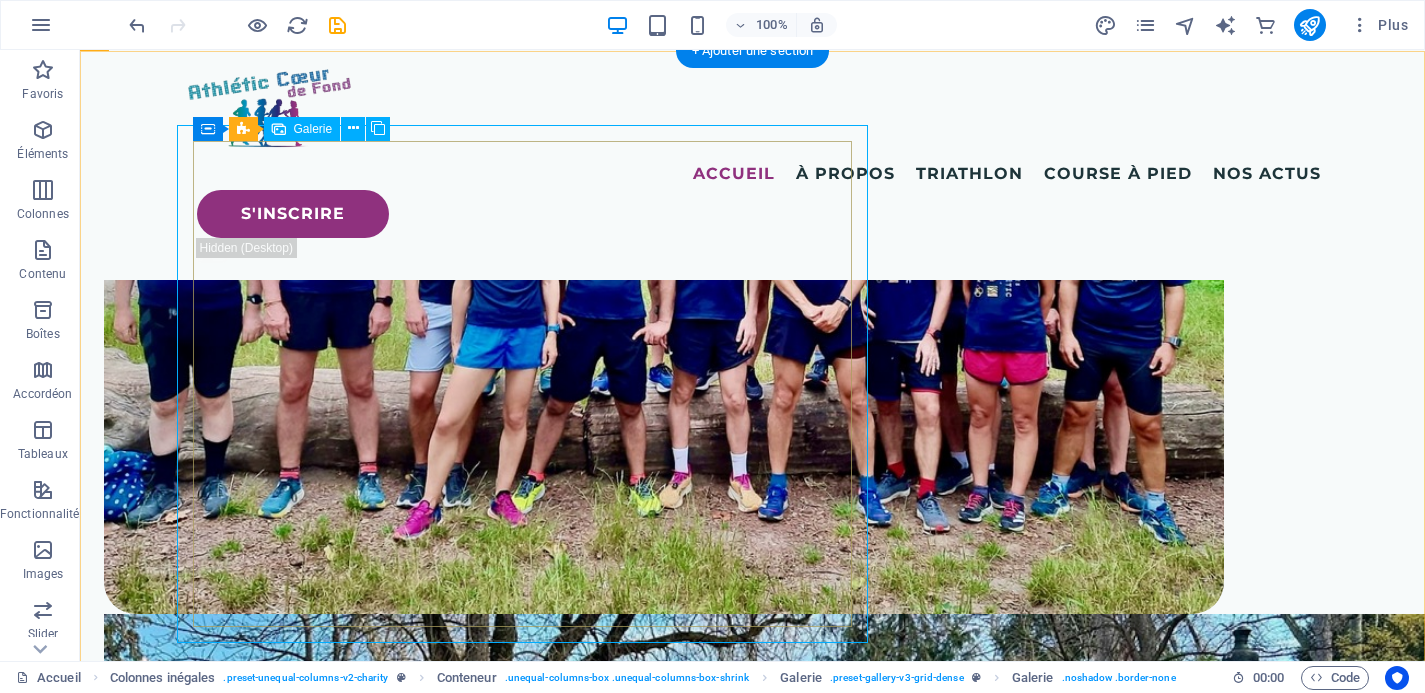 click at bounding box center (376, 4857) 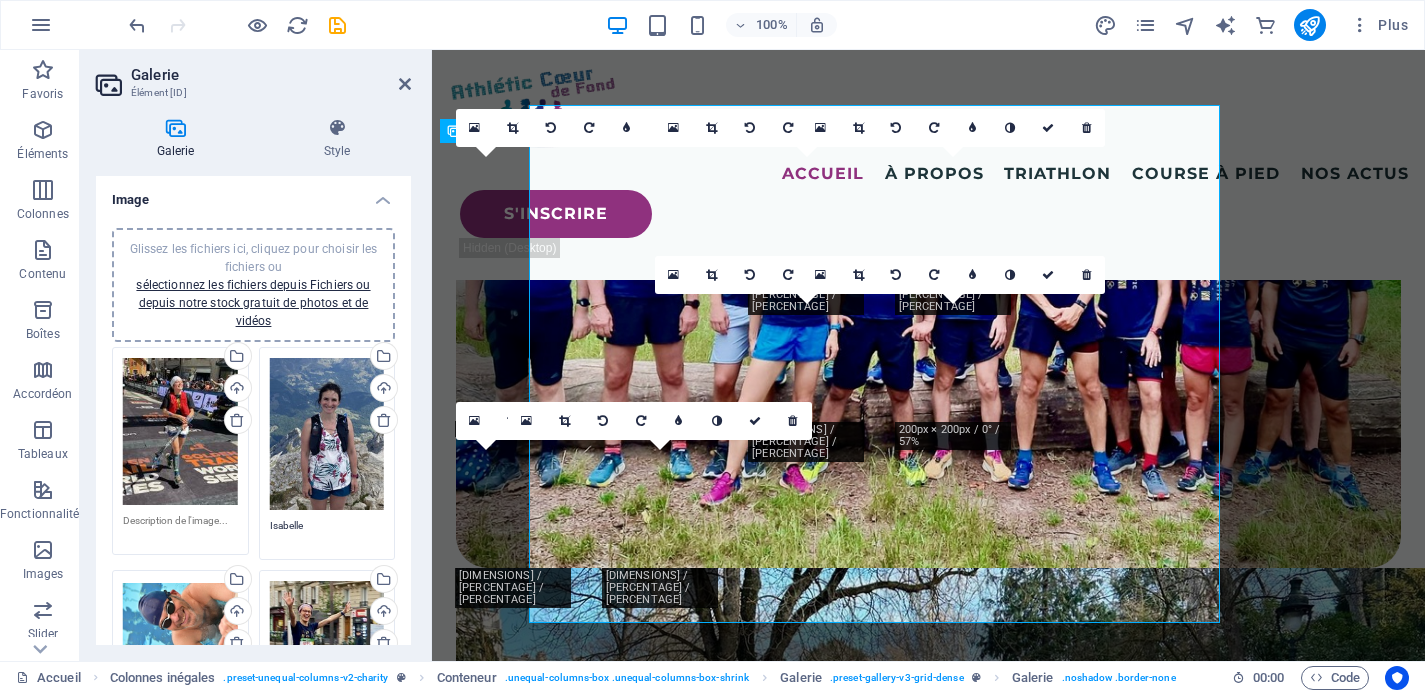 scroll, scrollTop: 5339, scrollLeft: 0, axis: vertical 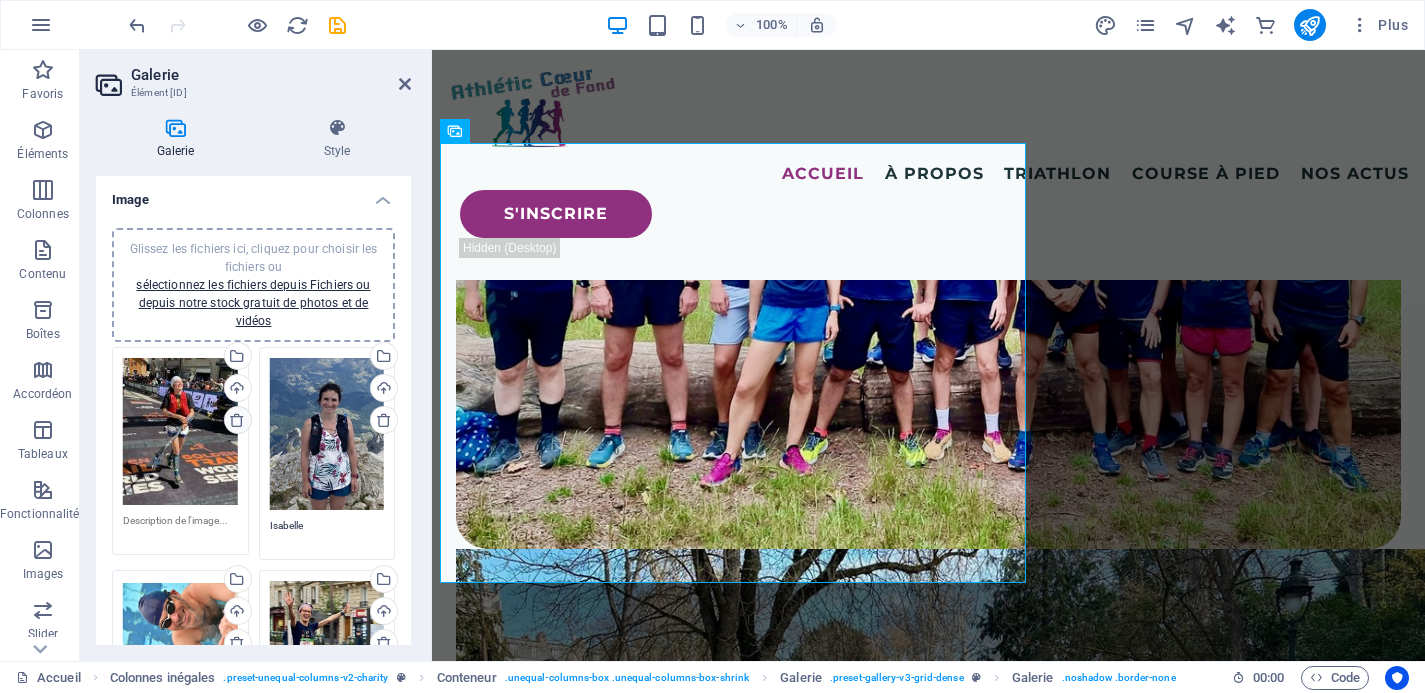 click at bounding box center (237, 420) 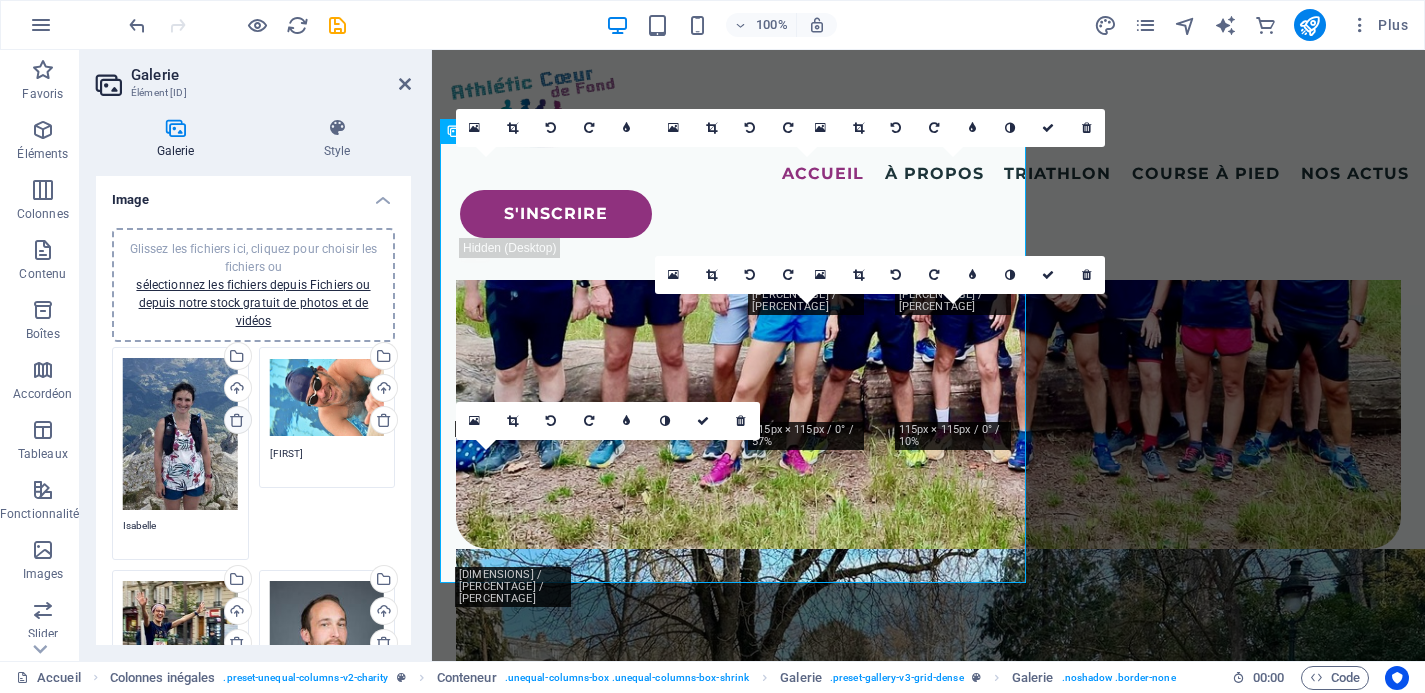click at bounding box center (237, 420) 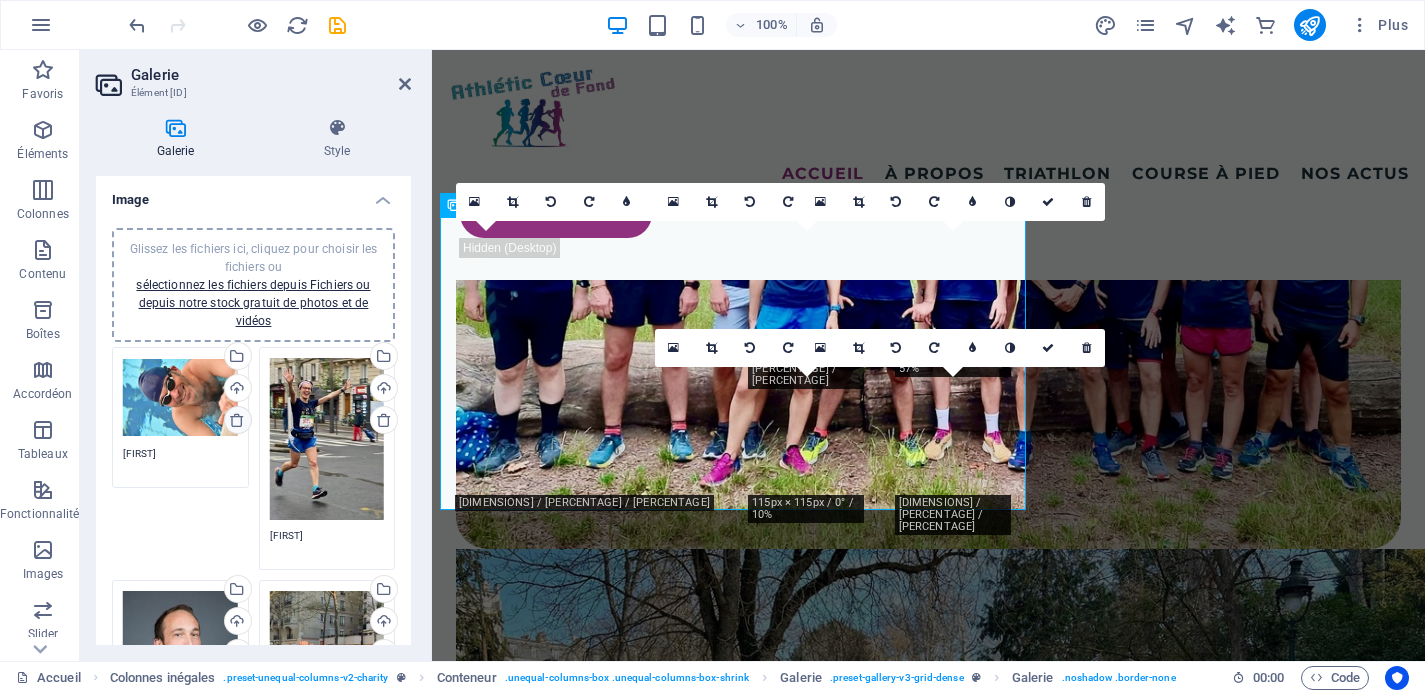 click at bounding box center [237, 420] 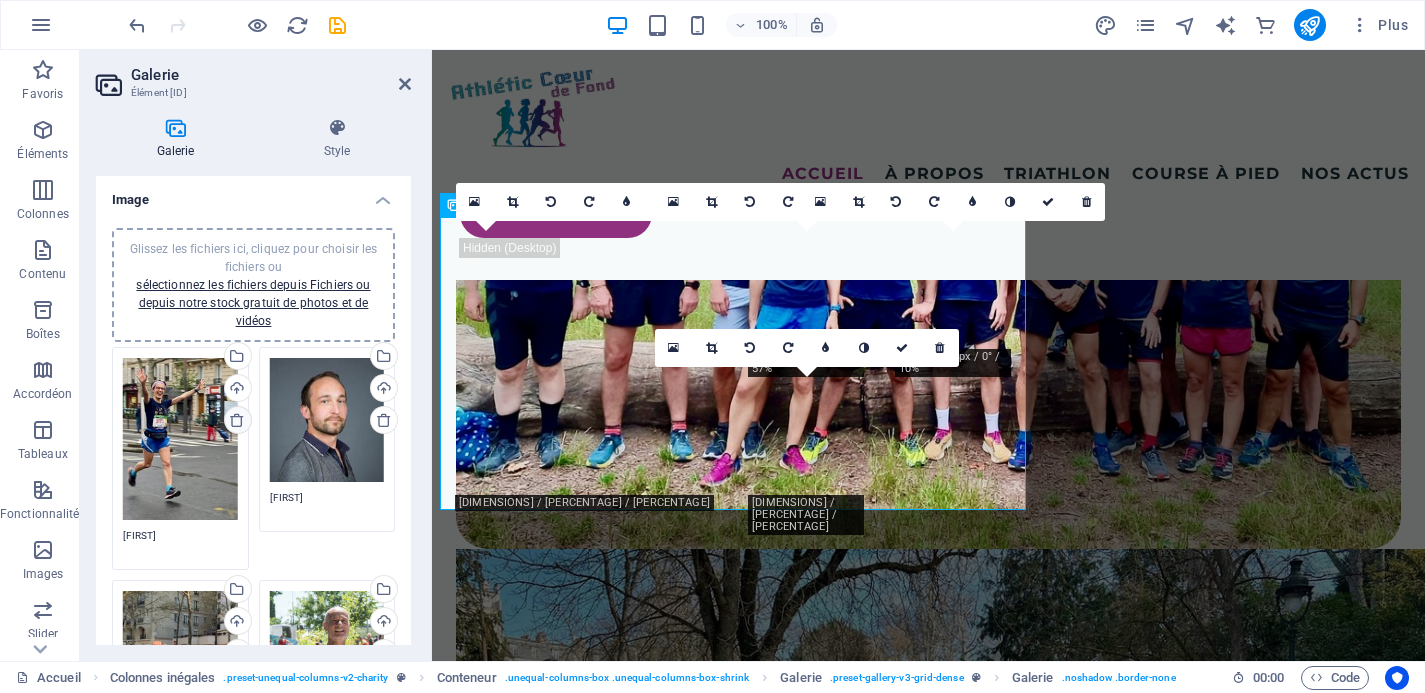 click at bounding box center (237, 420) 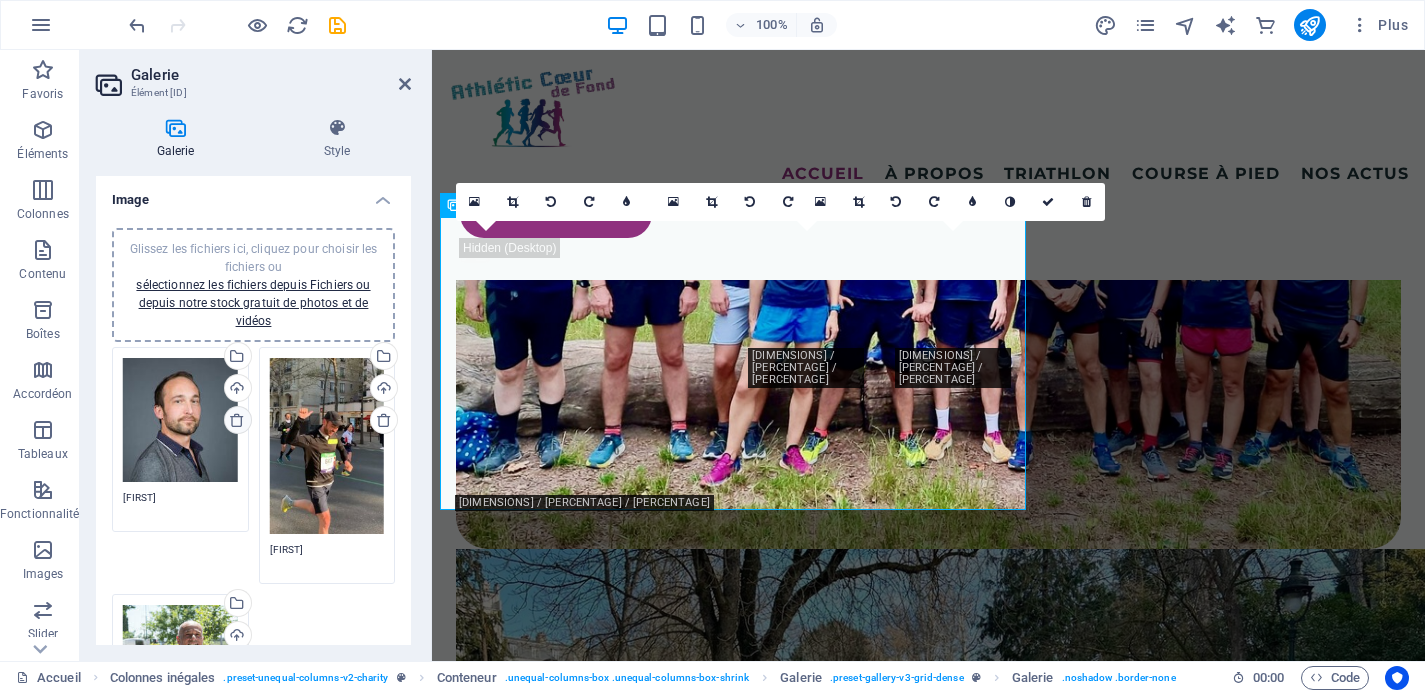 click at bounding box center [237, 420] 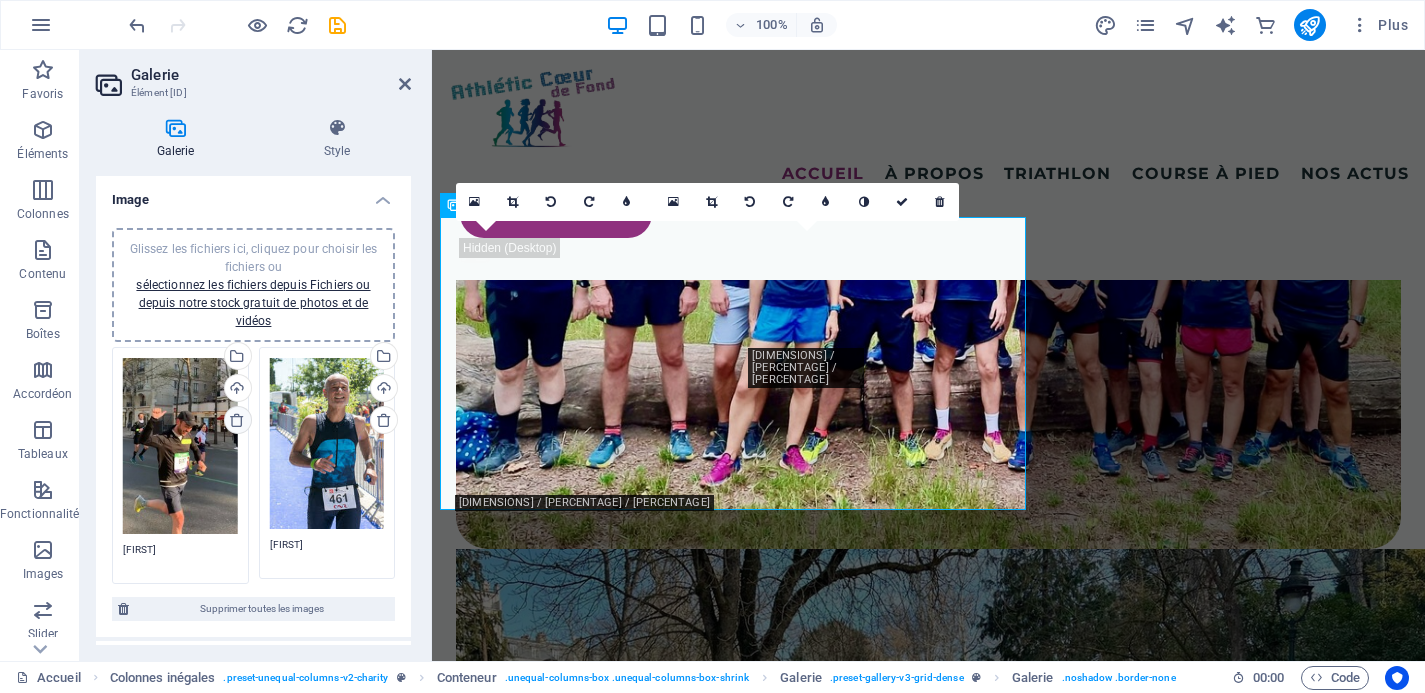 click at bounding box center (237, 420) 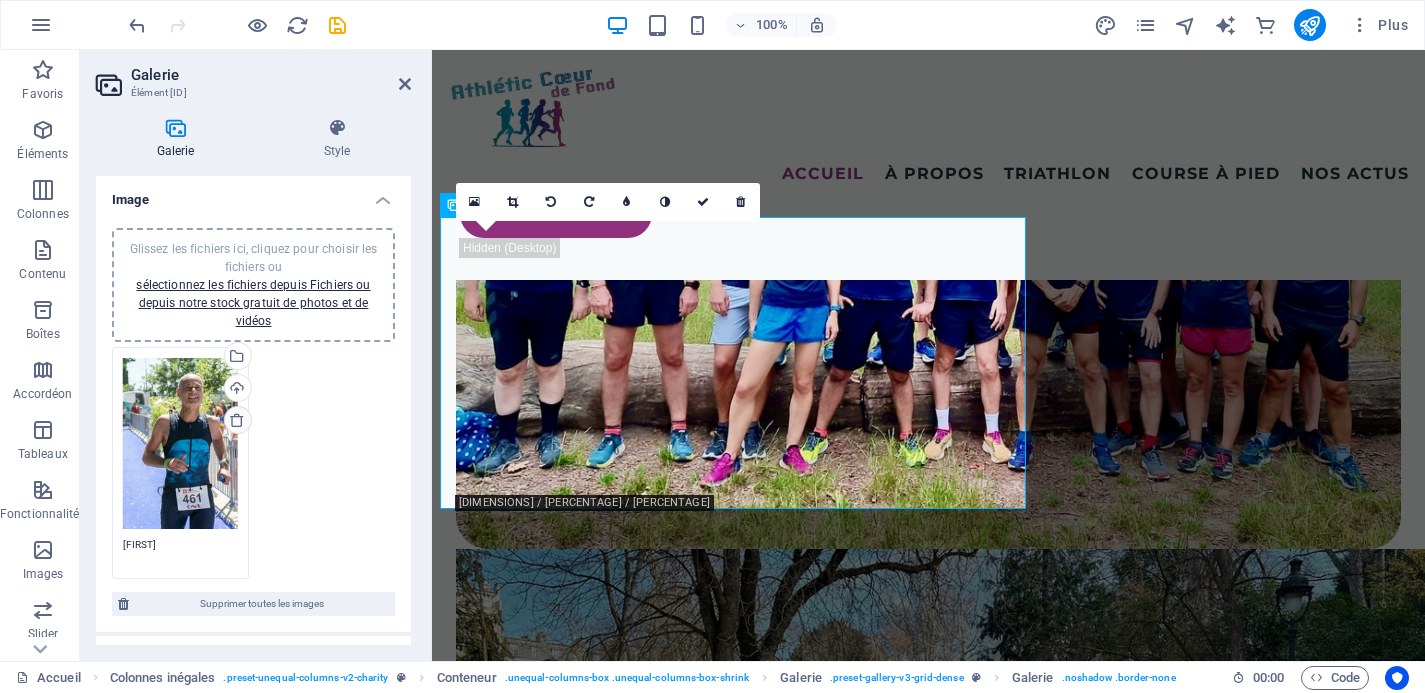 click at bounding box center [237, 420] 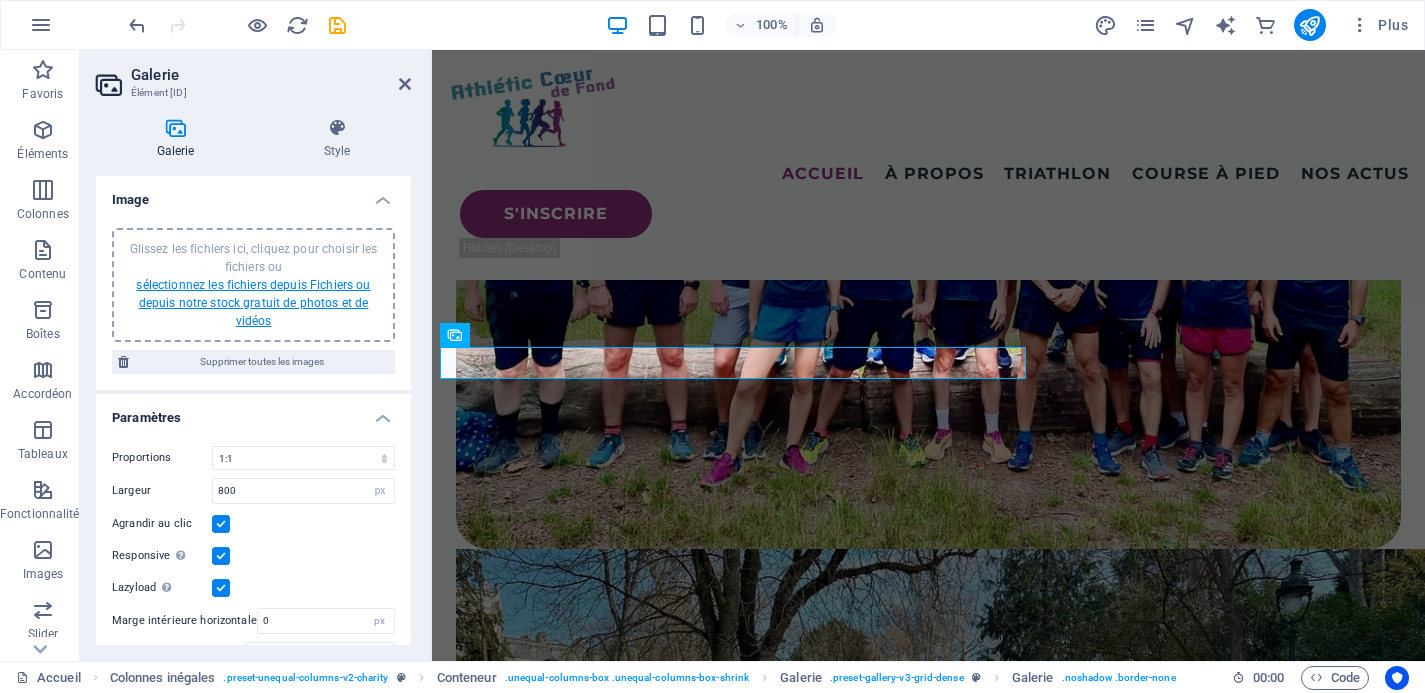 click on "sélectionnez les fichiers depuis Fichiers ou depuis notre stock gratuit de photos et de vidéos" at bounding box center (253, 303) 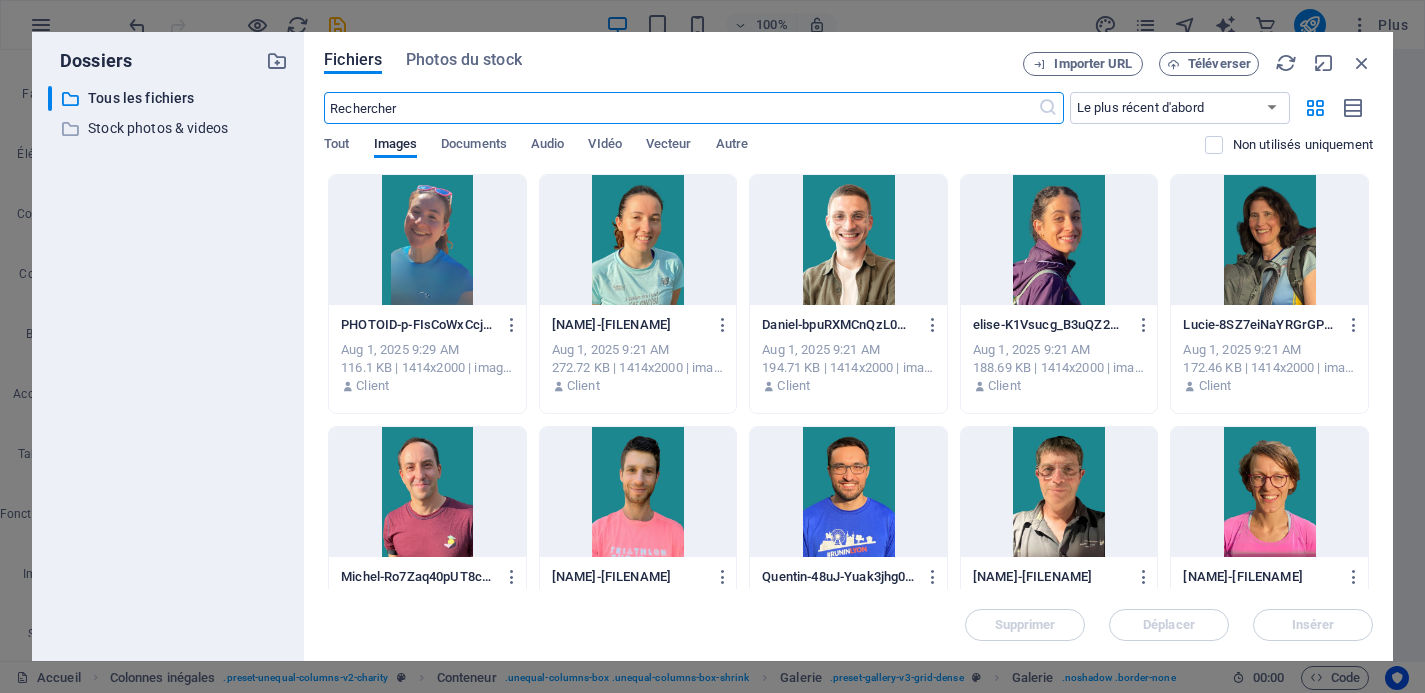 scroll, scrollTop: 5962, scrollLeft: 0, axis: vertical 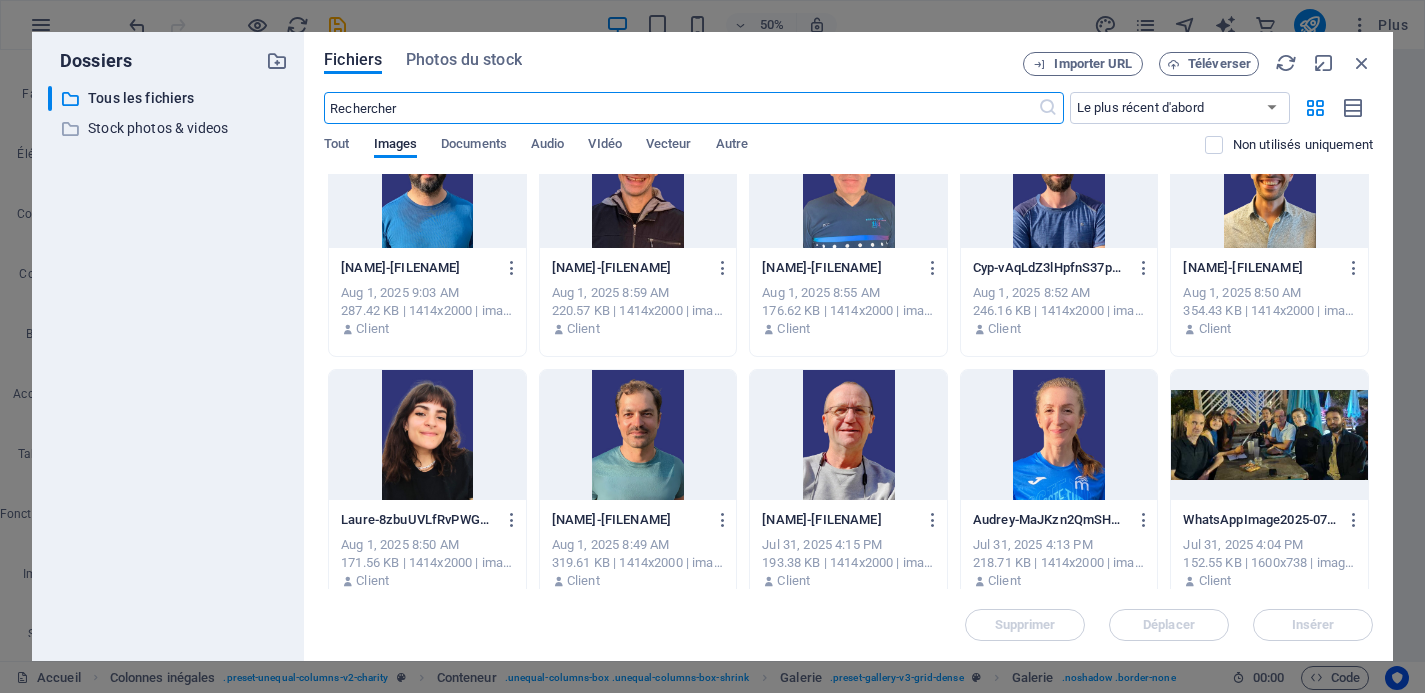 click at bounding box center (1059, 435) 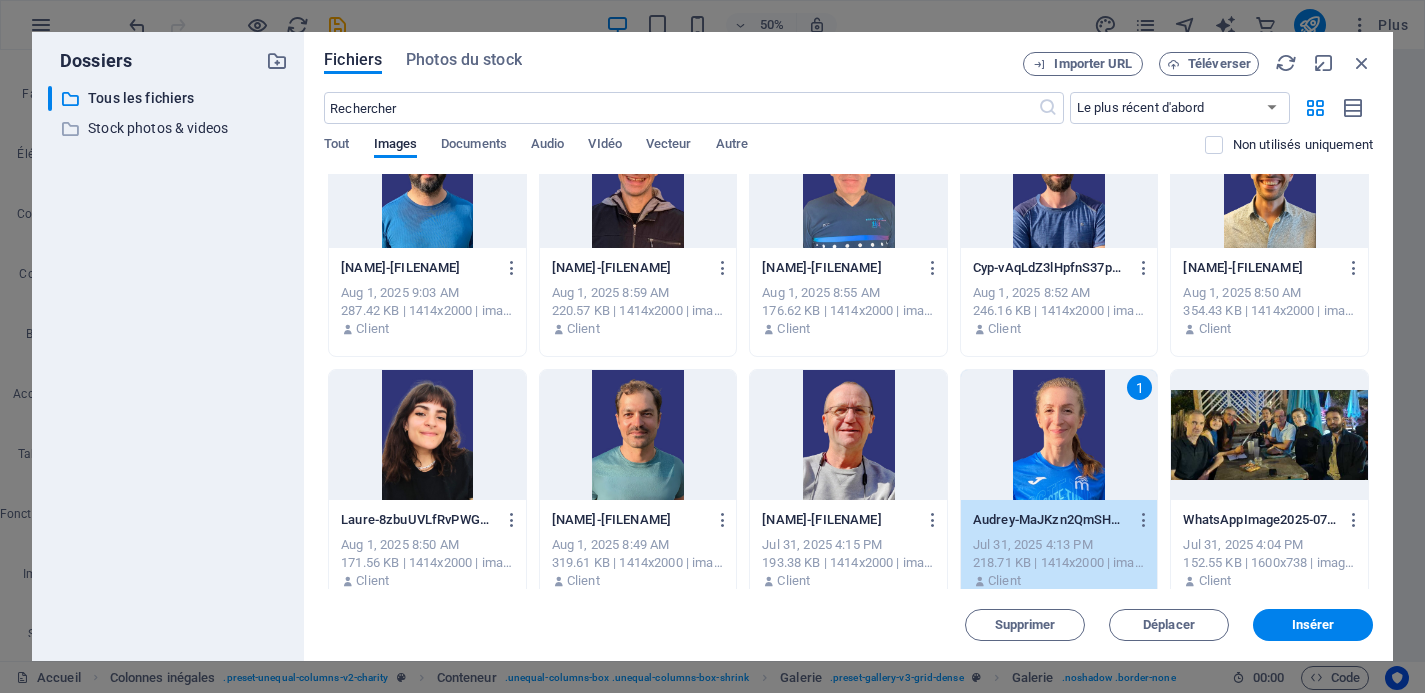 click at bounding box center [848, 435] 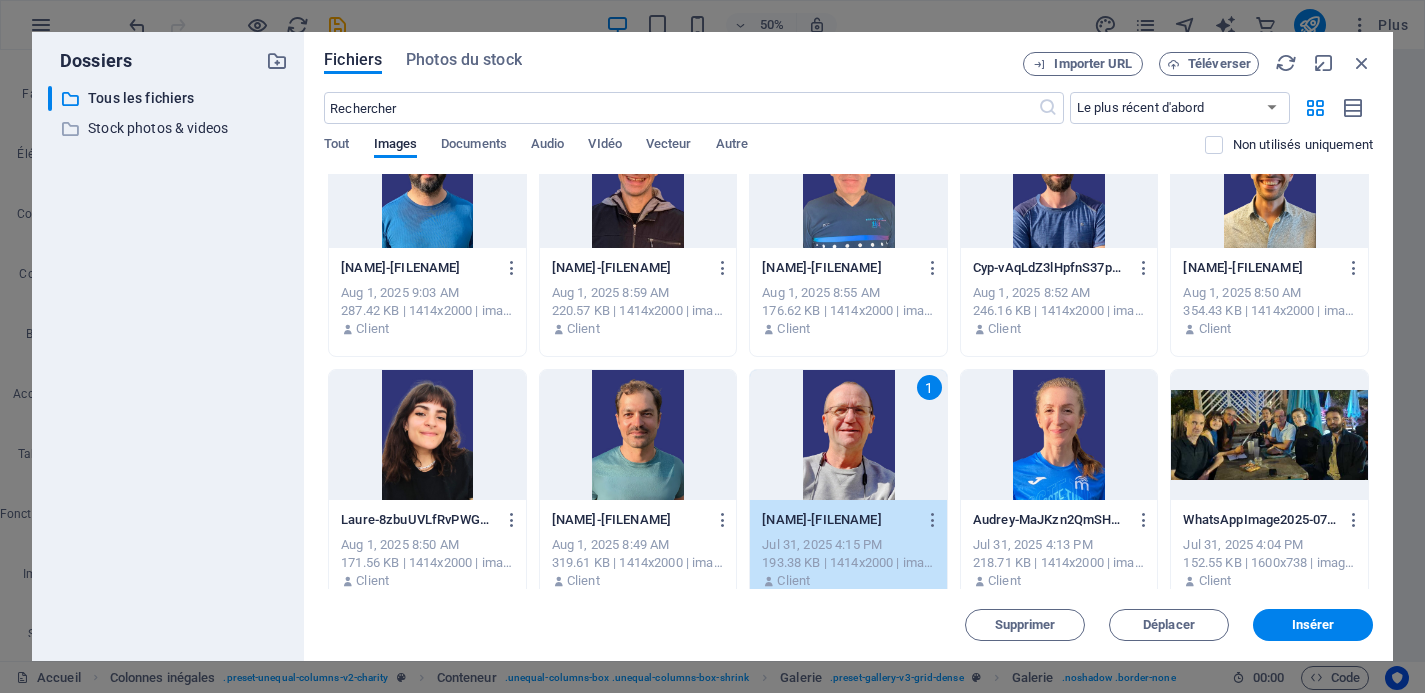 click at bounding box center (638, 435) 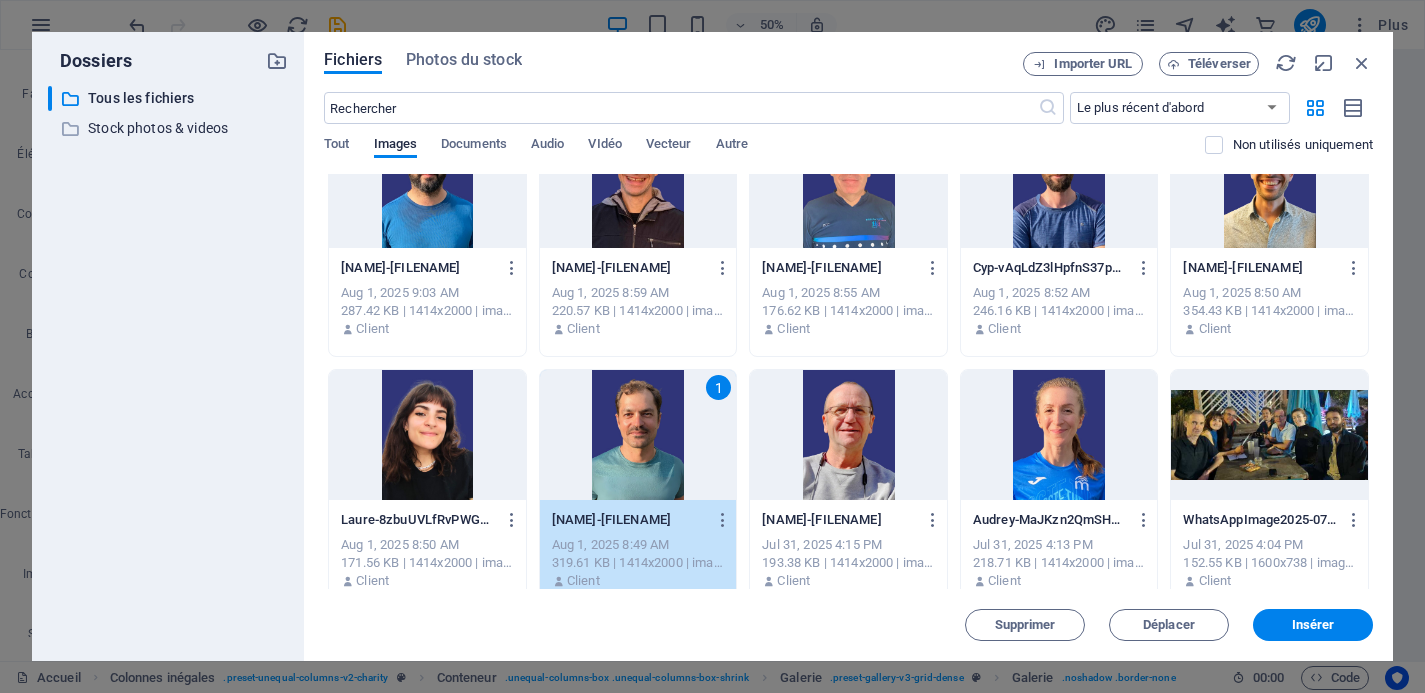click at bounding box center (427, 435) 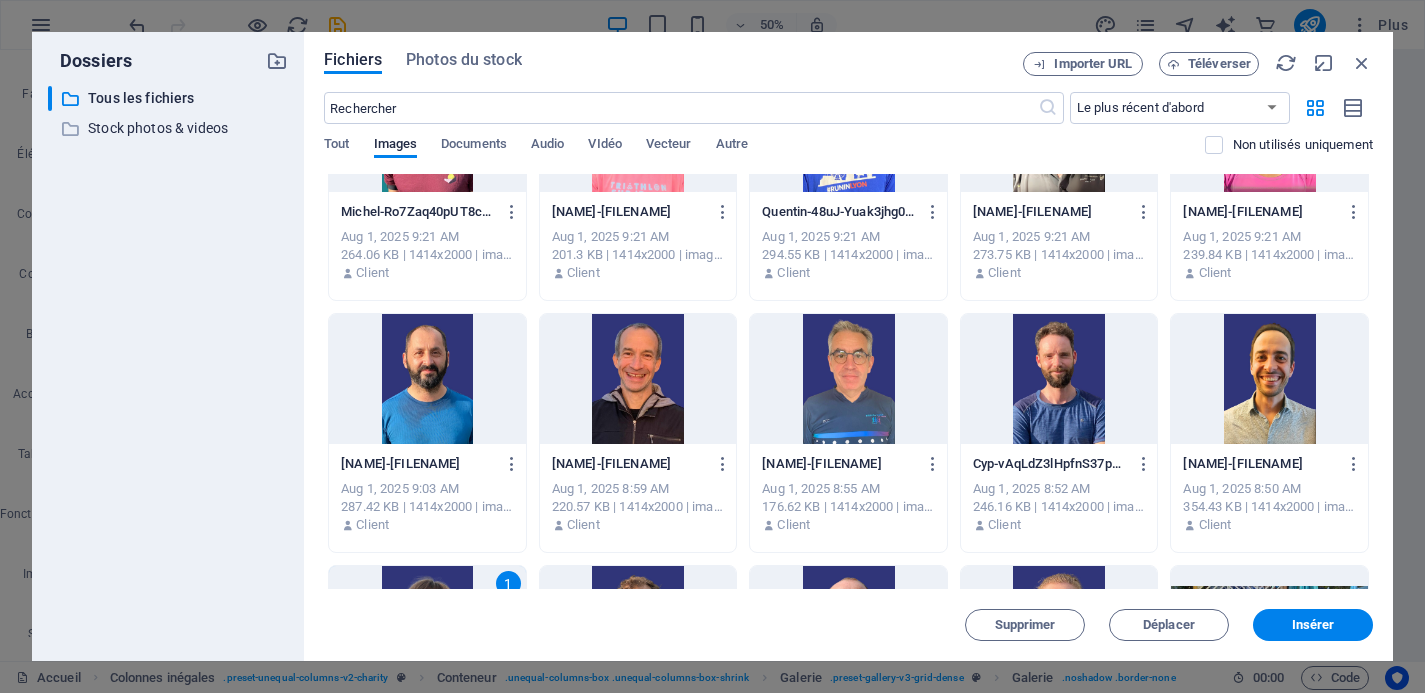 scroll, scrollTop: 336, scrollLeft: 0, axis: vertical 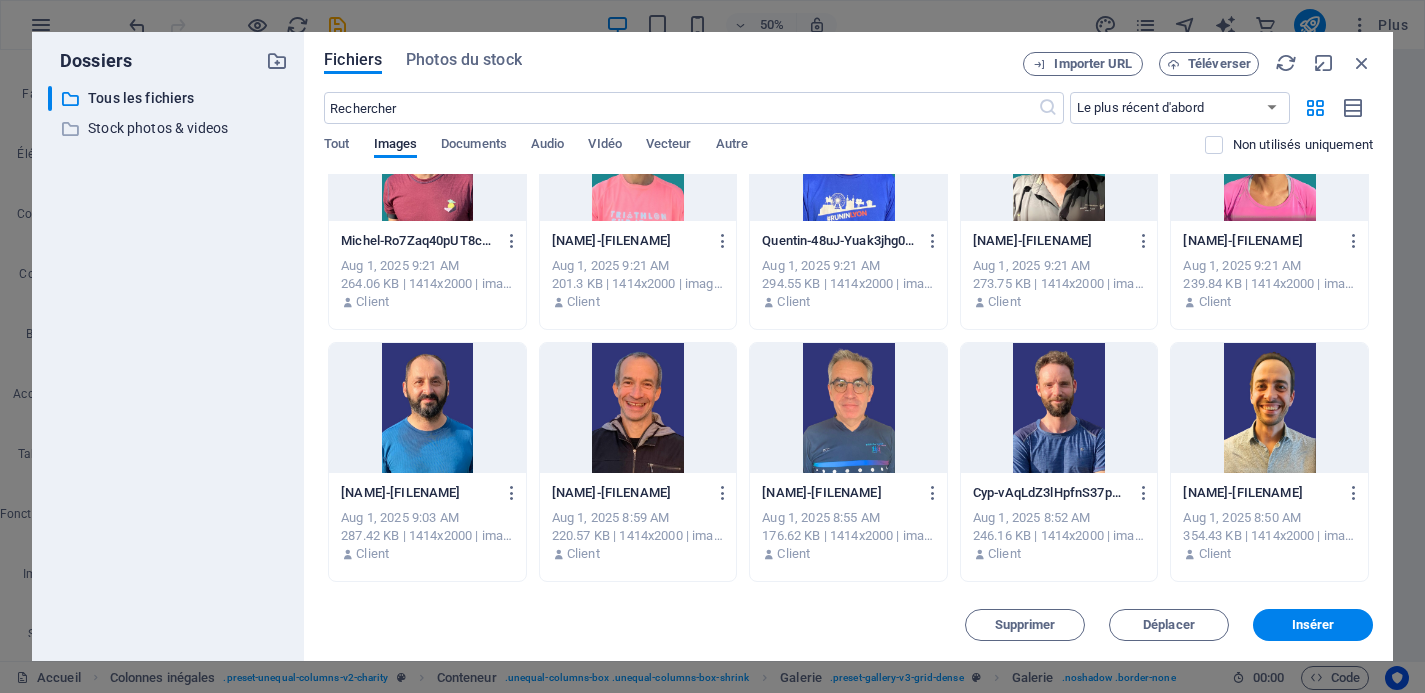 click at bounding box center (1269, 408) 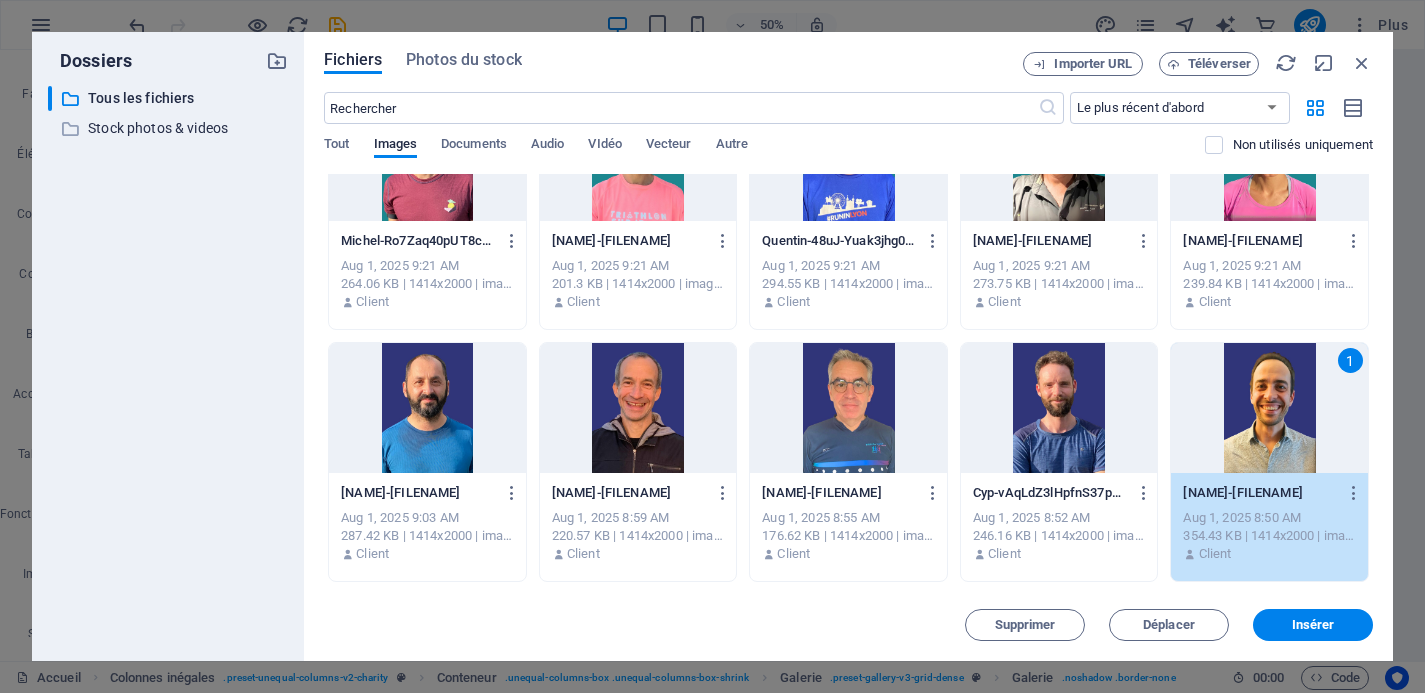 click at bounding box center [1059, 408] 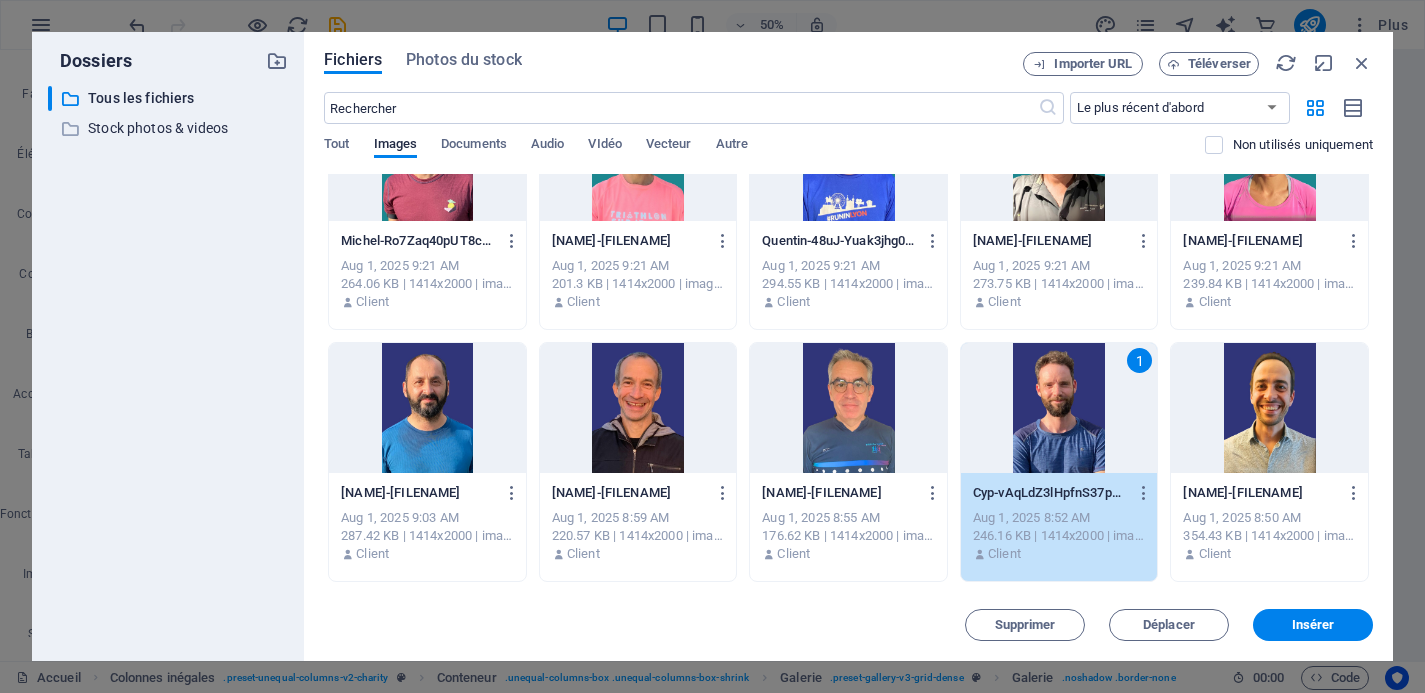 click at bounding box center [848, 408] 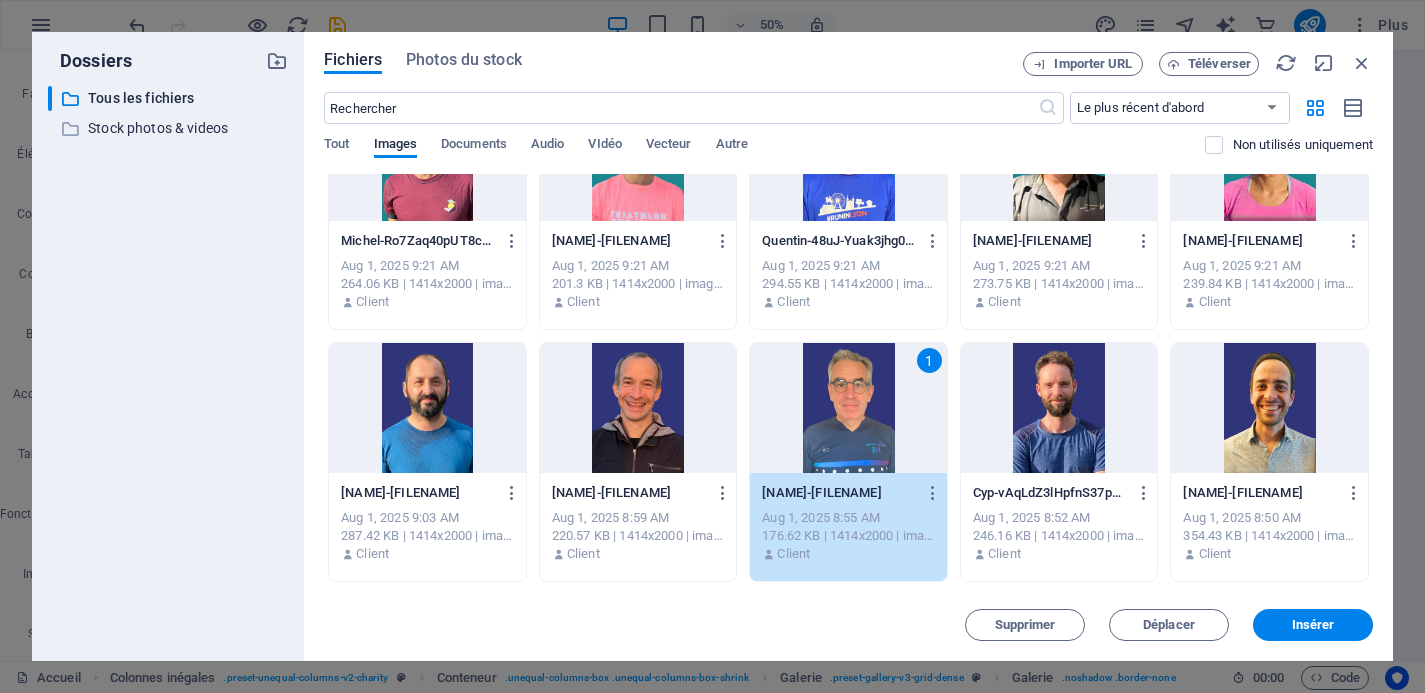 click at bounding box center [638, 408] 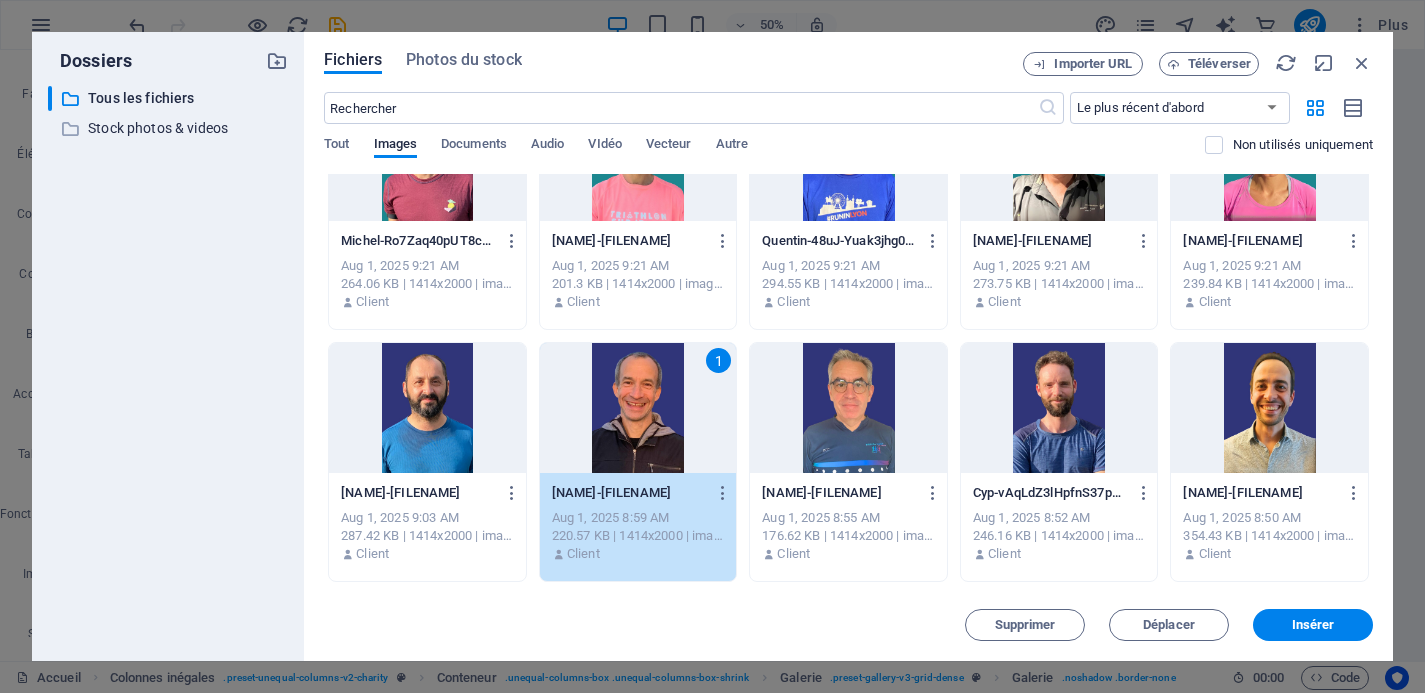 click at bounding box center (427, 408) 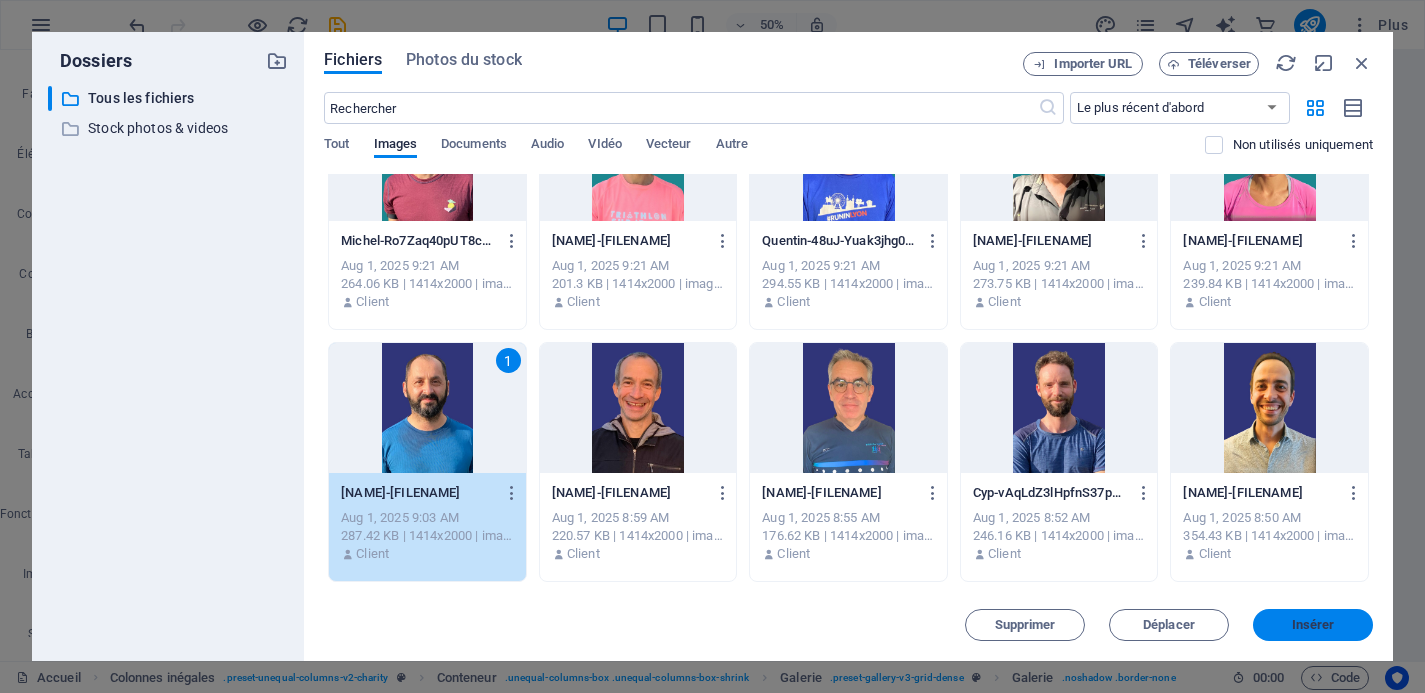 click on "Insérer" at bounding box center (1313, 625) 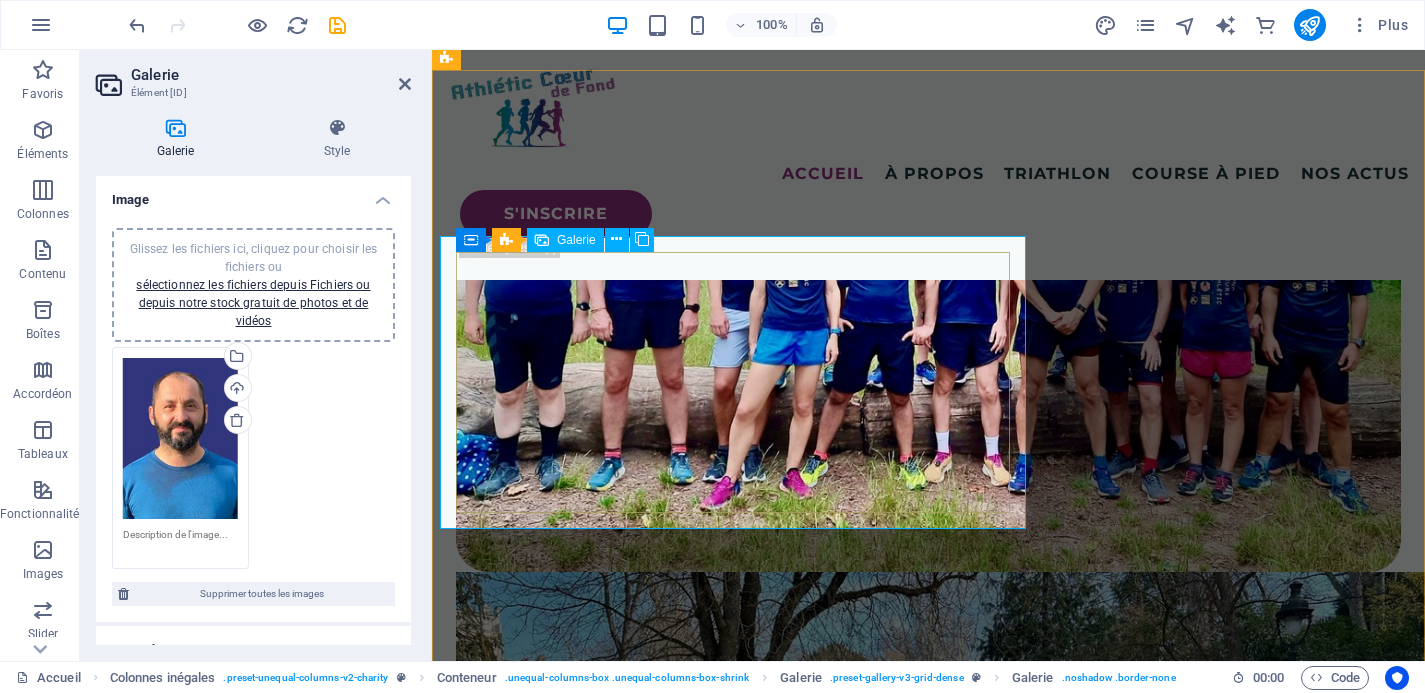 scroll, scrollTop: 5311, scrollLeft: 0, axis: vertical 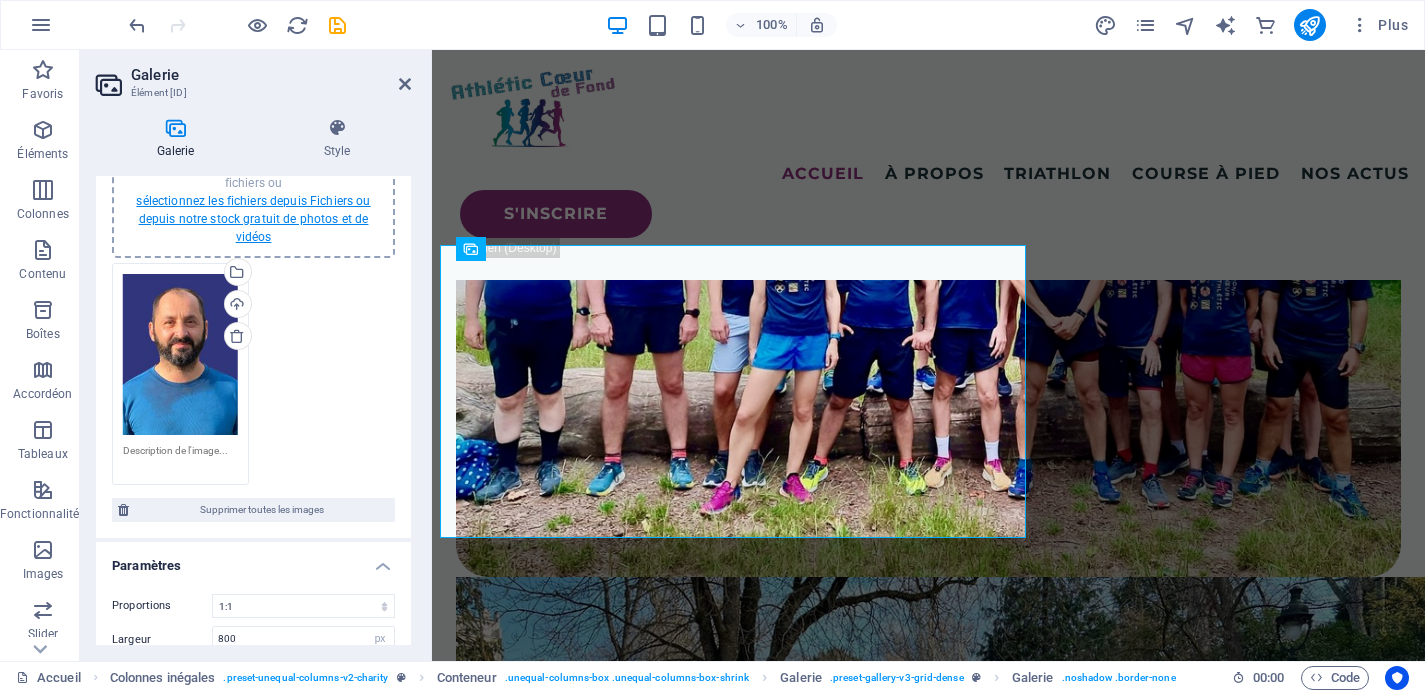 click on "sélectionnez les fichiers depuis Fichiers ou depuis notre stock gratuit de photos et de vidéos" at bounding box center (253, 219) 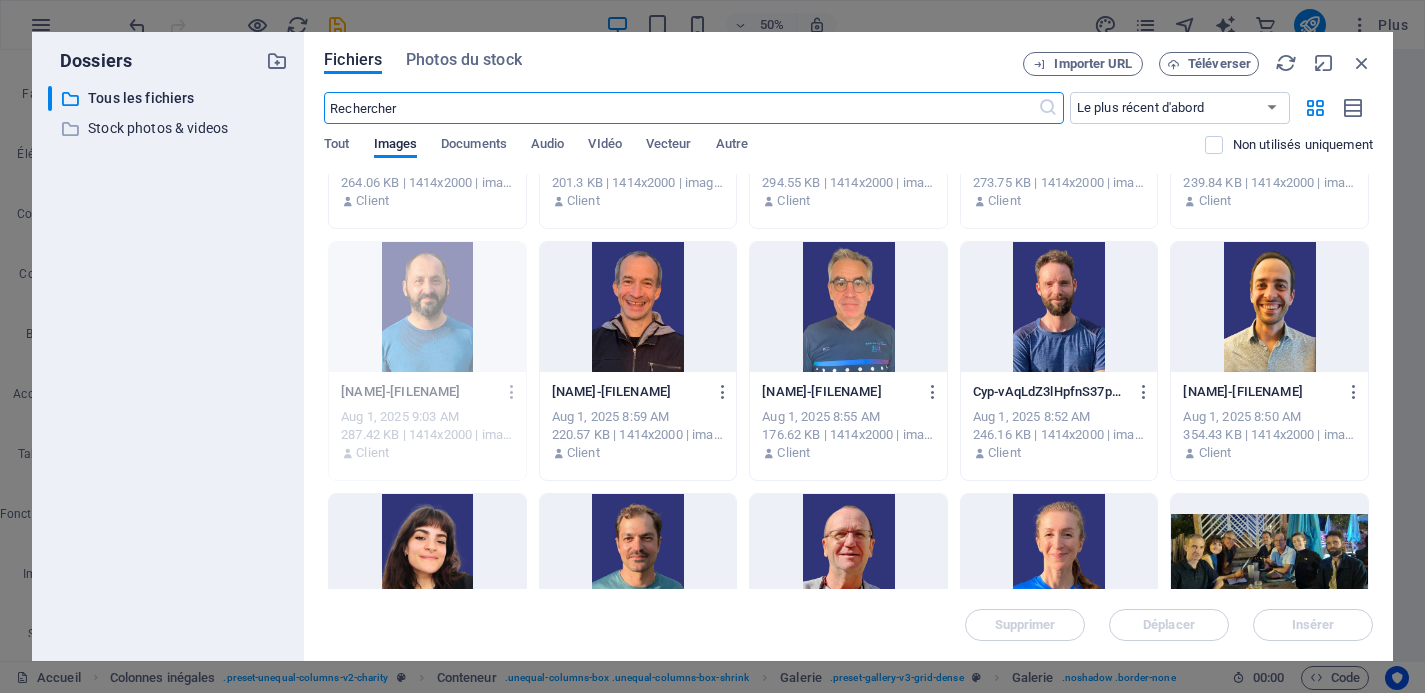 scroll, scrollTop: 447, scrollLeft: 0, axis: vertical 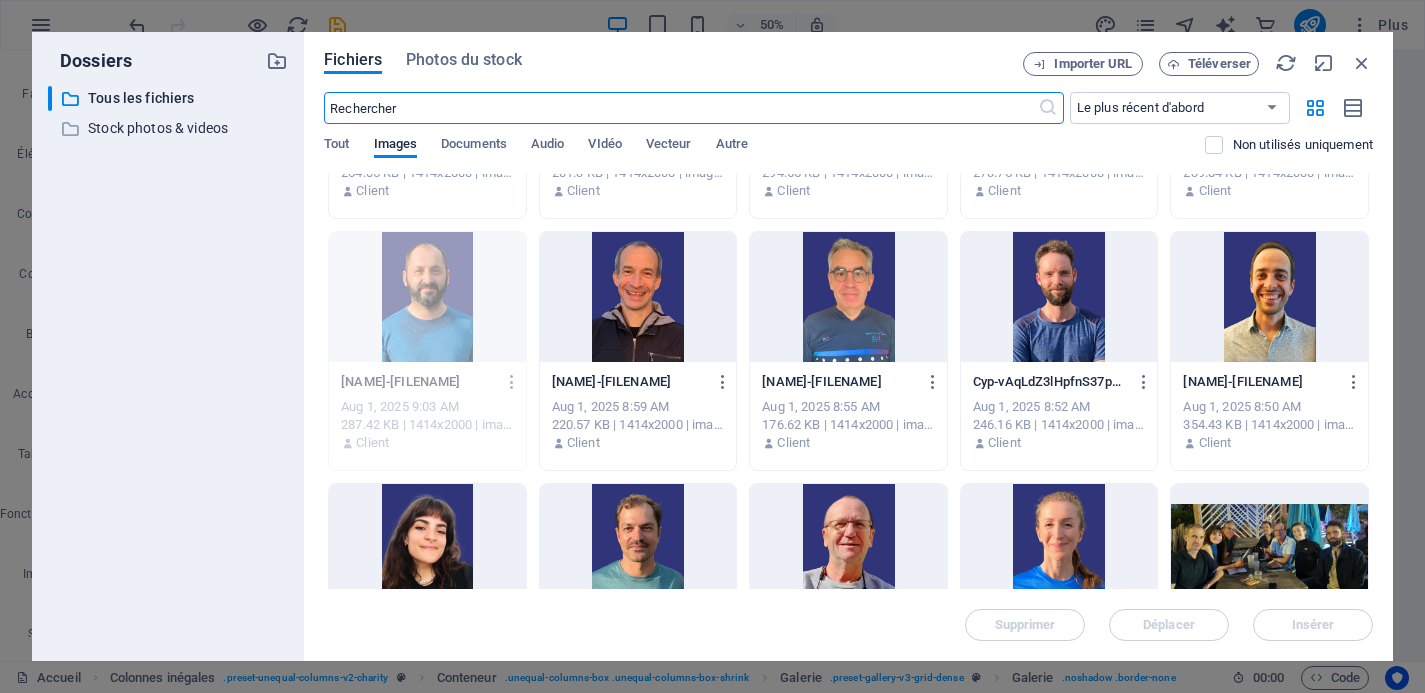 click at bounding box center (638, 297) 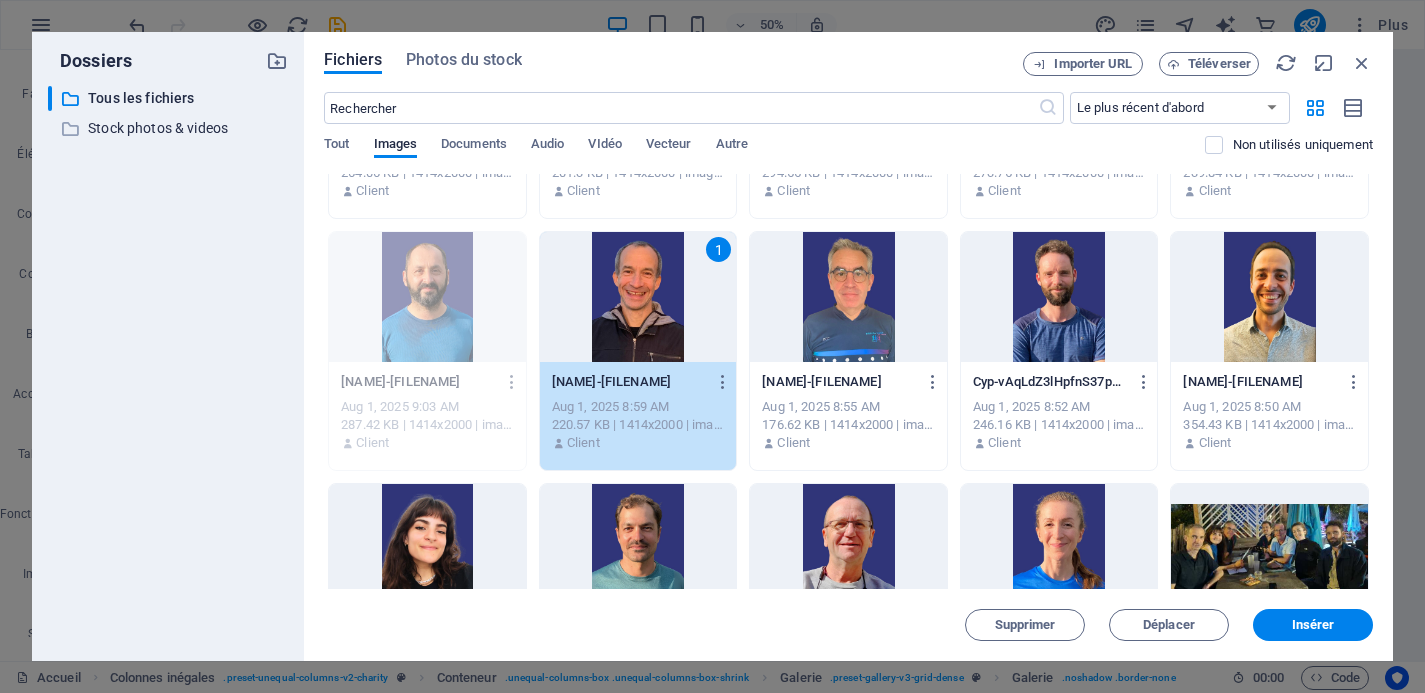 click at bounding box center (848, 297) 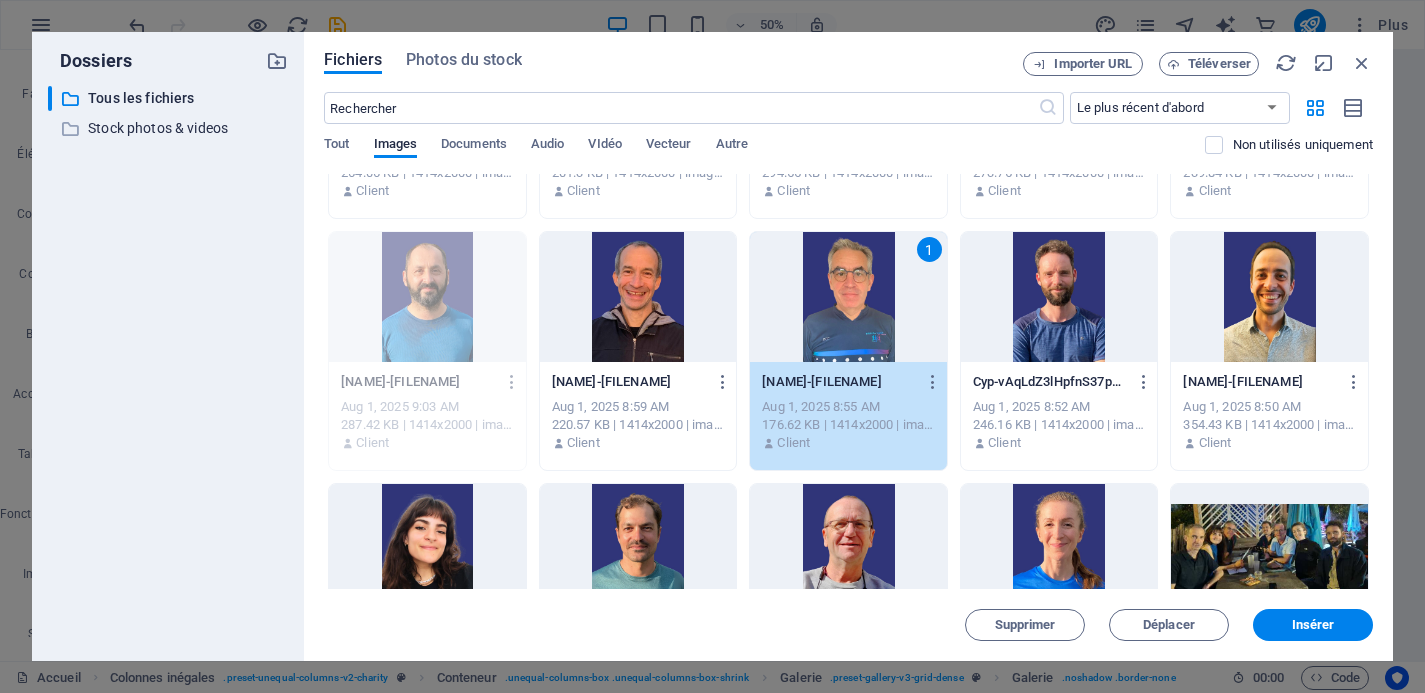 click at bounding box center [638, 297] 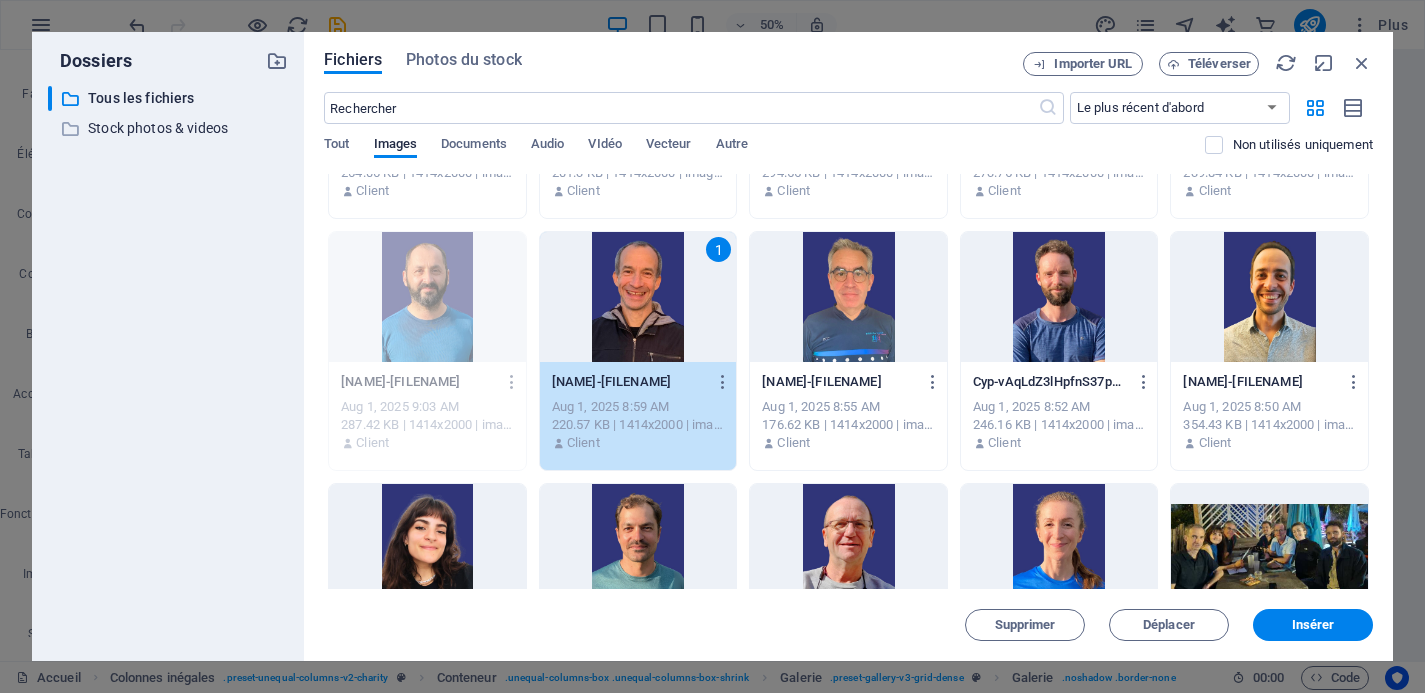 click at bounding box center [848, 297] 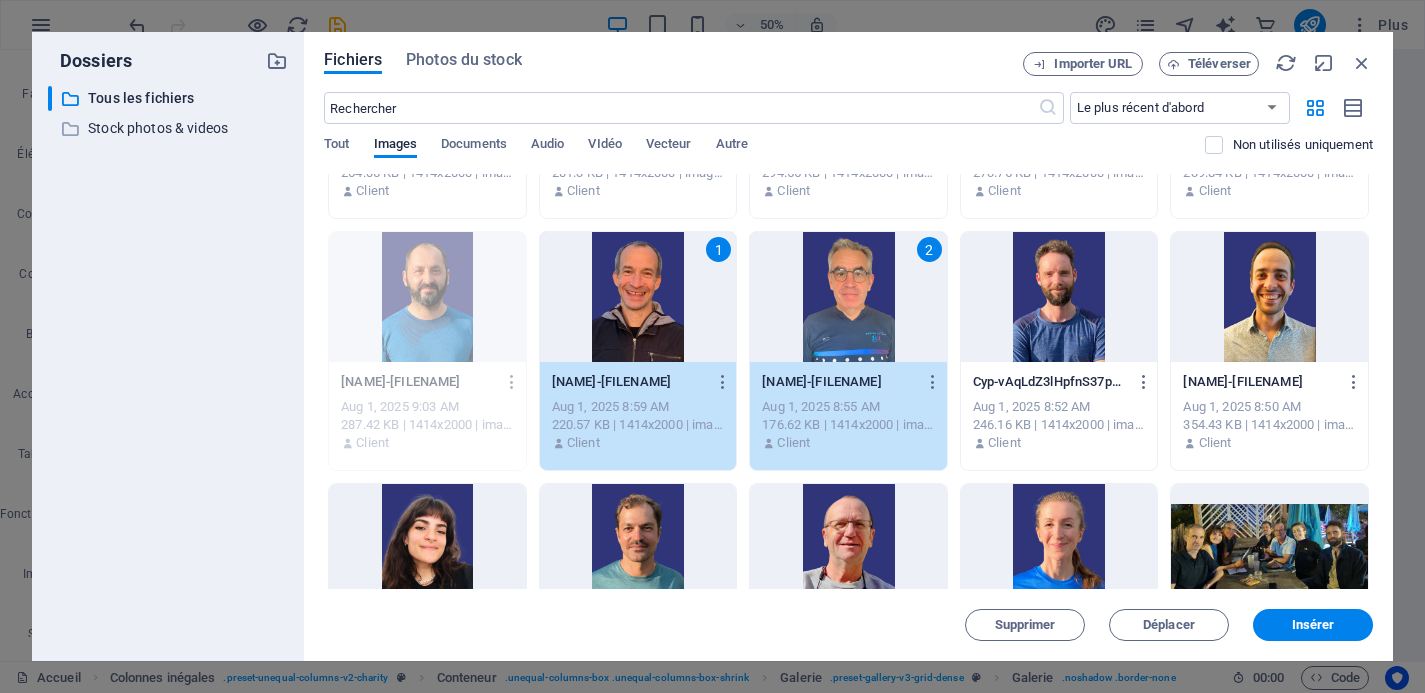 click at bounding box center (1059, 297) 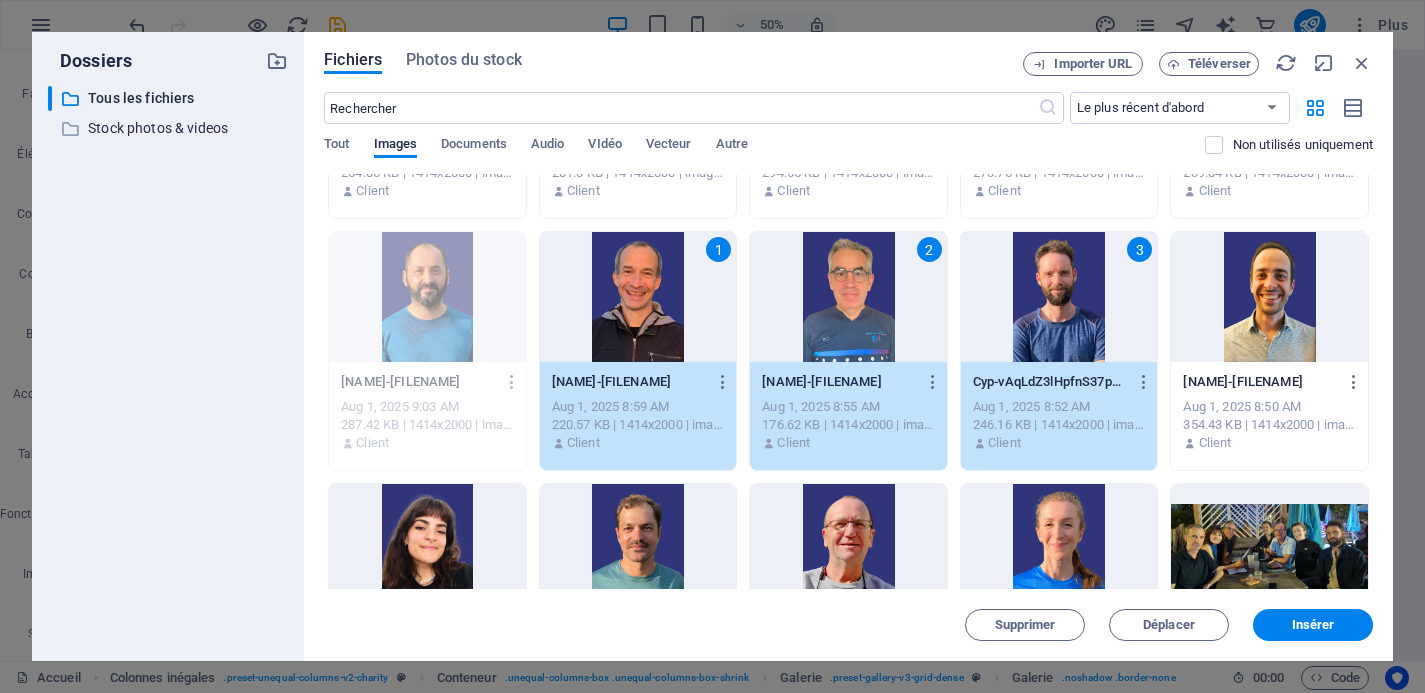 click at bounding box center [1269, 297] 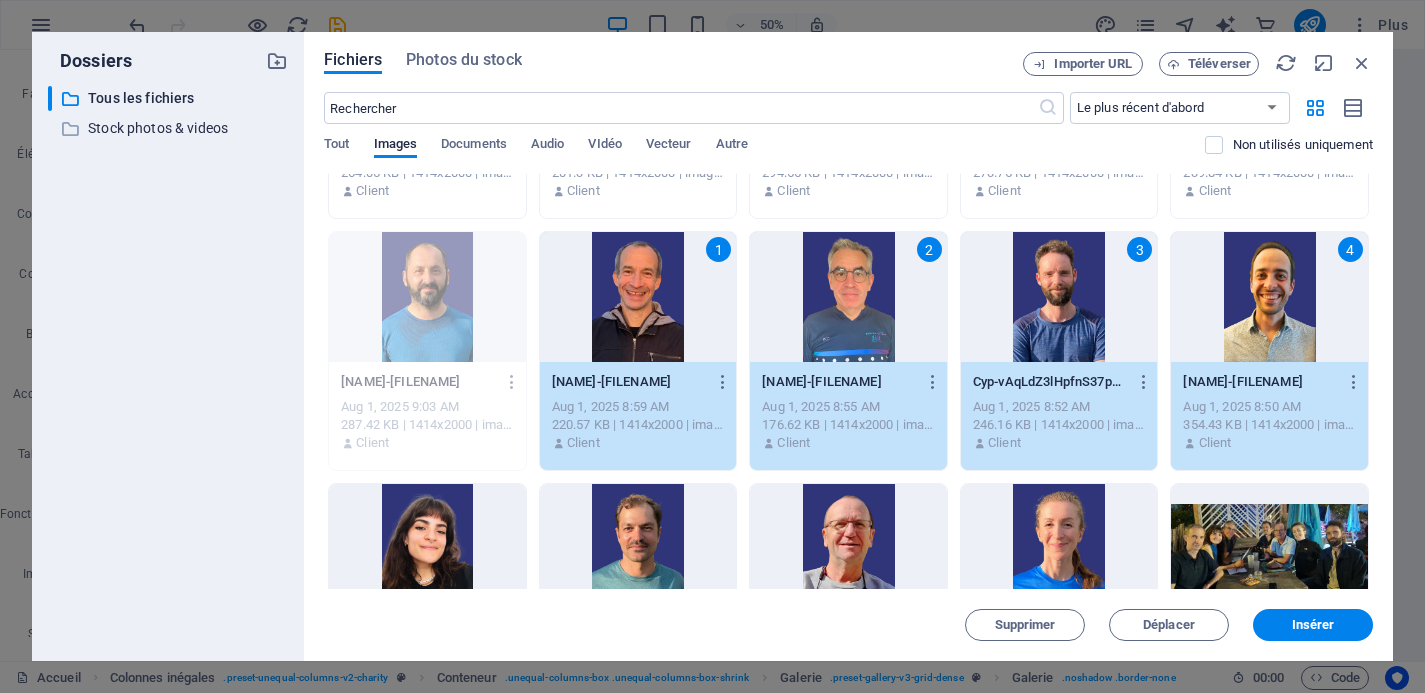 click at bounding box center [1059, 549] 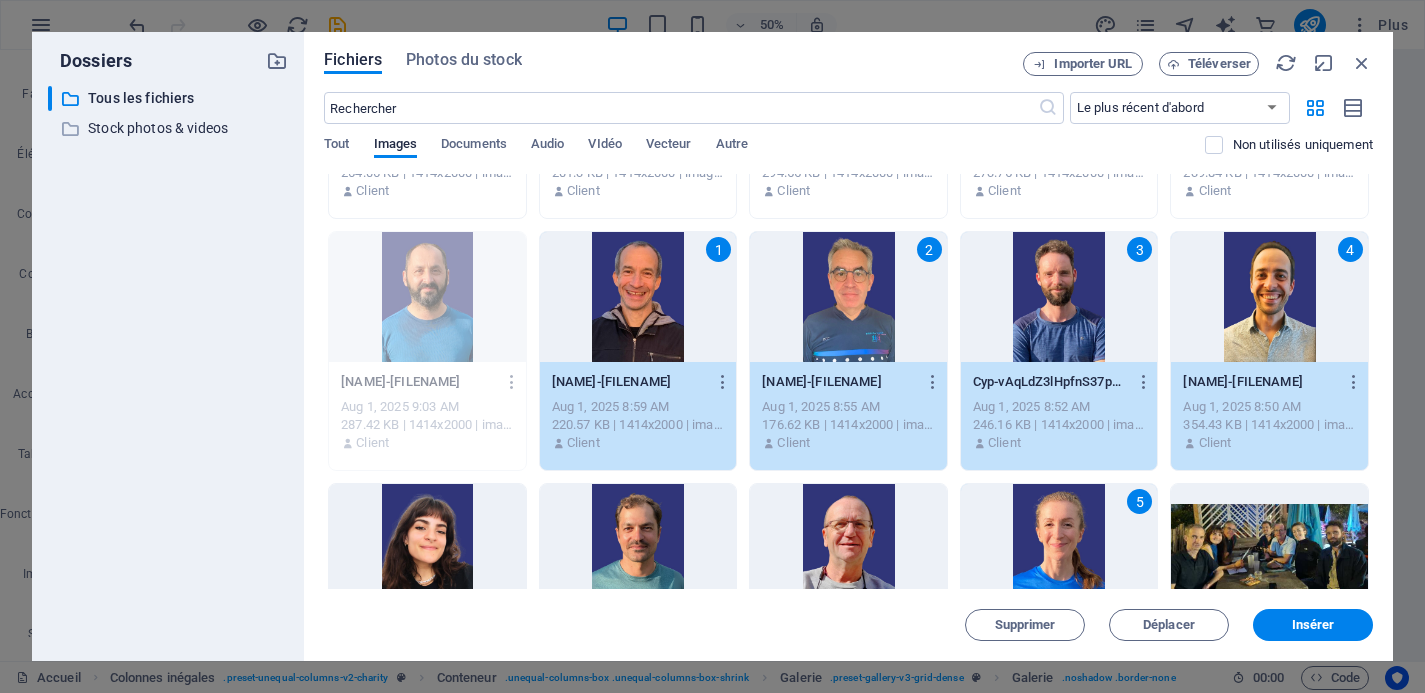 click at bounding box center (848, 549) 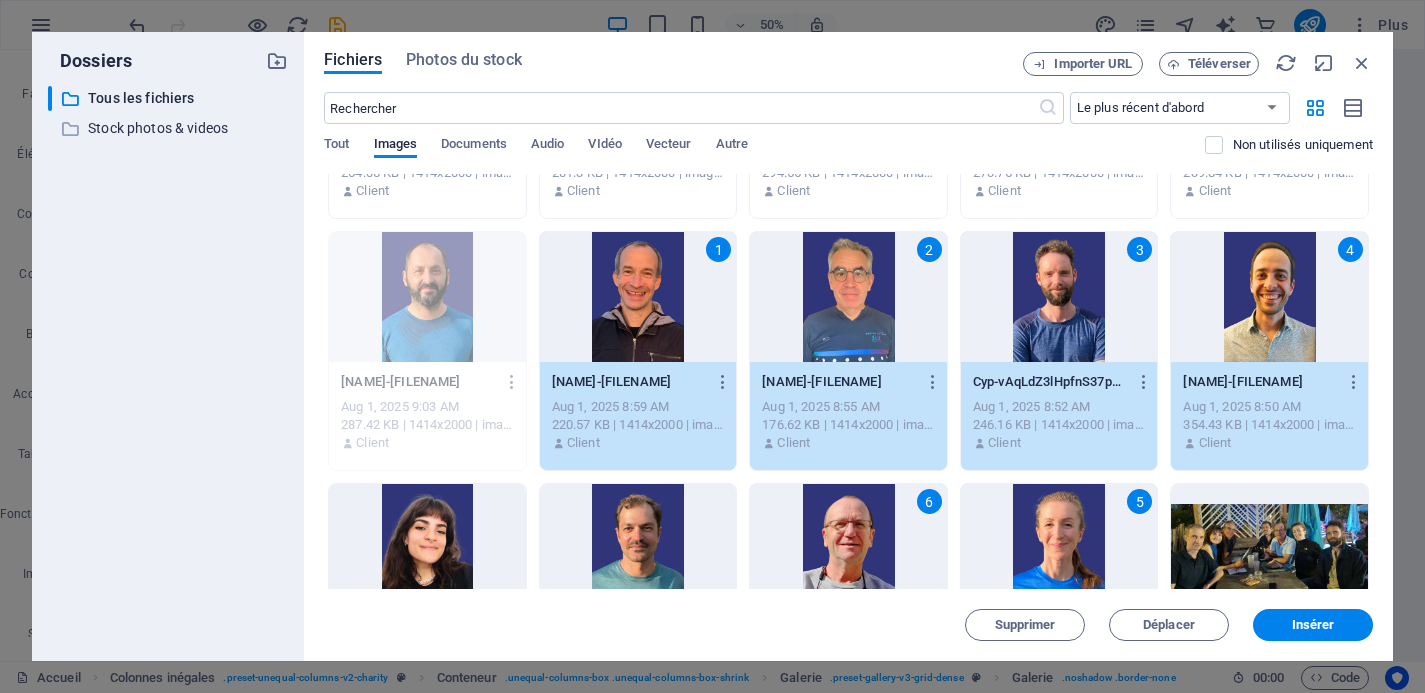 click at bounding box center [638, 549] 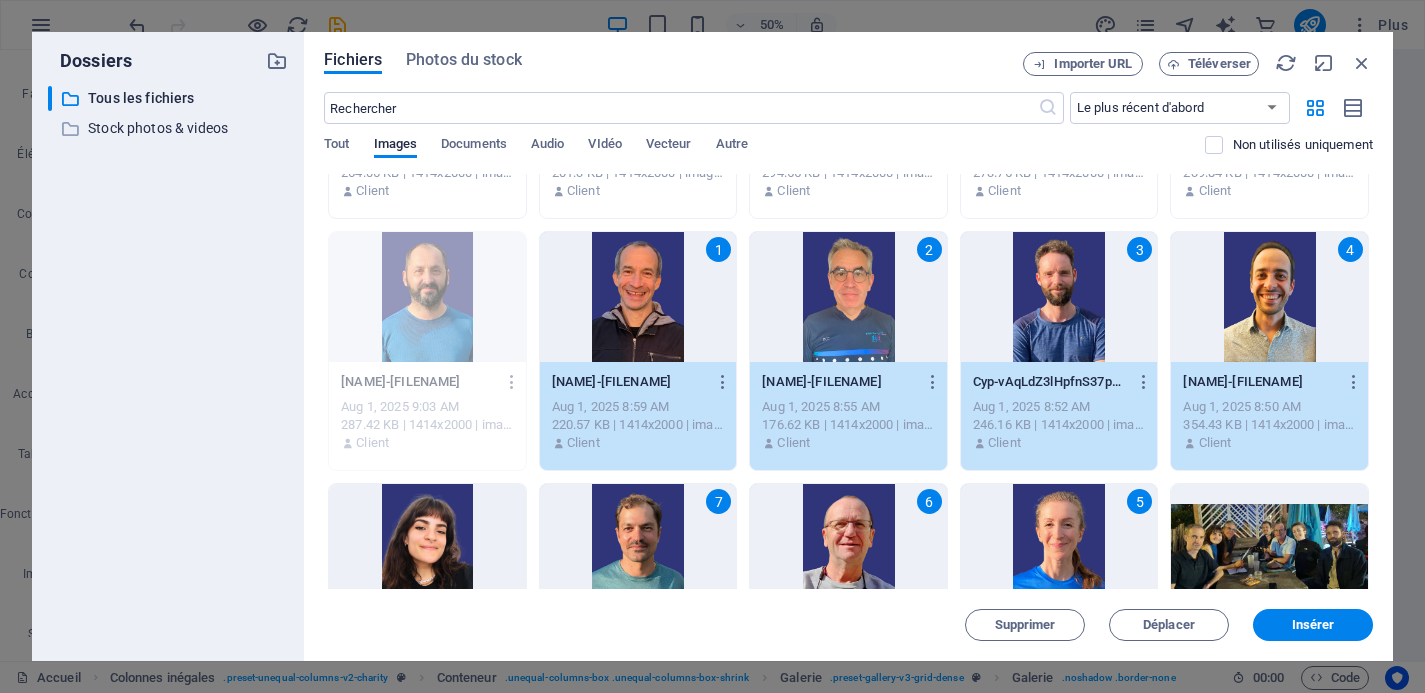 click at bounding box center [427, 549] 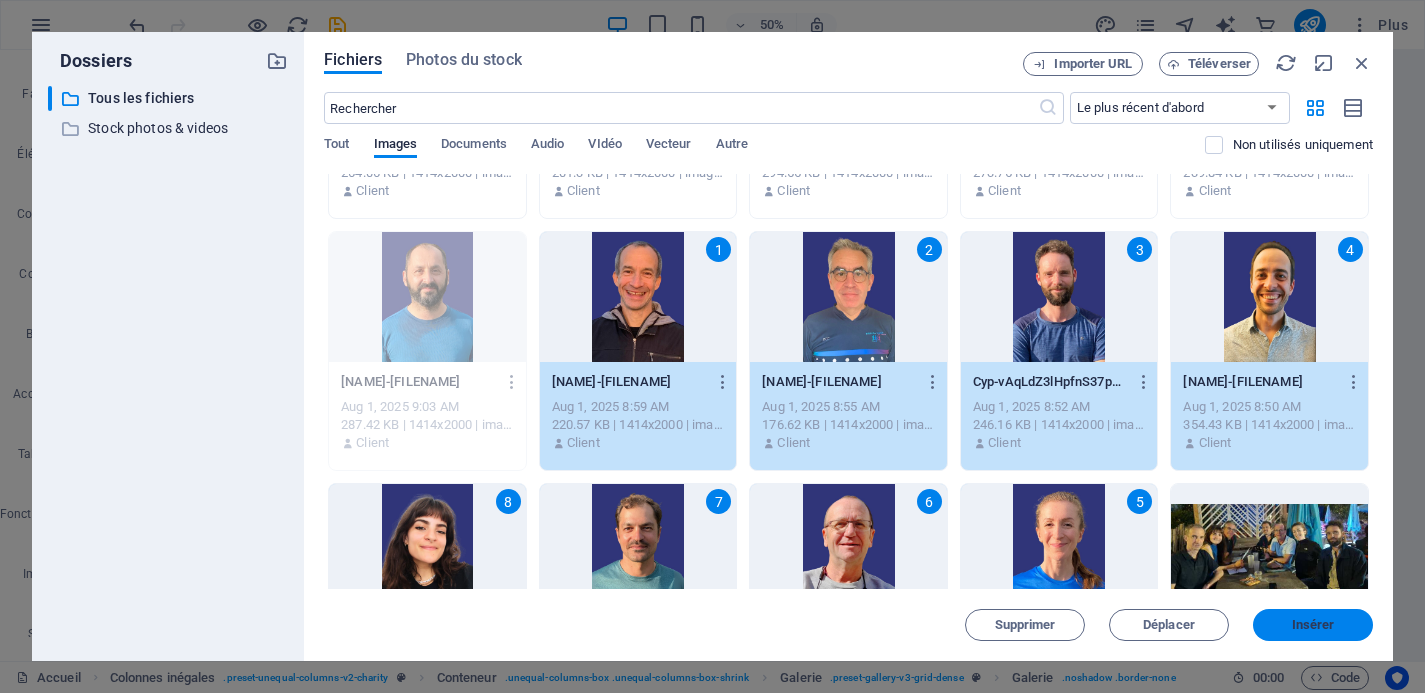 click on "Insérer" at bounding box center [1313, 625] 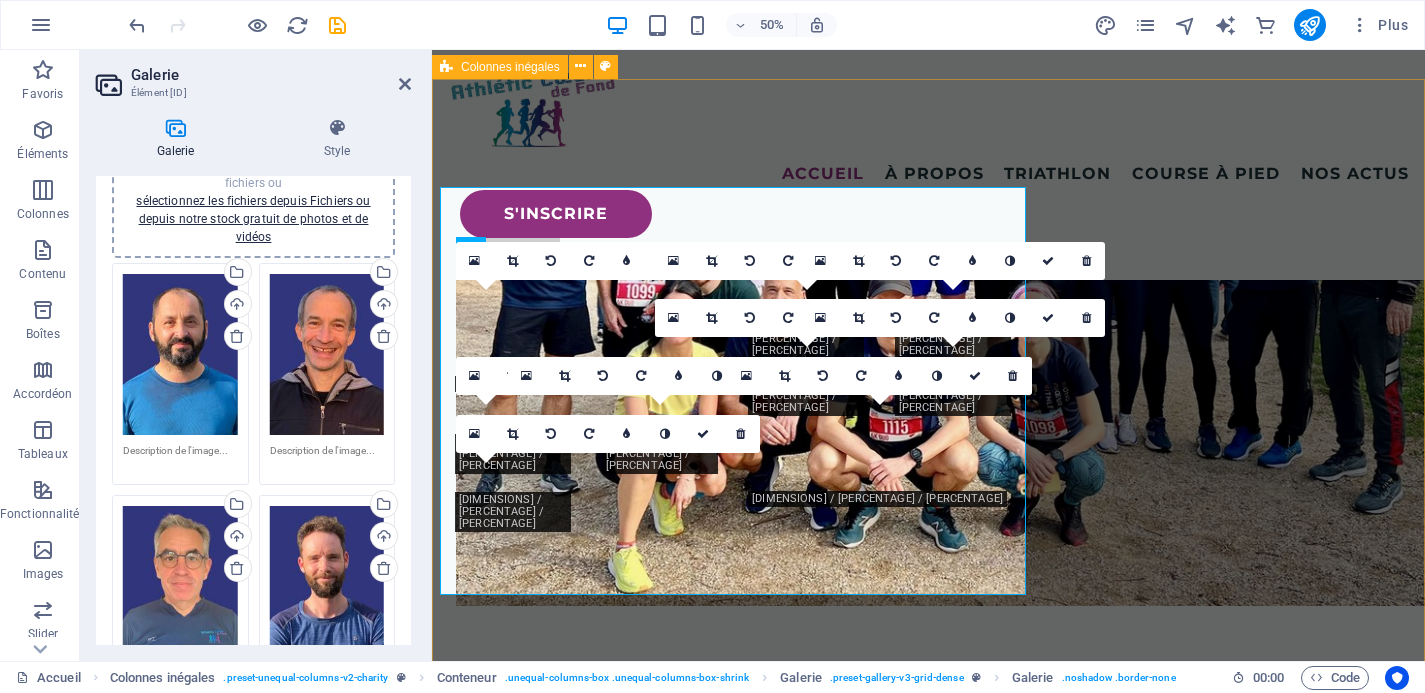 scroll, scrollTop: 5311, scrollLeft: 0, axis: vertical 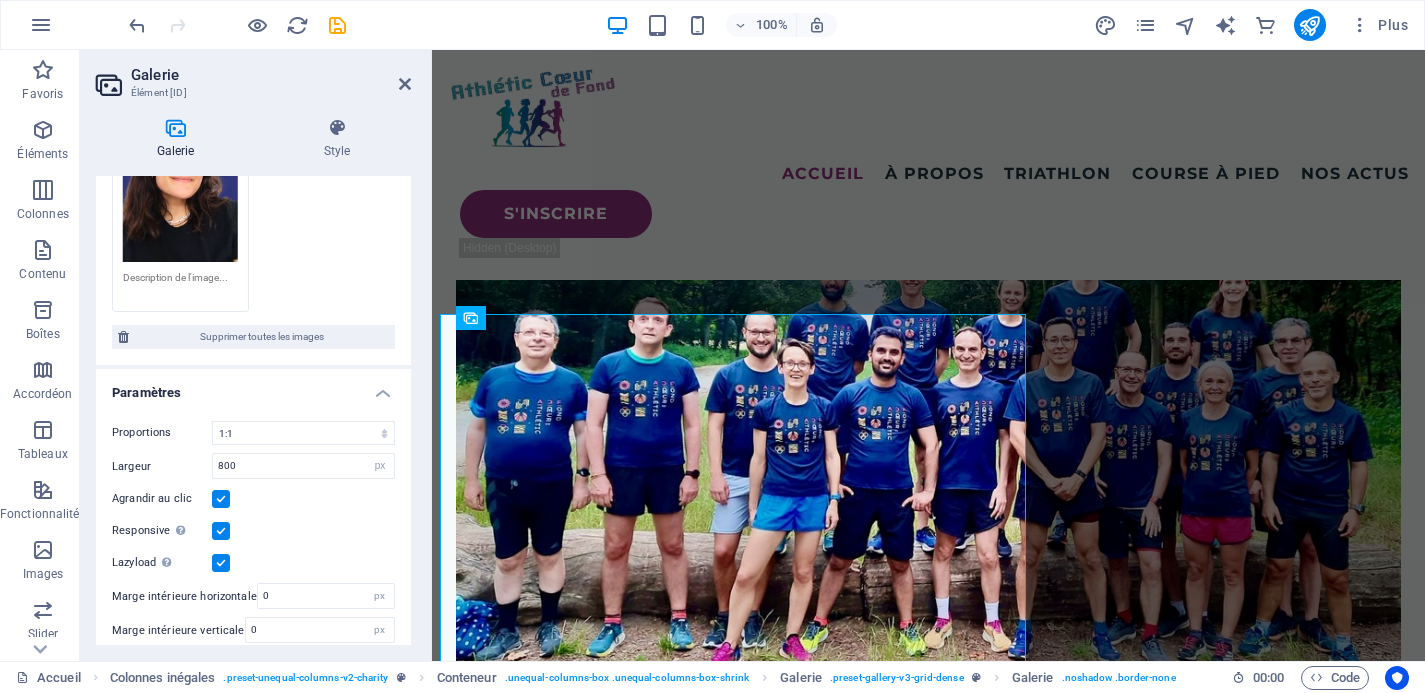 click at bounding box center (221, 499) 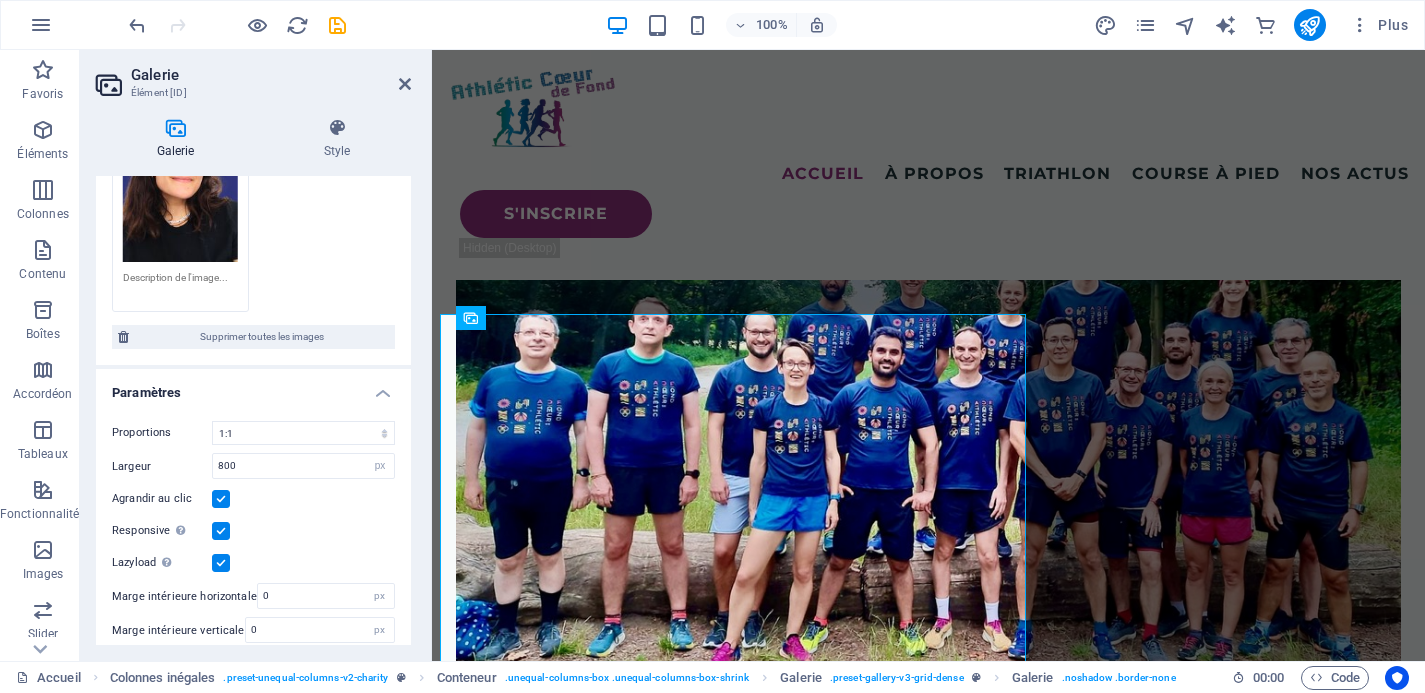 click on "Agrandir au clic" at bounding box center (0, 0) 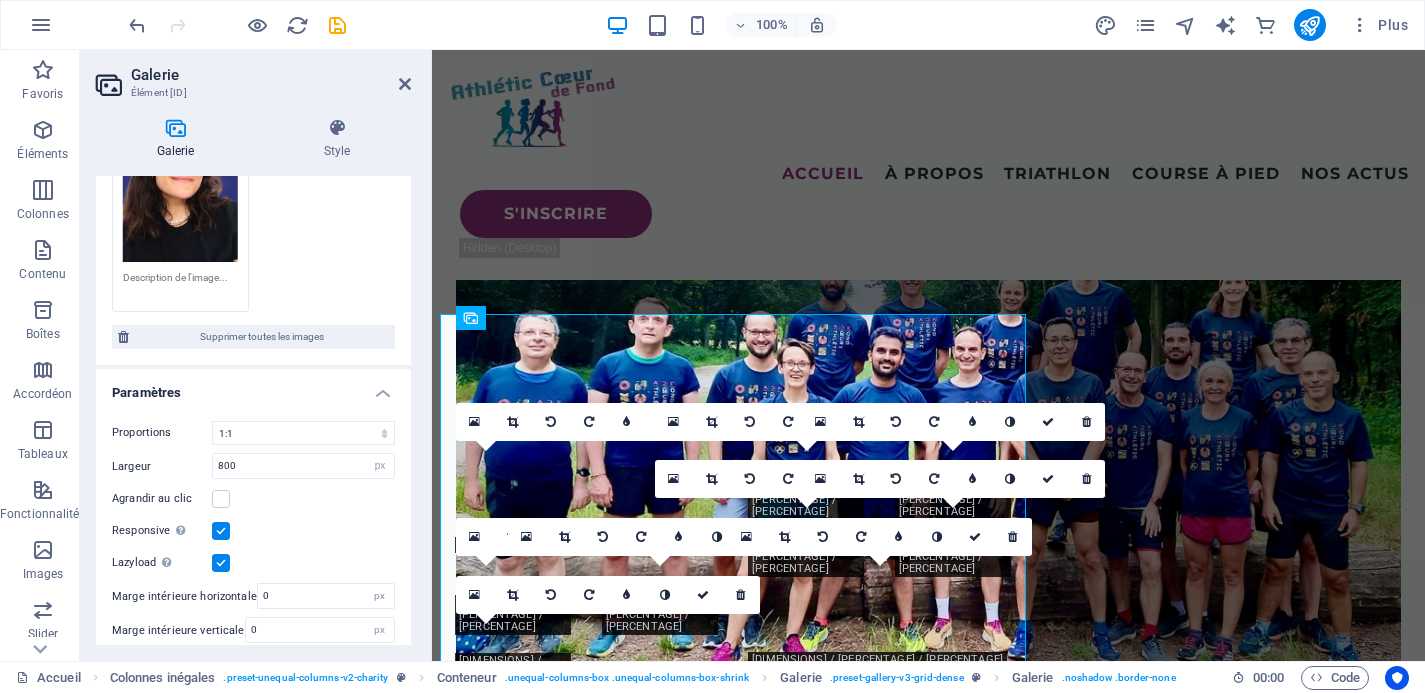 click at bounding box center (221, 563) 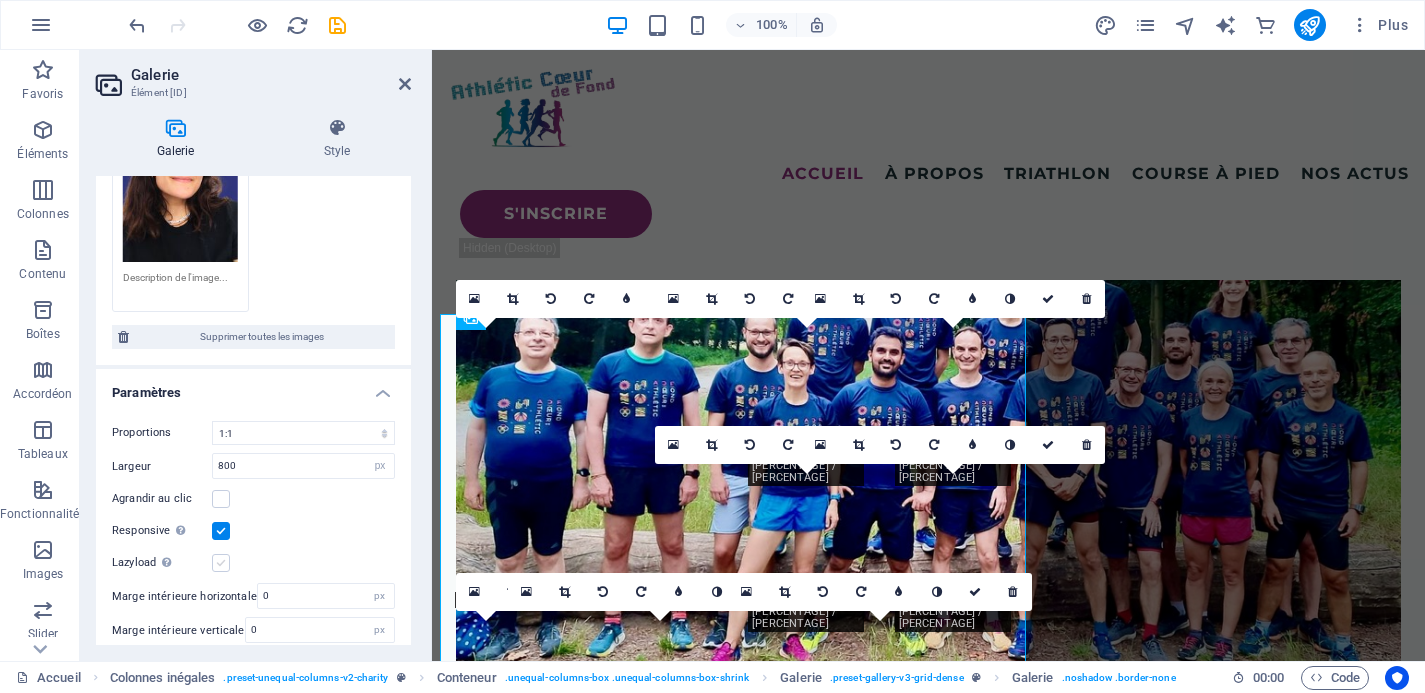 click at bounding box center (221, 563) 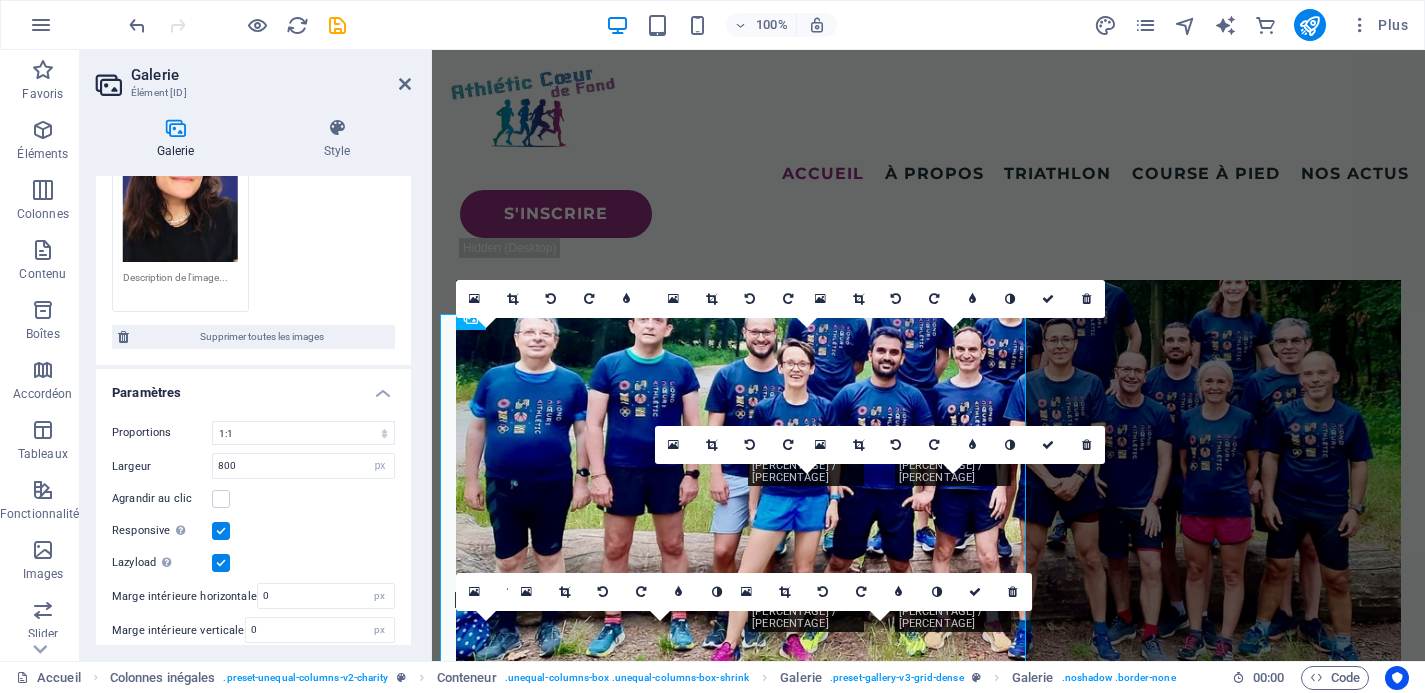 scroll, scrollTop: 949, scrollLeft: 0, axis: vertical 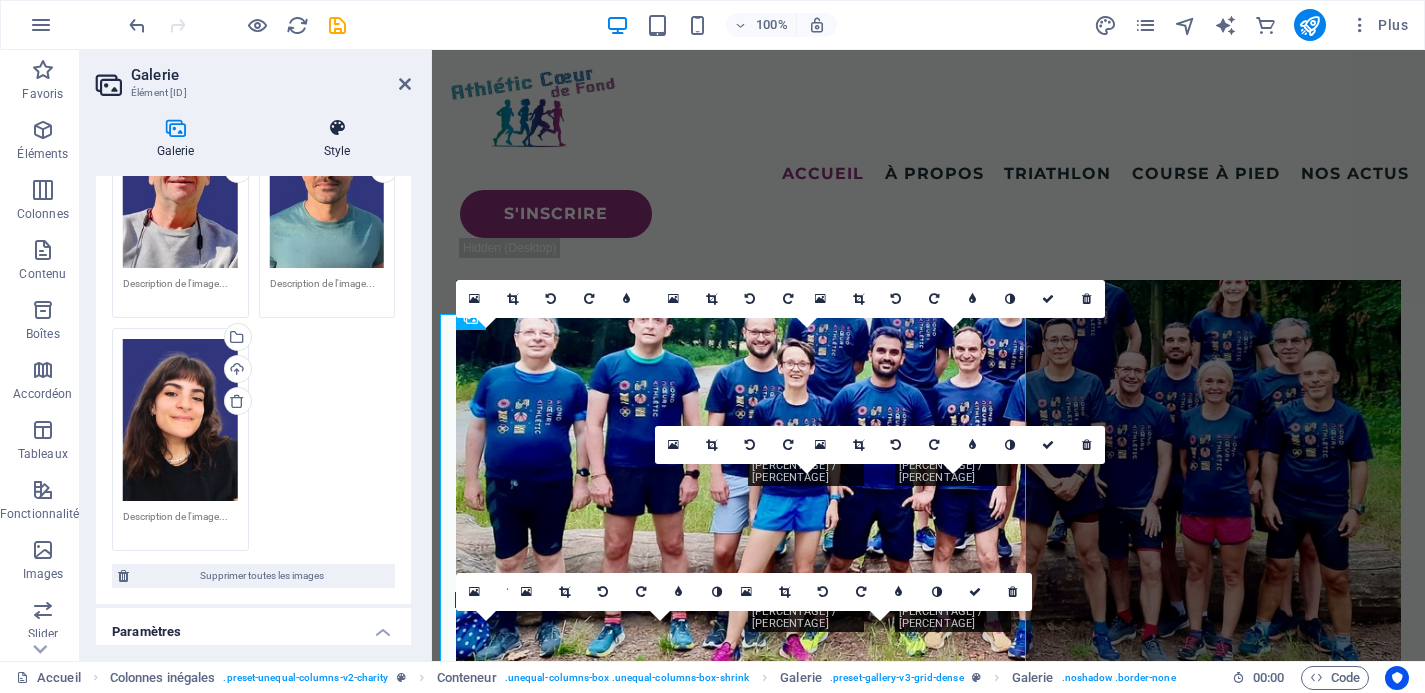 click on "Style" at bounding box center (337, 139) 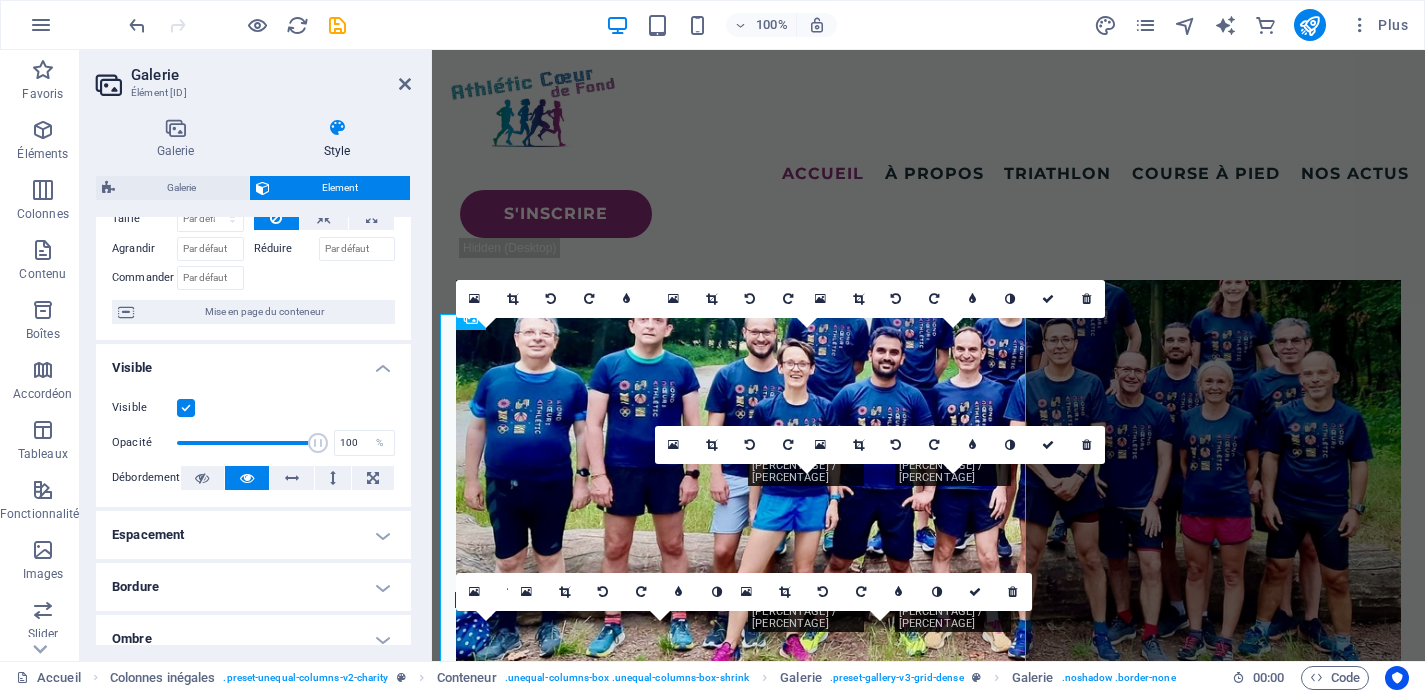 scroll, scrollTop: 0, scrollLeft: 0, axis: both 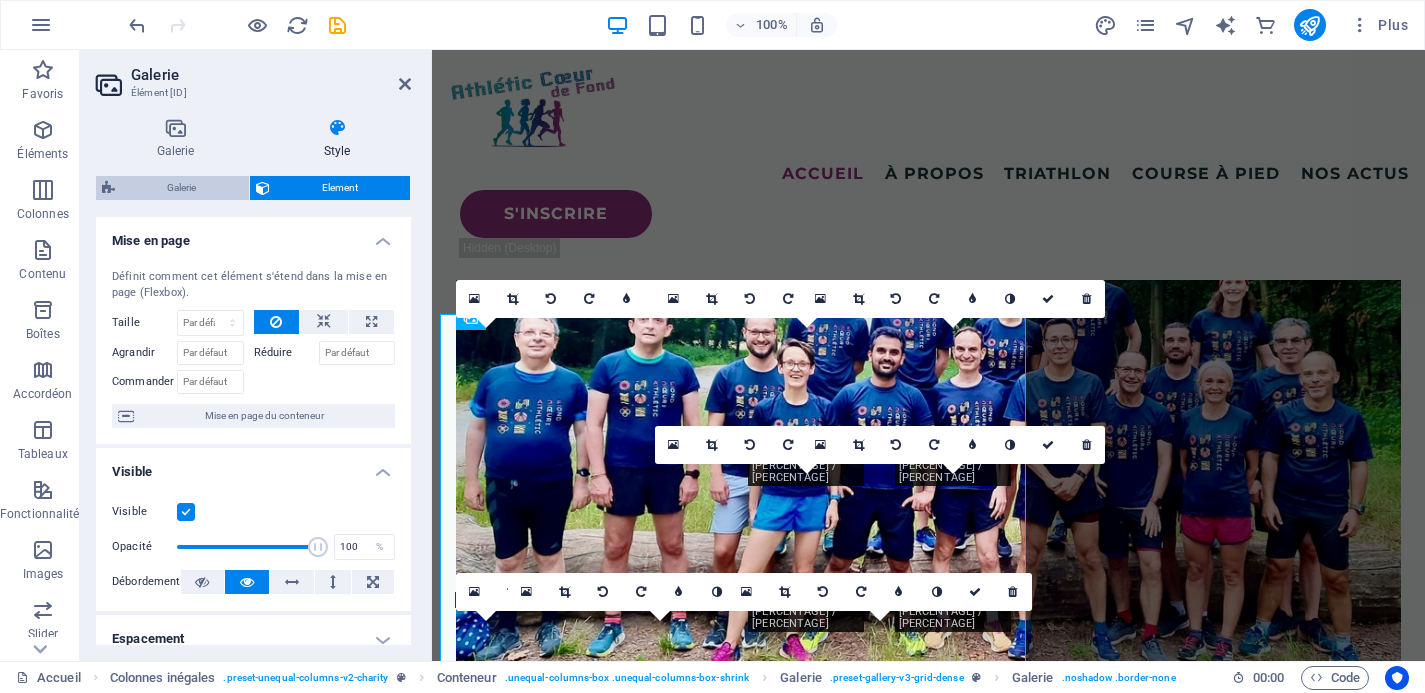 click on "Galerie" at bounding box center [182, 188] 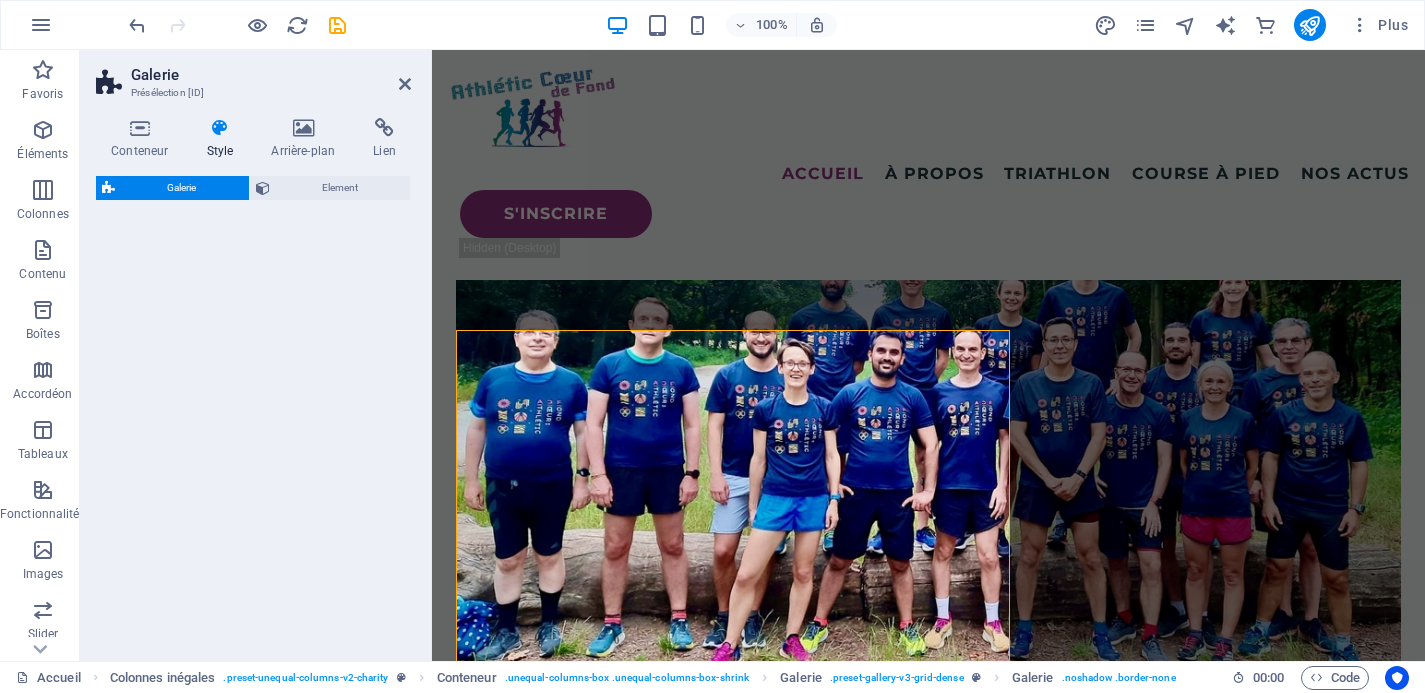 select on "rem" 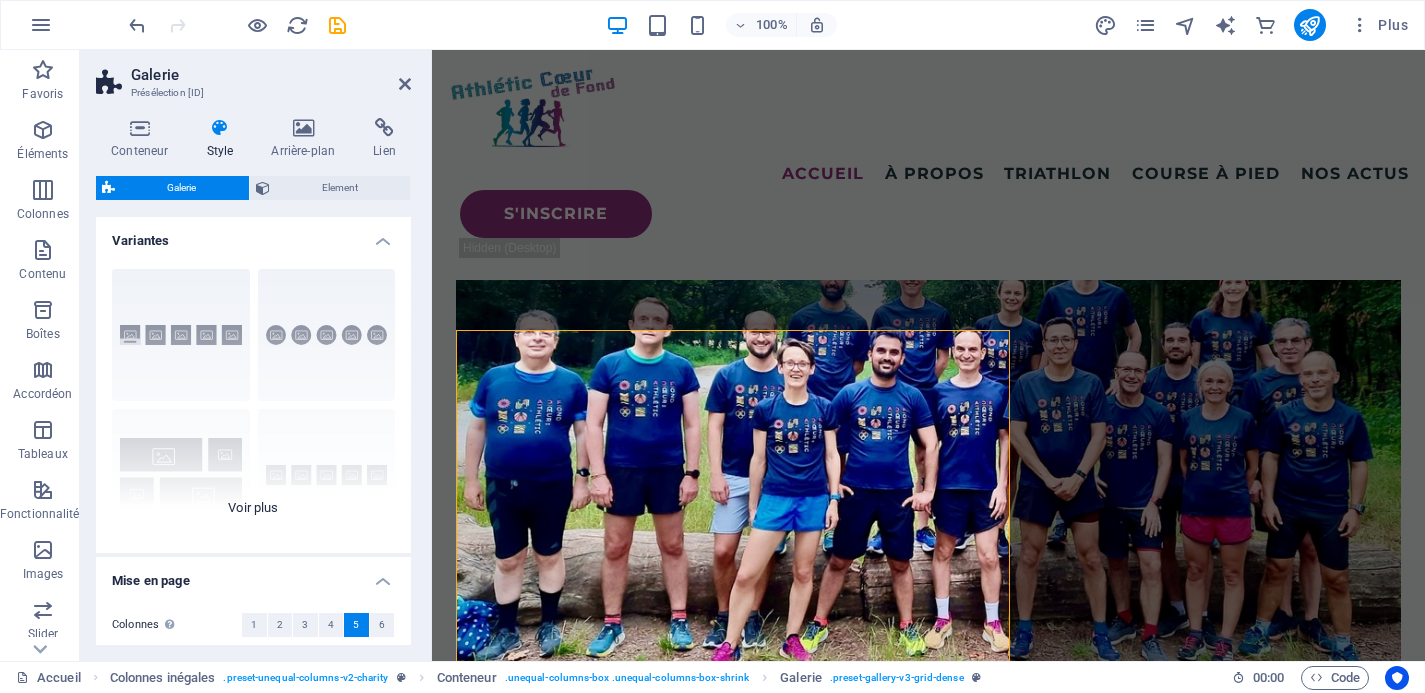 click on "Légendes Rond Collage Par défaut Grille Grille déplacée" at bounding box center (253, 403) 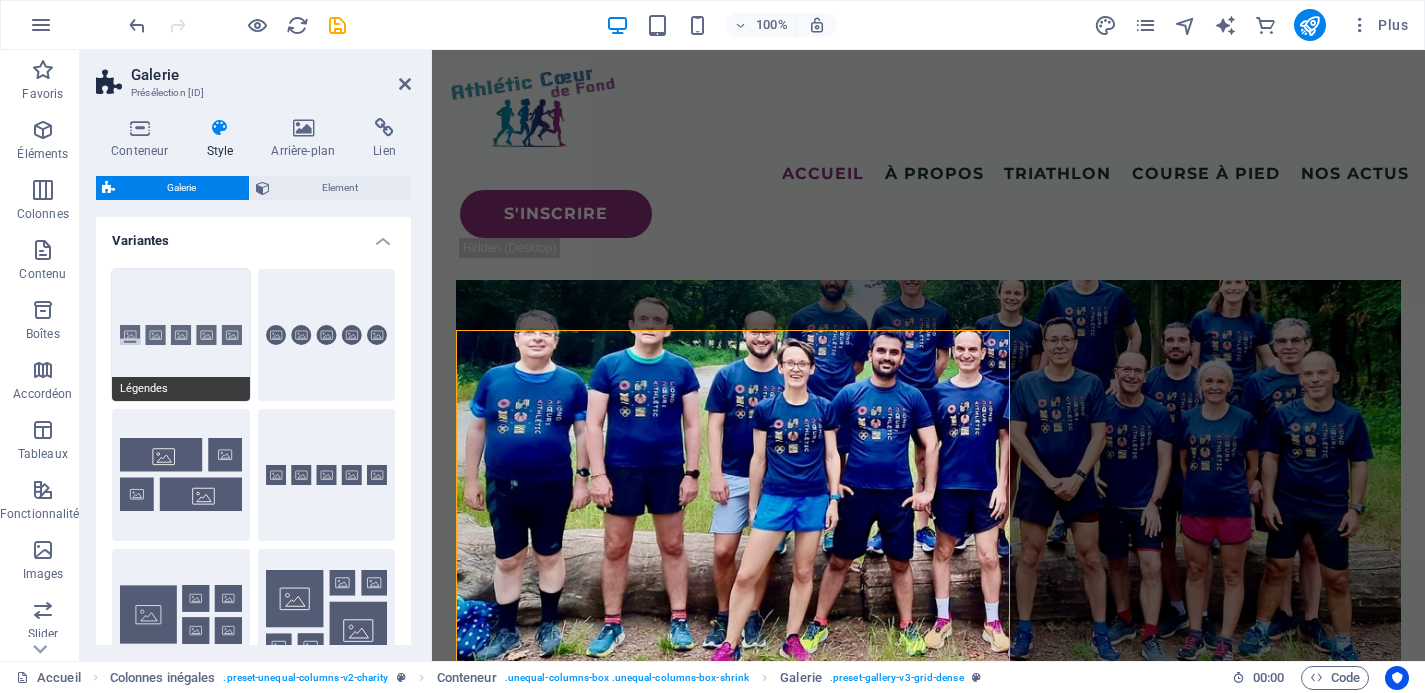 click on "Légendes" at bounding box center (181, 335) 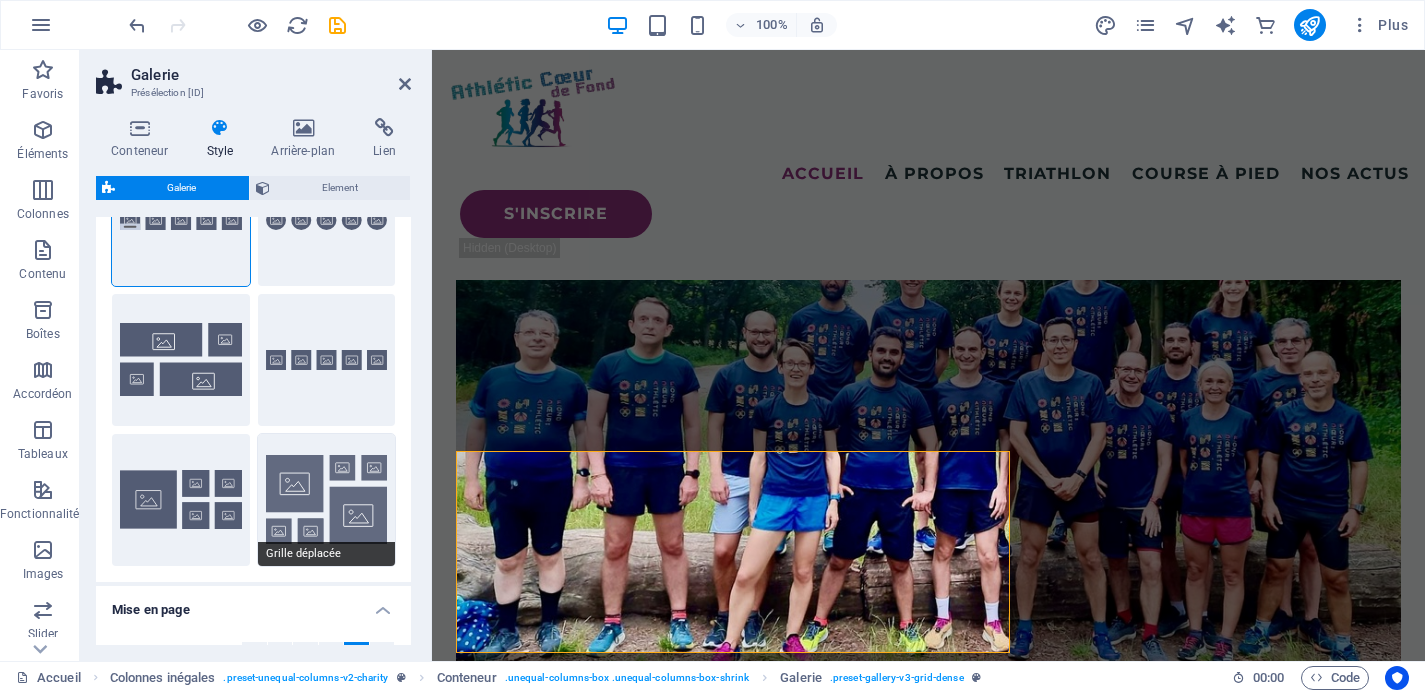 scroll, scrollTop: 0, scrollLeft: 0, axis: both 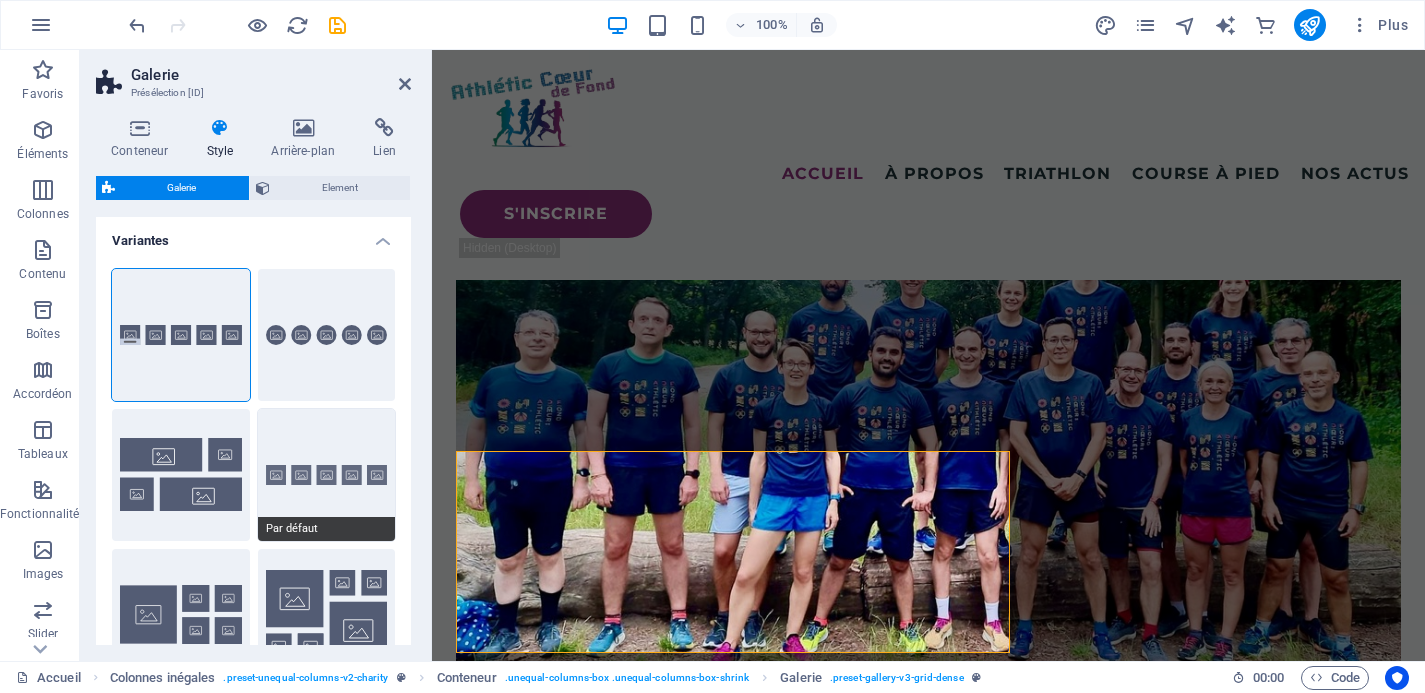 click on "Par défaut" at bounding box center (327, 475) 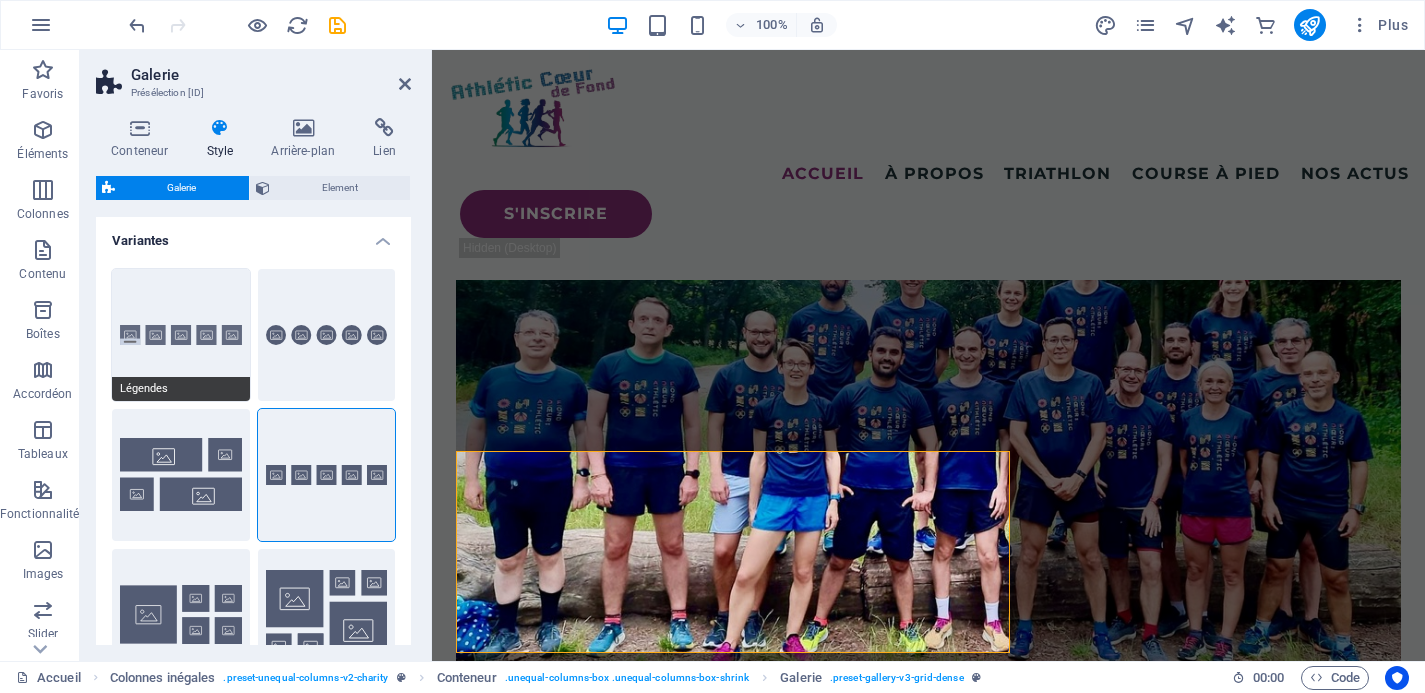 click on "Légendes" at bounding box center (181, 335) 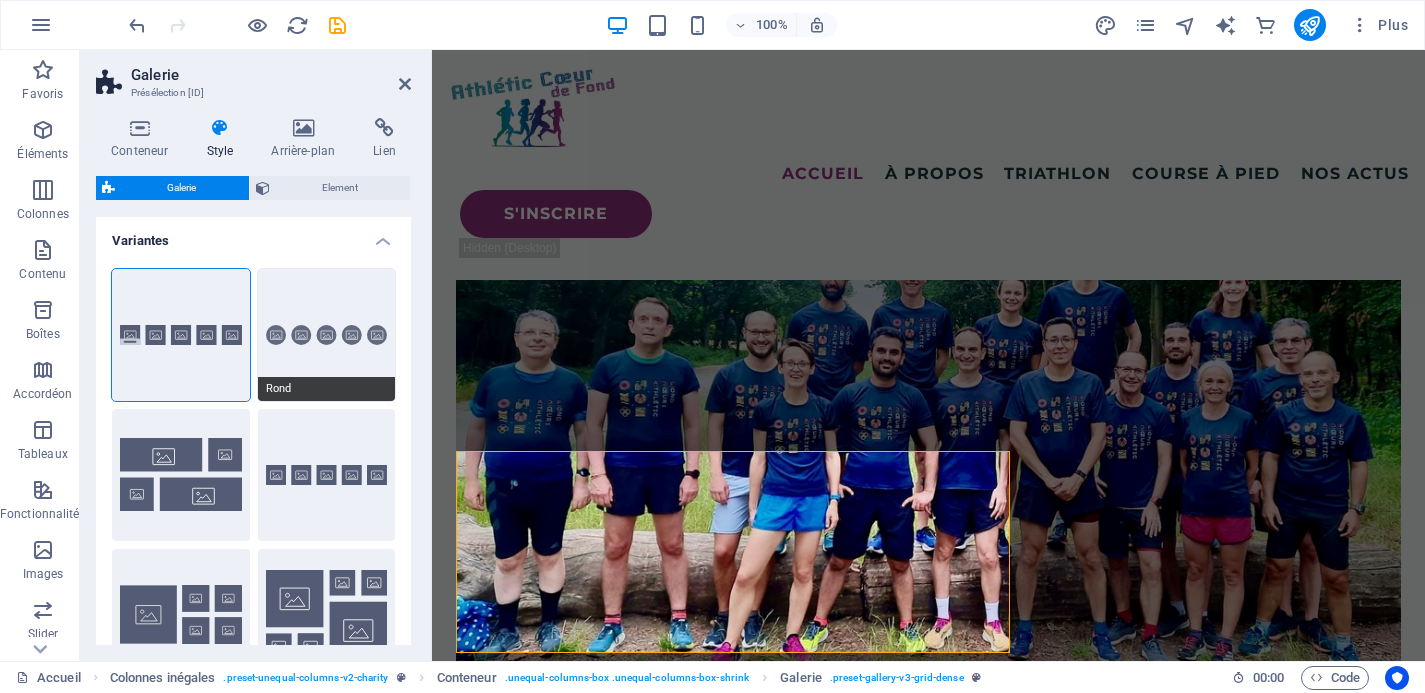 click on "Rond" at bounding box center [327, 335] 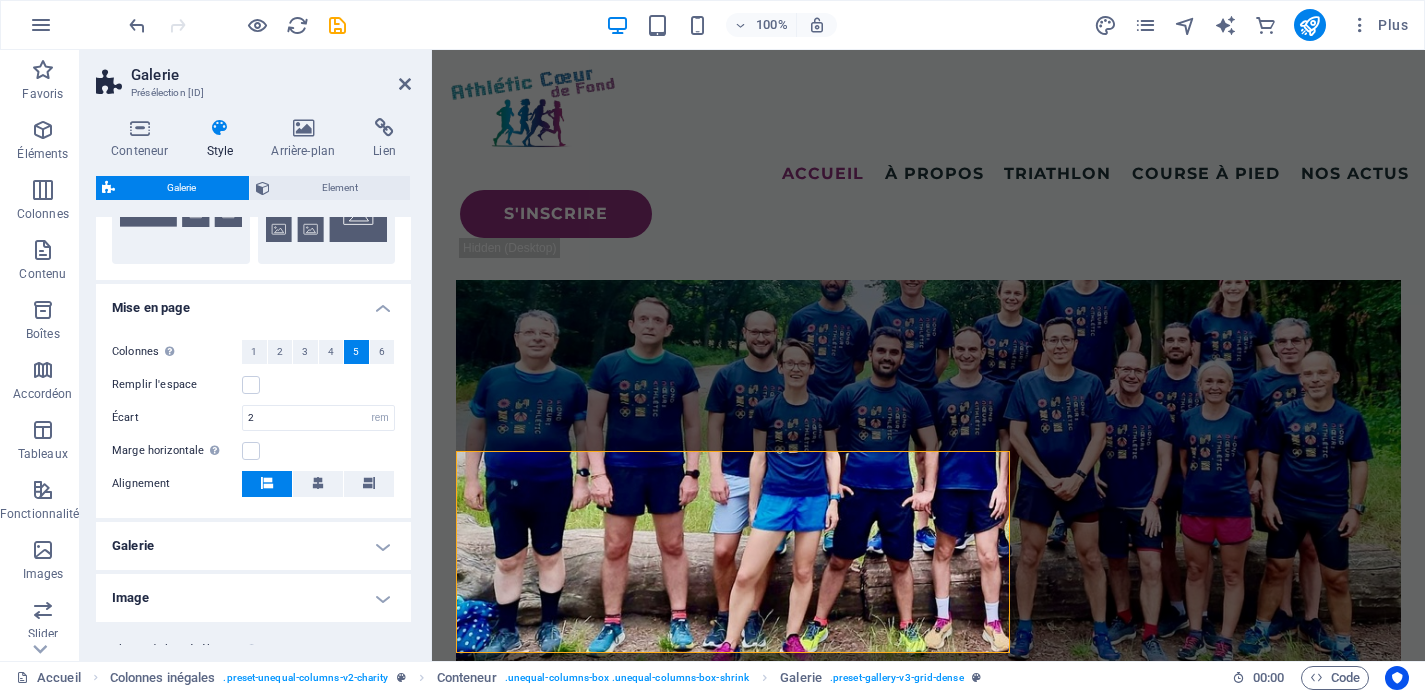 scroll, scrollTop: 420, scrollLeft: 0, axis: vertical 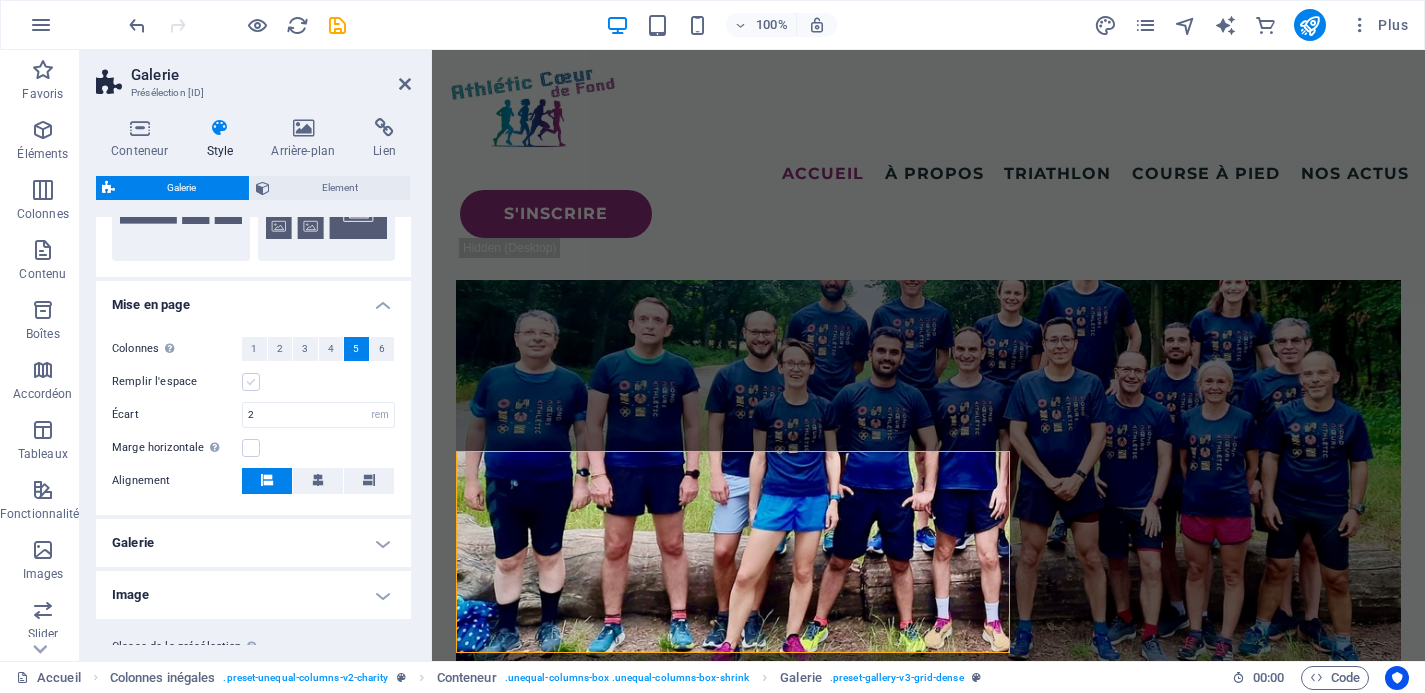 click at bounding box center [251, 382] 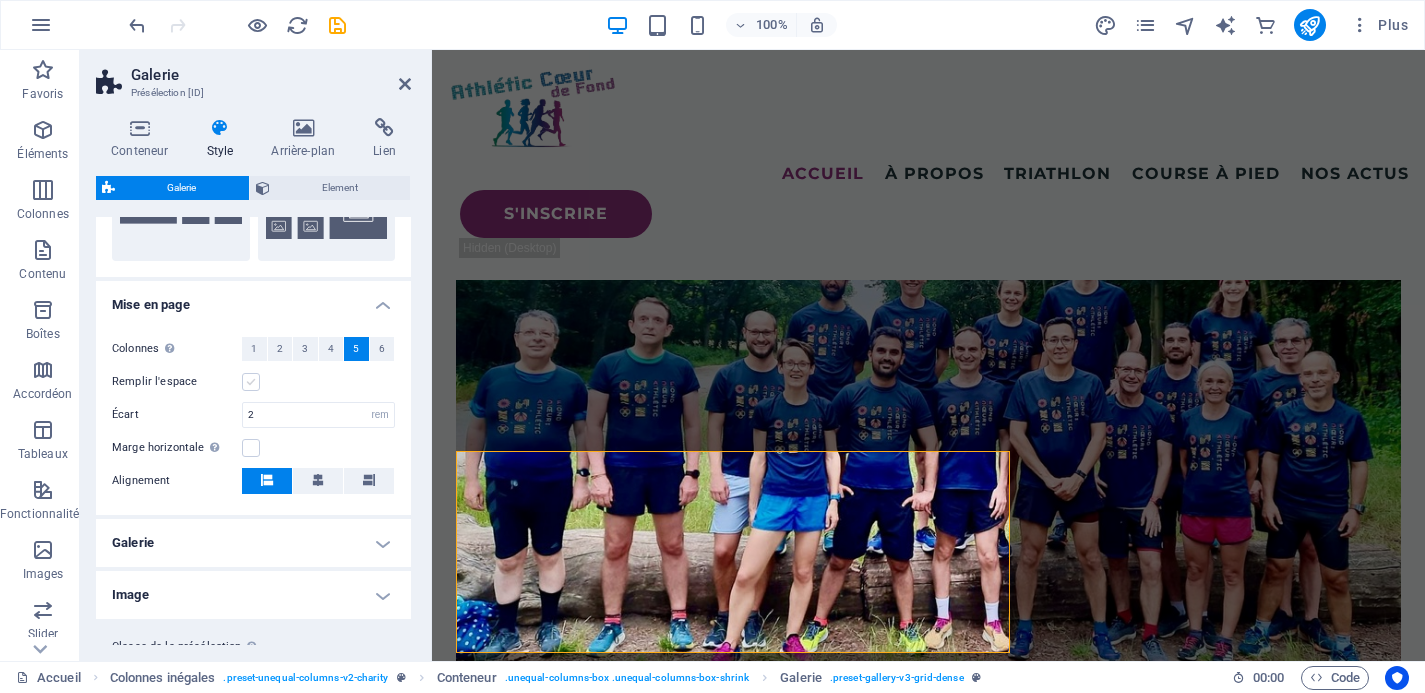 click on "Remplir l'espace" at bounding box center (0, 0) 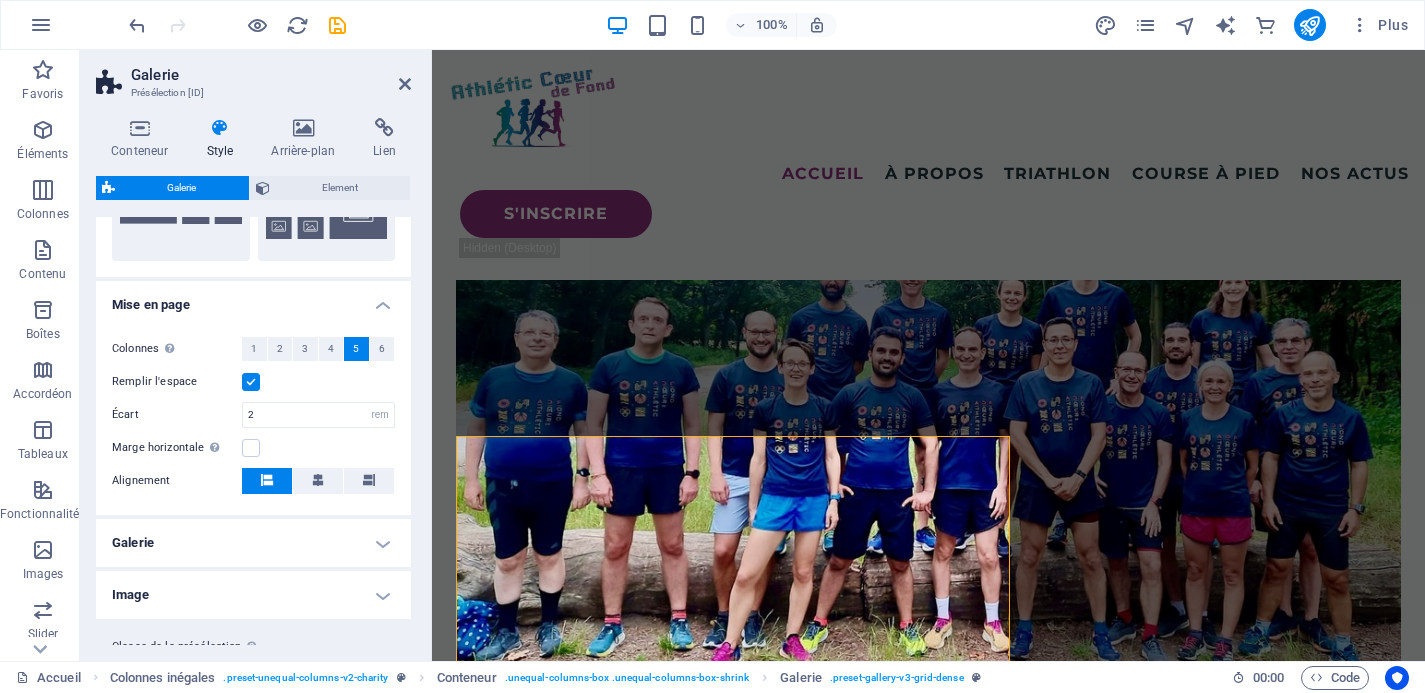 click at bounding box center (251, 382) 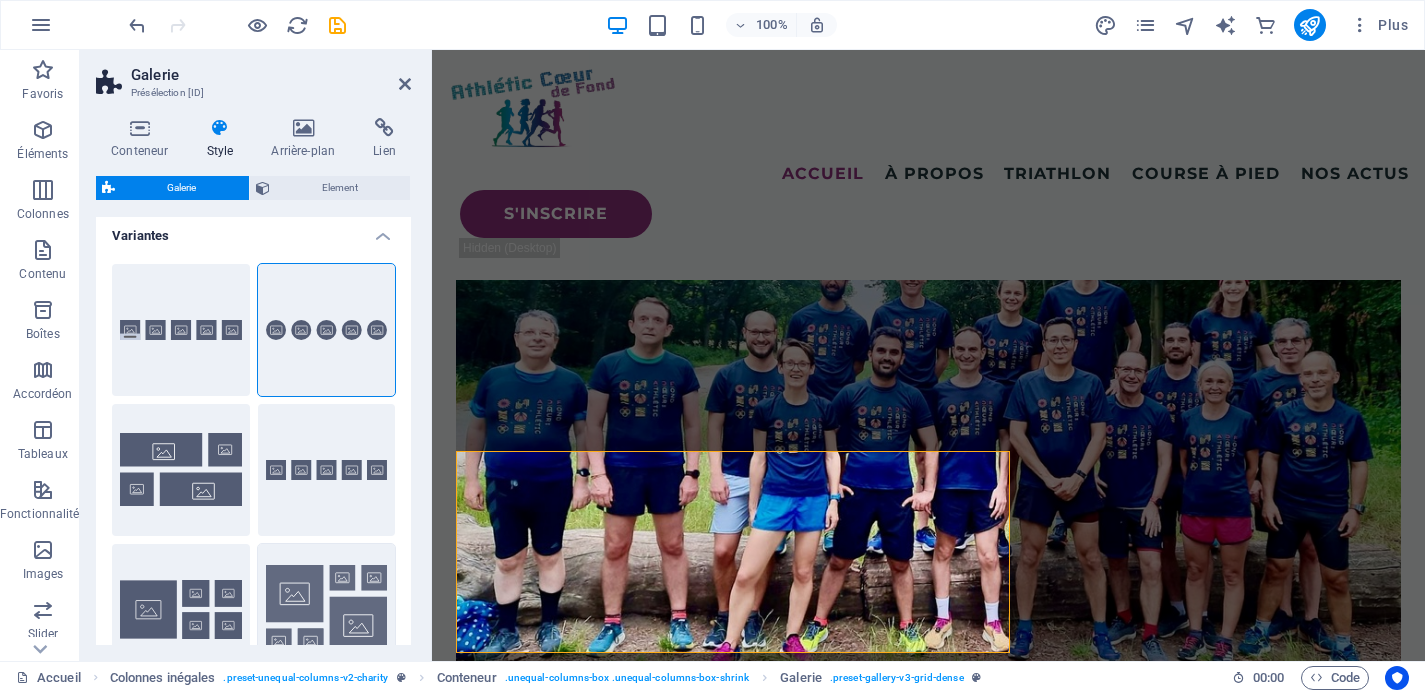 scroll, scrollTop: 0, scrollLeft: 0, axis: both 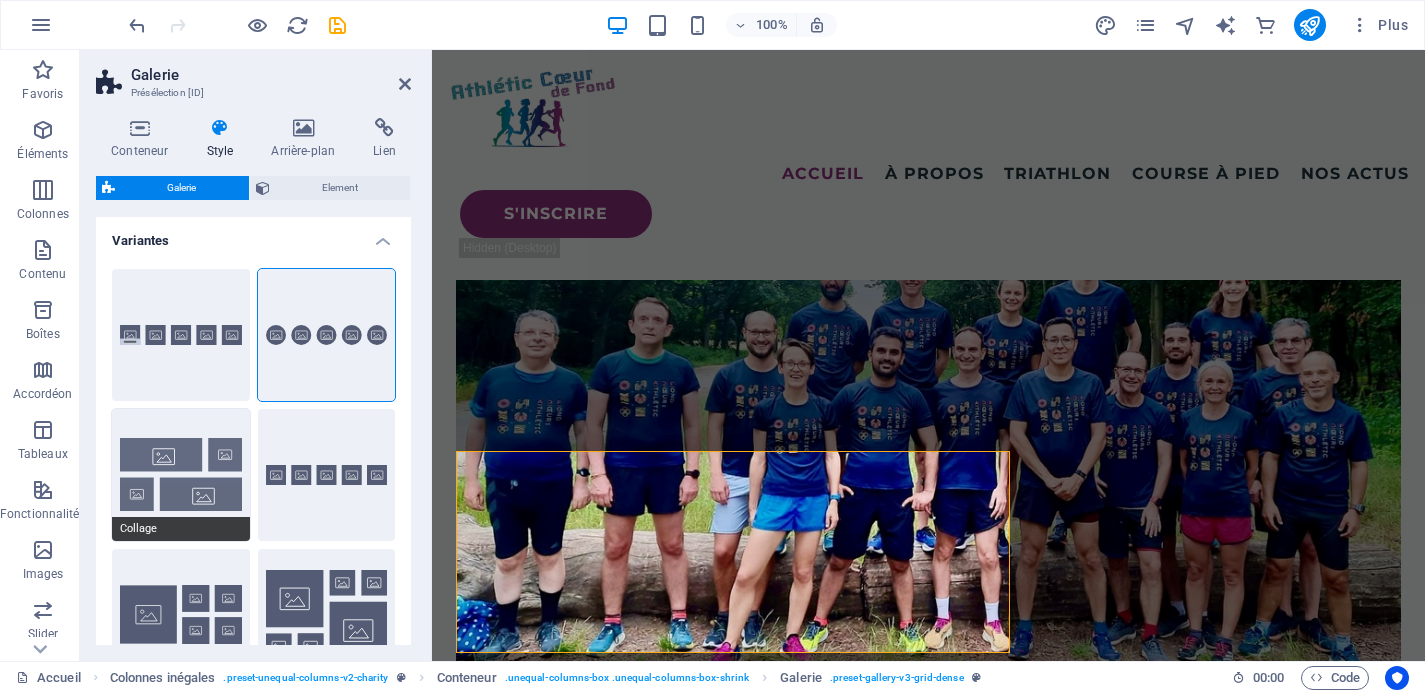 click on "Collage" at bounding box center (181, 475) 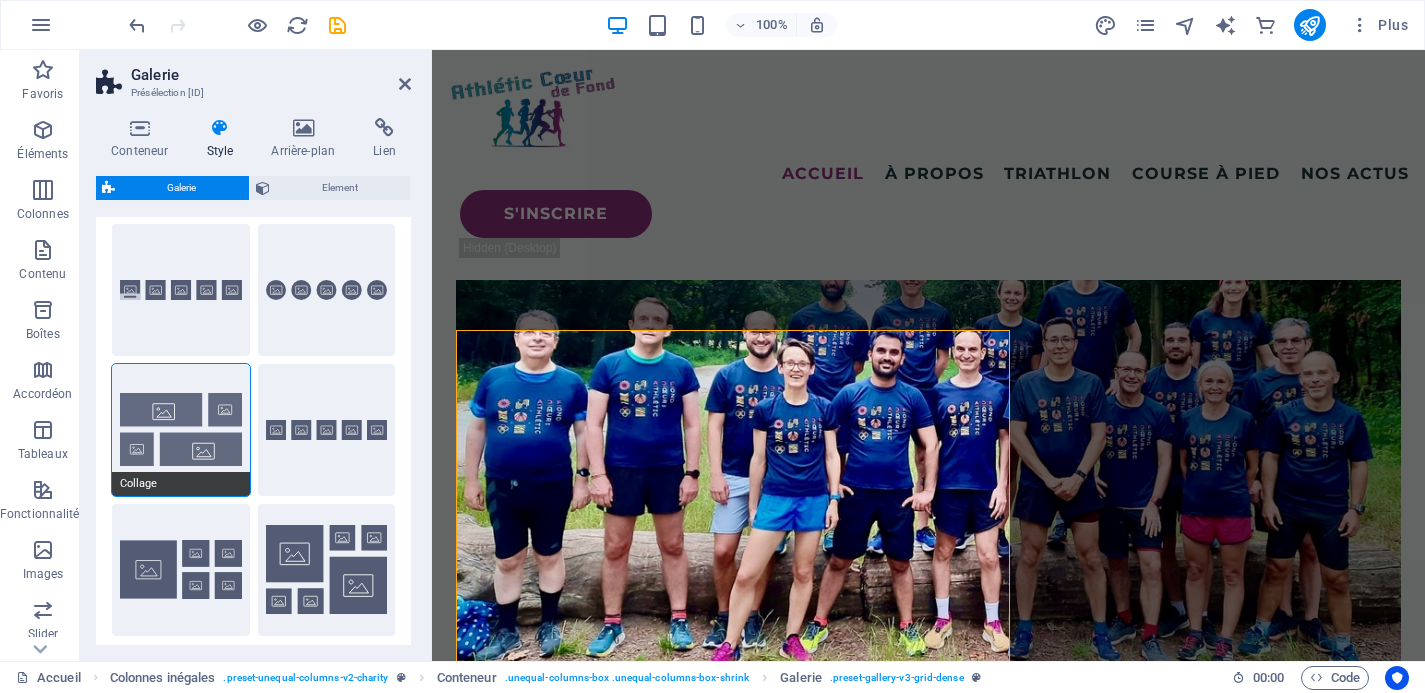 scroll, scrollTop: 52, scrollLeft: 0, axis: vertical 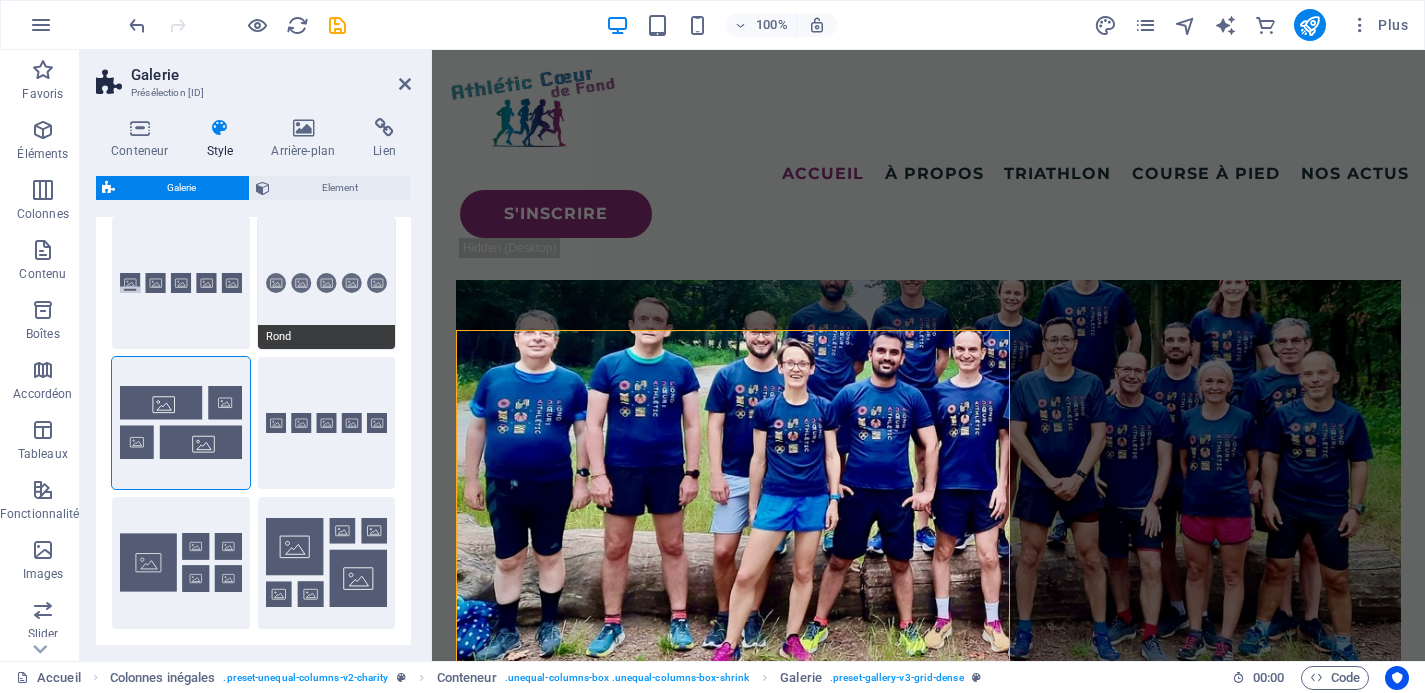 click on "Rond" at bounding box center [327, 283] 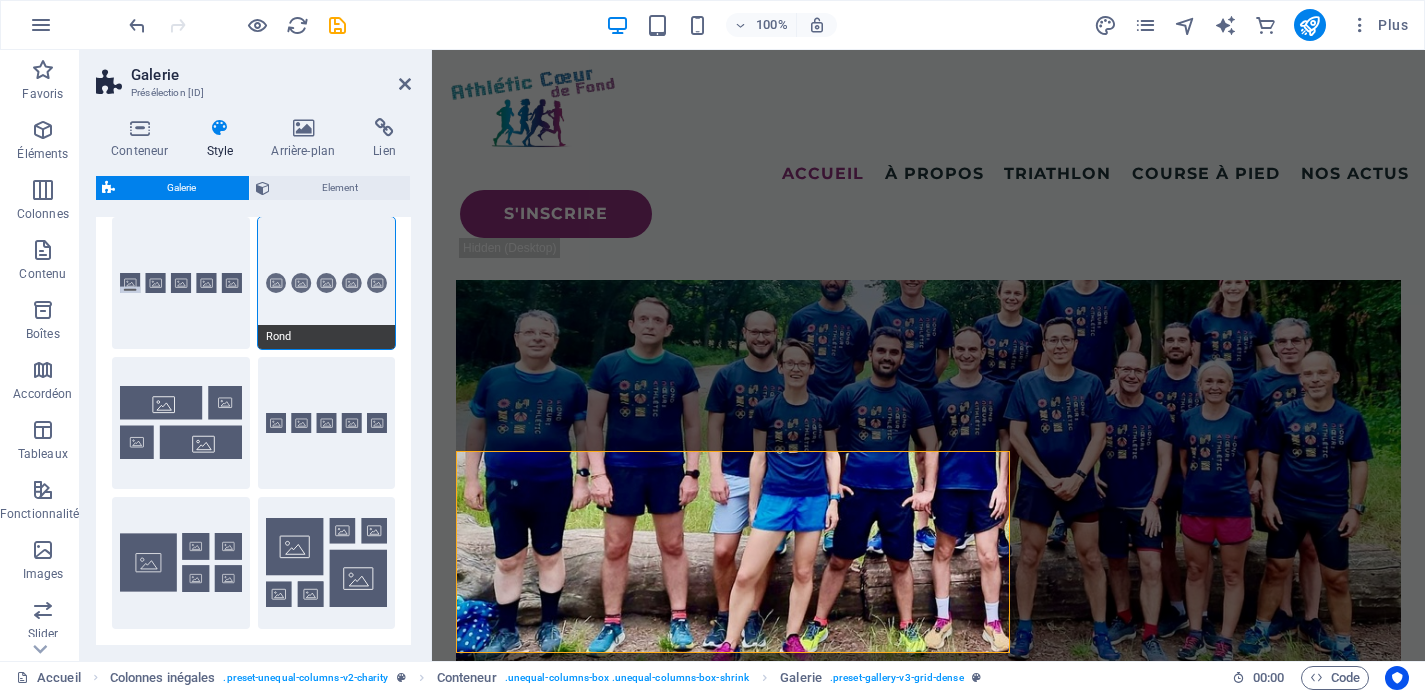 scroll, scrollTop: 0, scrollLeft: 0, axis: both 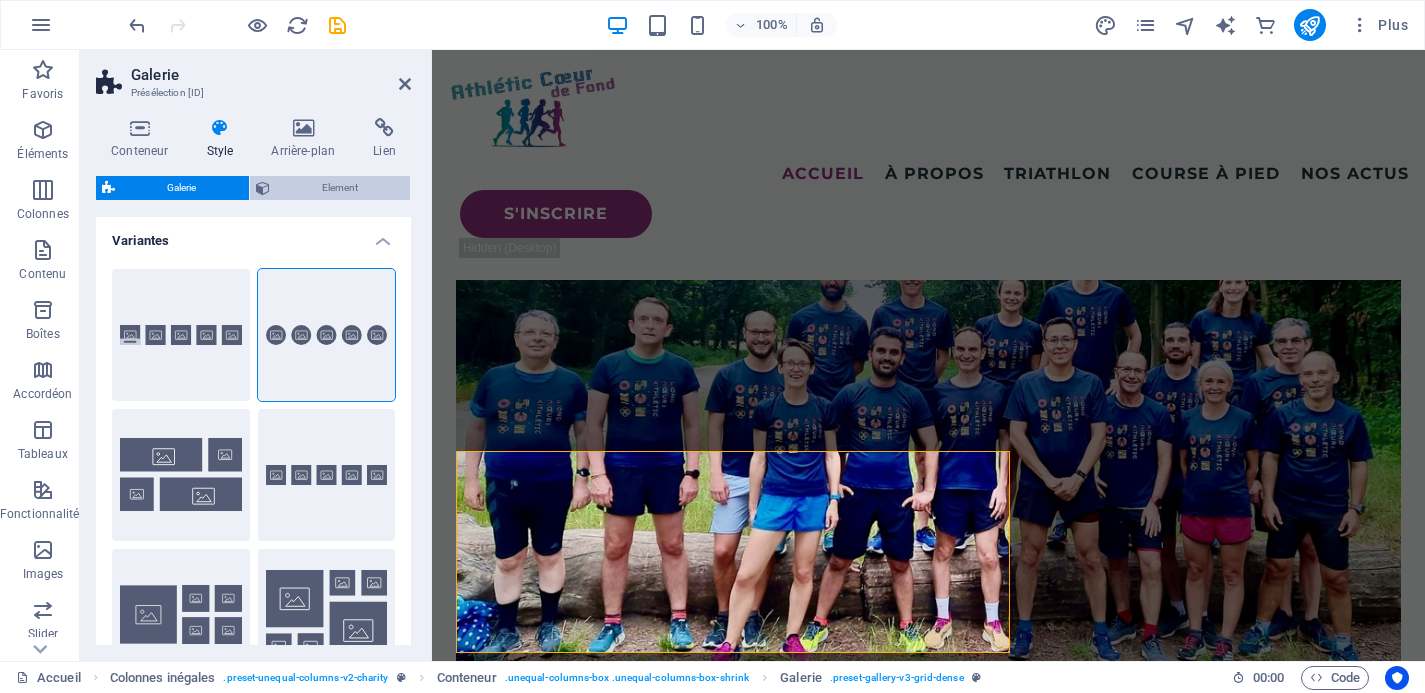 click on "Element" at bounding box center [340, 188] 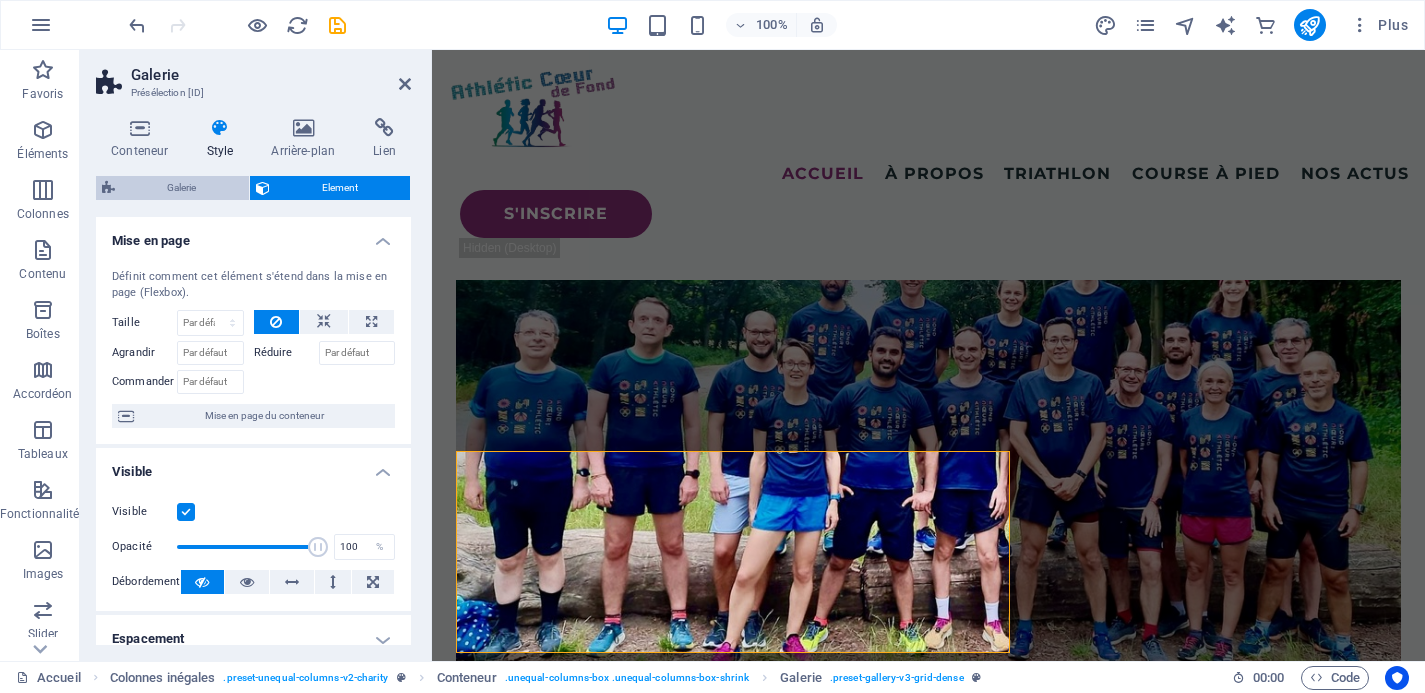 click on "Galerie" at bounding box center [182, 188] 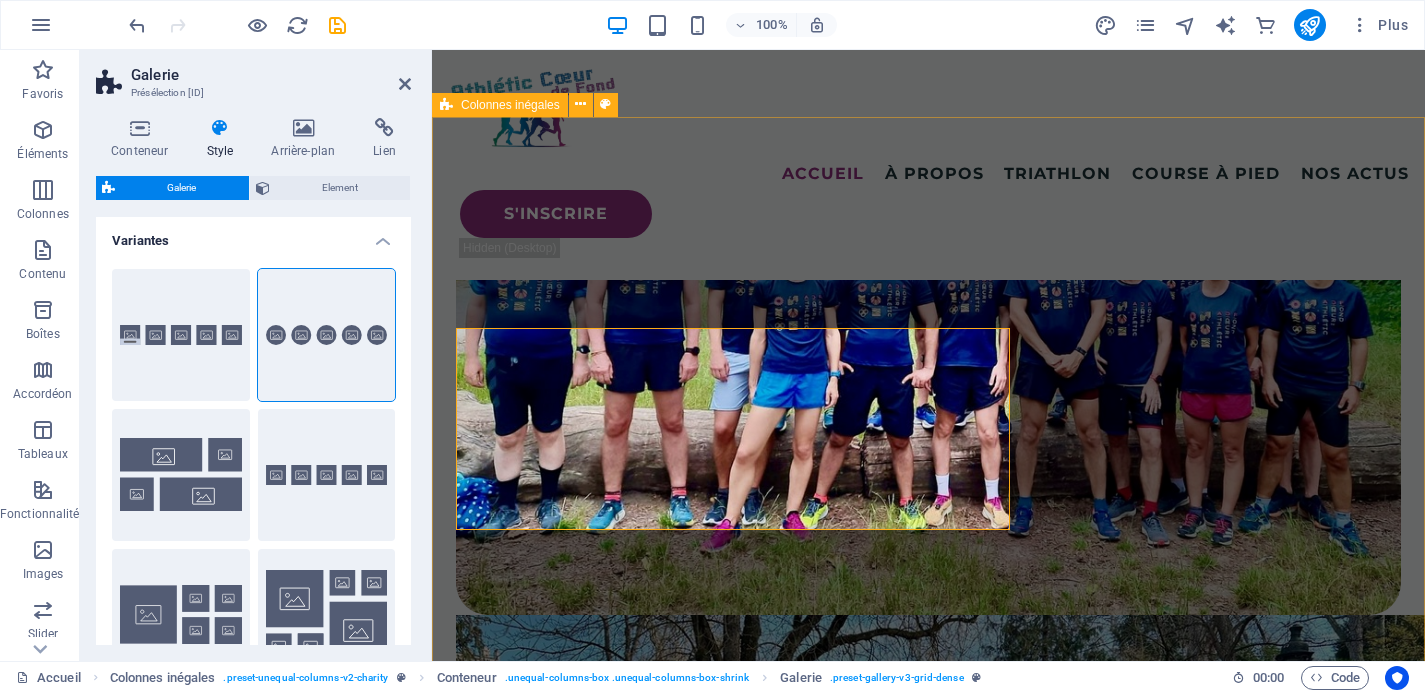 scroll, scrollTop: 5316, scrollLeft: 0, axis: vertical 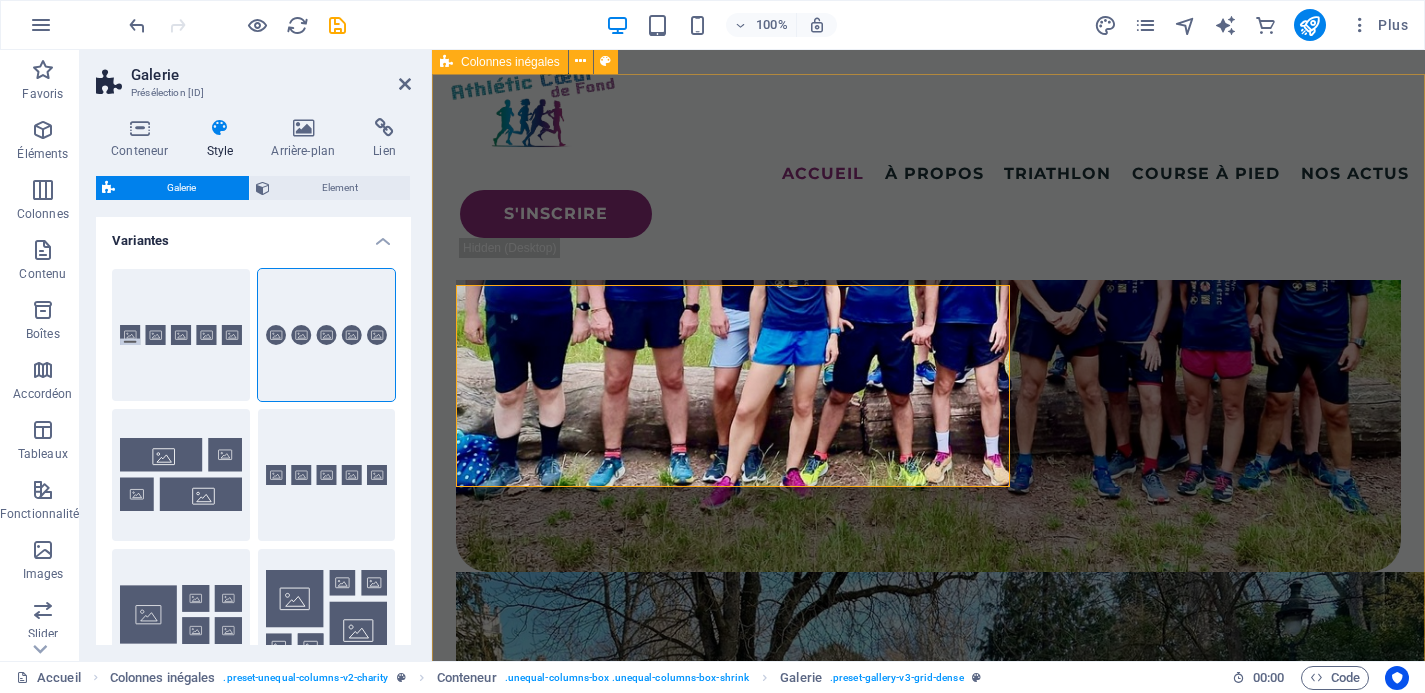 click on "L'ÉQUIPE Le bureau Notre bureau travaille régulièrement pour un bon déroulement des activités proposées par ACF tout au long de l’année. Les membres se retrouvent une fois par mois pour aborder divers sujets. Chaque année, courant juin, une AG est organisée afin d’élire les nouveaux membres du CA et présenter le rapport moral et financier de l’année sportive écoulée. En savoir plus" at bounding box center (928, 5324) 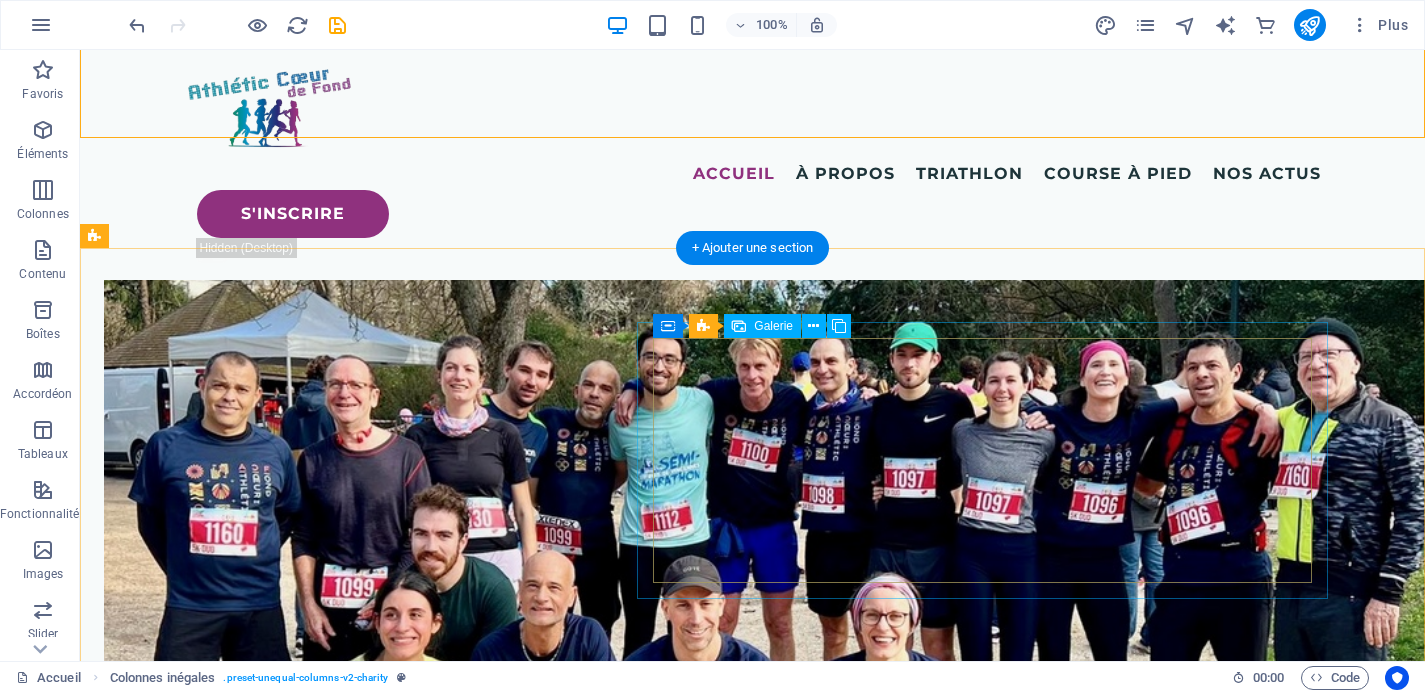 scroll, scrollTop: 5806, scrollLeft: 0, axis: vertical 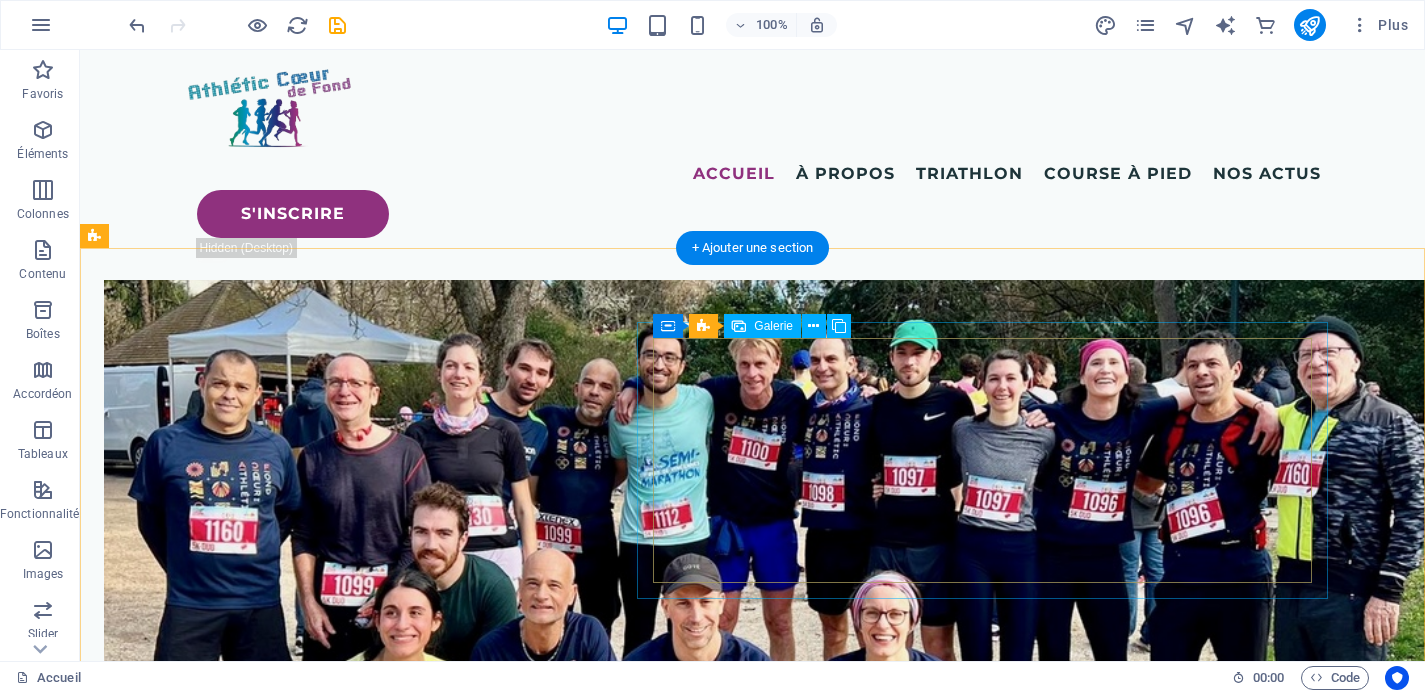 click at bounding box center (664, 7325) 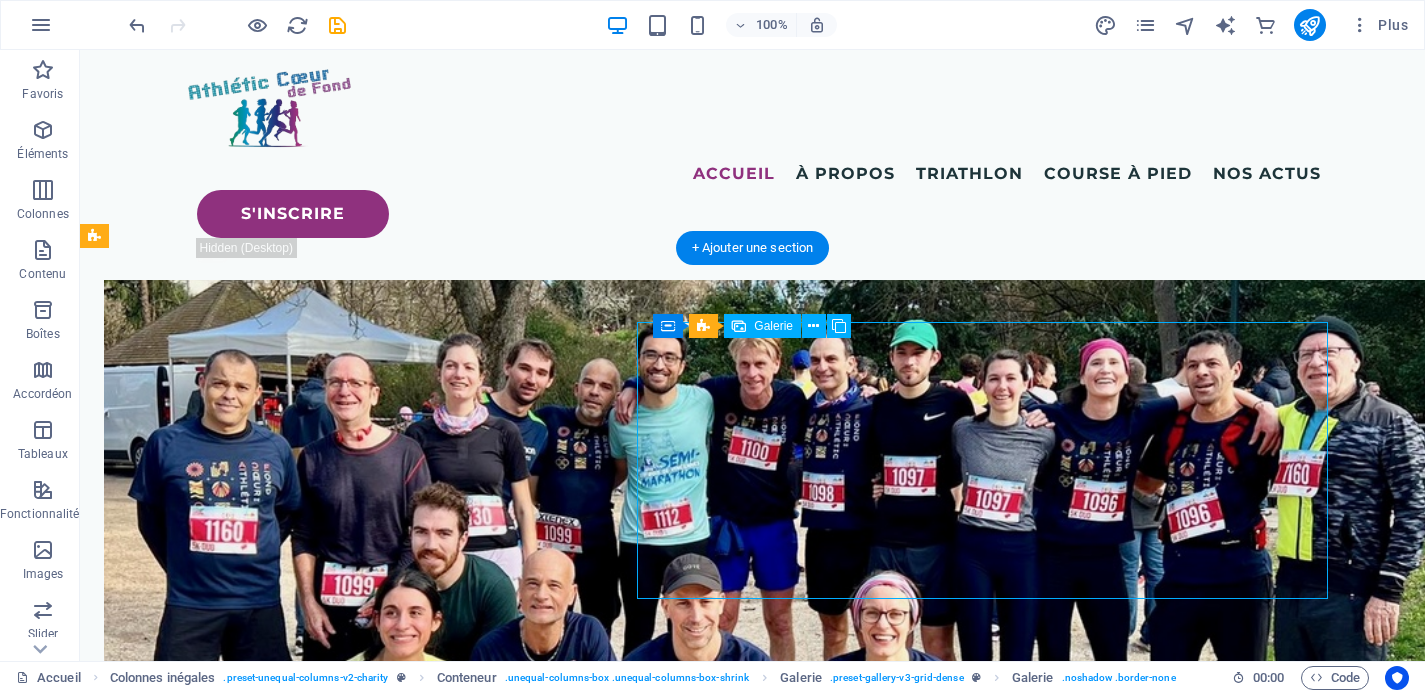 click at bounding box center (664, 7325) 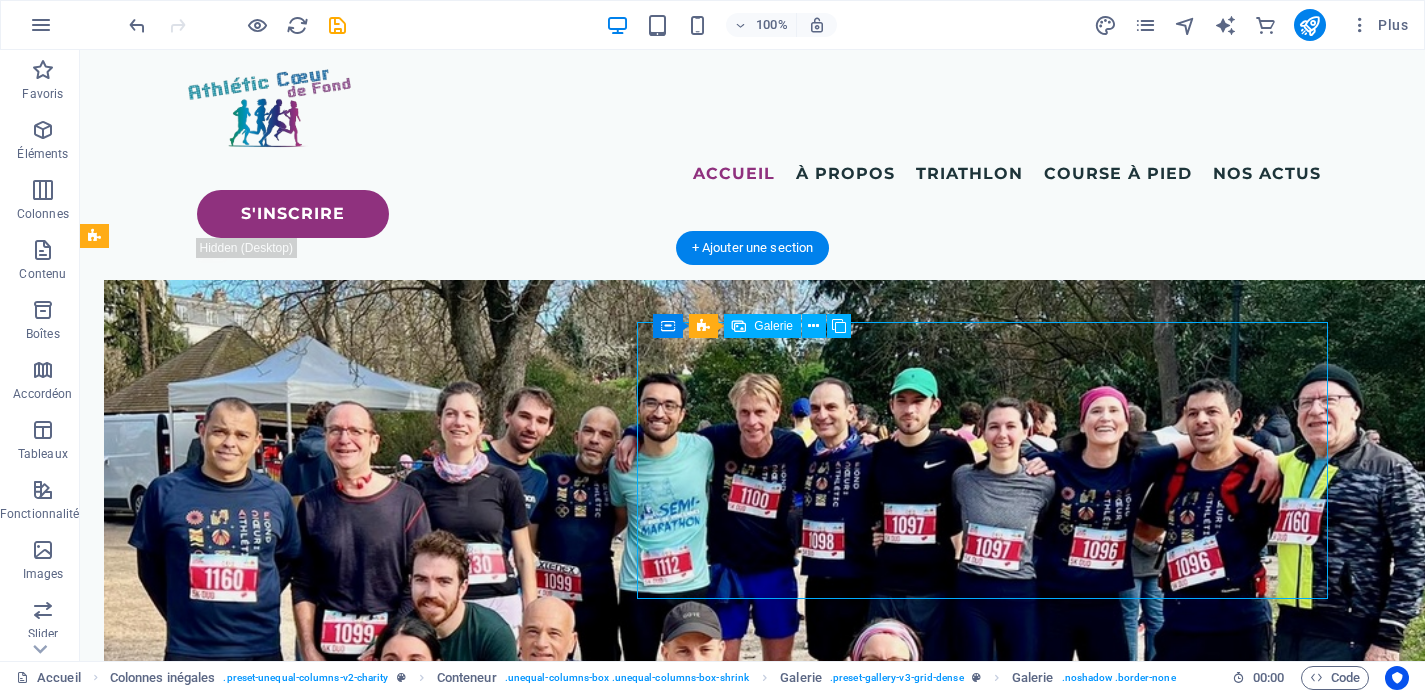 scroll, scrollTop: 5825, scrollLeft: 0, axis: vertical 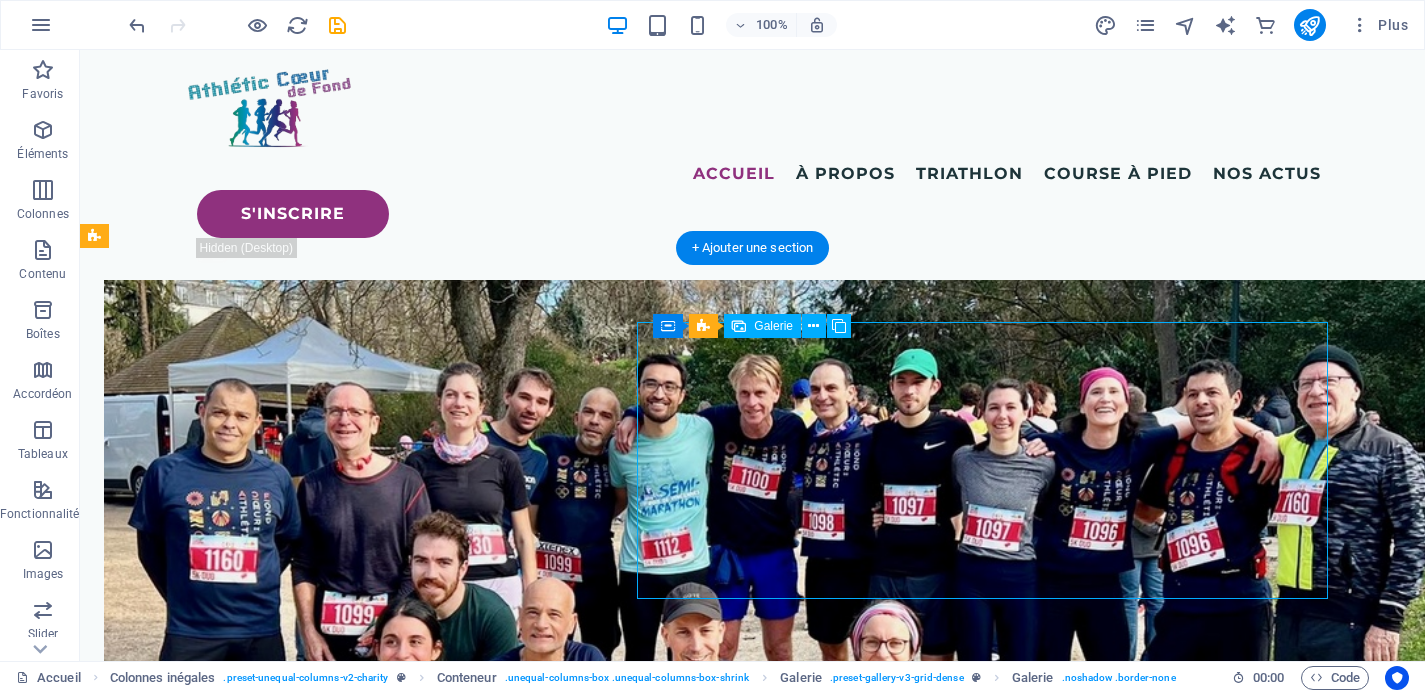 select on "4" 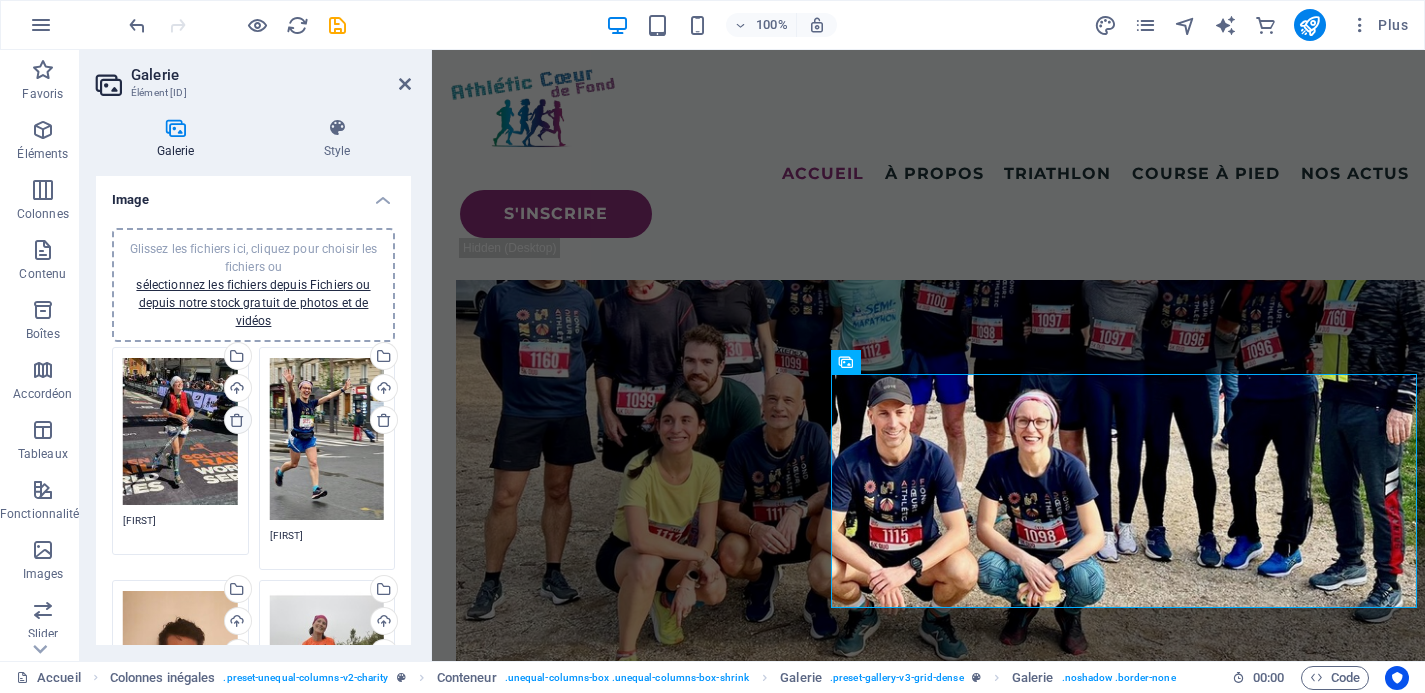 click at bounding box center [237, 420] 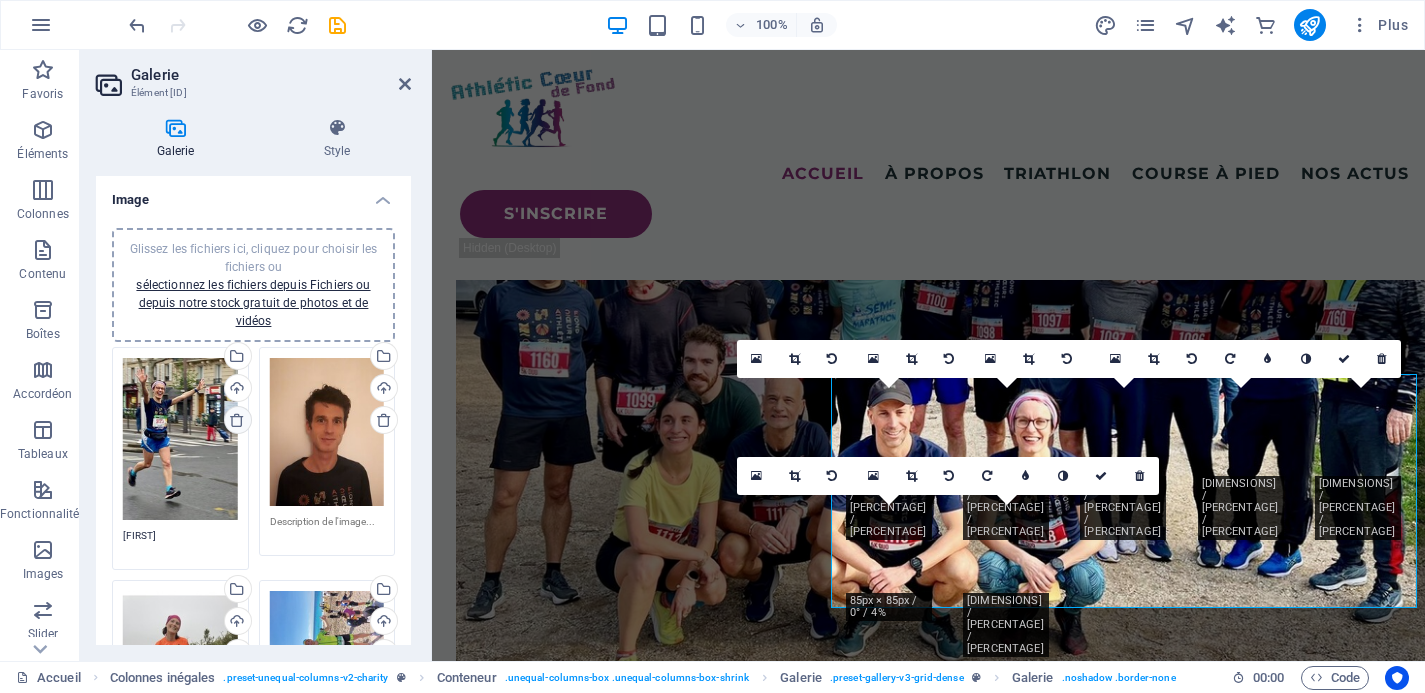 click at bounding box center (237, 420) 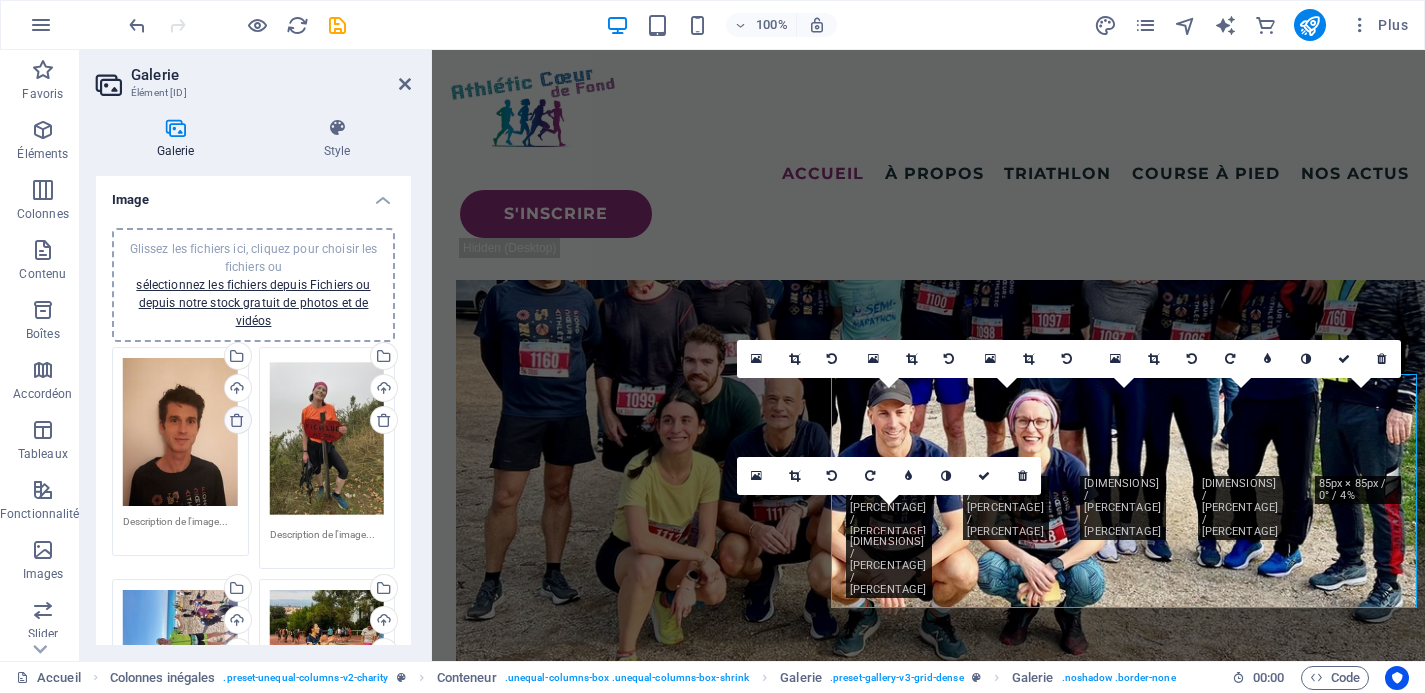 click at bounding box center (237, 420) 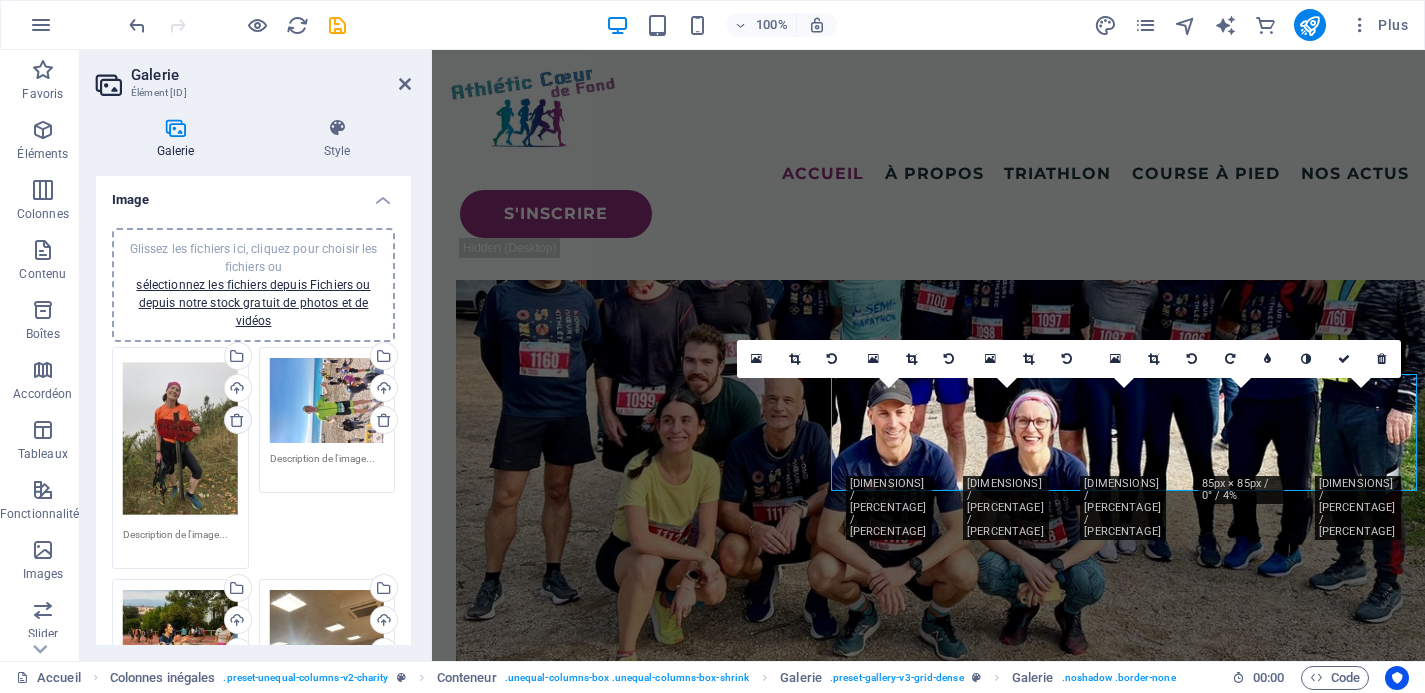 click at bounding box center (237, 420) 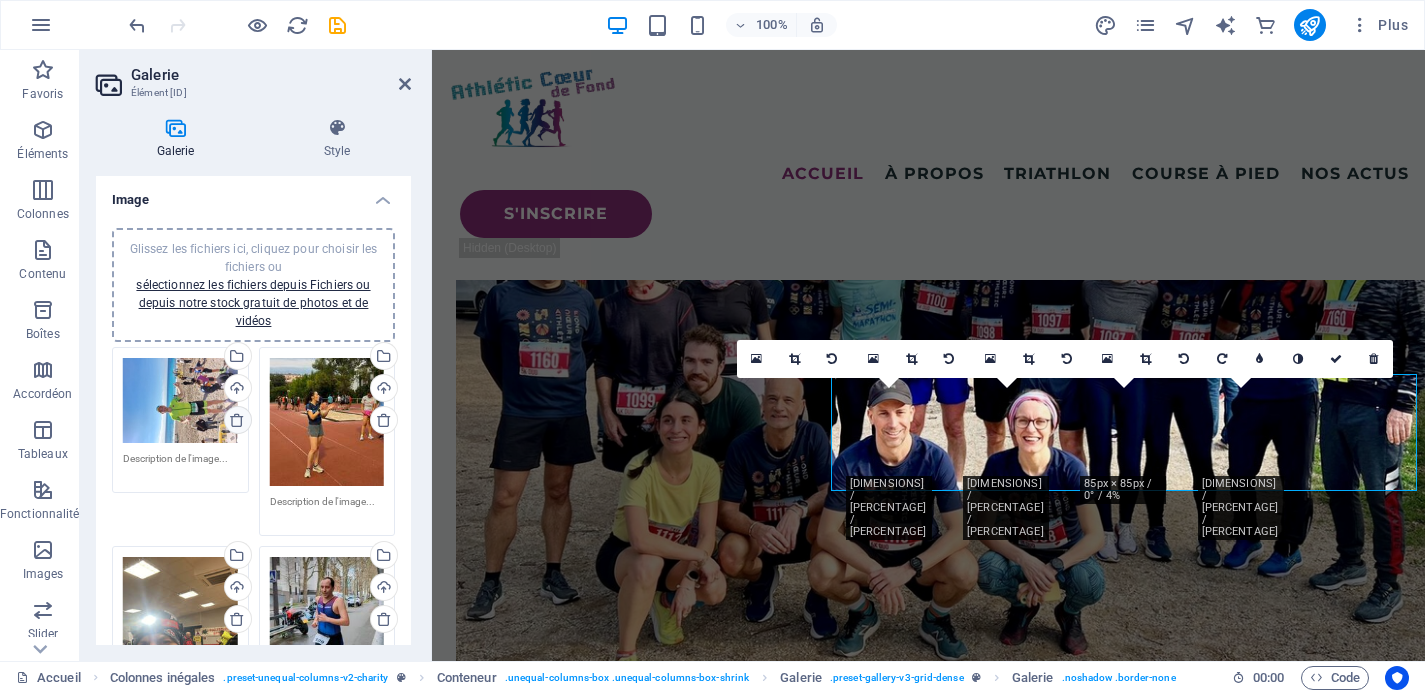 click at bounding box center (237, 420) 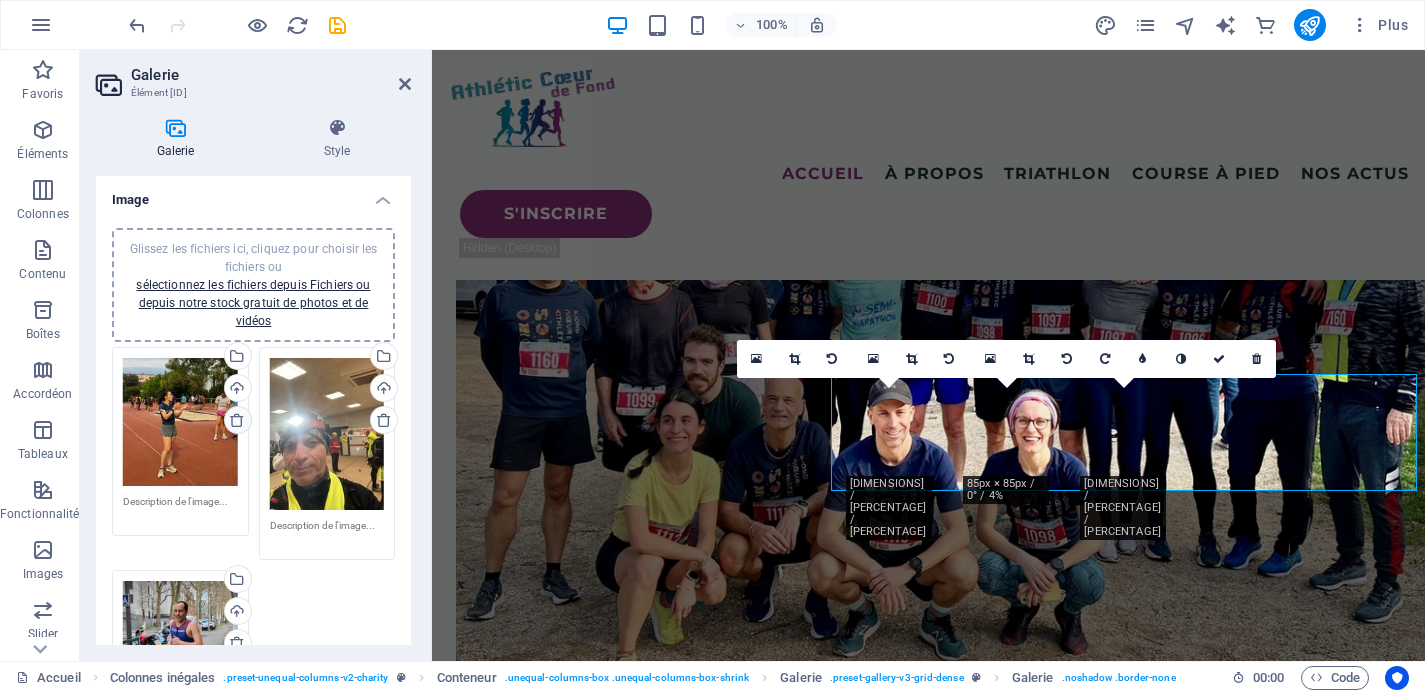 click at bounding box center (237, 420) 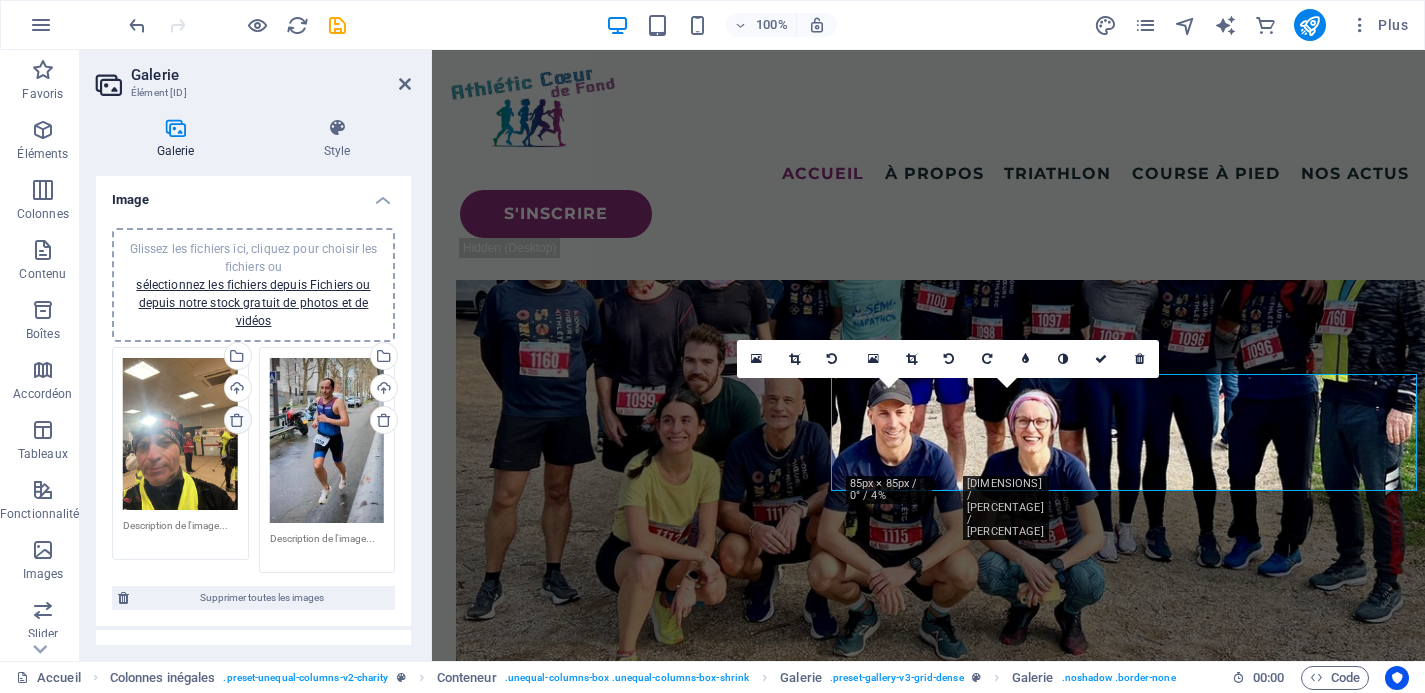 click at bounding box center (237, 420) 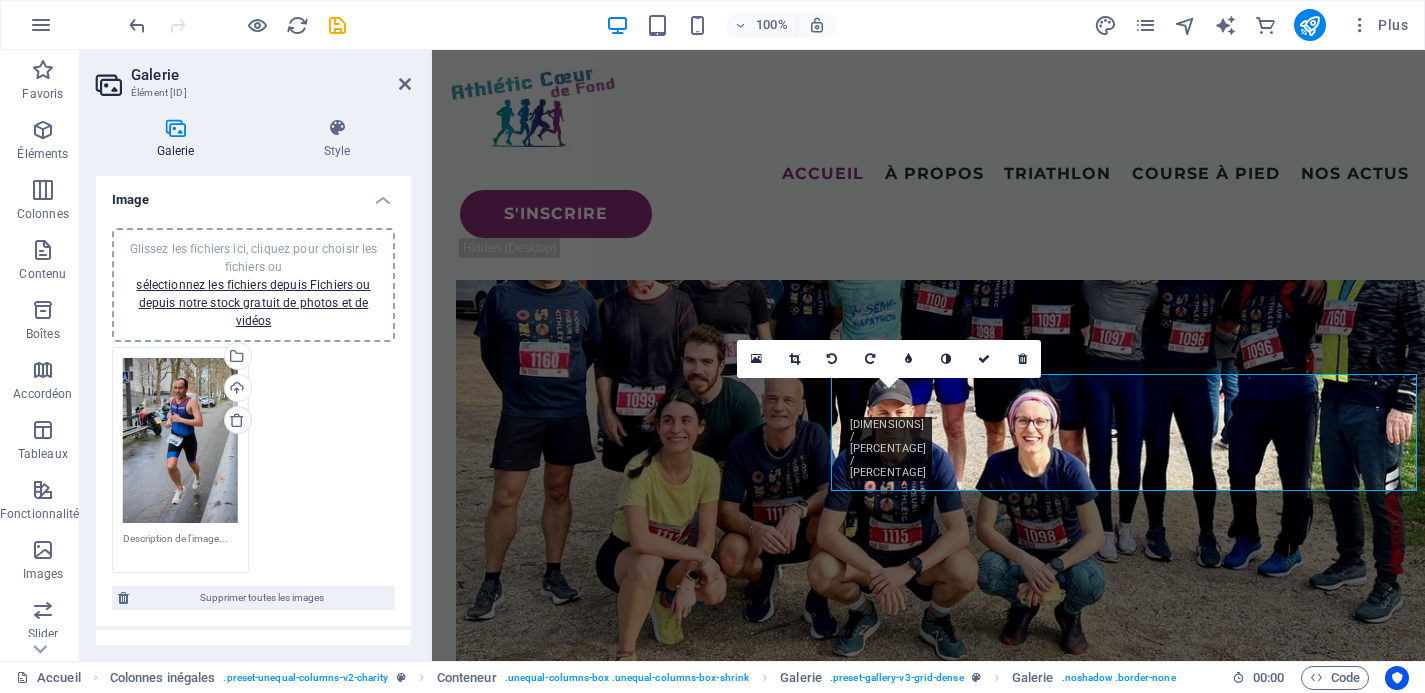 click at bounding box center [237, 420] 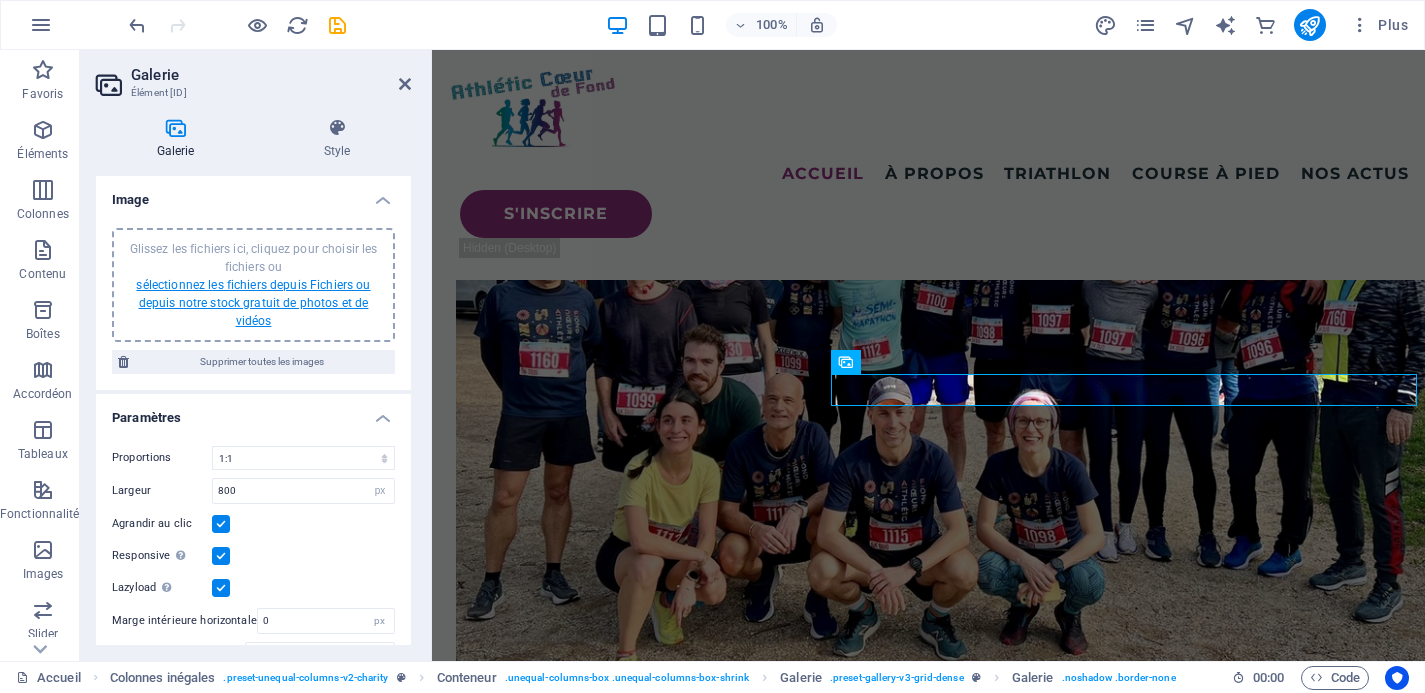 click on "sélectionnez les fichiers depuis Fichiers ou depuis notre stock gratuit de photos et de vidéos" at bounding box center [253, 303] 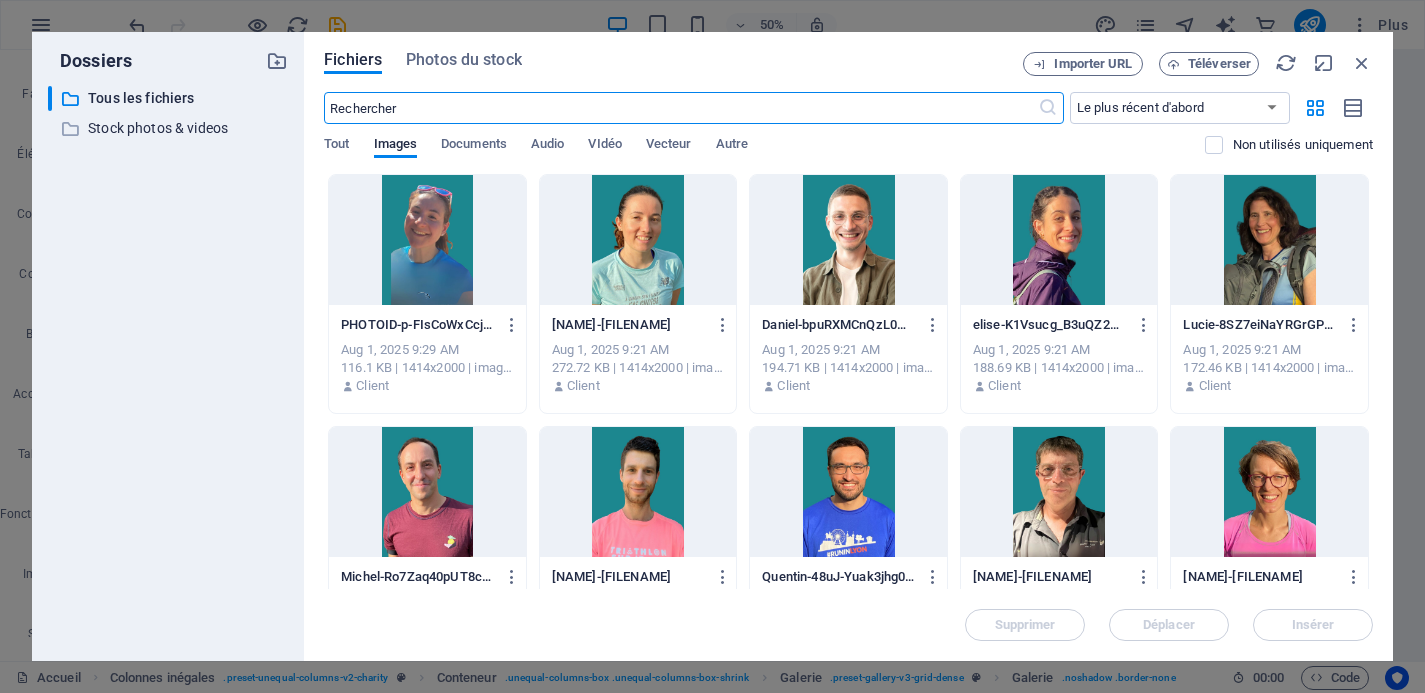 scroll, scrollTop: 127, scrollLeft: 0, axis: vertical 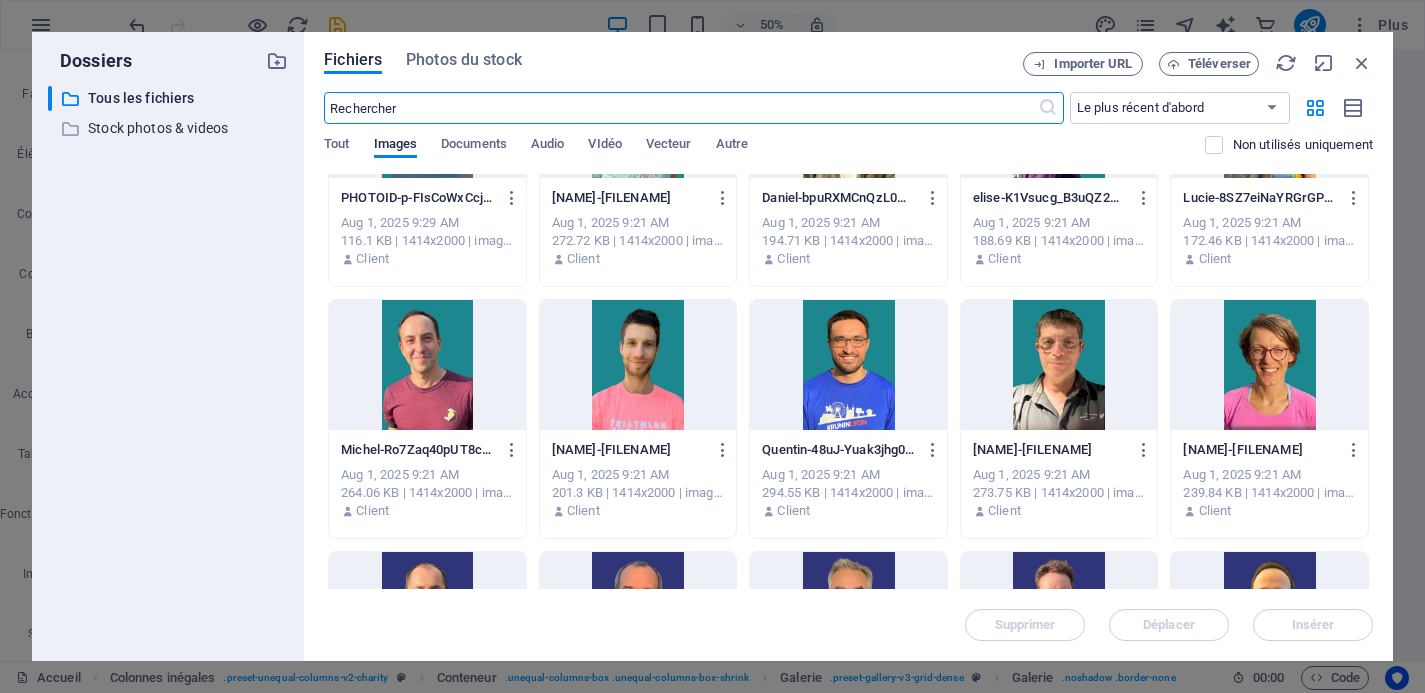 click at bounding box center (1269, 365) 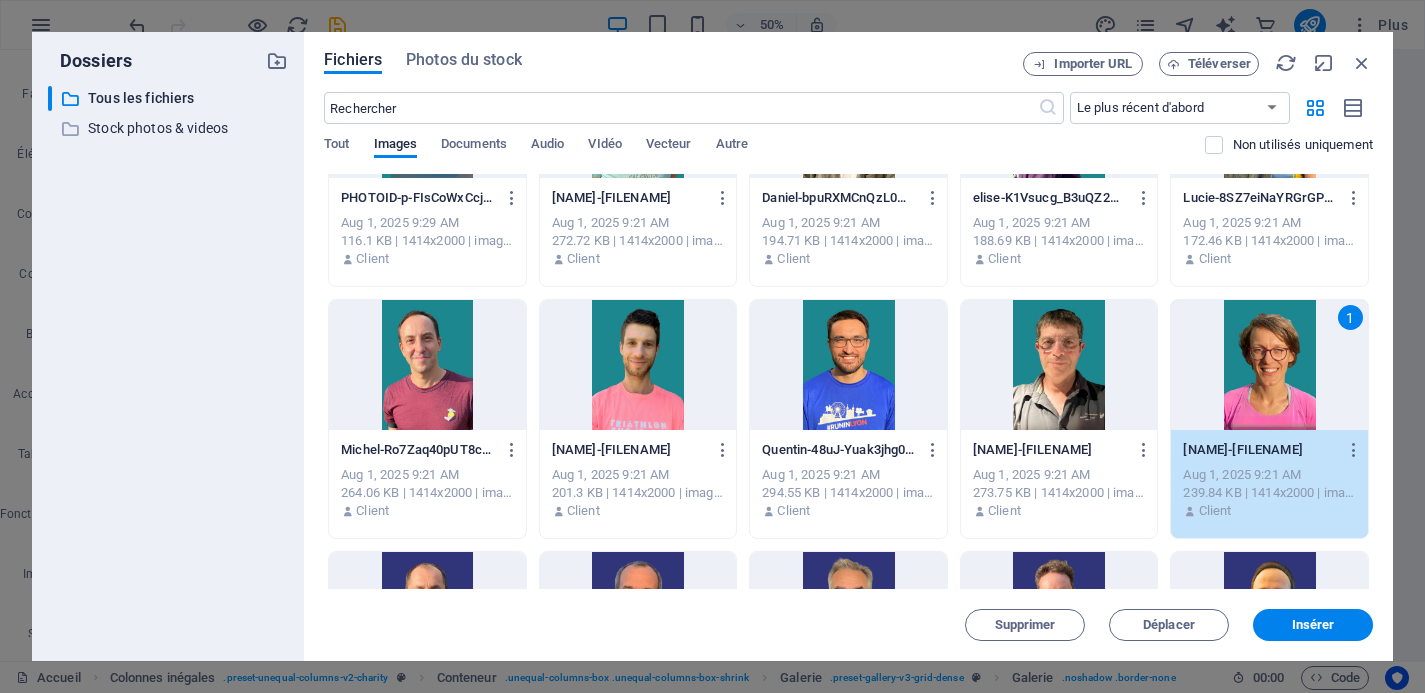 click at bounding box center [1059, 365] 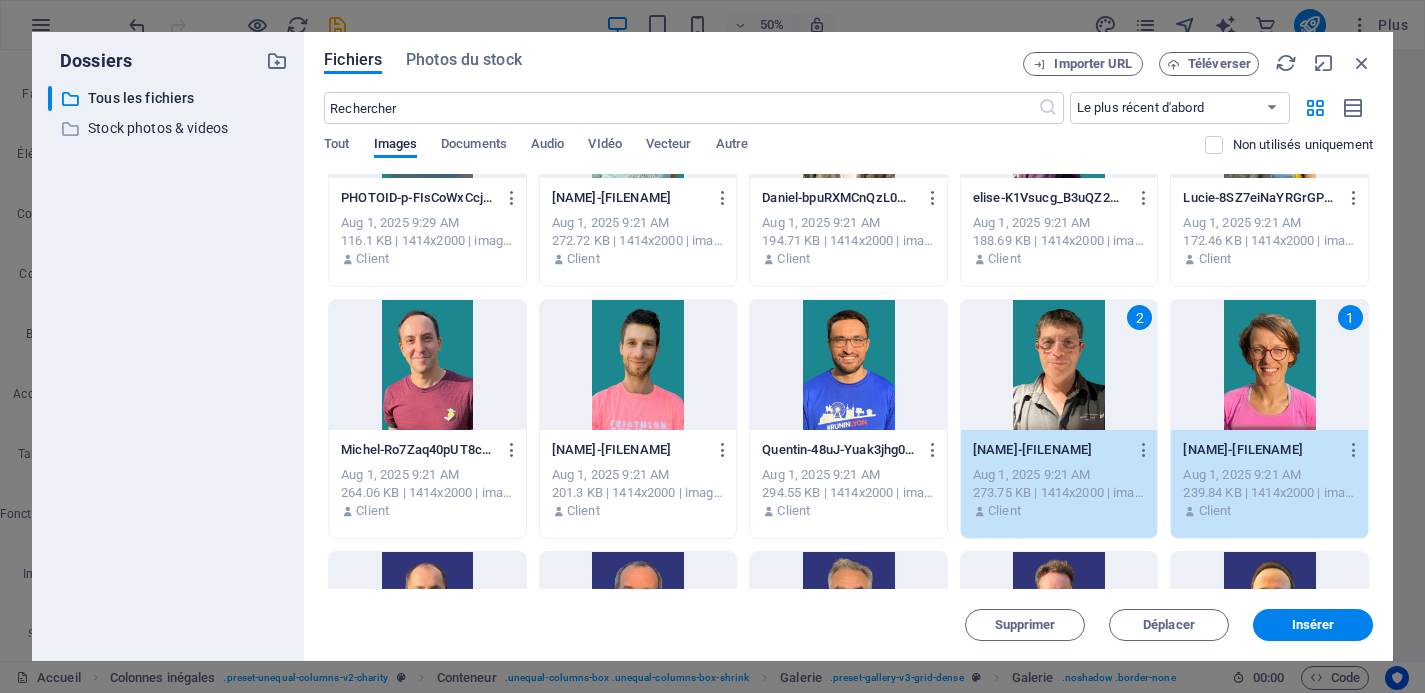 click at bounding box center (848, 365) 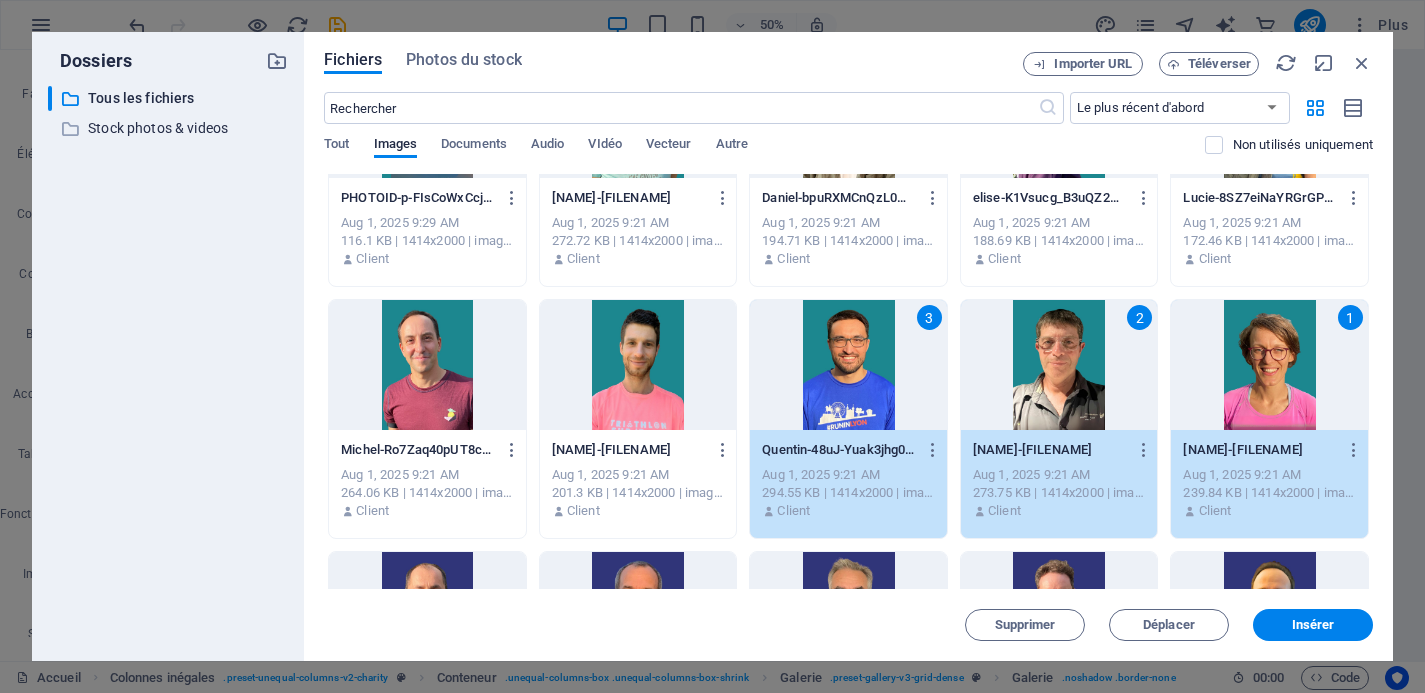 click at bounding box center [638, 365] 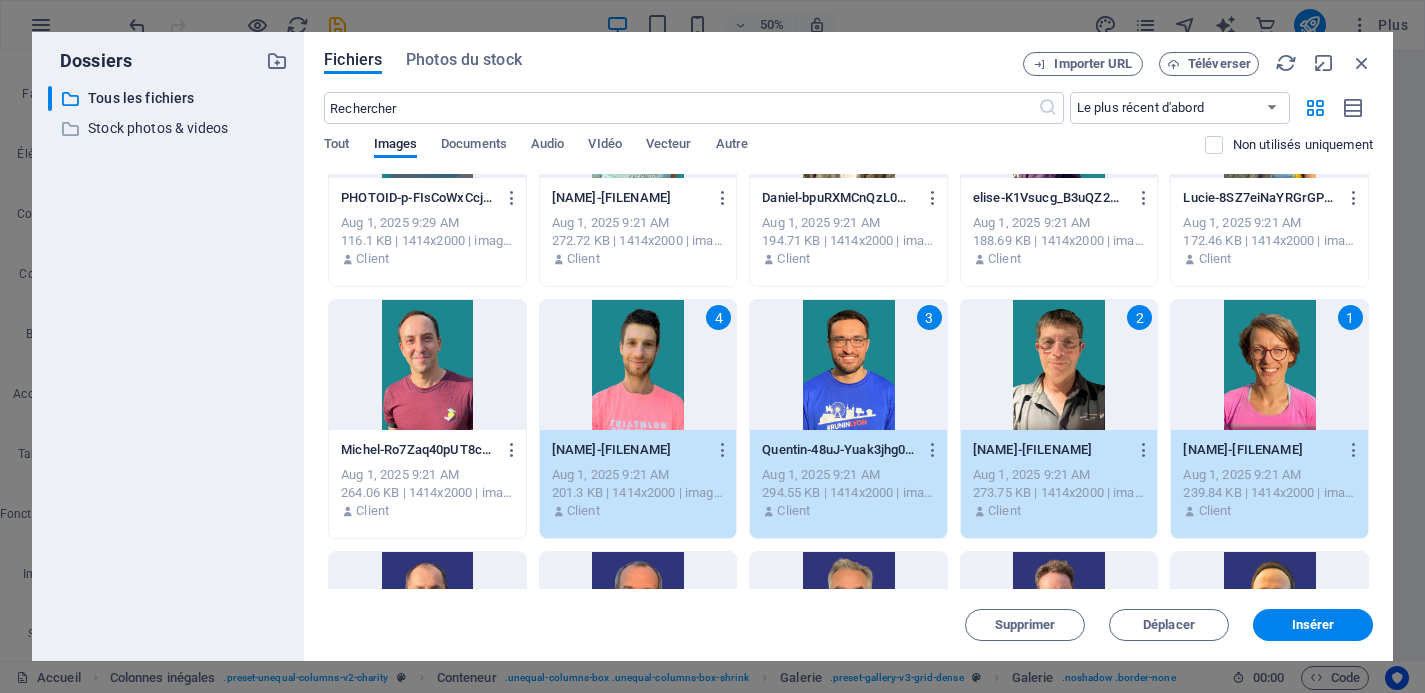 click at bounding box center [427, 365] 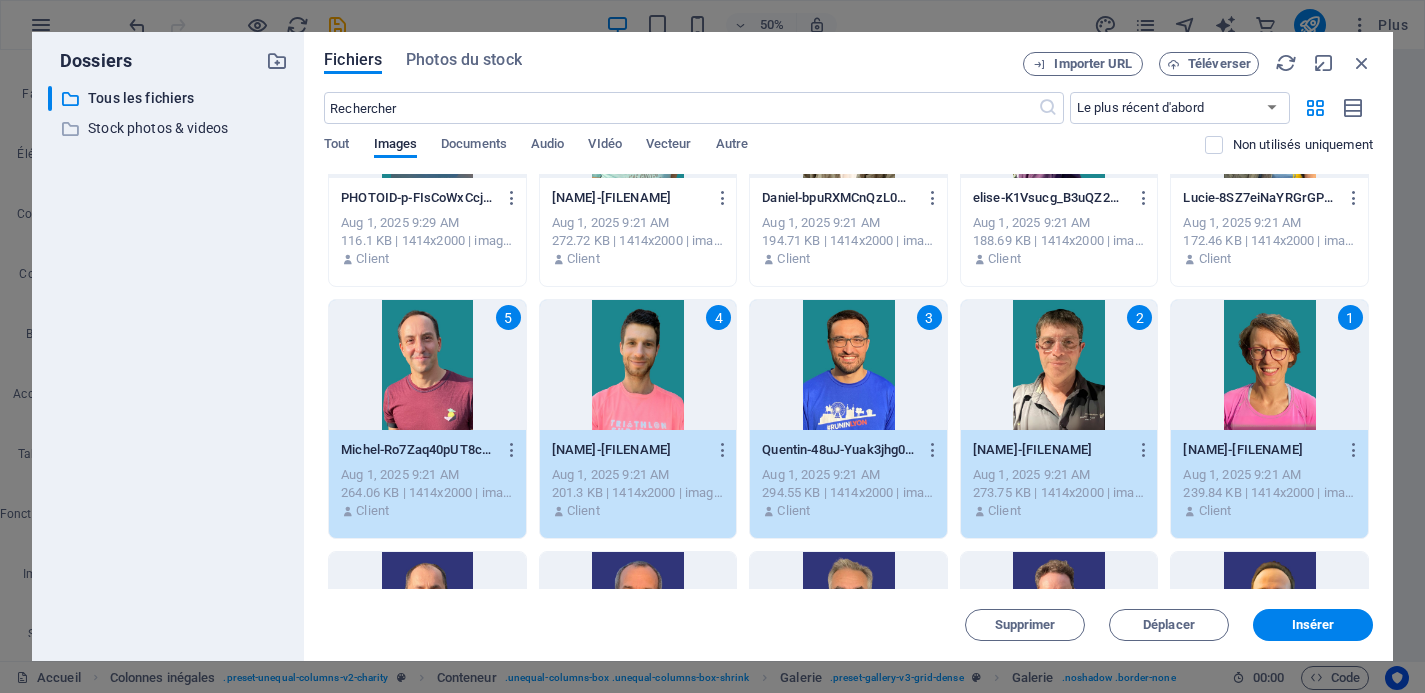 scroll, scrollTop: 0, scrollLeft: 0, axis: both 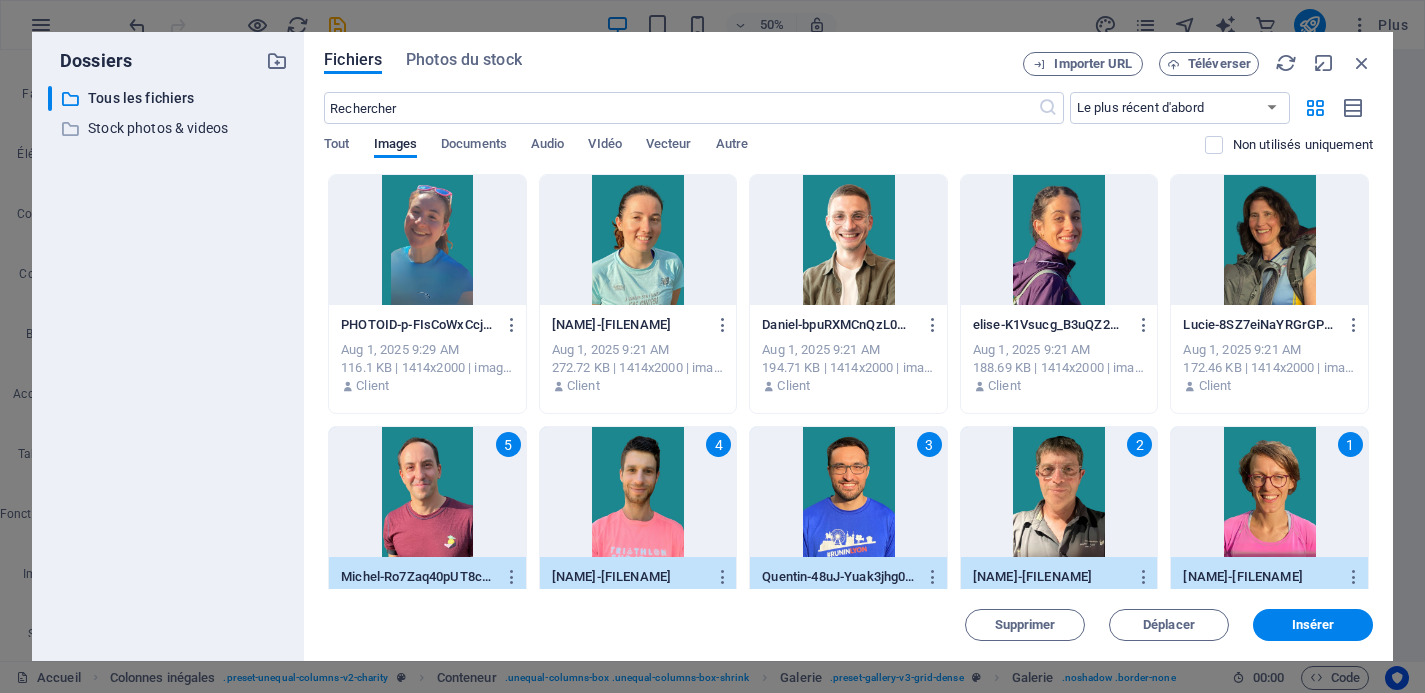 click at bounding box center [1269, 240] 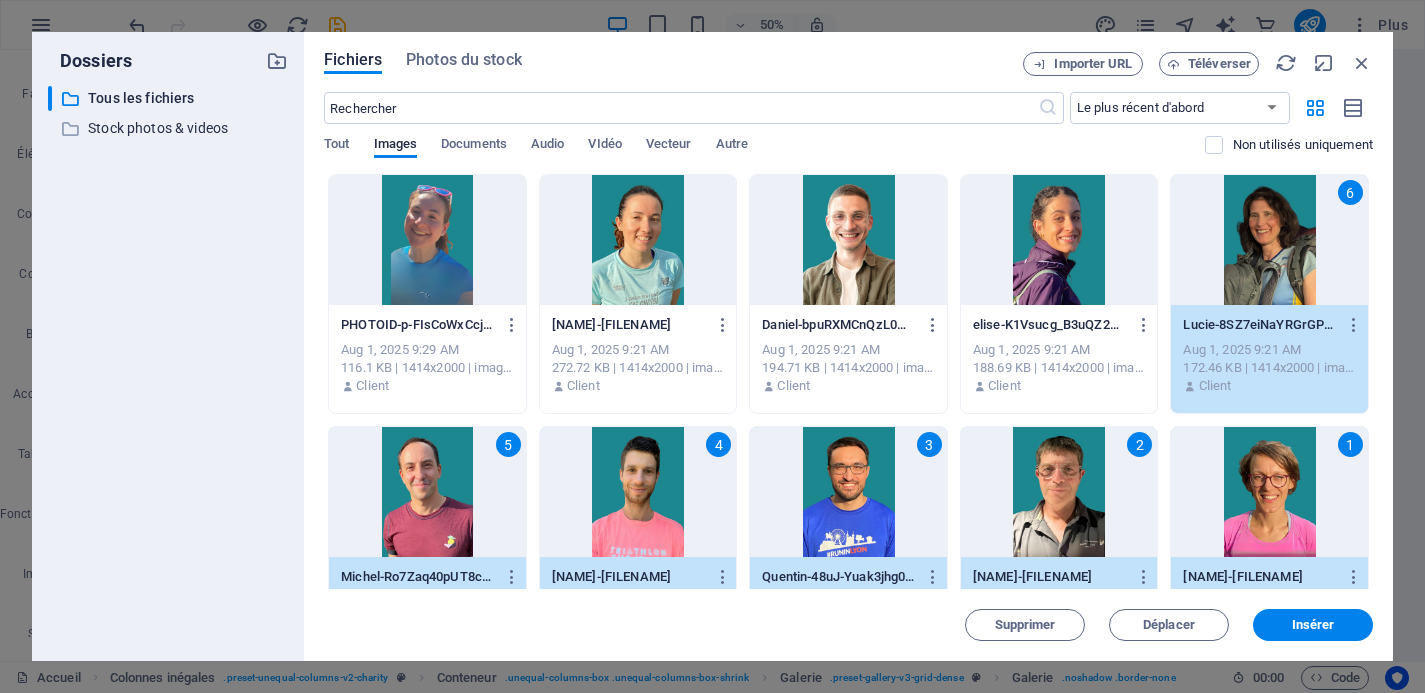 click at bounding box center [1059, 240] 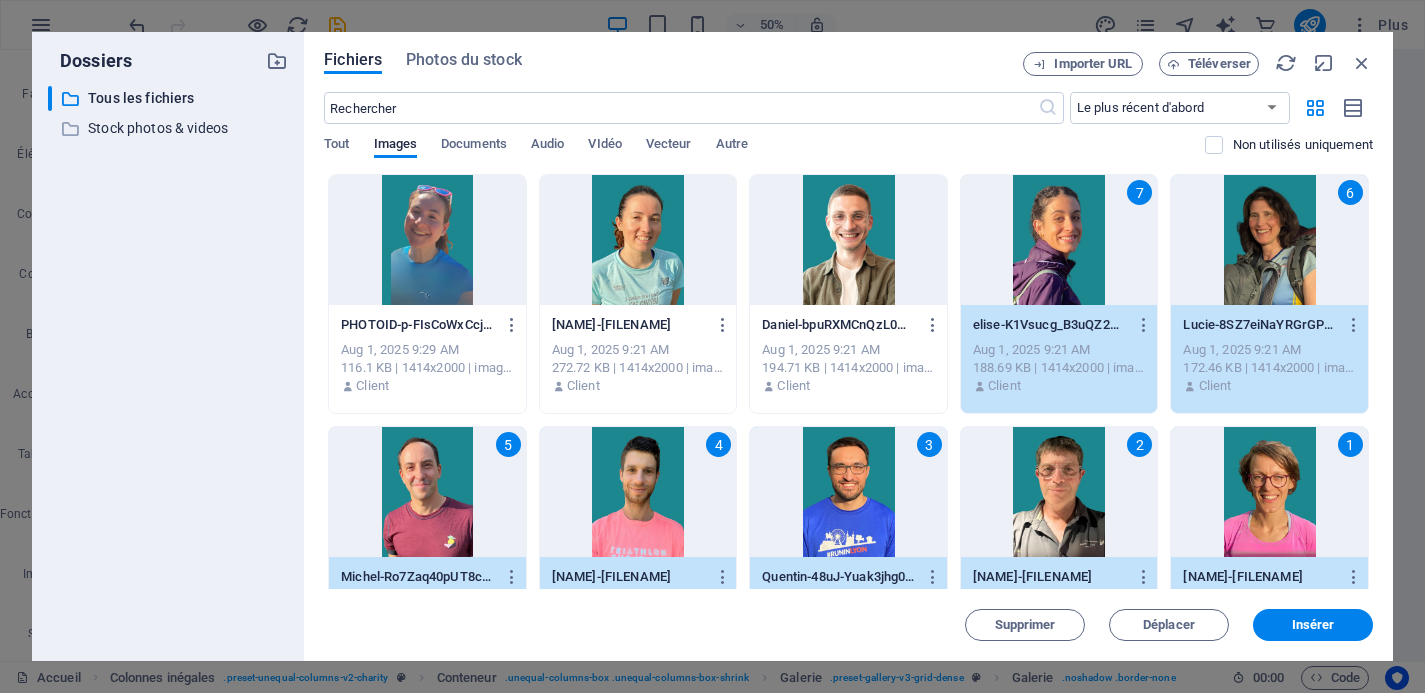click at bounding box center (848, 240) 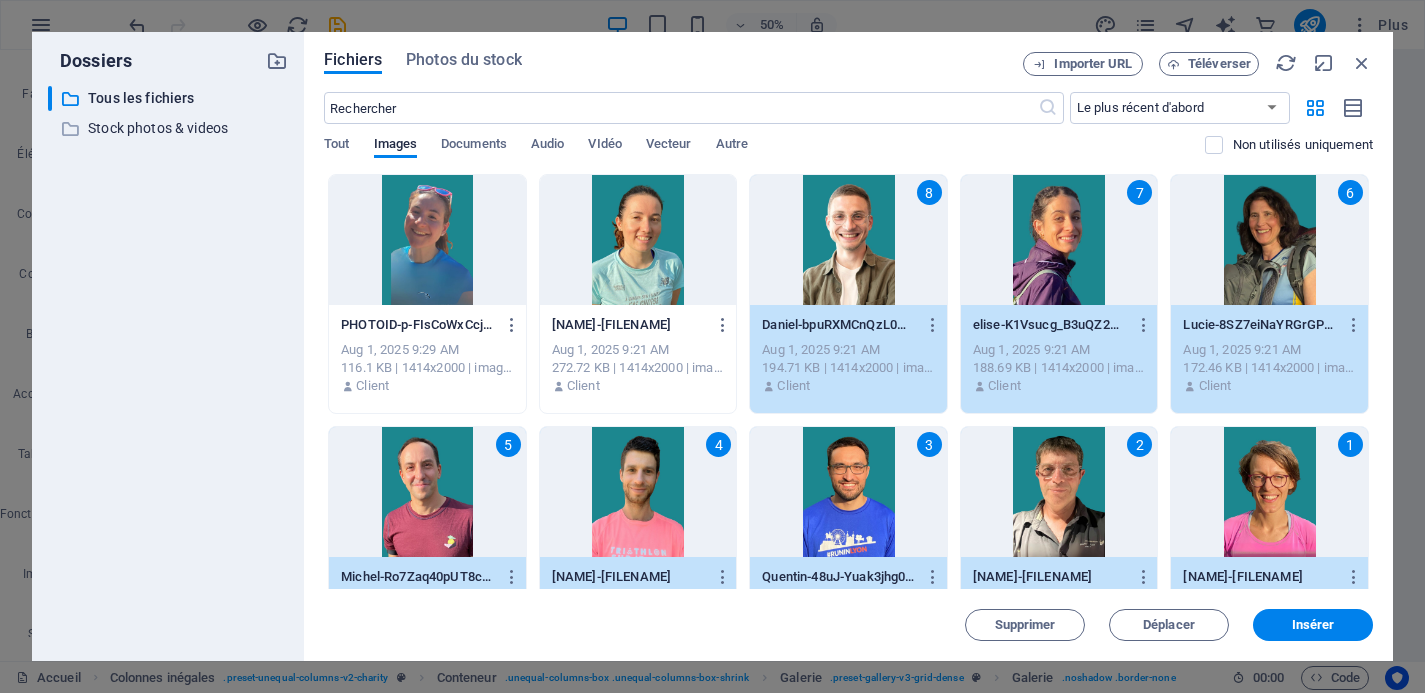 click at bounding box center (638, 240) 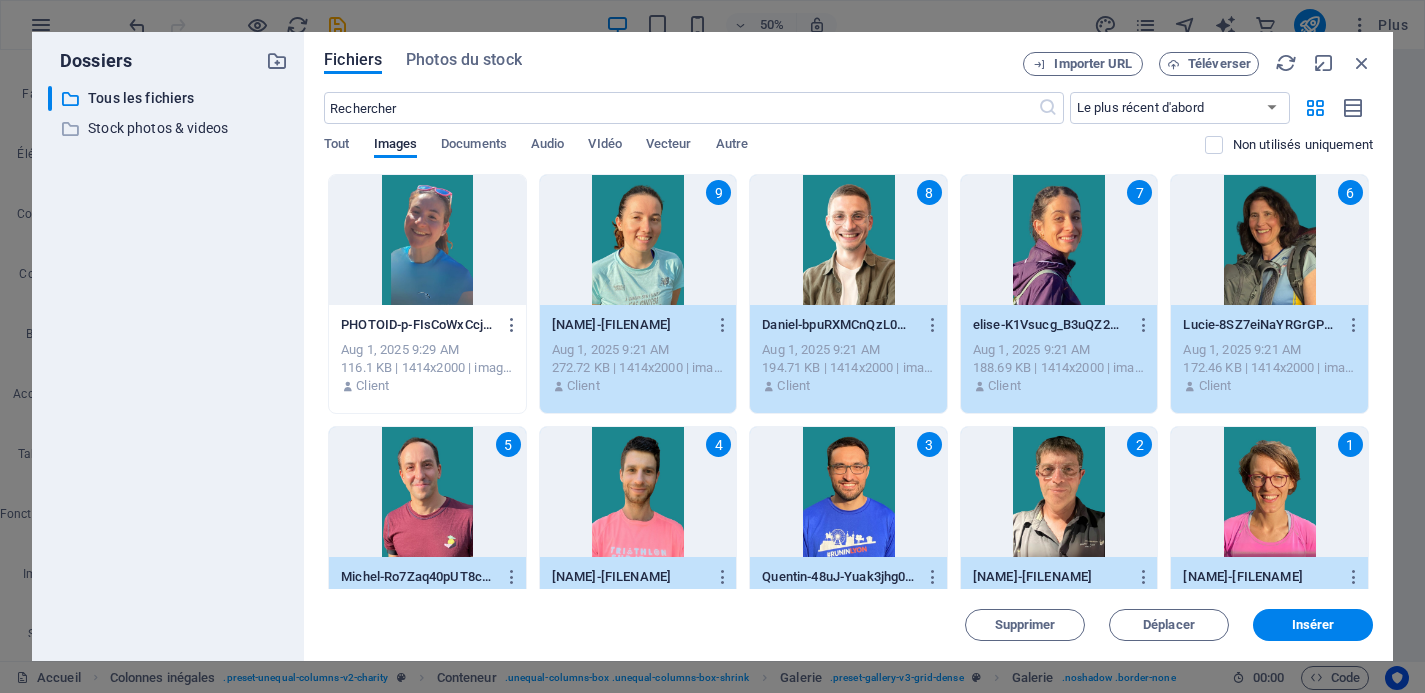 click at bounding box center [427, 240] 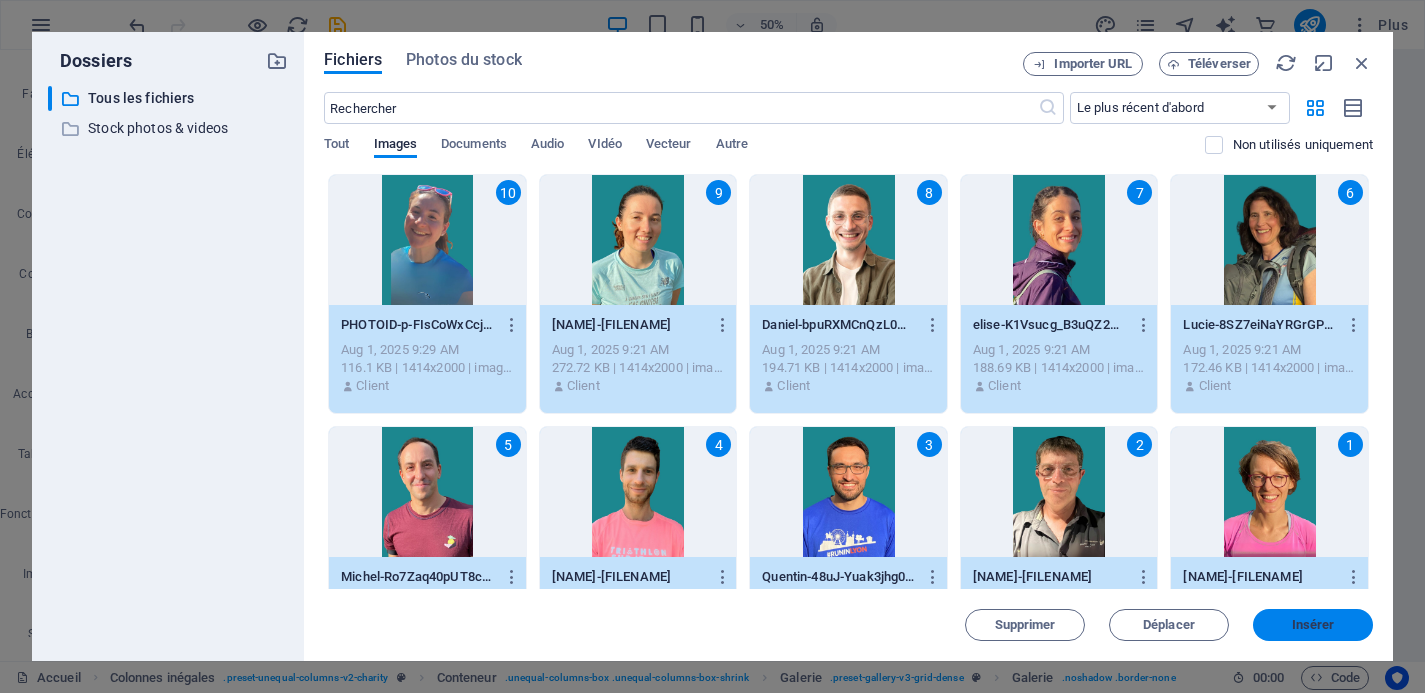 click on "Insérer" at bounding box center [1313, 625] 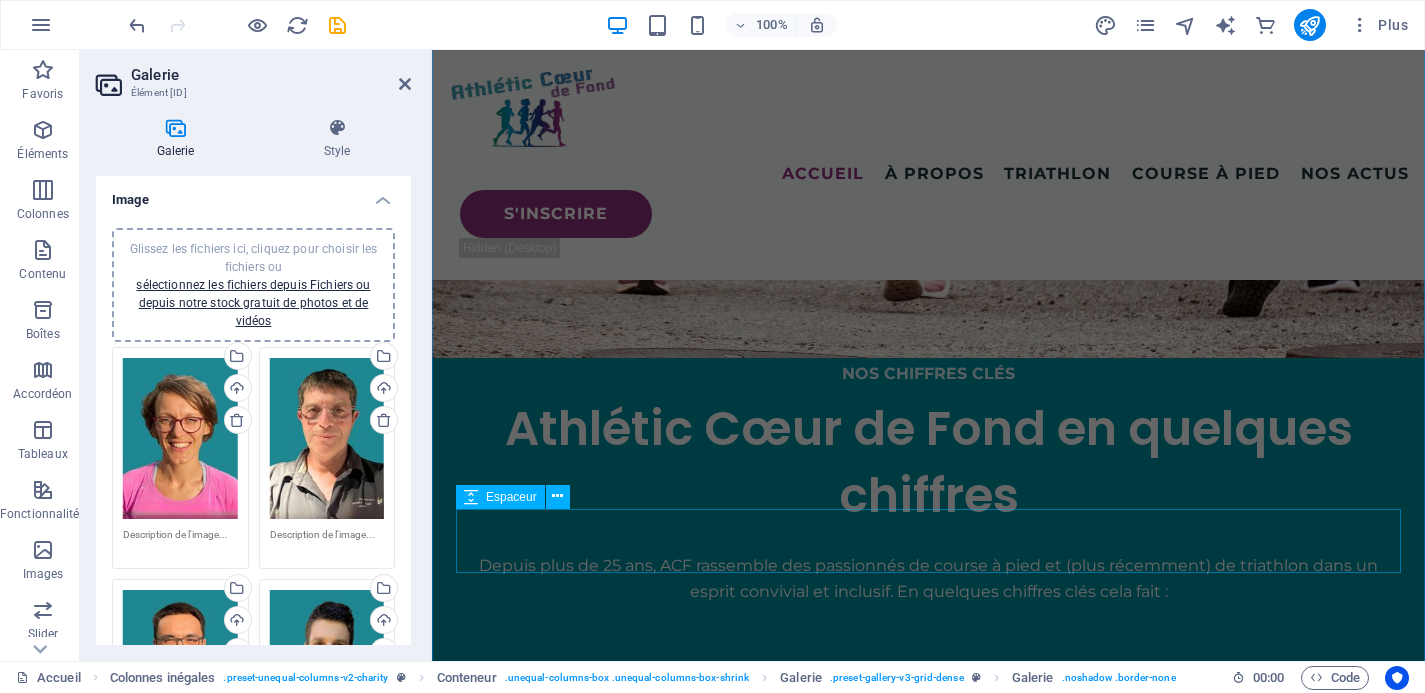 scroll, scrollTop: 7016, scrollLeft: 0, axis: vertical 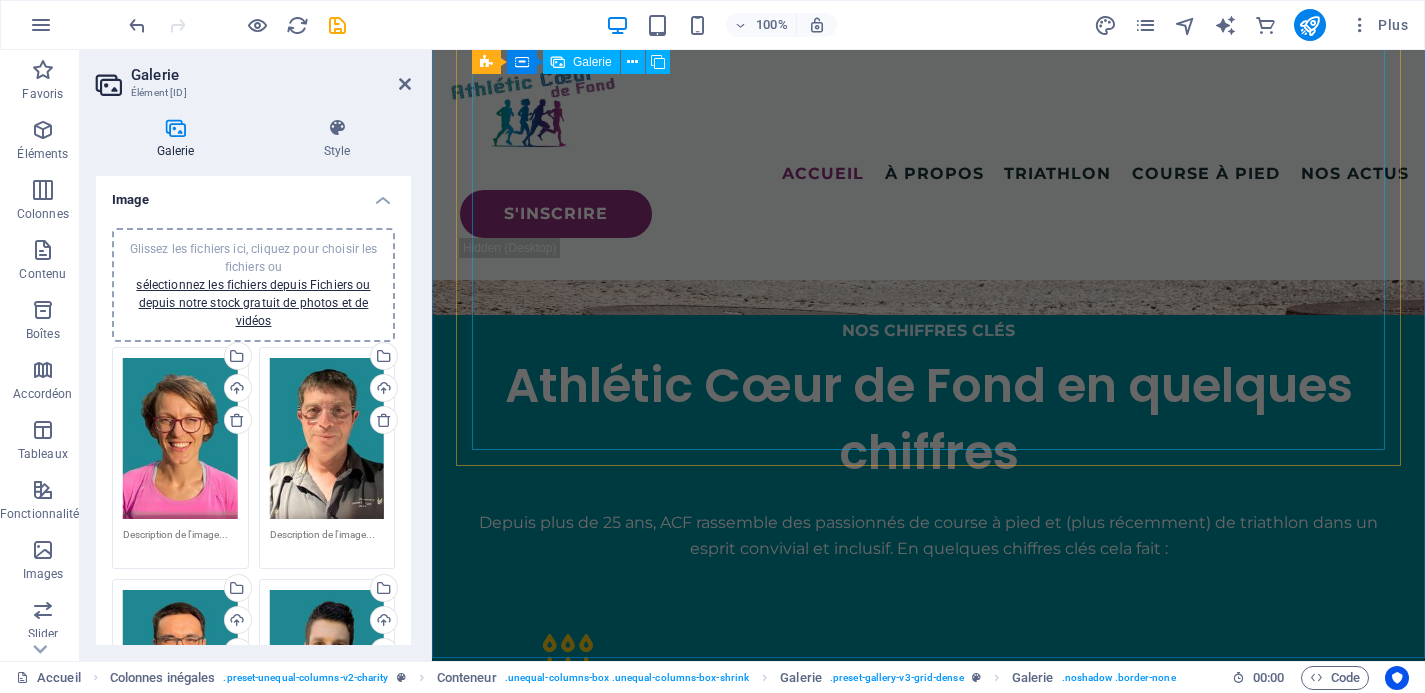 click at bounding box center [928, 6356] 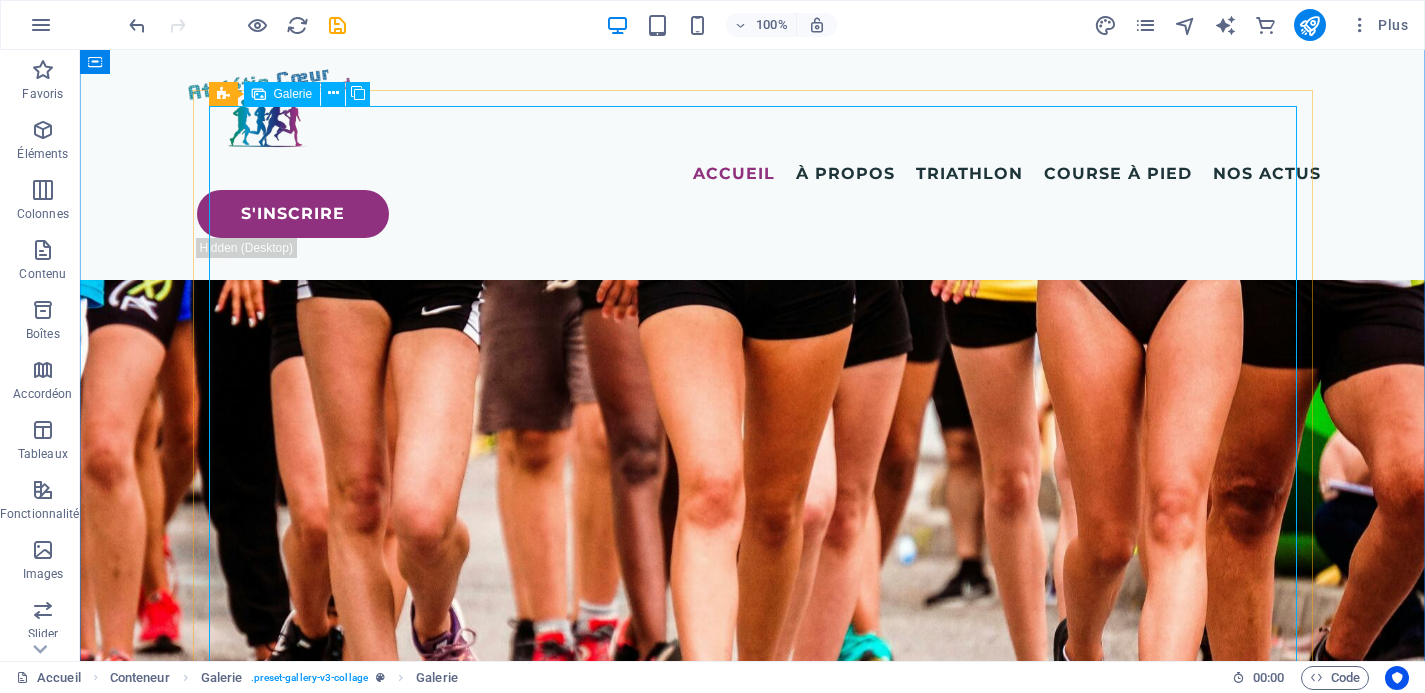 scroll, scrollTop: 6749, scrollLeft: 0, axis: vertical 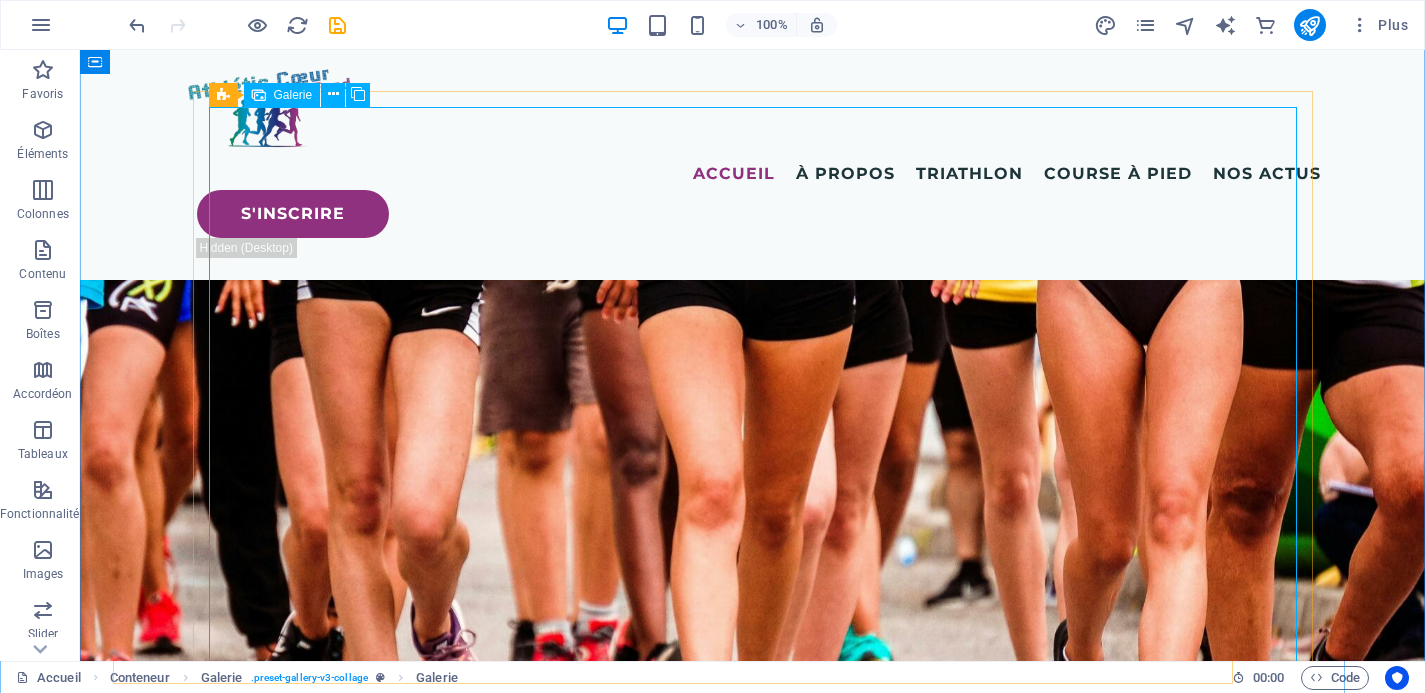click at bounding box center [752, 7664] 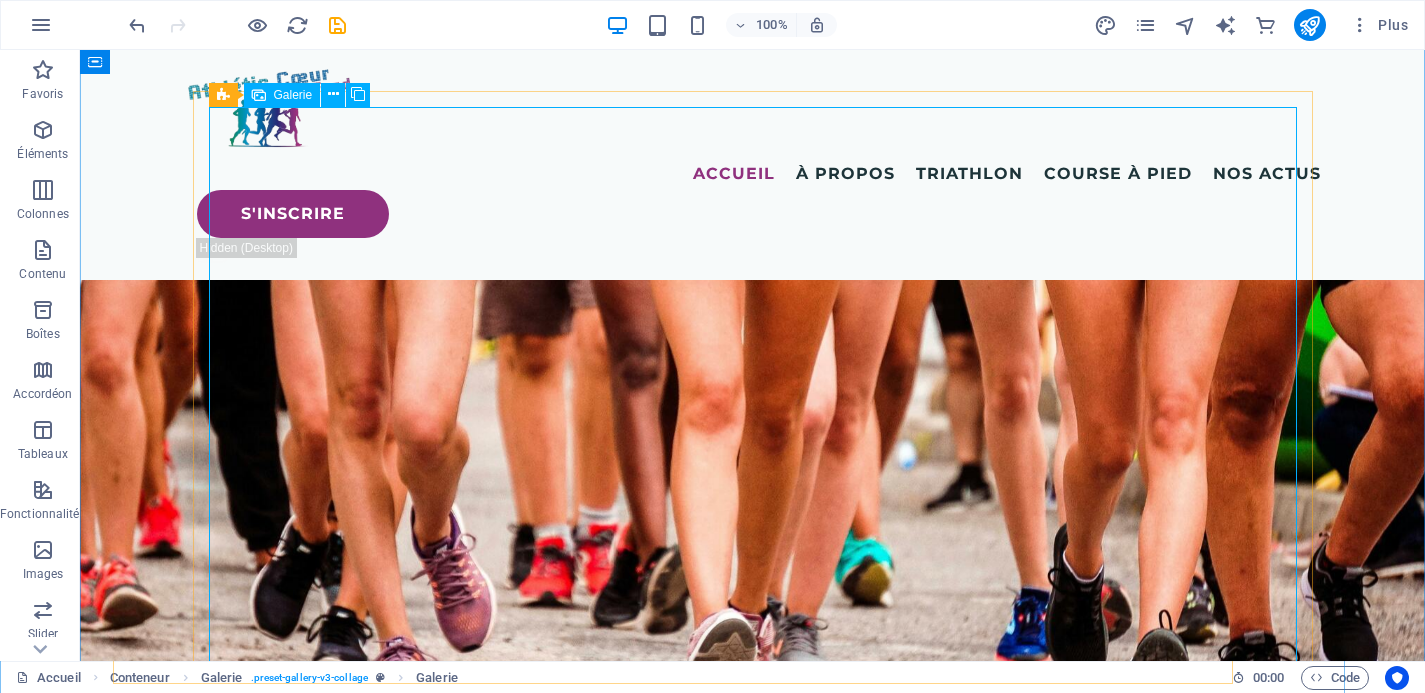 select on "px" 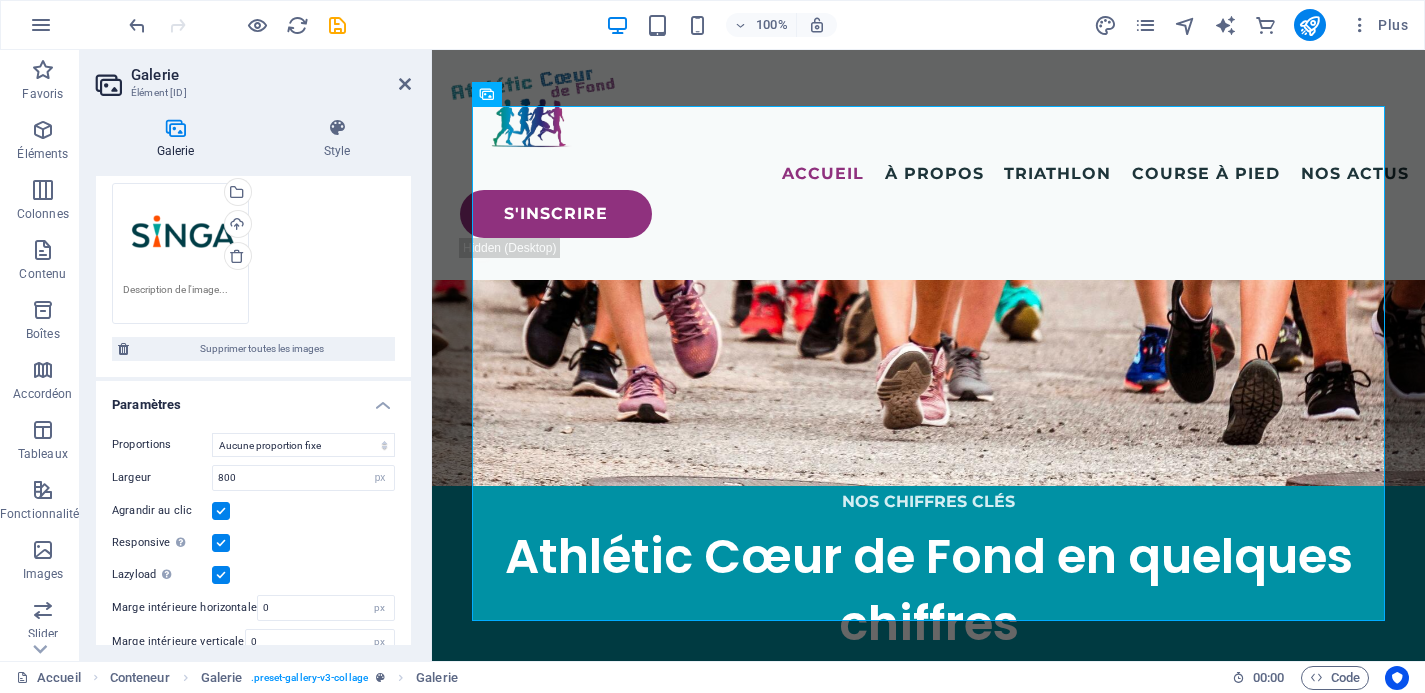 scroll, scrollTop: 713, scrollLeft: 0, axis: vertical 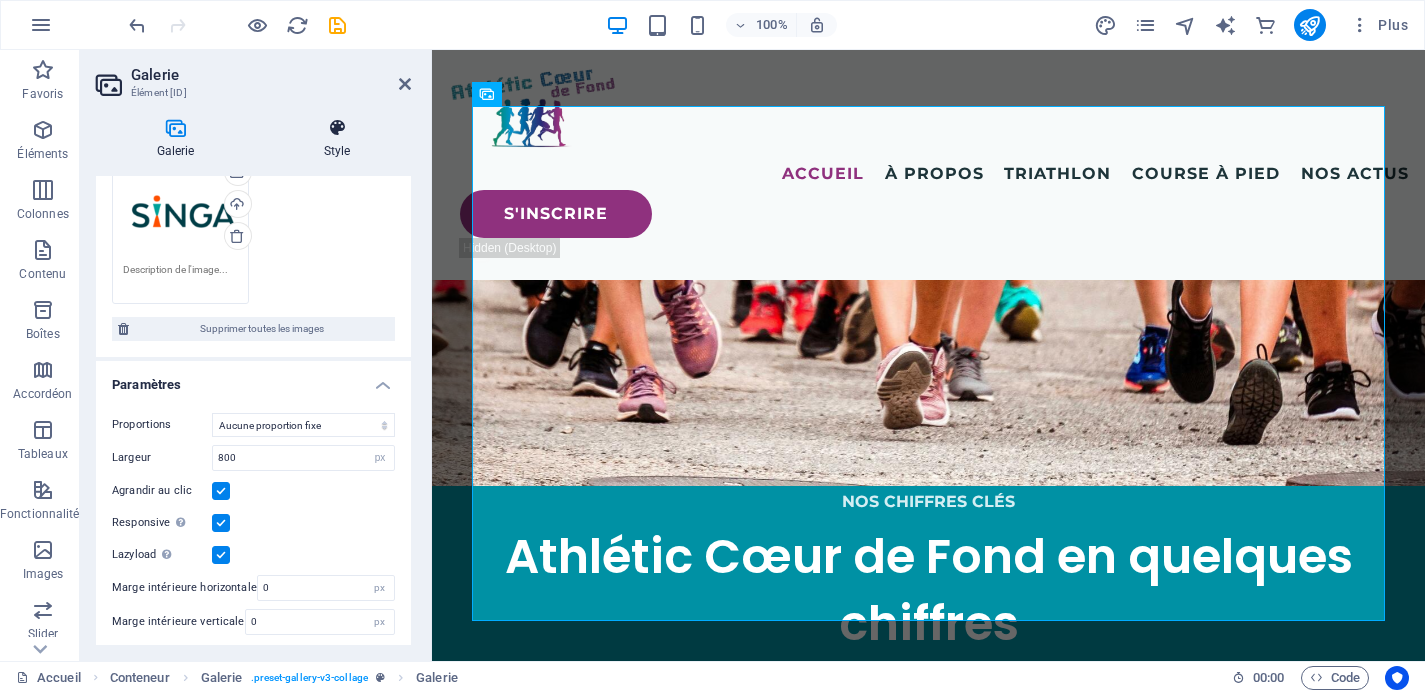 click on "Style" at bounding box center (337, 139) 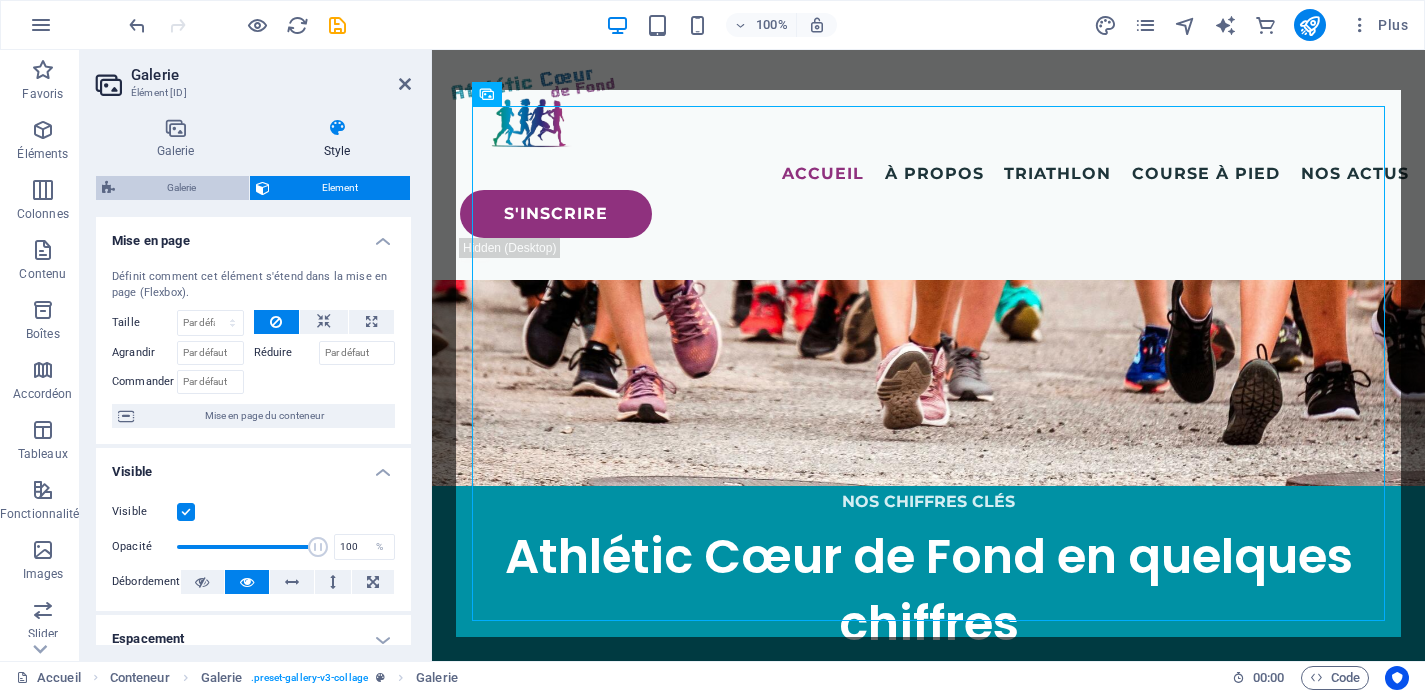 click on "Galerie" at bounding box center [182, 188] 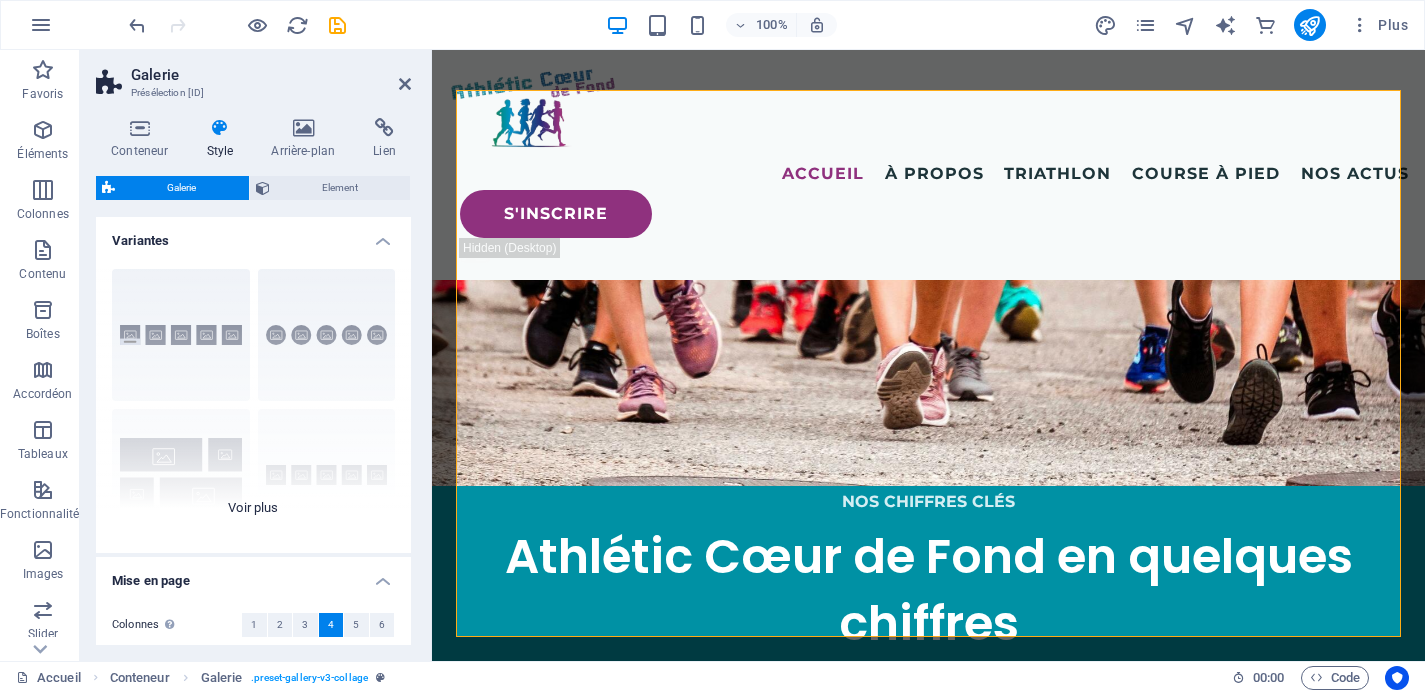 click on "Légendes Rond Collage Par défaut Grille Grille déplacée" at bounding box center (253, 403) 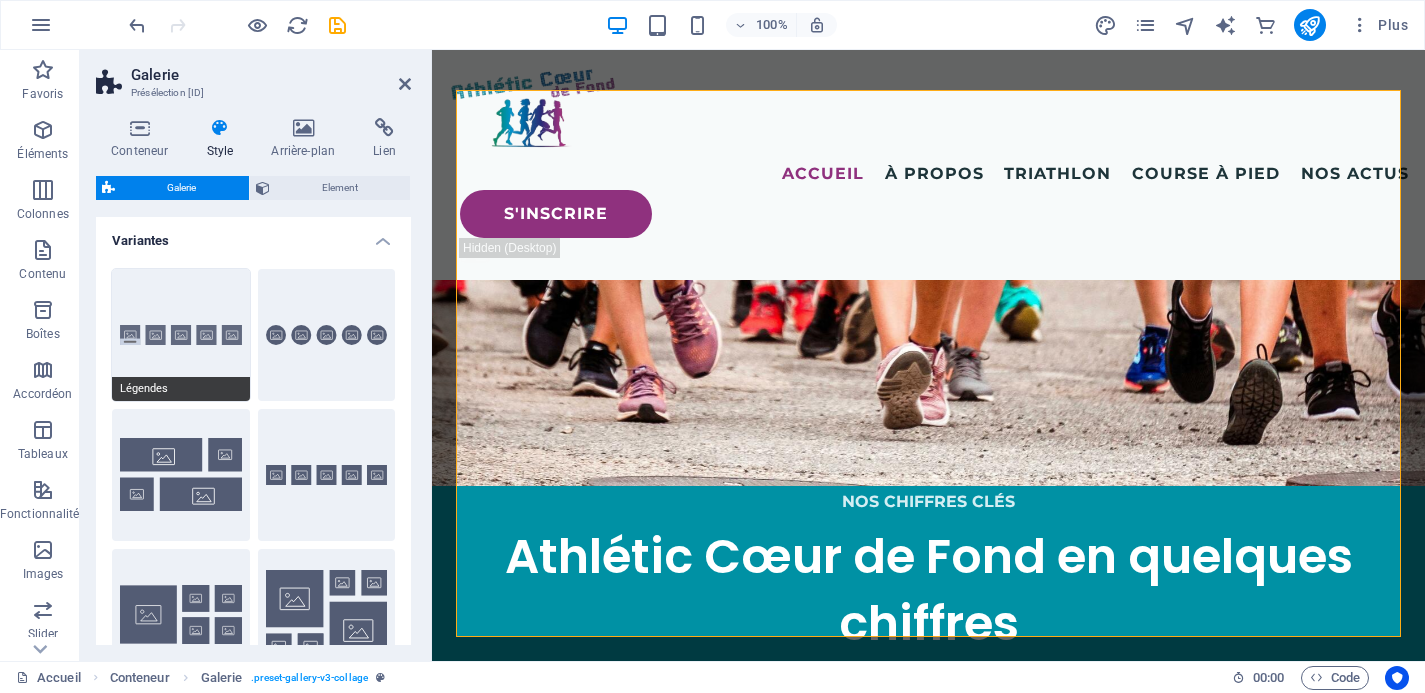 click on "Légendes" at bounding box center (181, 335) 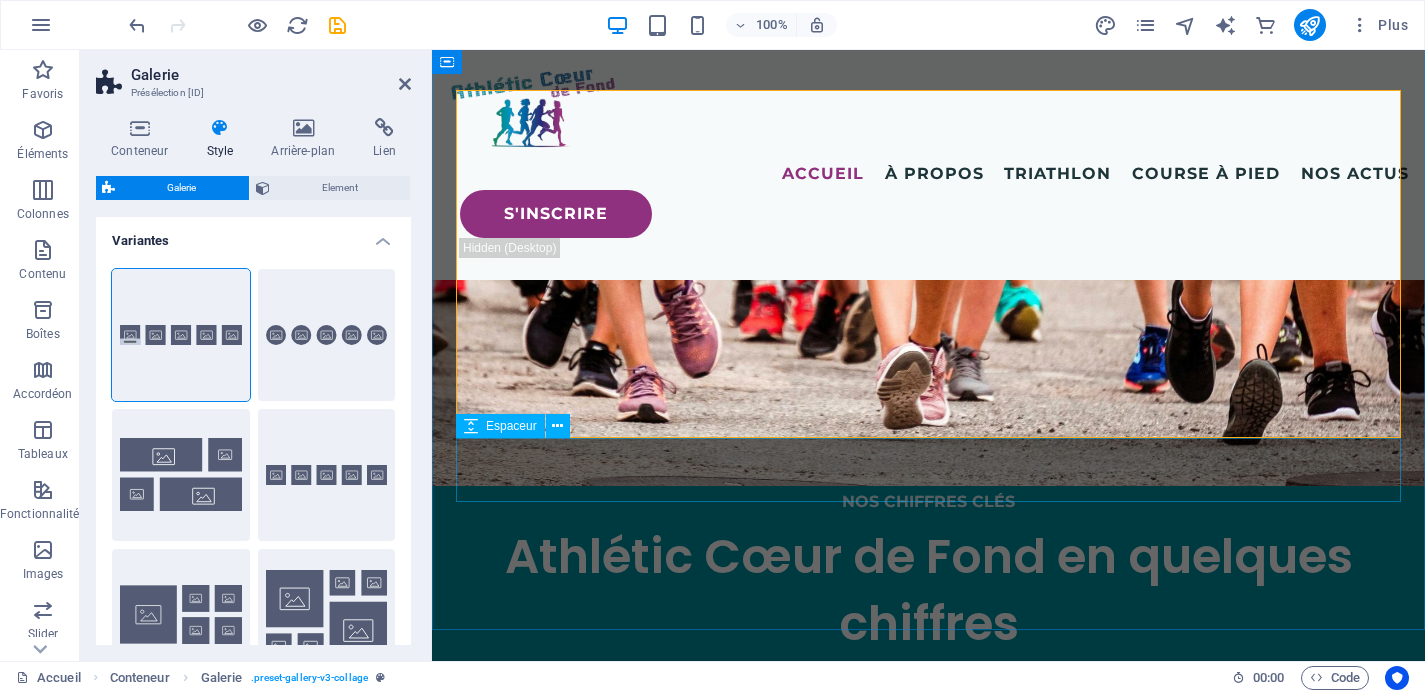 scroll, scrollTop: 6581, scrollLeft: 0, axis: vertical 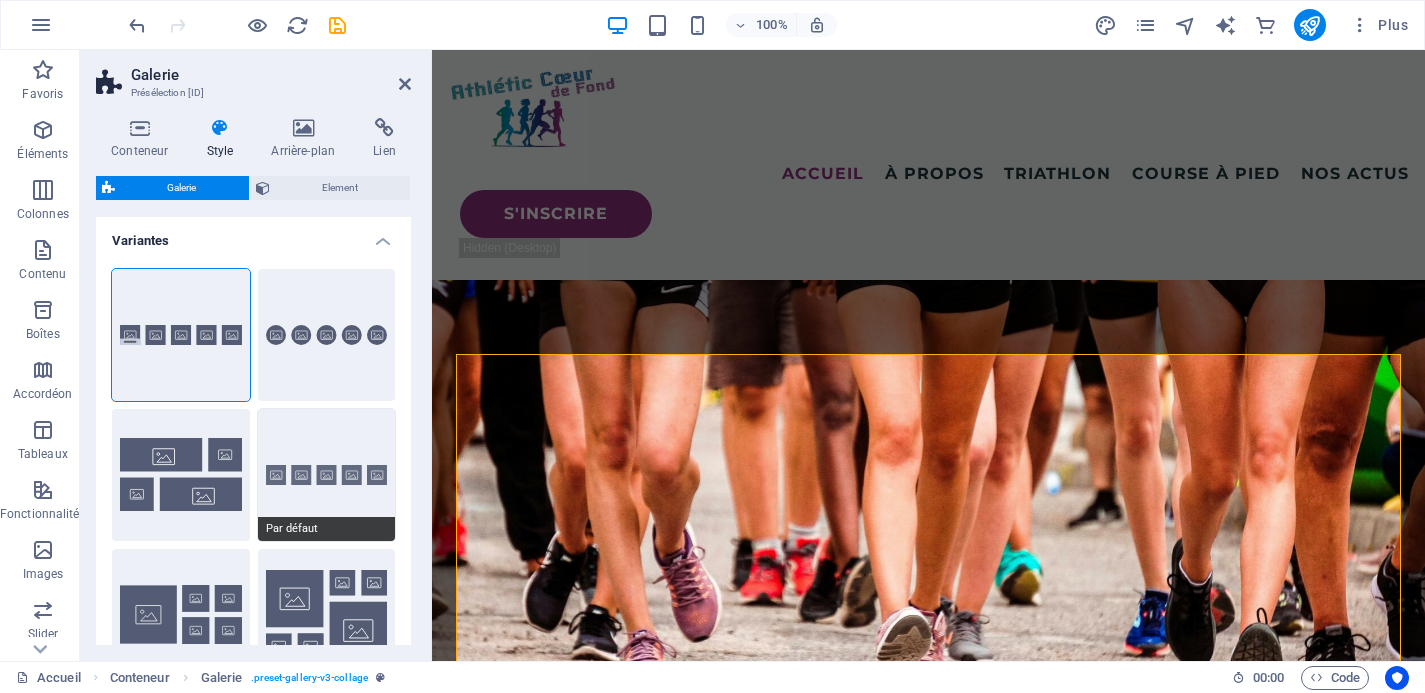 click on "Par défaut" at bounding box center [327, 475] 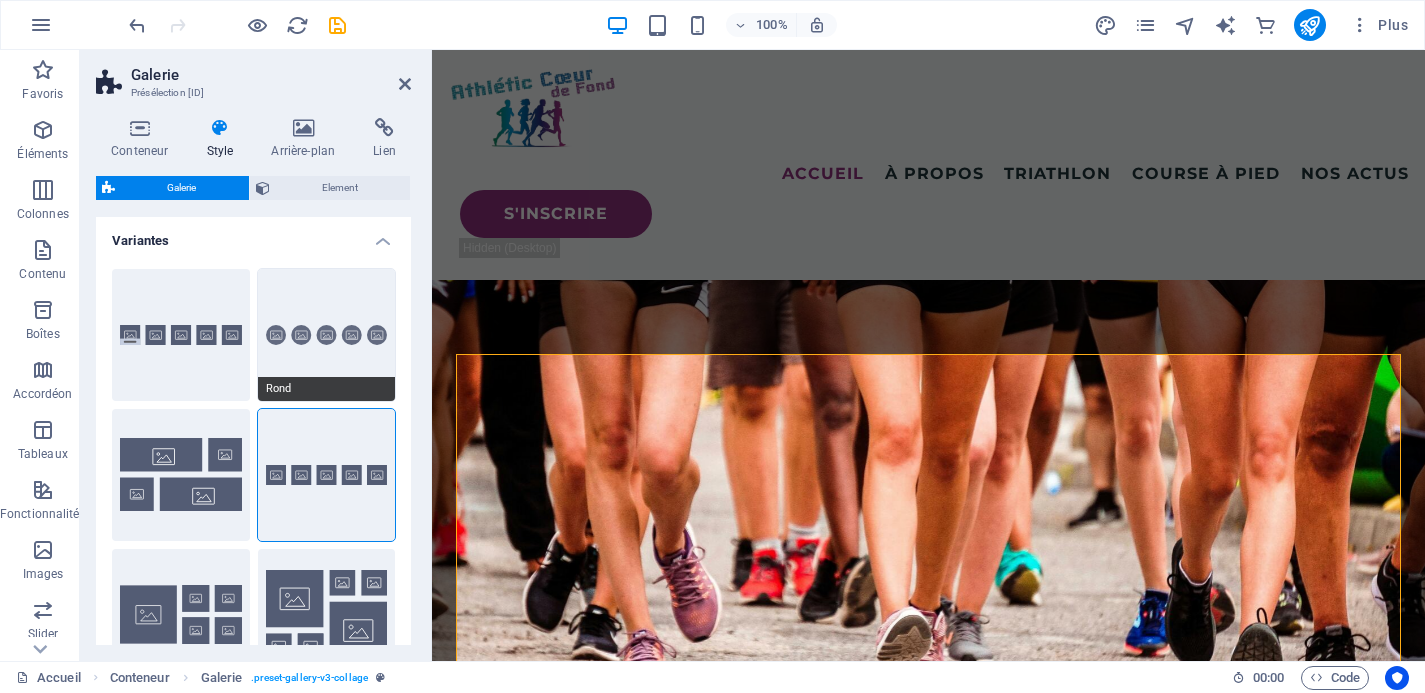 click on "Rond" at bounding box center [327, 335] 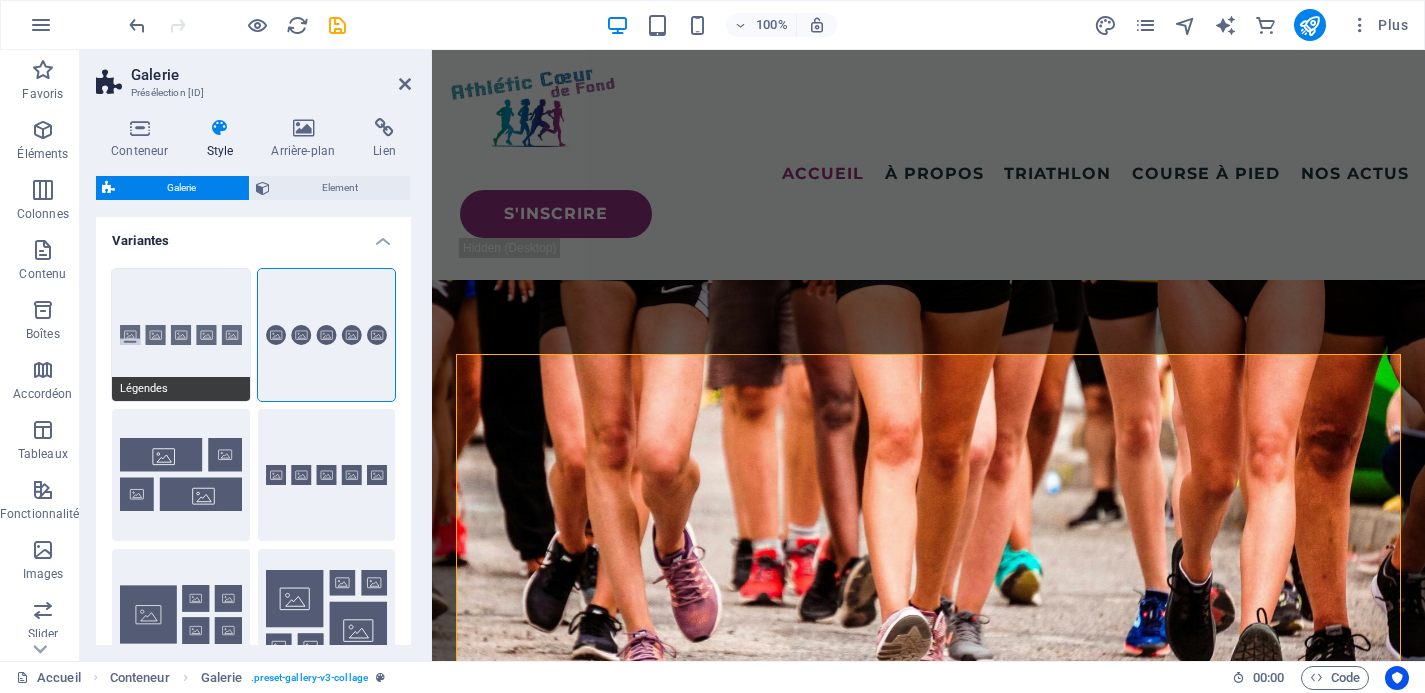 click on "Légendes" at bounding box center [181, 335] 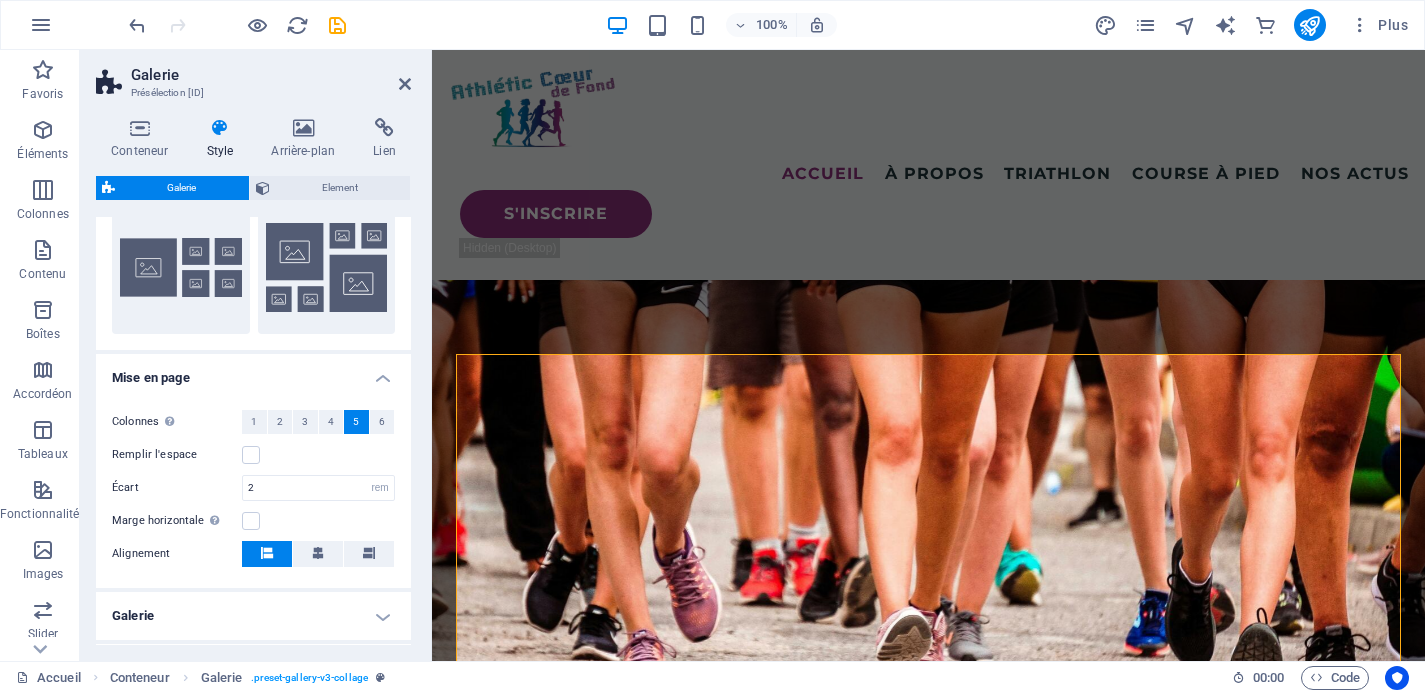 scroll, scrollTop: 348, scrollLeft: 0, axis: vertical 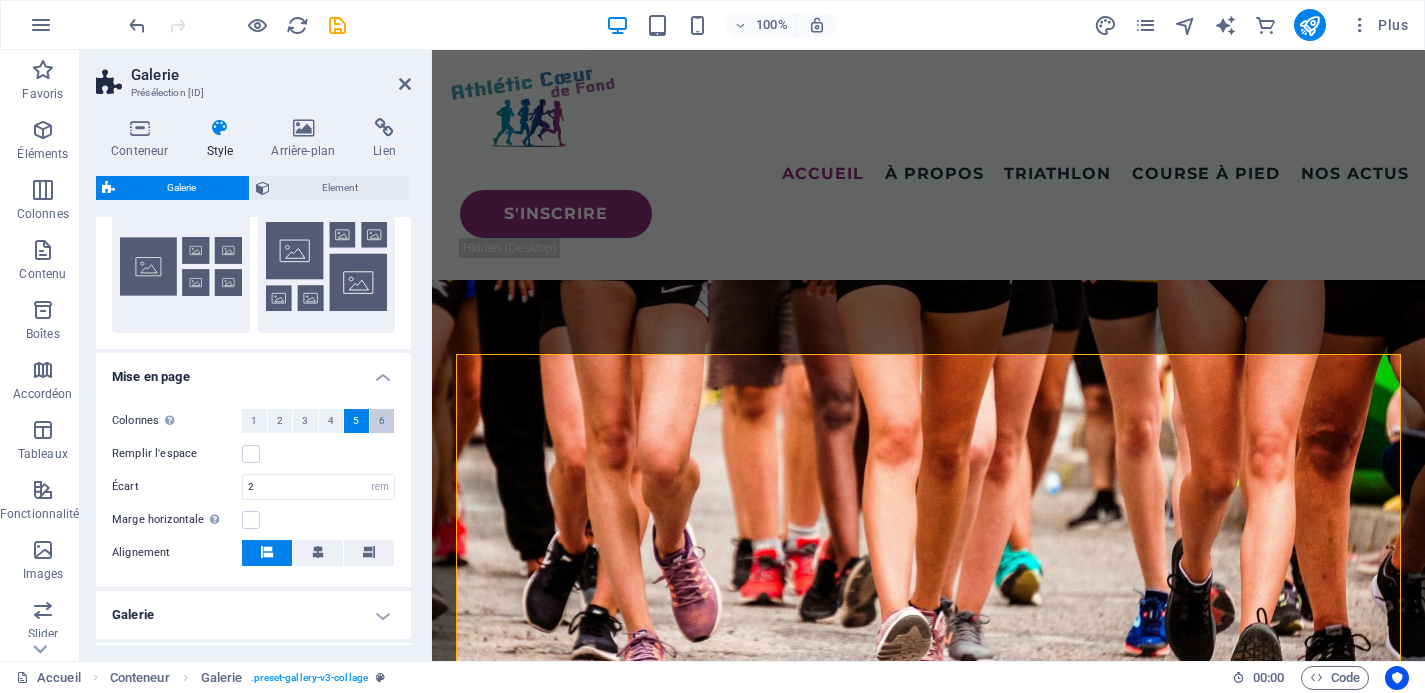 click on "6" at bounding box center (382, 421) 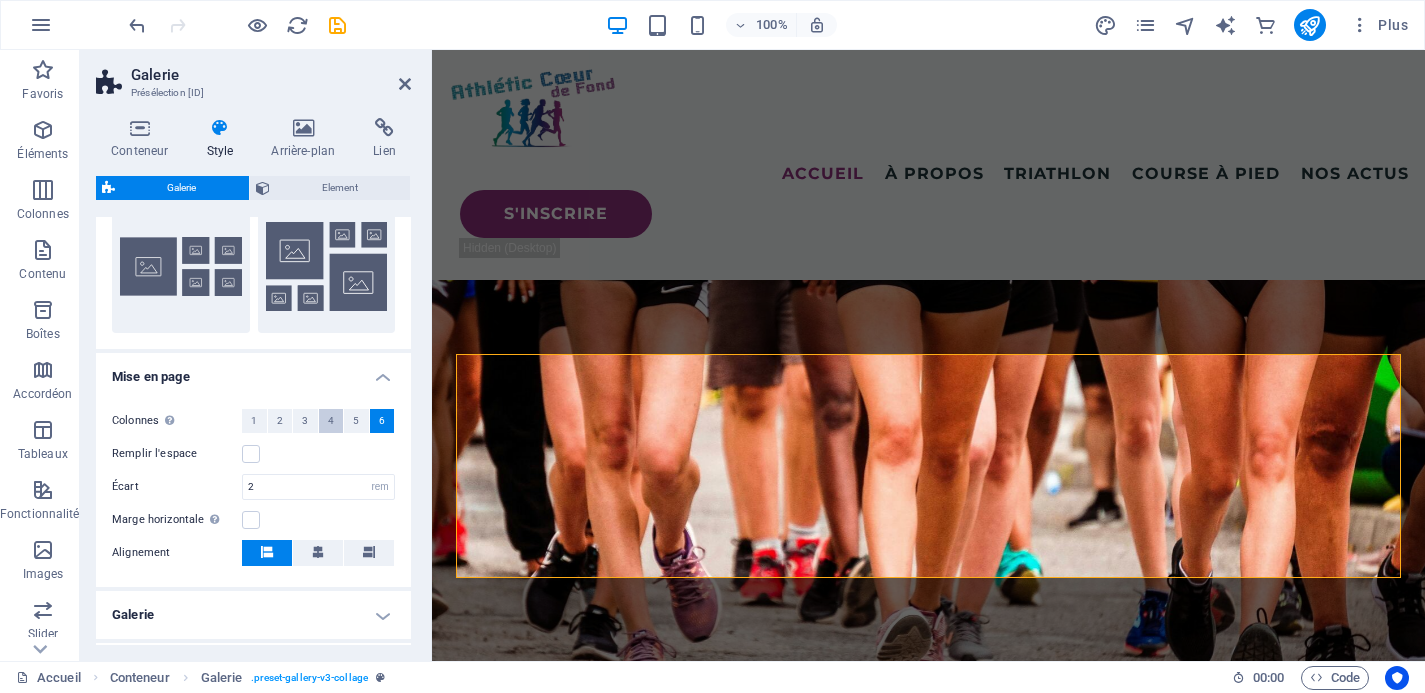 click on "4" at bounding box center (331, 421) 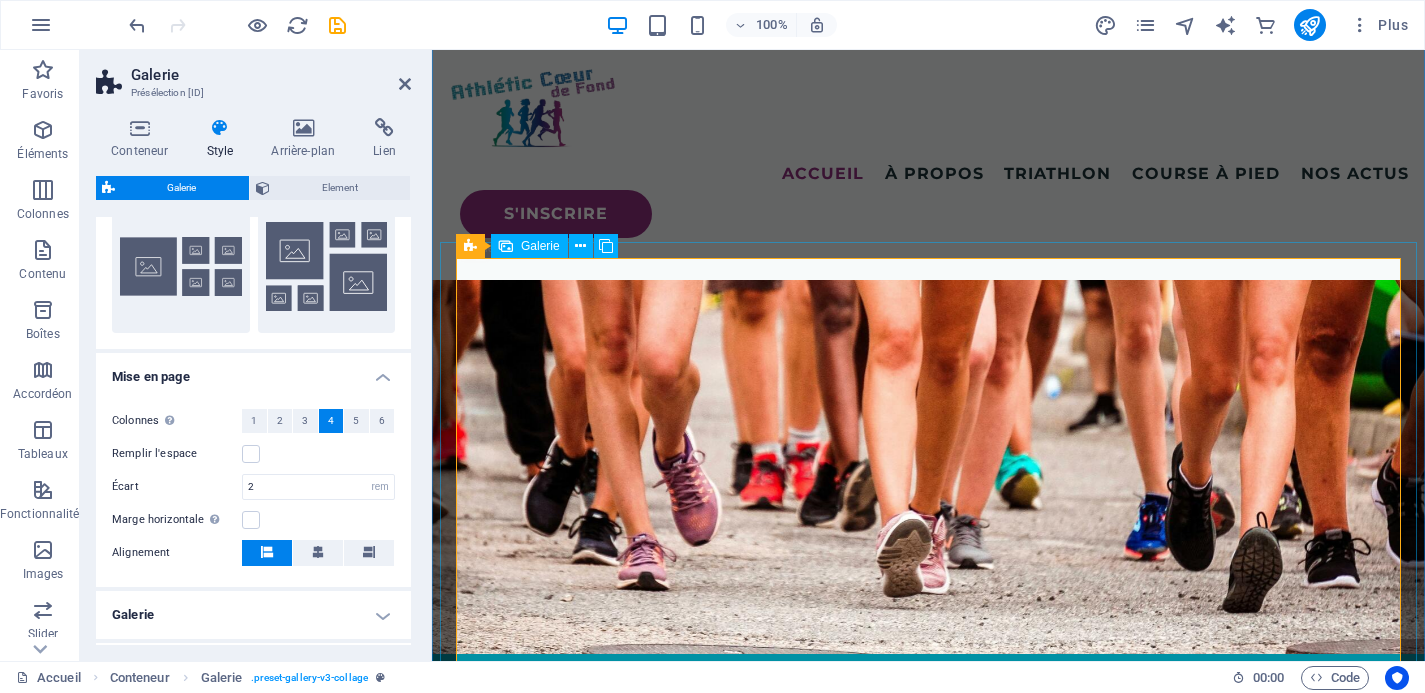 scroll, scrollTop: 6725, scrollLeft: 0, axis: vertical 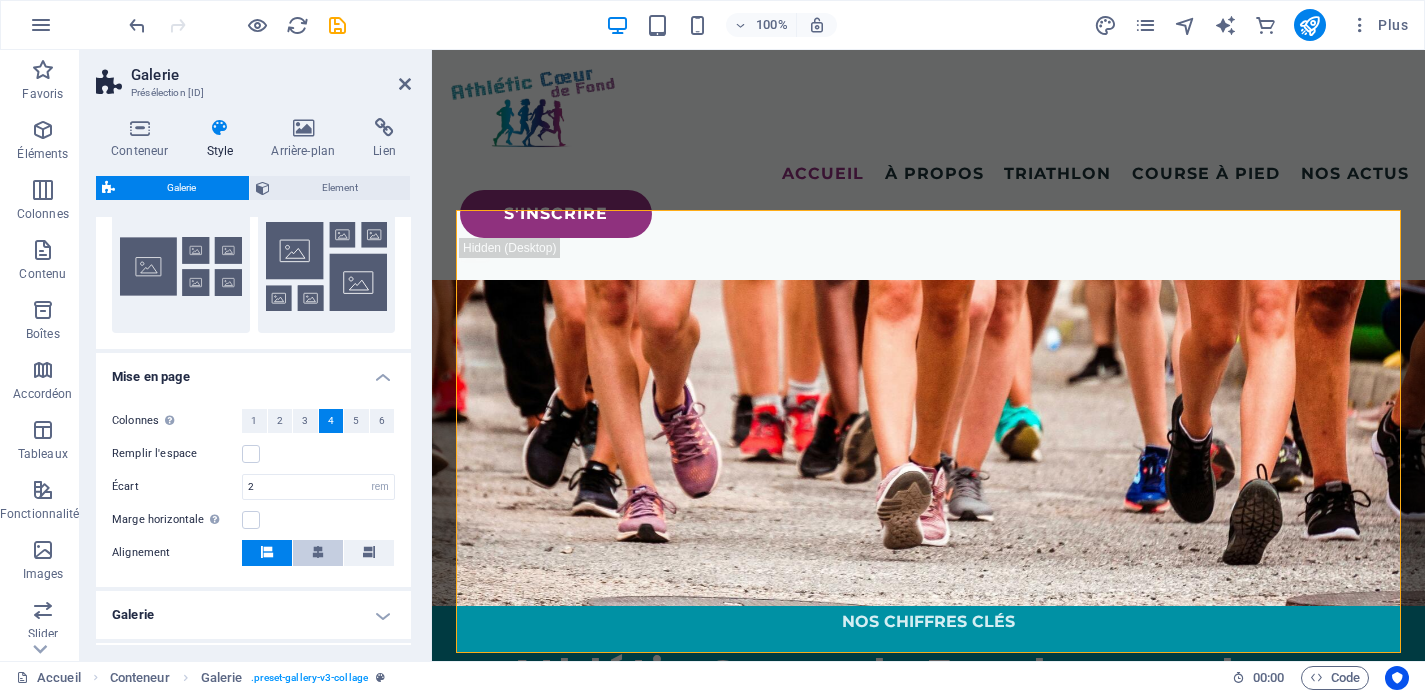 click at bounding box center [318, 552] 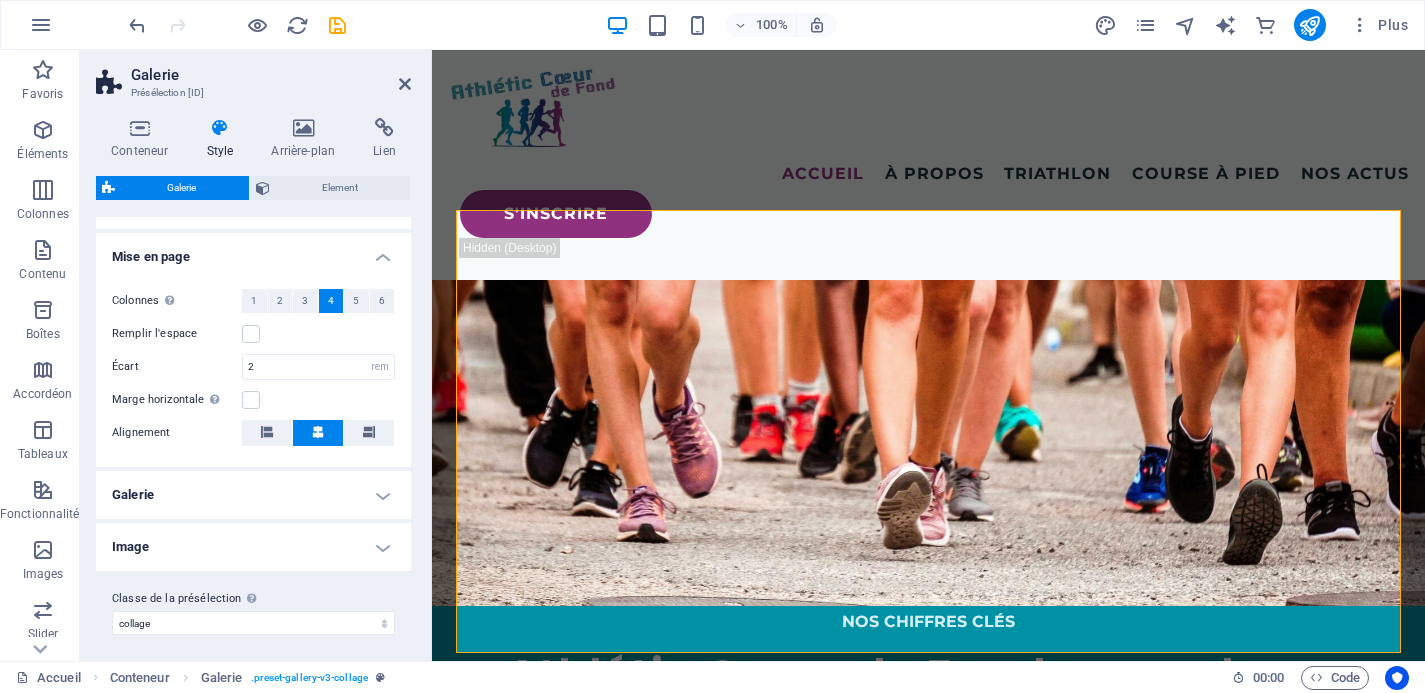 scroll, scrollTop: 473, scrollLeft: 0, axis: vertical 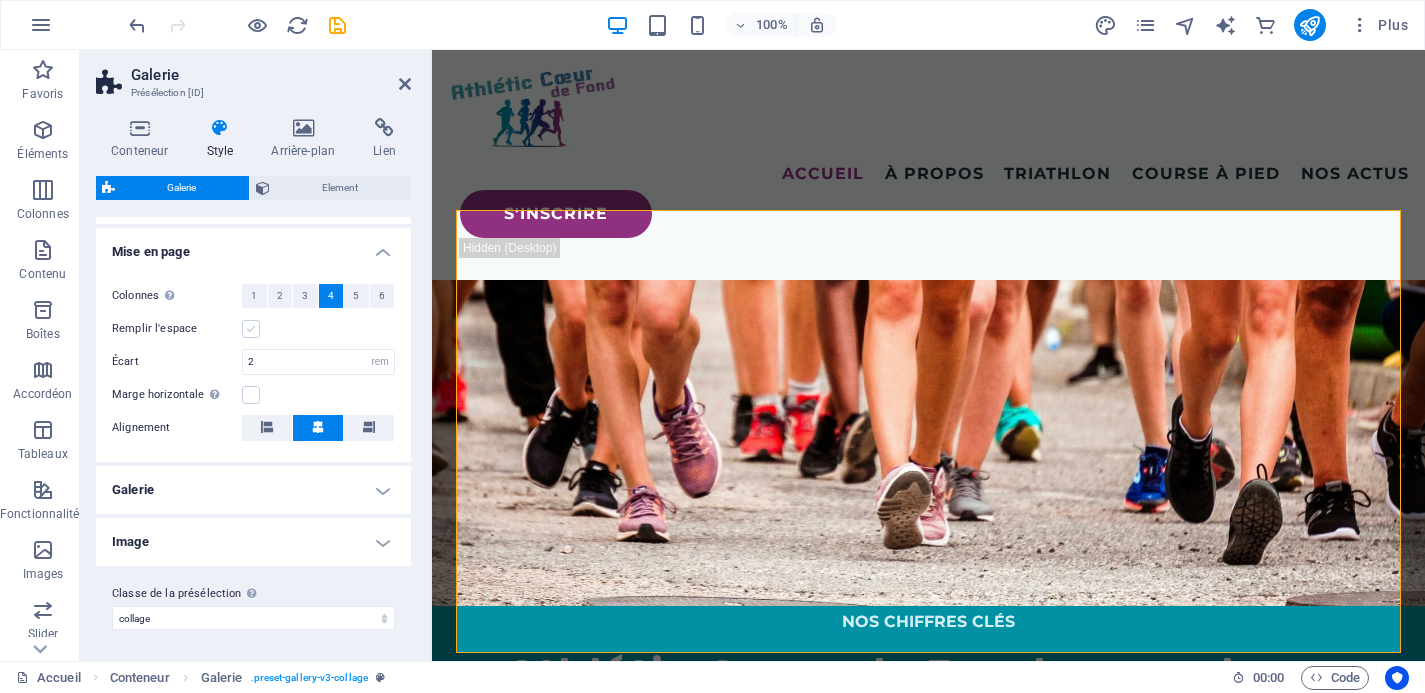 click at bounding box center [251, 329] 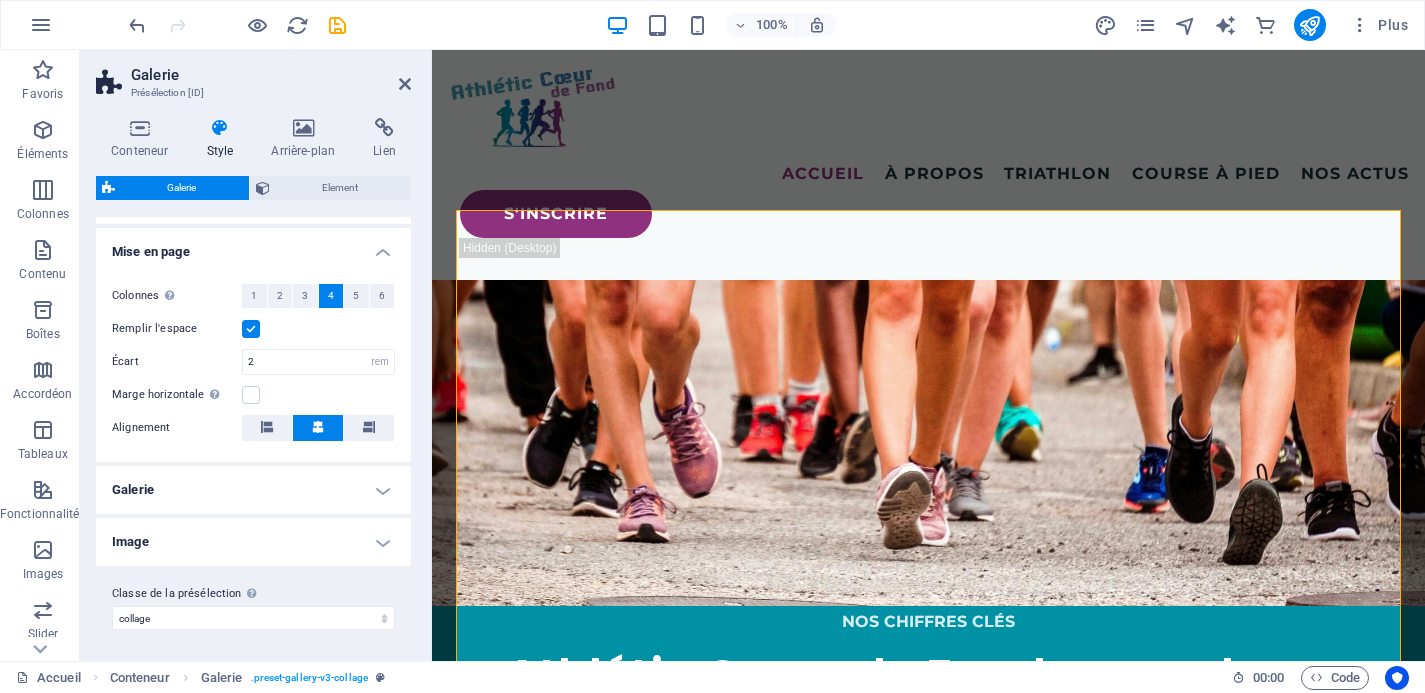 click at bounding box center [251, 329] 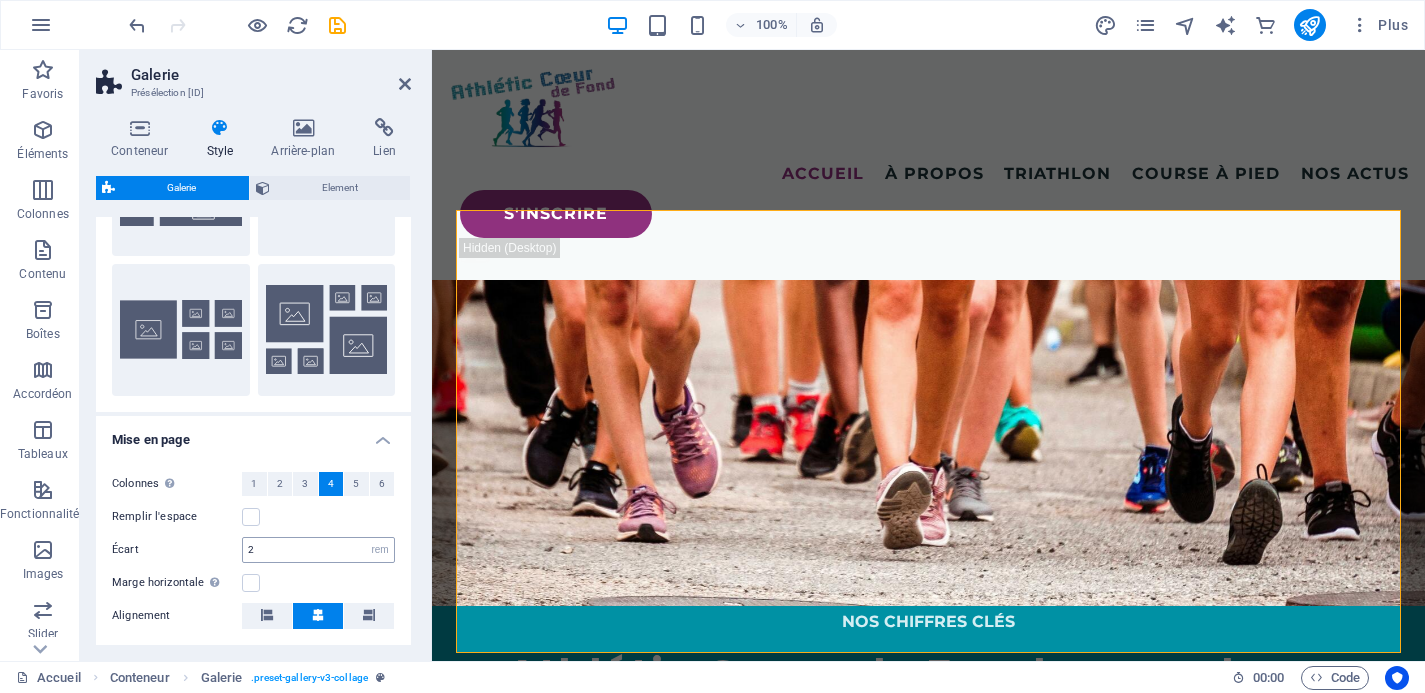 scroll, scrollTop: 0, scrollLeft: 0, axis: both 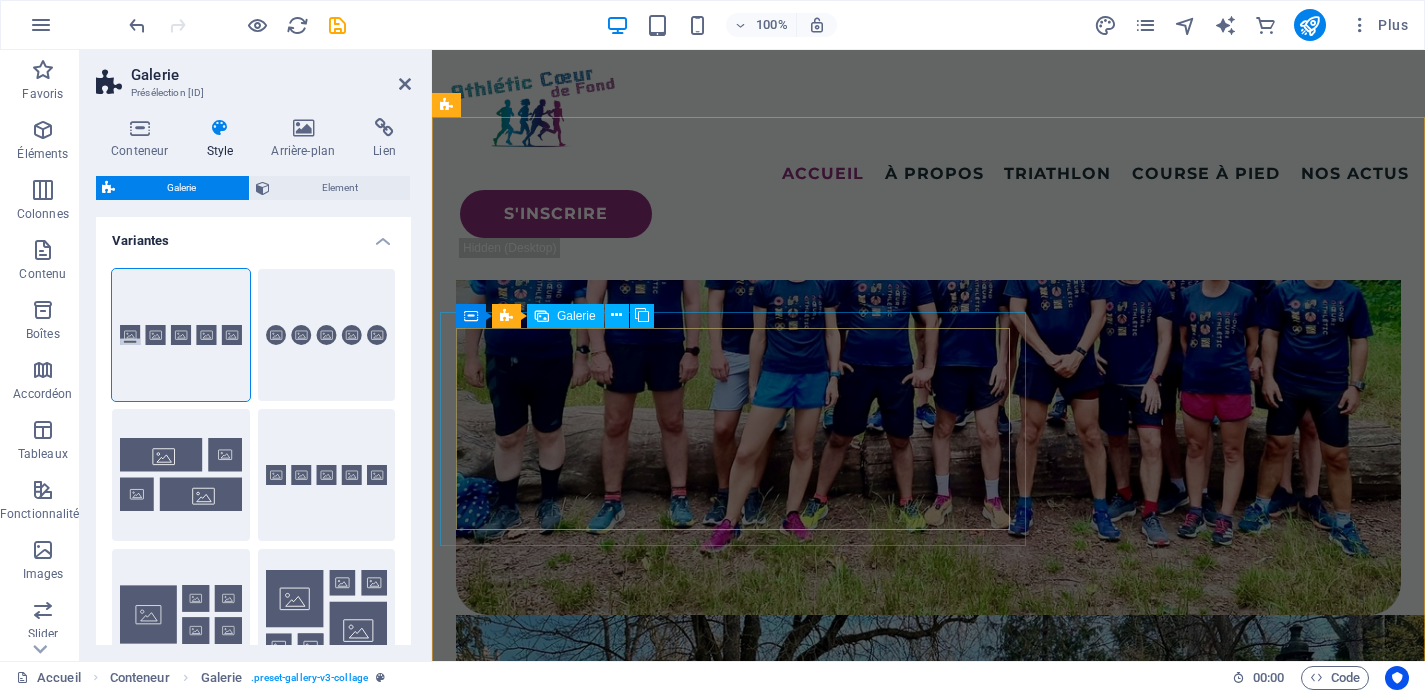 click at bounding box center (1539, 5022) 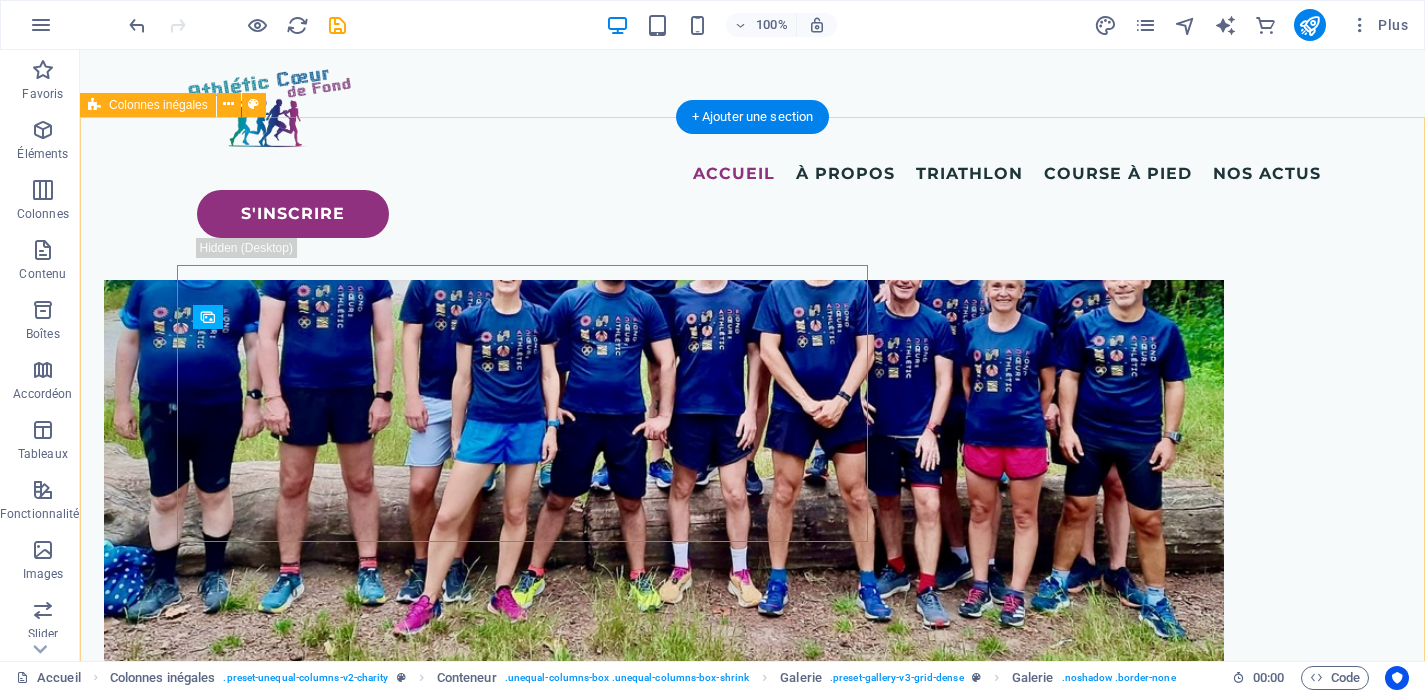 scroll, scrollTop: 5254, scrollLeft: 0, axis: vertical 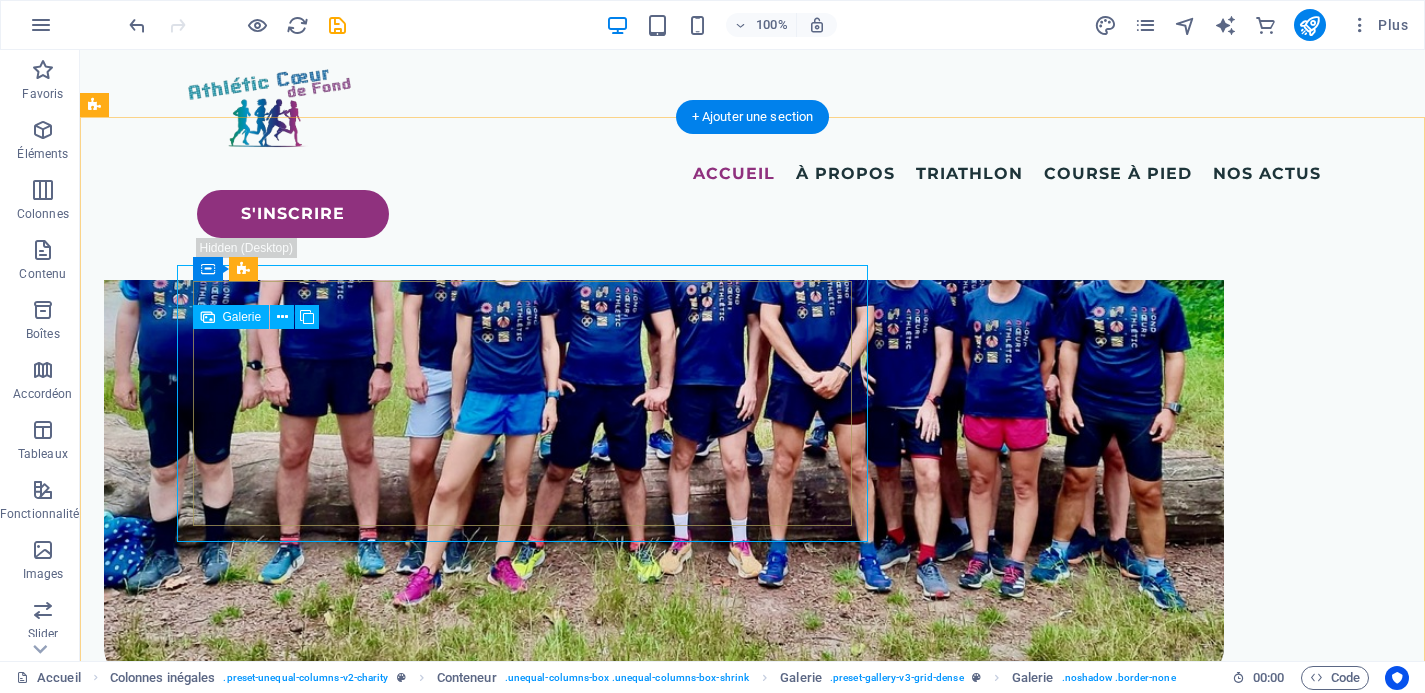 click at bounding box center [1468, 6701] 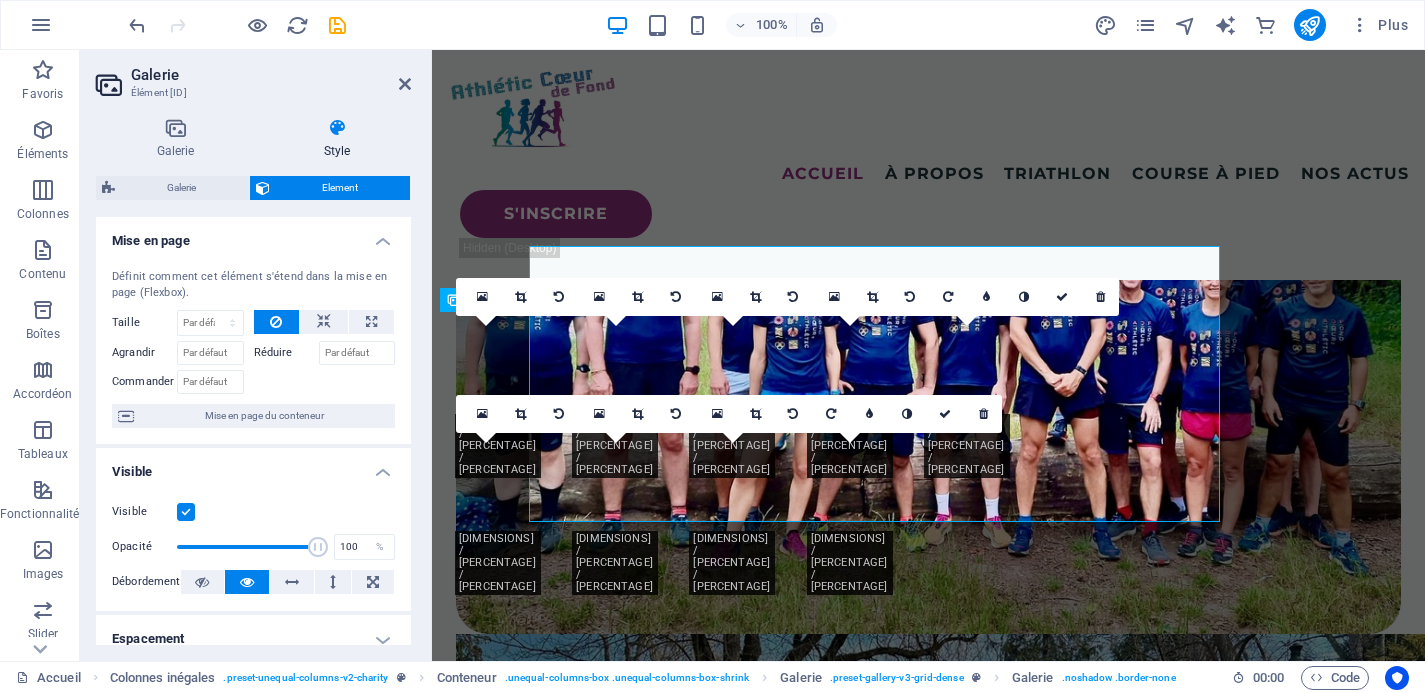 scroll, scrollTop: 5273, scrollLeft: 0, axis: vertical 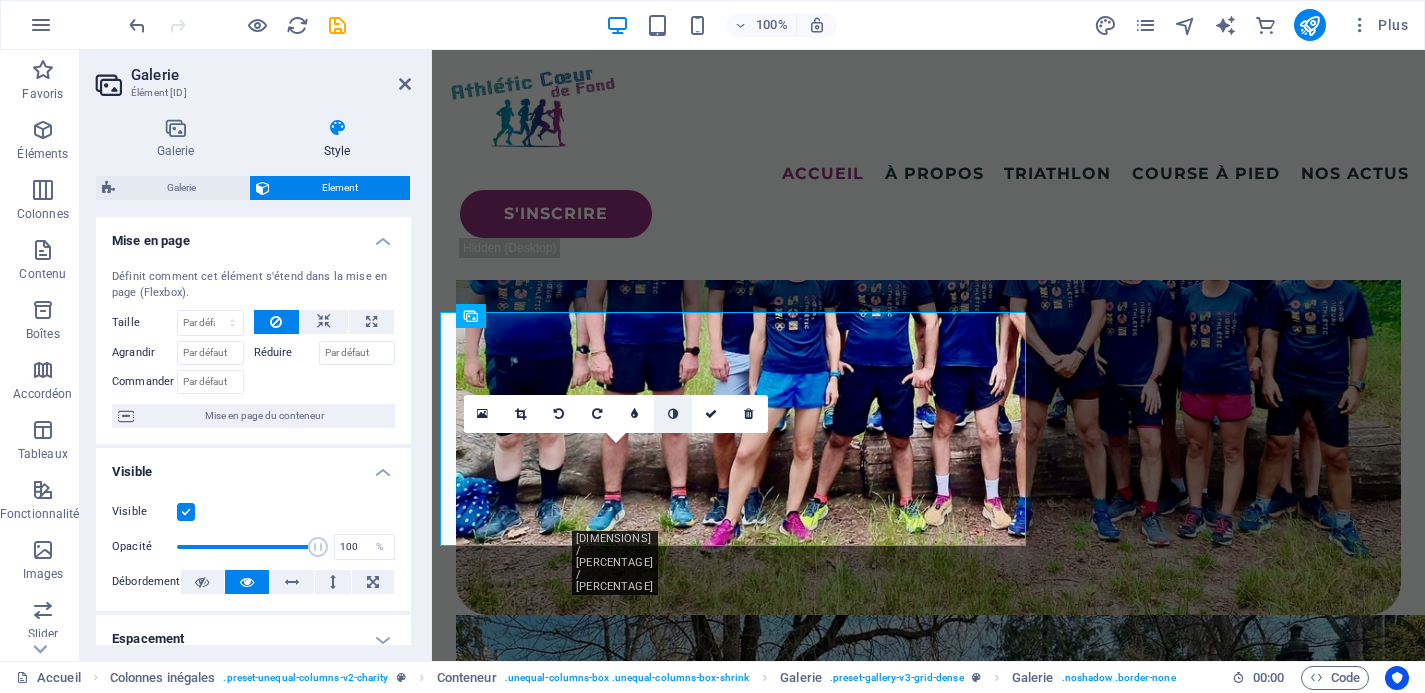 click at bounding box center [673, 414] 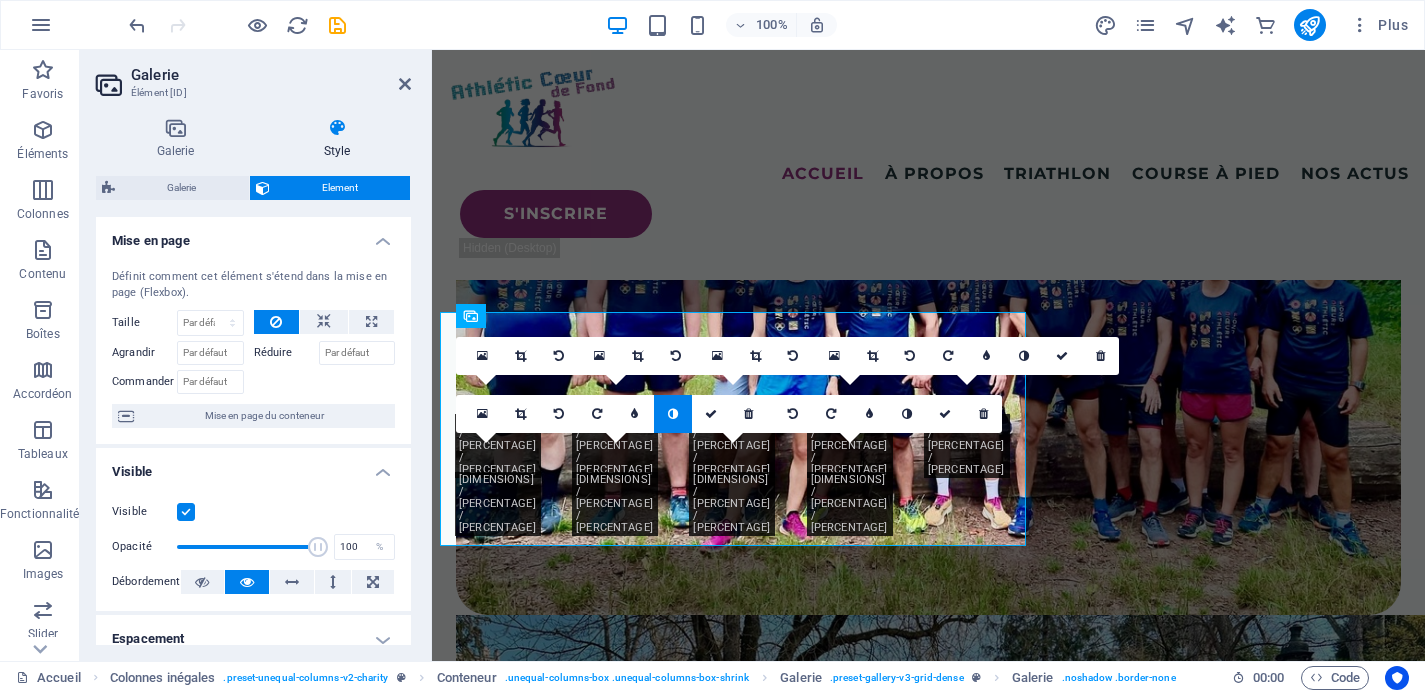click at bounding box center [673, 414] 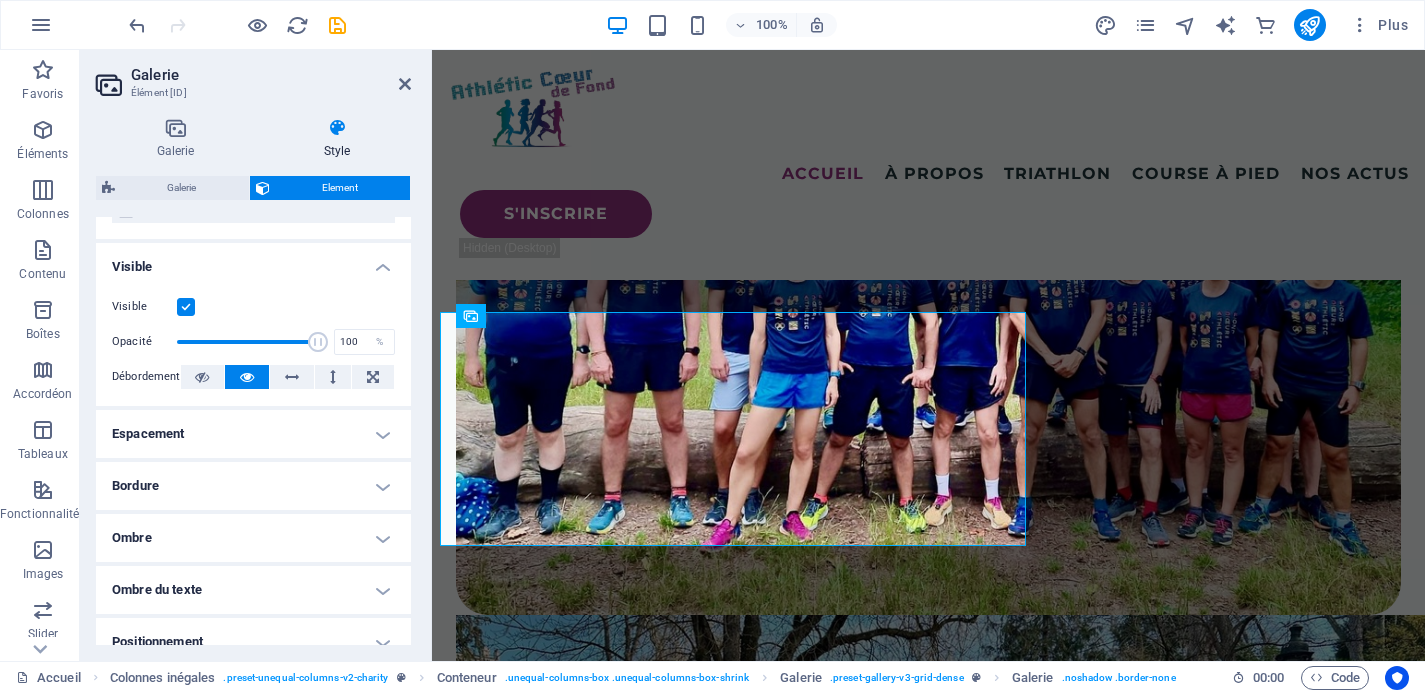 scroll, scrollTop: 323, scrollLeft: 0, axis: vertical 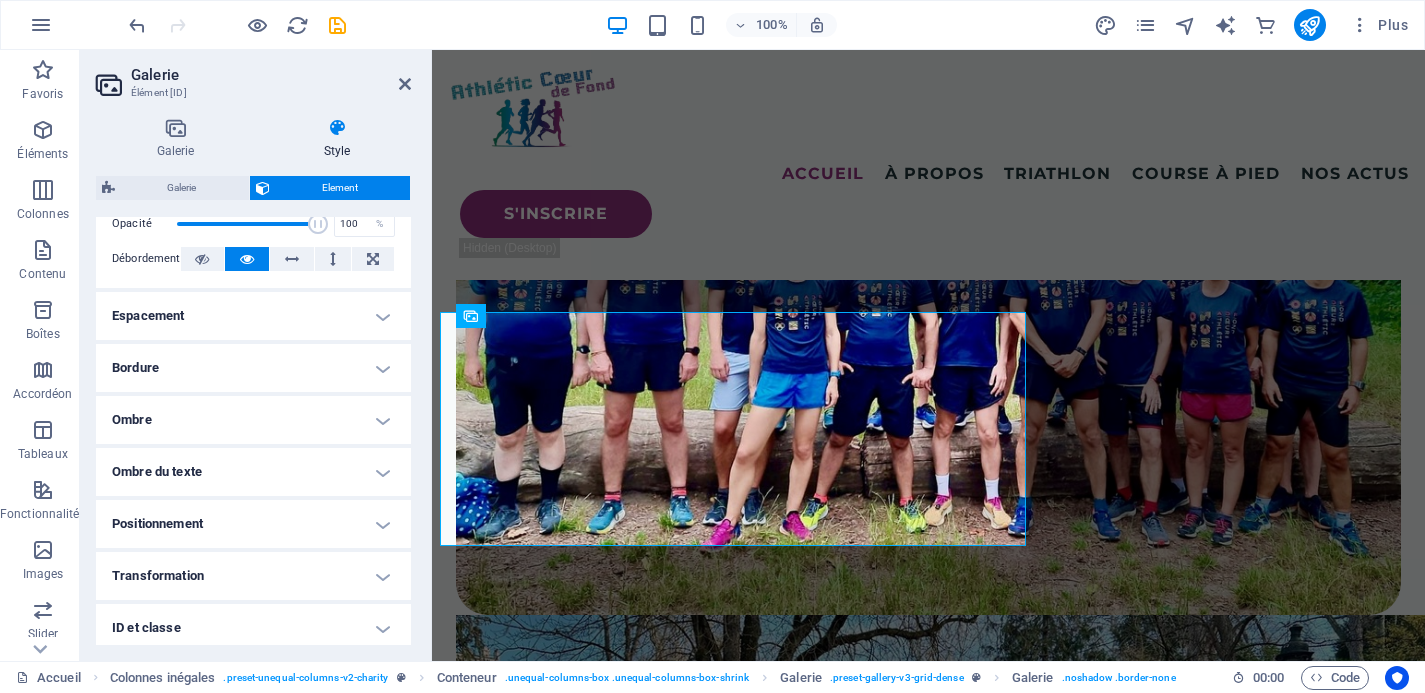 click on "Positionnement" at bounding box center [253, 524] 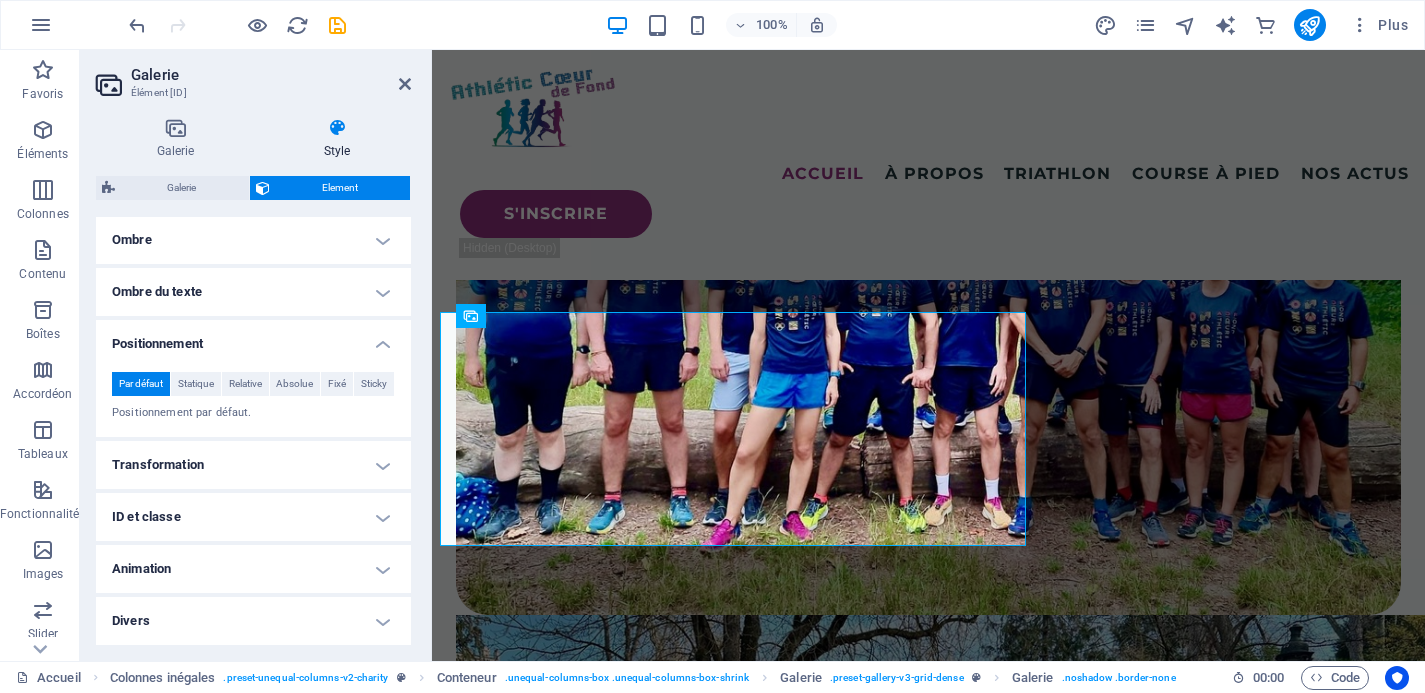 scroll, scrollTop: 1, scrollLeft: 0, axis: vertical 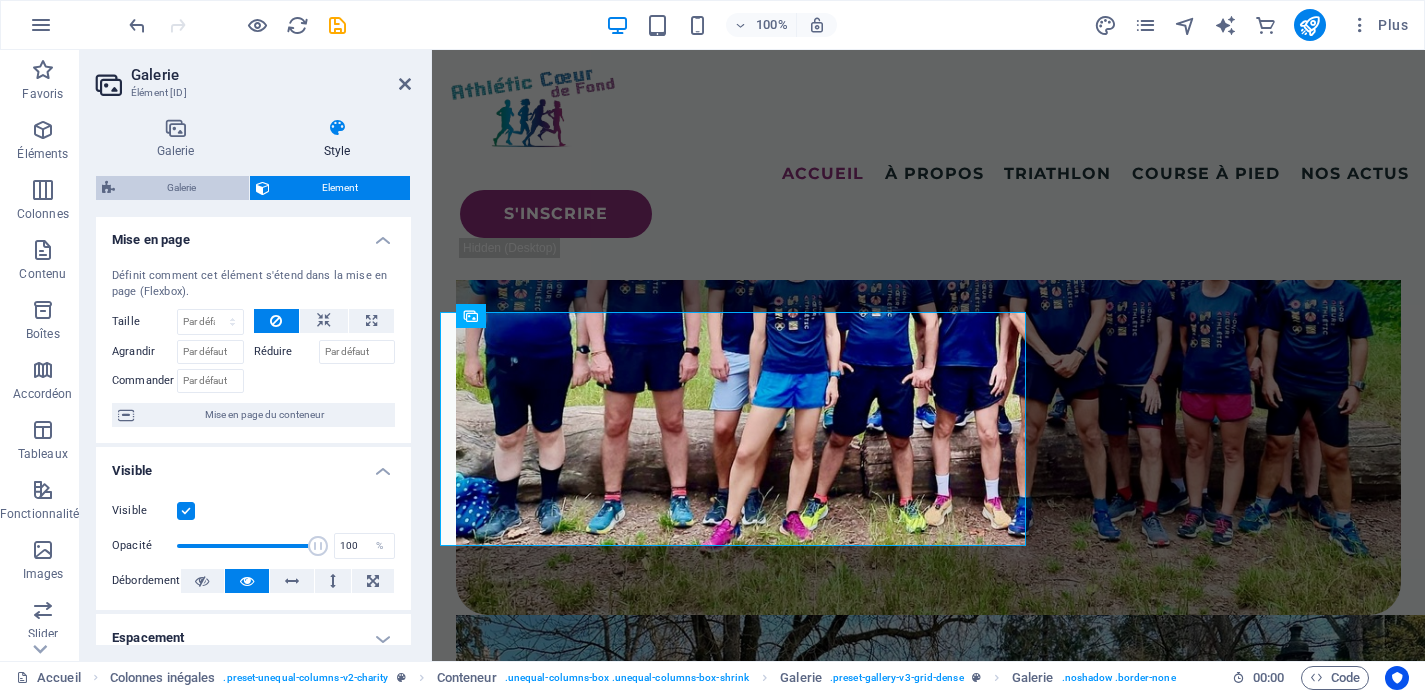 click on "Galerie" at bounding box center (182, 188) 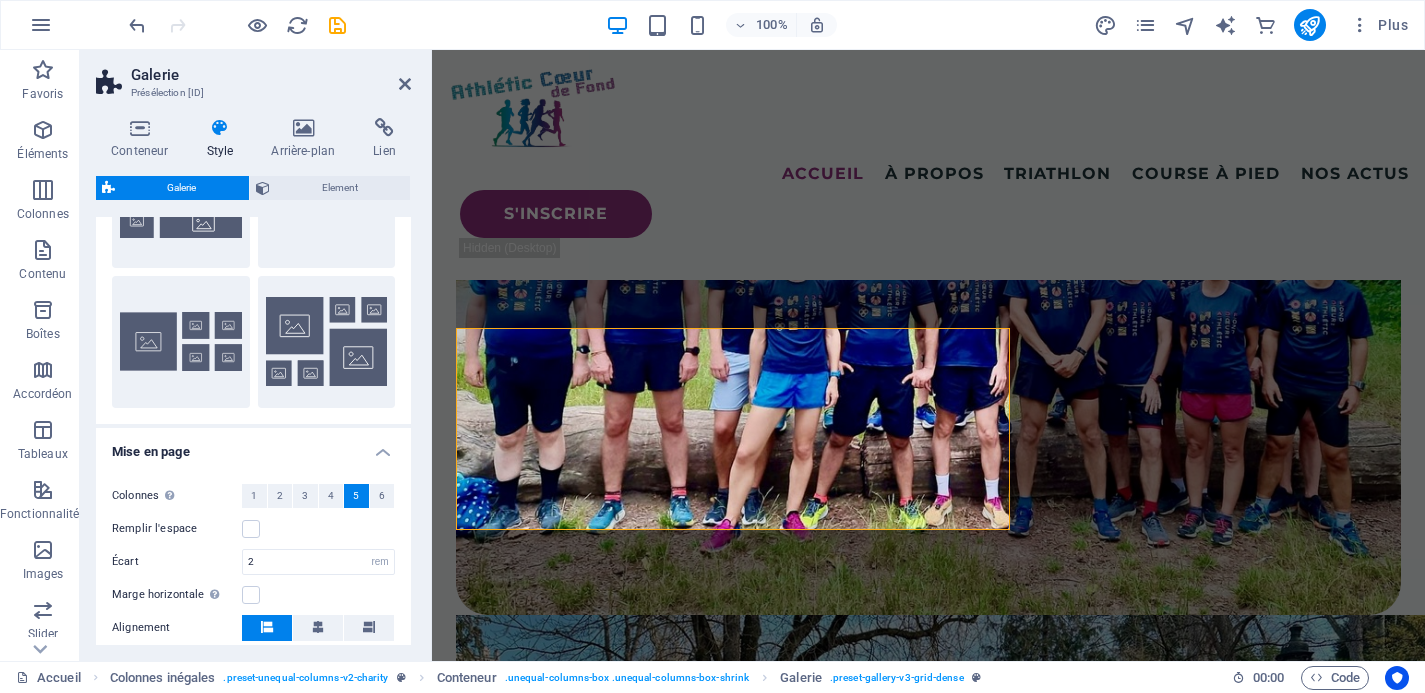 scroll, scrollTop: 473, scrollLeft: 0, axis: vertical 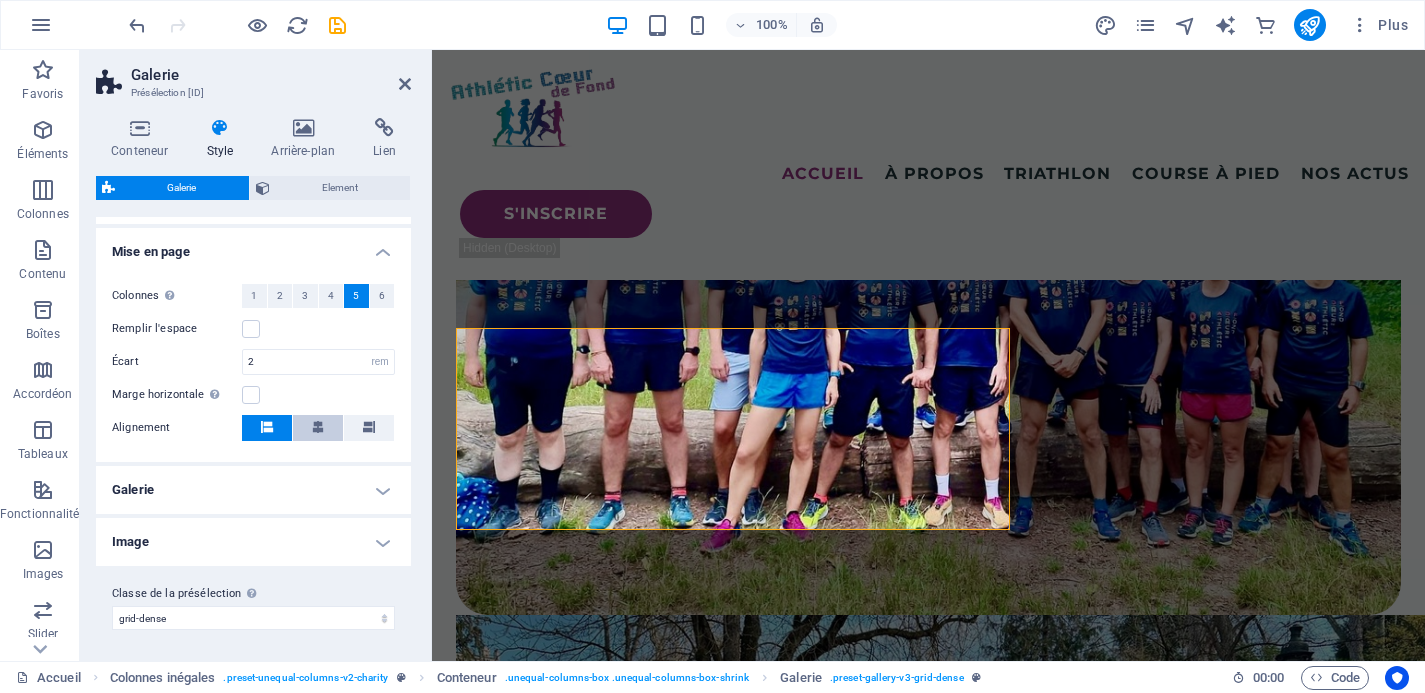 click at bounding box center [318, 427] 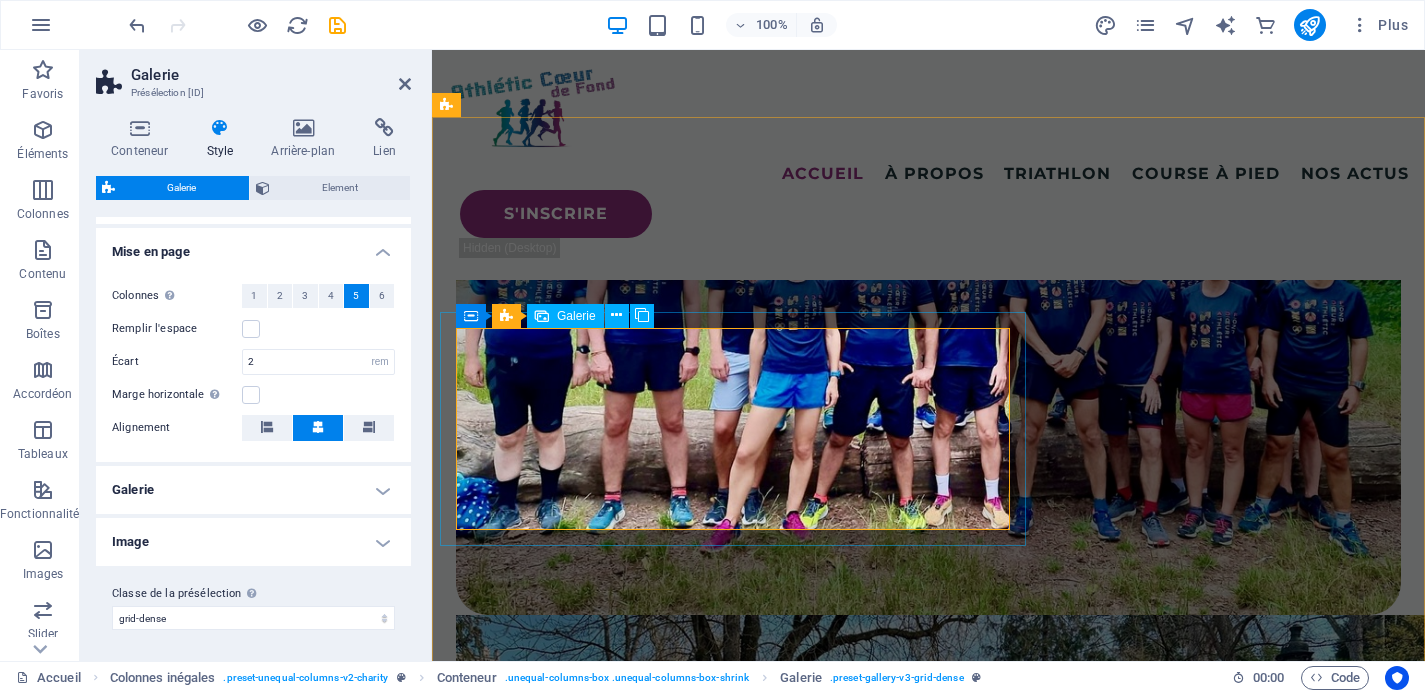 click at bounding box center [928, 5534] 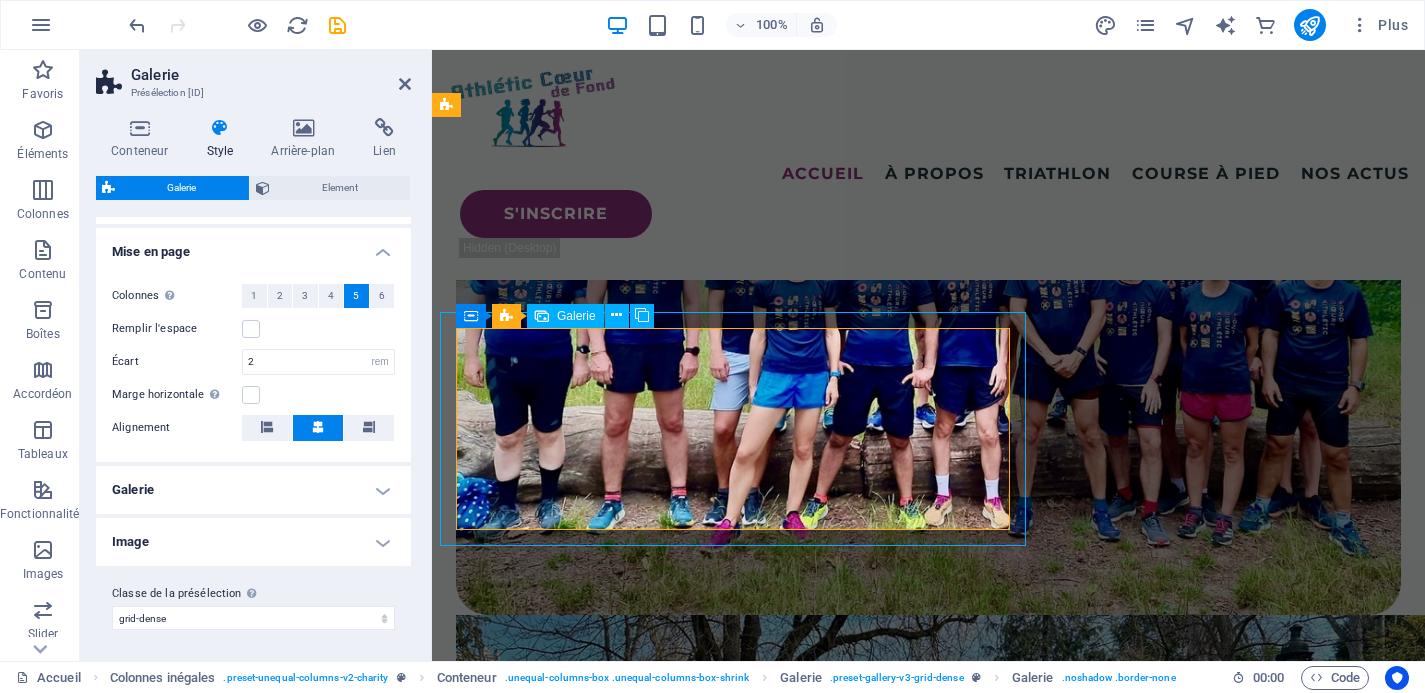 click at bounding box center [928, 5534] 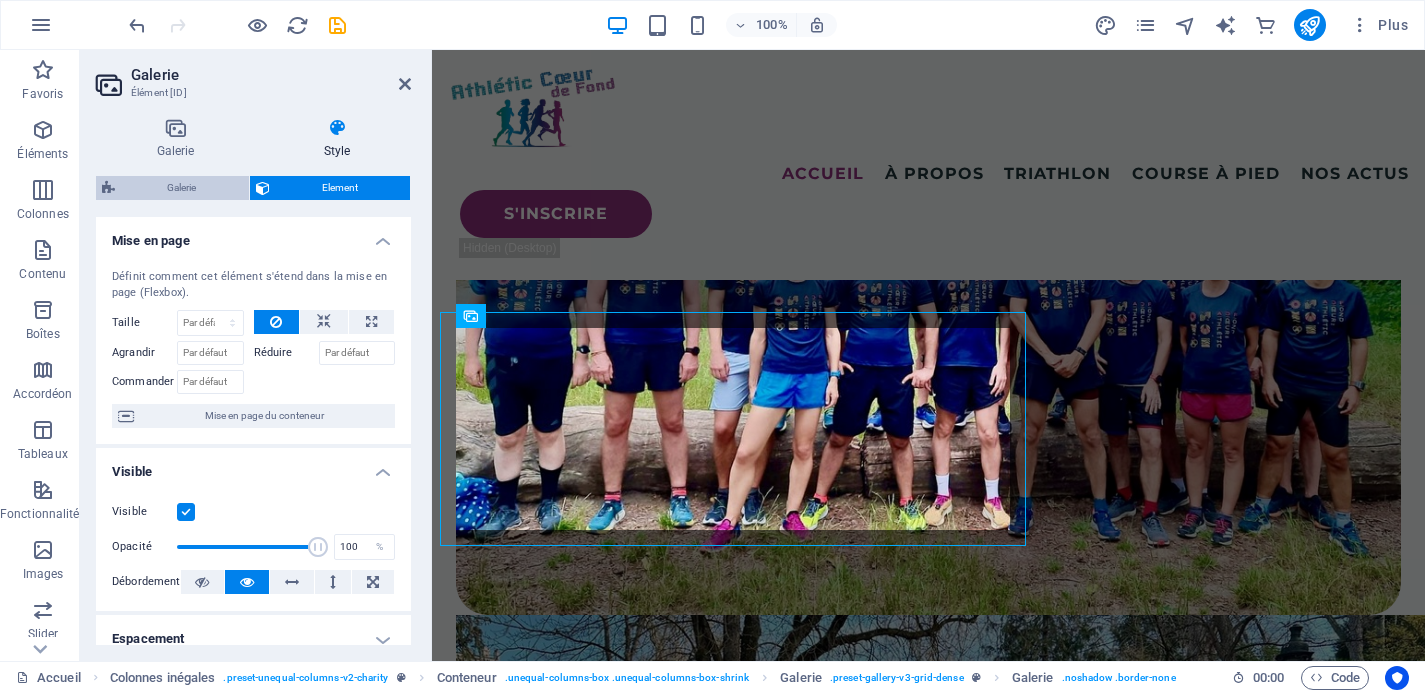 click on "Galerie" at bounding box center (182, 188) 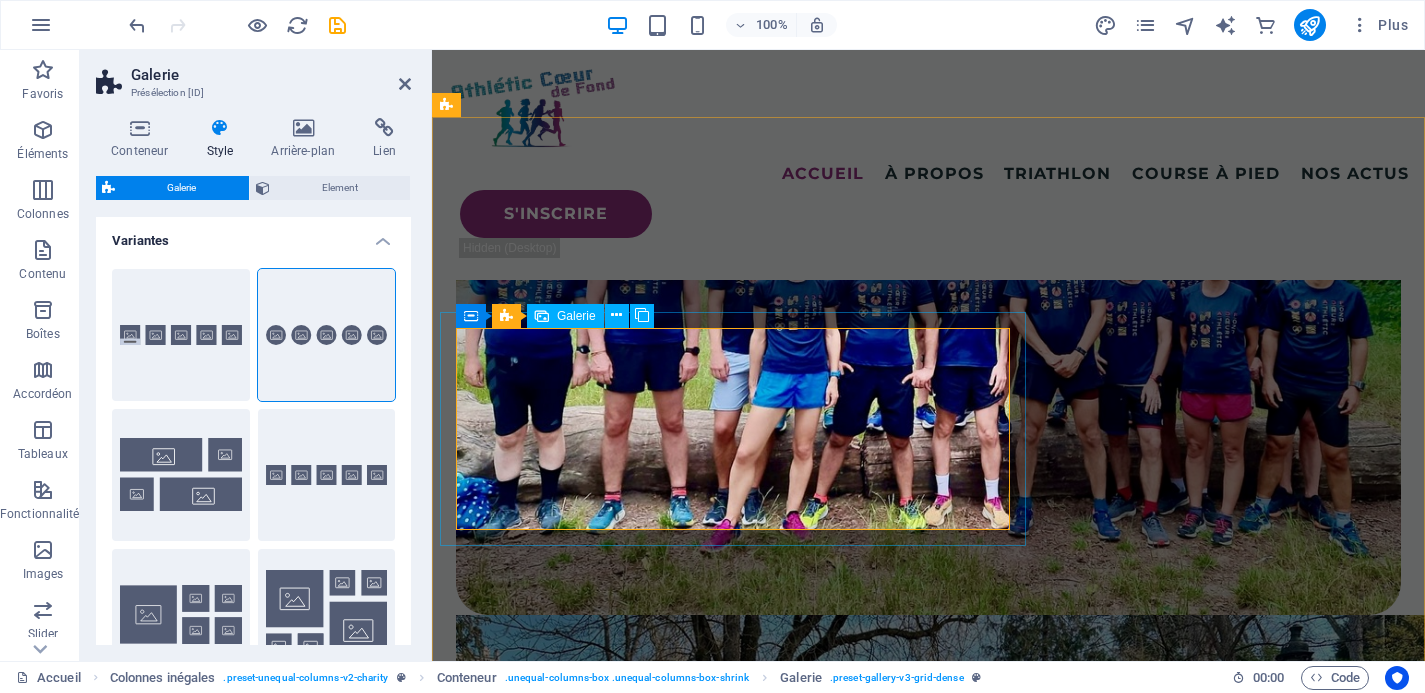 click at bounding box center [952, 5022] 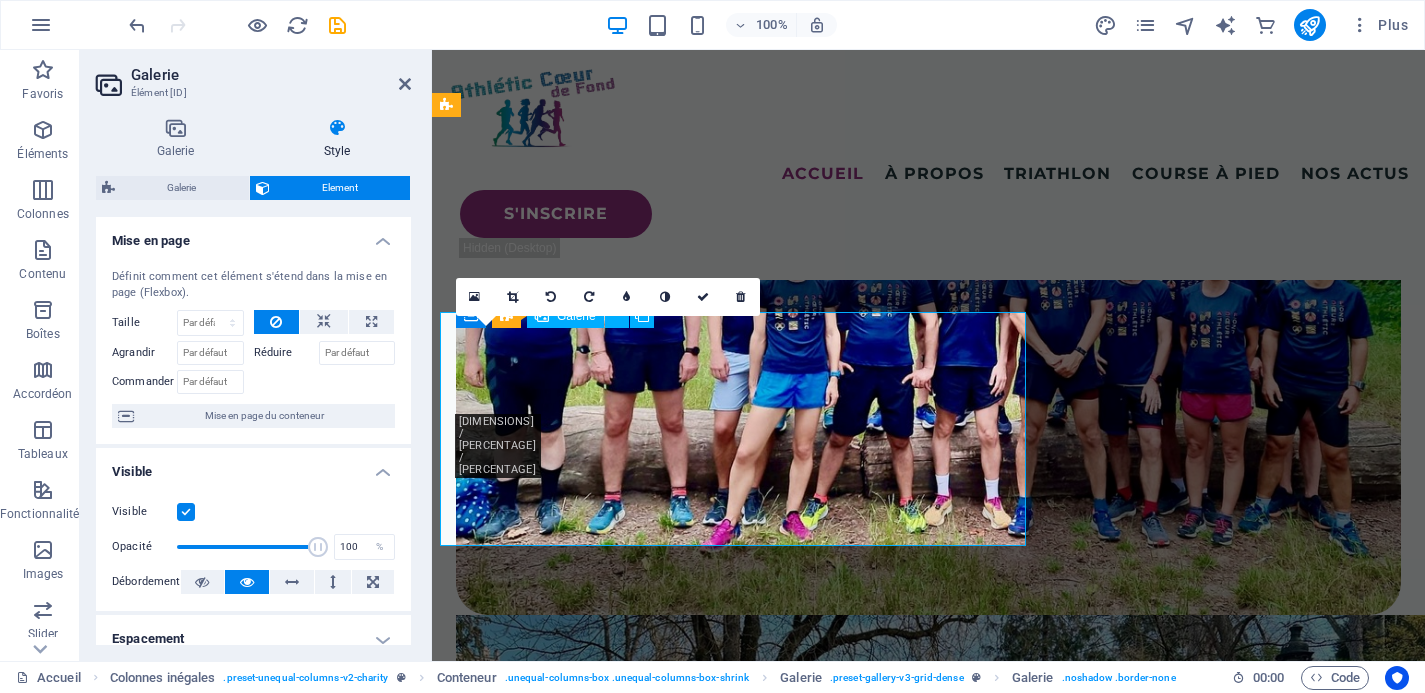 click at bounding box center [952, 5021] 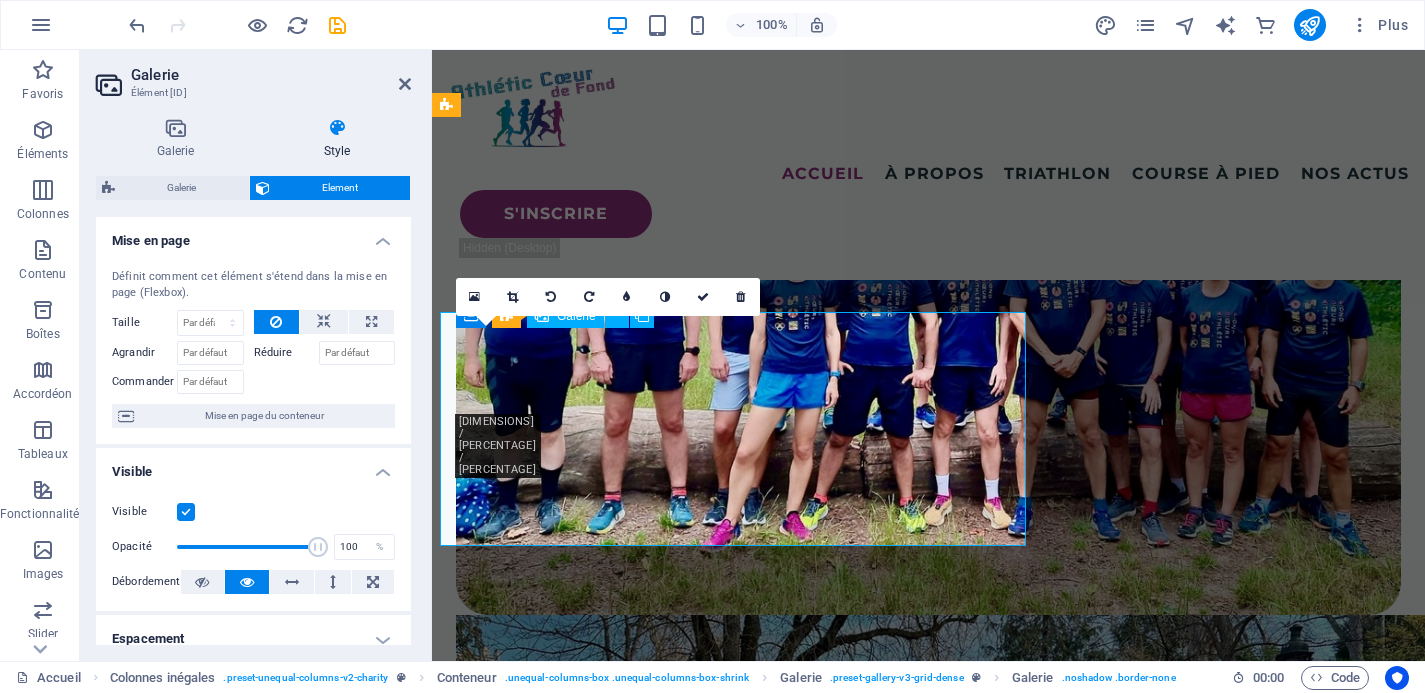 click at bounding box center [952, 5022] 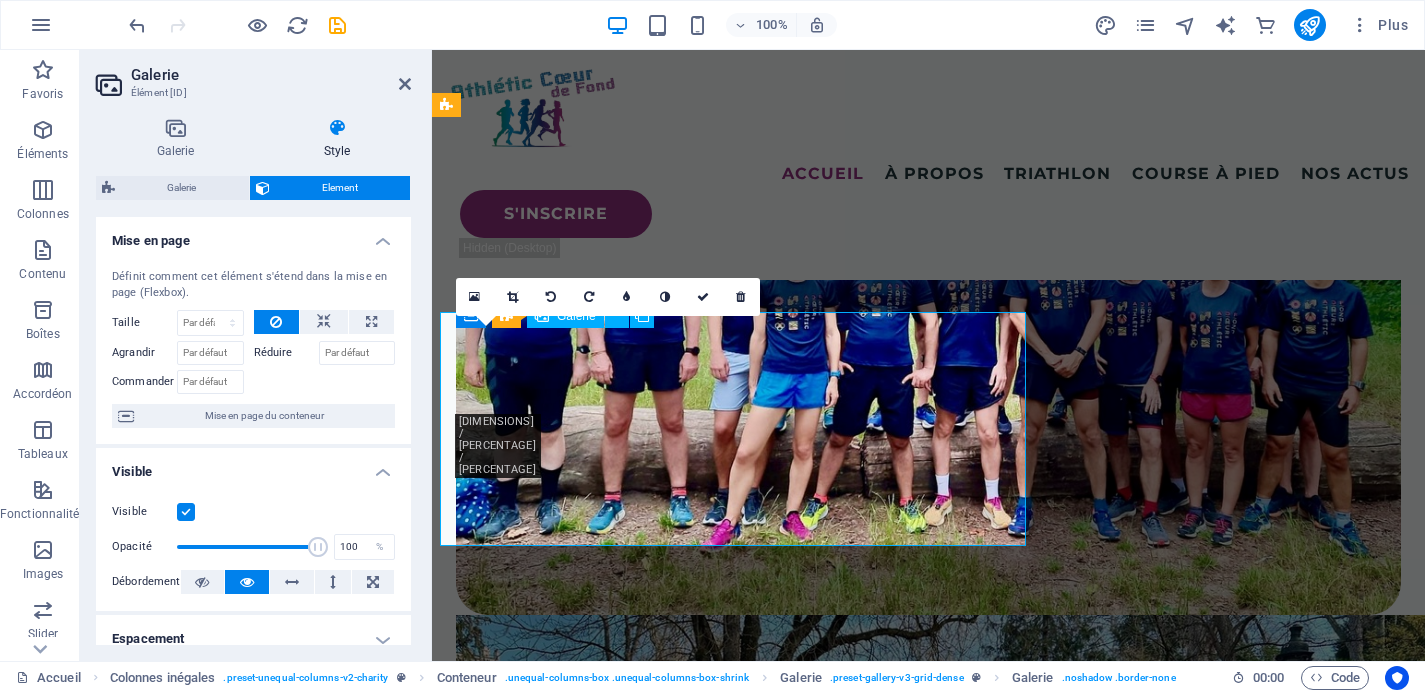 click at bounding box center (952, 5022) 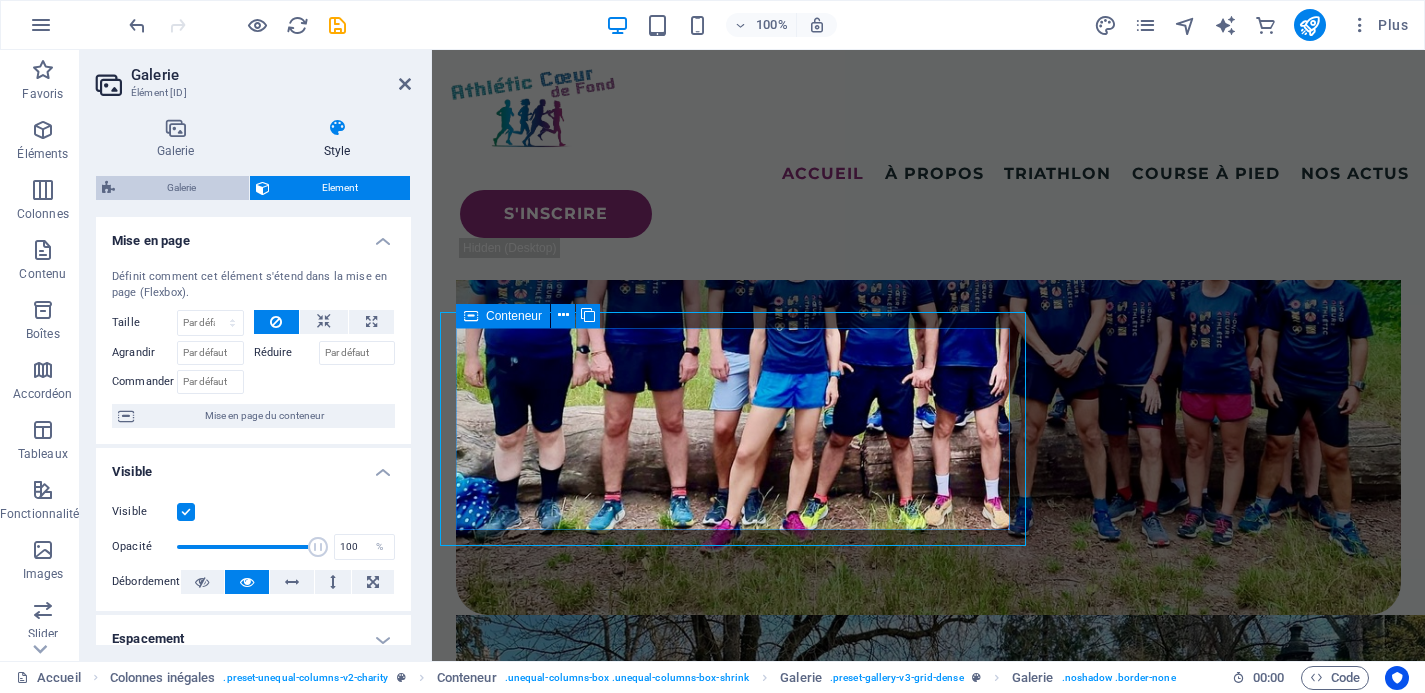 click on "Galerie" at bounding box center (182, 188) 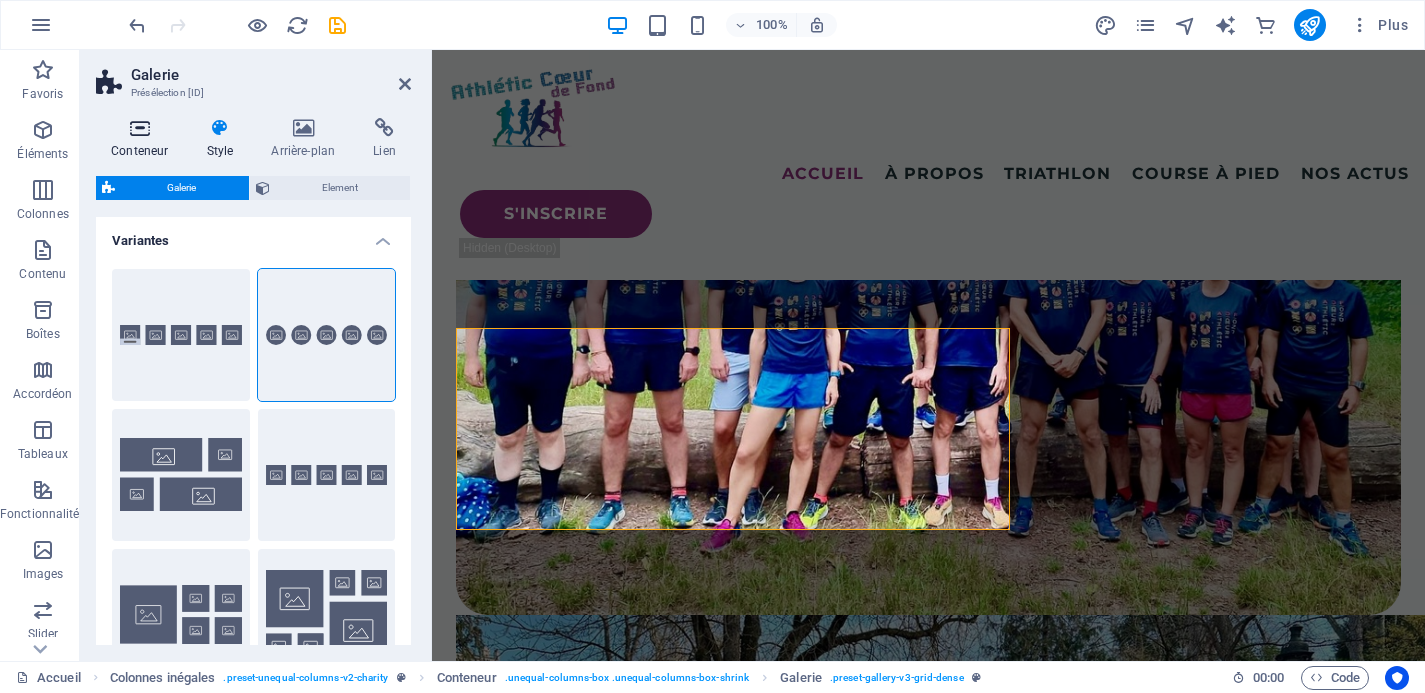 click at bounding box center (139, 128) 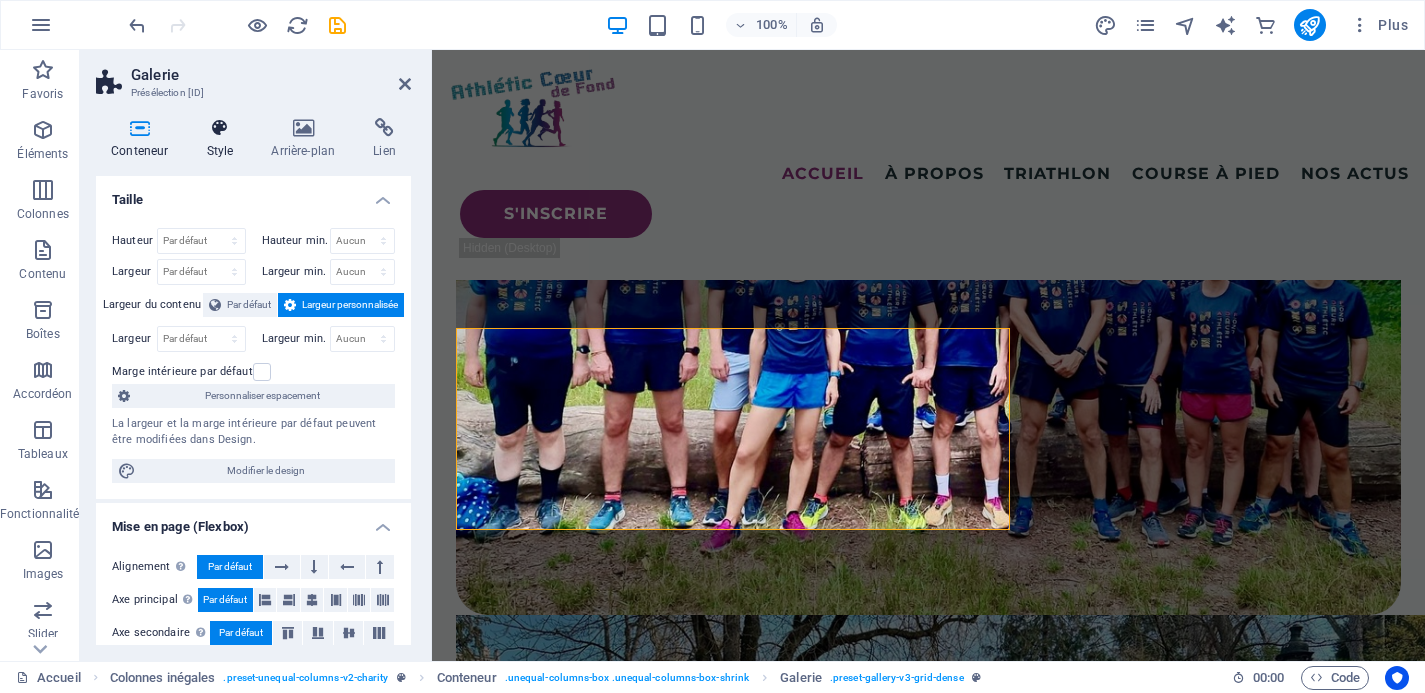 click at bounding box center (219, 128) 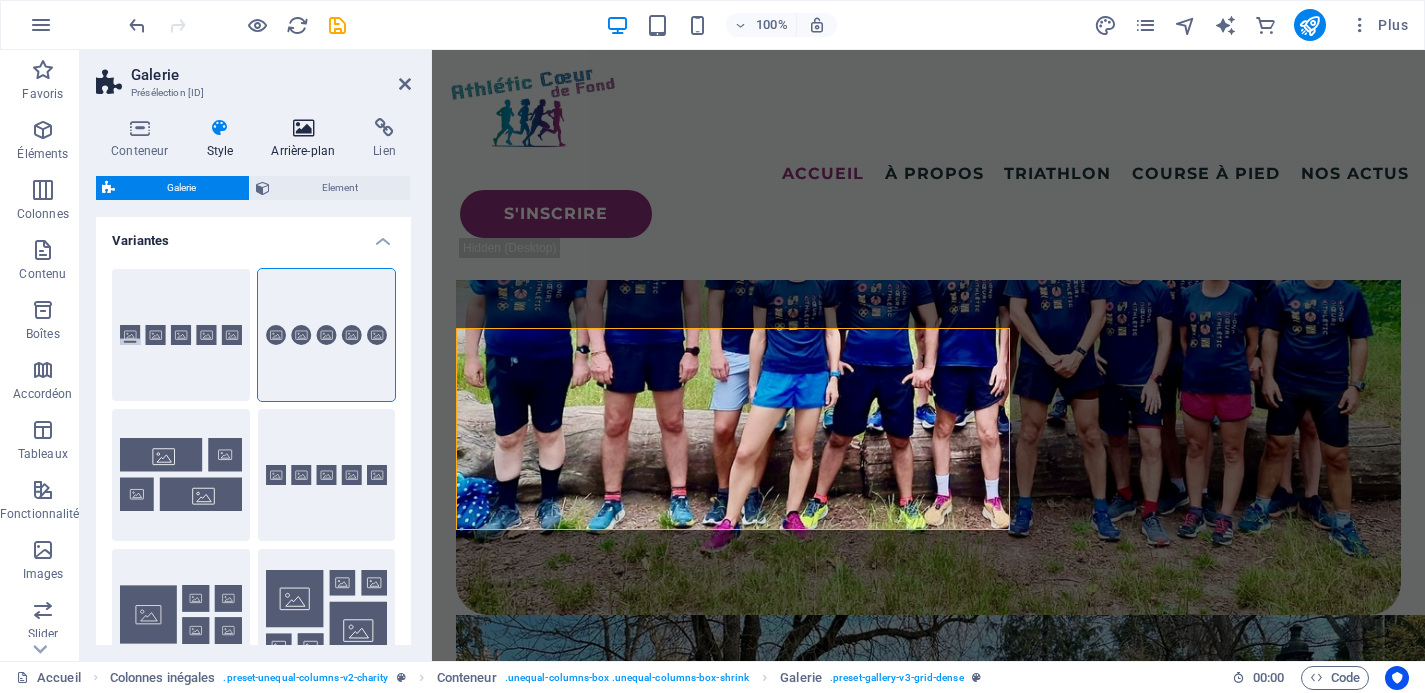 click at bounding box center [303, 128] 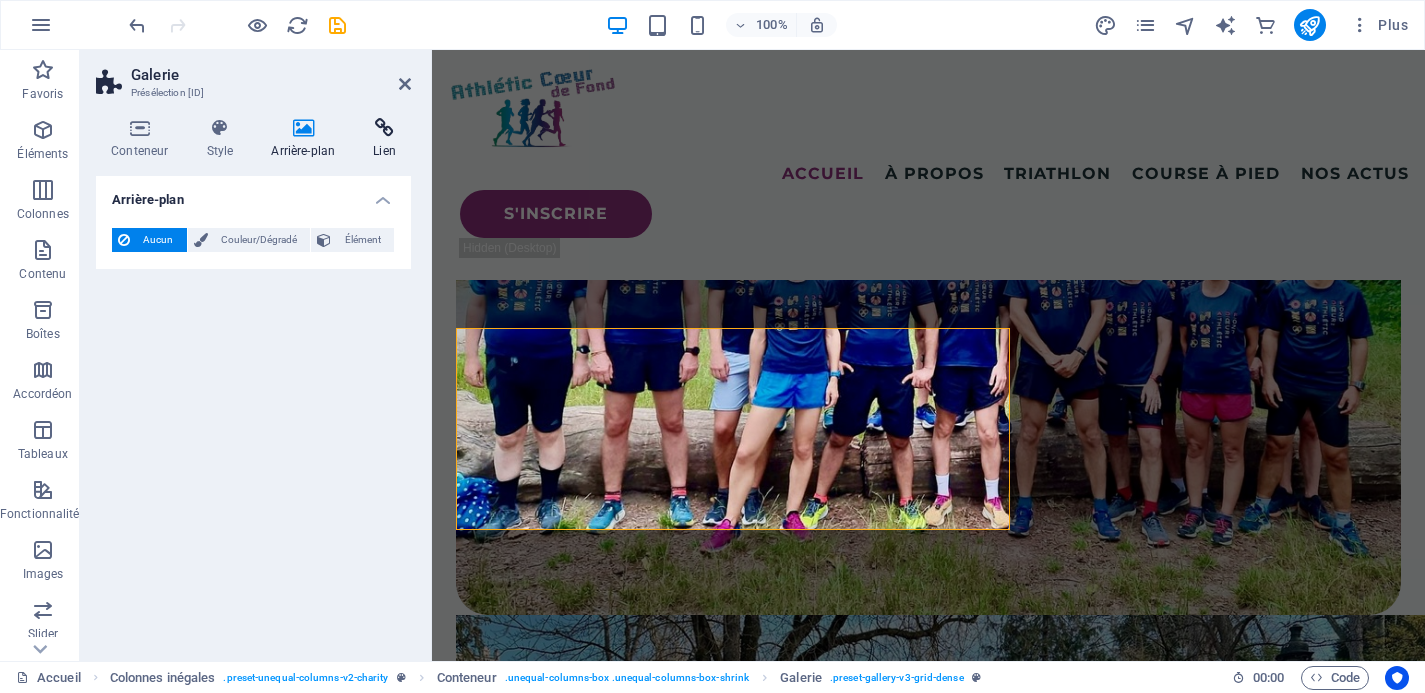 click at bounding box center (384, 128) 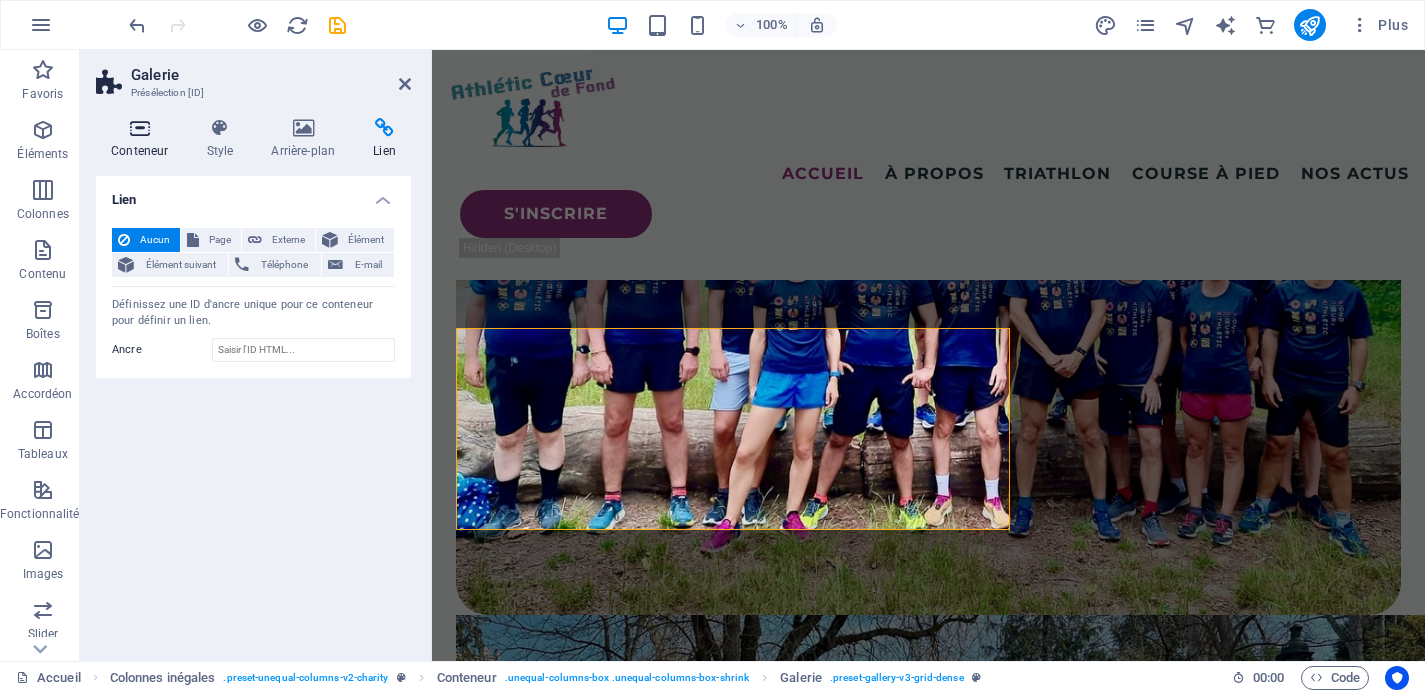 click at bounding box center (139, 128) 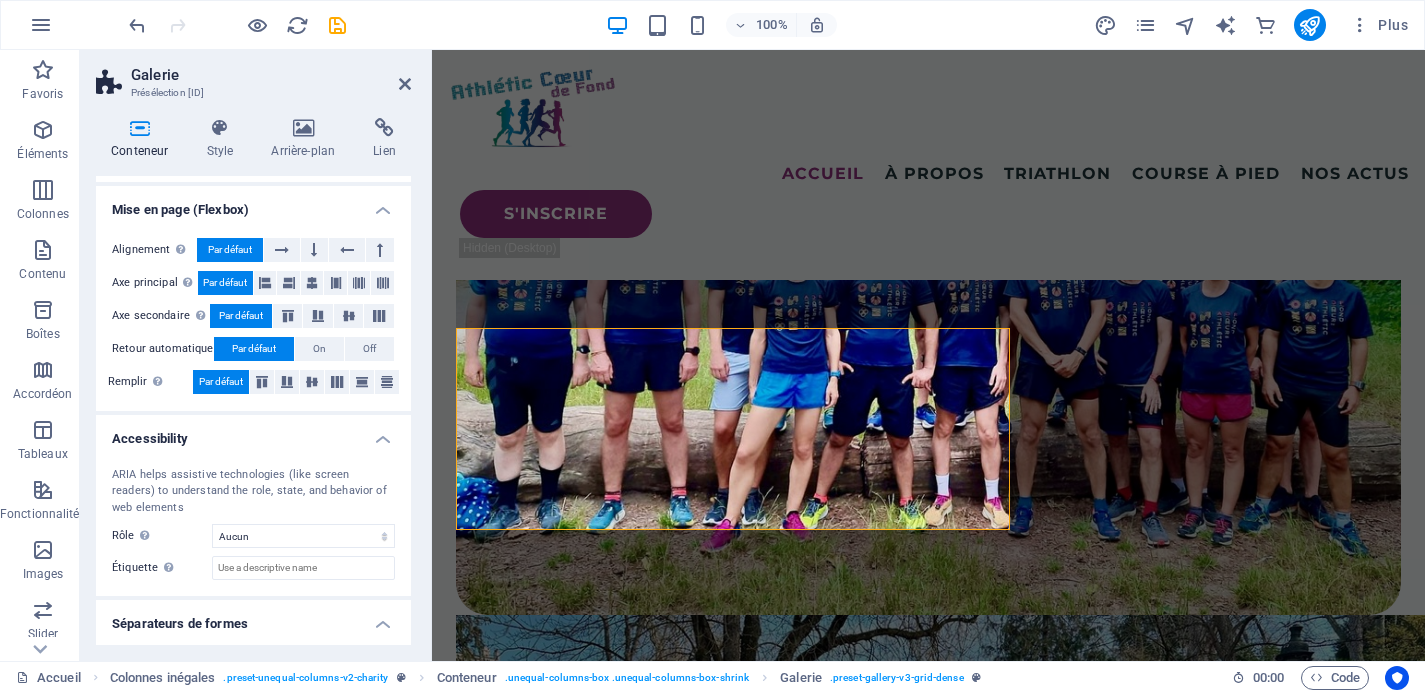 scroll, scrollTop: 364, scrollLeft: 0, axis: vertical 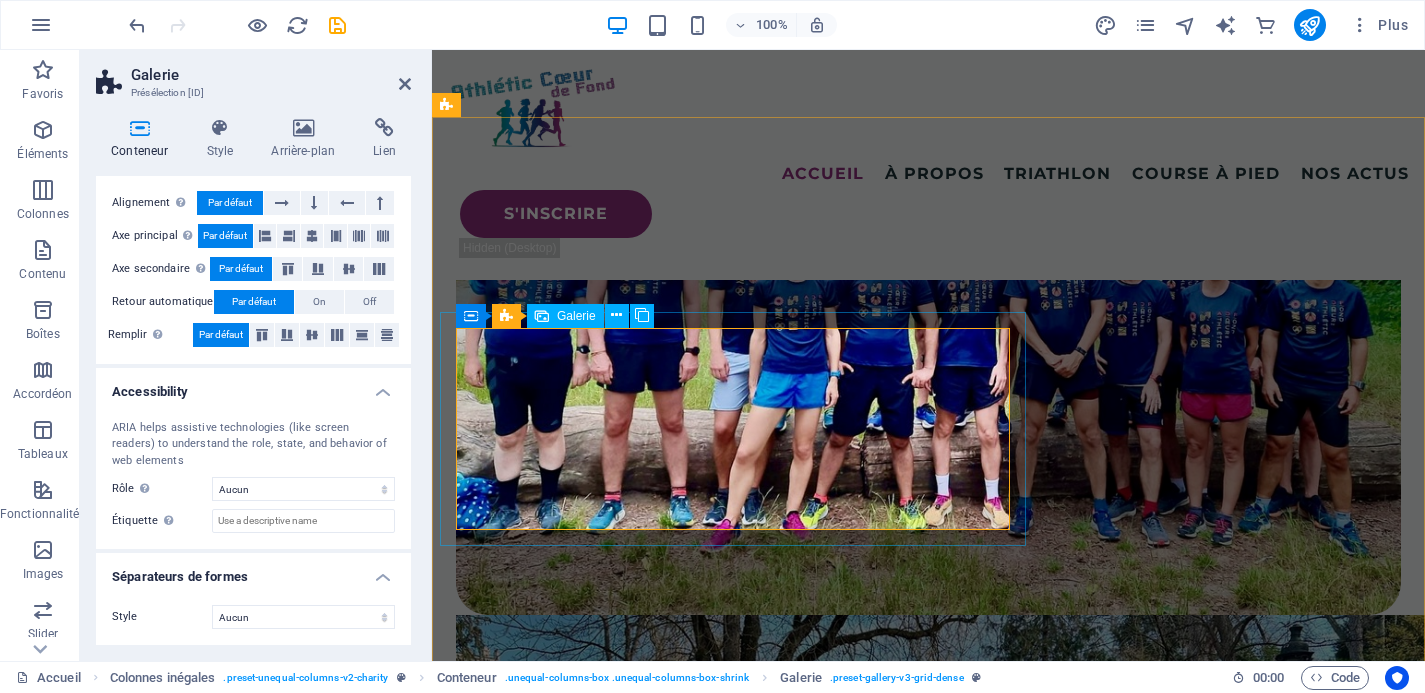 click at bounding box center (928, 5534) 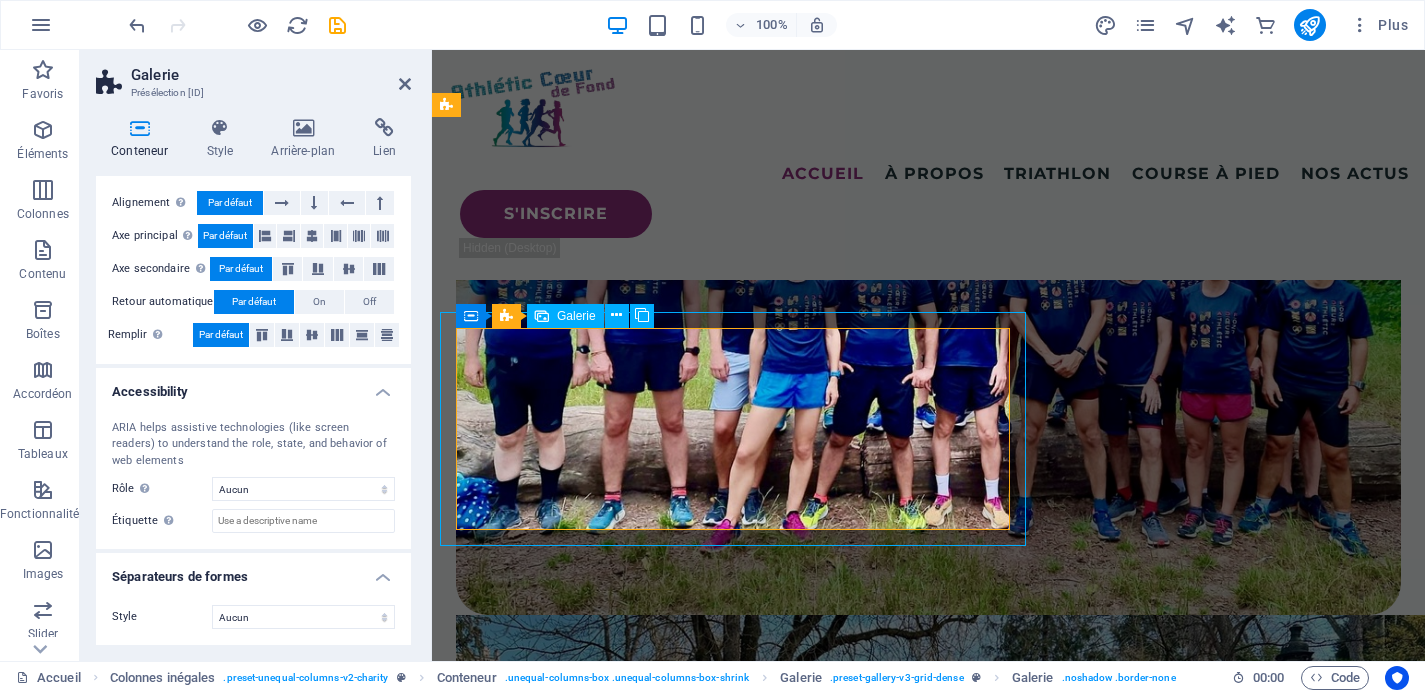 click at bounding box center [928, 5534] 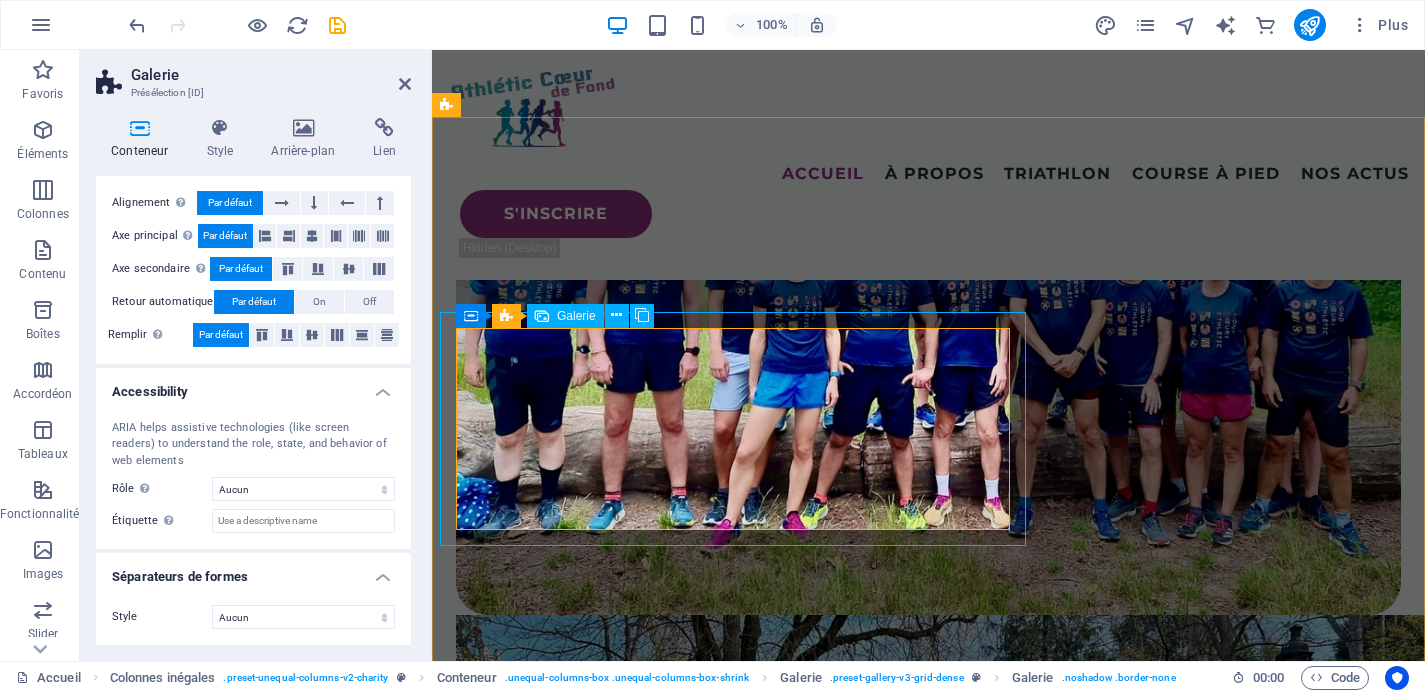 click on "Galerie" at bounding box center [565, 316] 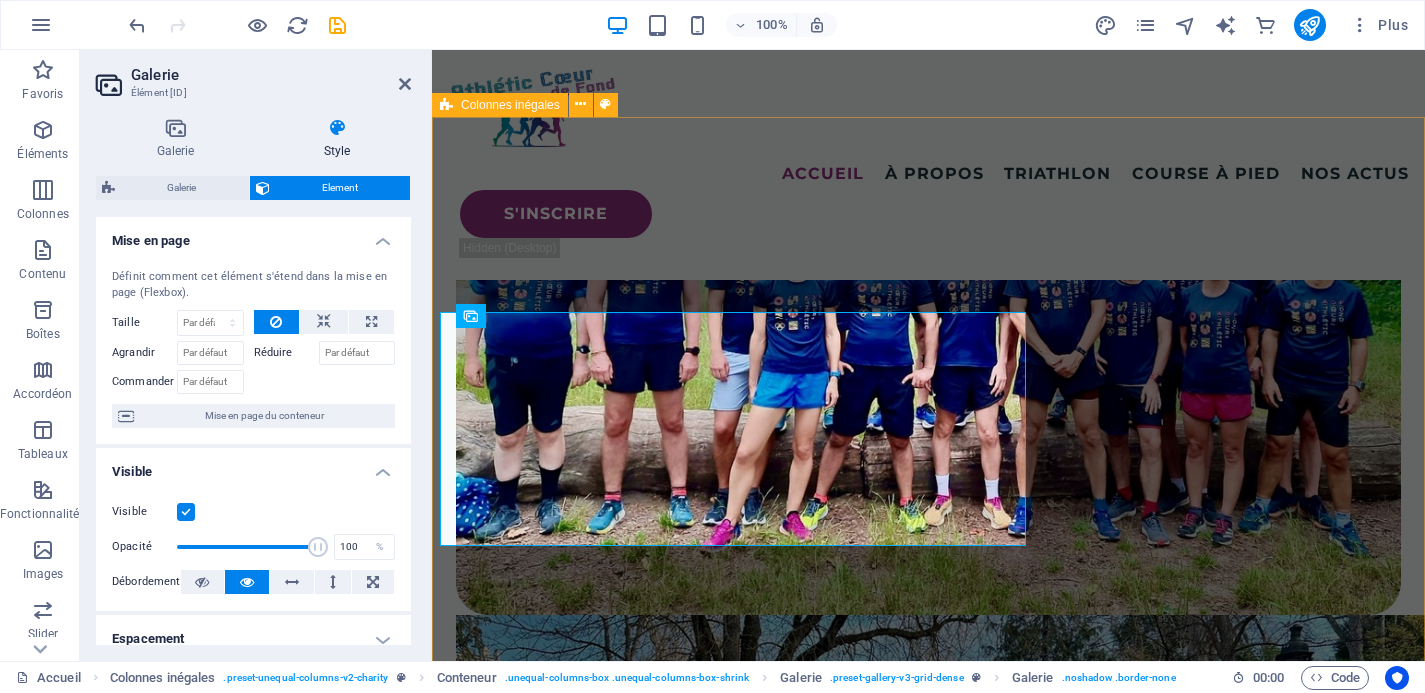 click on "L'ÉQUIPE Le bureau Notre bureau travaille régulièrement pour un bon déroulement des activités proposées par ACF tout au long de l’année. Les membres se retrouvent une fois par mois pour aborder divers sujets. Chaque année, courant juin, une AG est organisée afin d’élire les nouveaux membres du CA et présenter le rapport moral et financier de l’année sportive écoulée. En savoir plus" at bounding box center (928, 5367) 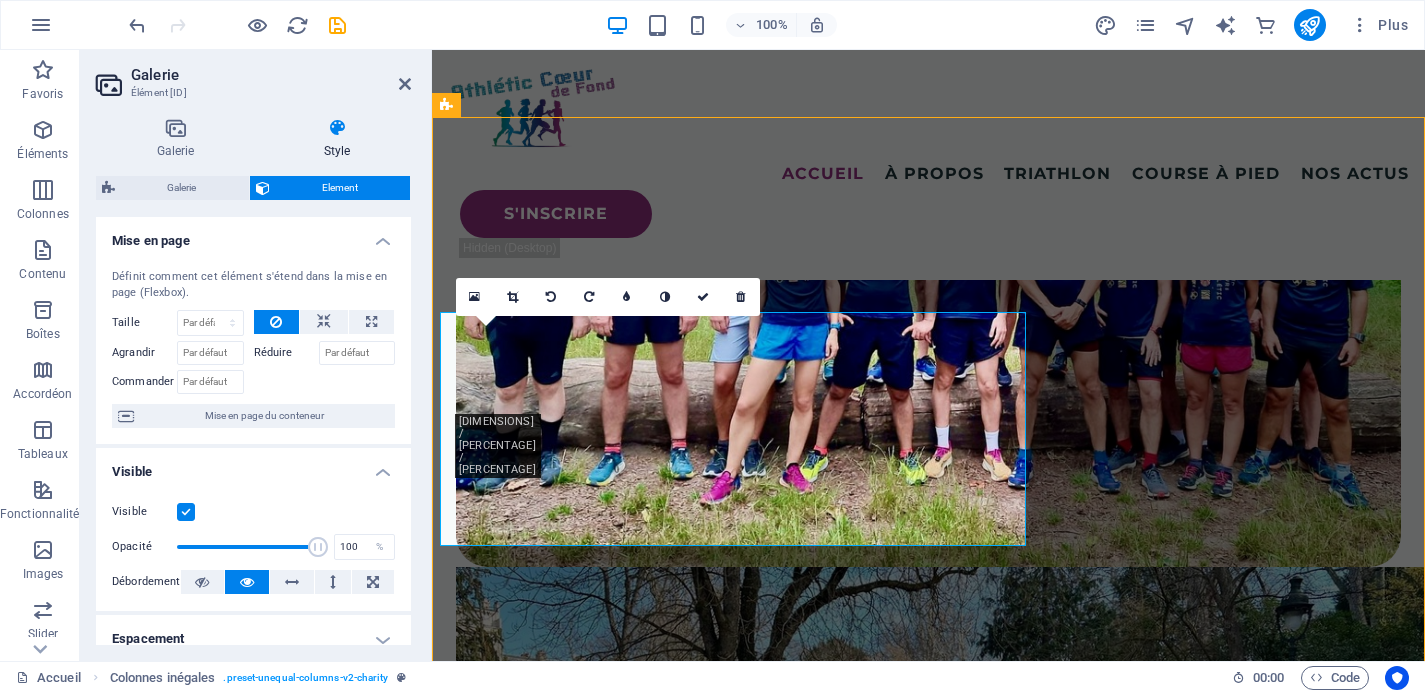 scroll, scrollTop: 5254, scrollLeft: 0, axis: vertical 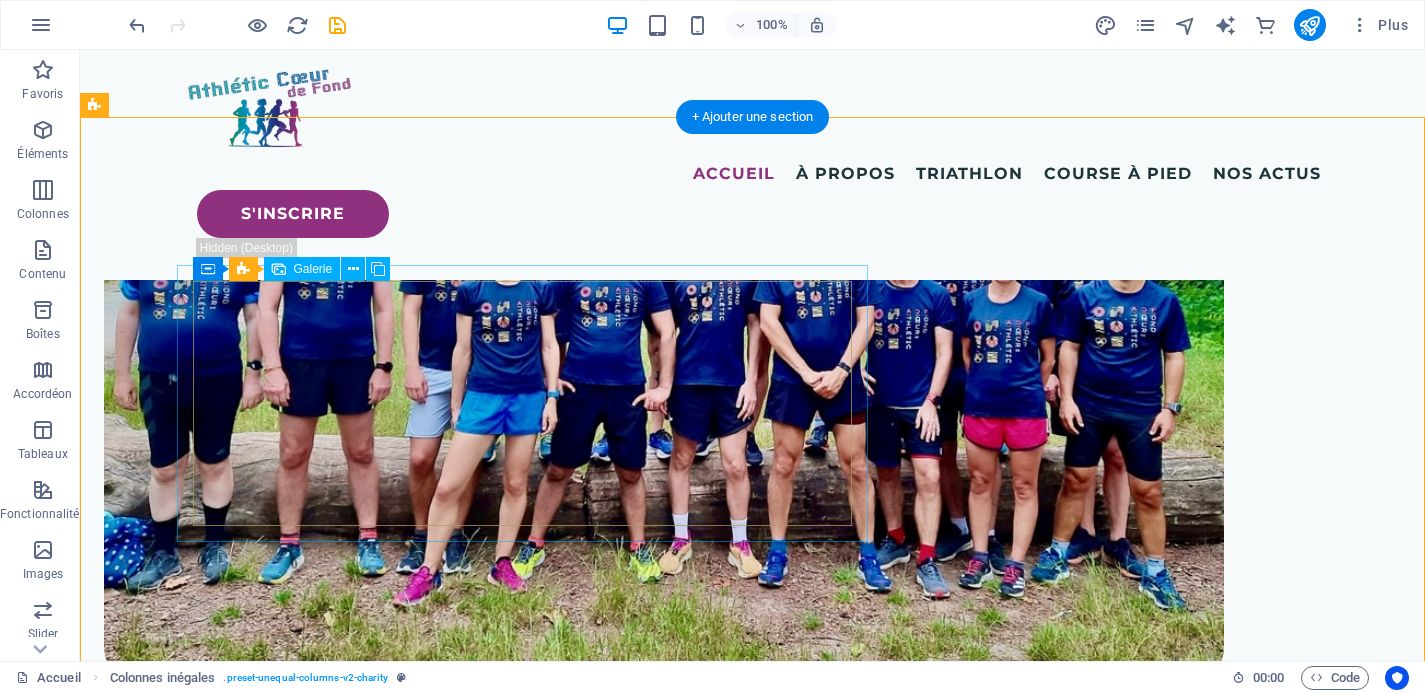 click at bounding box center (1007, 5324) 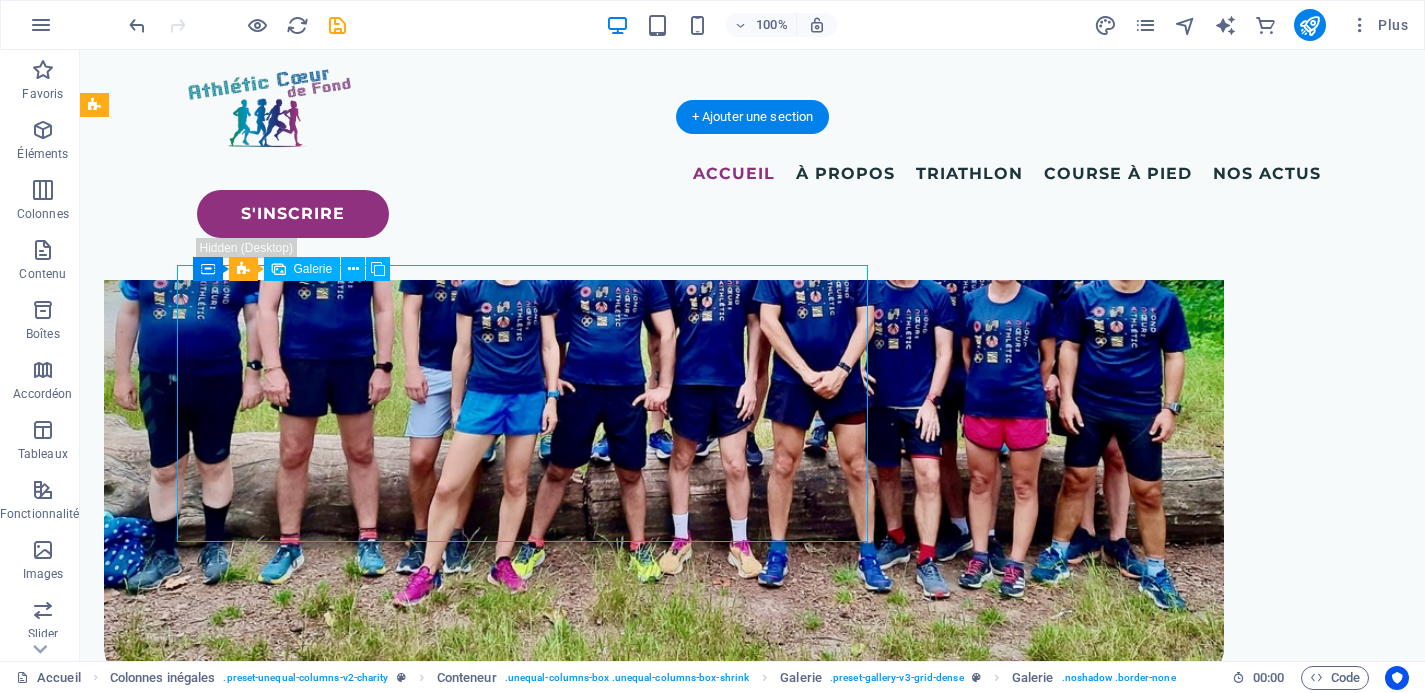 click at bounding box center (1007, 5324) 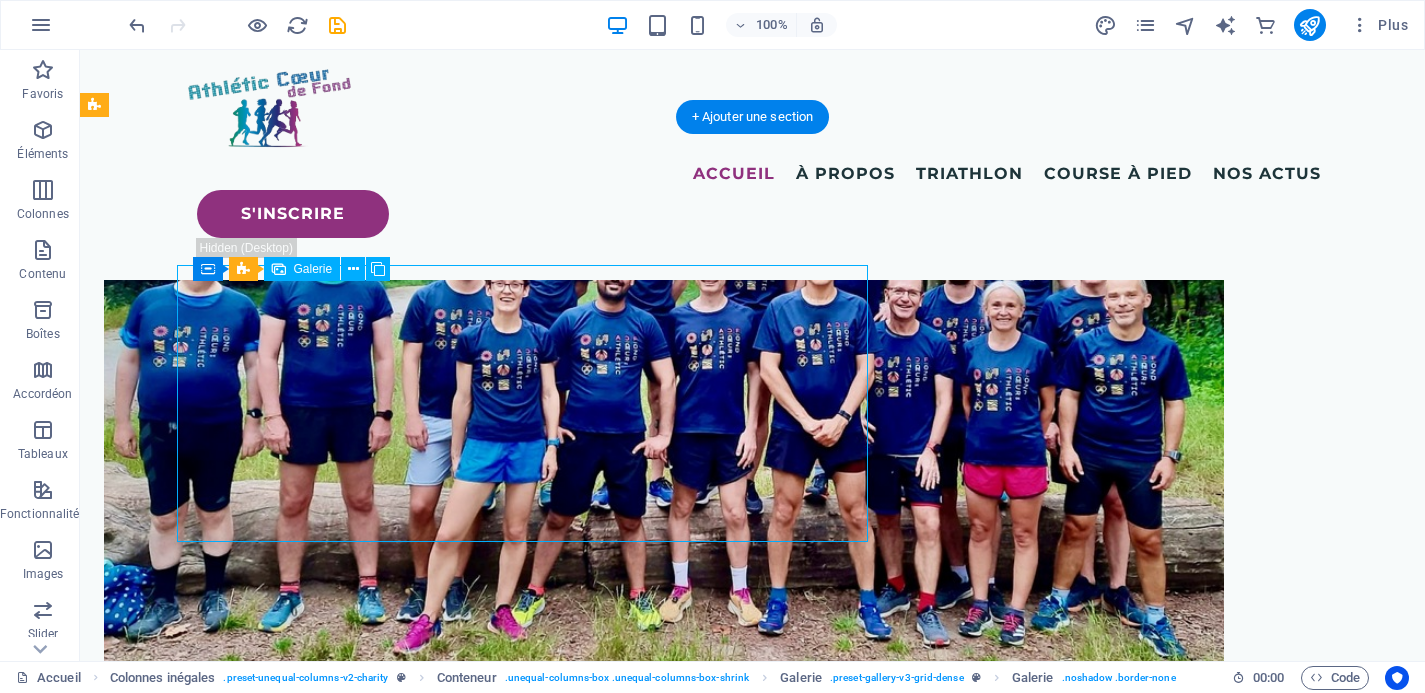 scroll, scrollTop: 5273, scrollLeft: 0, axis: vertical 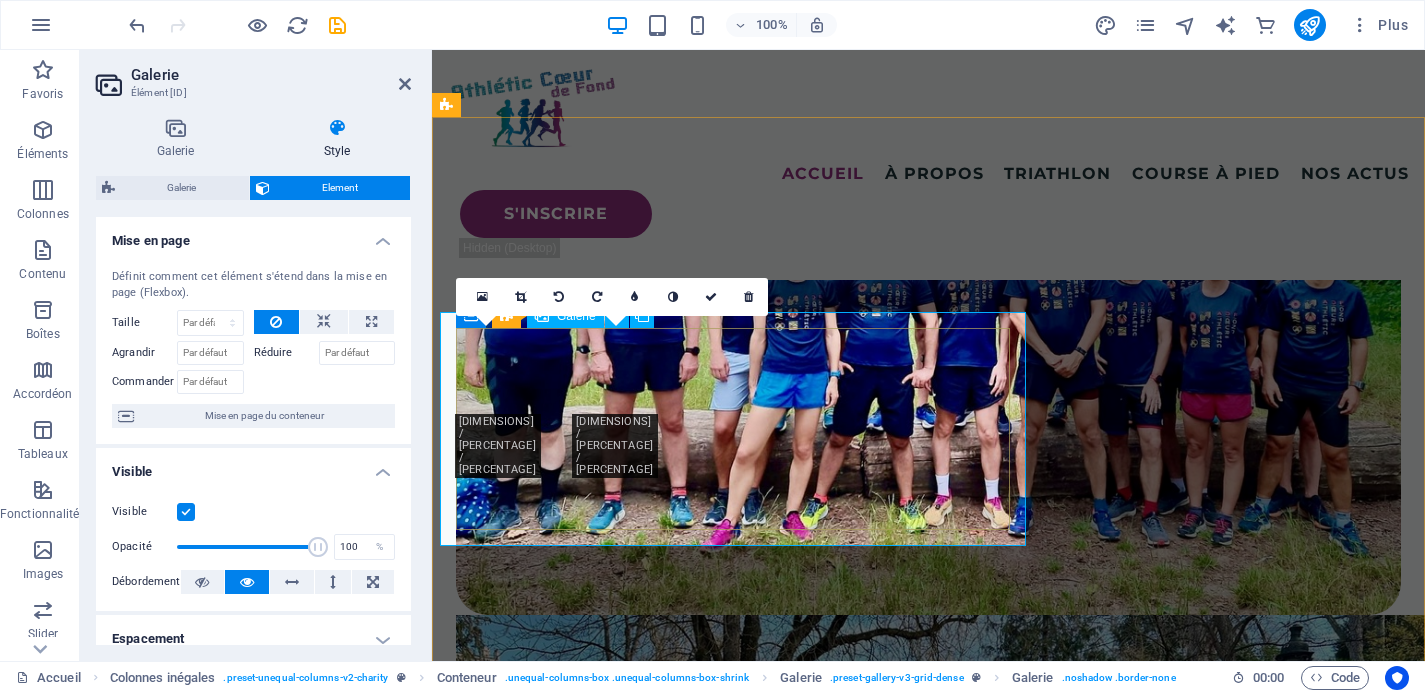 click at bounding box center (1148, 5022) 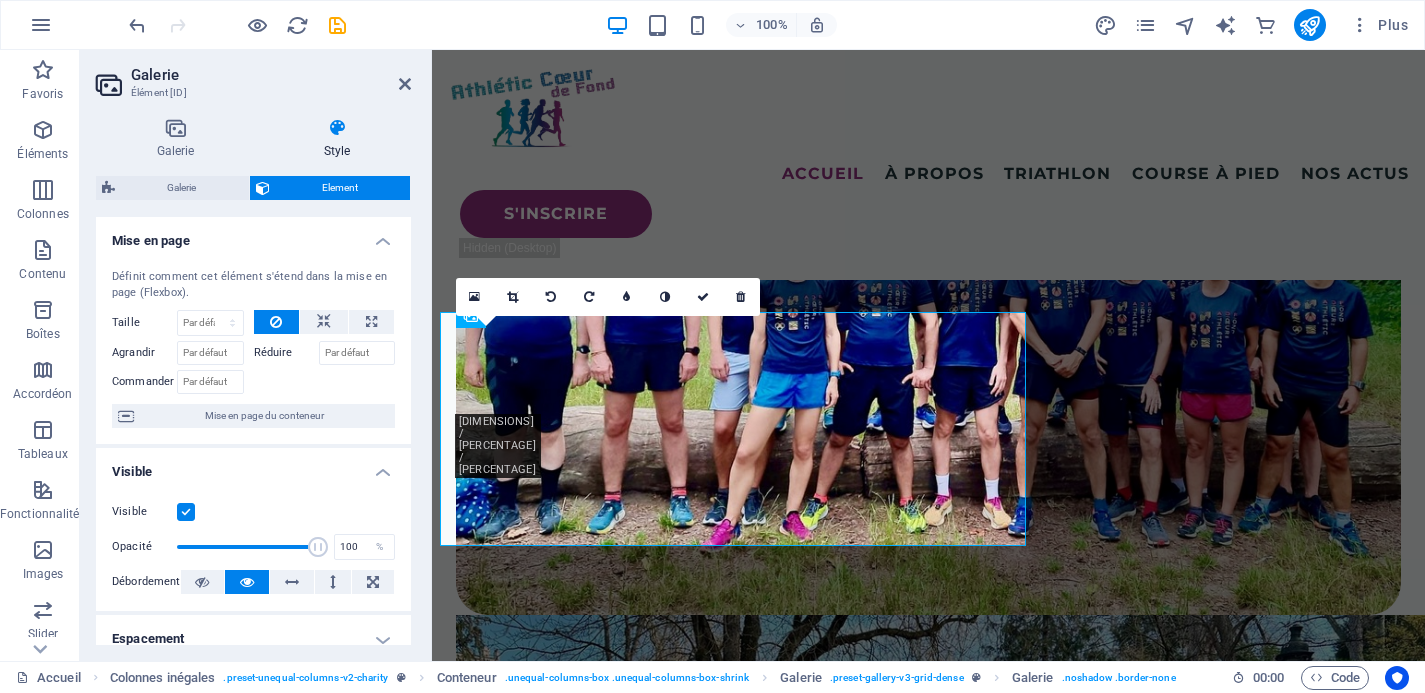 click on "0" at bounding box center (608, 297) 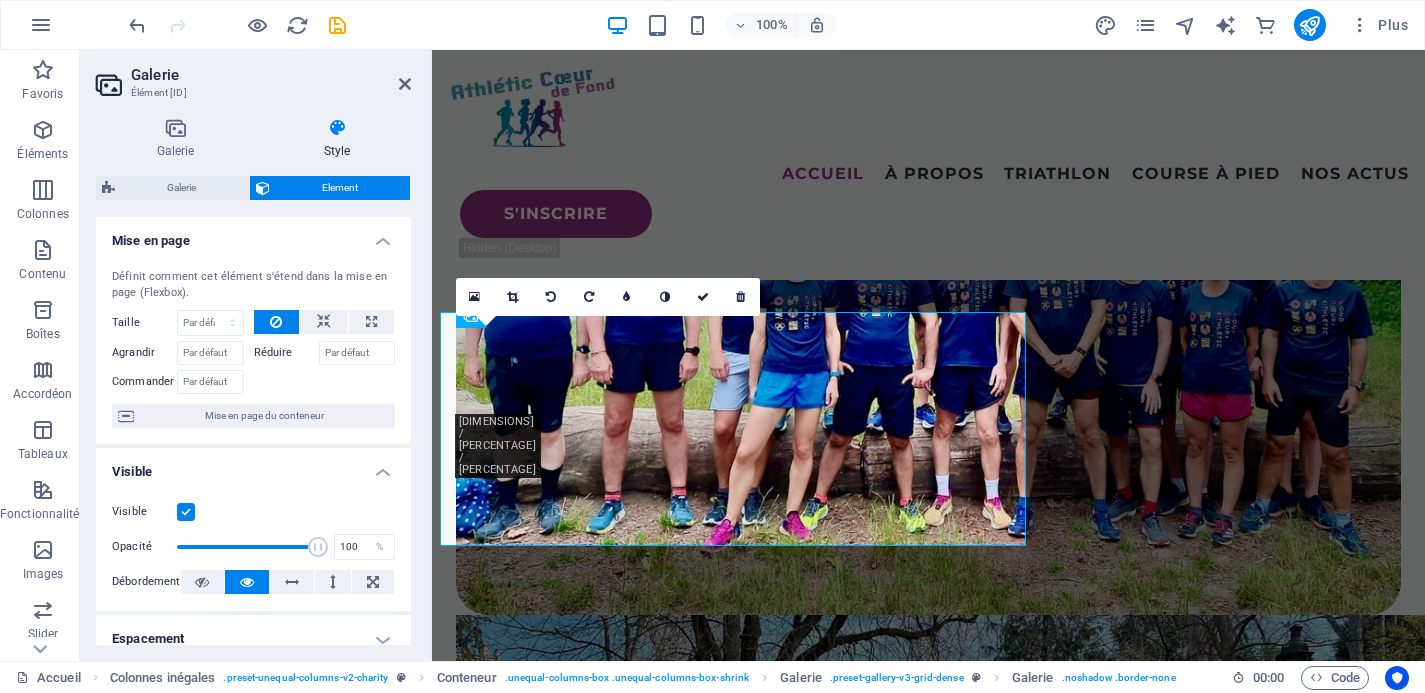 click on "0" at bounding box center (608, 297) 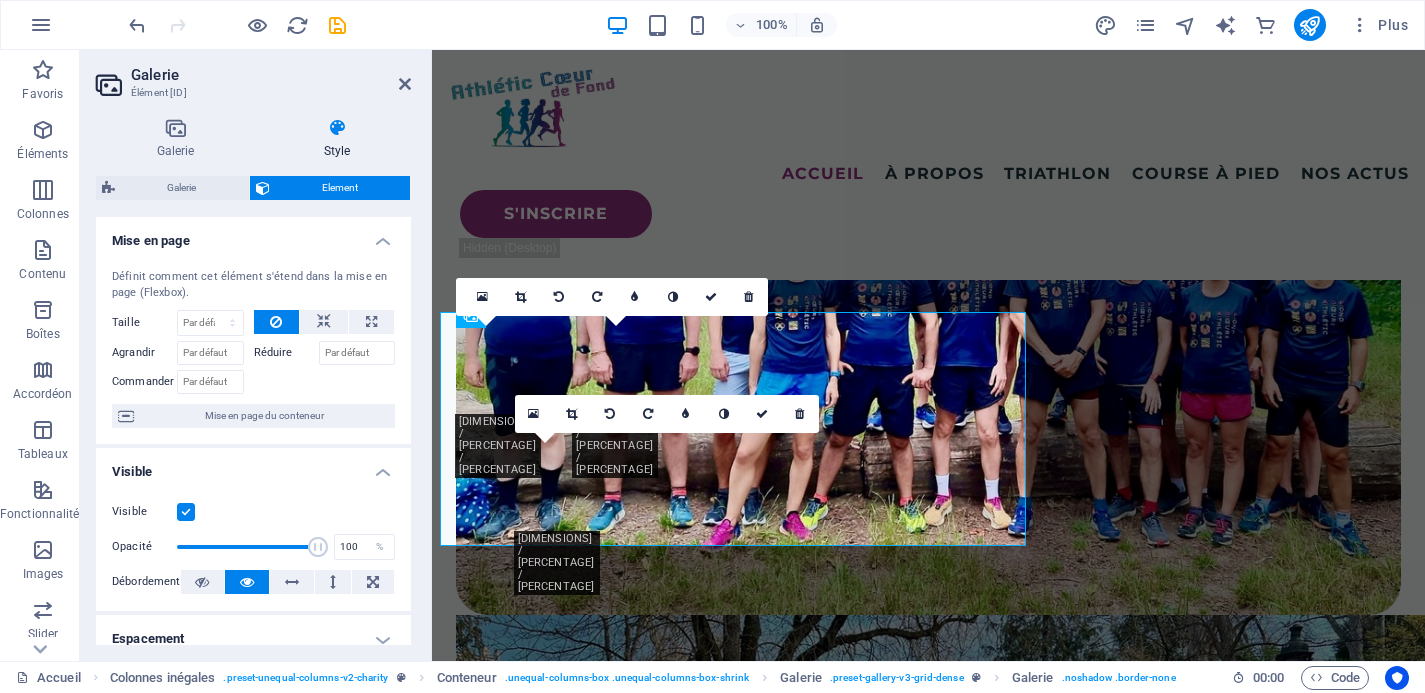 click on "0" at bounding box center (667, 414) 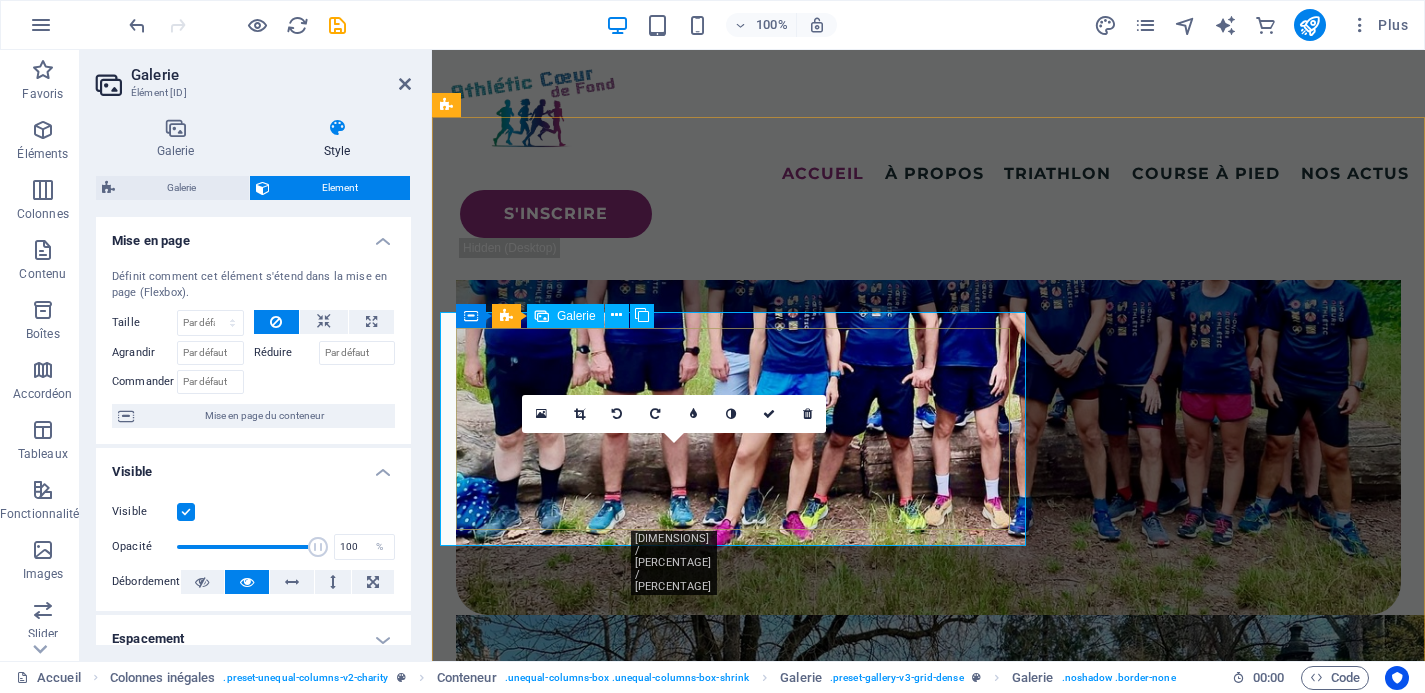 click at bounding box center [1245, 6047] 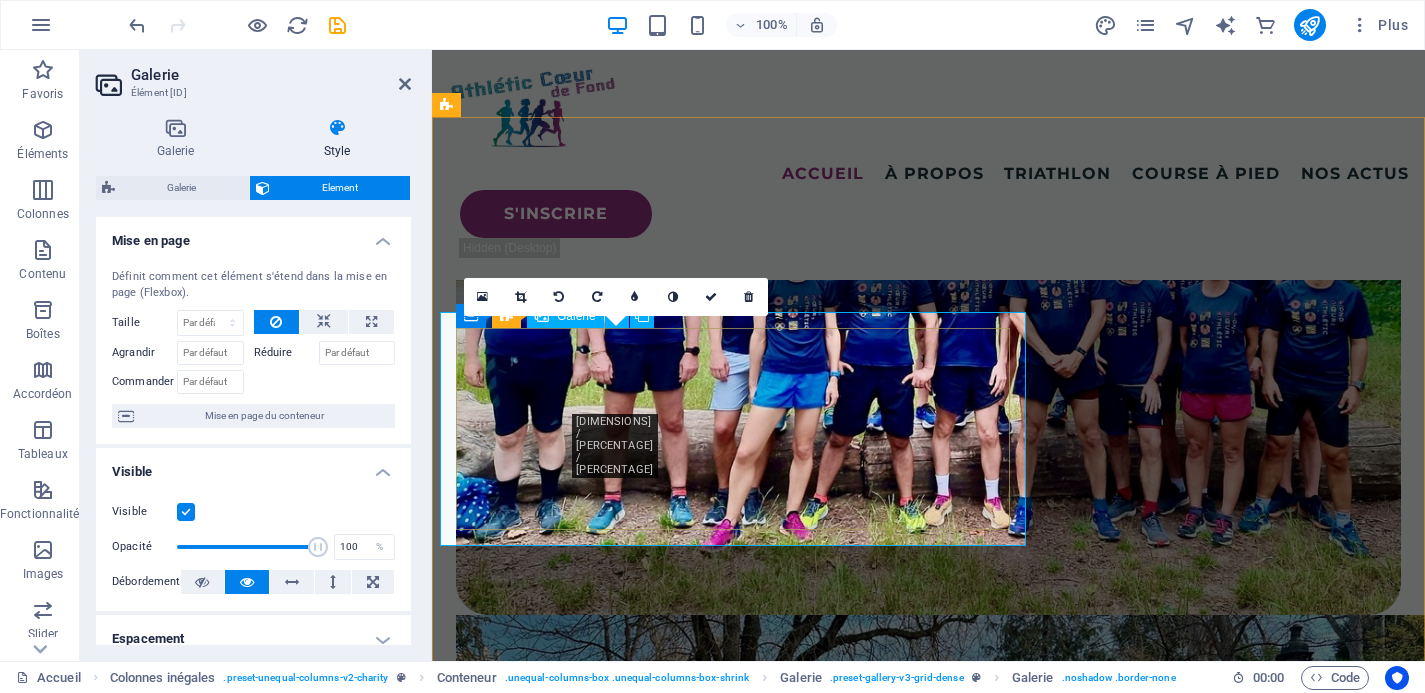 click at bounding box center (1148, 5022) 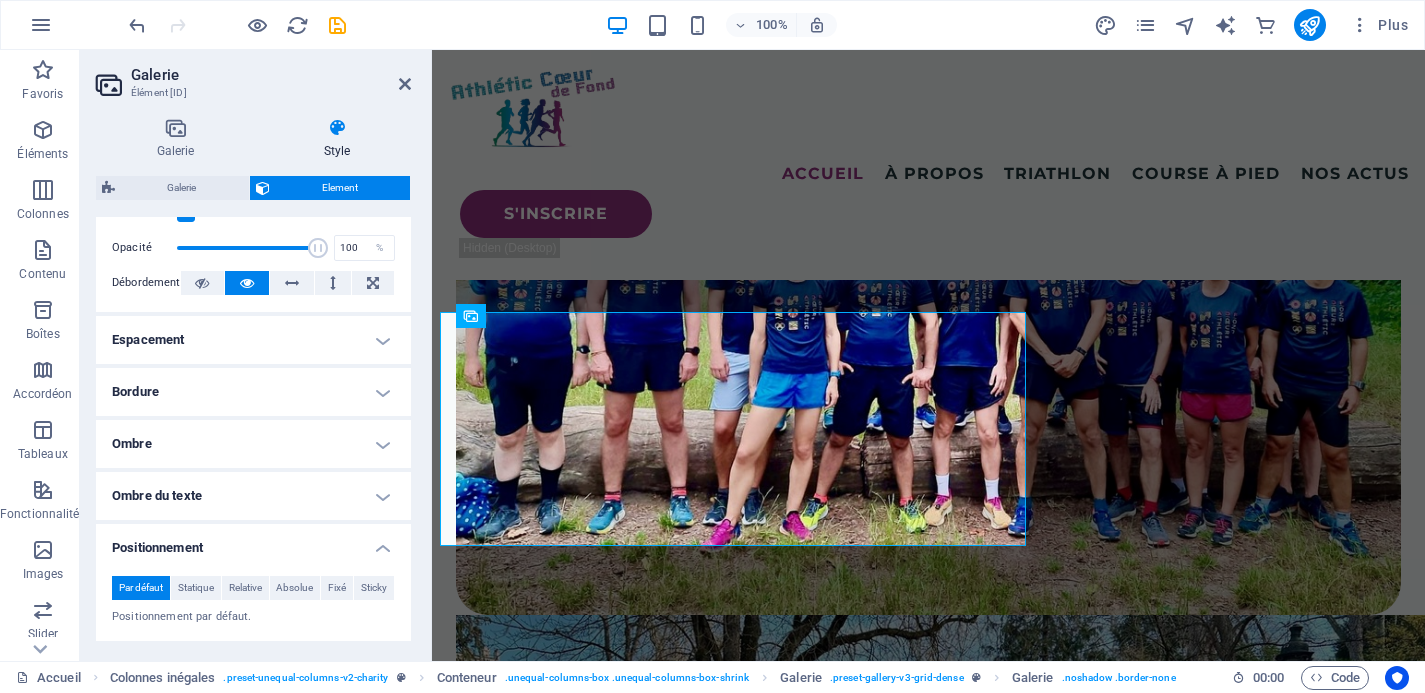 scroll, scrollTop: 0, scrollLeft: 0, axis: both 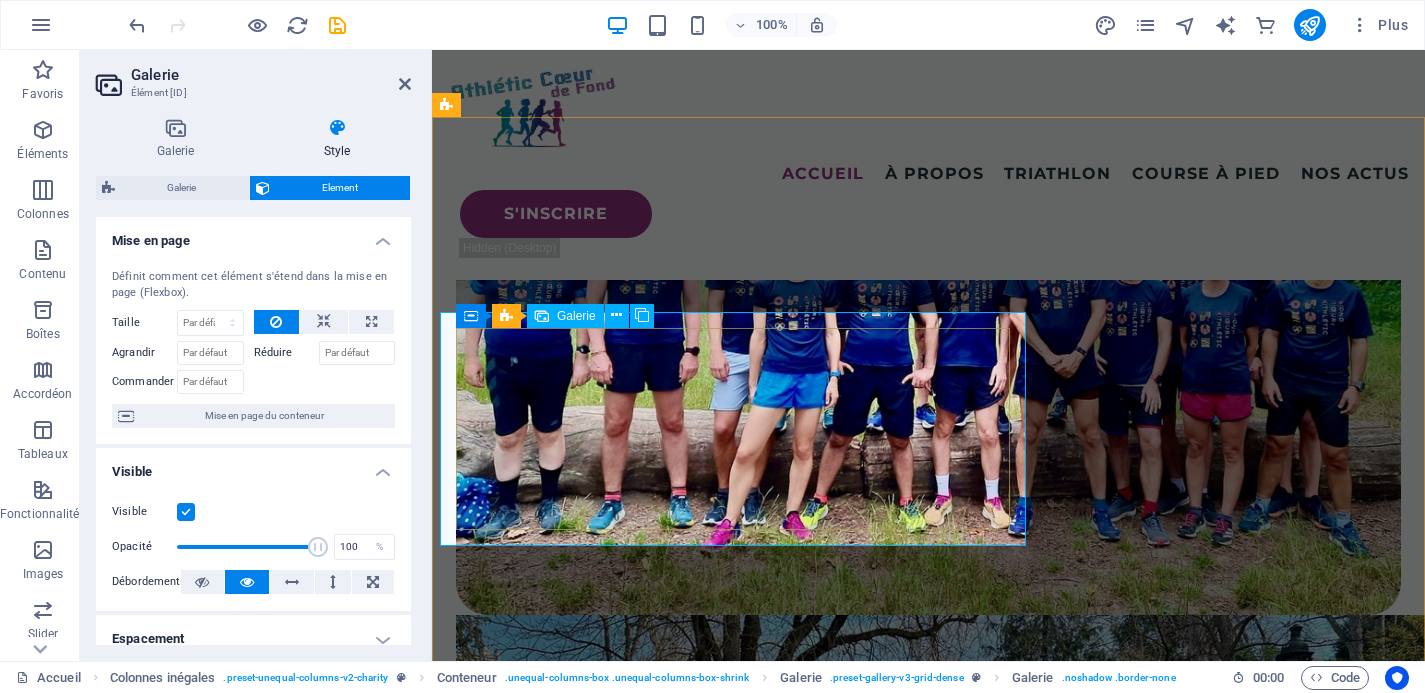 click at bounding box center (928, 5534) 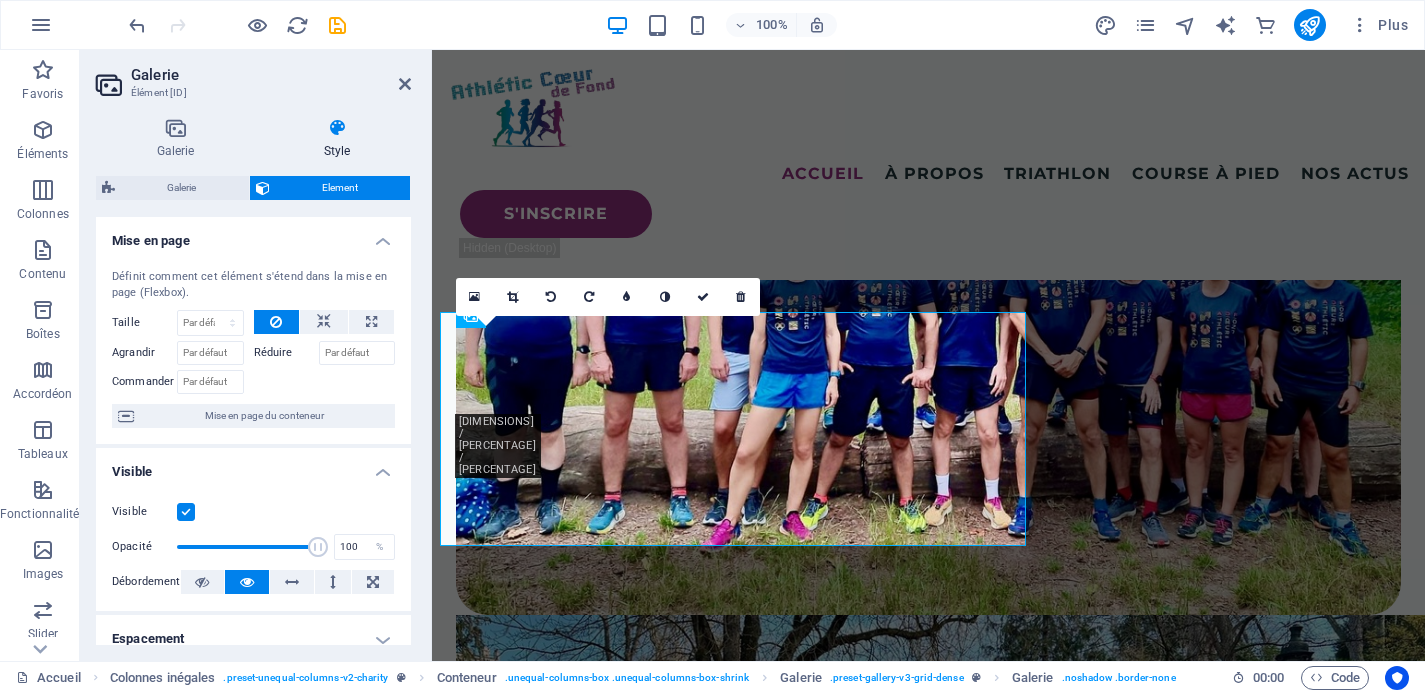 click on "0" at bounding box center (608, 297) 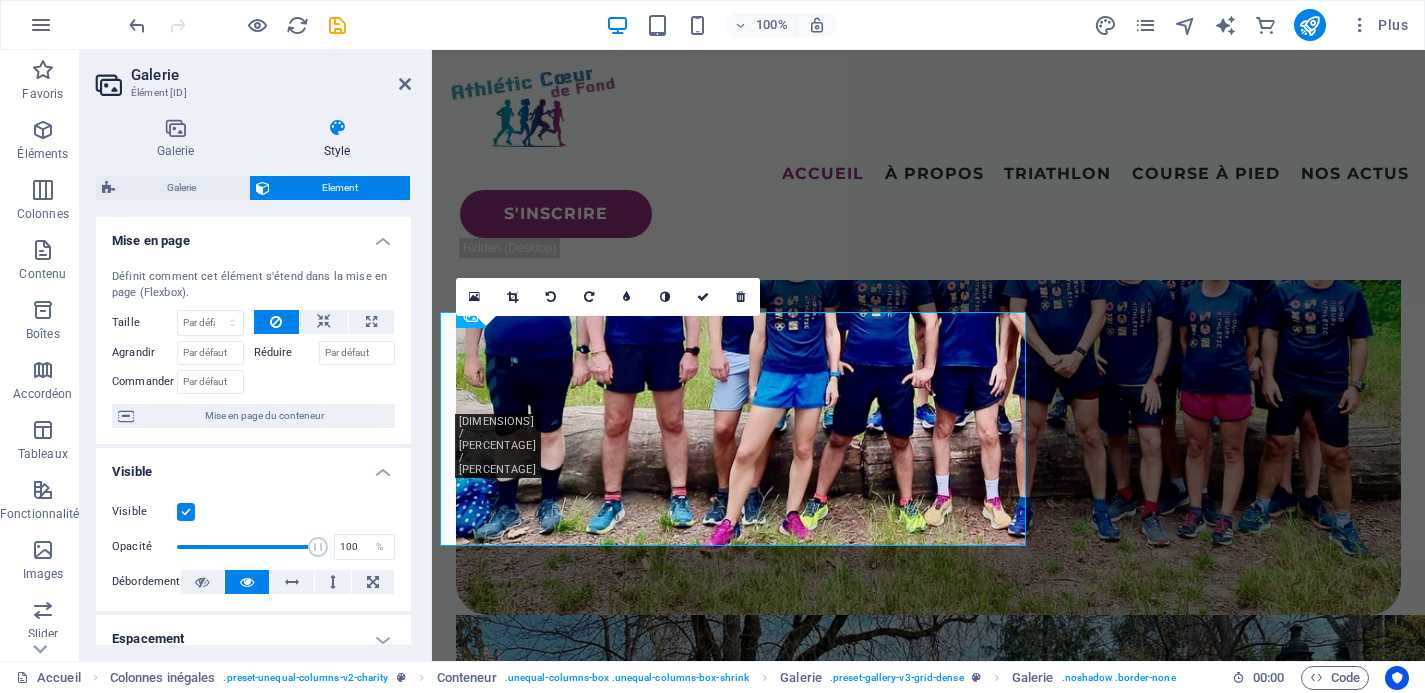click on "0" at bounding box center [608, 297] 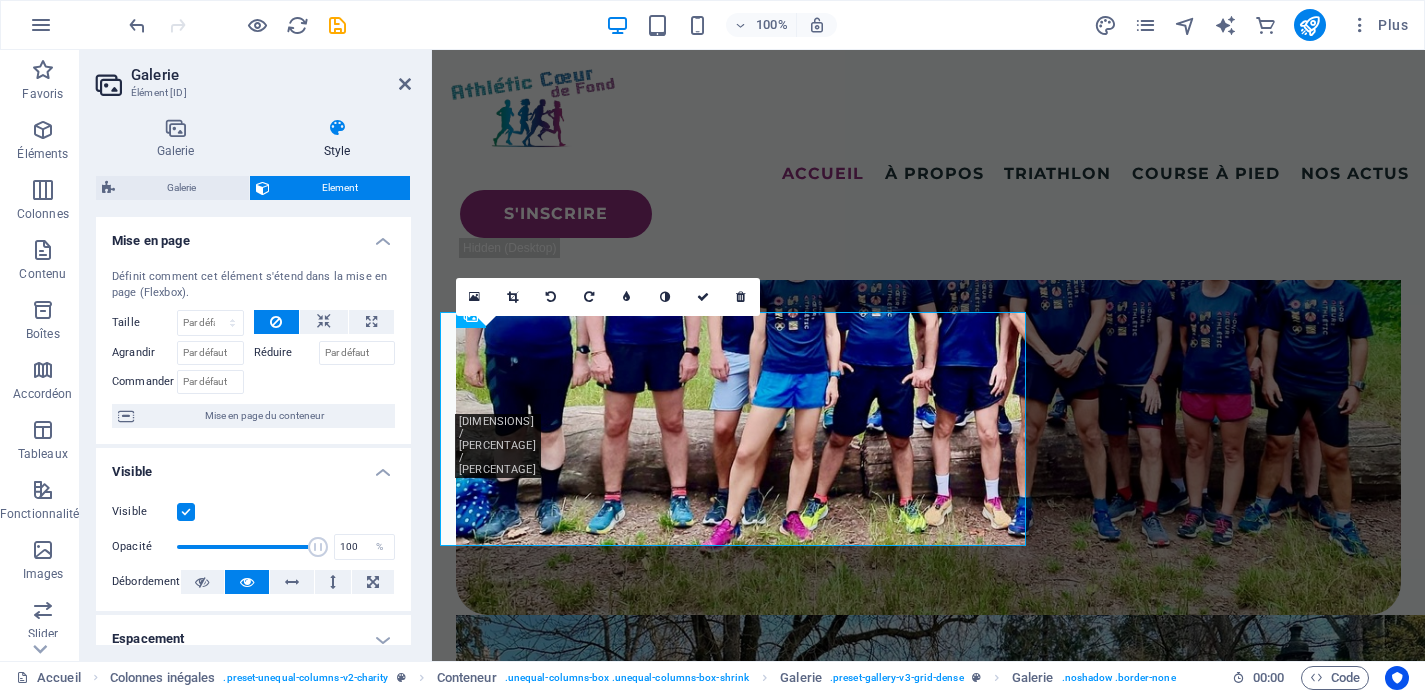 click on "0" at bounding box center [608, 297] 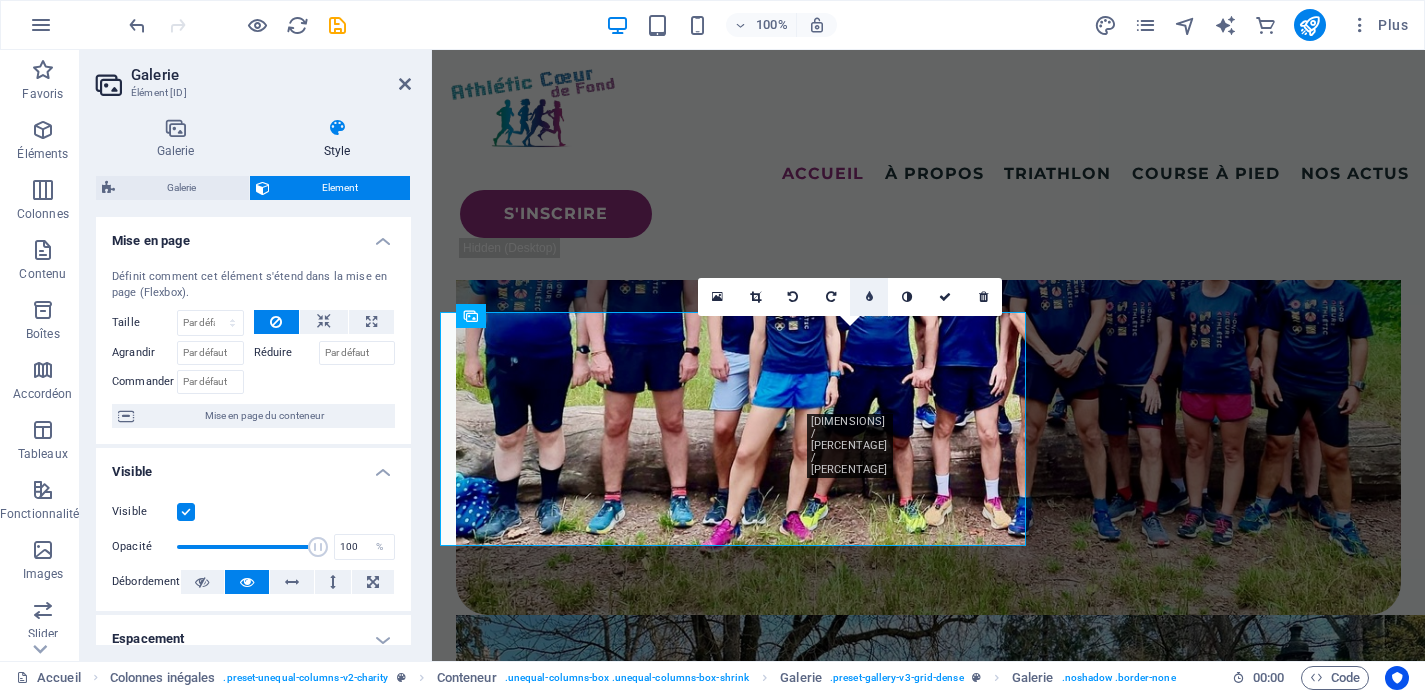 click at bounding box center (869, 297) 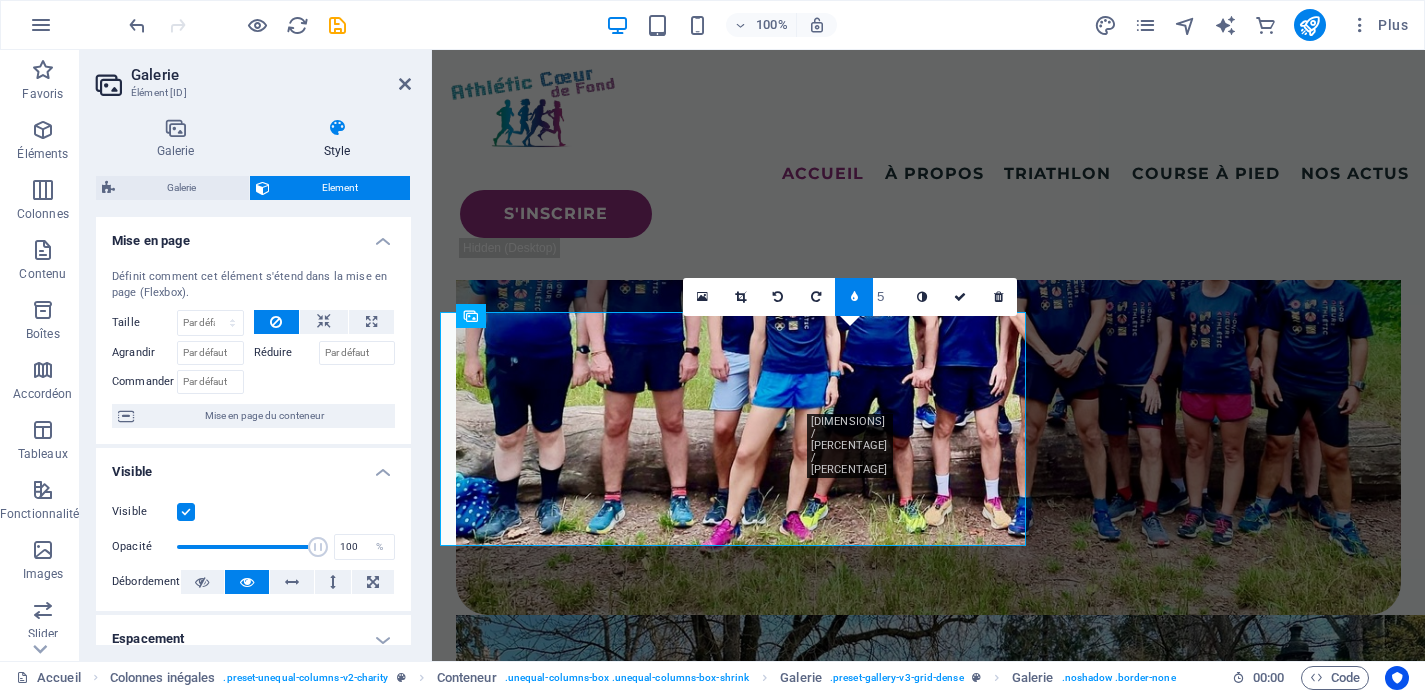 click at bounding box center [854, 297] 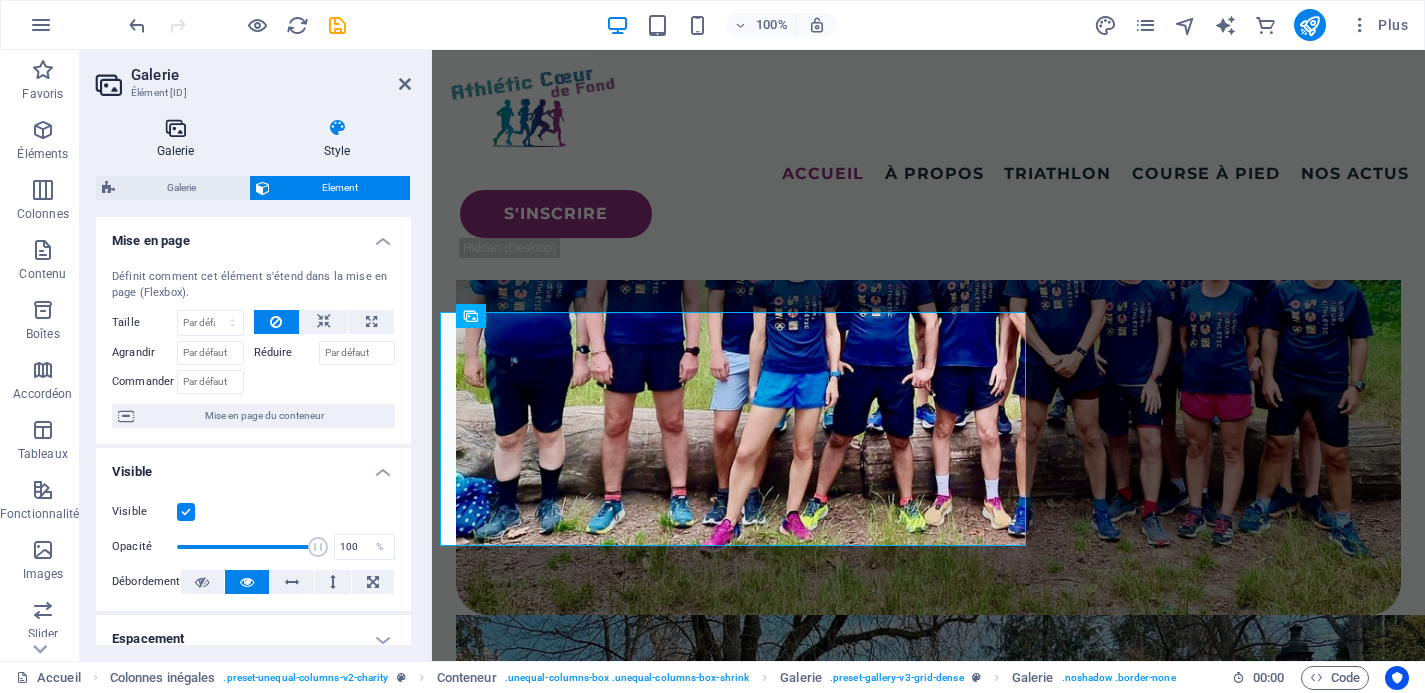 click on "Galerie" at bounding box center [179, 139] 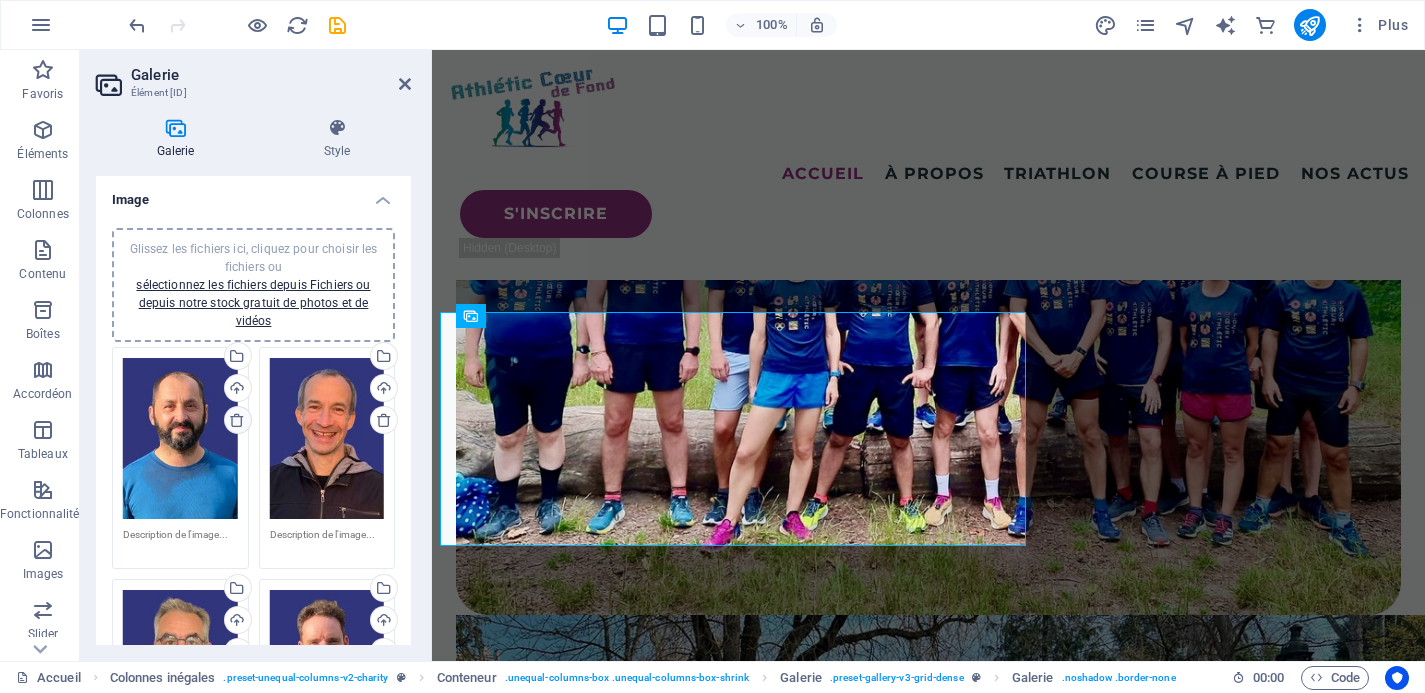 click at bounding box center (237, 420) 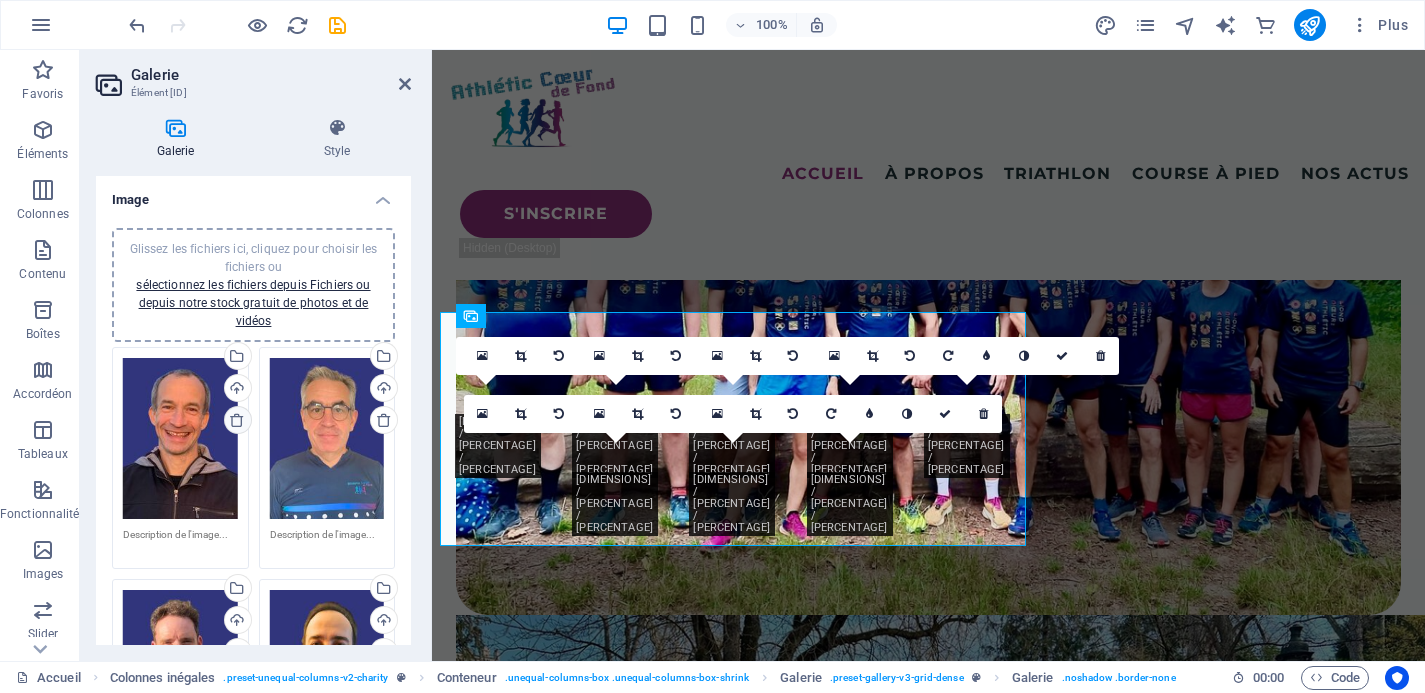 click at bounding box center (237, 420) 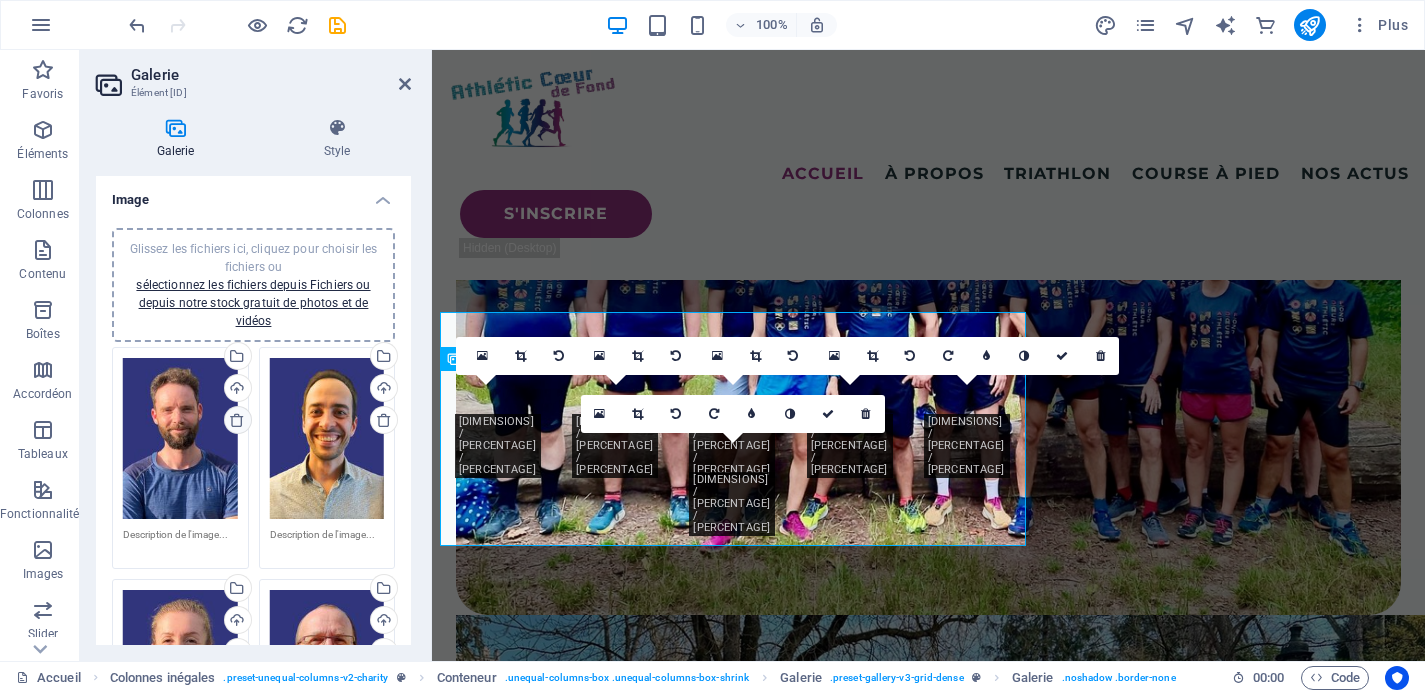 click at bounding box center (237, 420) 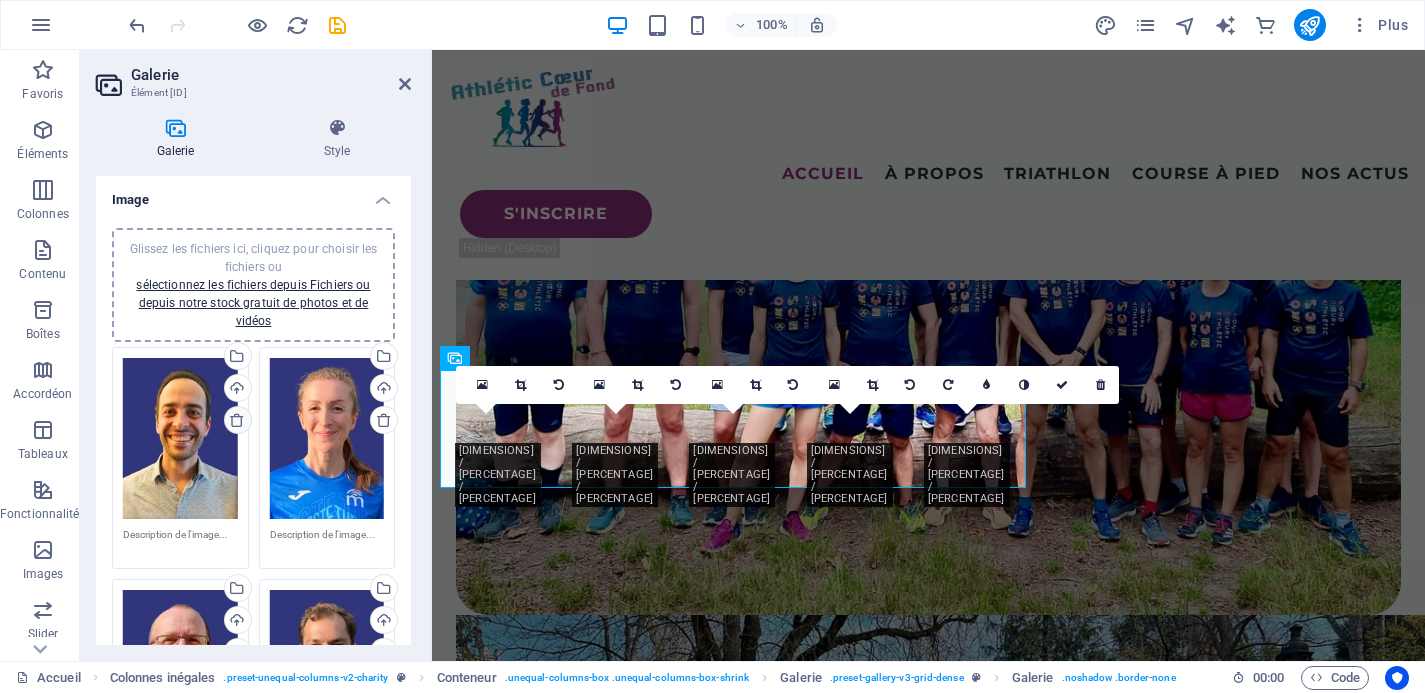 click at bounding box center [237, 420] 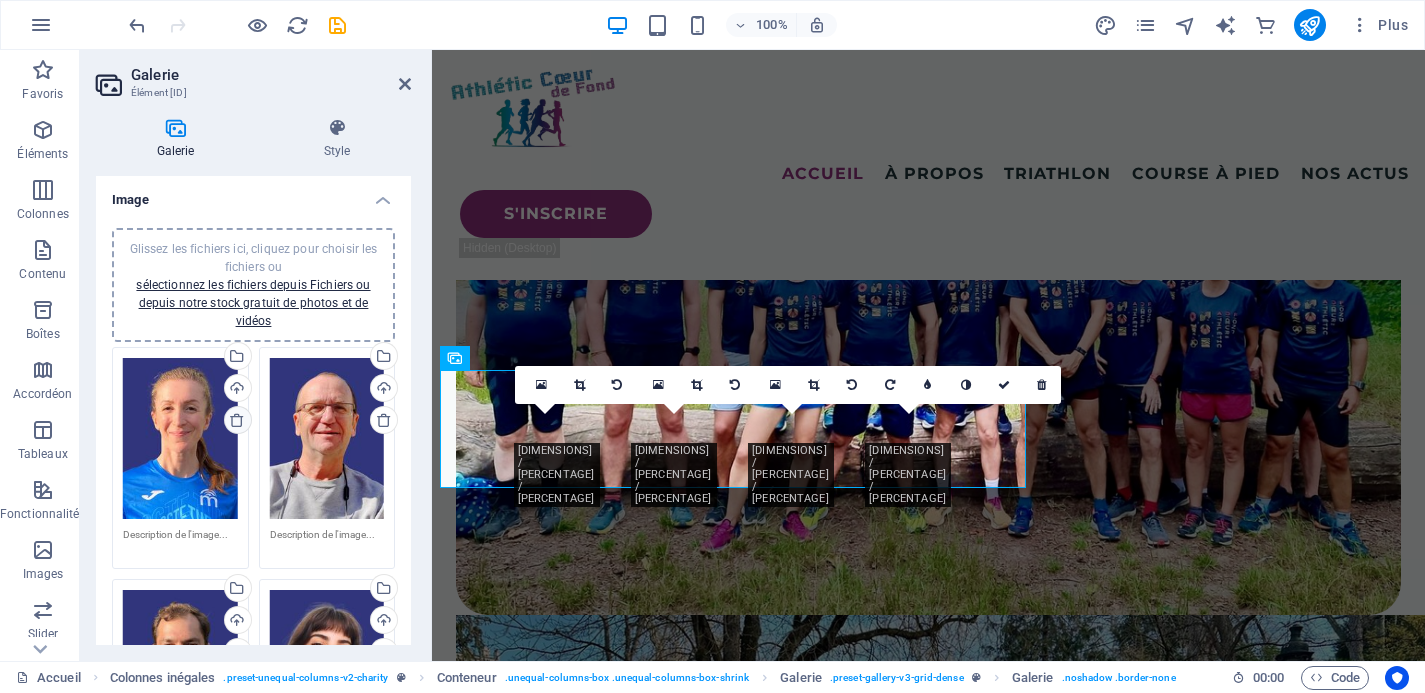click at bounding box center [237, 420] 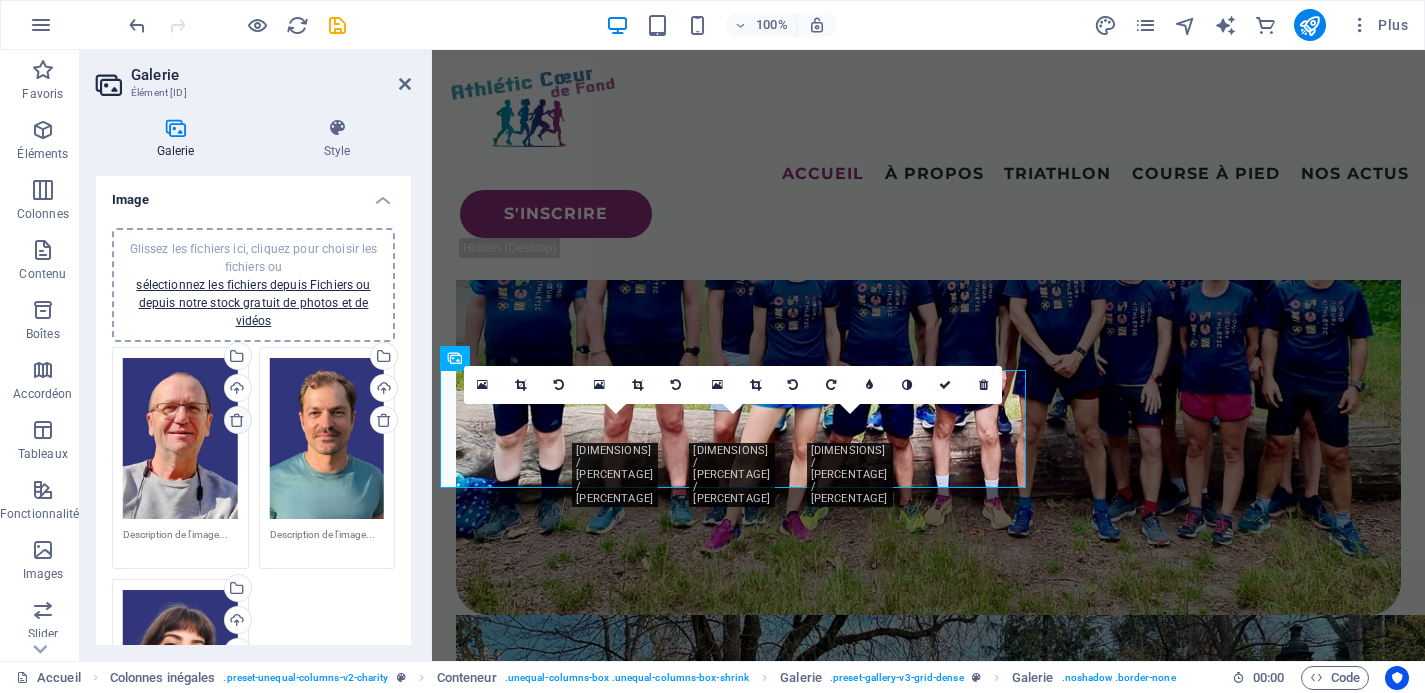 click at bounding box center (237, 420) 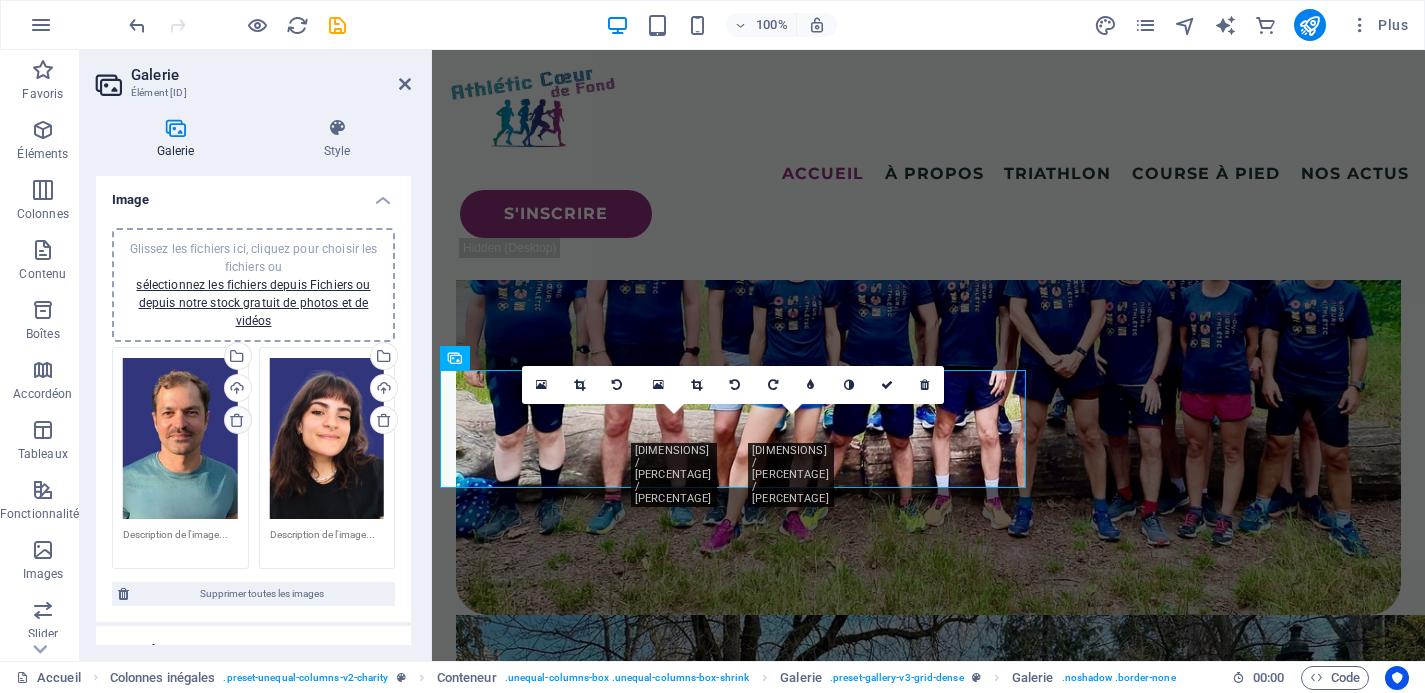 click at bounding box center (237, 420) 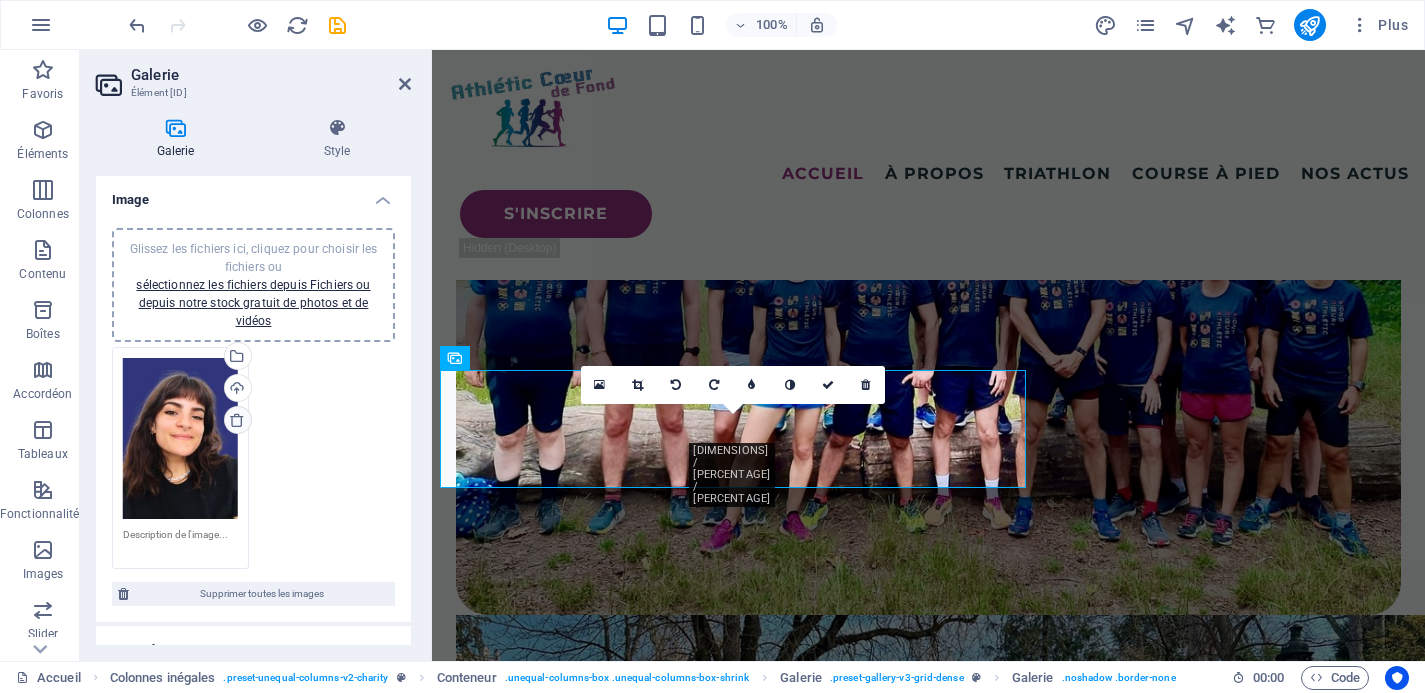 click at bounding box center (237, 420) 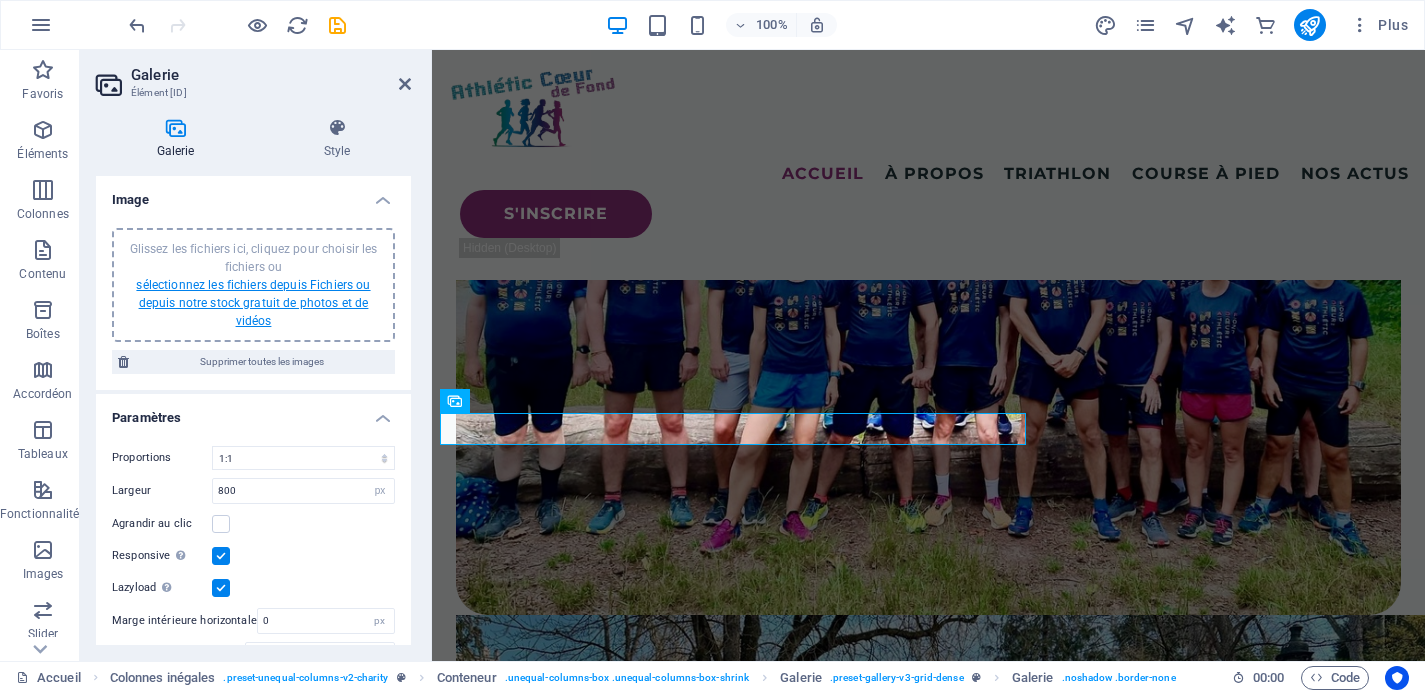 click on "sélectionnez les fichiers depuis Fichiers ou depuis notre stock gratuit de photos et de vidéos" at bounding box center [253, 303] 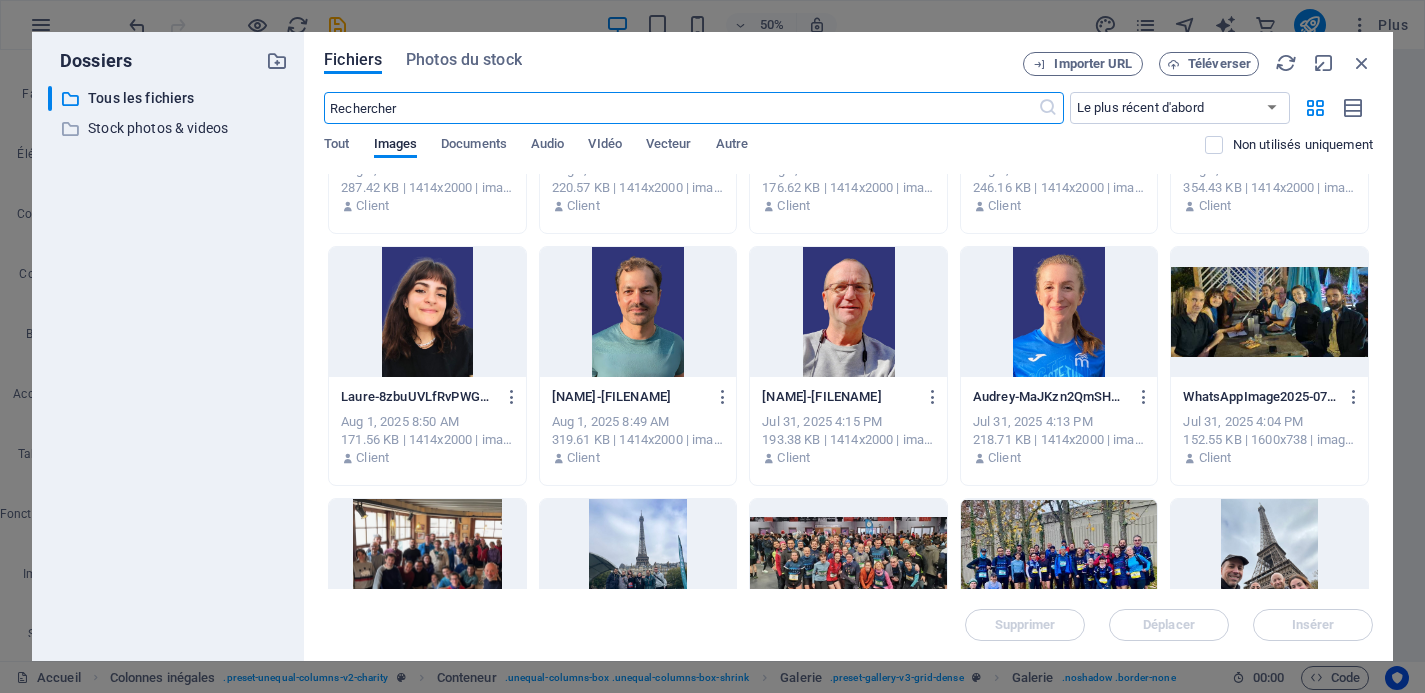 scroll, scrollTop: 690, scrollLeft: 0, axis: vertical 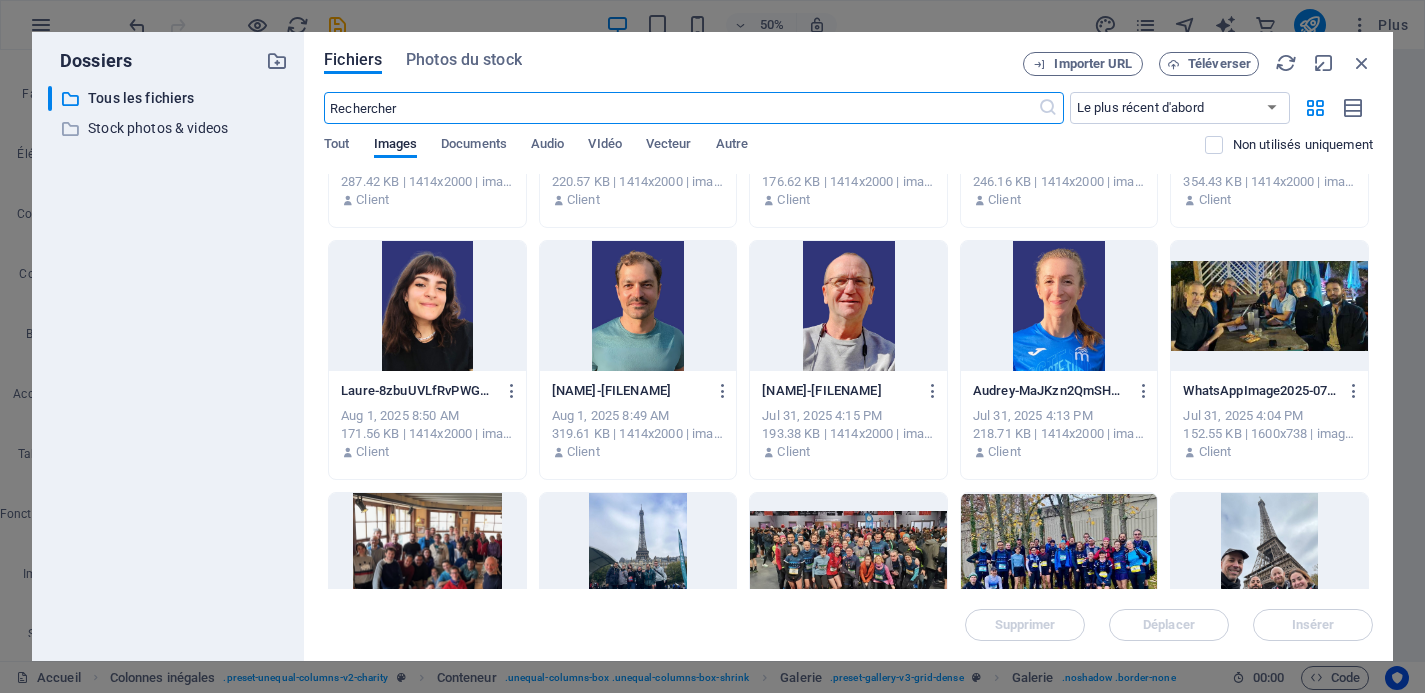 click at bounding box center [1059, 306] 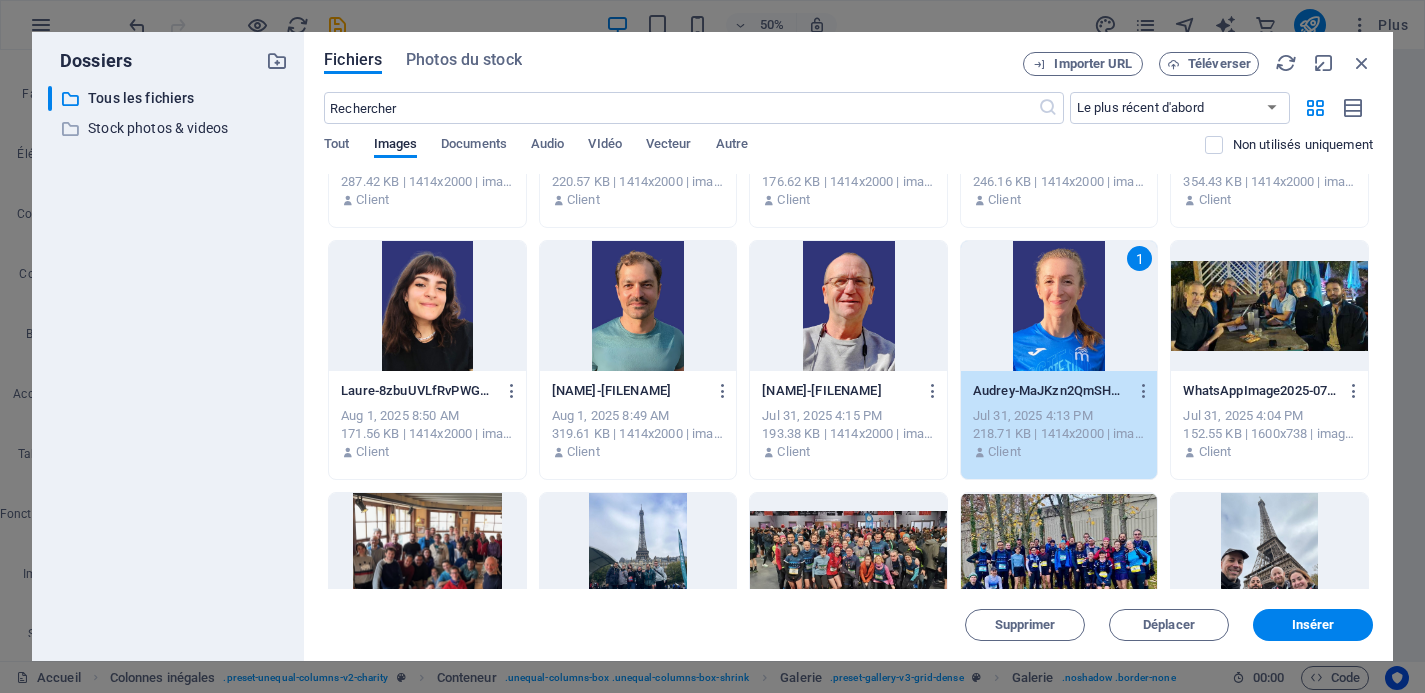 click at bounding box center (848, 306) 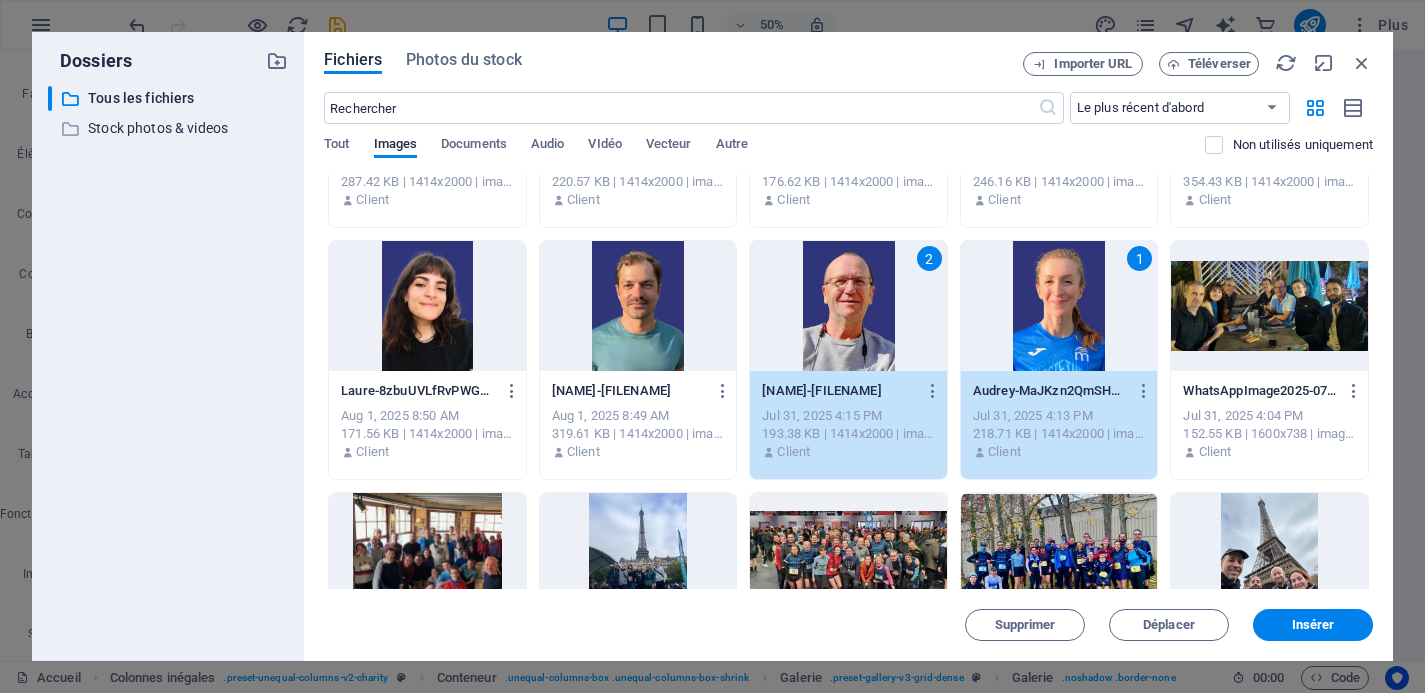 click at bounding box center (638, 306) 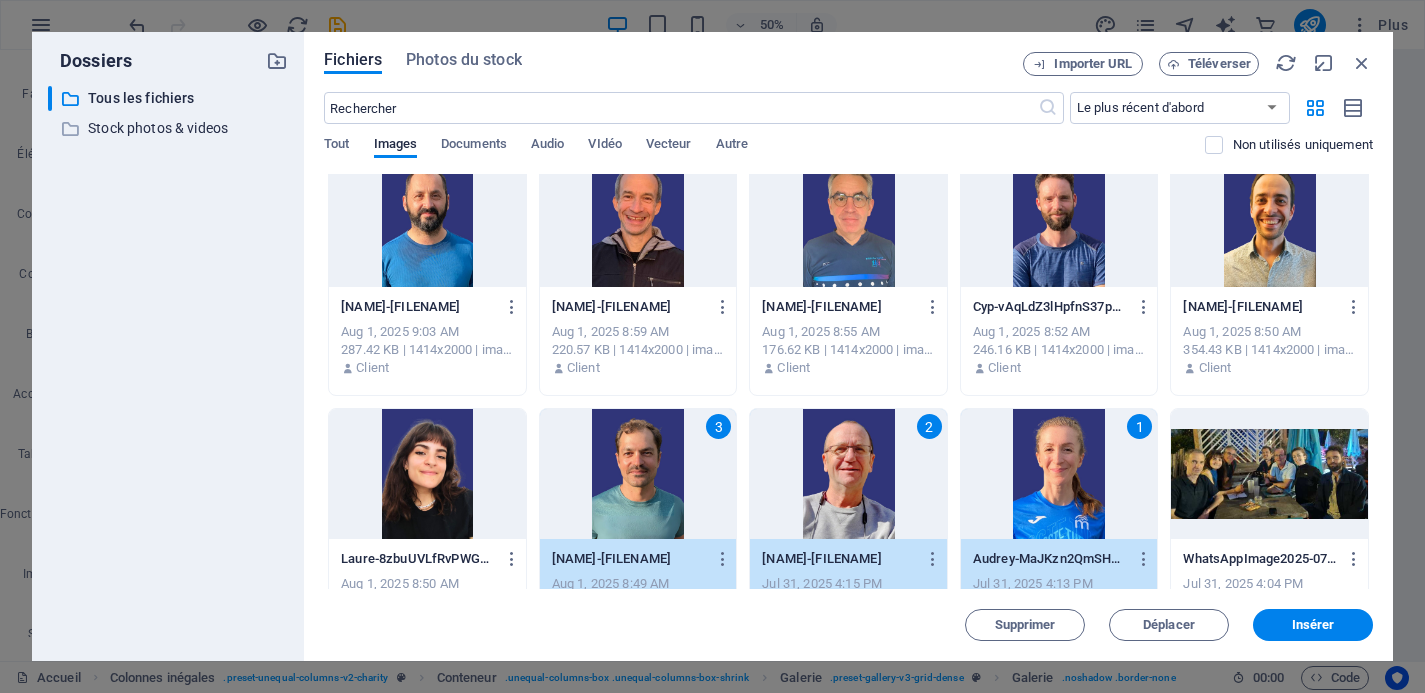 scroll, scrollTop: 502, scrollLeft: 0, axis: vertical 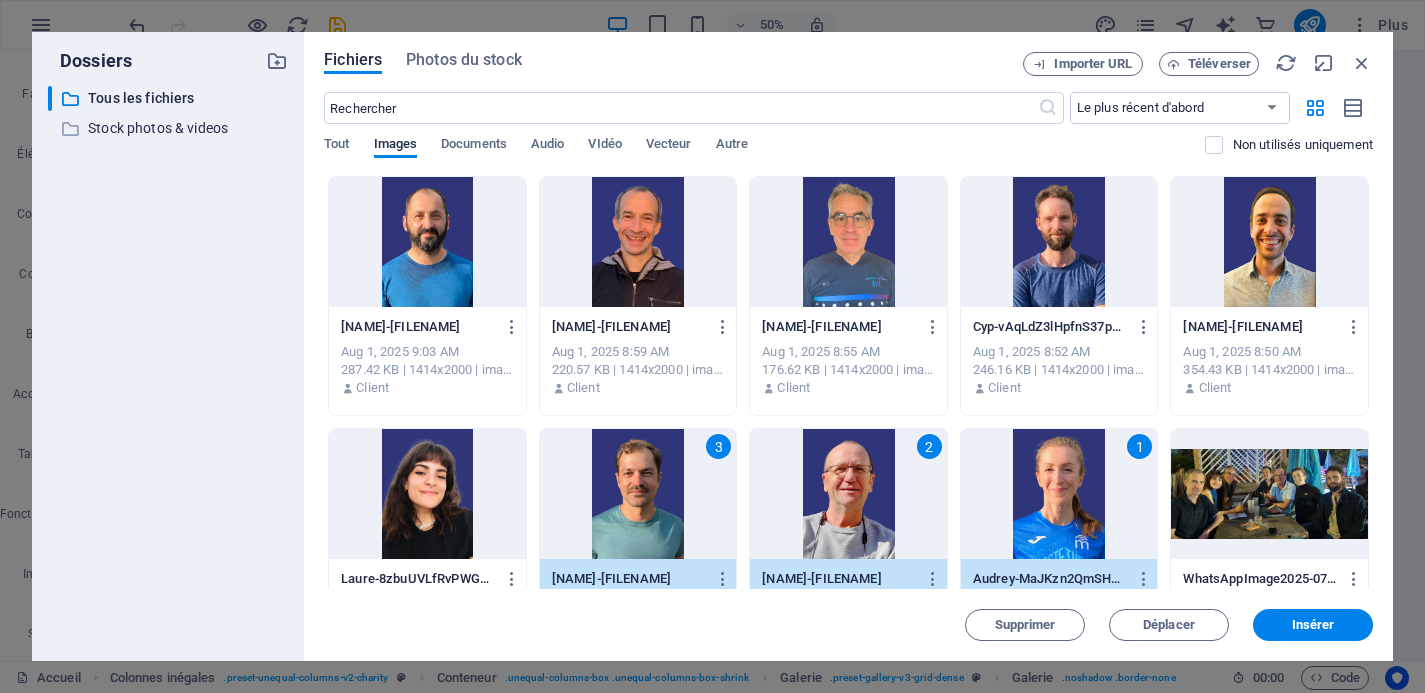 click at bounding box center [427, 494] 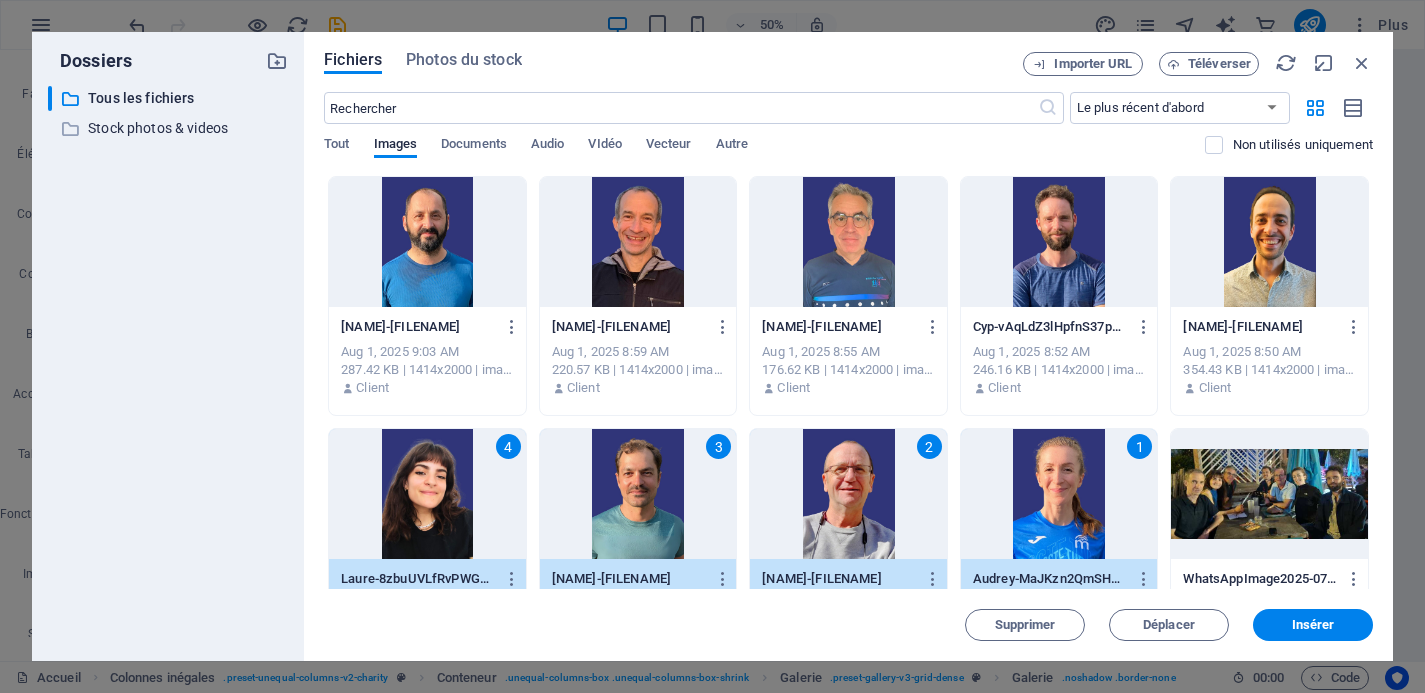 click at bounding box center (1269, 242) 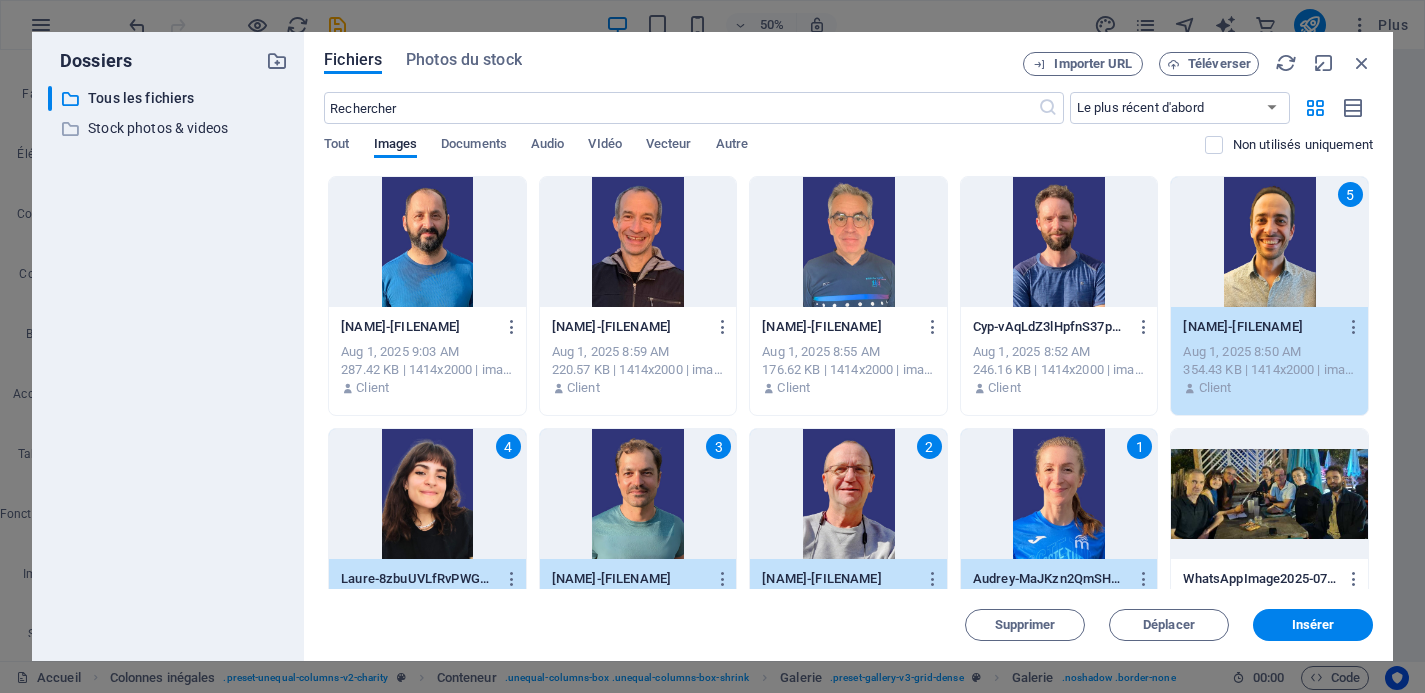 click at bounding box center (1059, 242) 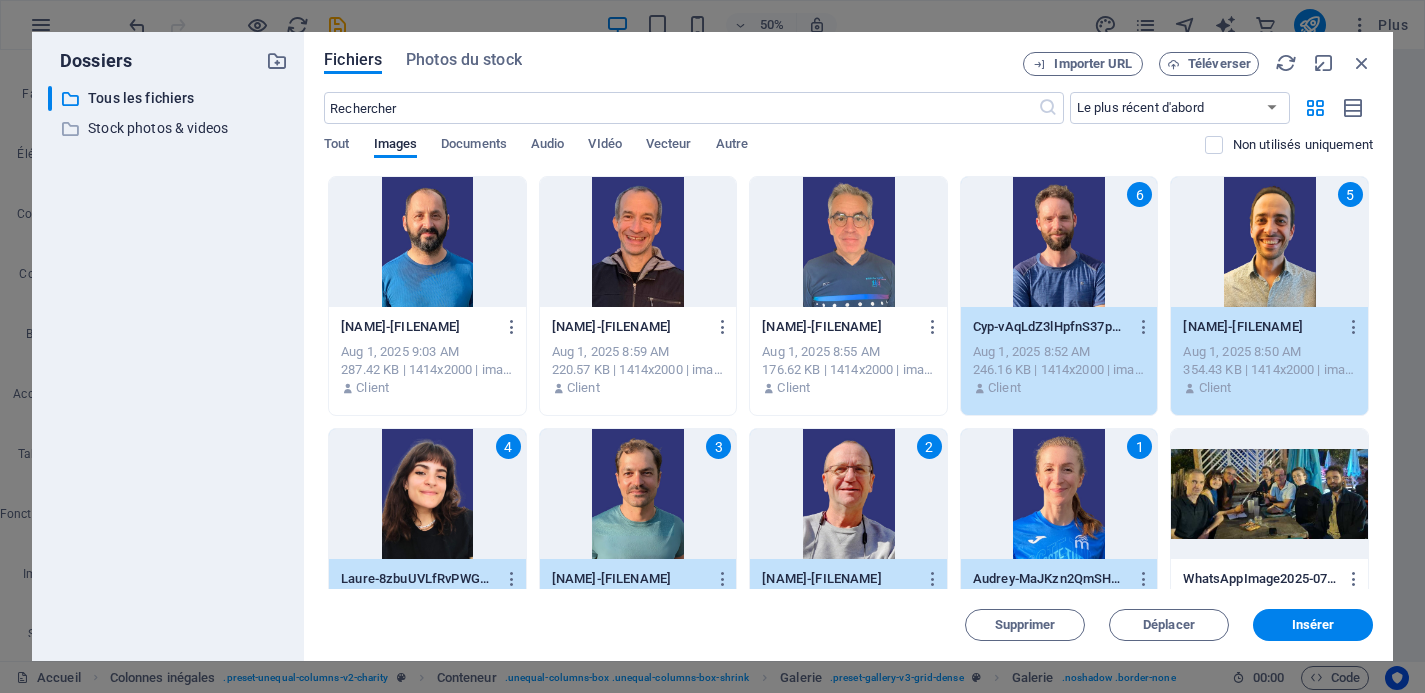 click at bounding box center [848, 242] 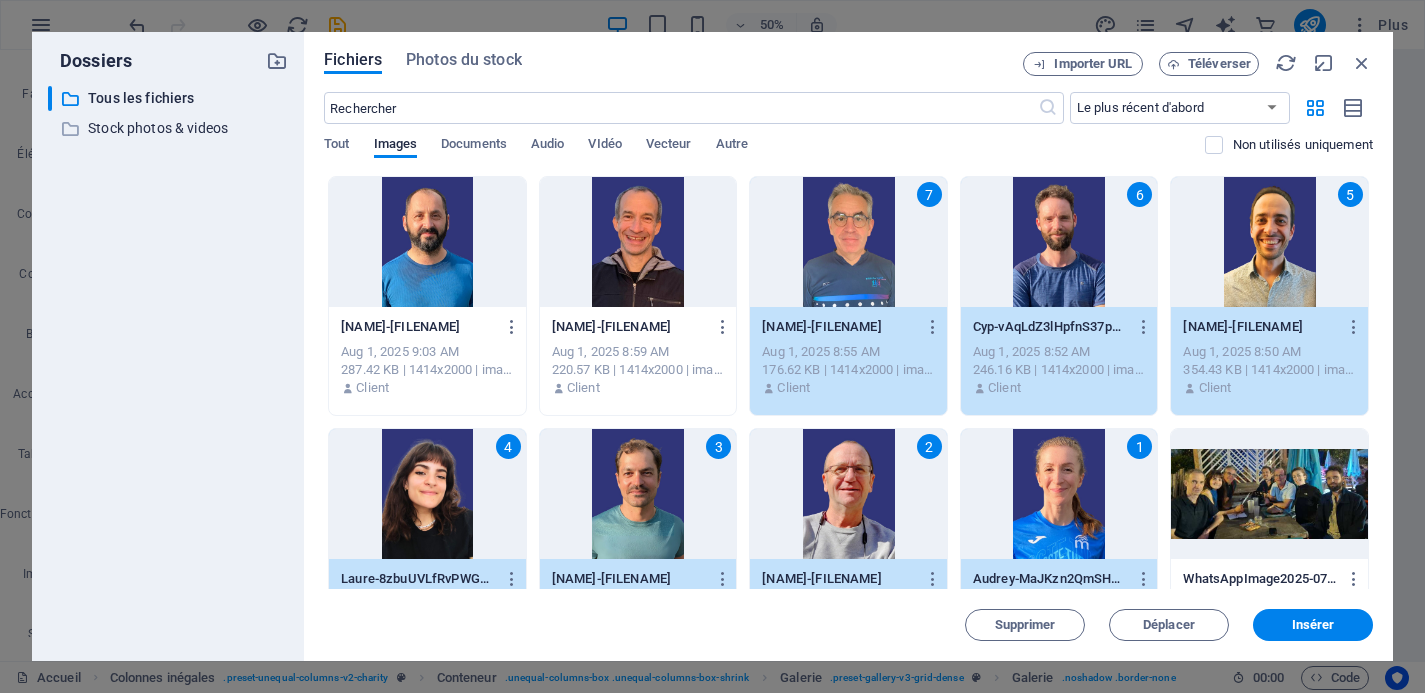 click at bounding box center (638, 242) 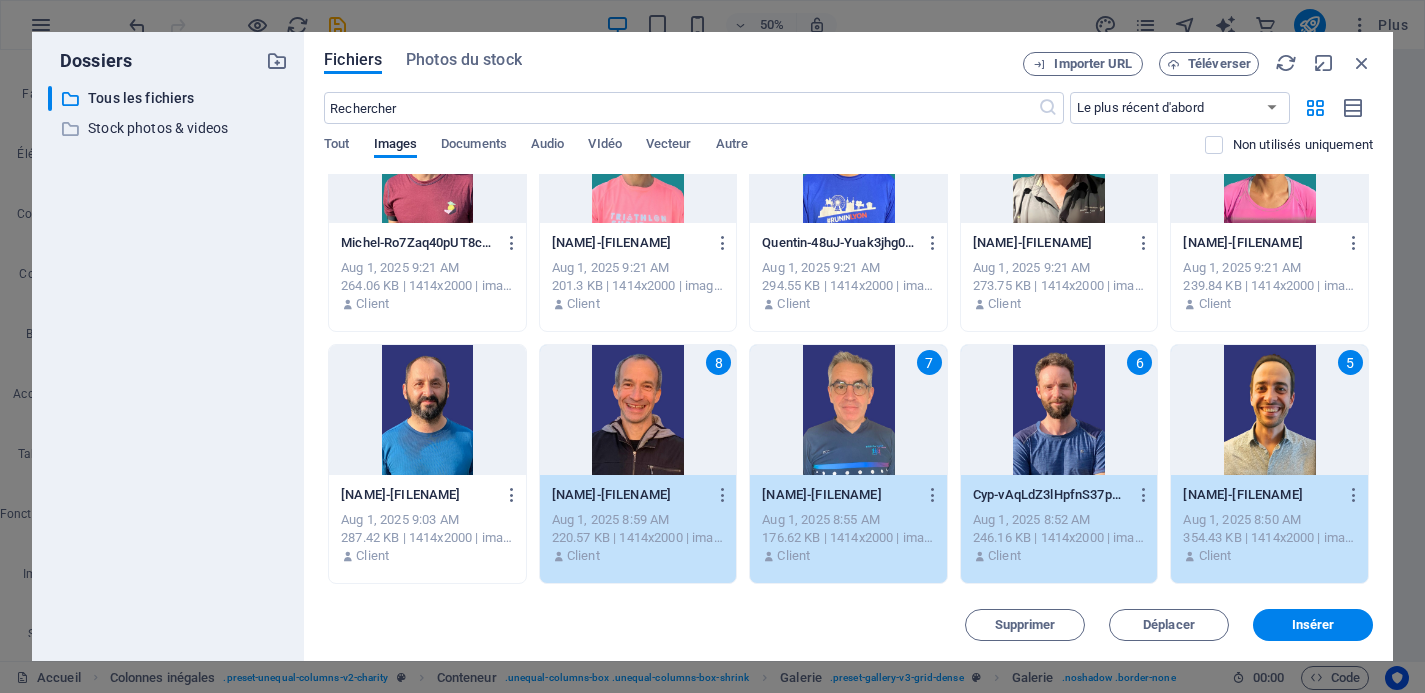 scroll, scrollTop: 313, scrollLeft: 0, axis: vertical 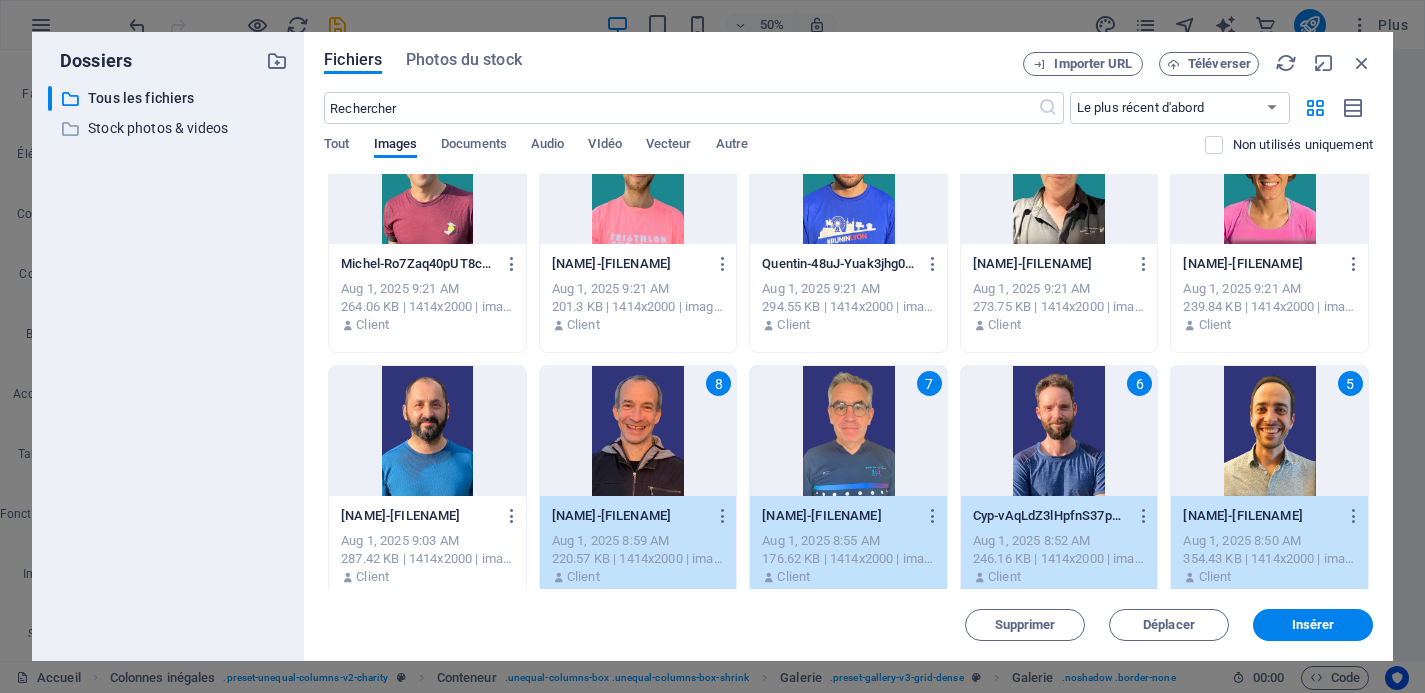 click at bounding box center [427, 431] 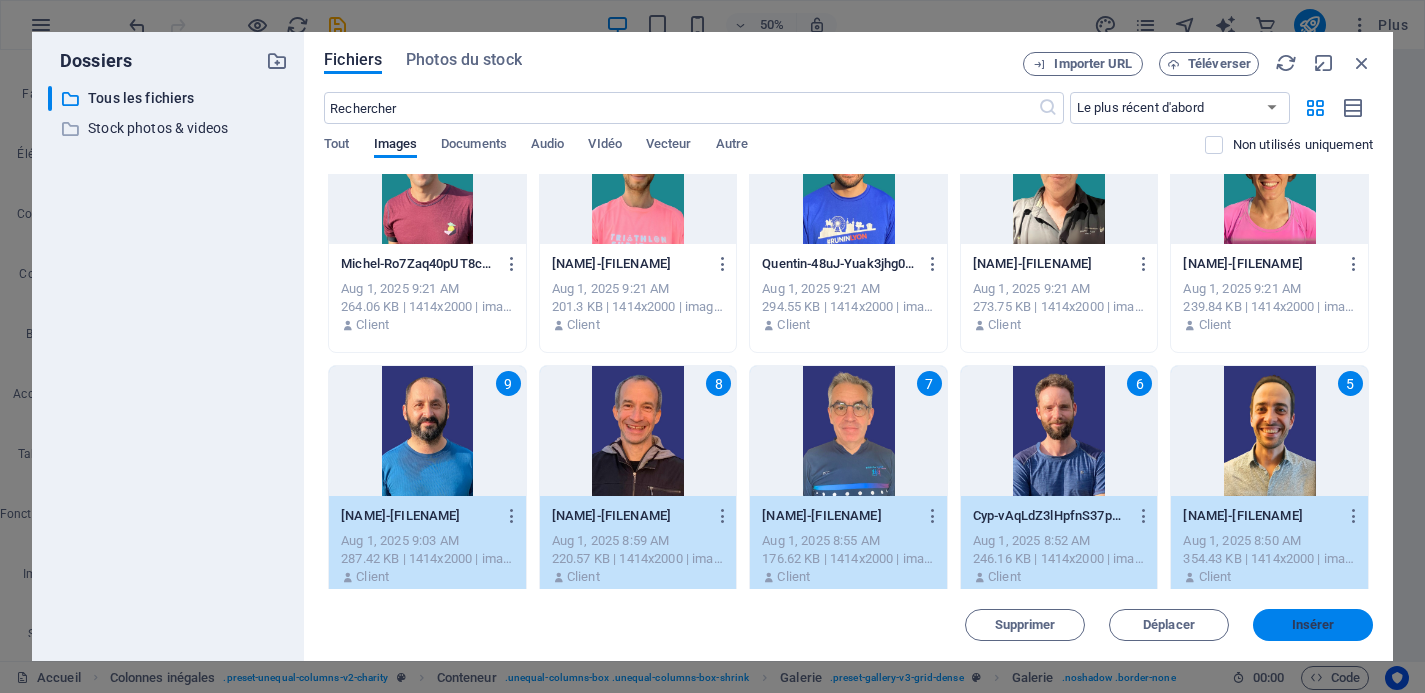 click on "Insérer" at bounding box center [1313, 625] 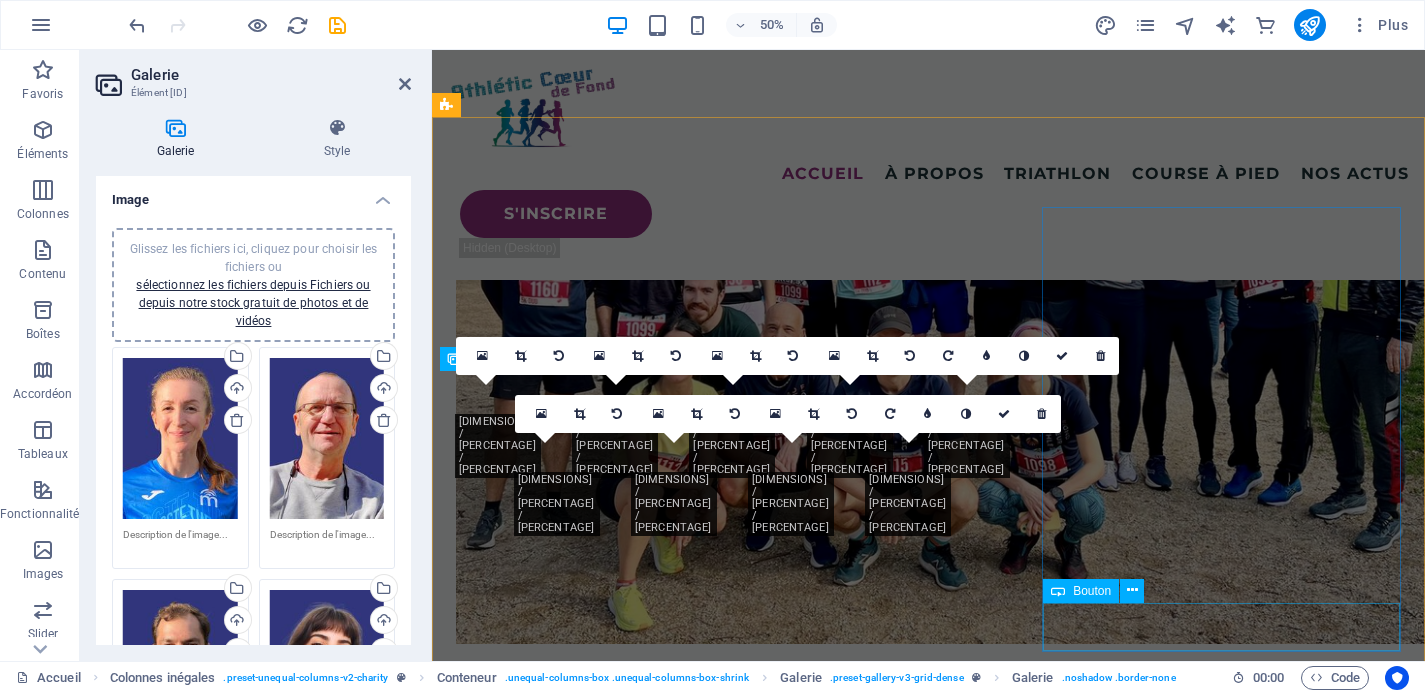 scroll, scrollTop: 5273, scrollLeft: 0, axis: vertical 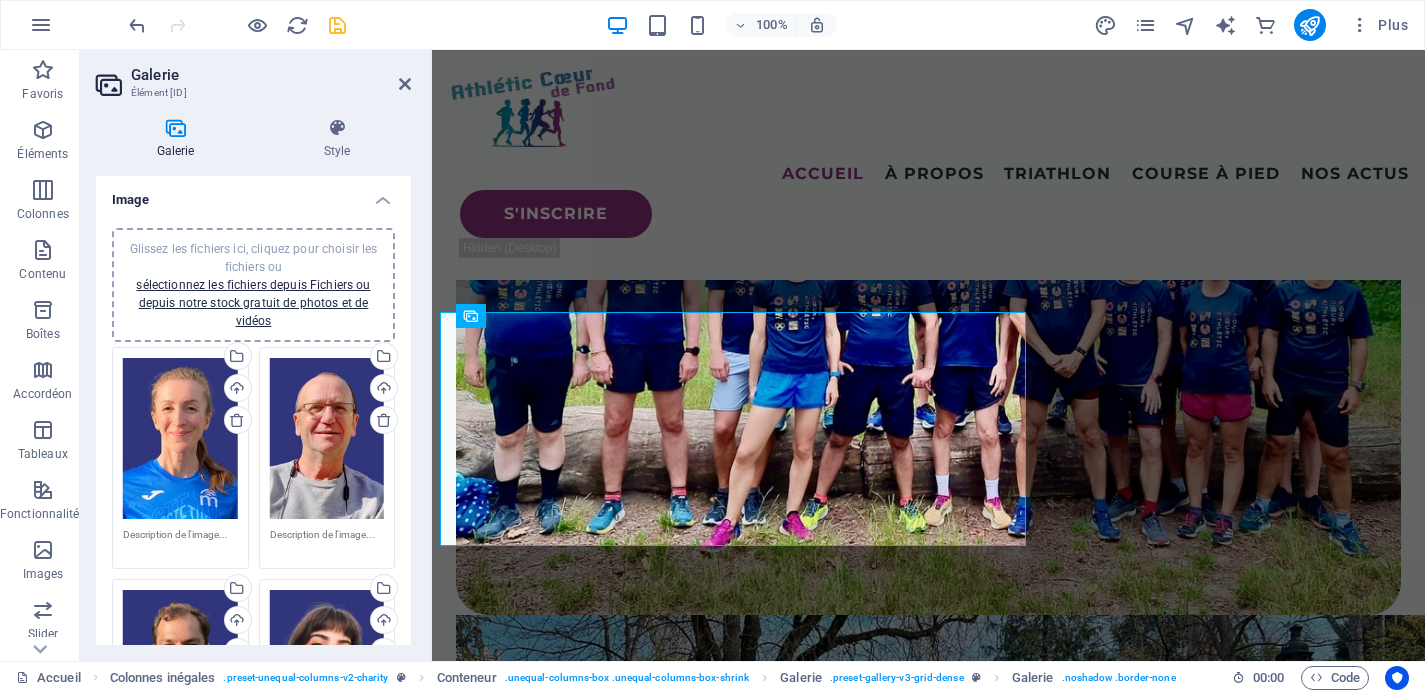 click at bounding box center (337, 25) 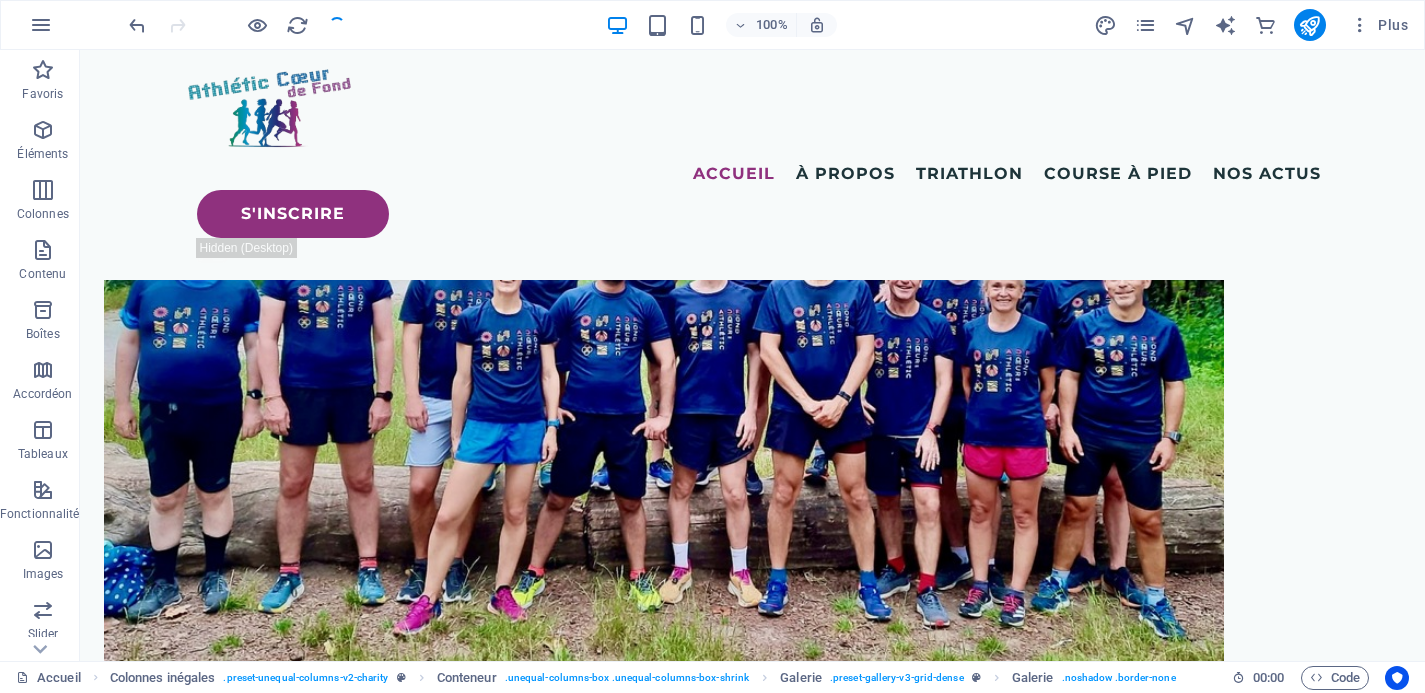 scroll, scrollTop: 5254, scrollLeft: 0, axis: vertical 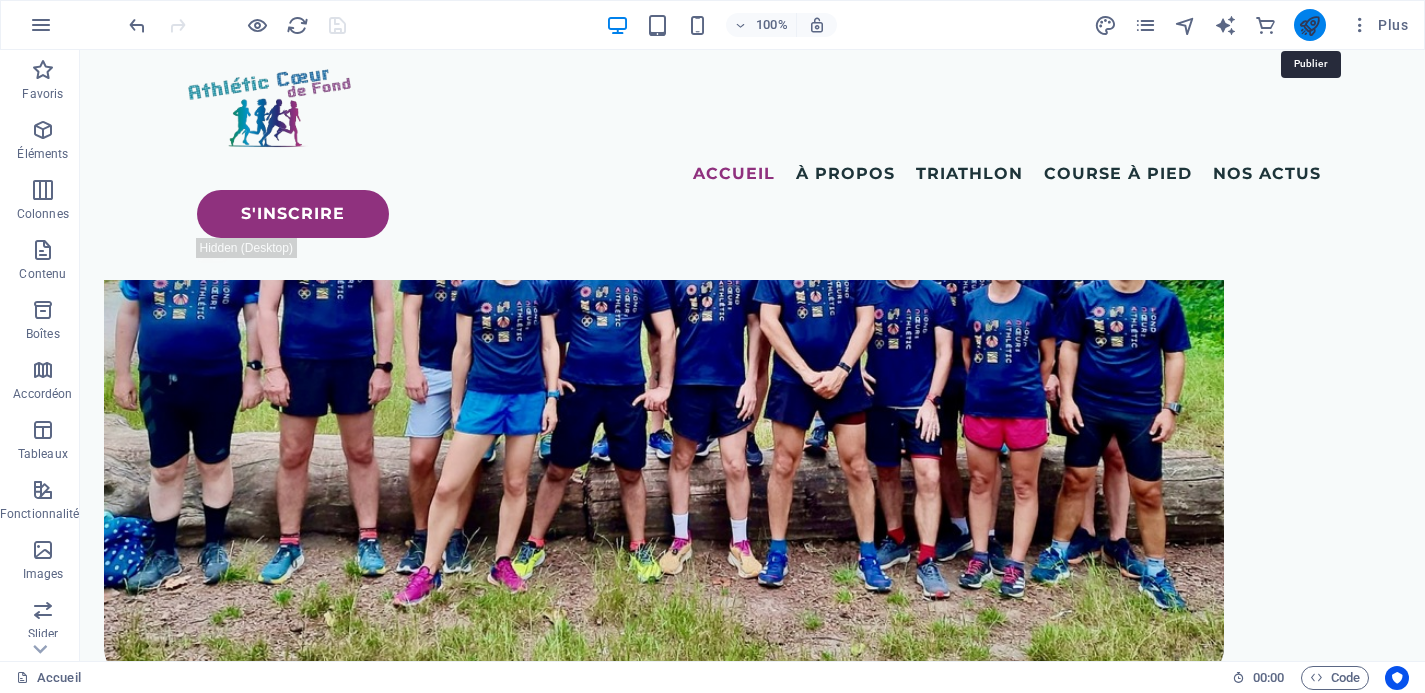 click at bounding box center (1309, 25) 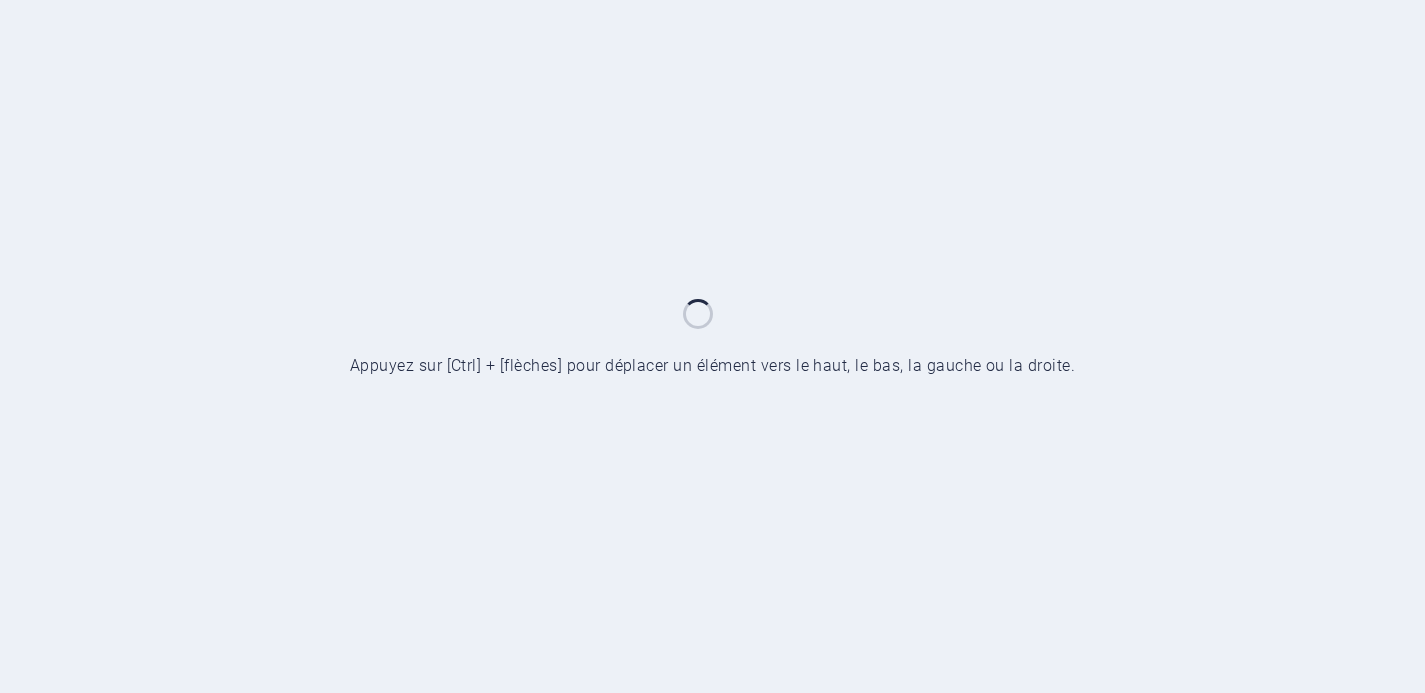 scroll, scrollTop: 0, scrollLeft: 0, axis: both 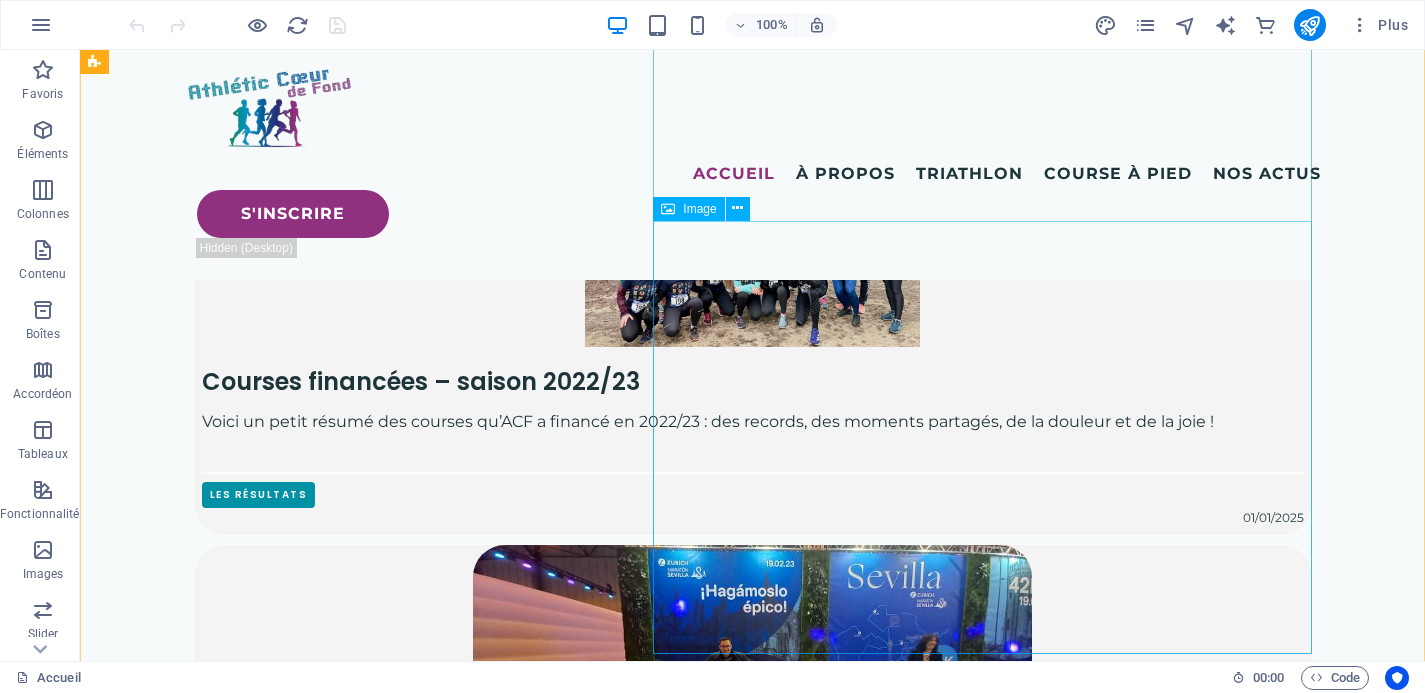 click at bounding box center [664, 3142] 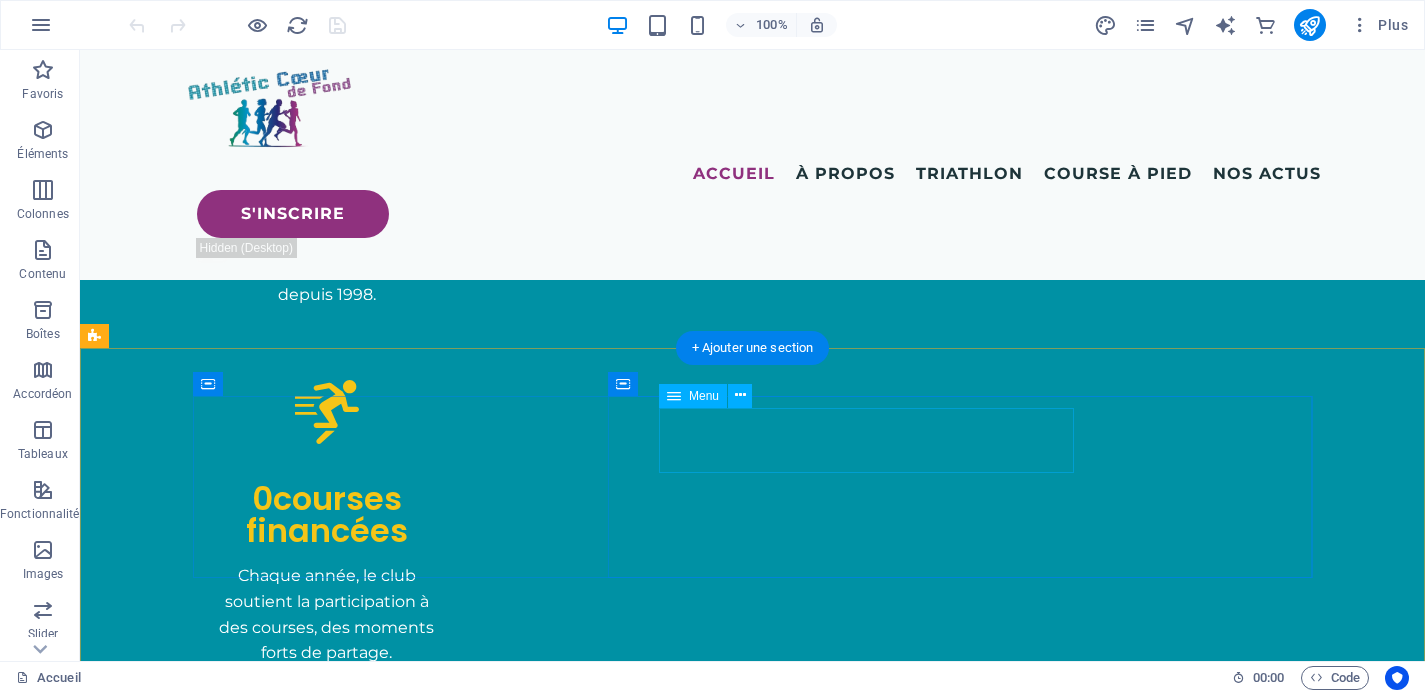 scroll, scrollTop: 7838, scrollLeft: 0, axis: vertical 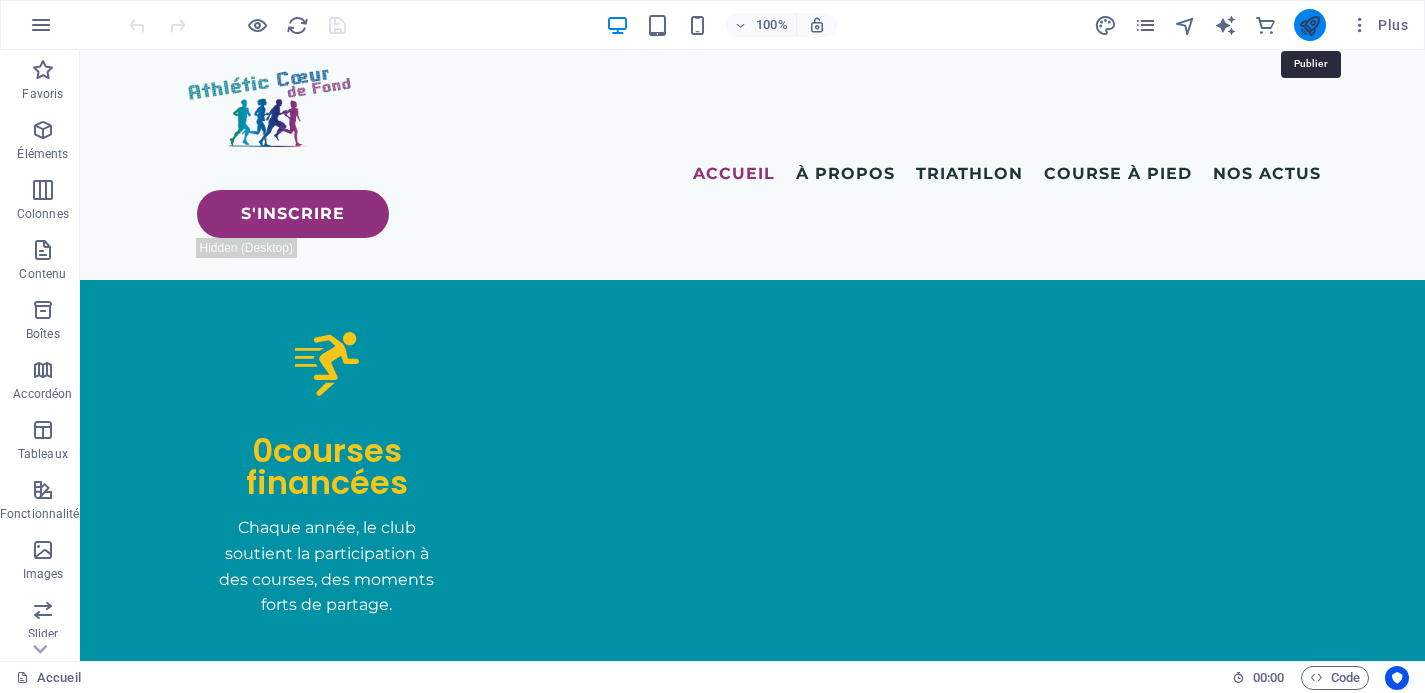 click at bounding box center (1309, 25) 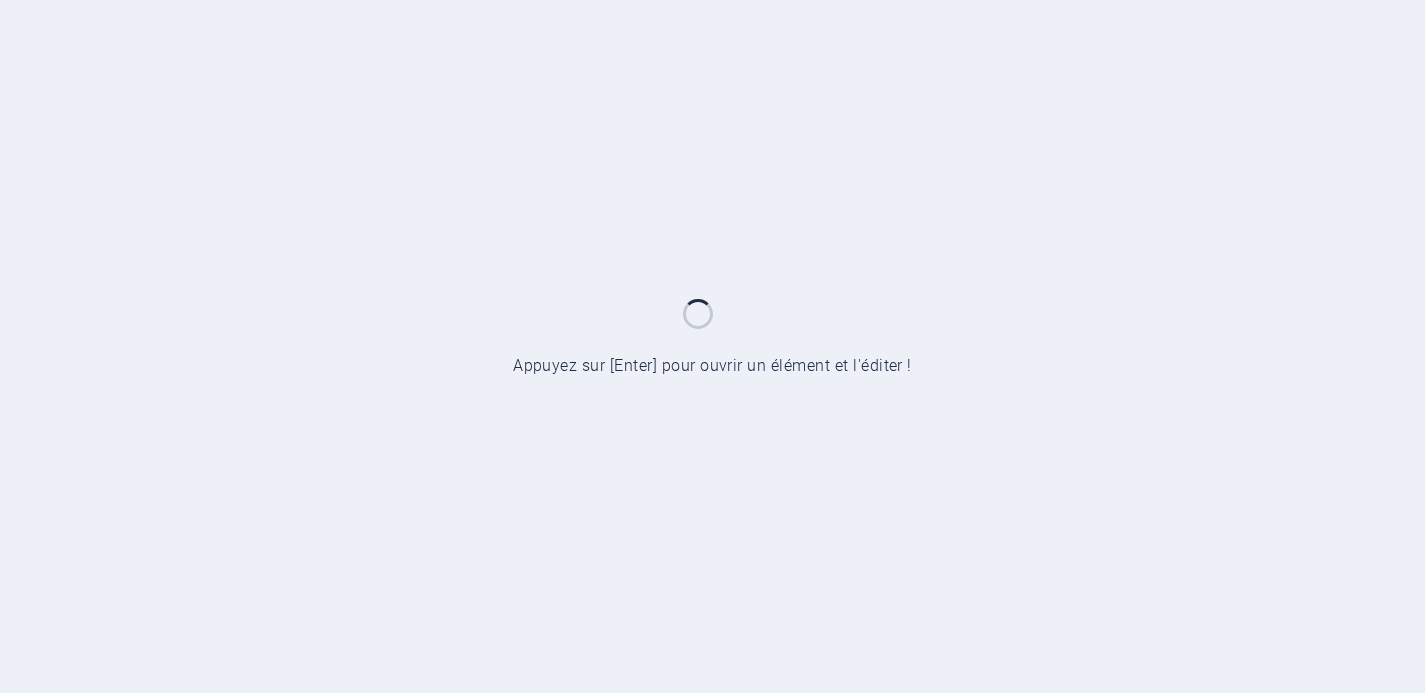 scroll, scrollTop: 0, scrollLeft: 0, axis: both 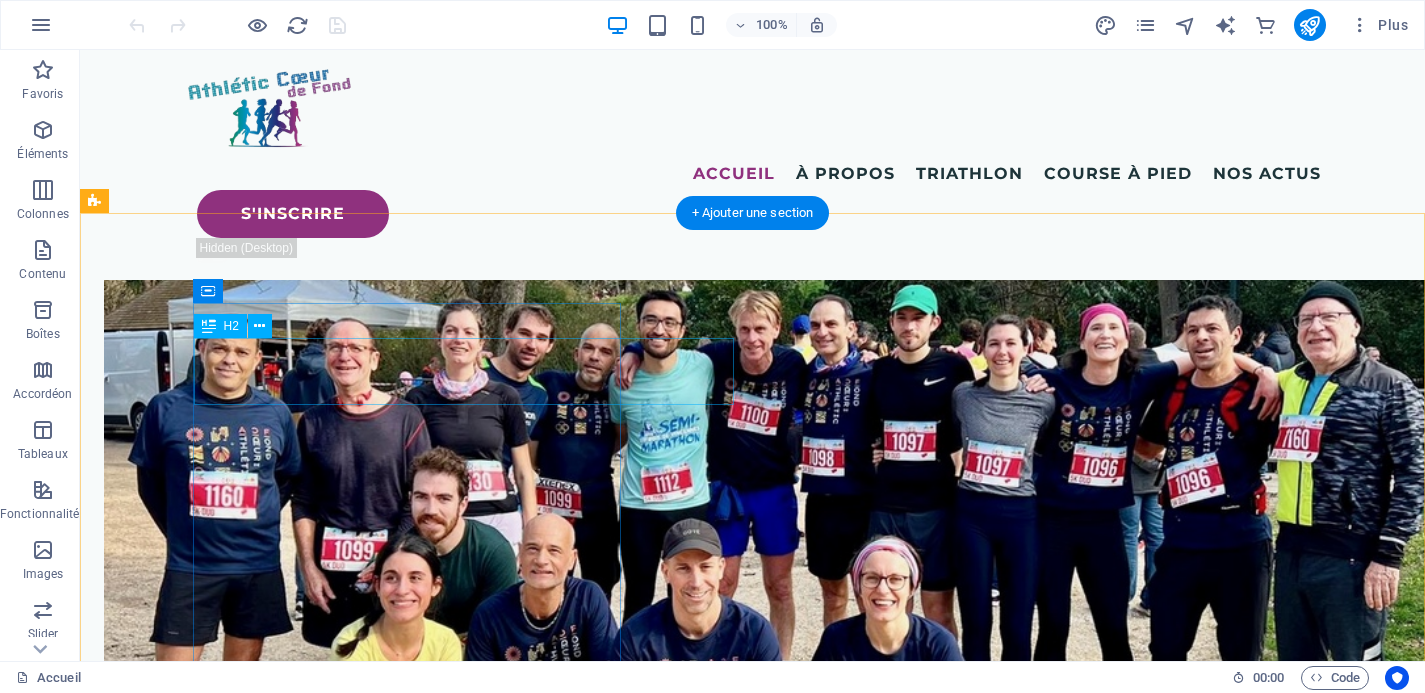 click on "Les entraineurs" at bounding box center [664, 7589] 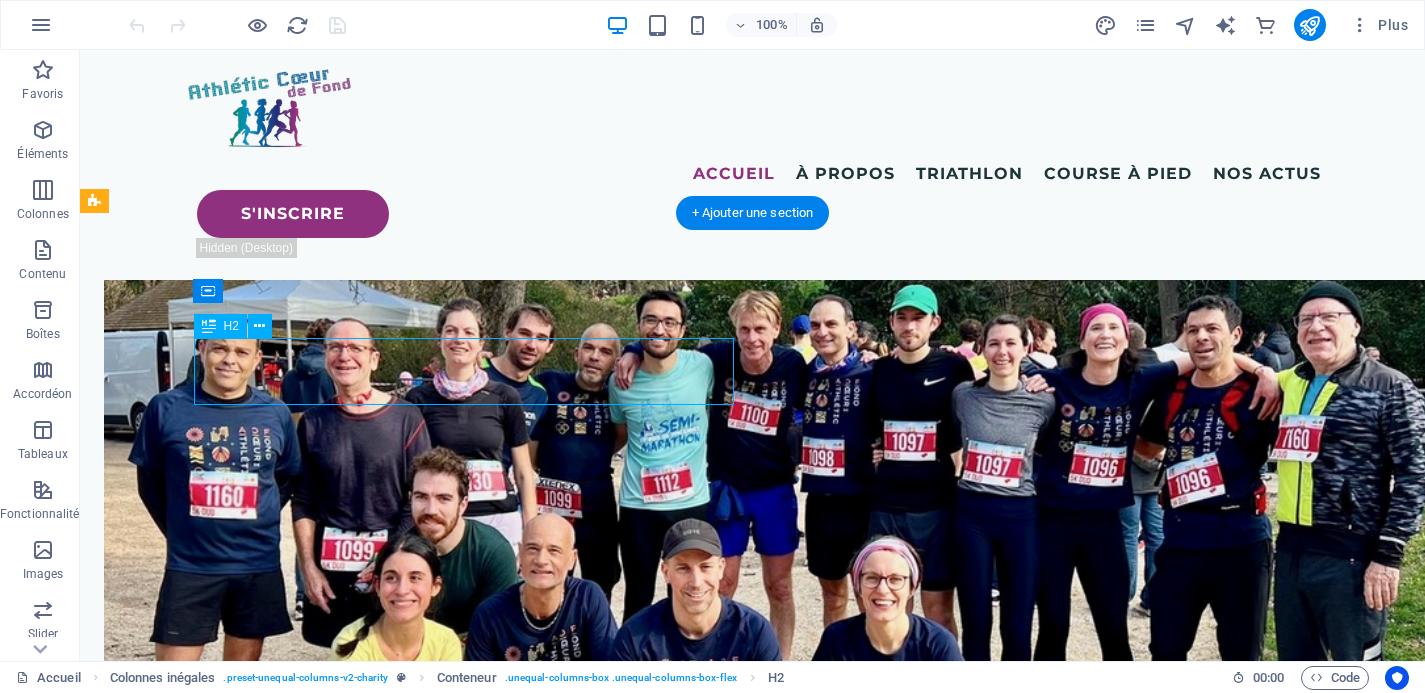 click on "Les entraineurs" at bounding box center [664, 7589] 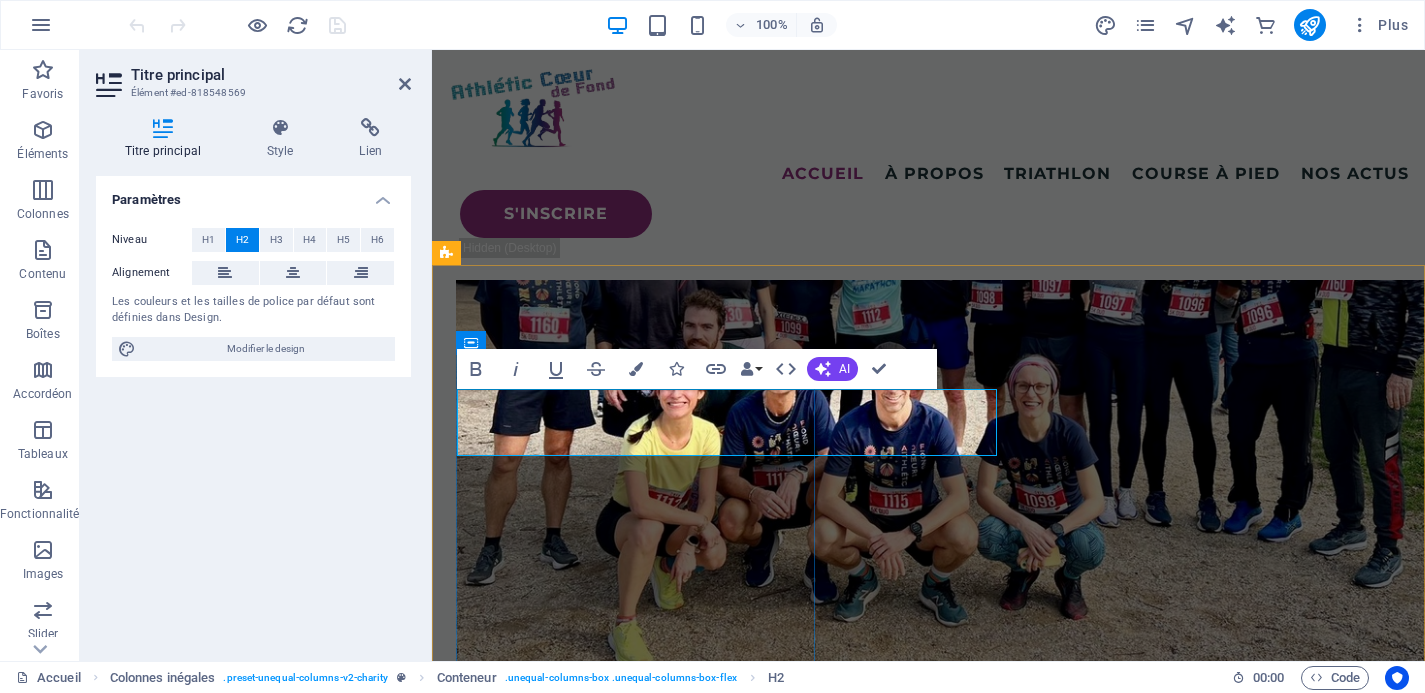 click on "Les entraineurs" at bounding box center [928, 6689] 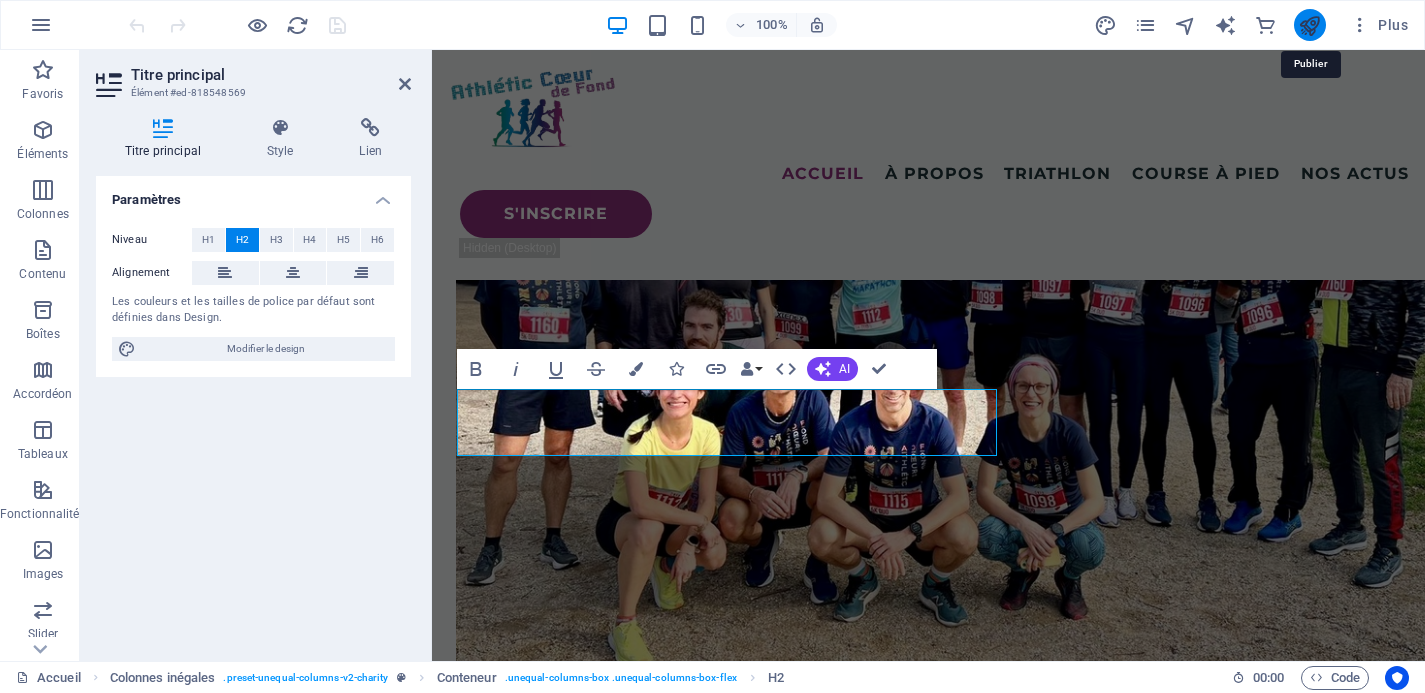click at bounding box center [1310, 25] 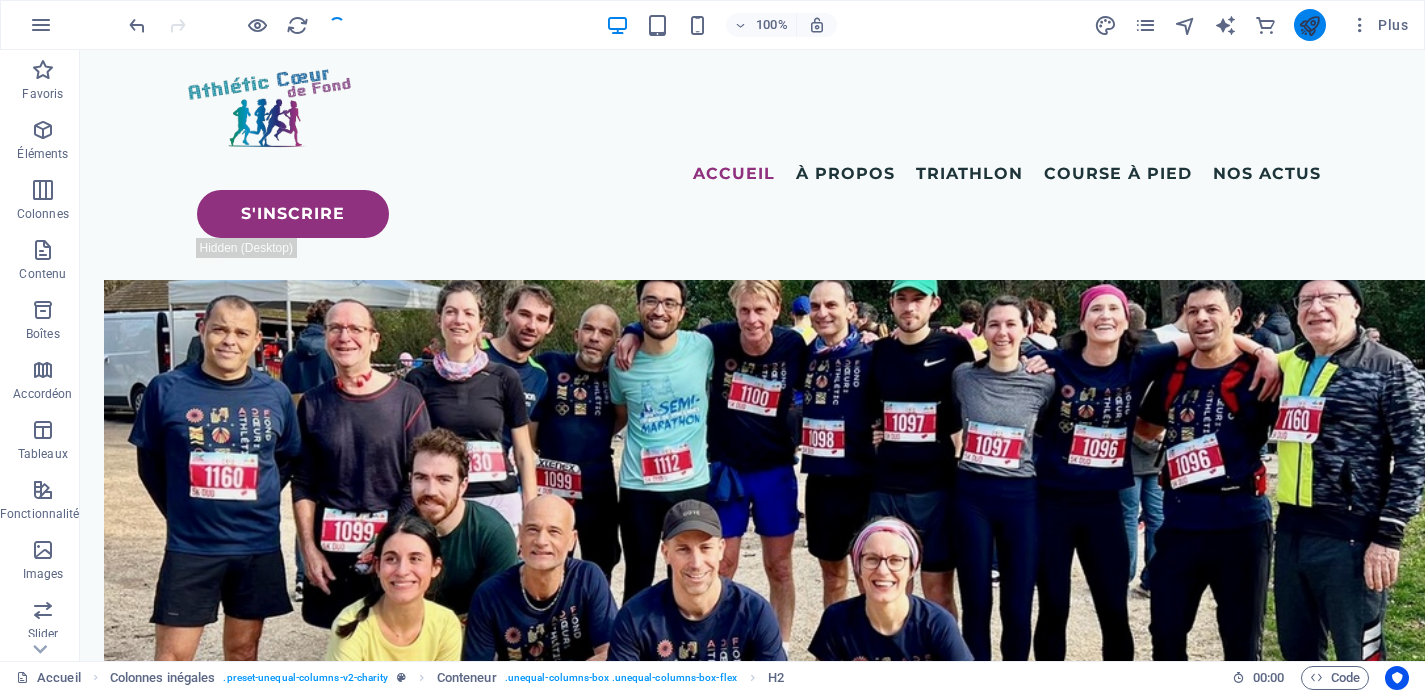 scroll, scrollTop: 5790, scrollLeft: 0, axis: vertical 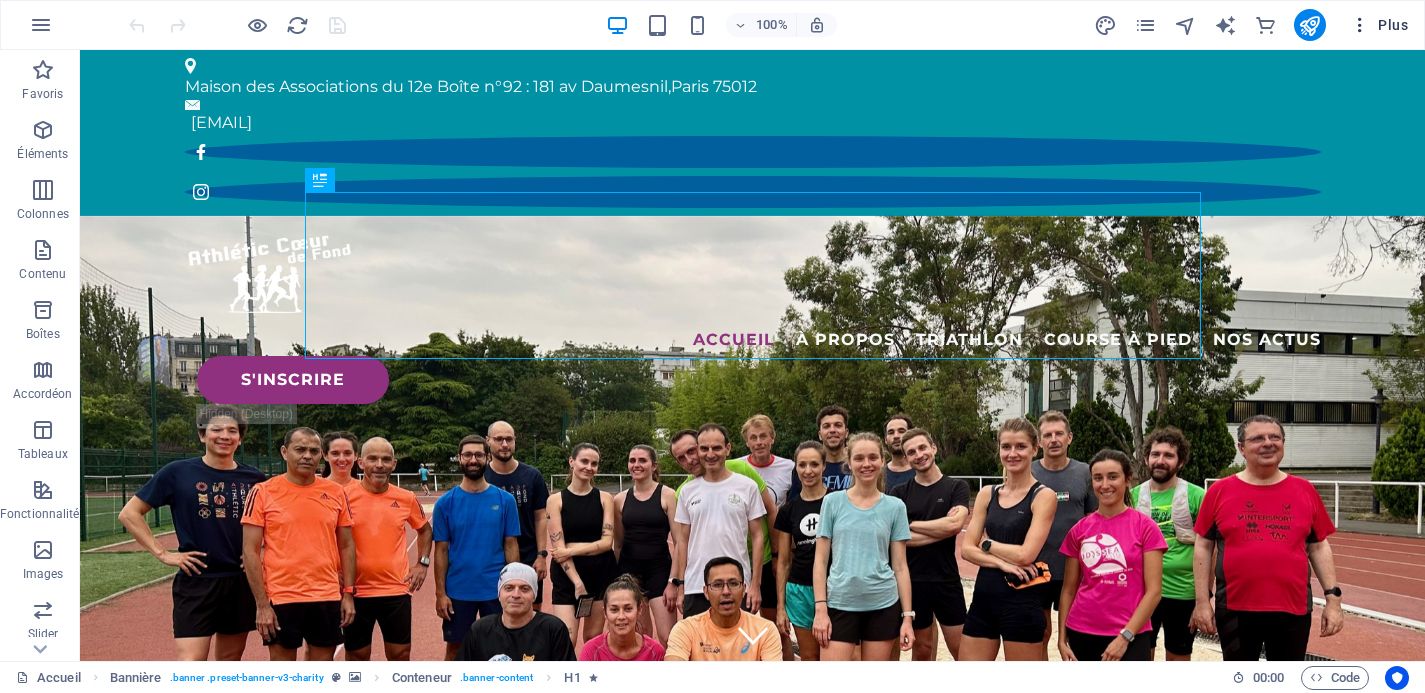 click on "Plus" at bounding box center (1379, 25) 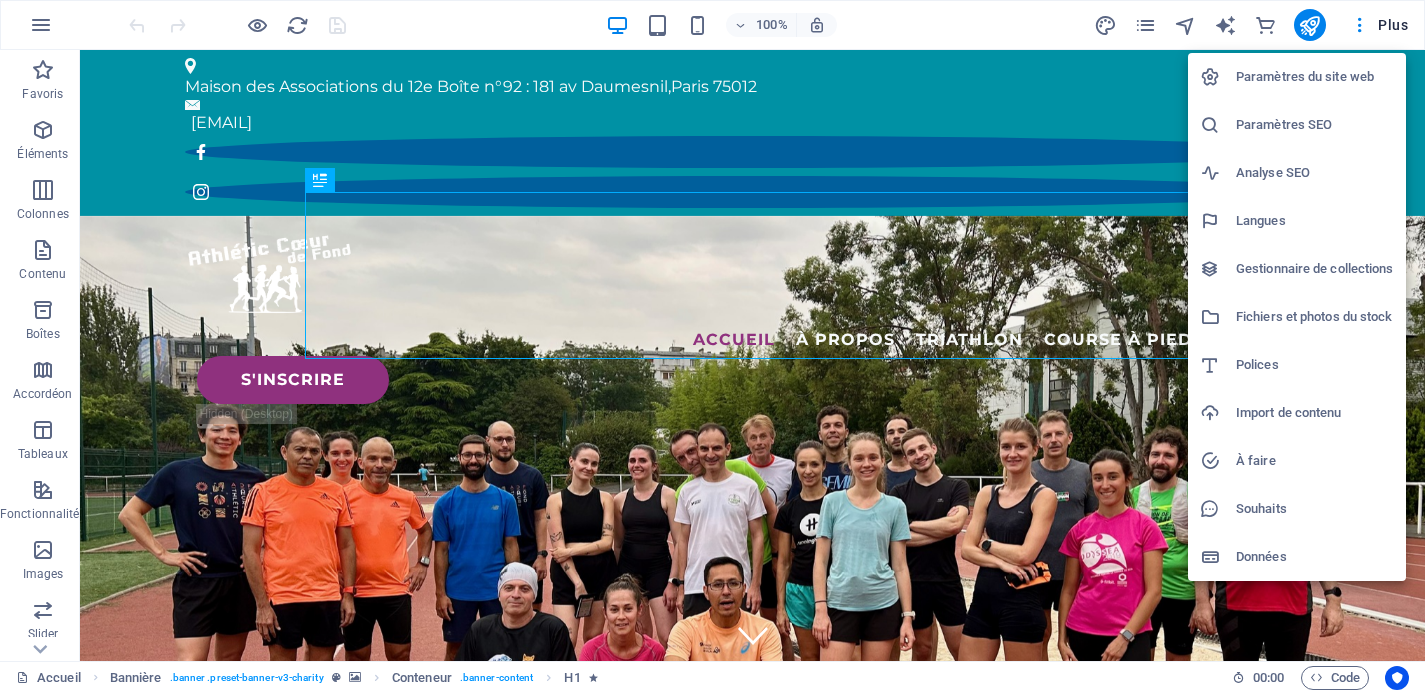 click on "Gestionnaire de collections" at bounding box center (1297, 269) 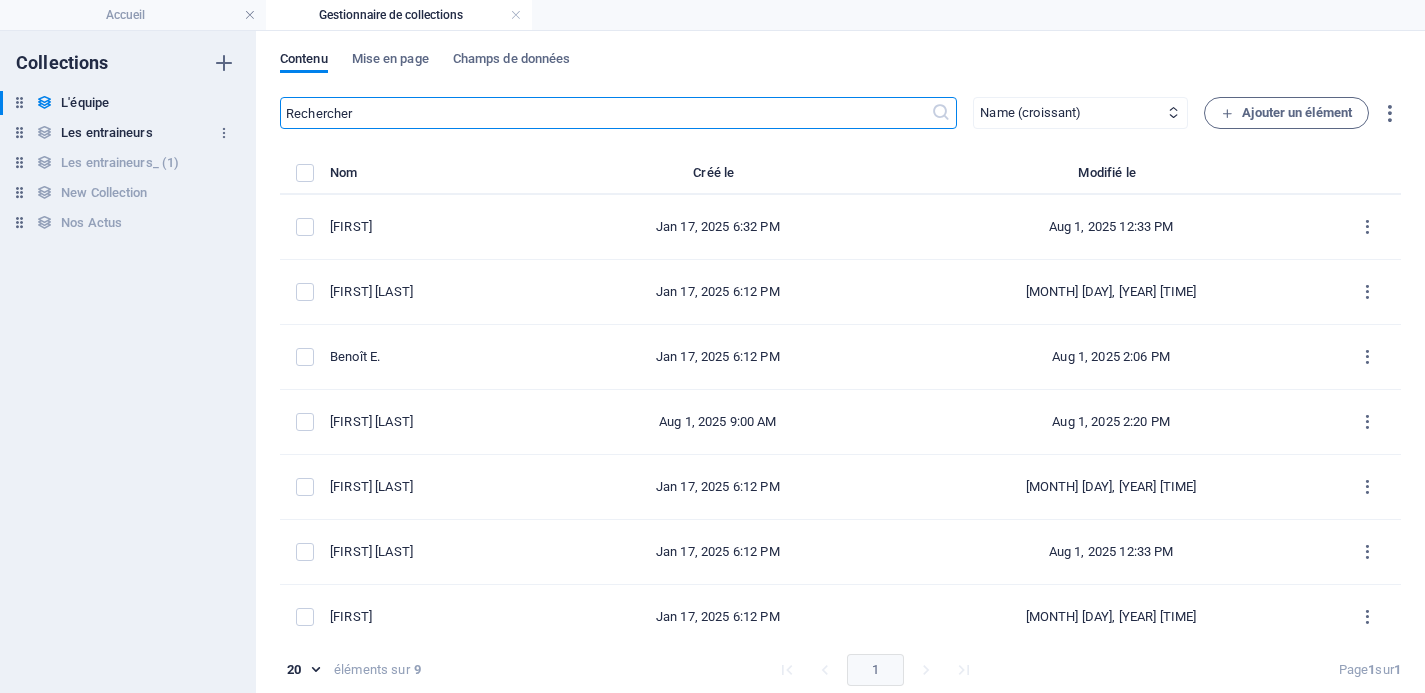 click on "Les entraineurs" at bounding box center (106, 133) 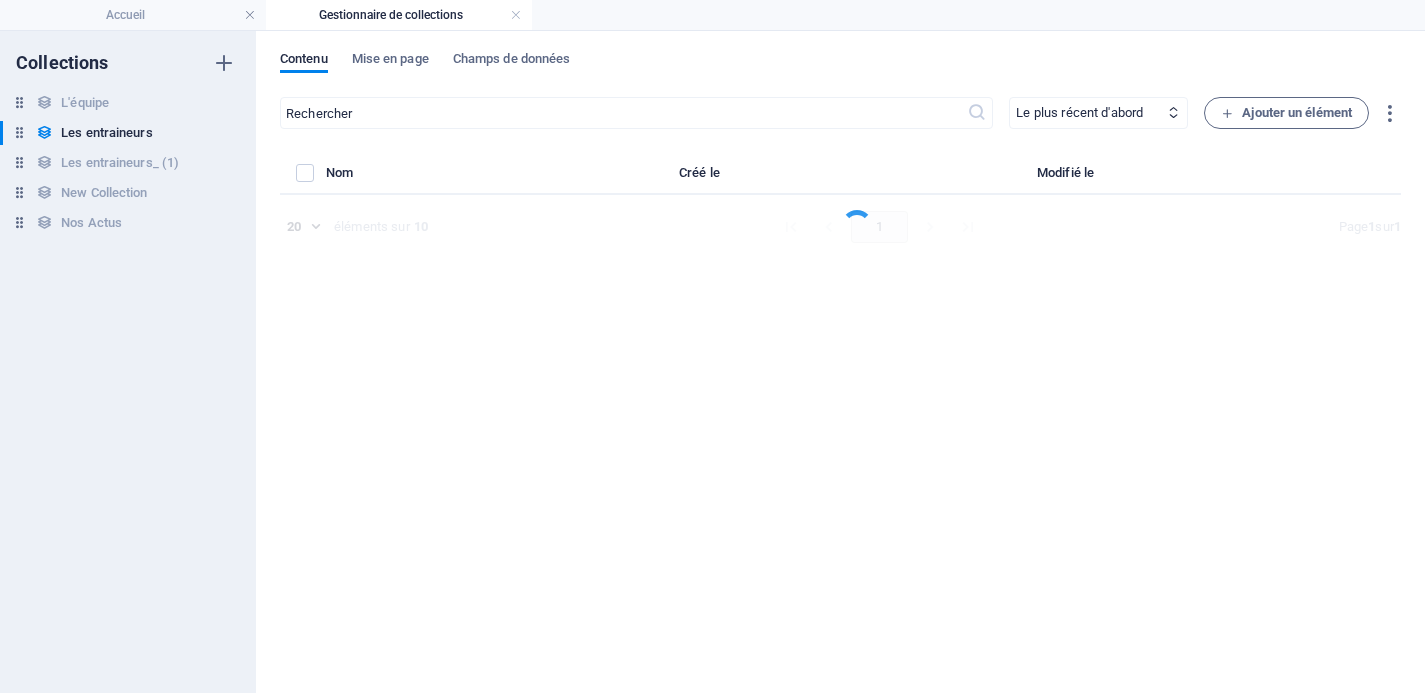 select on "columns.position_ASC" 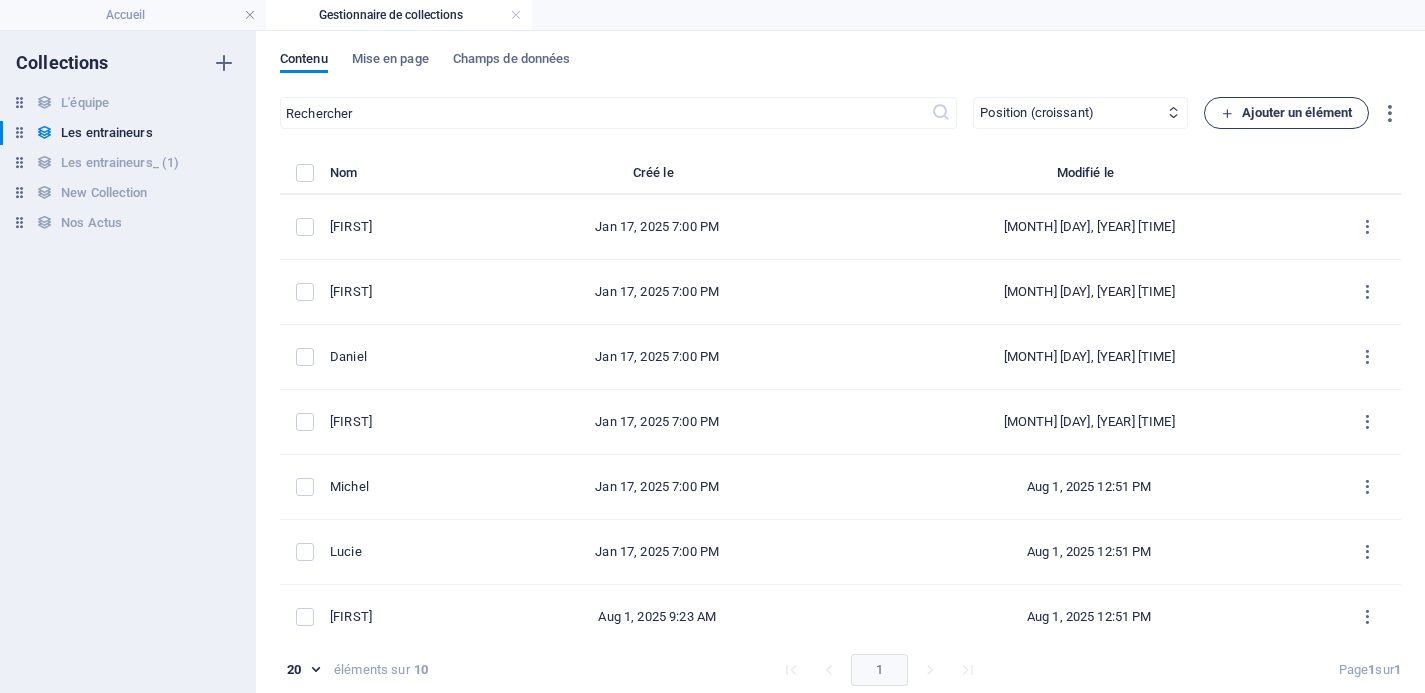 click on "Ajouter un élément" at bounding box center [1286, 113] 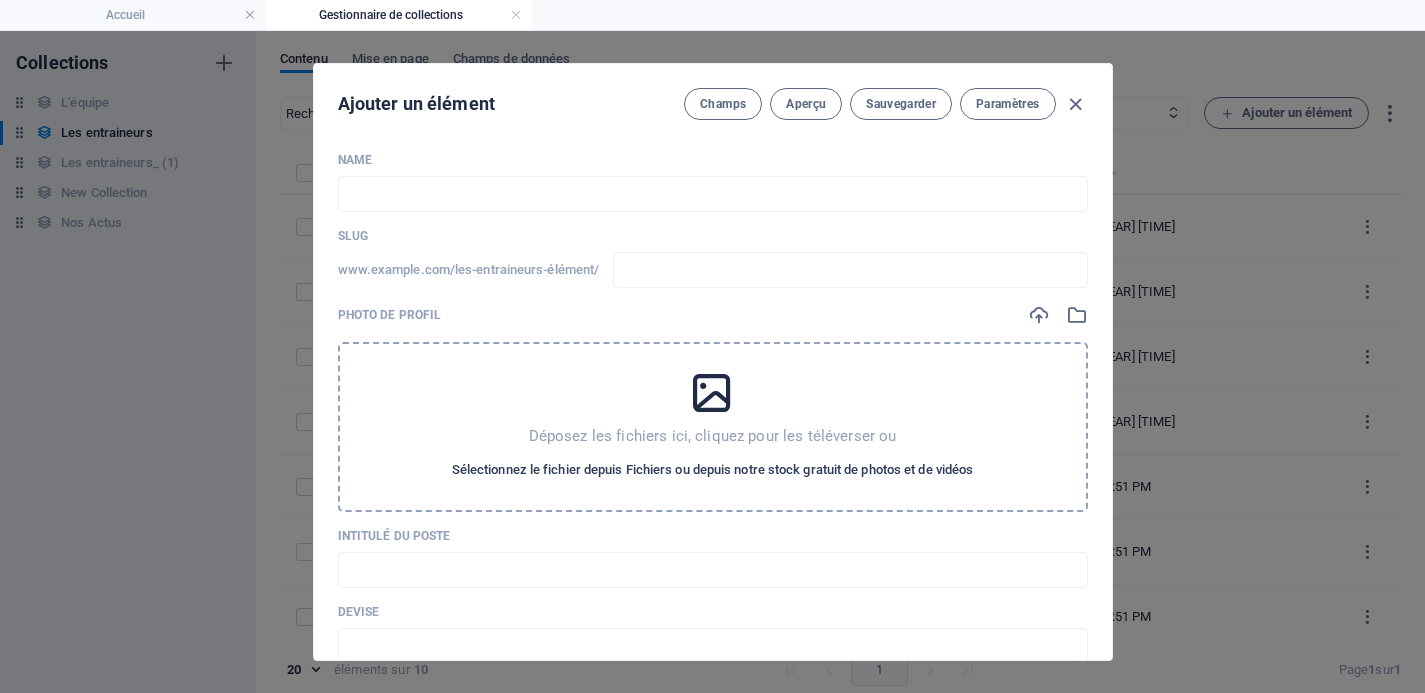 click on "Sélectionnez le fichier depuis Fichiers ou depuis notre stock gratuit de photos et de vidéos" at bounding box center [713, 470] 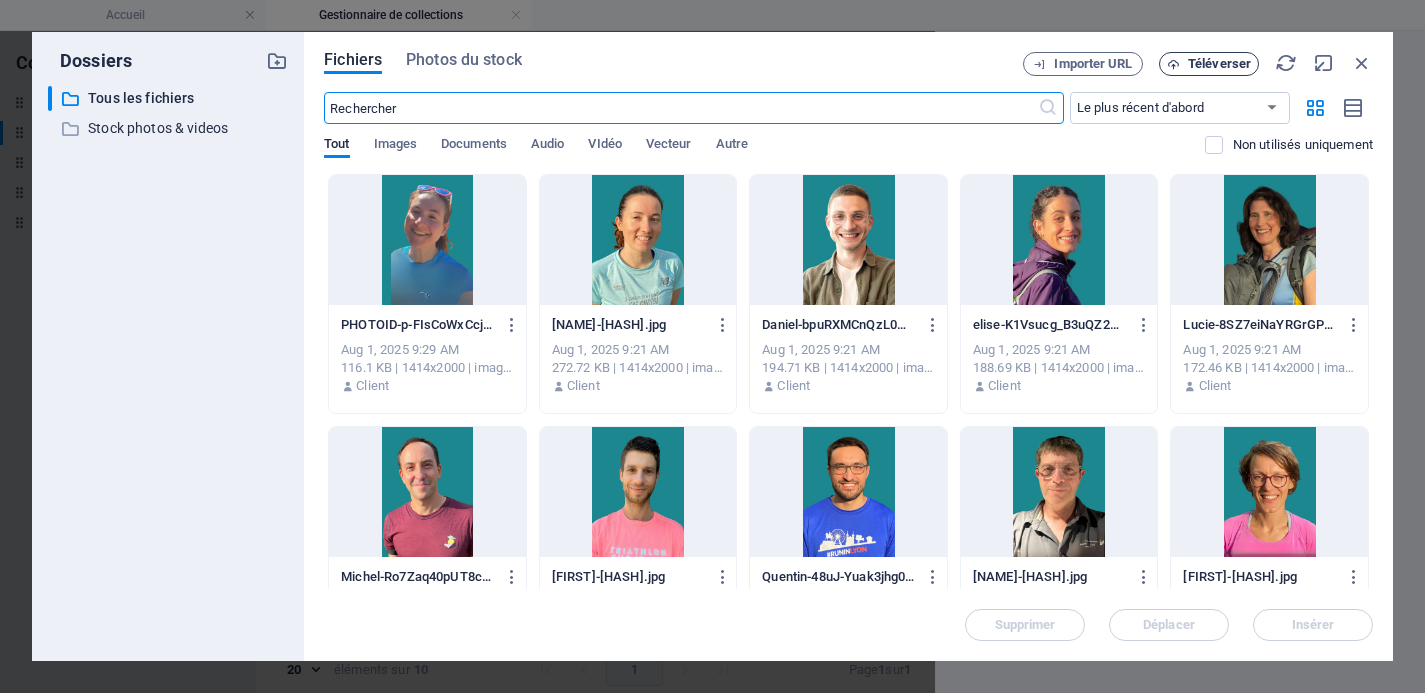 click on "Téléverser" at bounding box center [1219, 64] 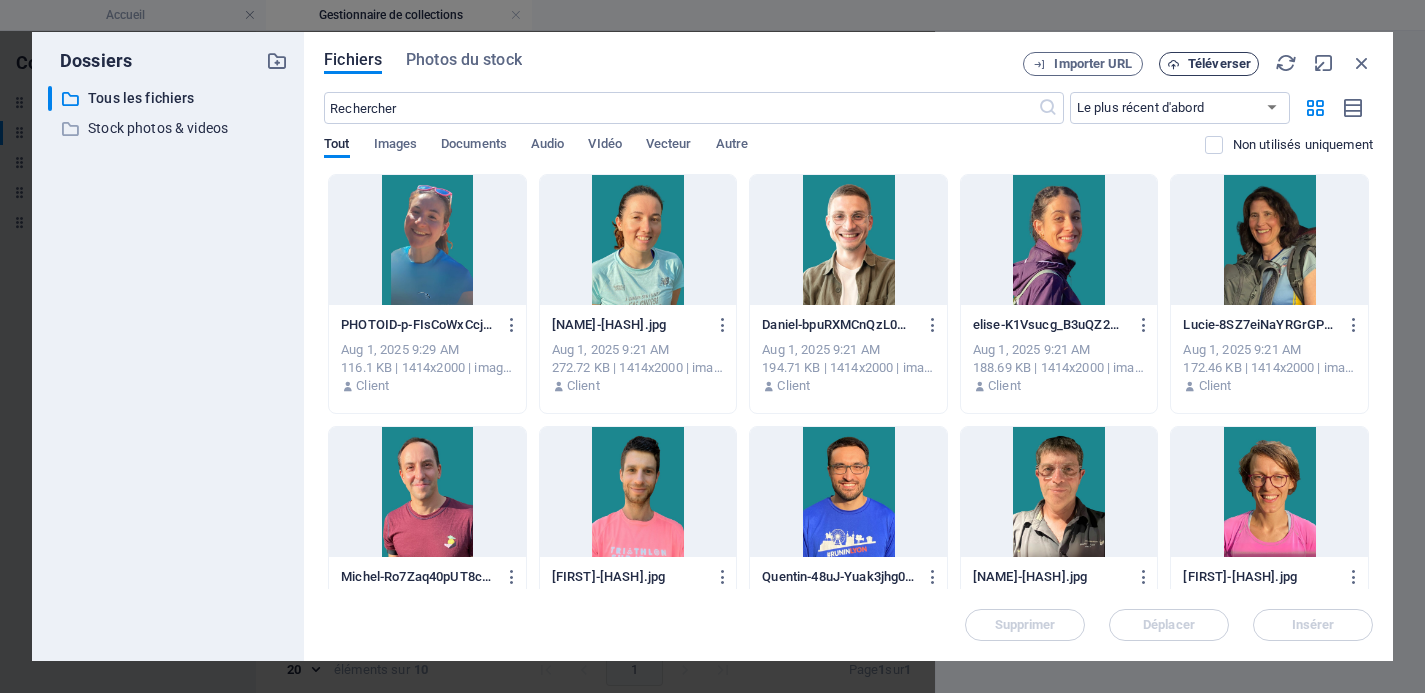 click on "Téléverser" at bounding box center (1219, 64) 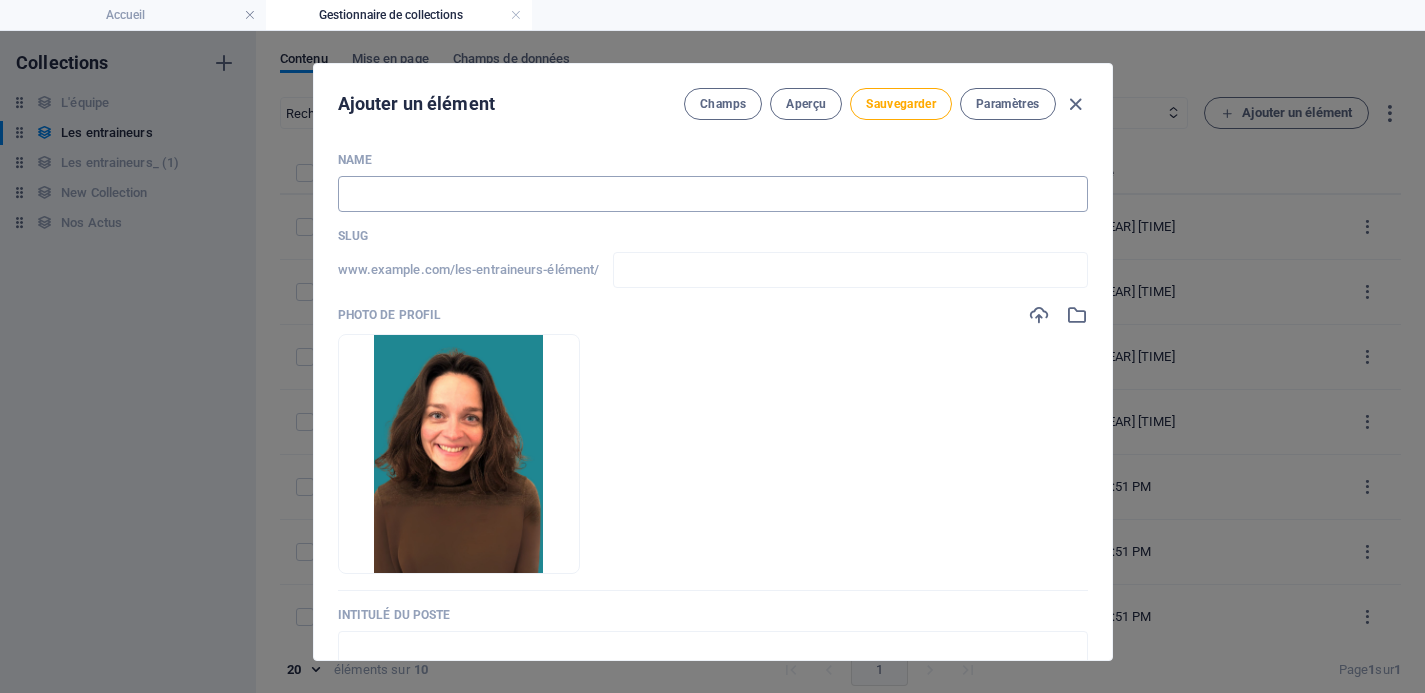 click at bounding box center [713, 194] 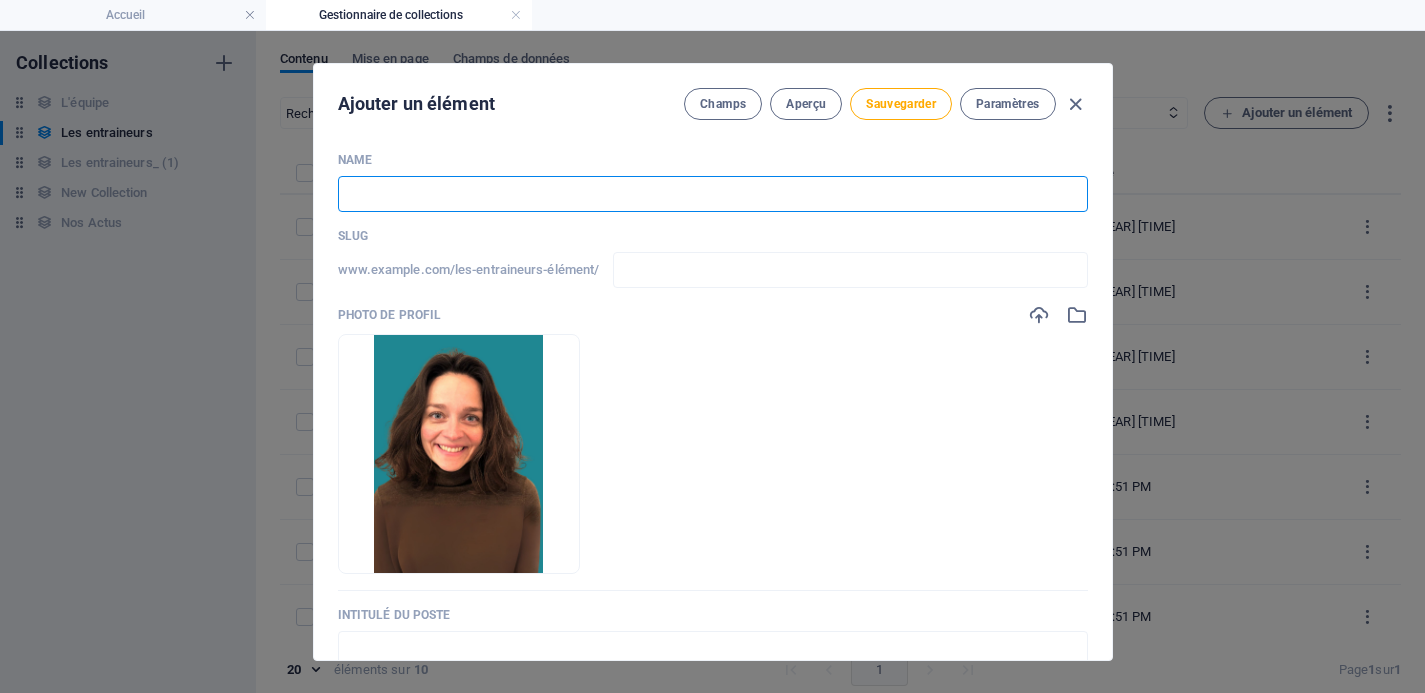 type on "P" 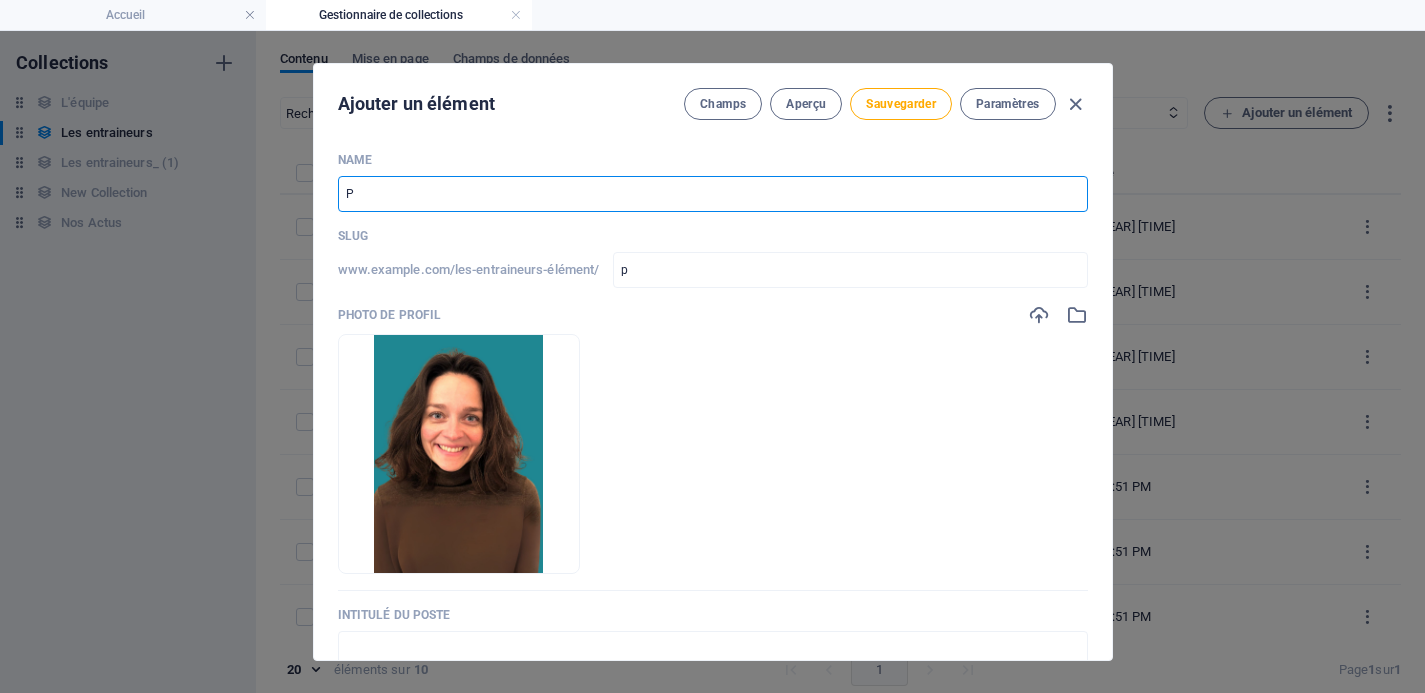type on "Pa" 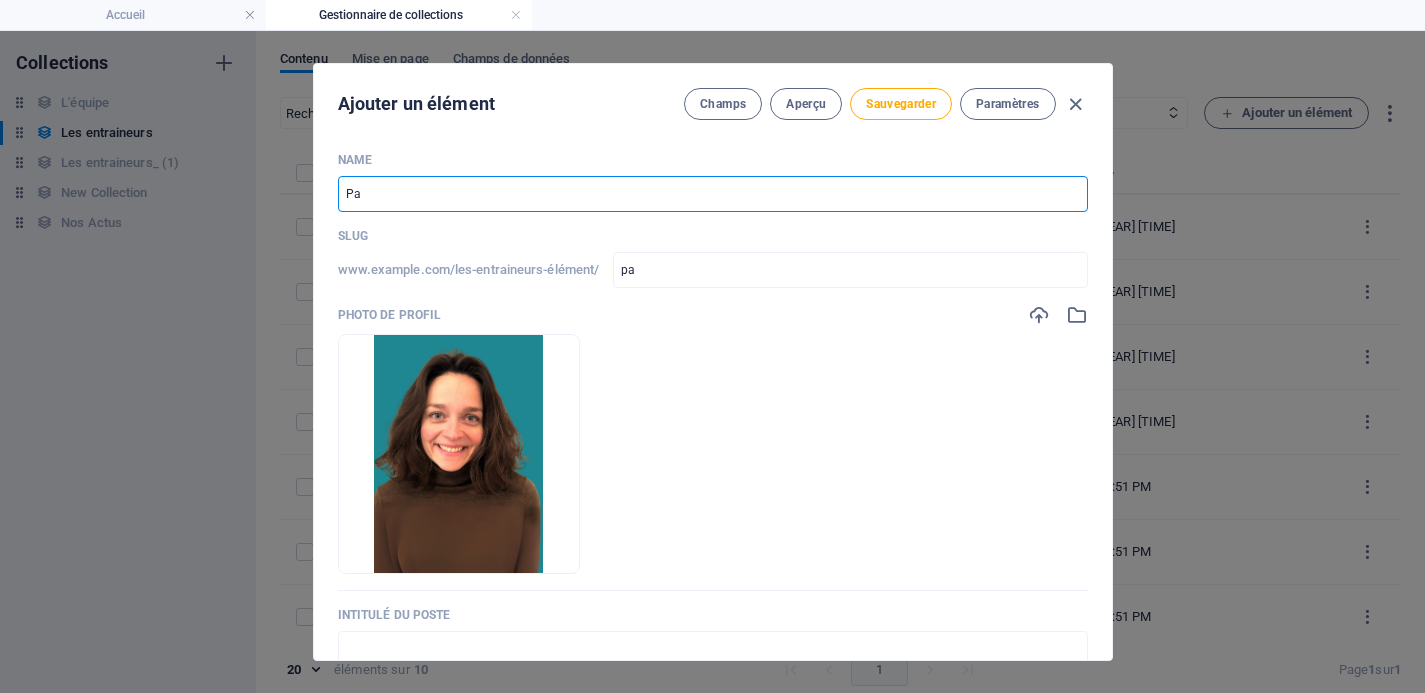 type on "[FIRST]" 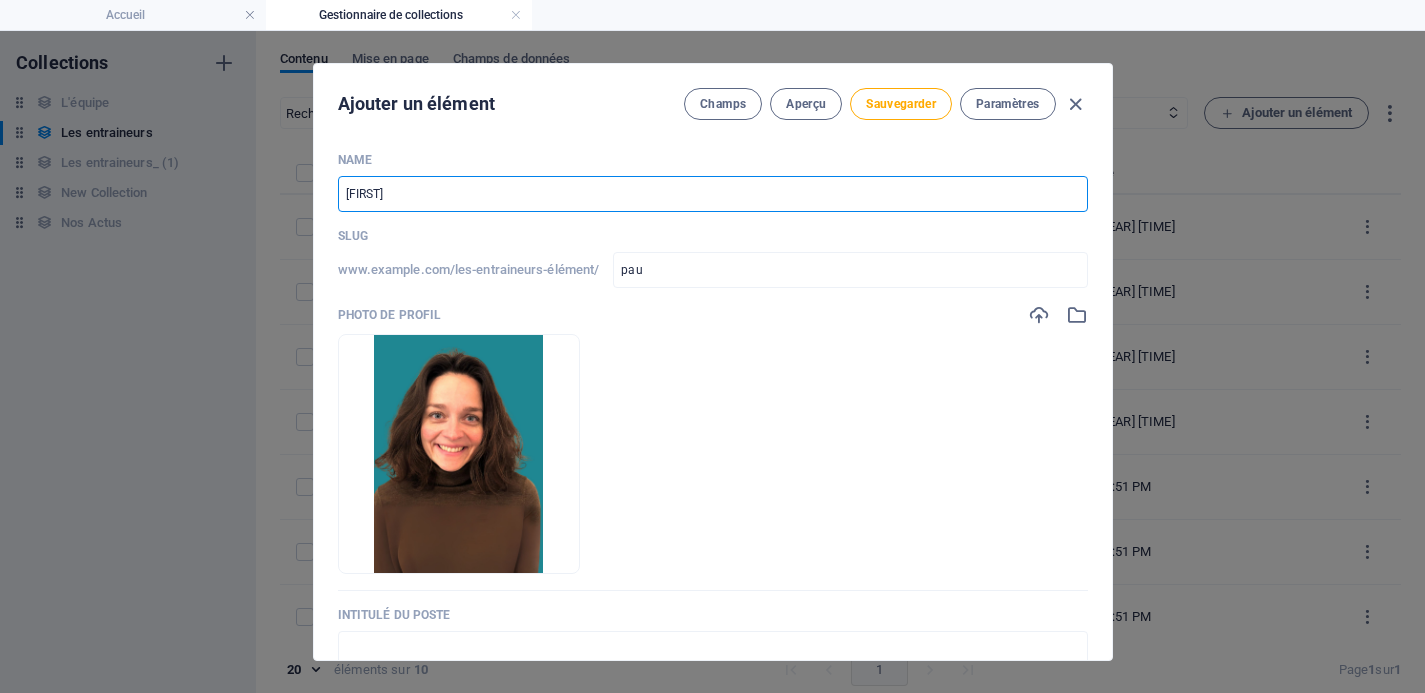 type on "[FIRST]" 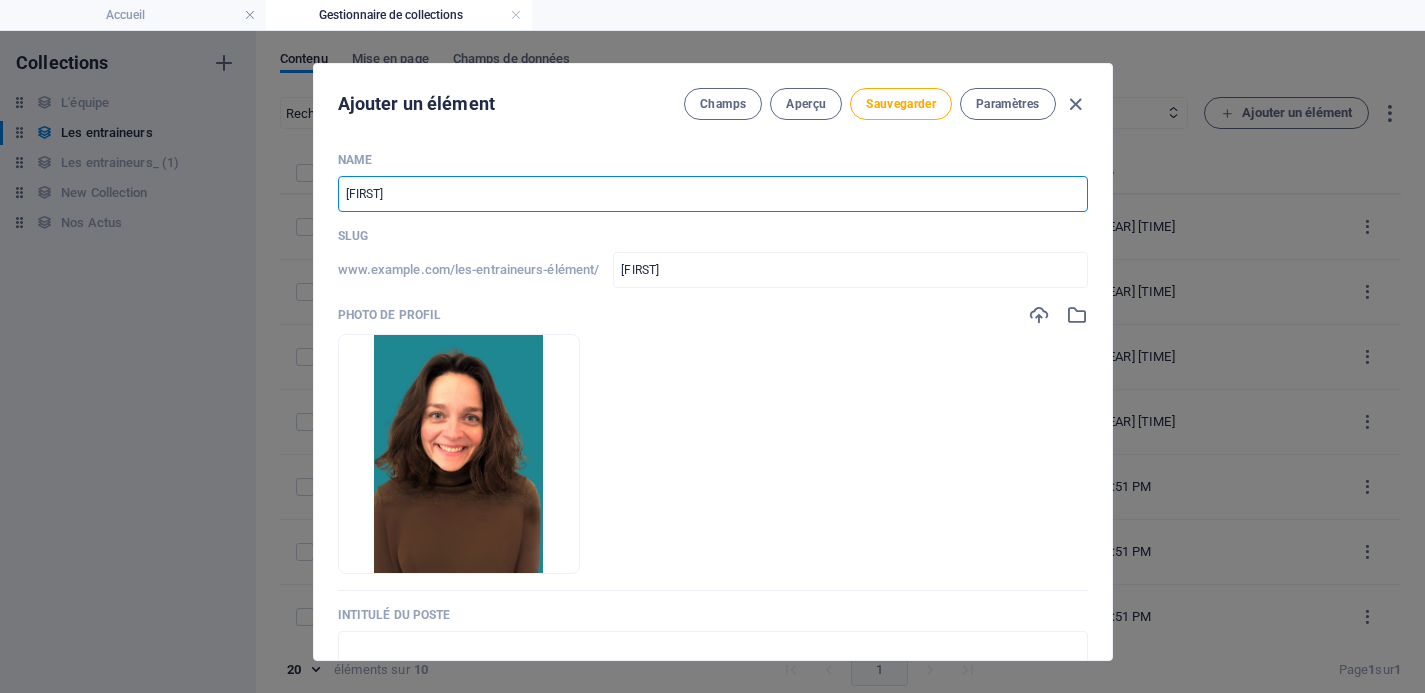 type on "[FIRST]" 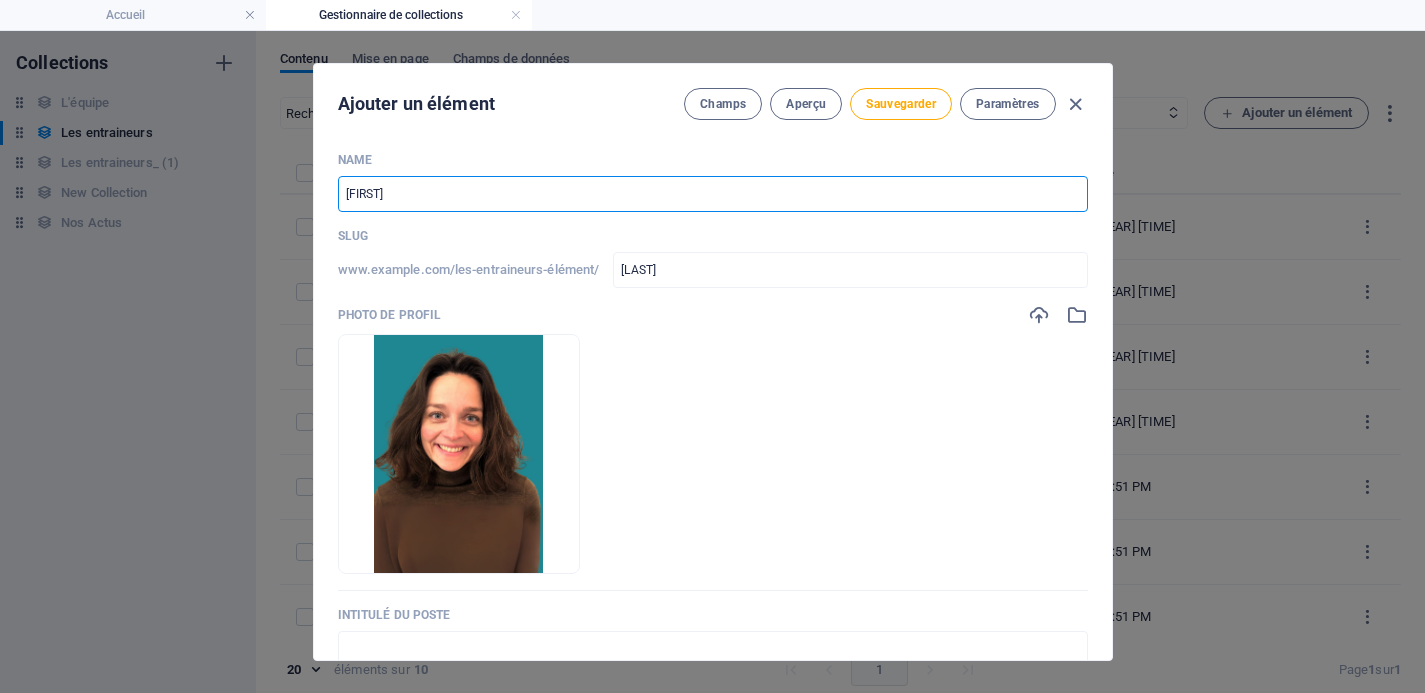 type on "[FIRST]" 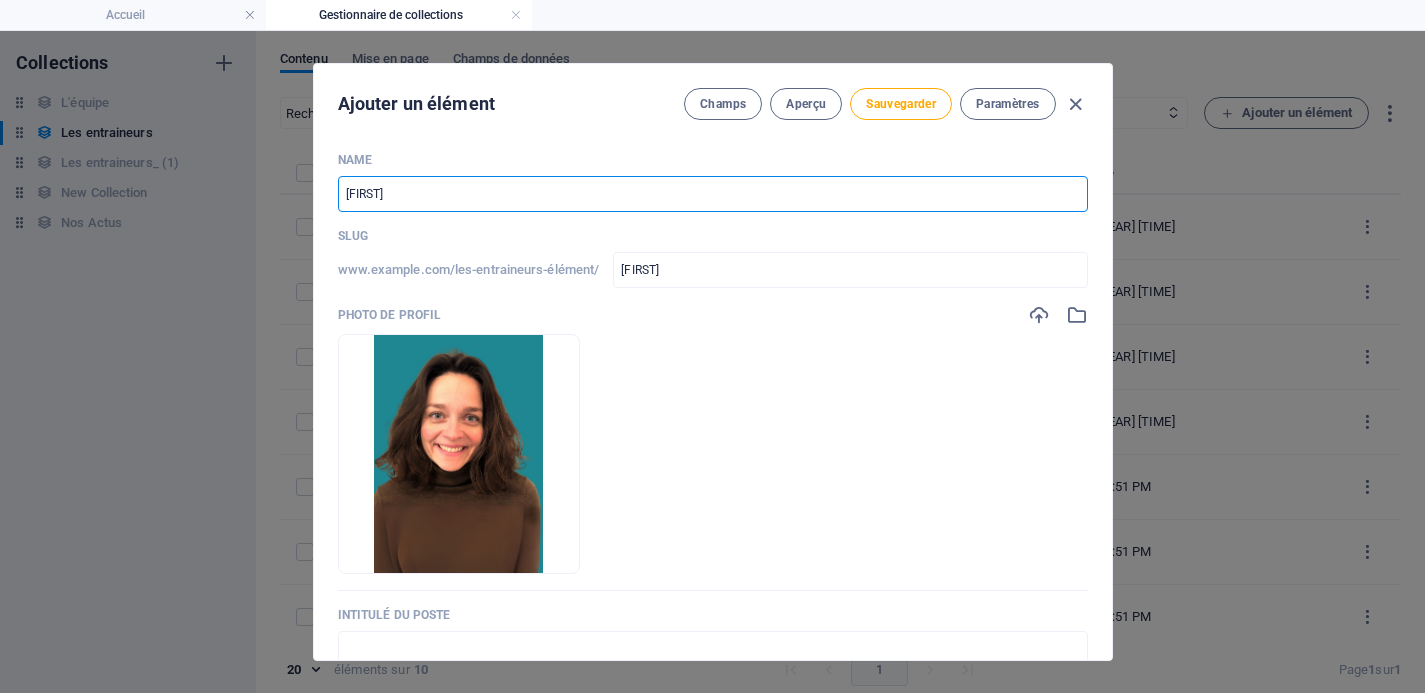 type on "[FIRST]" 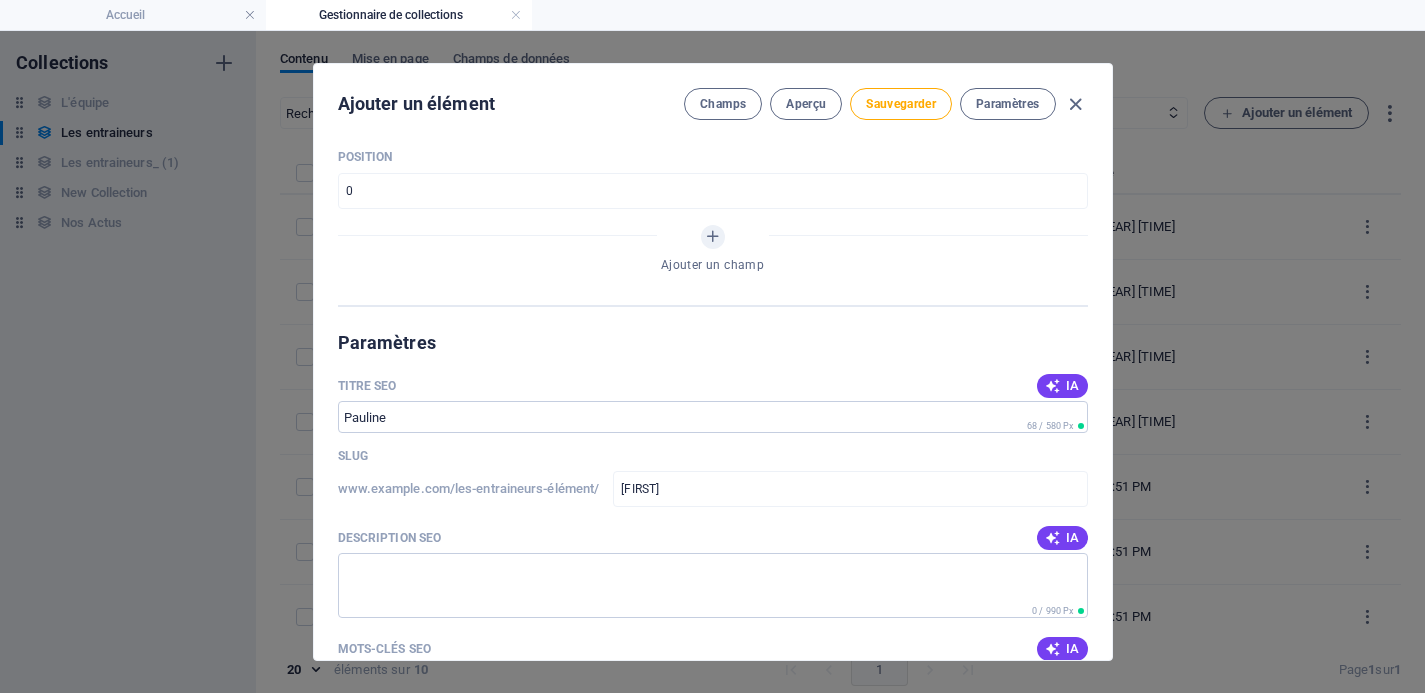 scroll, scrollTop: 810, scrollLeft: 0, axis: vertical 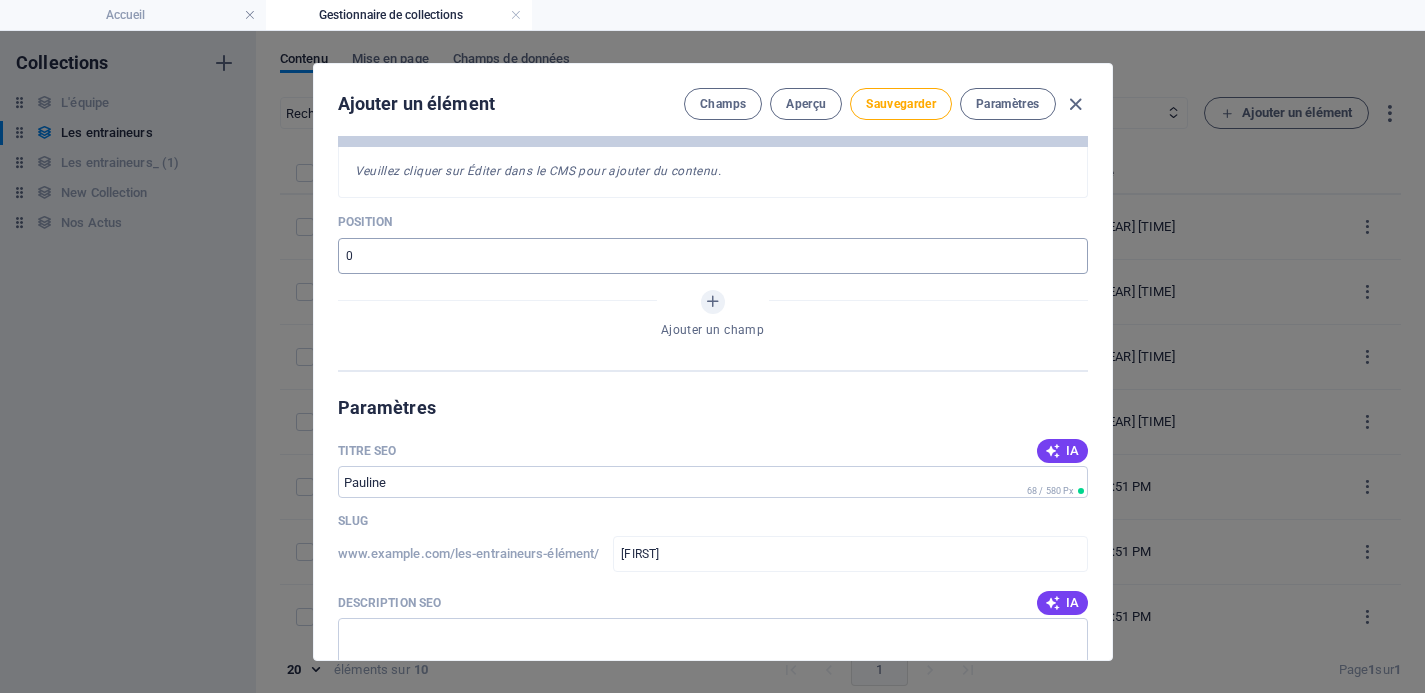 type on "[FIRST]" 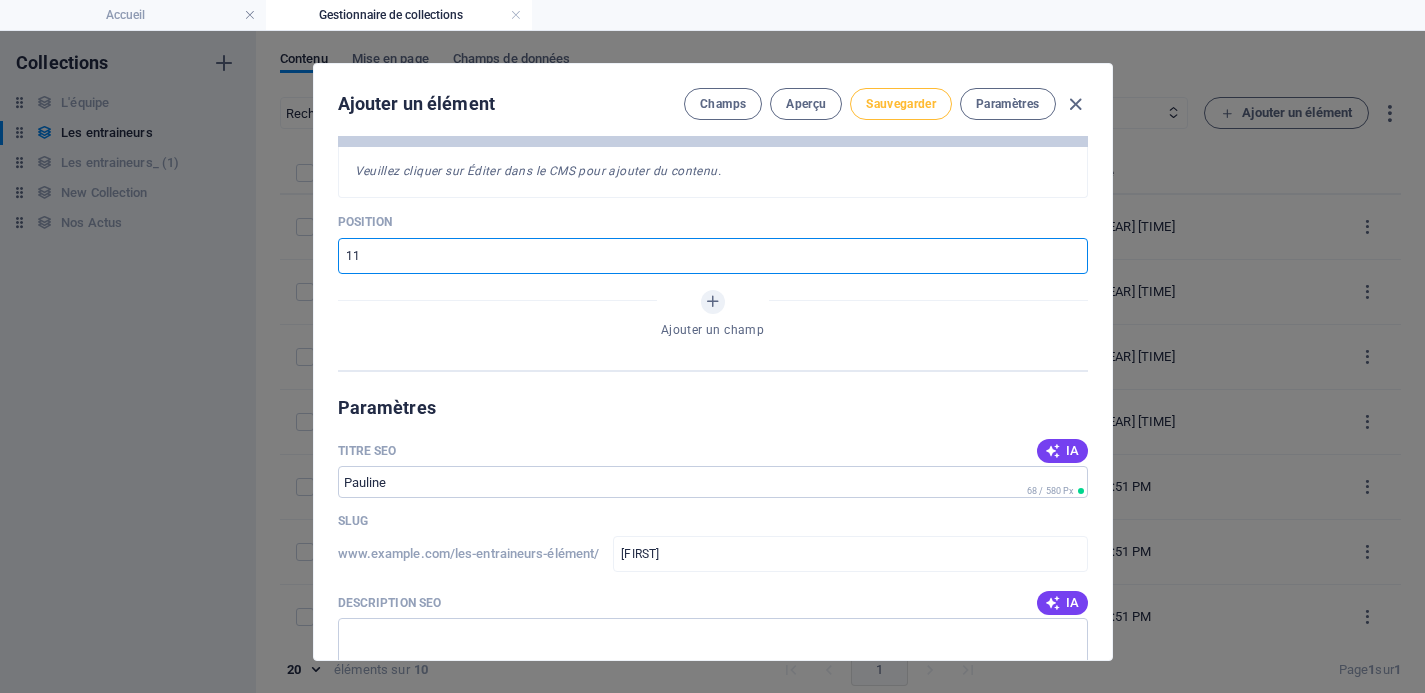 type on "11" 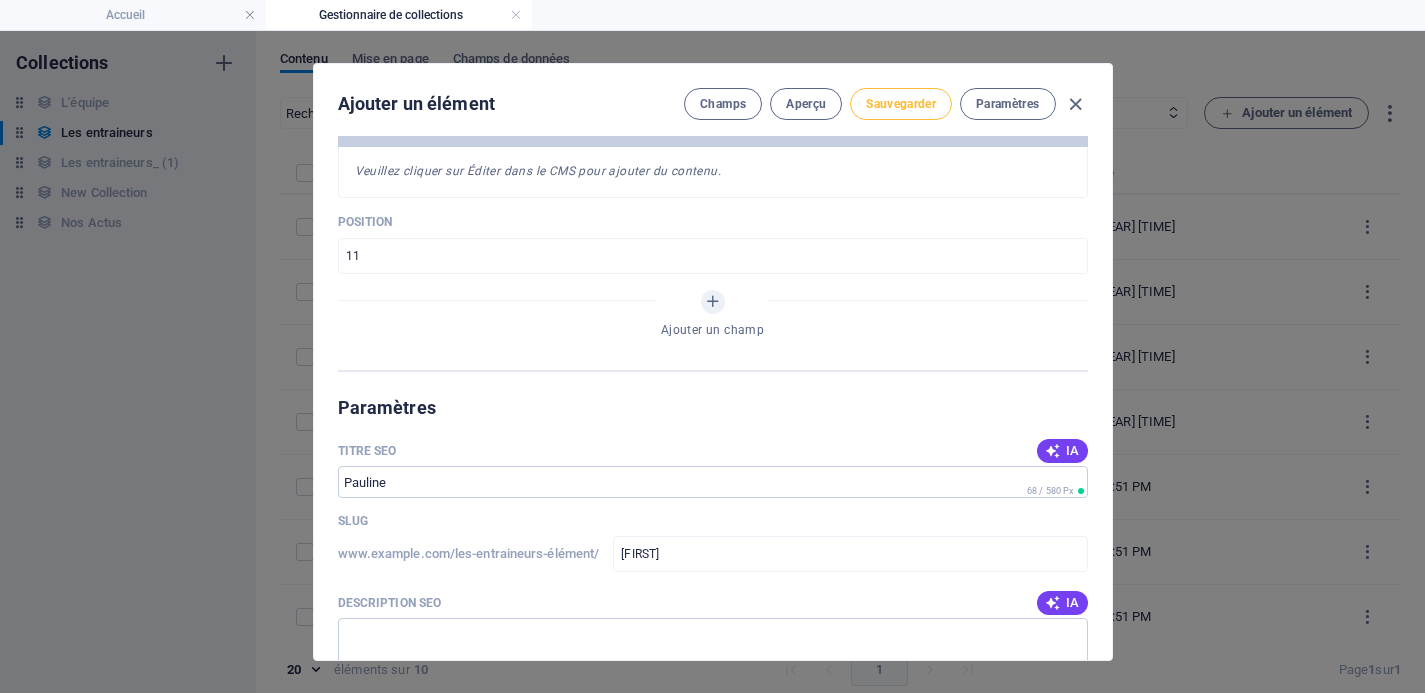 click on "Sauvegarder" at bounding box center (901, 104) 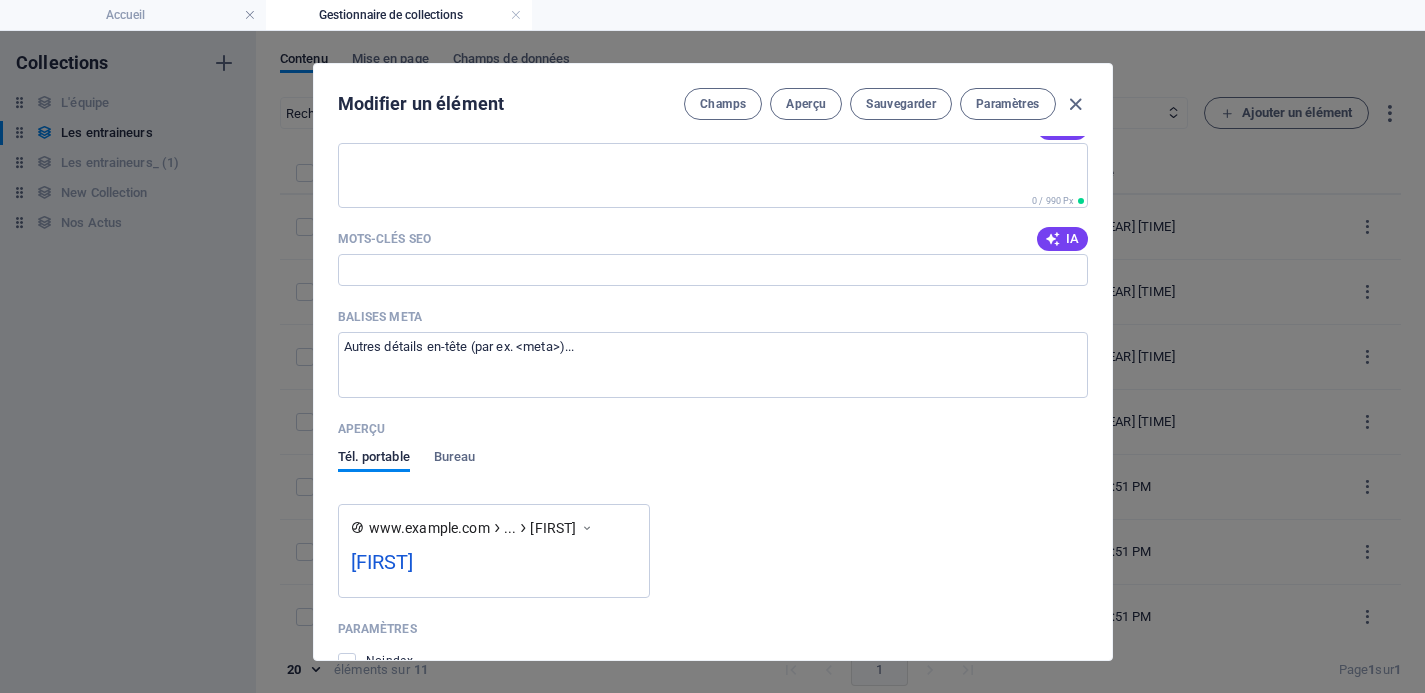 scroll, scrollTop: 1647, scrollLeft: 0, axis: vertical 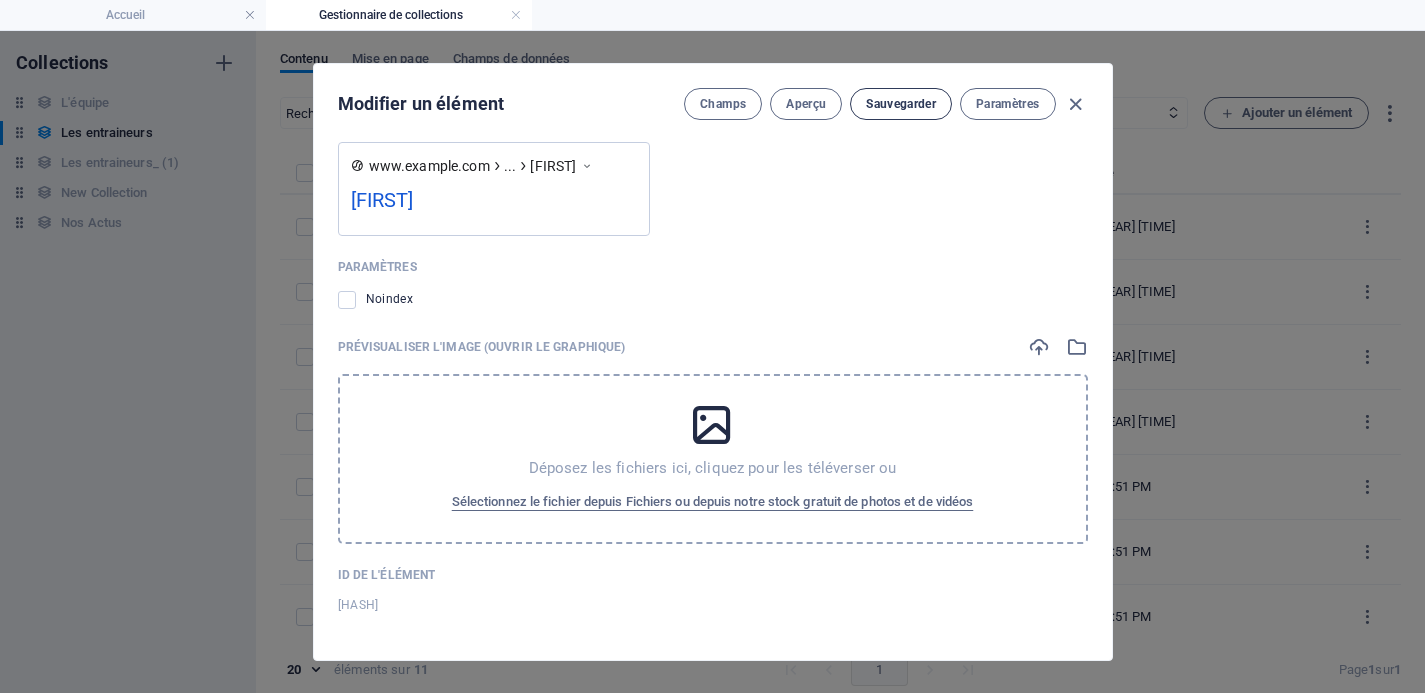 click on "Sauvegarder" at bounding box center (901, 104) 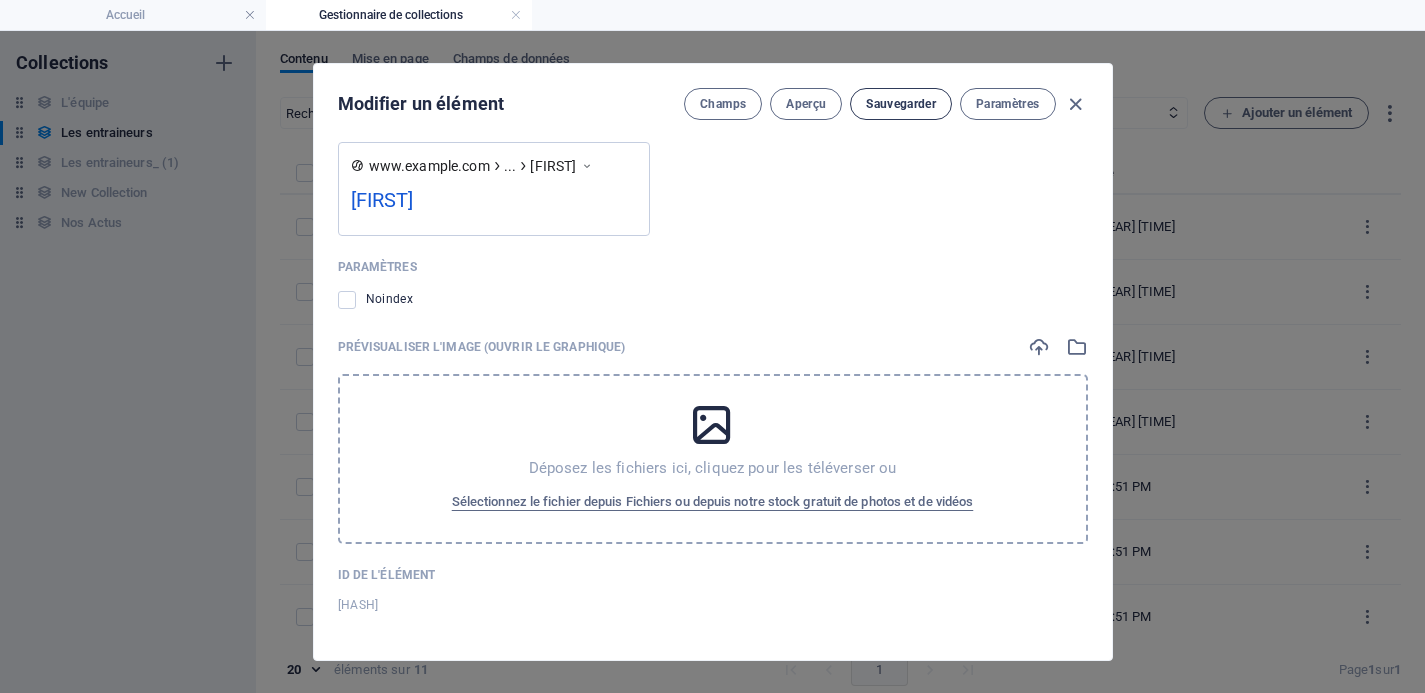 click on "Sauvegarder" at bounding box center [901, 104] 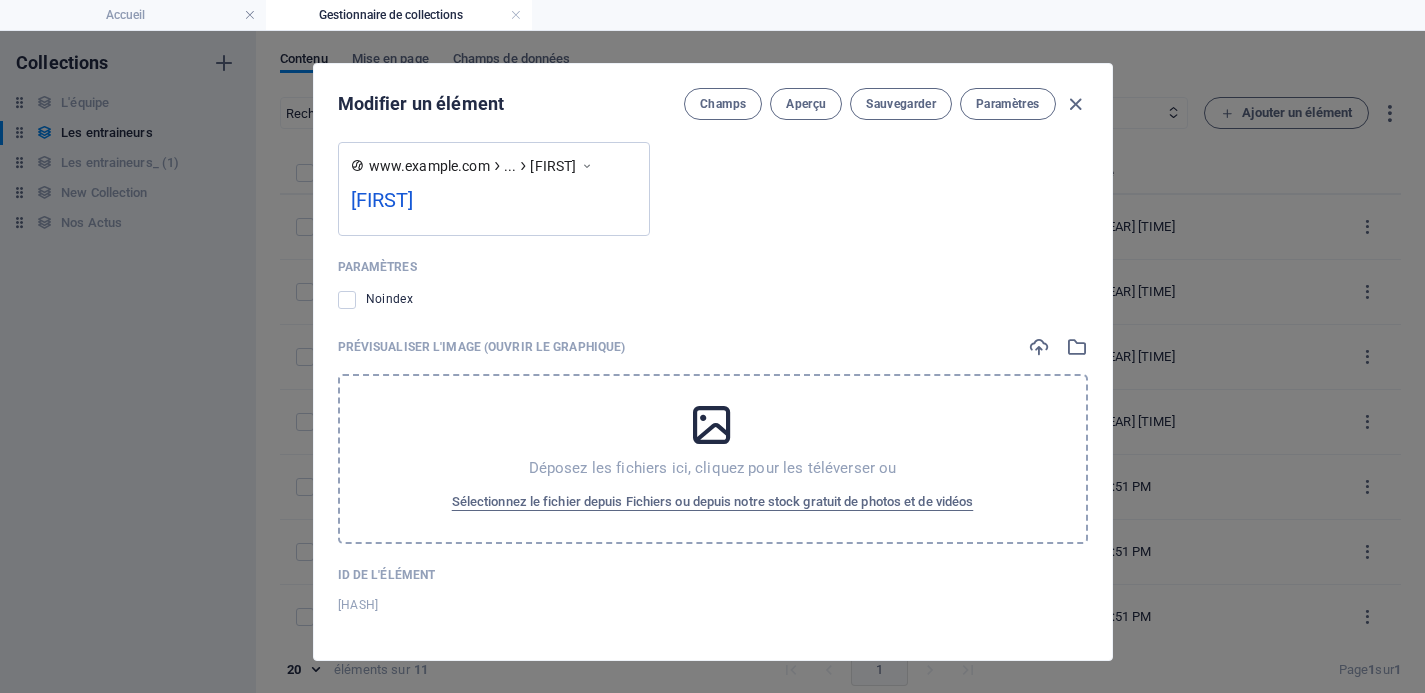 click on "Champs Aperçu Sauvegarder Paramètres" at bounding box center (885, 104) 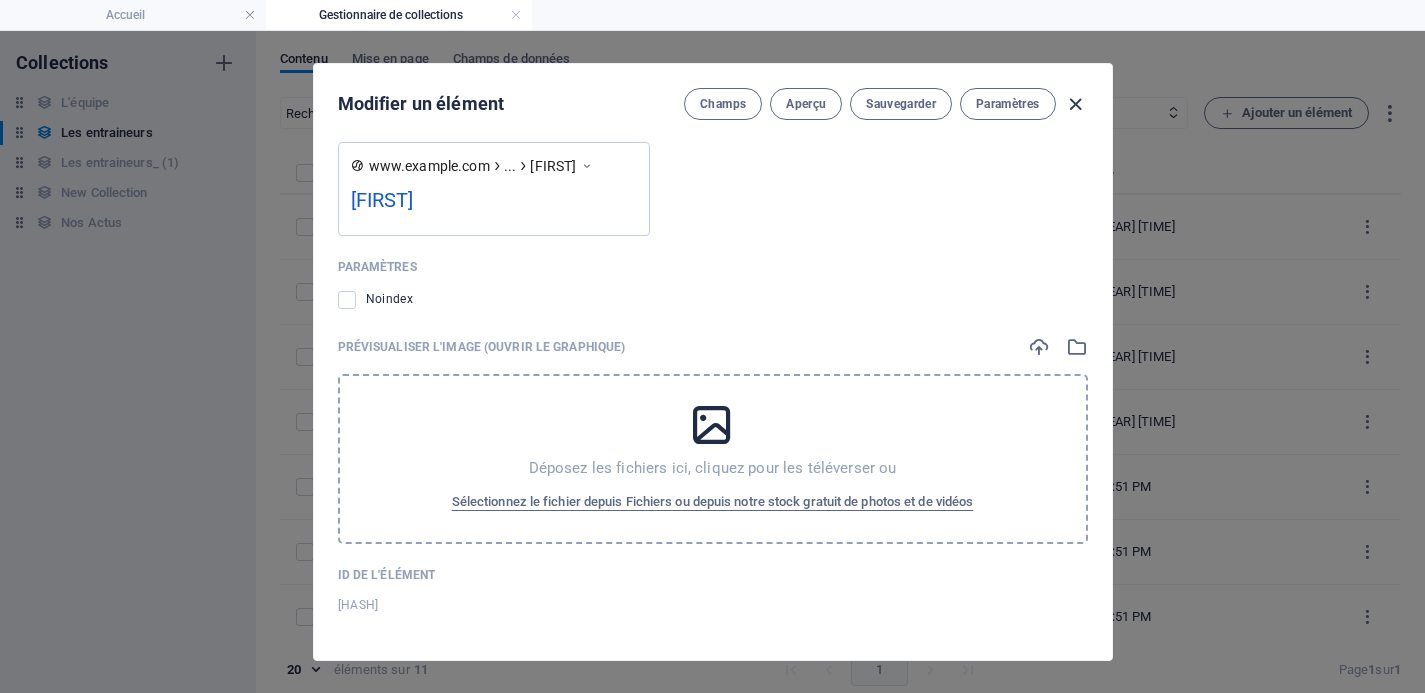 click at bounding box center (1075, 104) 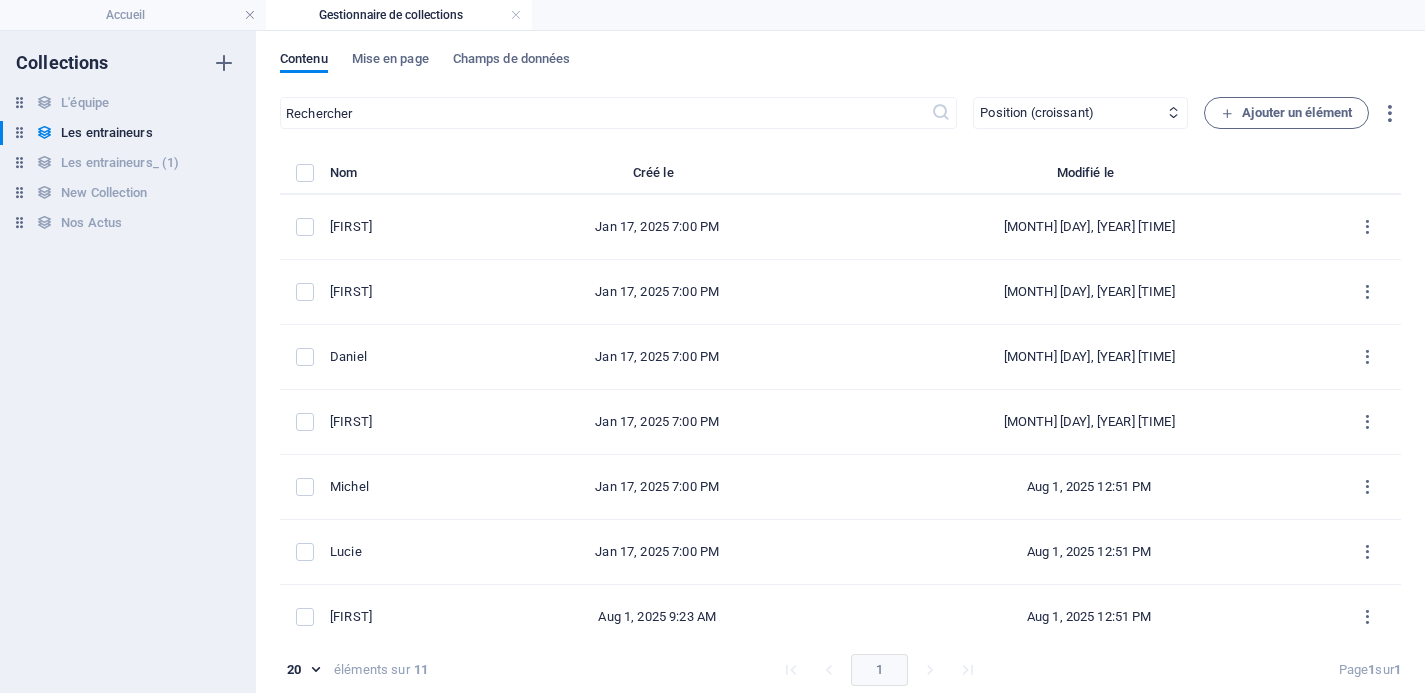 scroll, scrollTop: 1492, scrollLeft: 0, axis: vertical 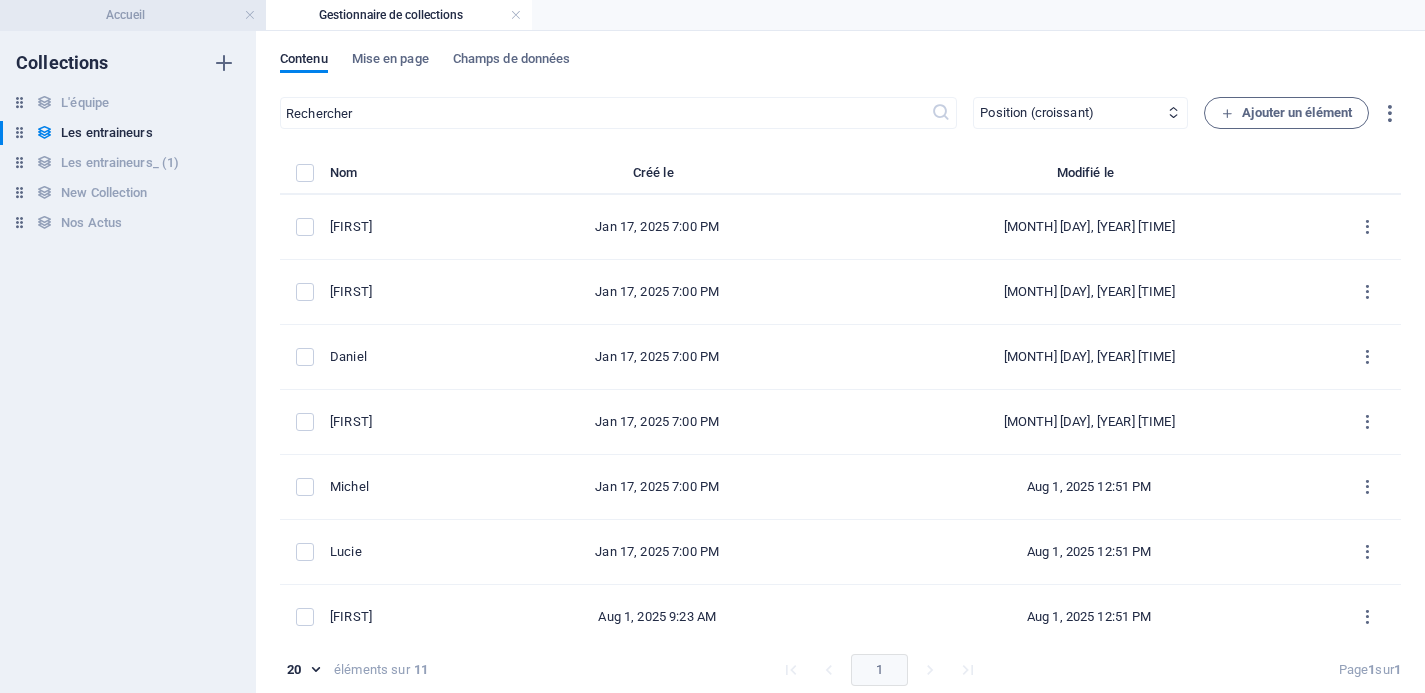 click on "Accueil" at bounding box center [133, 15] 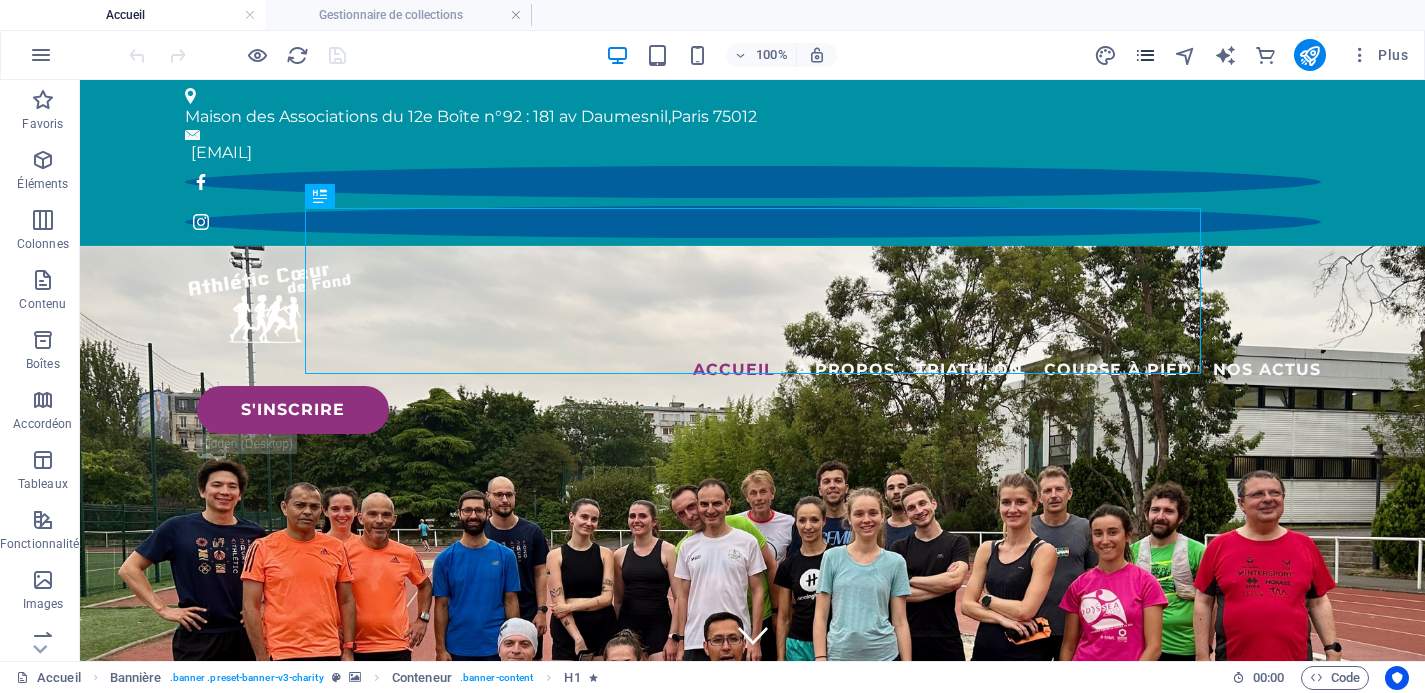 click at bounding box center [1145, 55] 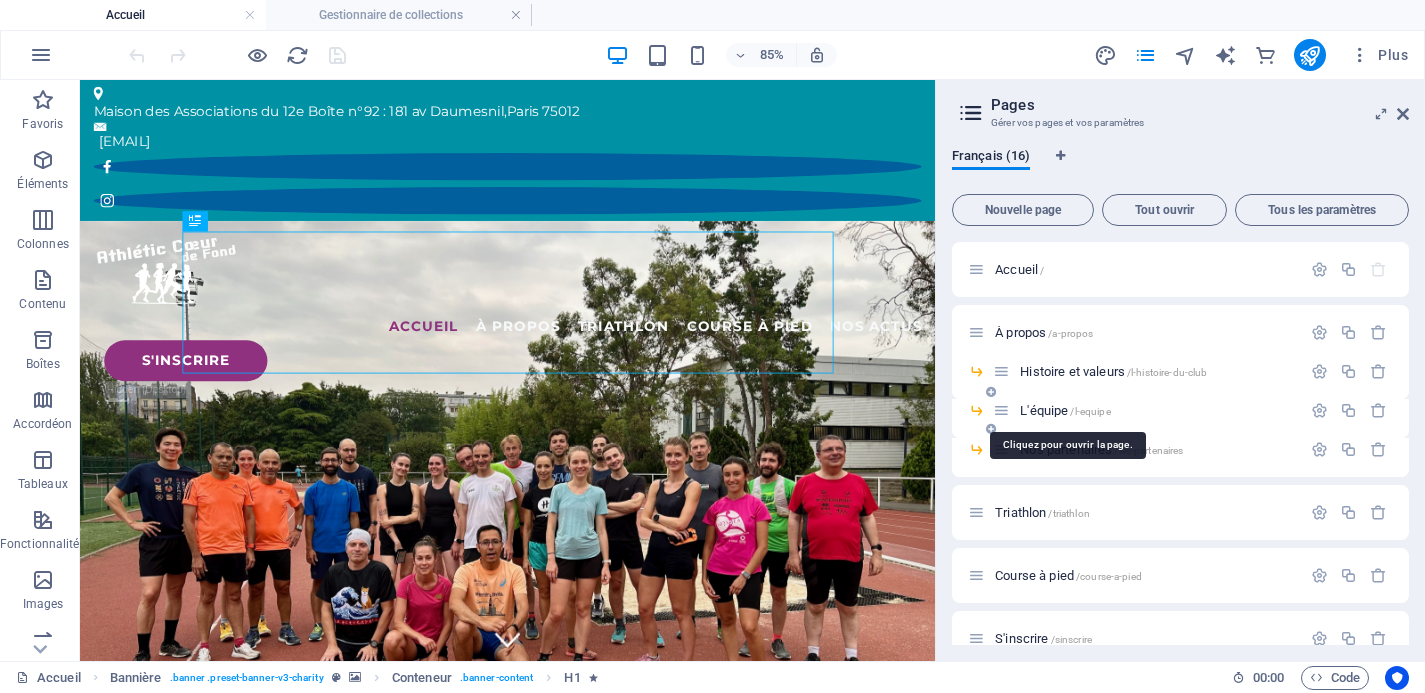 click on "L'équipe /l-equipe" at bounding box center (1065, 410) 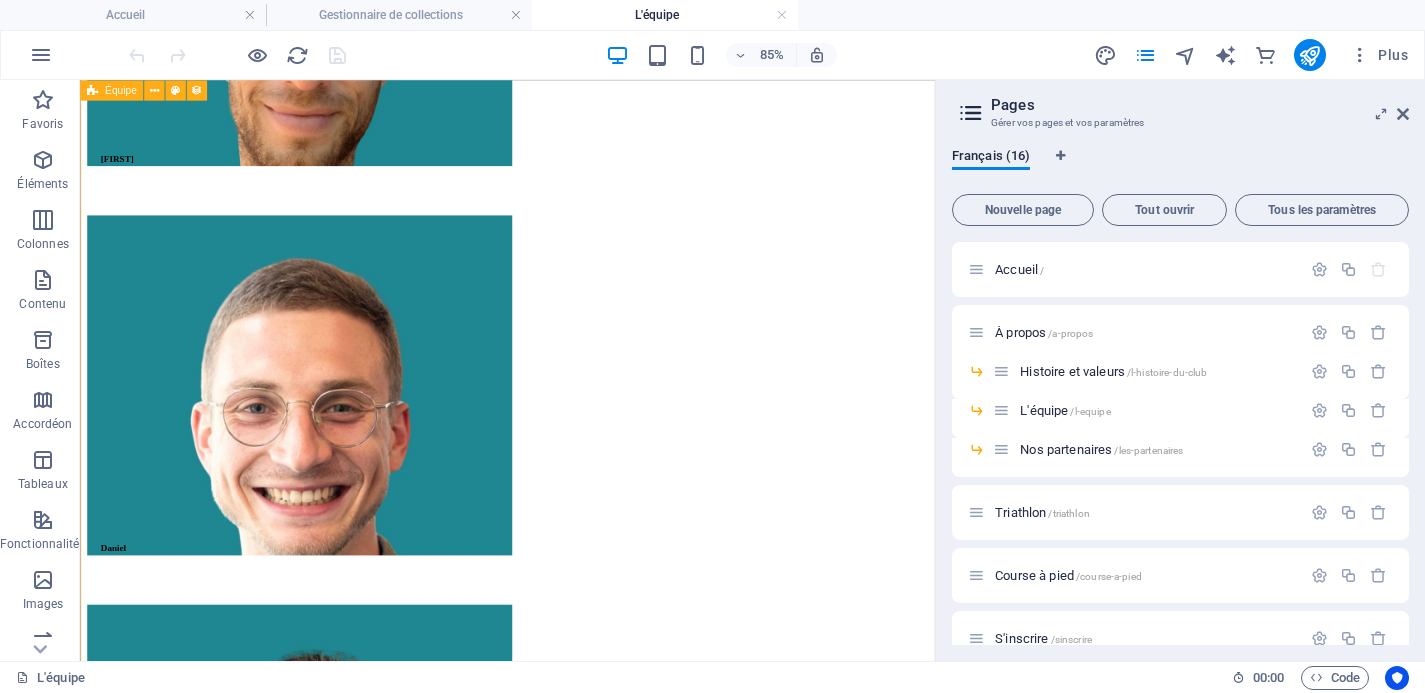 scroll, scrollTop: 8474, scrollLeft: 0, axis: vertical 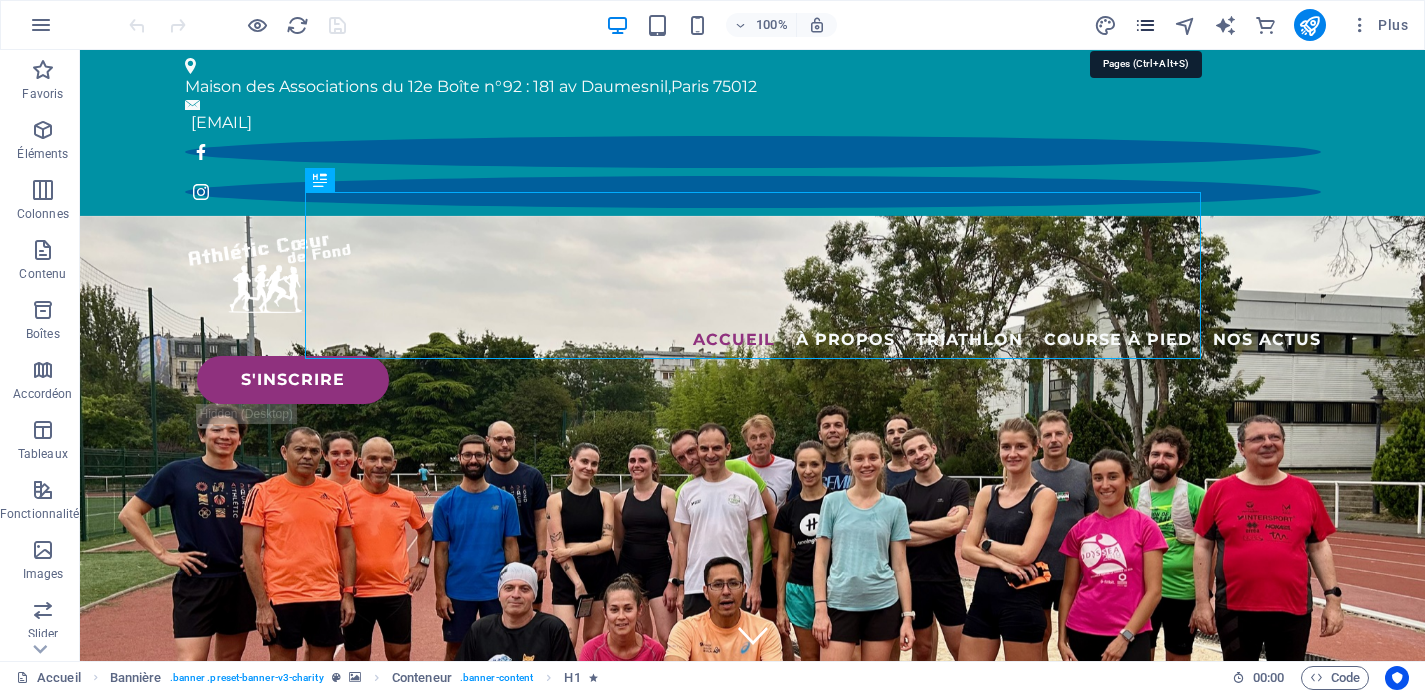 click at bounding box center (1145, 25) 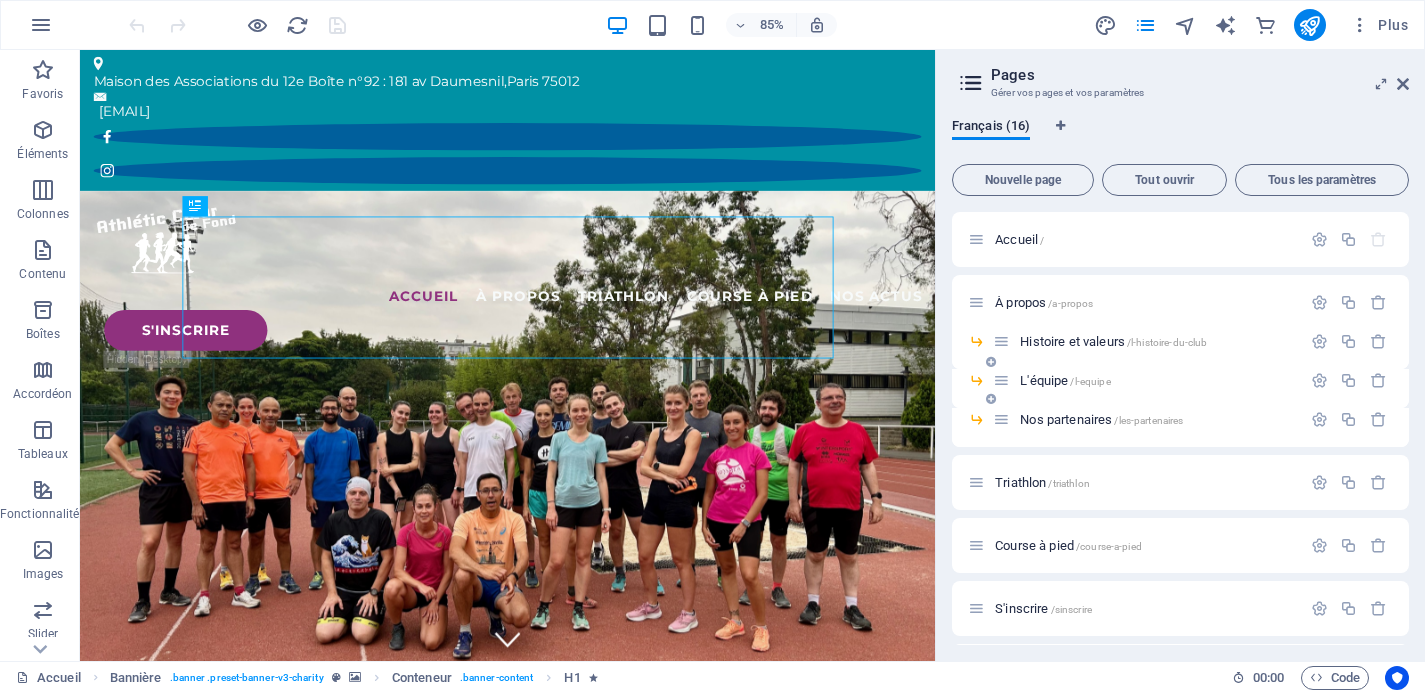 click on "L'équipe /l-equipe" at bounding box center (1147, 380) 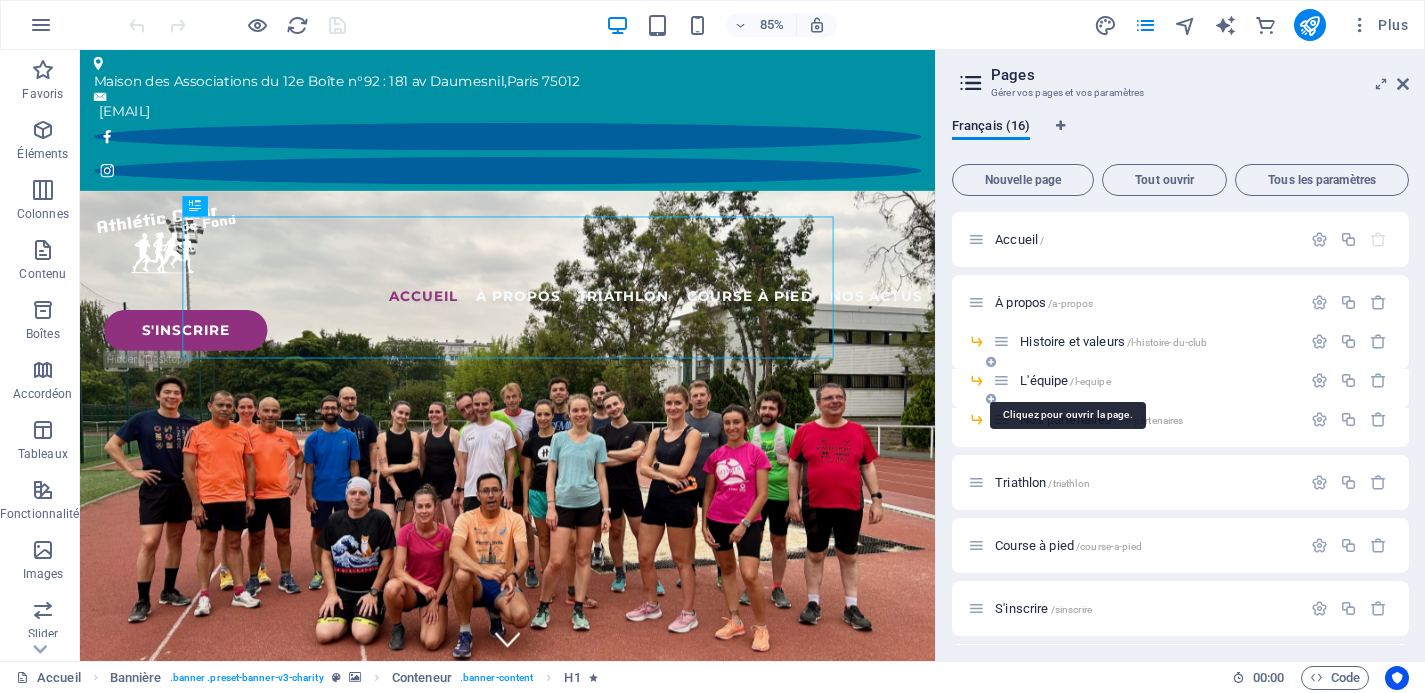 click on "L'équipe /l-equipe" at bounding box center (1065, 380) 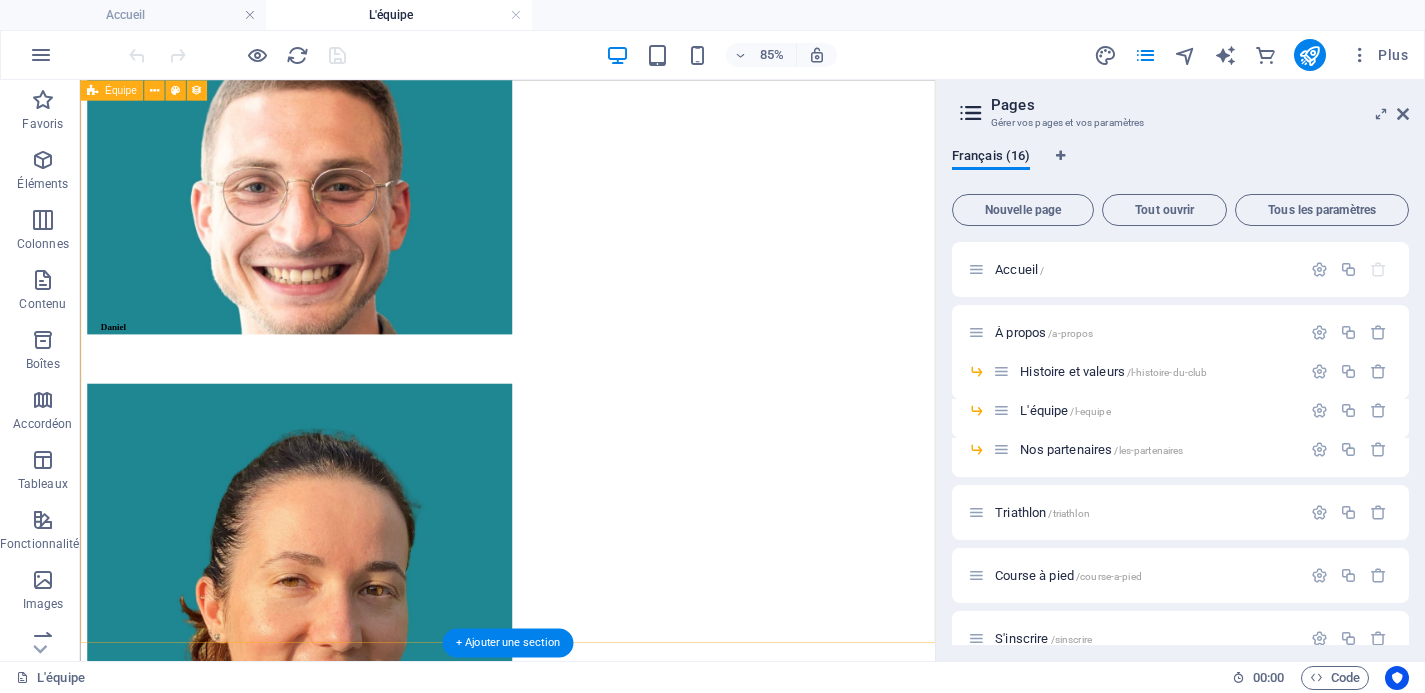 scroll, scrollTop: 8544, scrollLeft: 1, axis: both 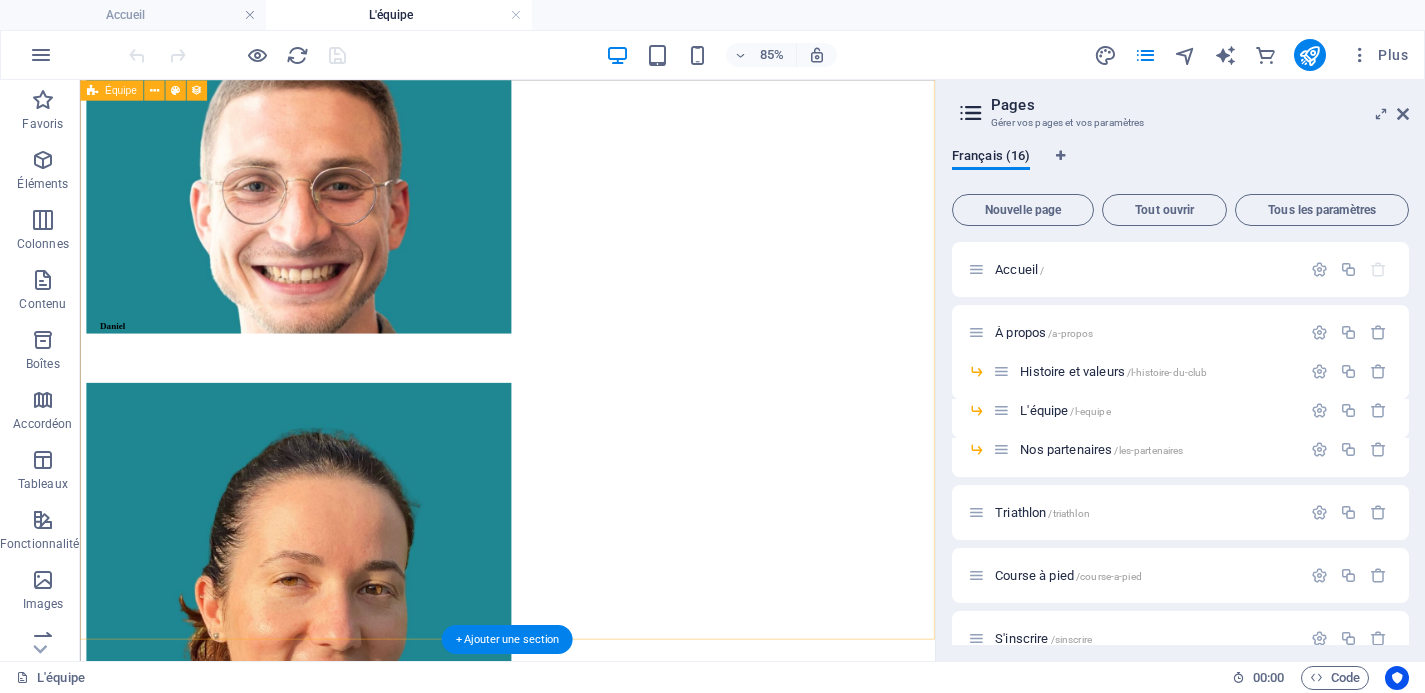 click on "[FIRST] [FIRST] [FIRST] [FIRST] [FIRST] [FIRST] [FIRST] [FIRST] Précédent Suivant" at bounding box center (582, 1369) 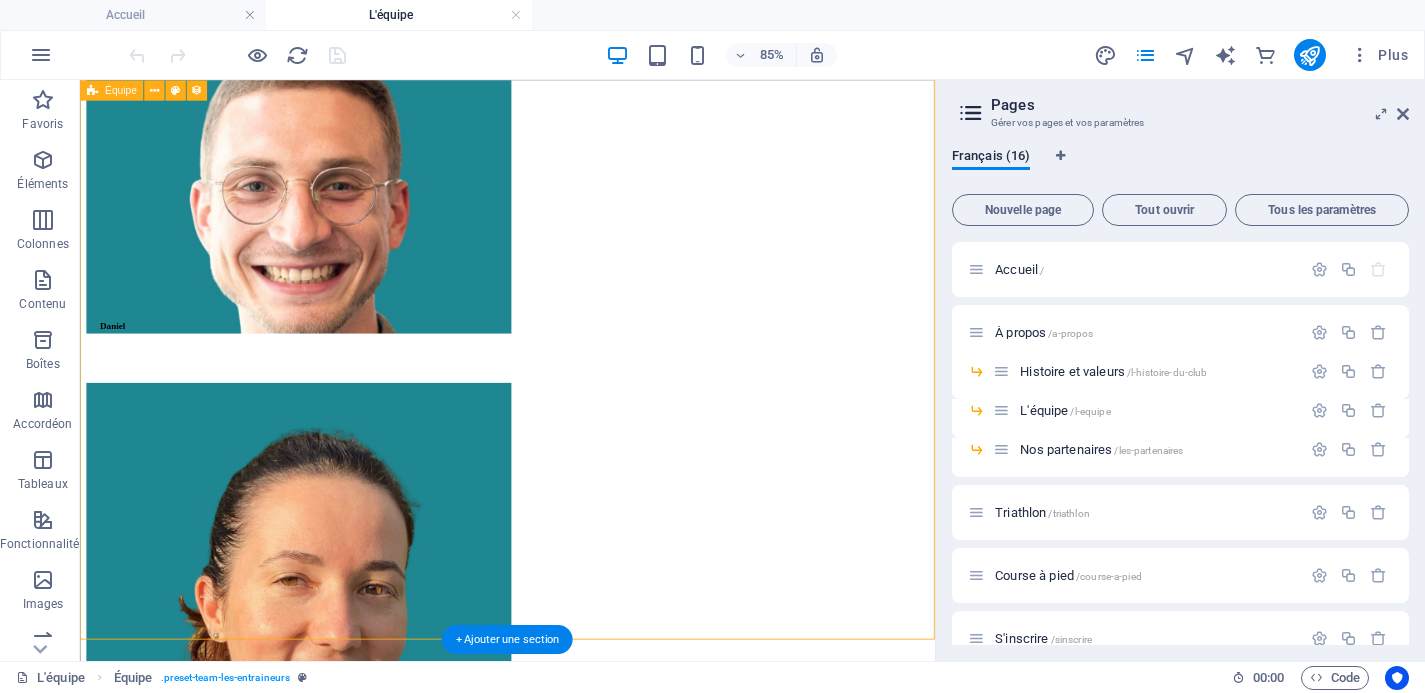 click on "[FIRST] [FIRST] [FIRST] [FIRST] [FIRST] [FIRST] [FIRST] [FIRST] Précédent Suivant" at bounding box center (582, 1369) 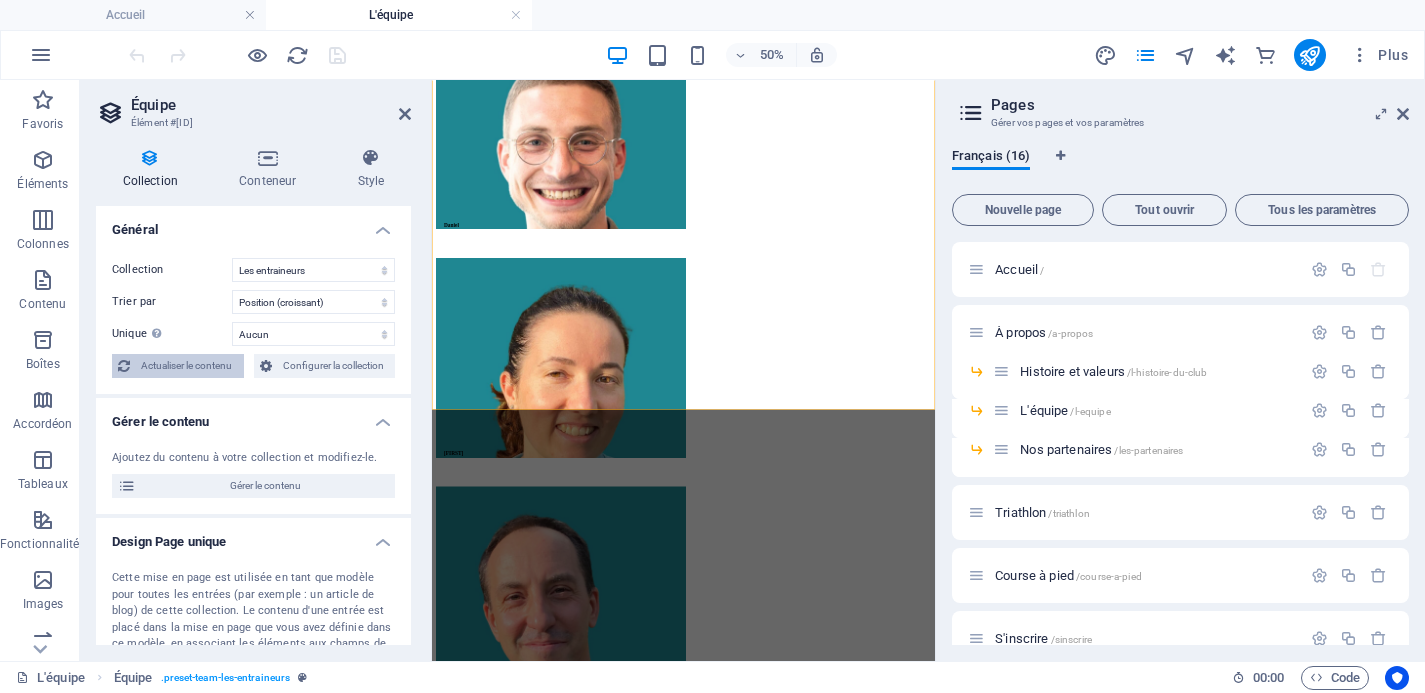 click on "Actualiser le contenu" at bounding box center (187, 366) 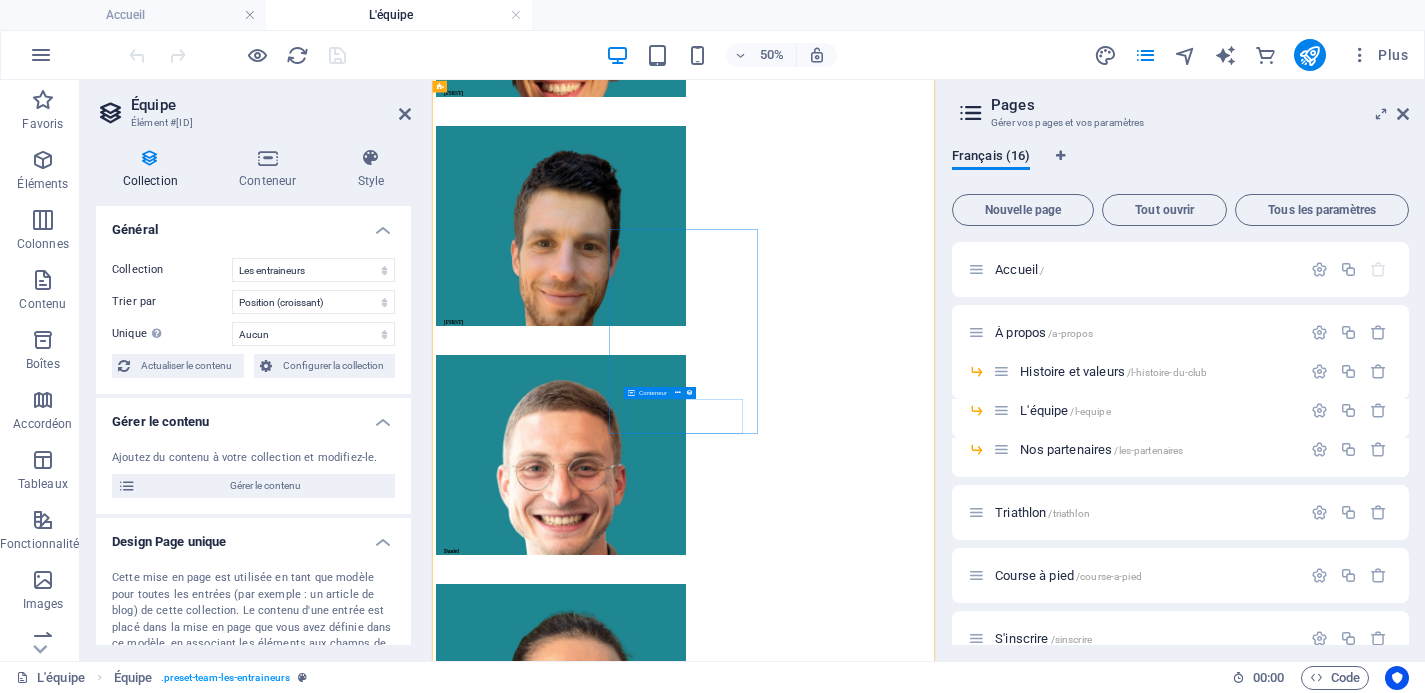 scroll, scrollTop: 7899, scrollLeft: 1, axis: both 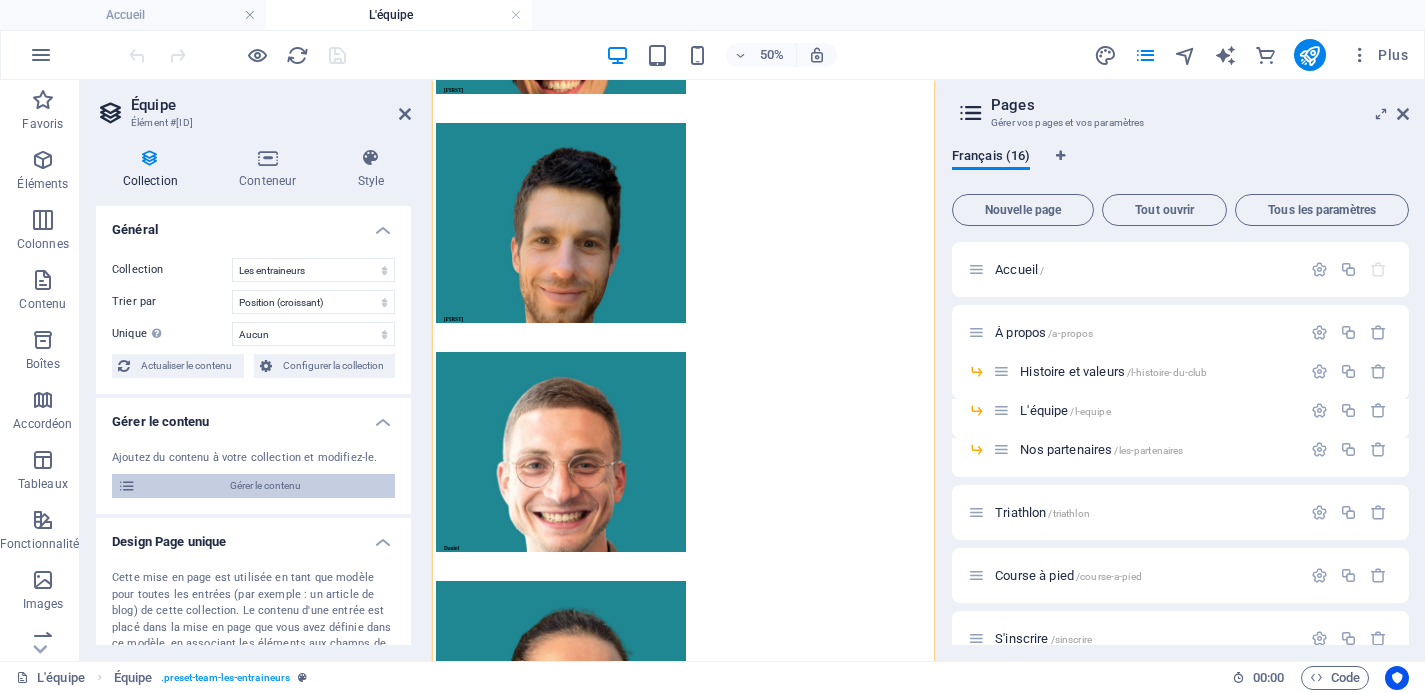 click on "Gérer le contenu" at bounding box center [265, 486] 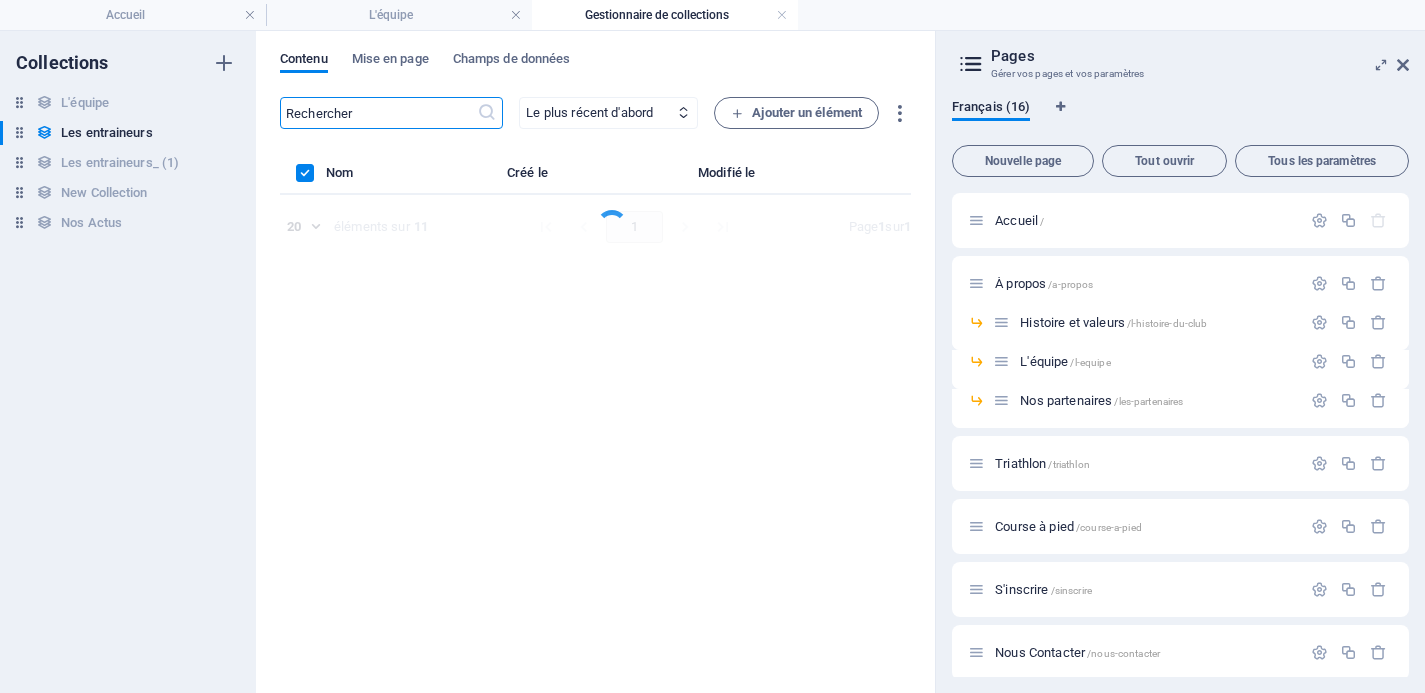 select on "columns.position_ASC" 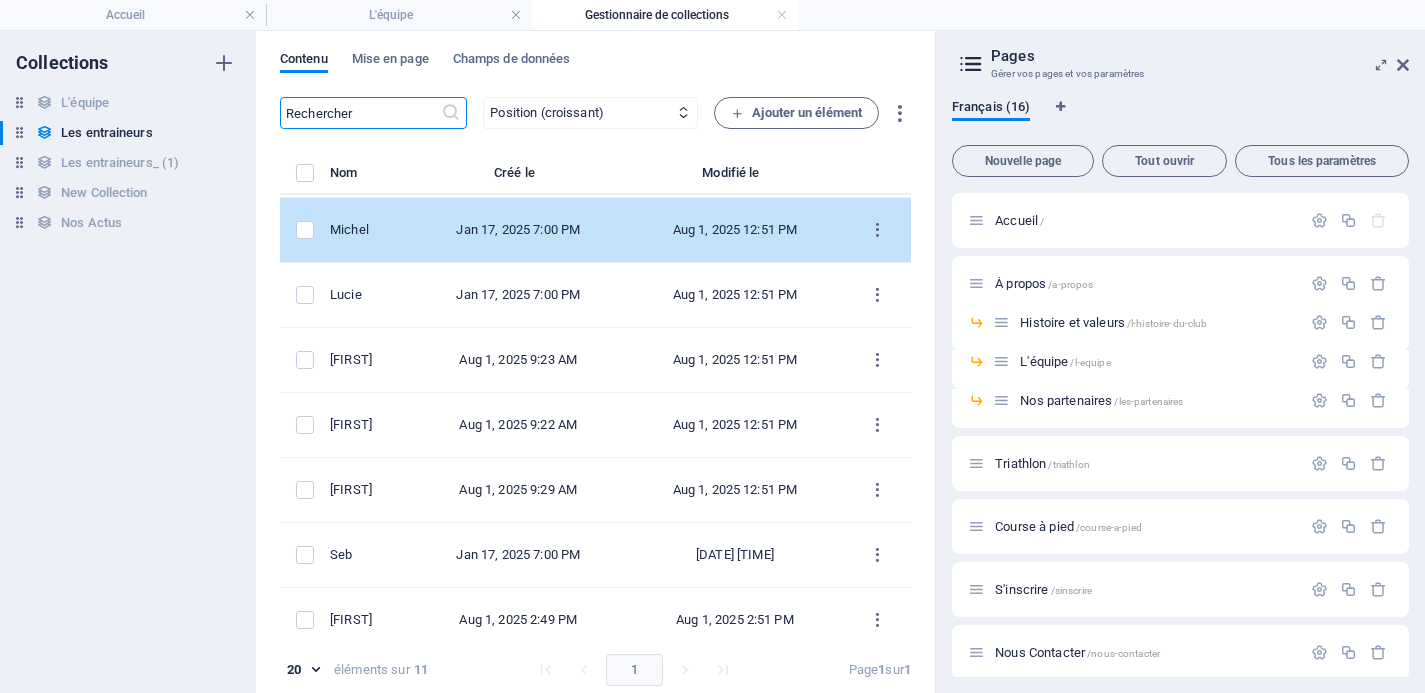 scroll, scrollTop: 272, scrollLeft: 0, axis: vertical 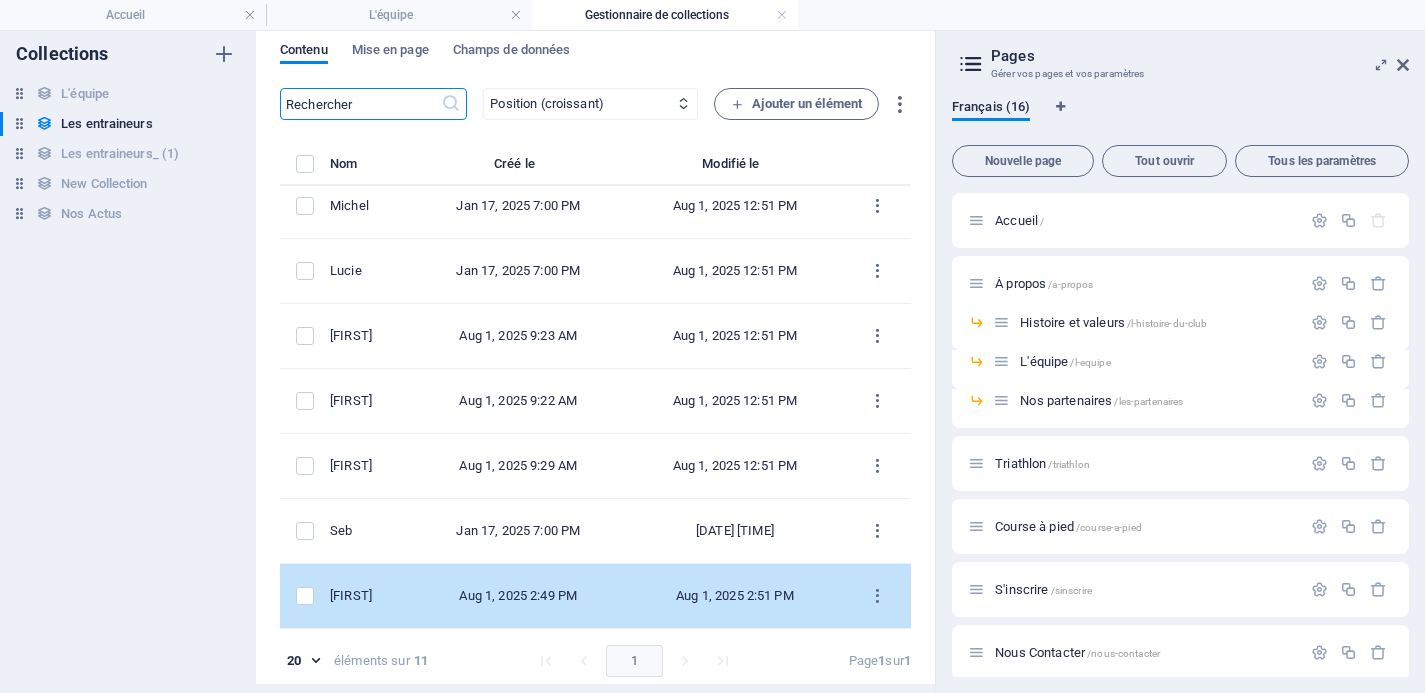 click on "[FIRST]" at bounding box center (362, 596) 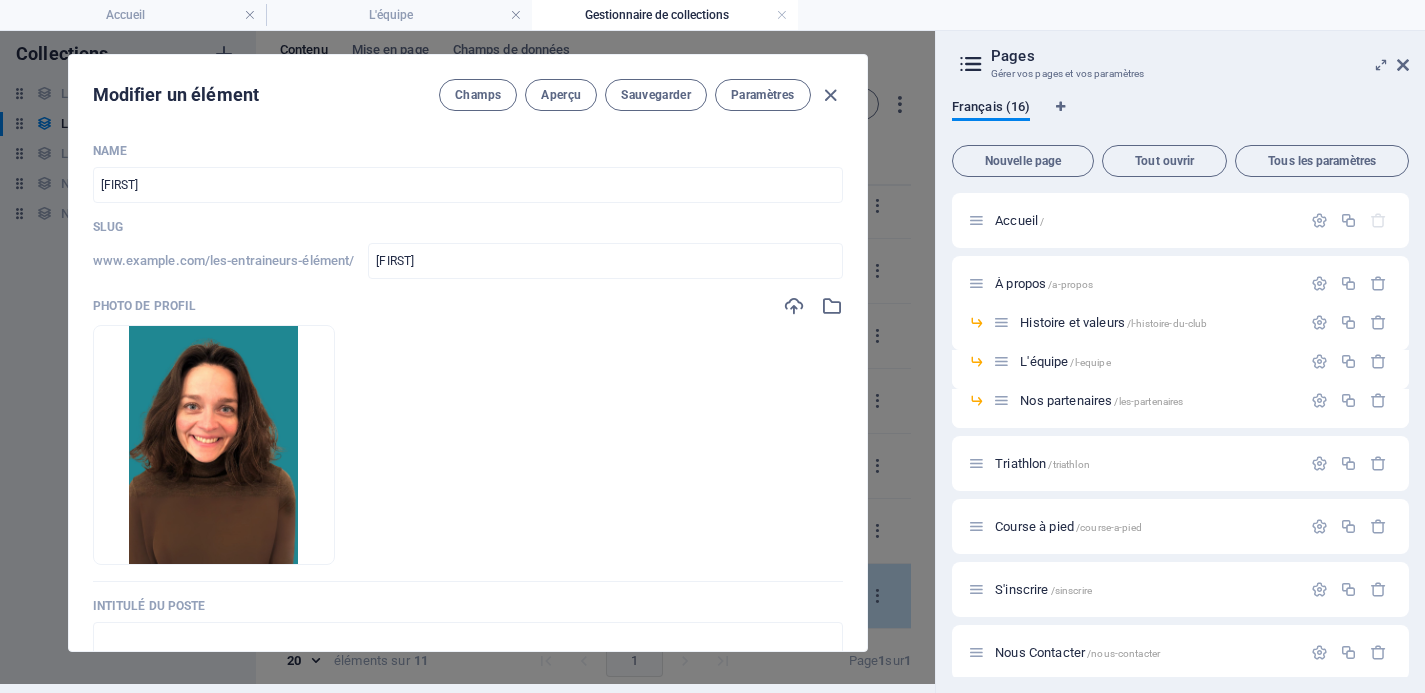 scroll, scrollTop: 0, scrollLeft: 0, axis: both 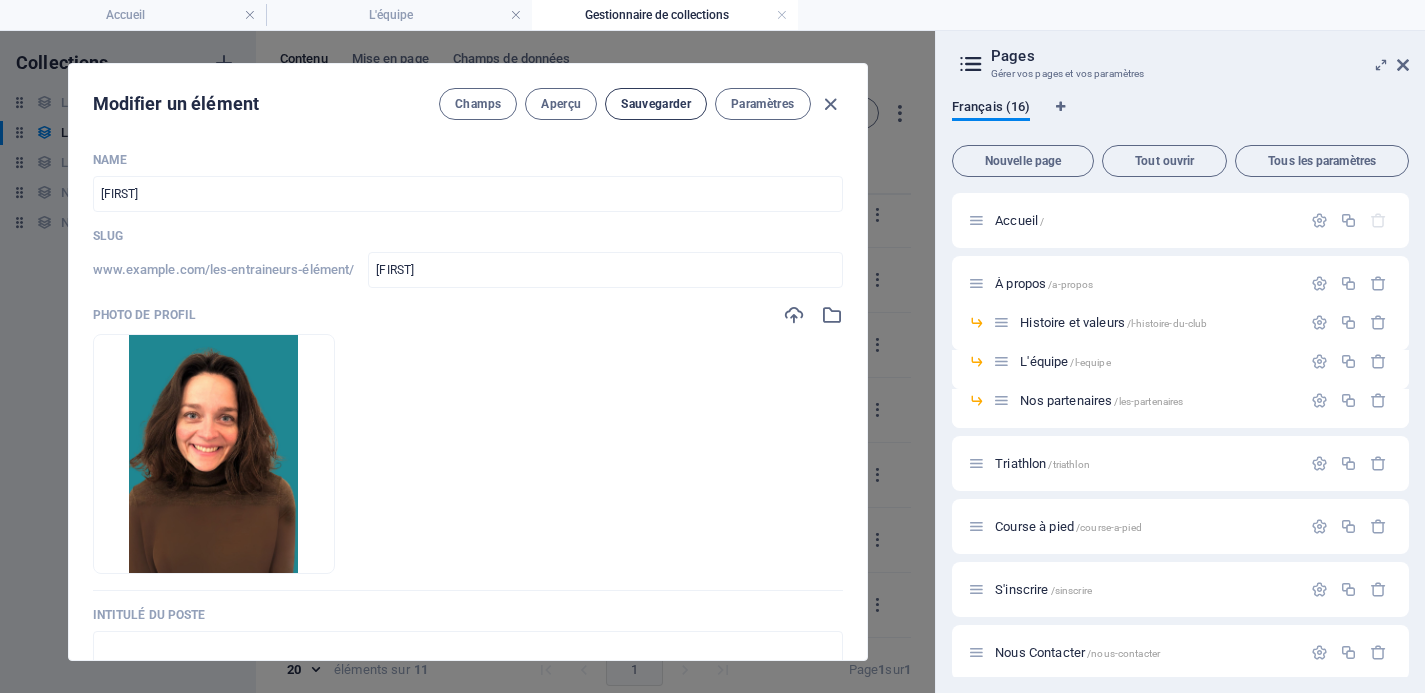 click on "Sauvegarder" at bounding box center (656, 104) 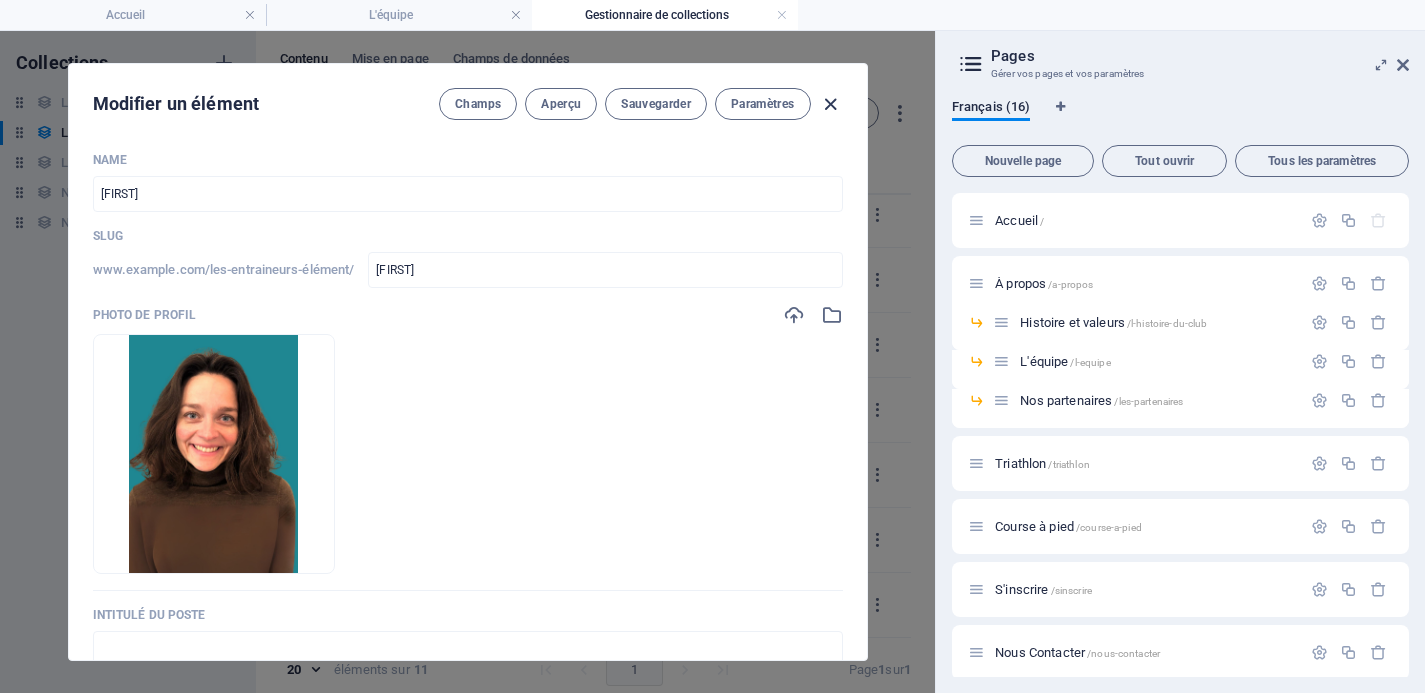 click at bounding box center [830, 104] 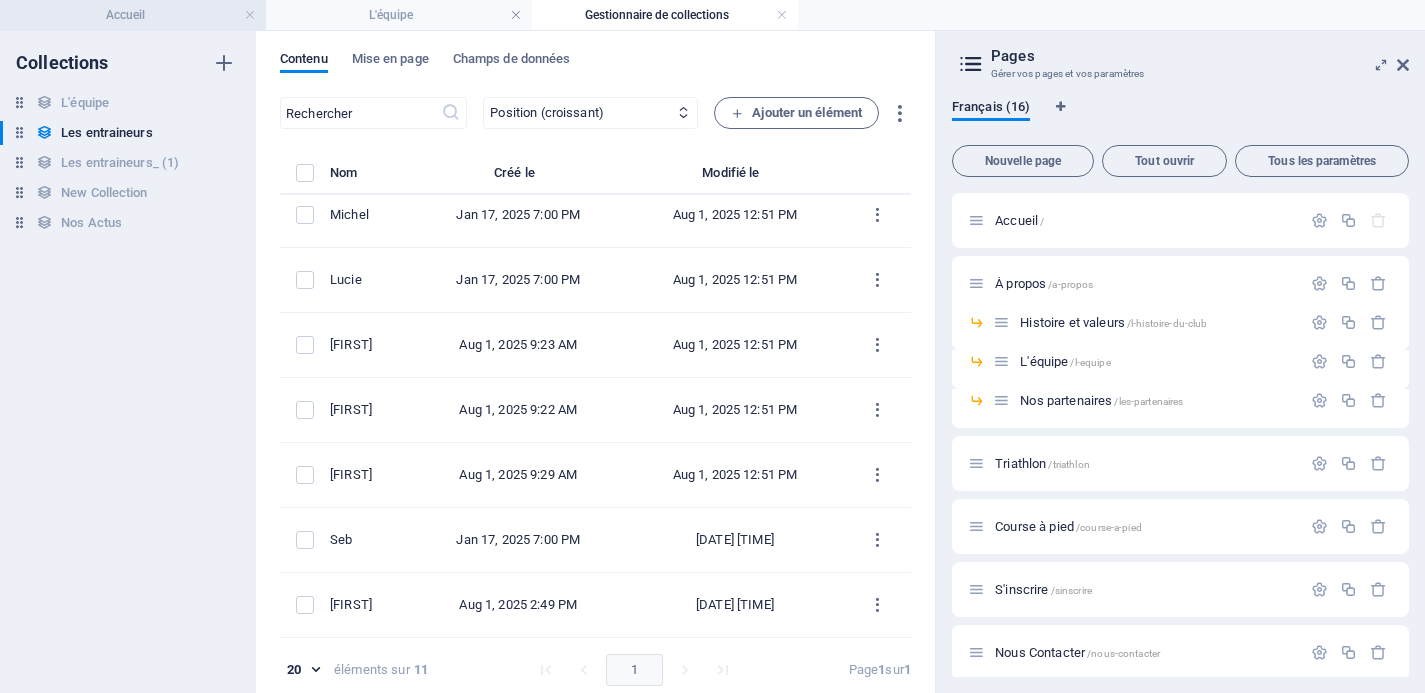 click on "Accueil" at bounding box center [133, 15] 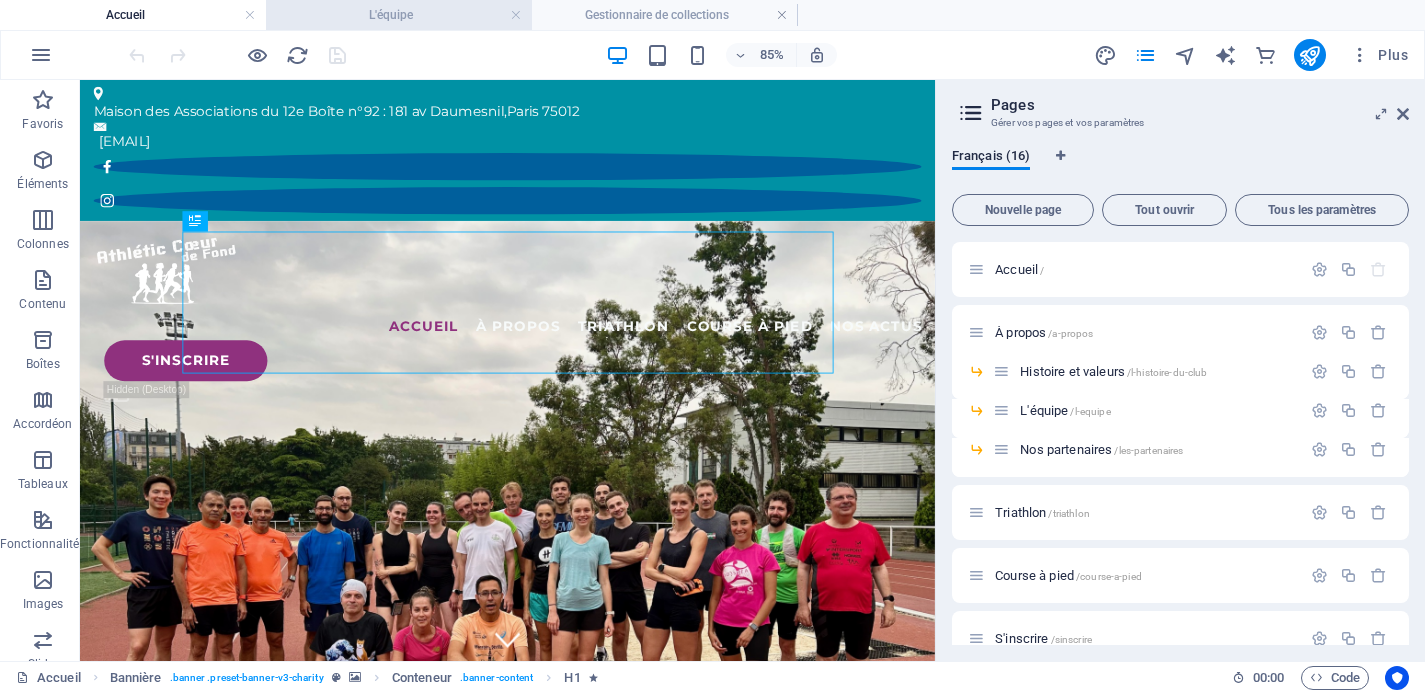 click on "L'équipe" at bounding box center [399, 15] 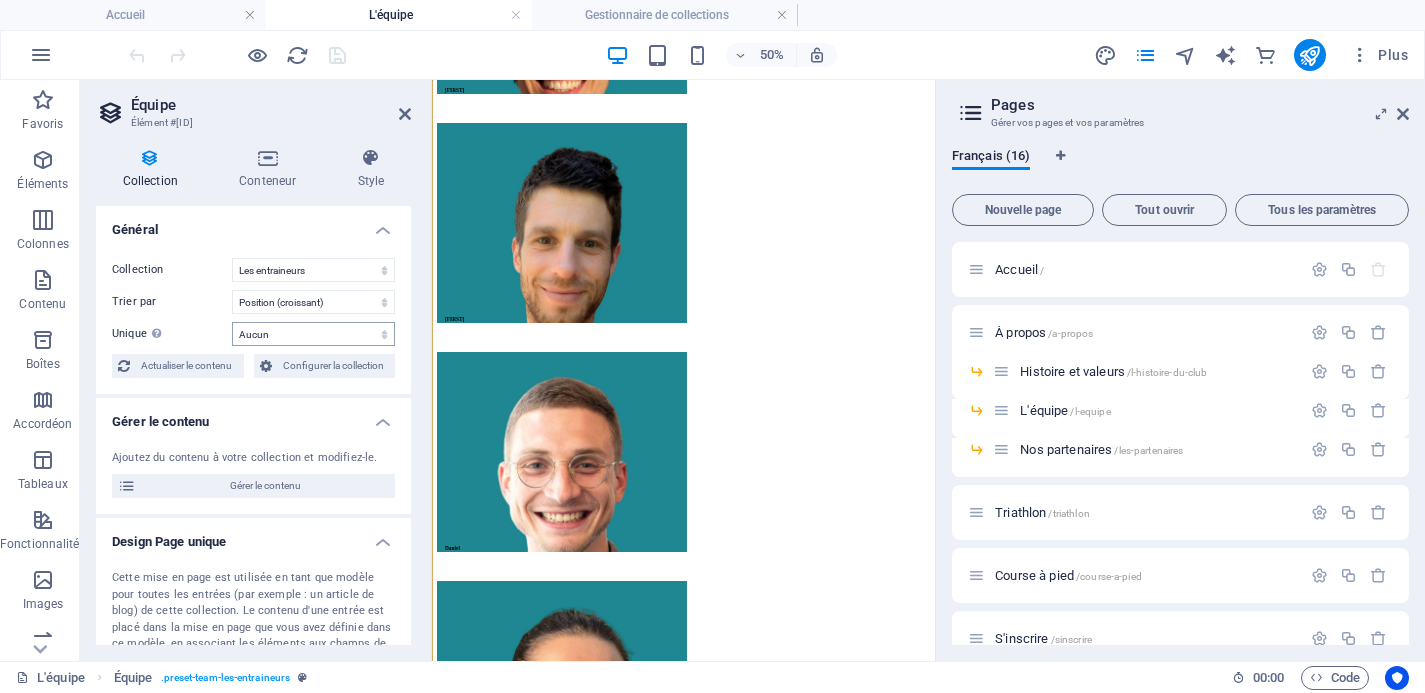scroll, scrollTop: 504, scrollLeft: 0, axis: vertical 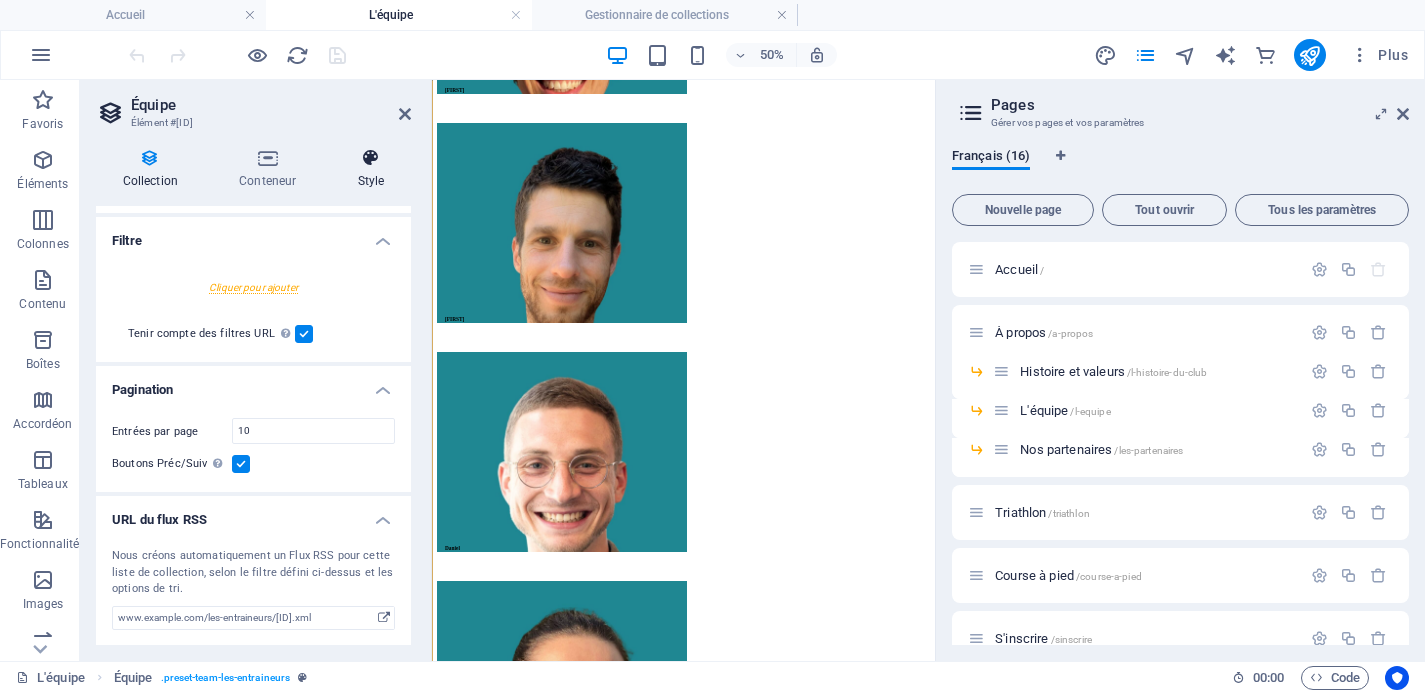 click at bounding box center (371, 158) 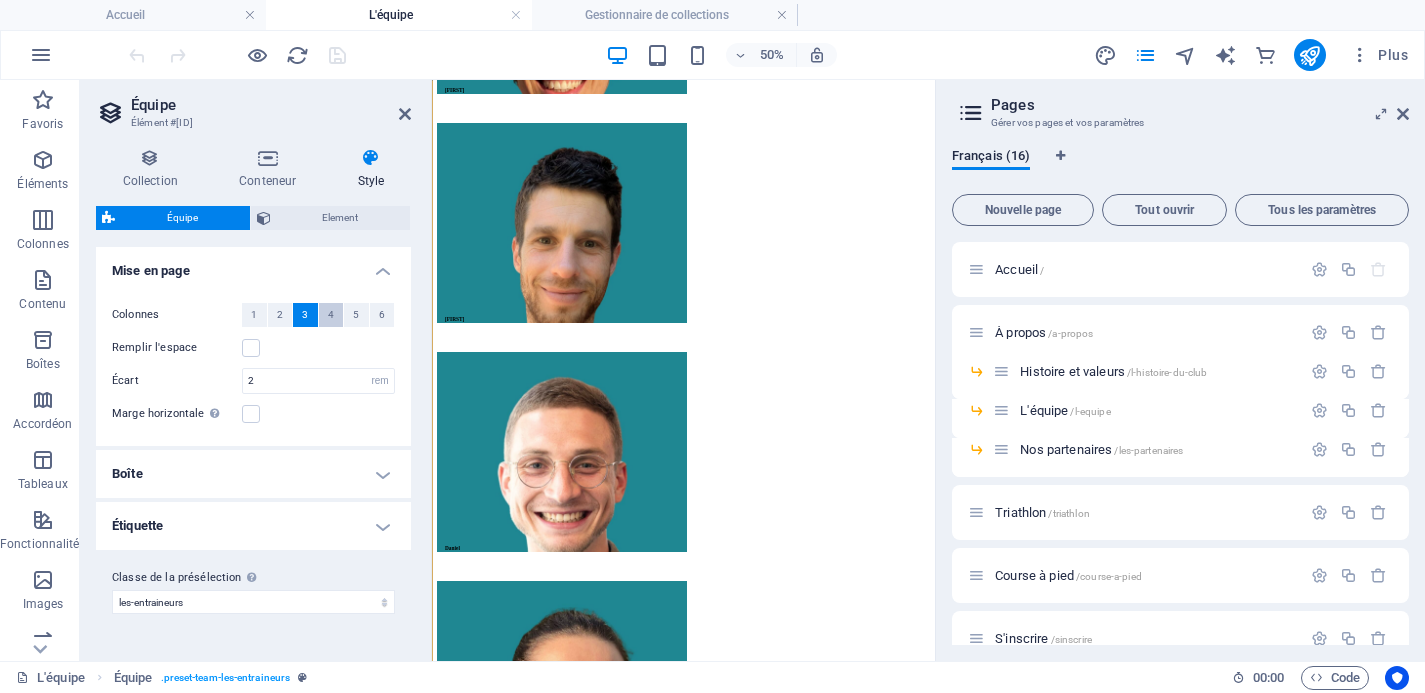 click on "4" at bounding box center (331, 315) 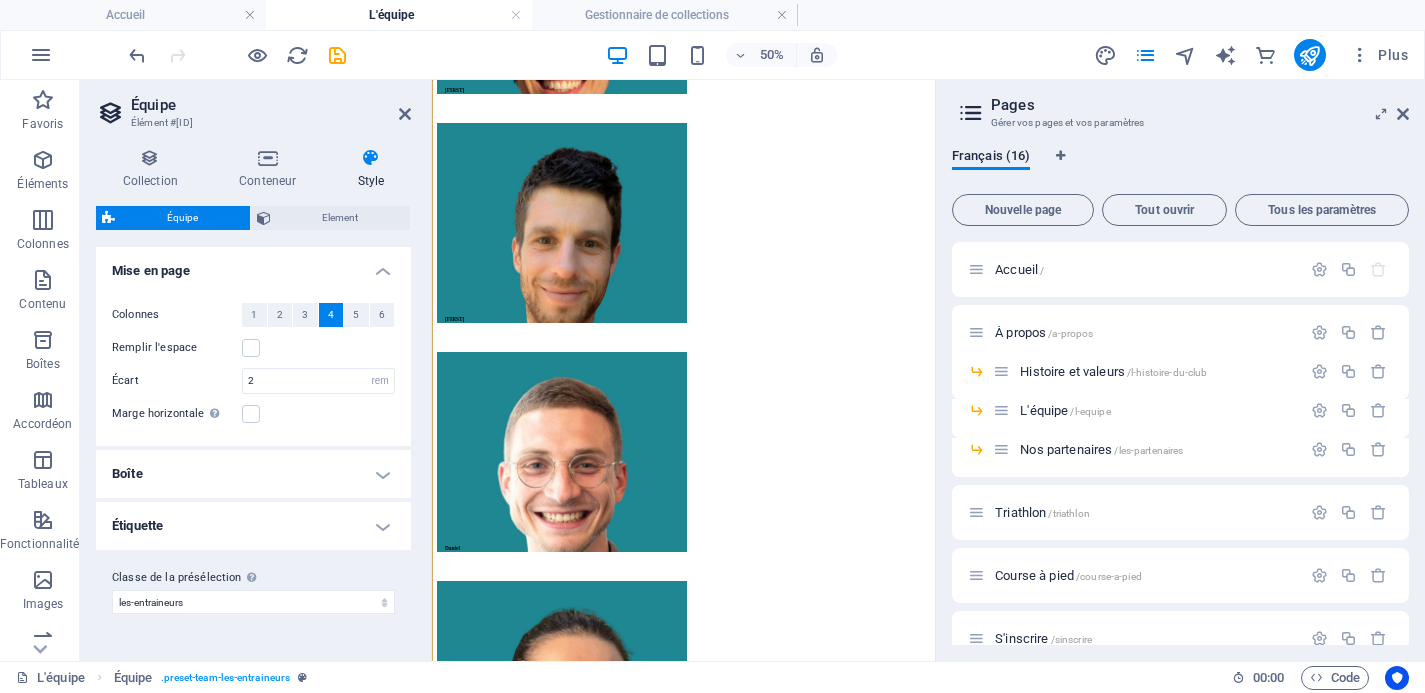 scroll, scrollTop: 7457, scrollLeft: 0, axis: vertical 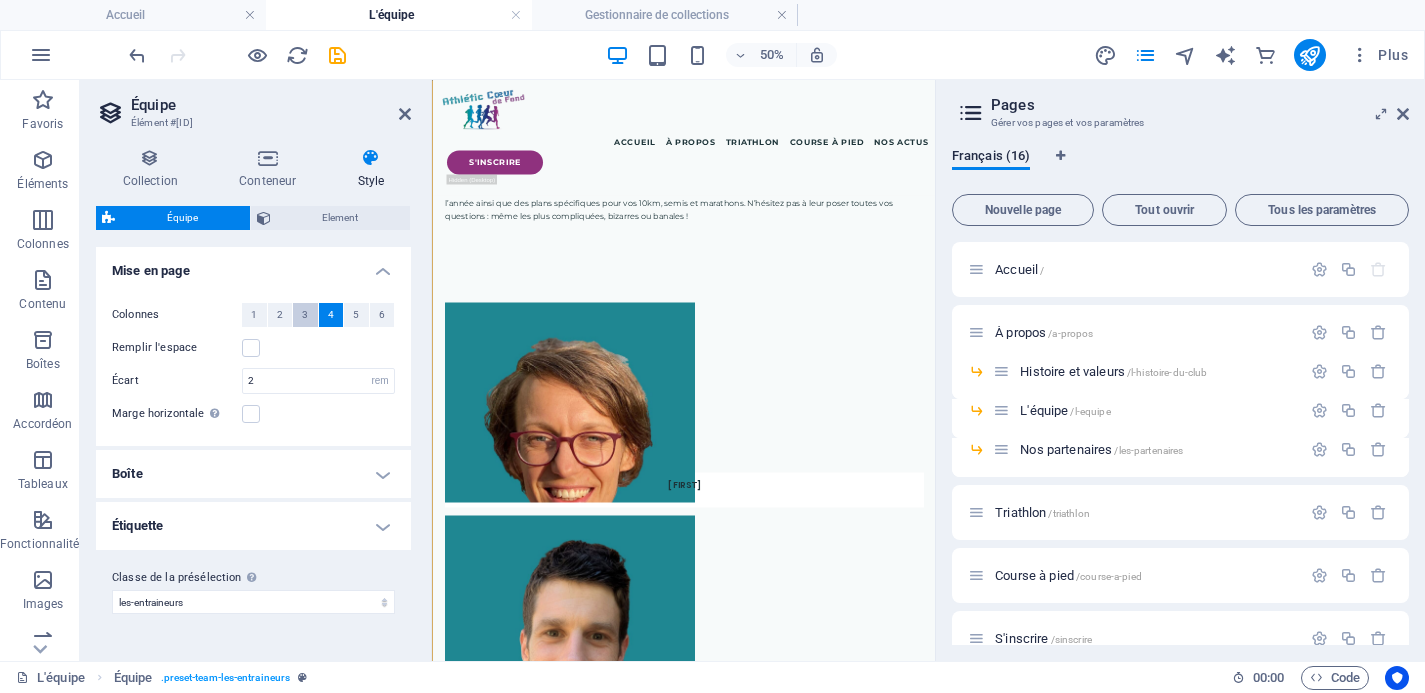 click on "3" at bounding box center [305, 315] 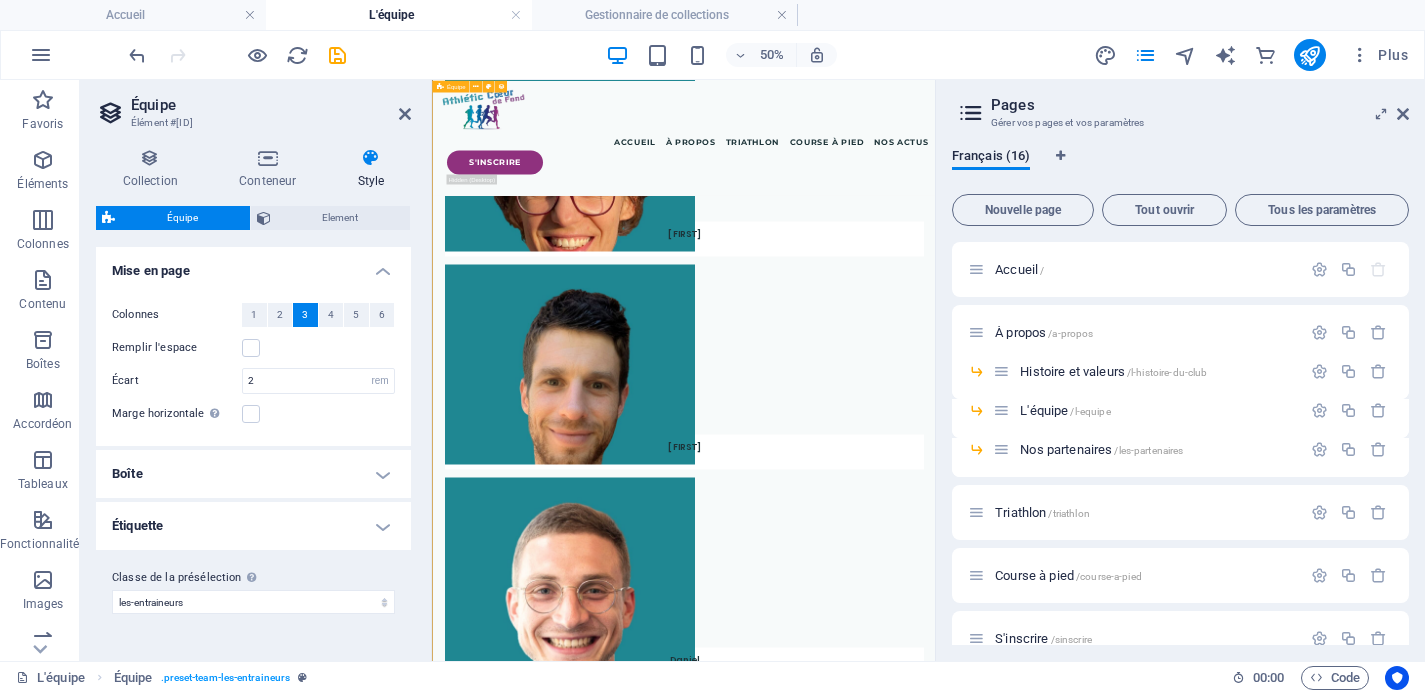 scroll, scrollTop: 7962, scrollLeft: 0, axis: vertical 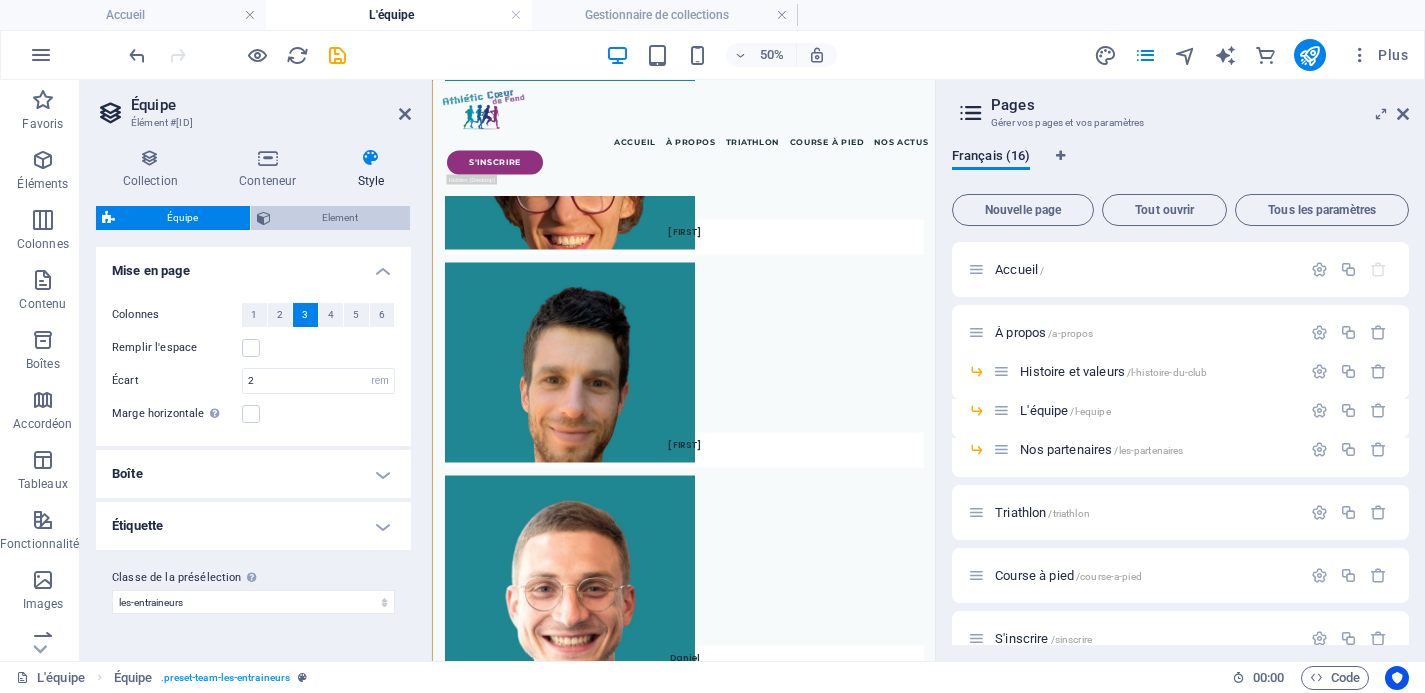click on "Element" at bounding box center (341, 218) 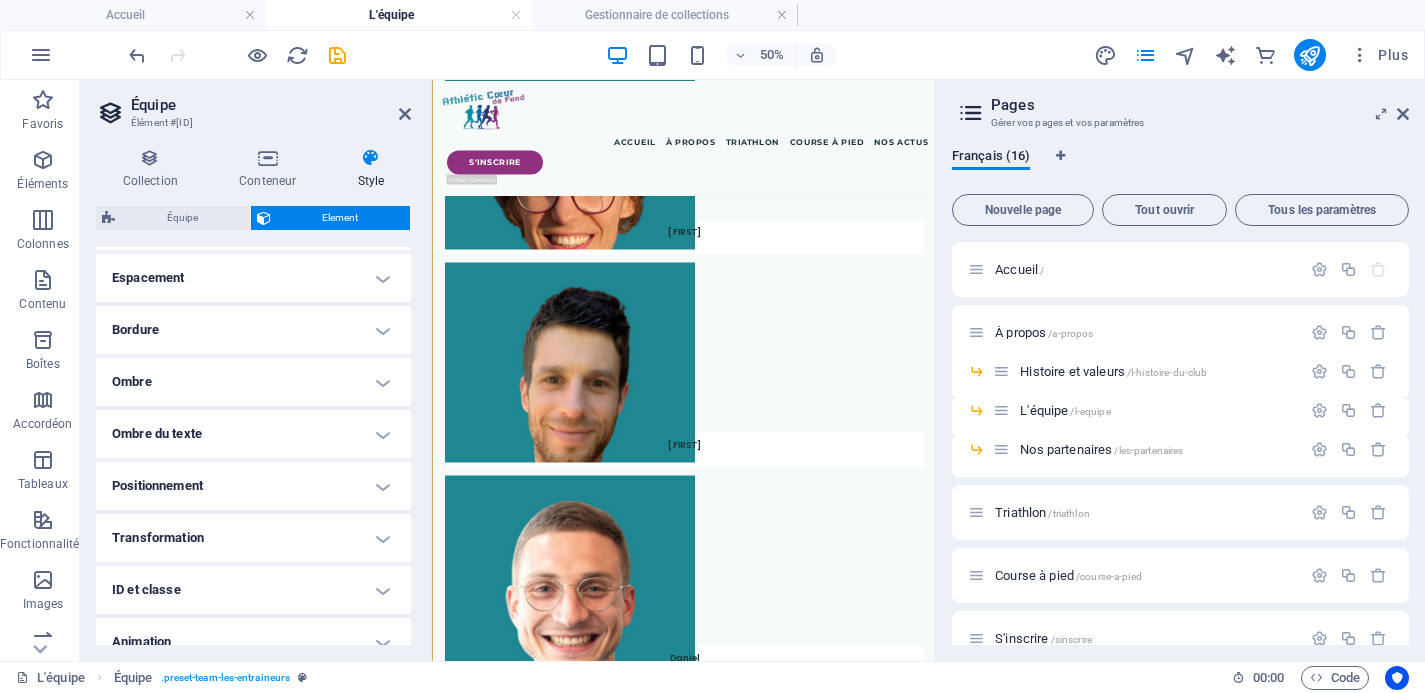scroll, scrollTop: 232, scrollLeft: 0, axis: vertical 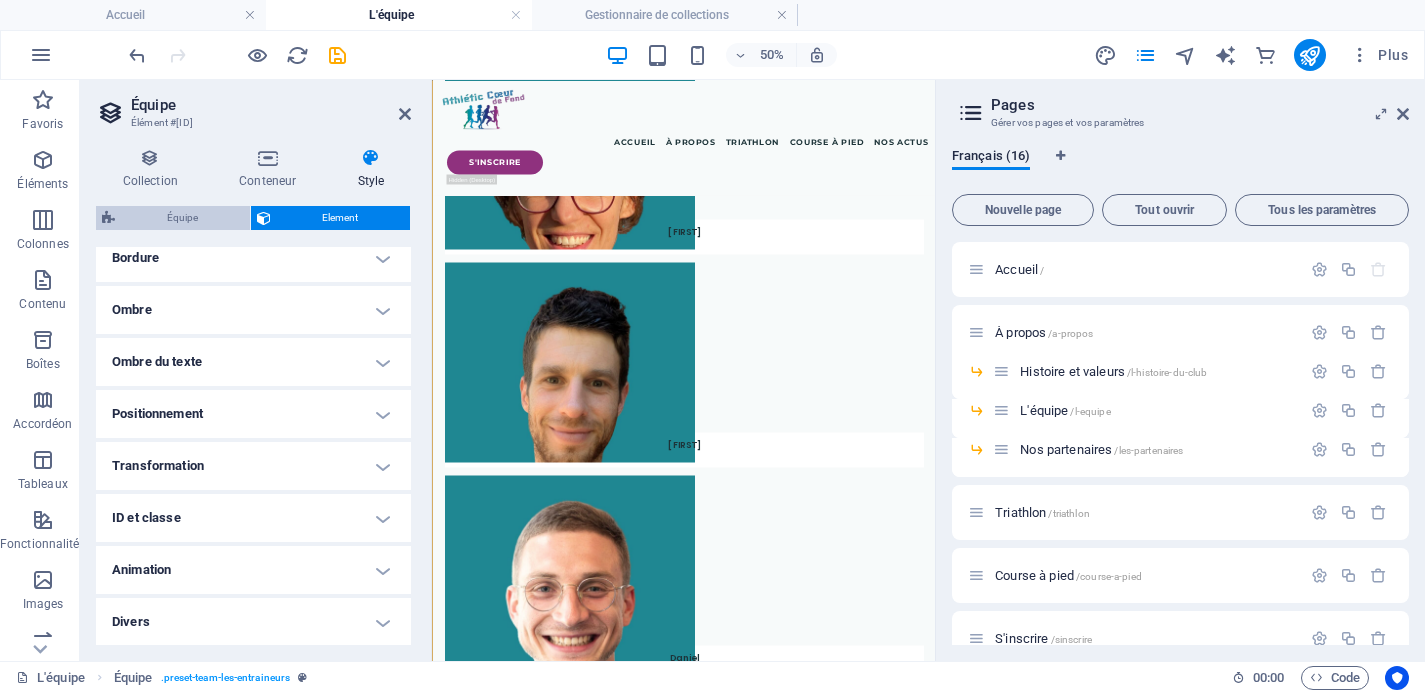 click on "Équipe" at bounding box center [182, 218] 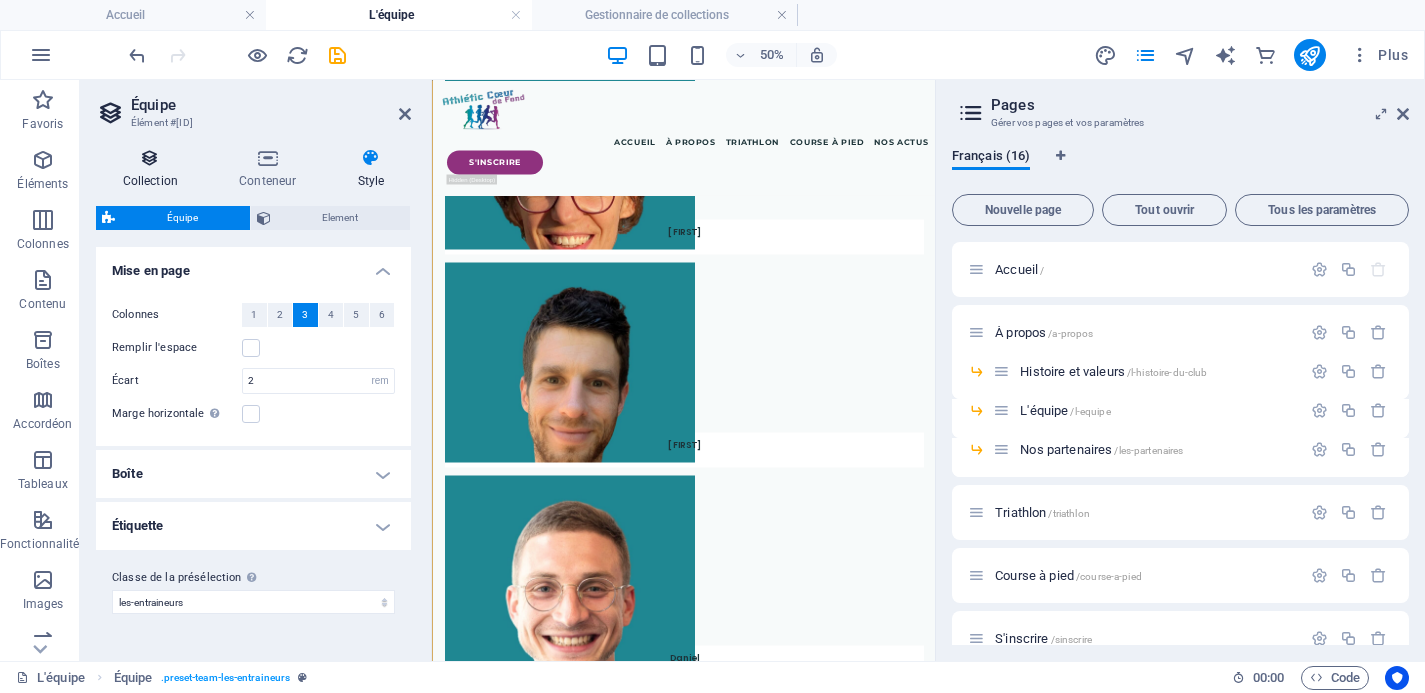 click at bounding box center (150, 158) 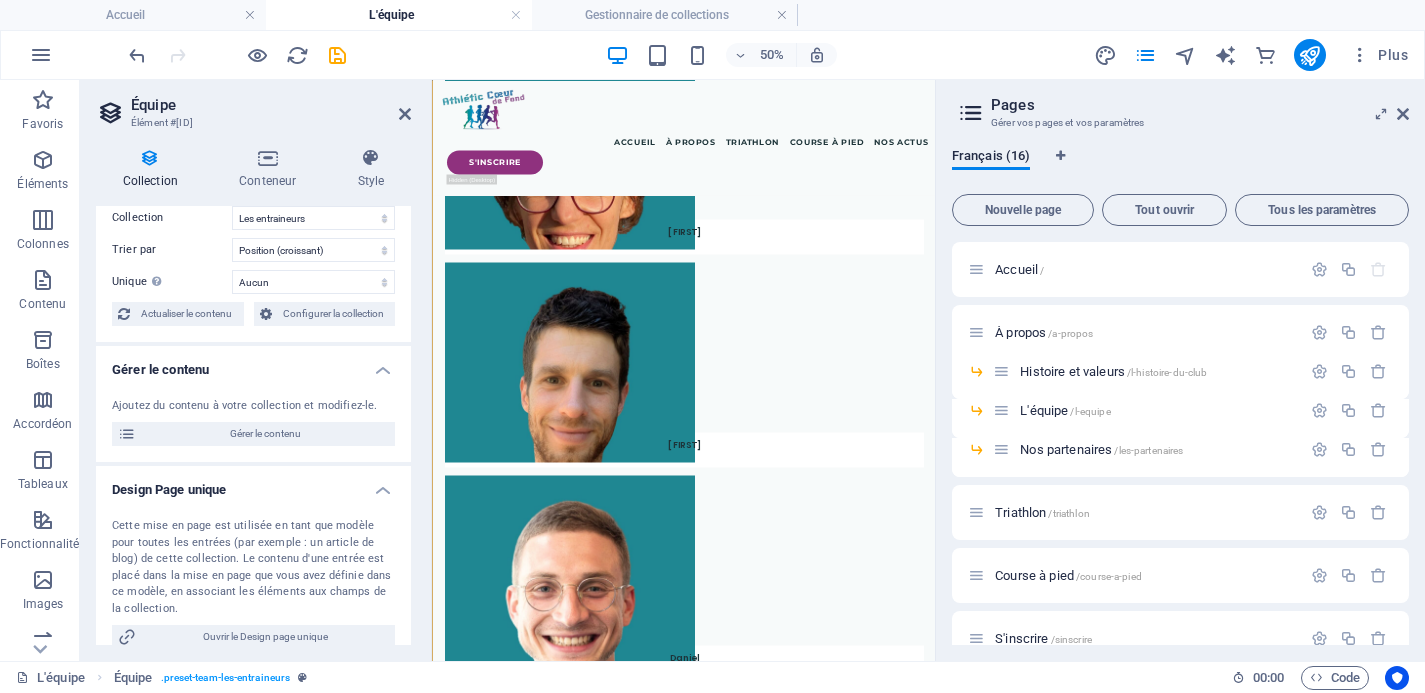 scroll, scrollTop: 0, scrollLeft: 0, axis: both 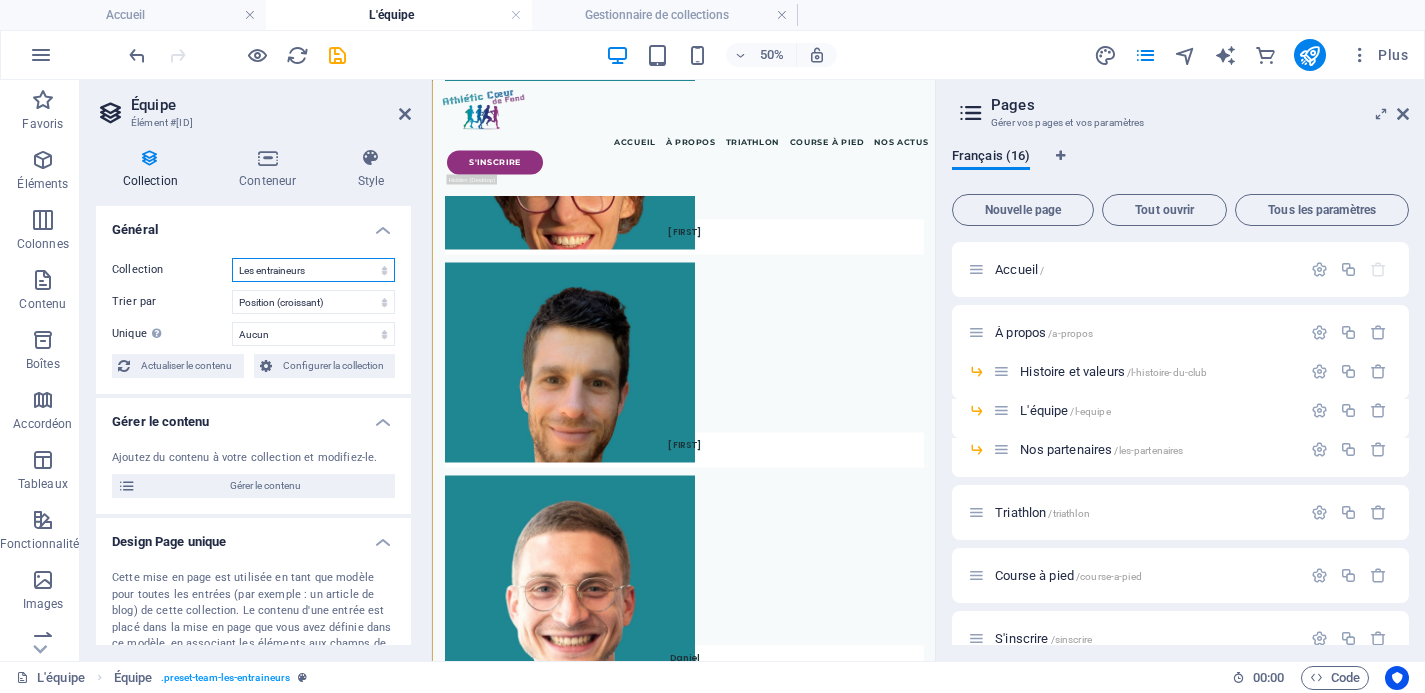 click on "L'équipe Les entraineurs Les entraineurs_ (1) New Collection Nos Actus" at bounding box center [313, 270] 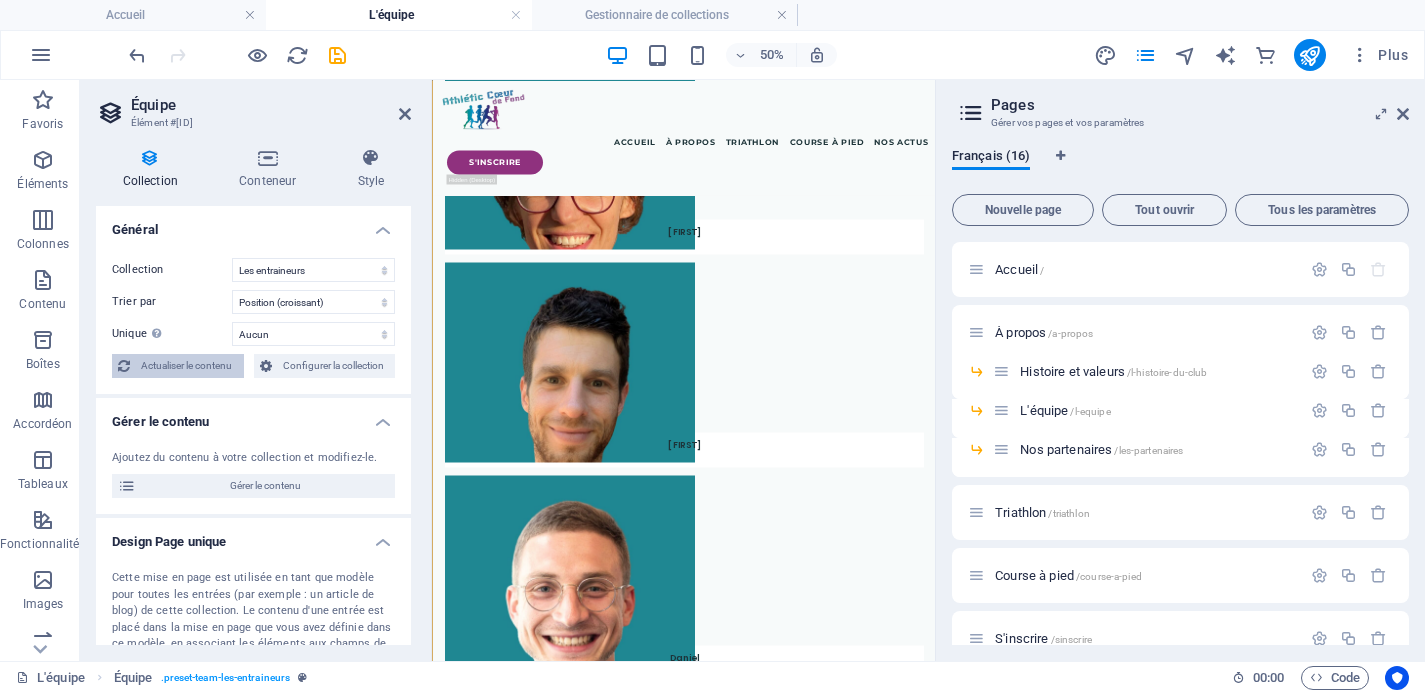 click on "Actualiser le contenu" at bounding box center (187, 366) 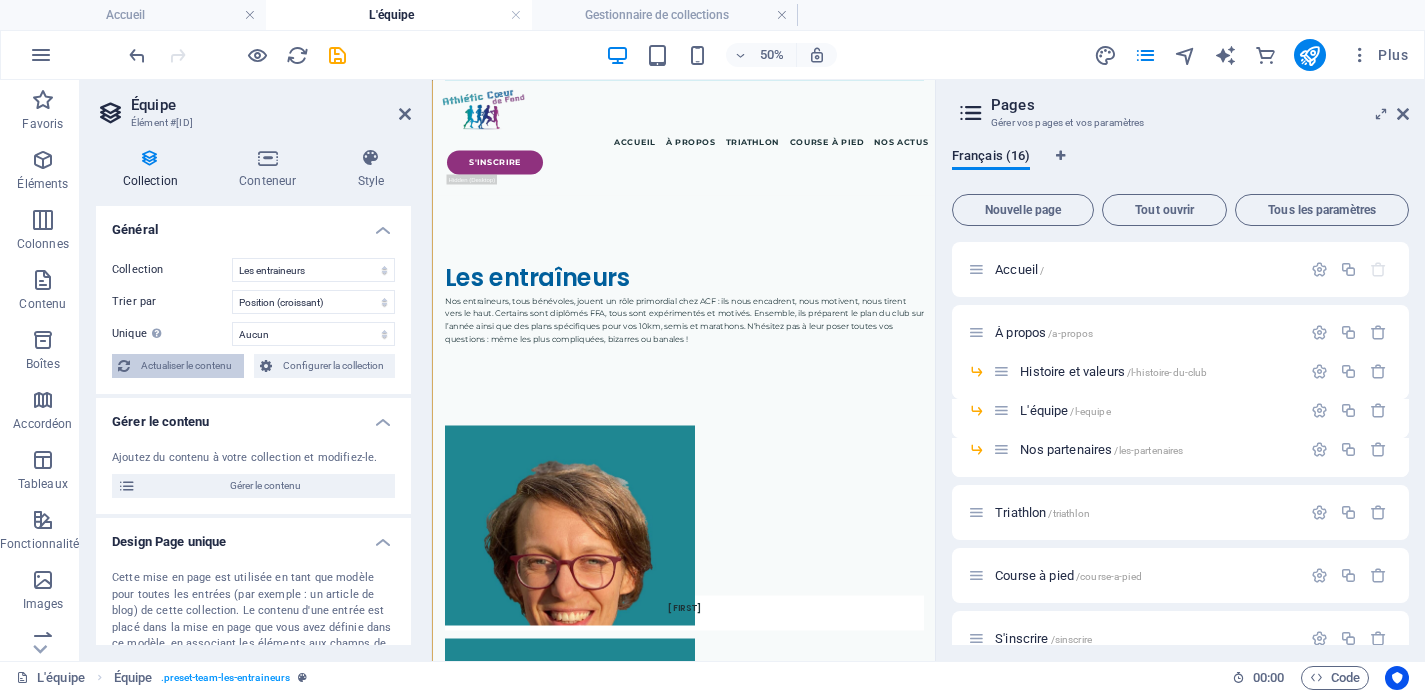 select on "678a985eb96c291dd15df102" 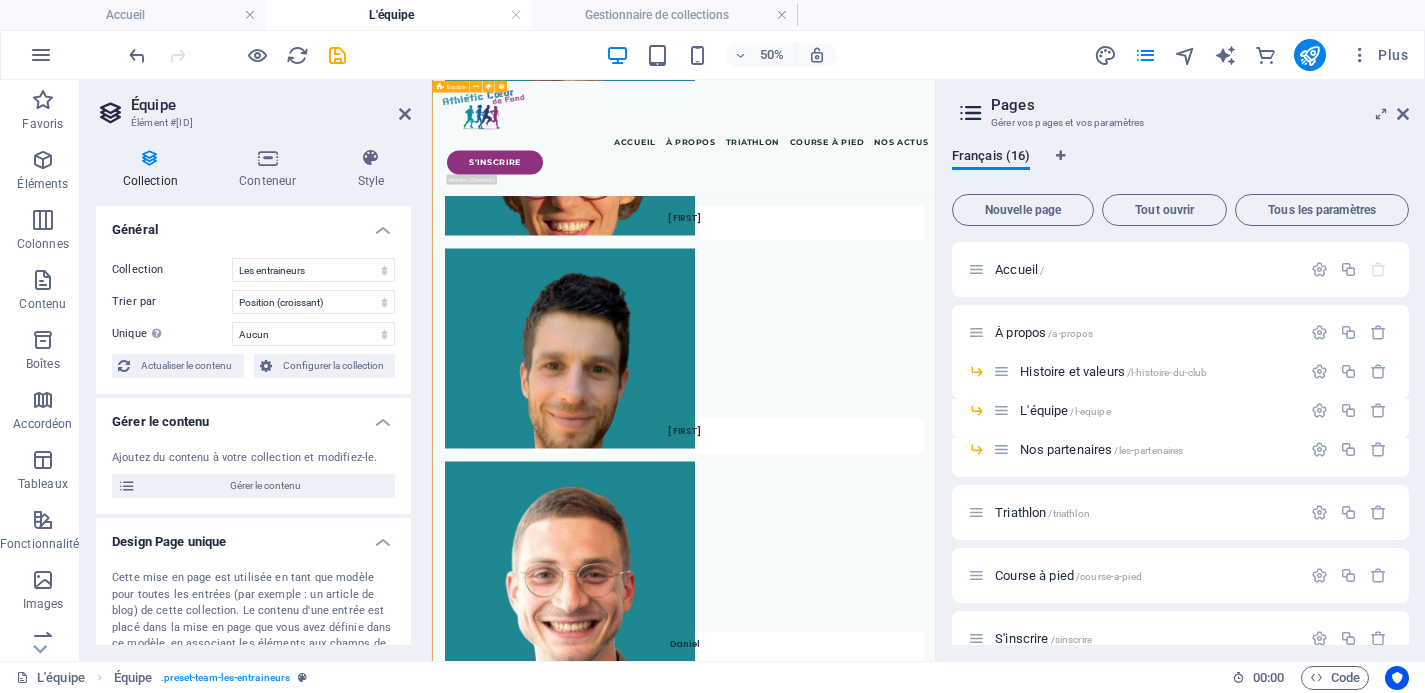 scroll, scrollTop: 8006, scrollLeft: 0, axis: vertical 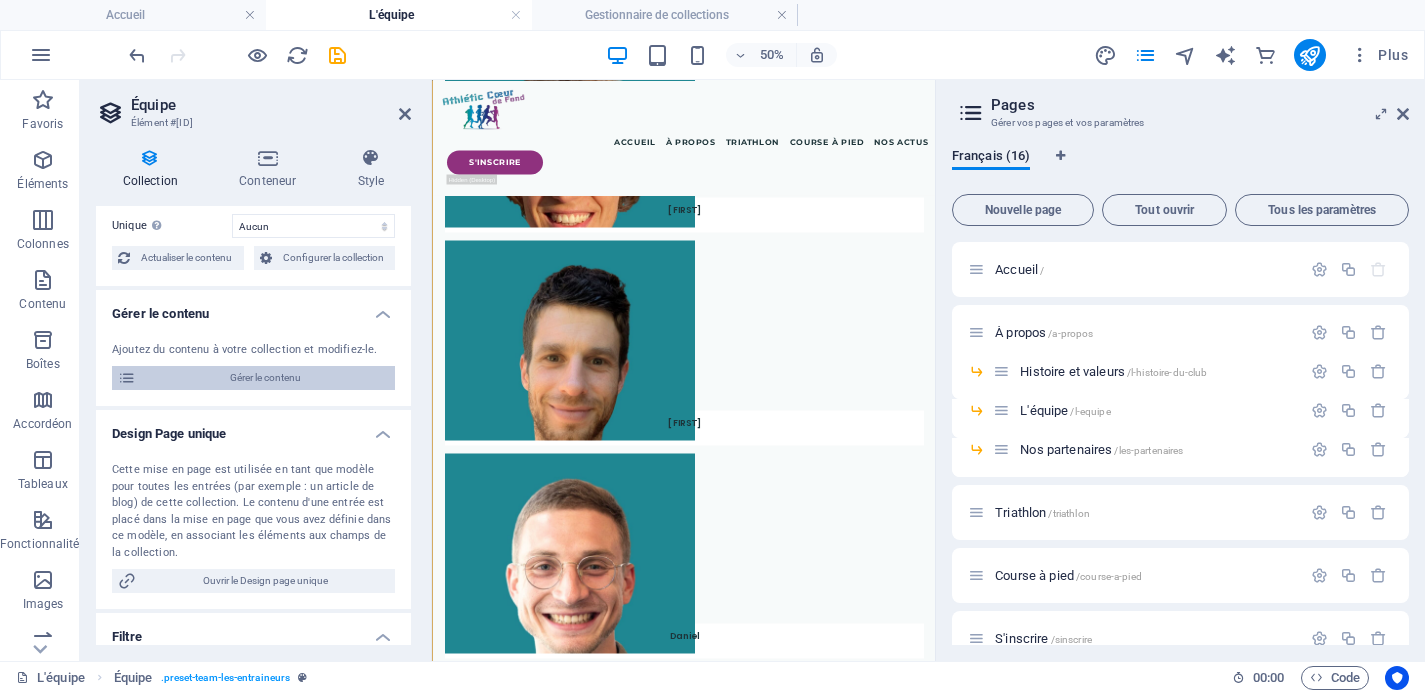 click on "Gérer le contenu" at bounding box center (265, 378) 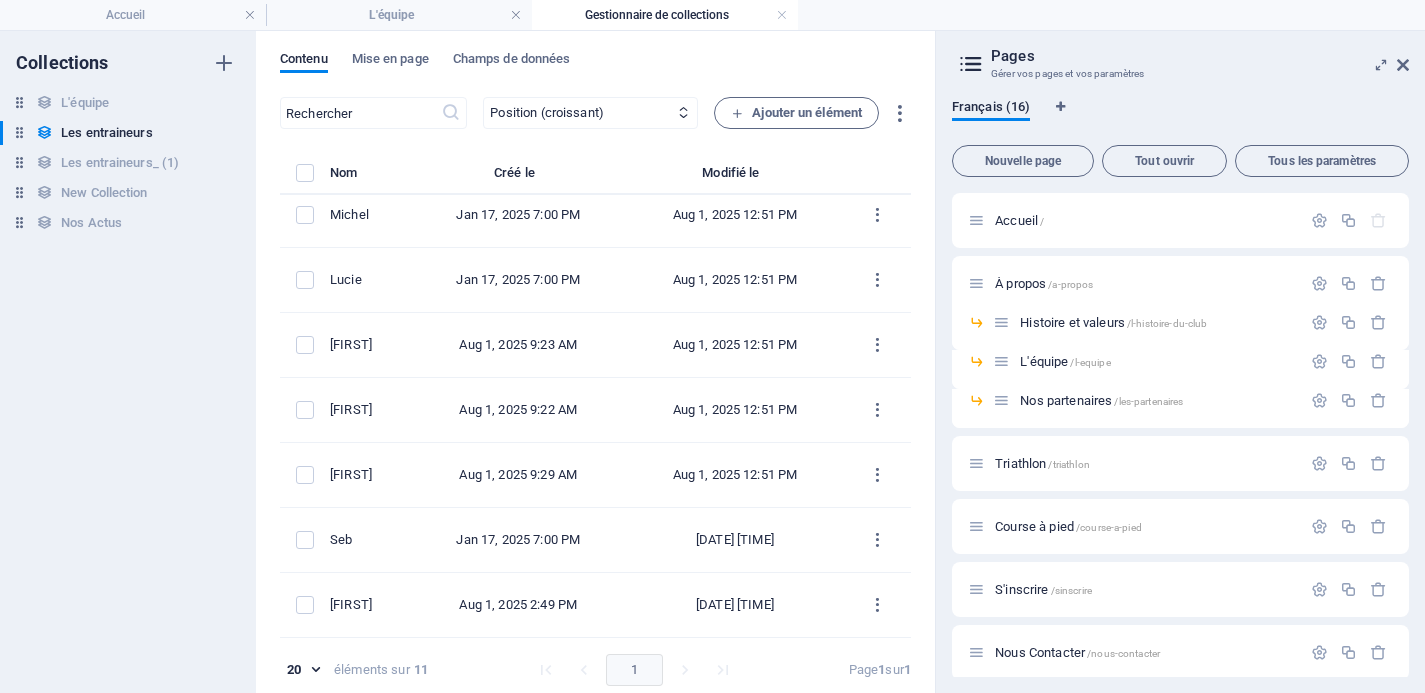 scroll, scrollTop: 0, scrollLeft: 0, axis: both 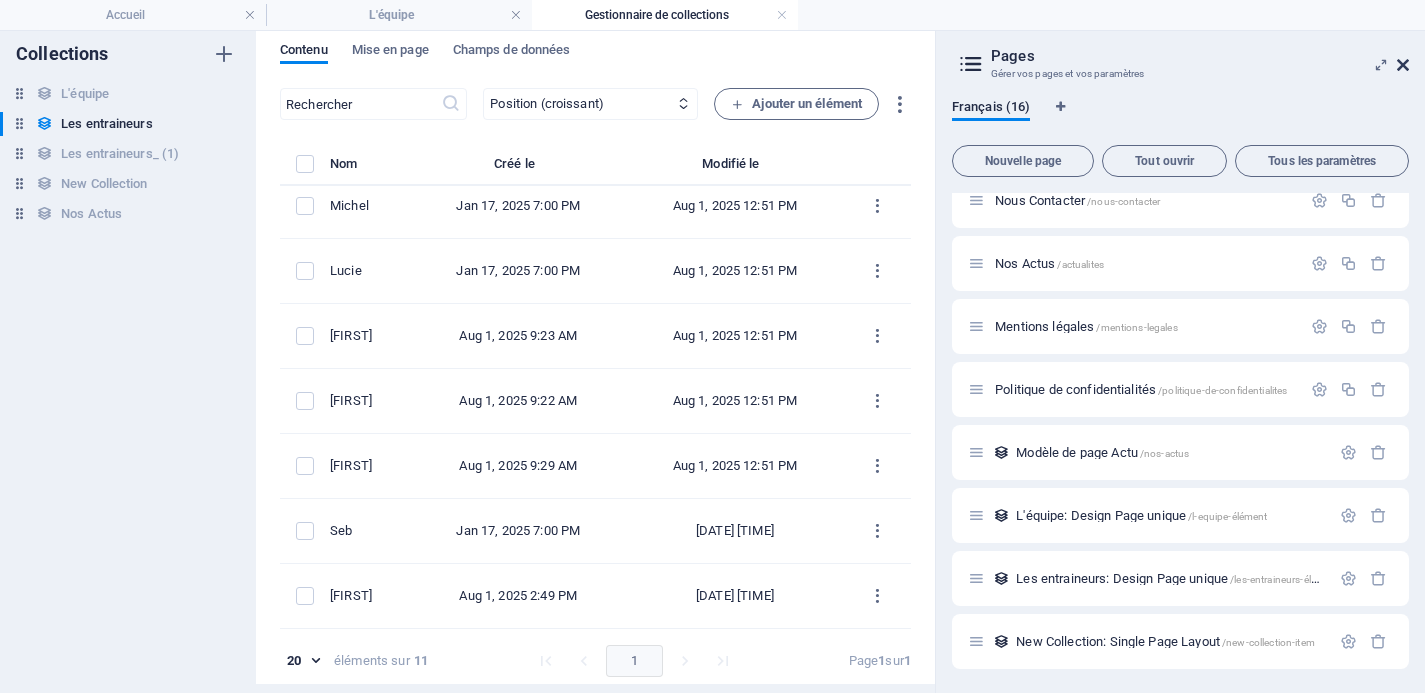 click at bounding box center [1403, 65] 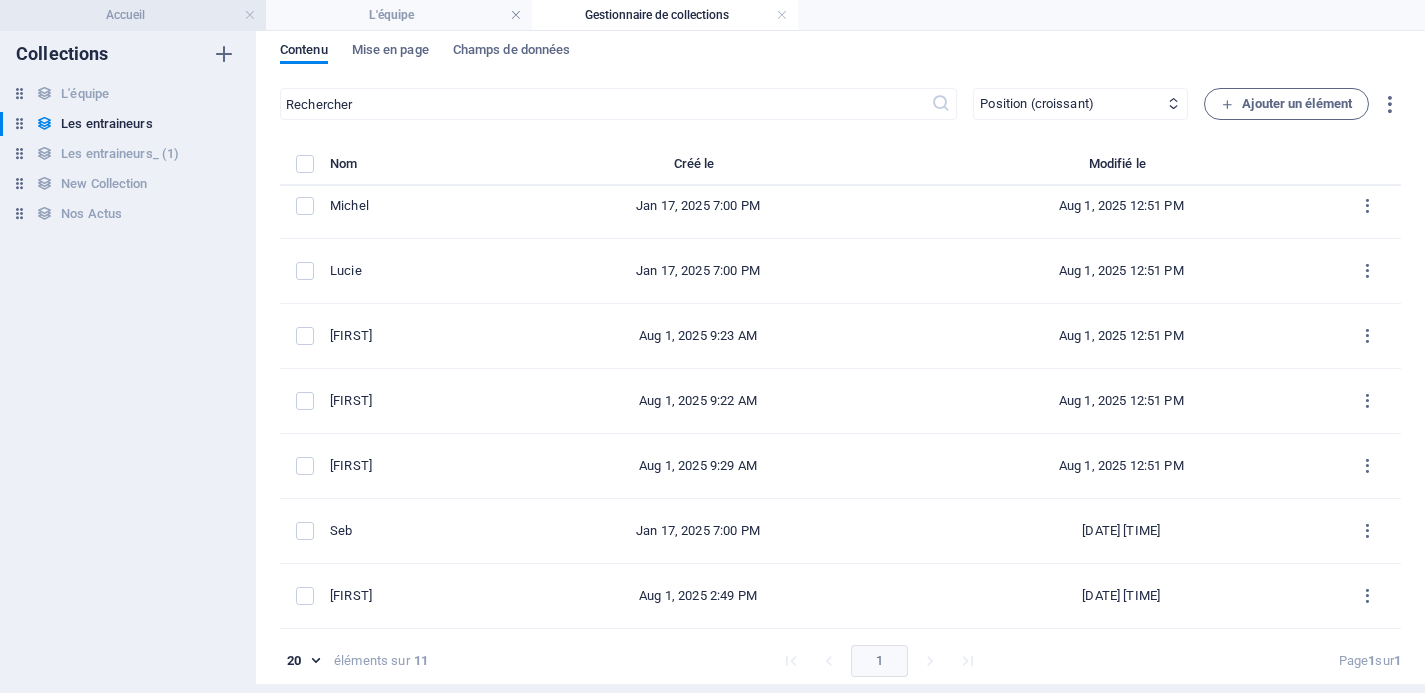 click on "Accueil" at bounding box center [133, 15] 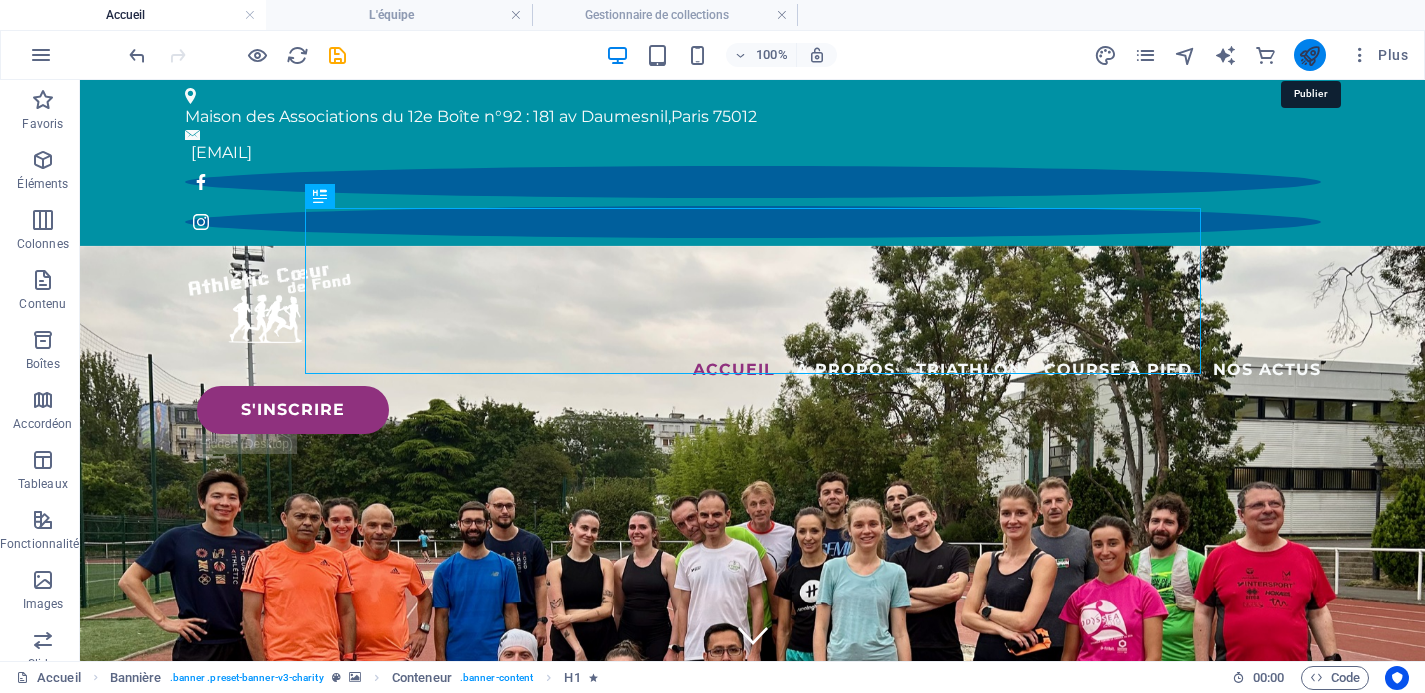 click at bounding box center [1309, 55] 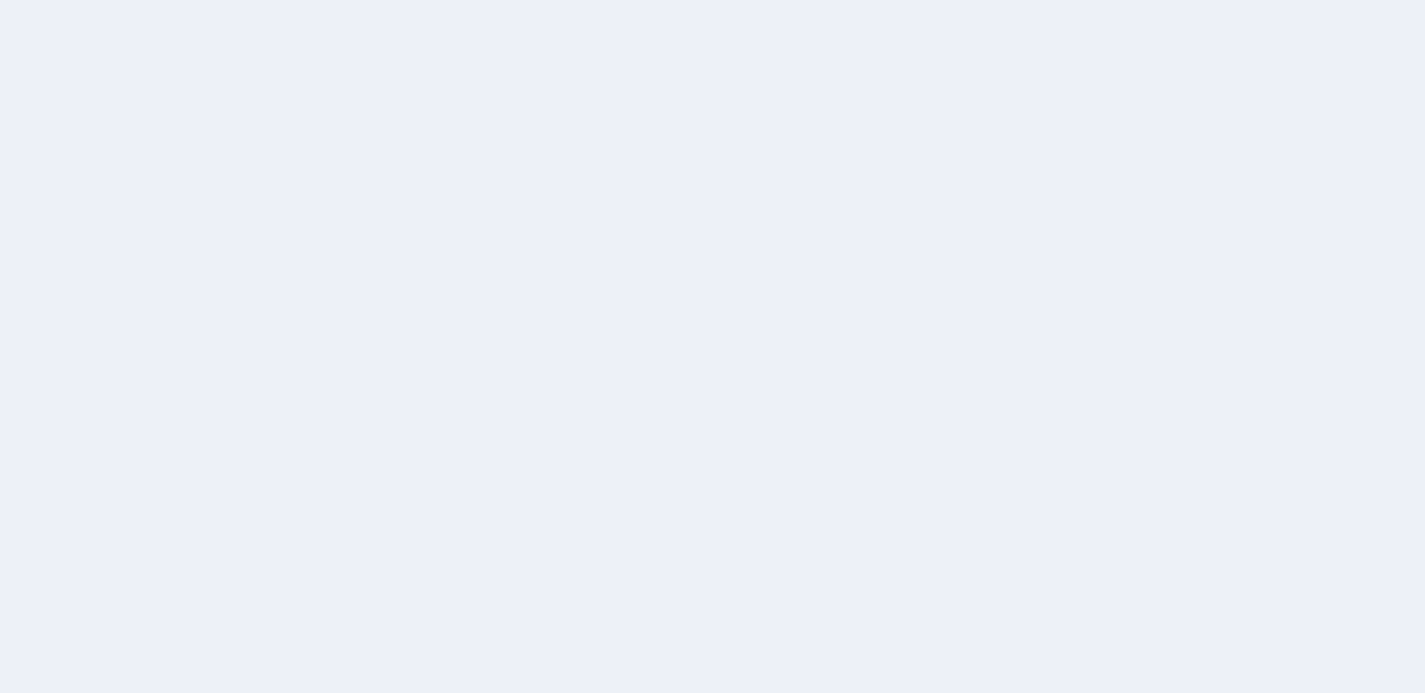 scroll, scrollTop: 0, scrollLeft: 0, axis: both 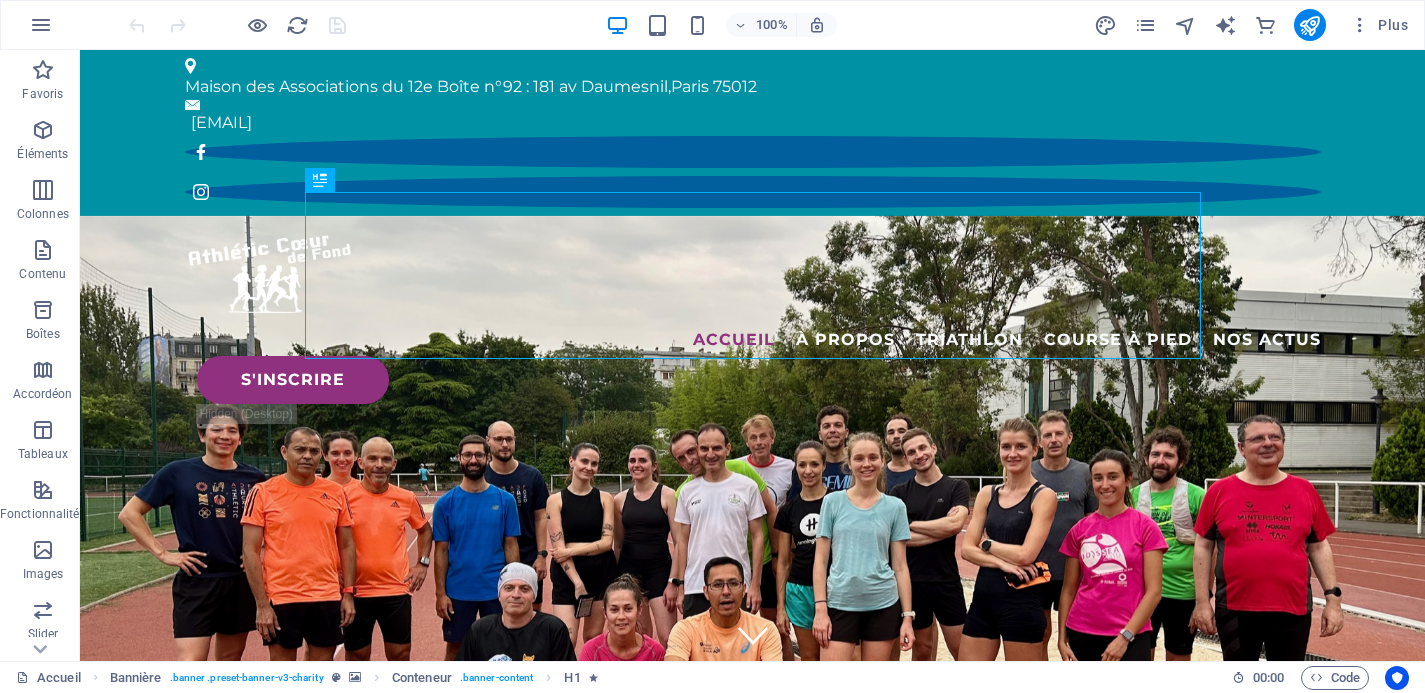 click on "100% Plus" at bounding box center (712, 25) 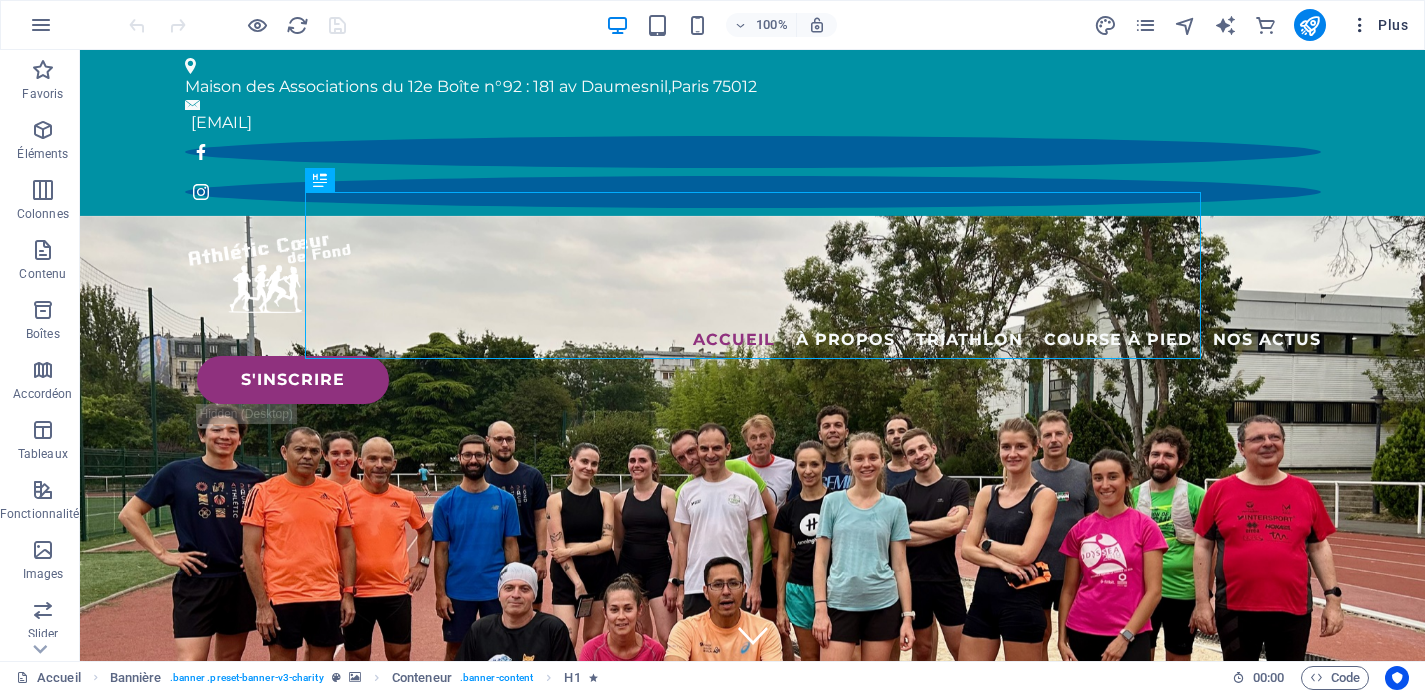 click on "Plus" at bounding box center [1379, 25] 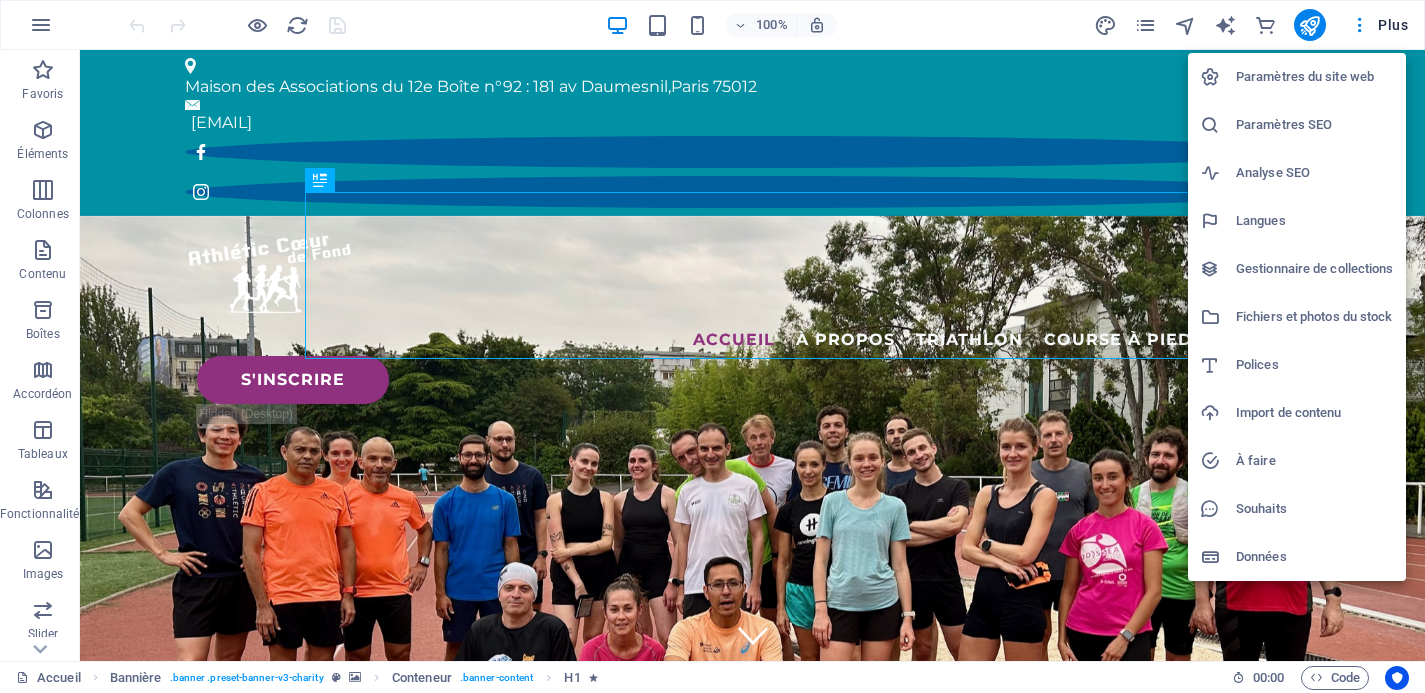 click on "Gestionnaire de collections" at bounding box center (1315, 269) 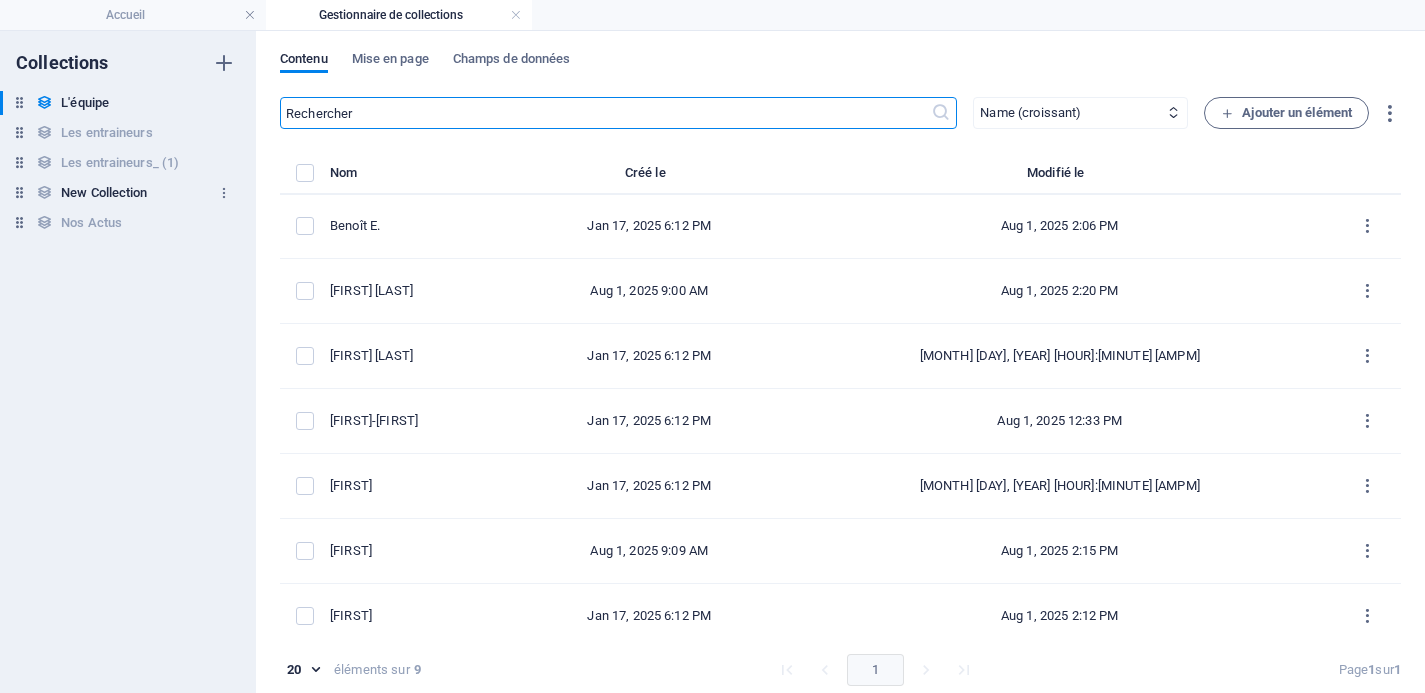 scroll, scrollTop: 142, scrollLeft: 0, axis: vertical 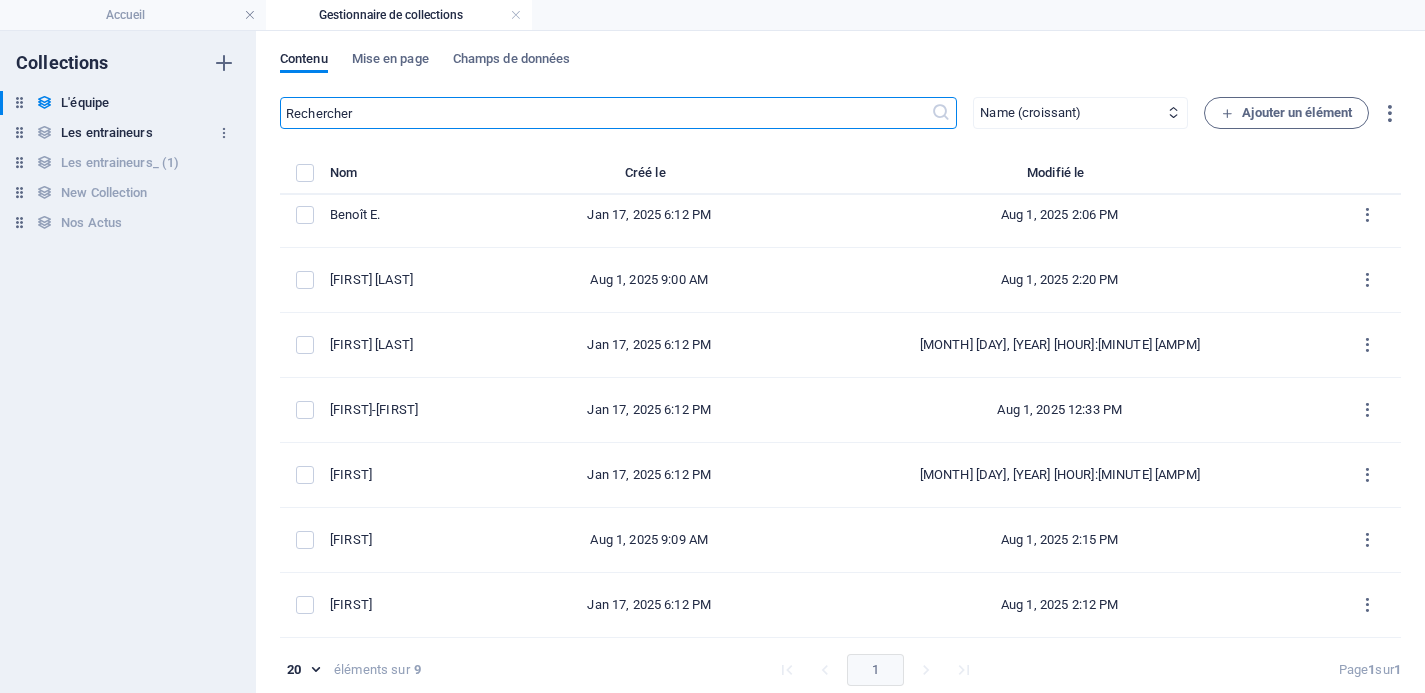 click on "Les entraineurs" at bounding box center (106, 133) 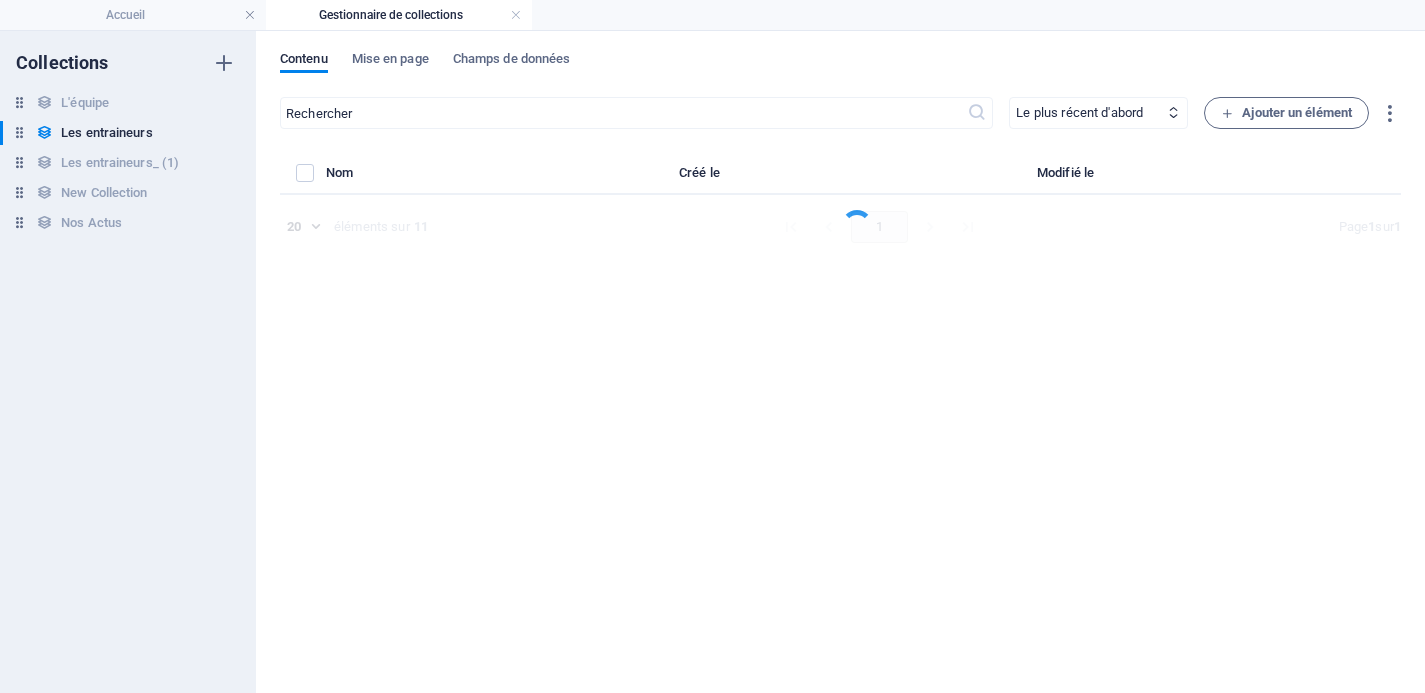 select on "columns.position_ASC" 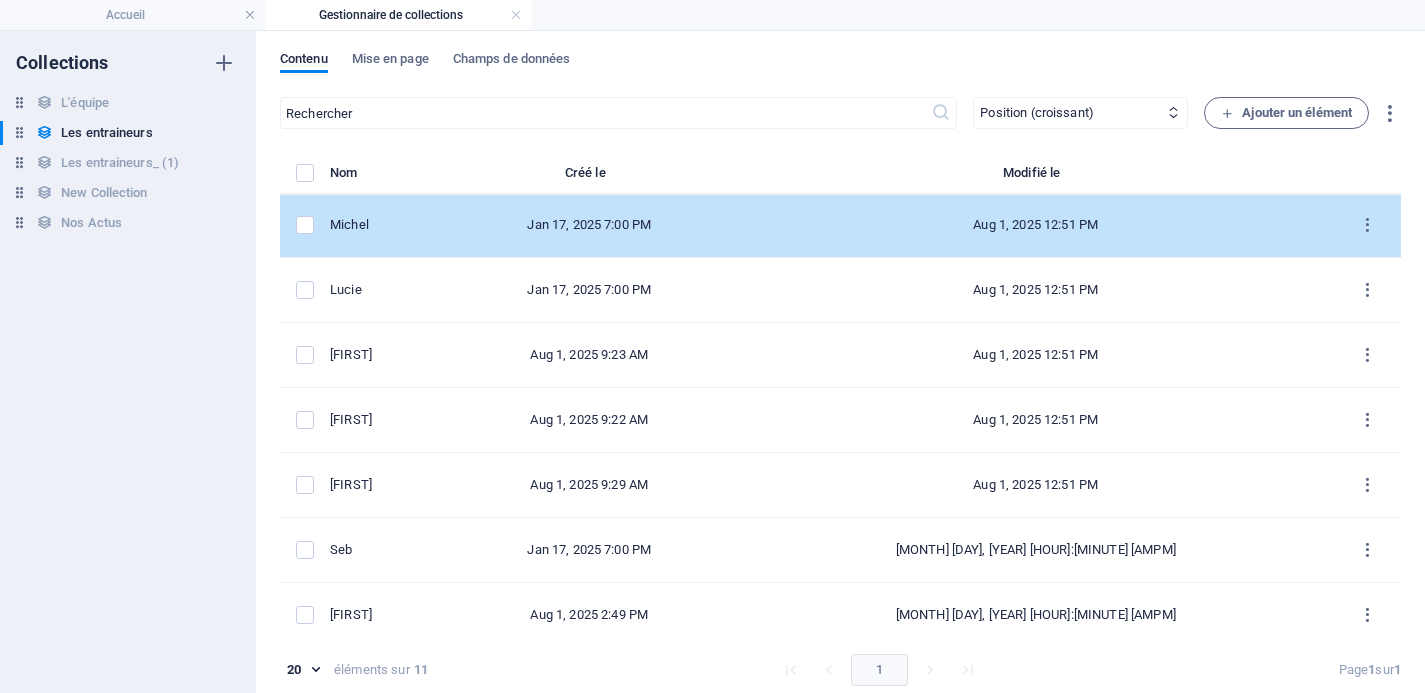 scroll, scrollTop: 272, scrollLeft: 0, axis: vertical 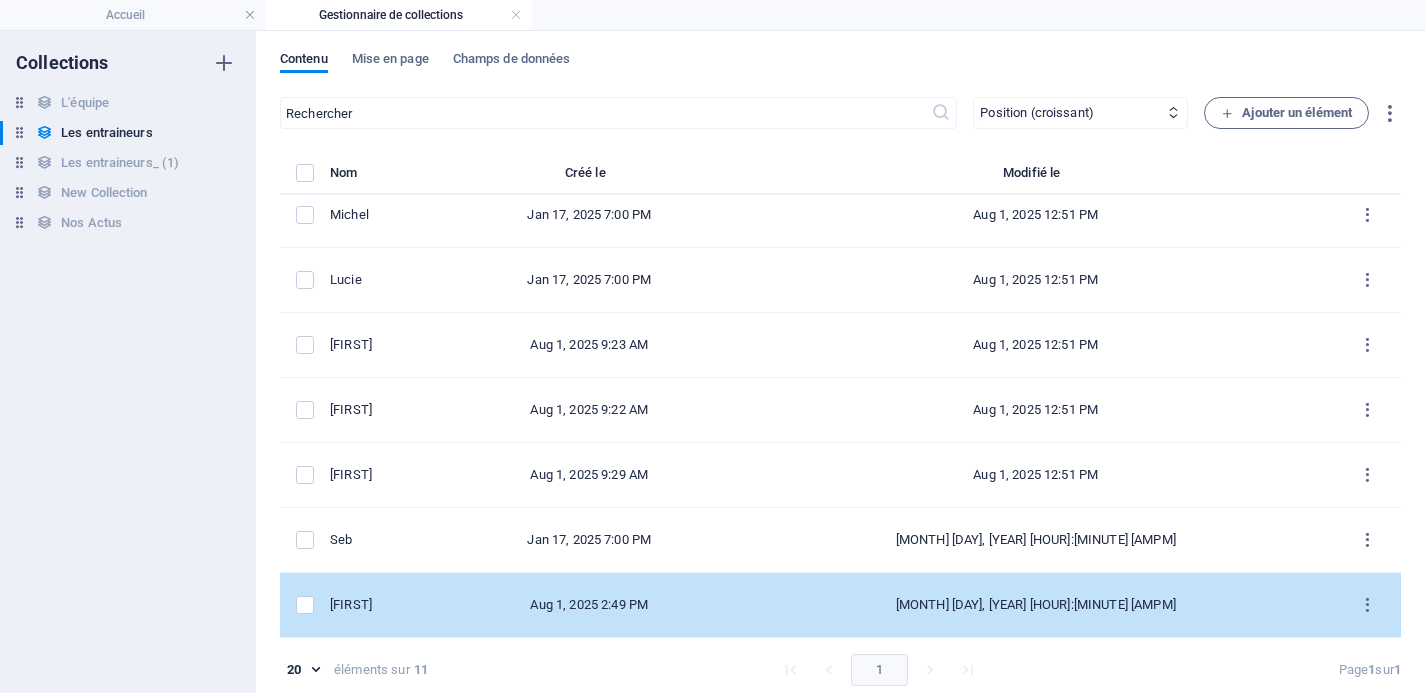 click on "[FIRST]" at bounding box center [385, 605] 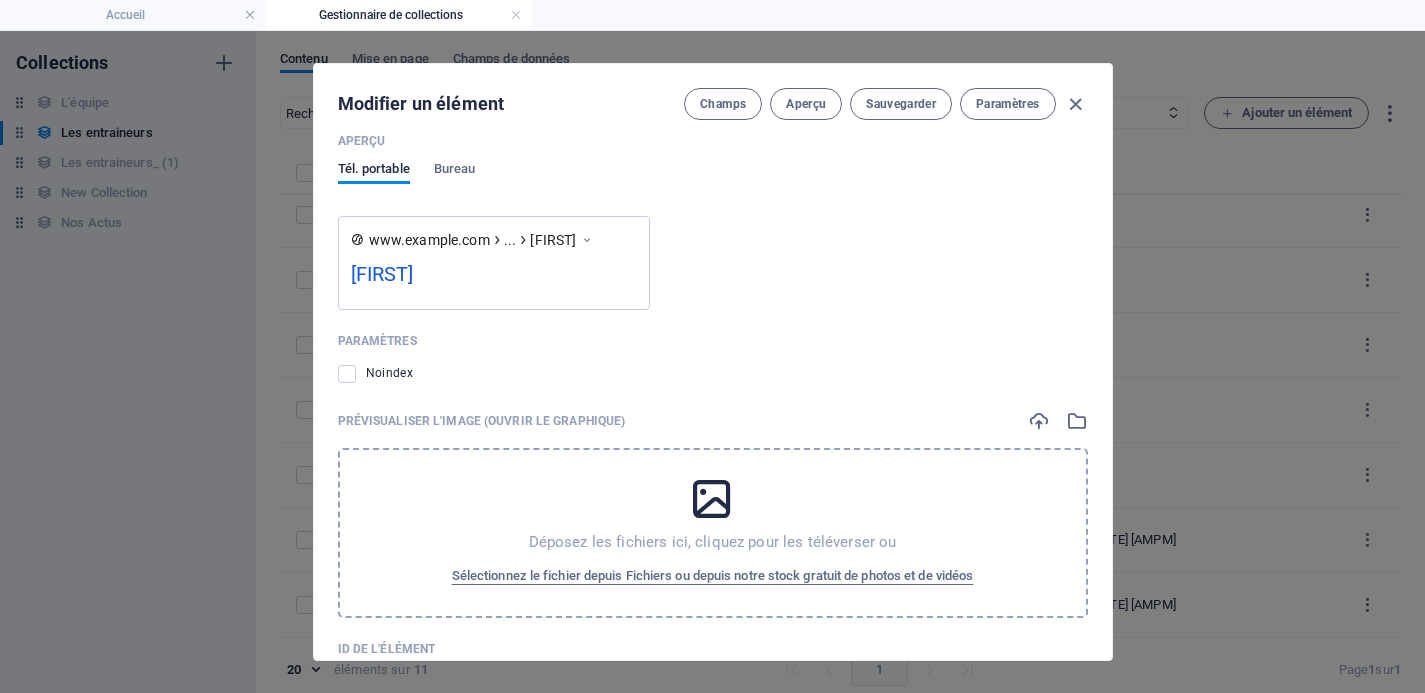 scroll, scrollTop: 1647, scrollLeft: 0, axis: vertical 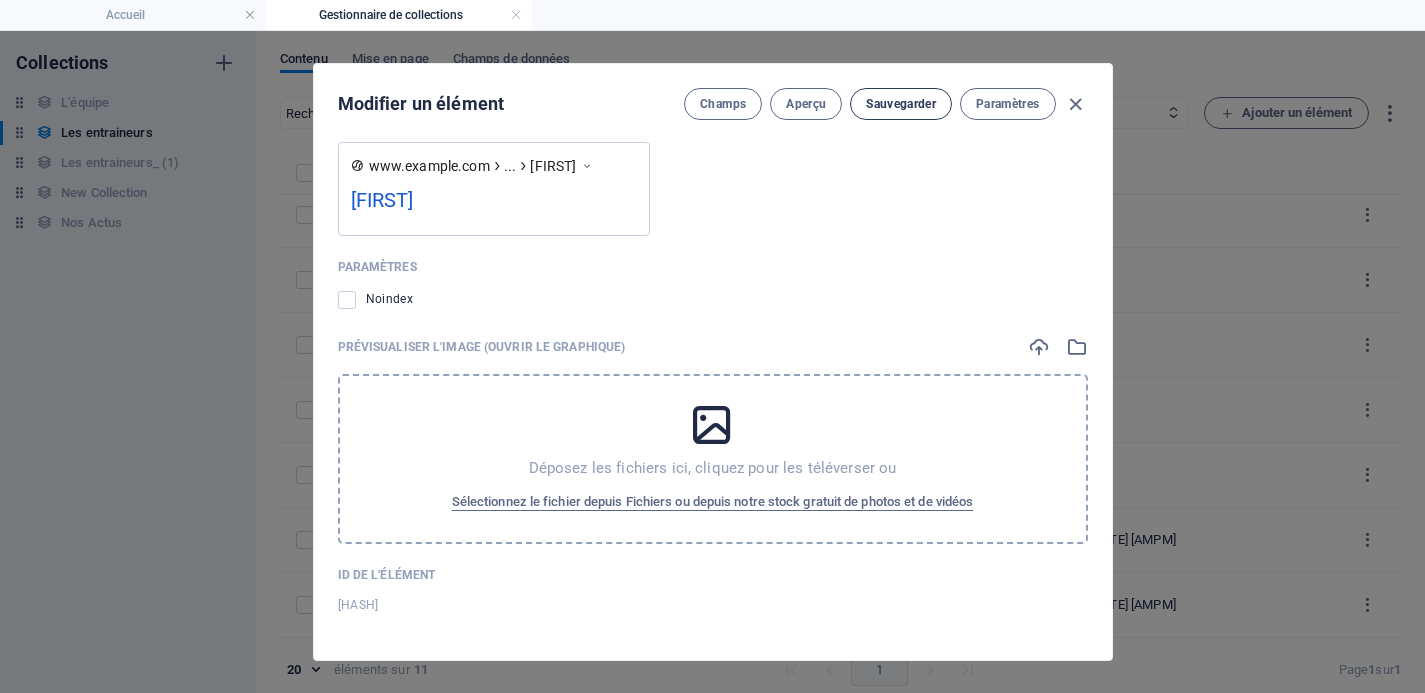 click on "Sauvegarder" at bounding box center (901, 104) 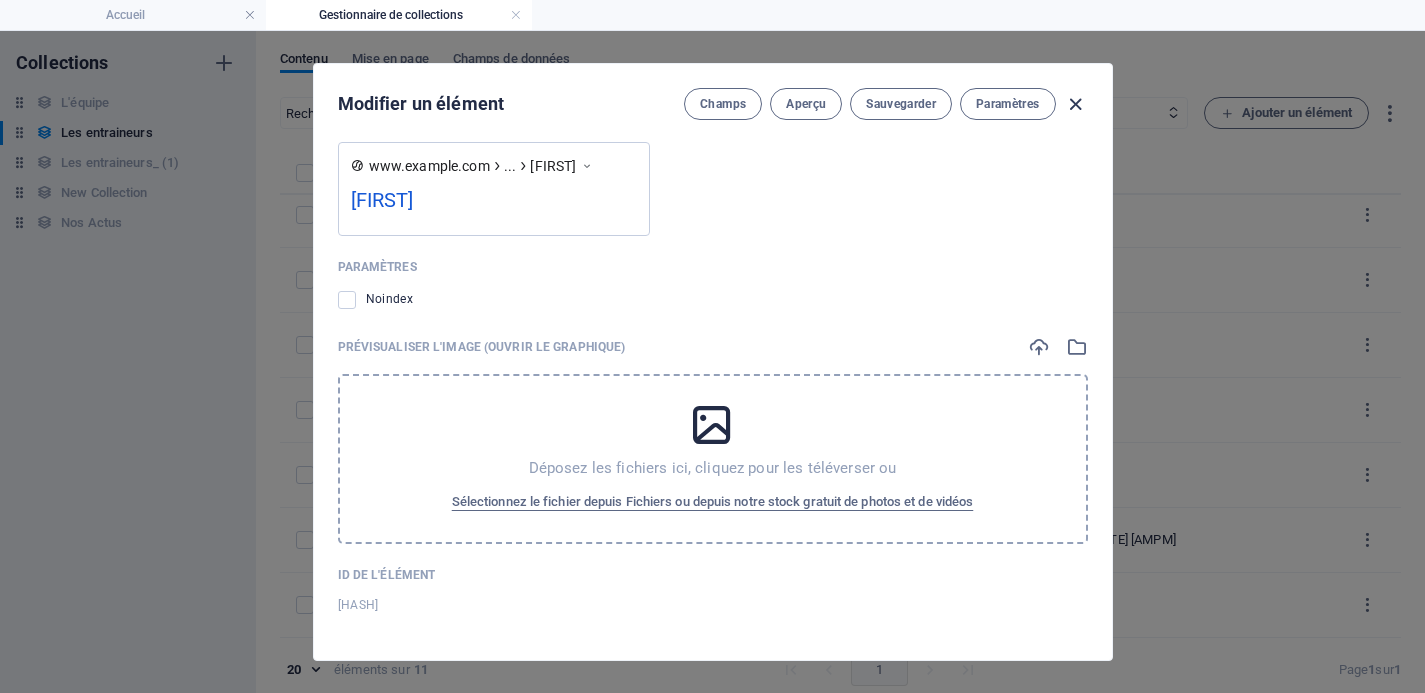 click at bounding box center (1075, 104) 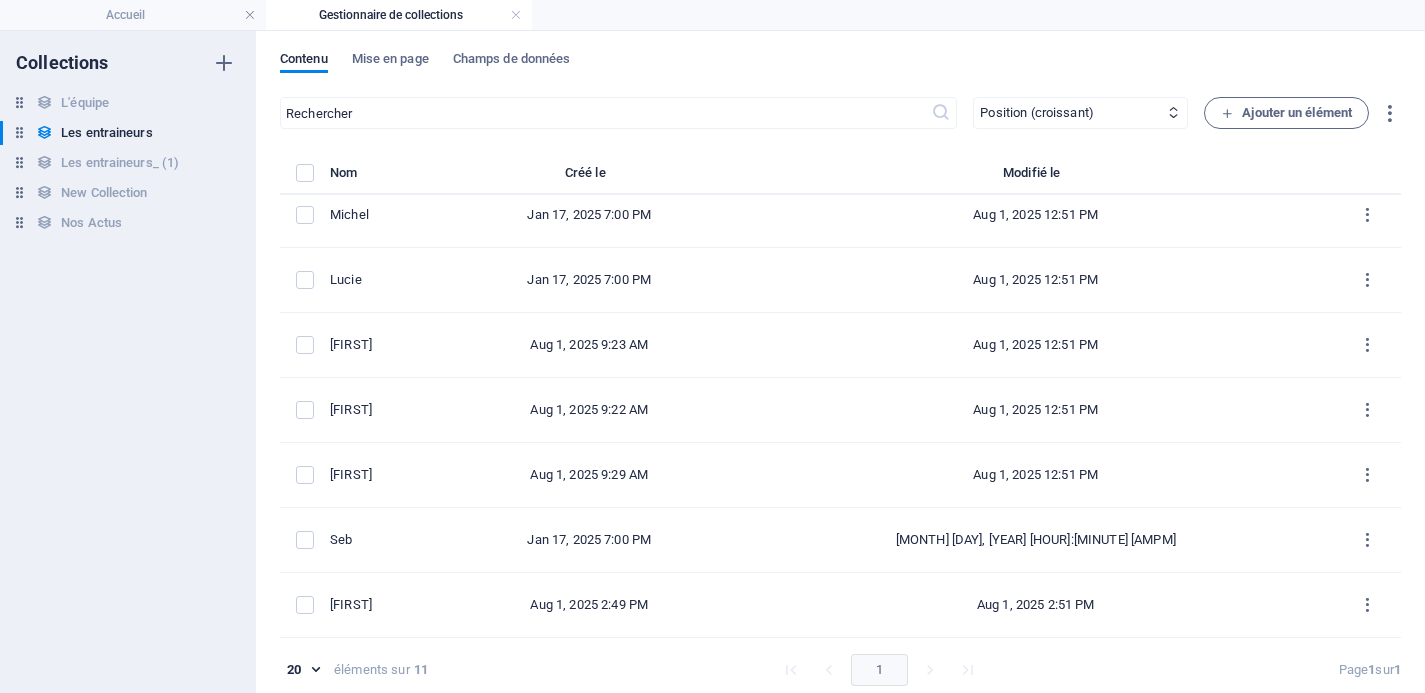 scroll, scrollTop: 1464, scrollLeft: 0, axis: vertical 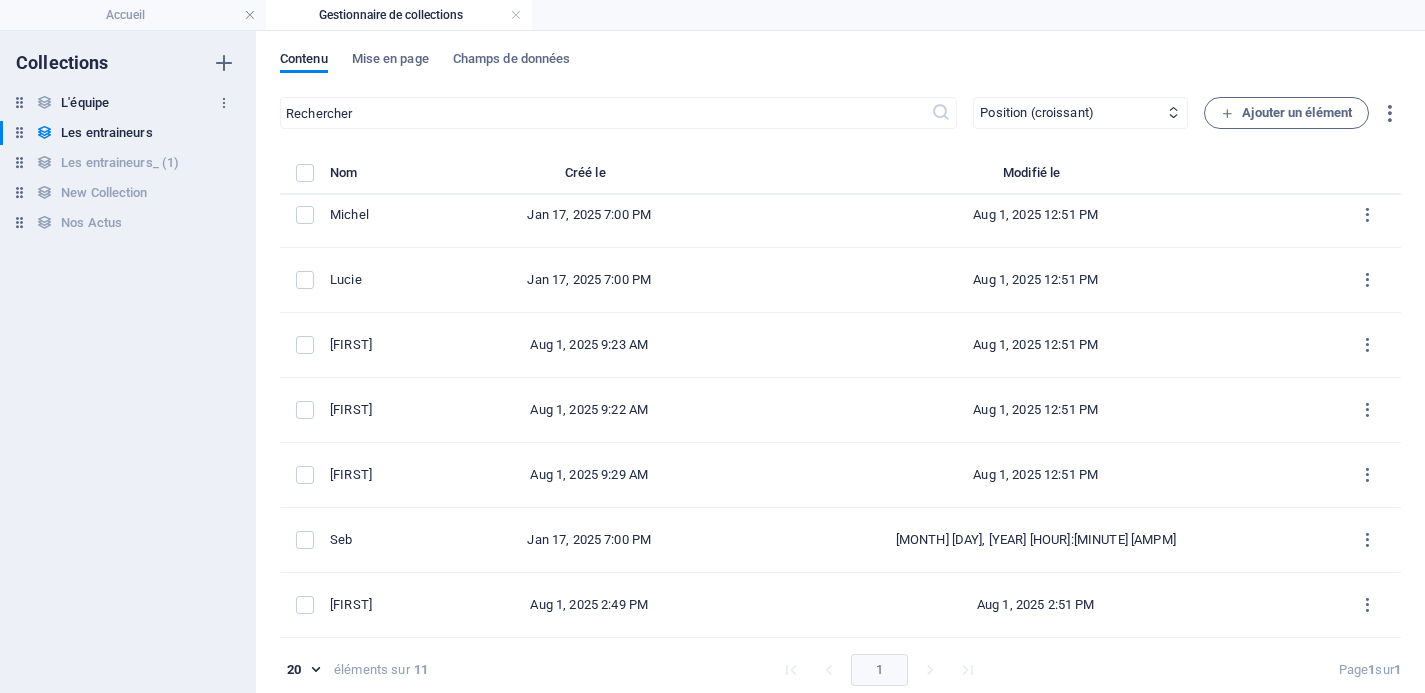 click on "L'équipe" at bounding box center (85, 103) 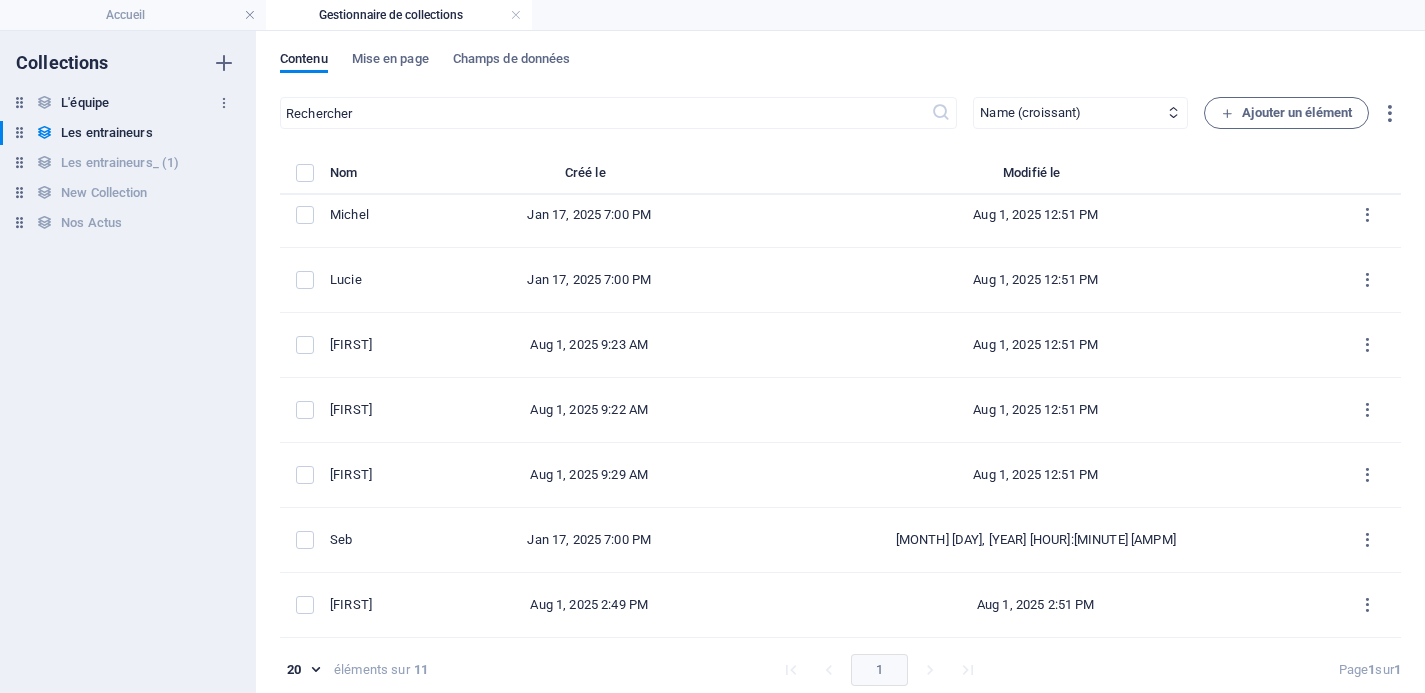 scroll, scrollTop: 142, scrollLeft: 0, axis: vertical 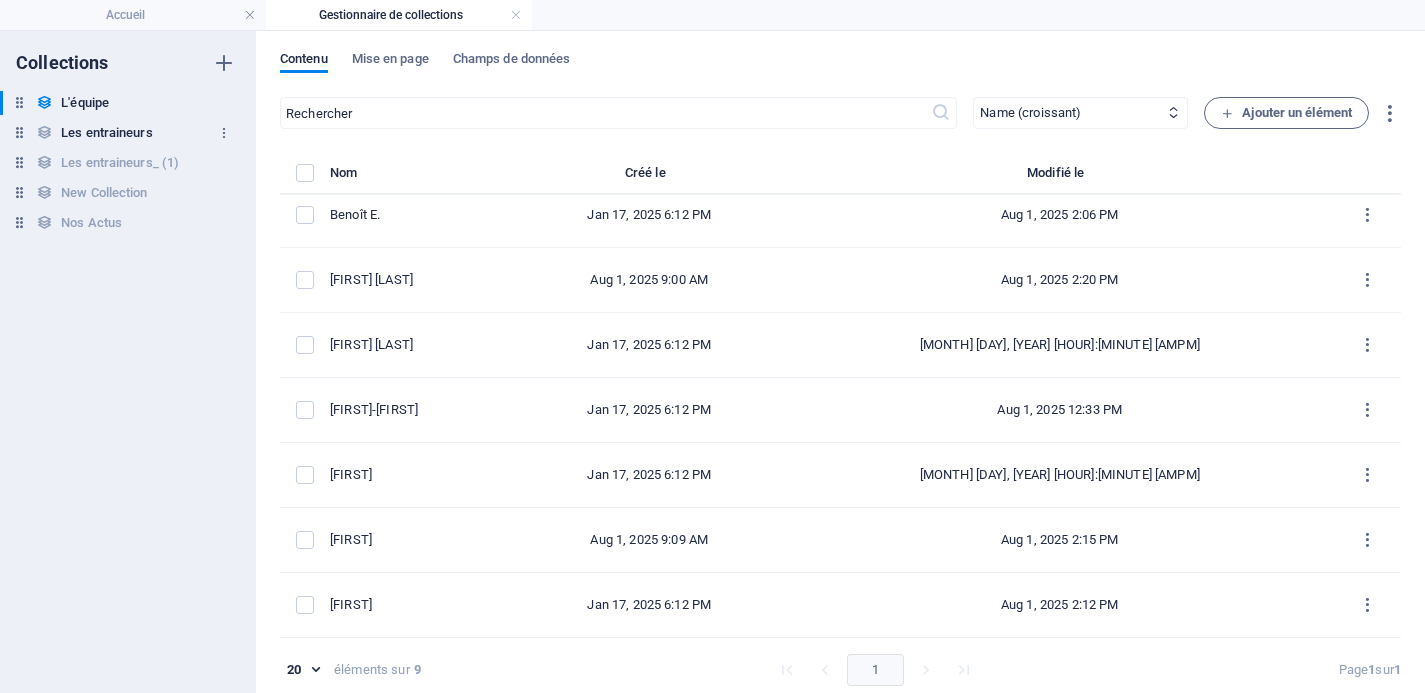 click on "Les entraineurs" at bounding box center [106, 133] 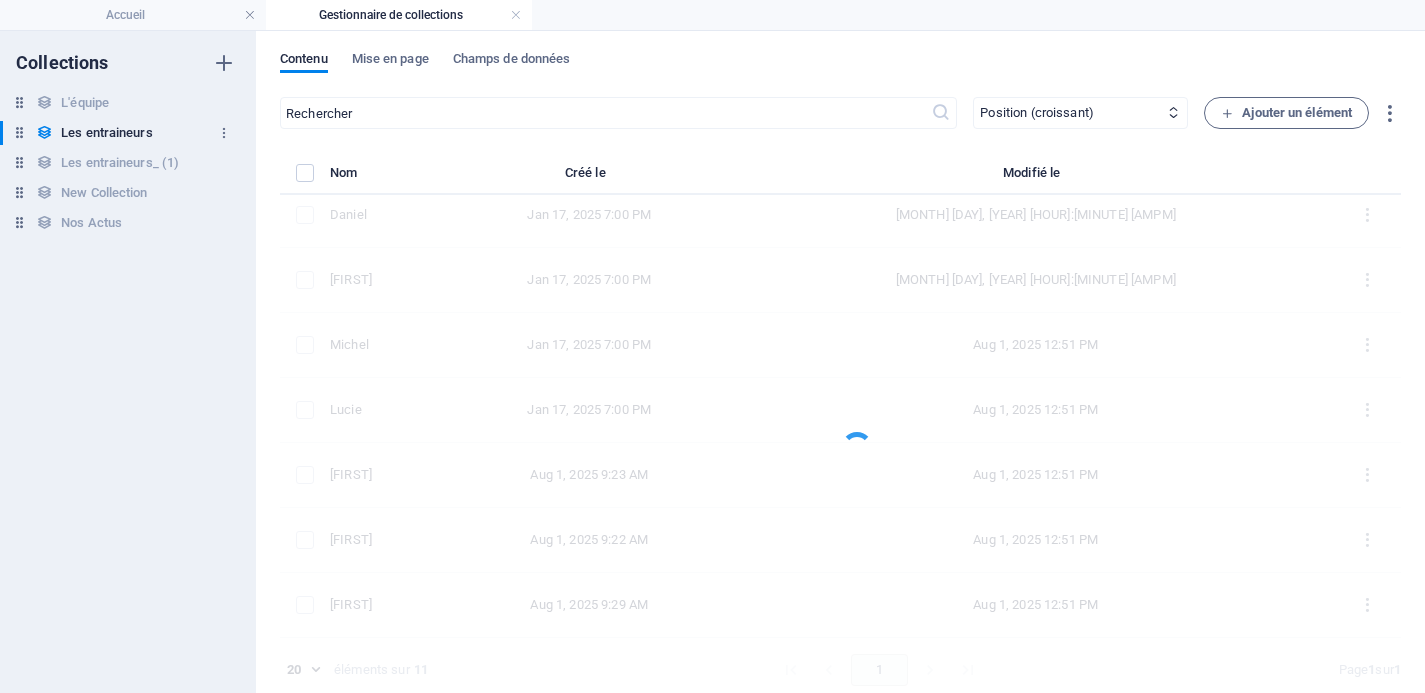 scroll, scrollTop: 272, scrollLeft: 0, axis: vertical 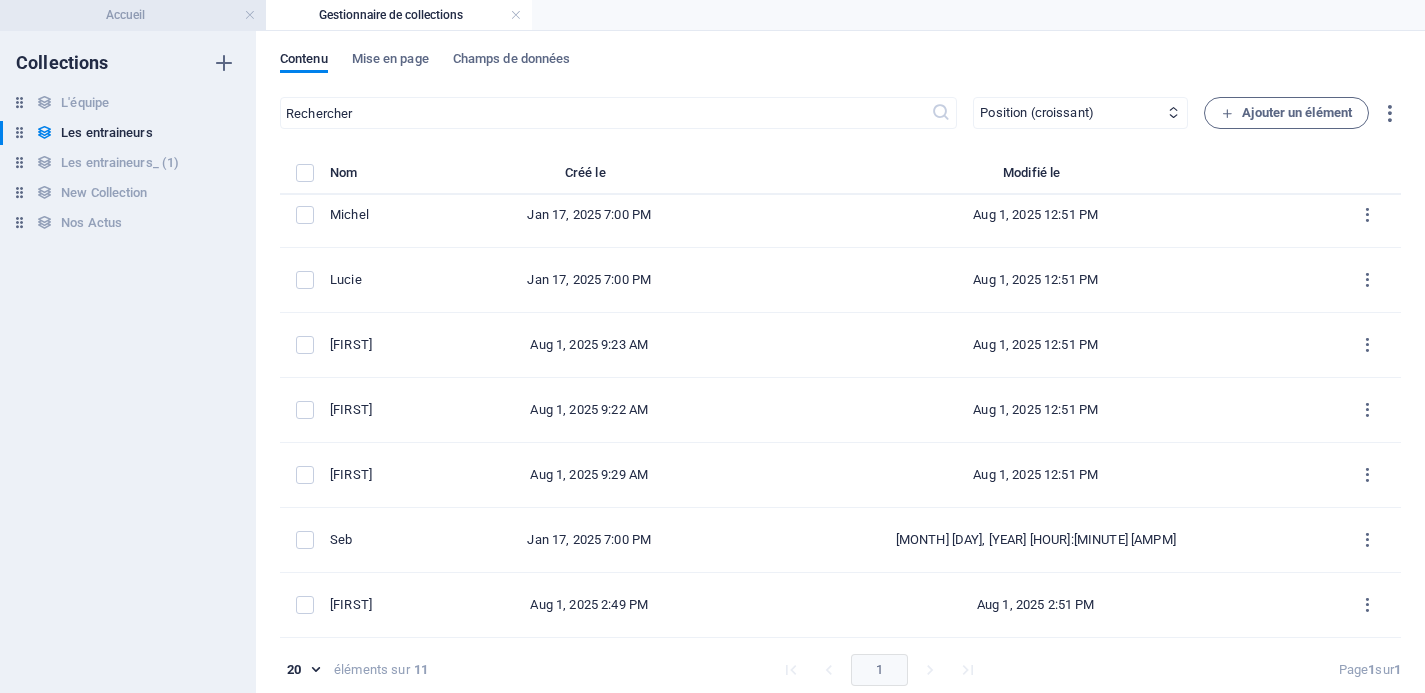 click on "Accueil" at bounding box center [133, 15] 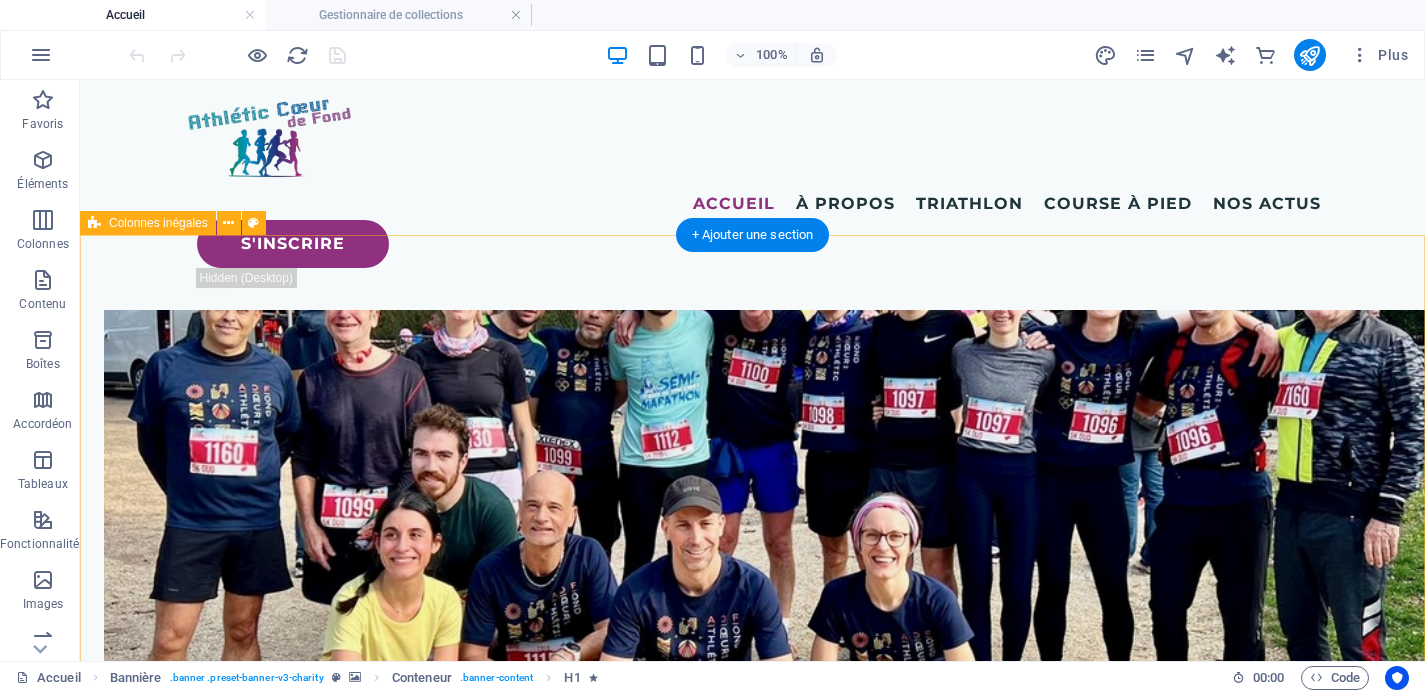 scroll, scrollTop: 5942, scrollLeft: 0, axis: vertical 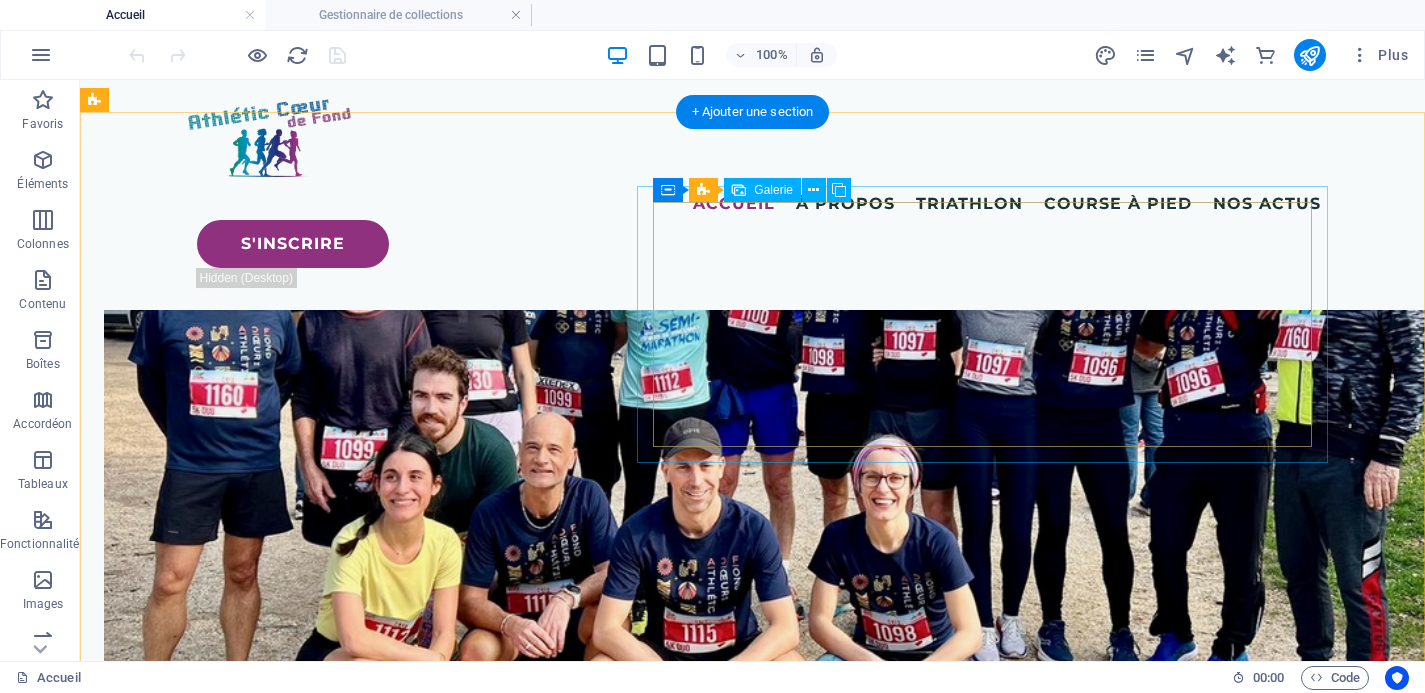 click at bounding box center (664, 7189) 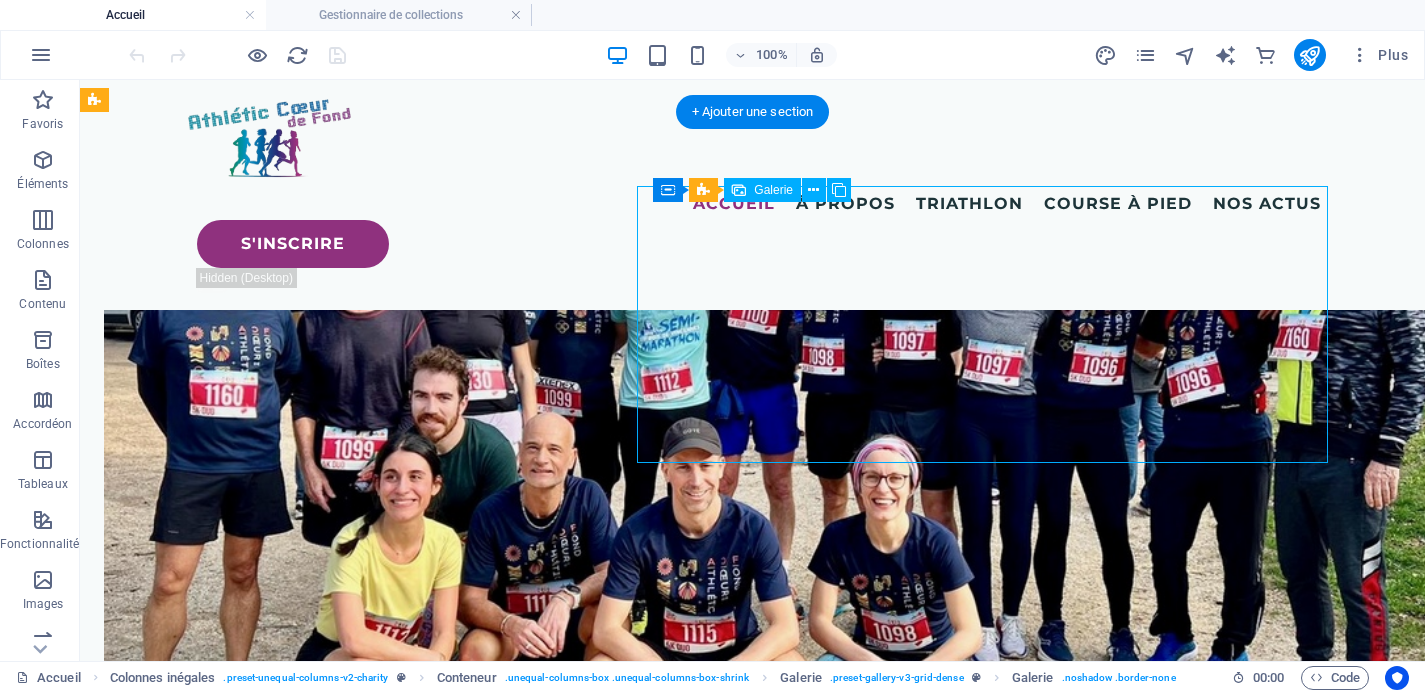 click at bounding box center [664, 7189] 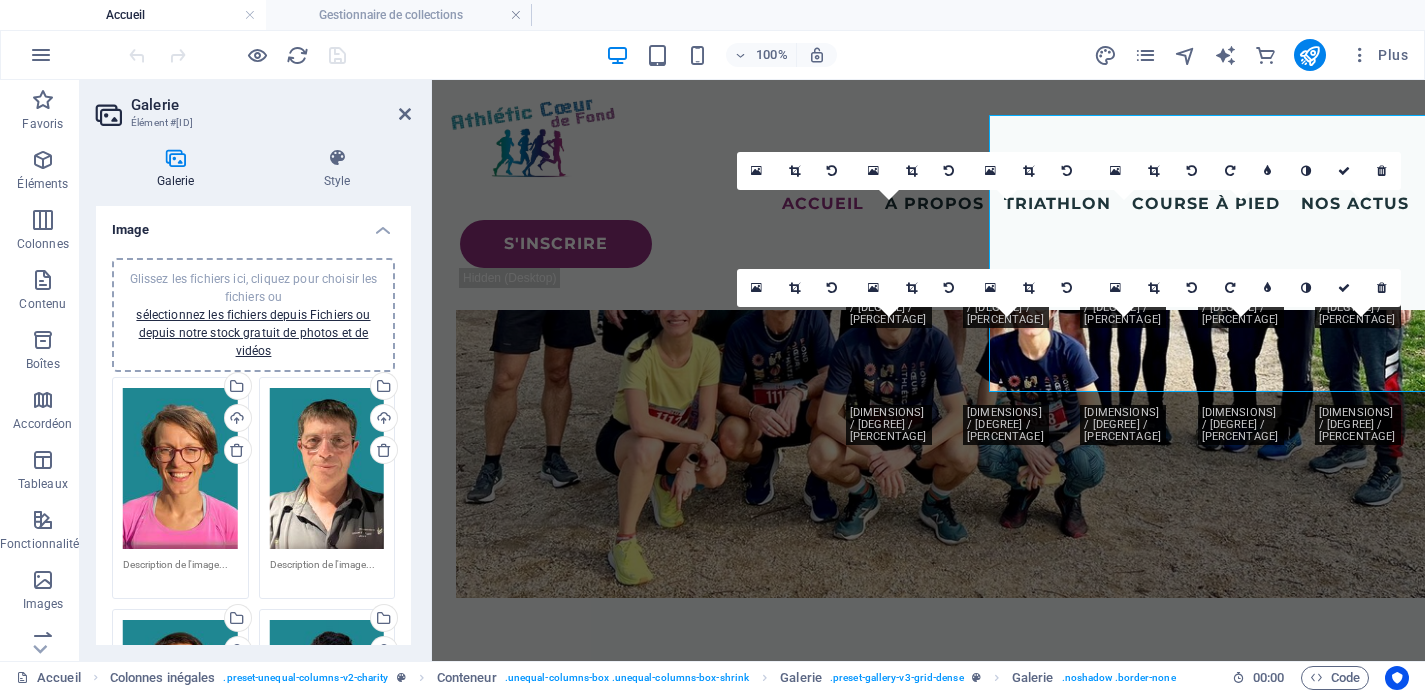 scroll, scrollTop: 6013, scrollLeft: 0, axis: vertical 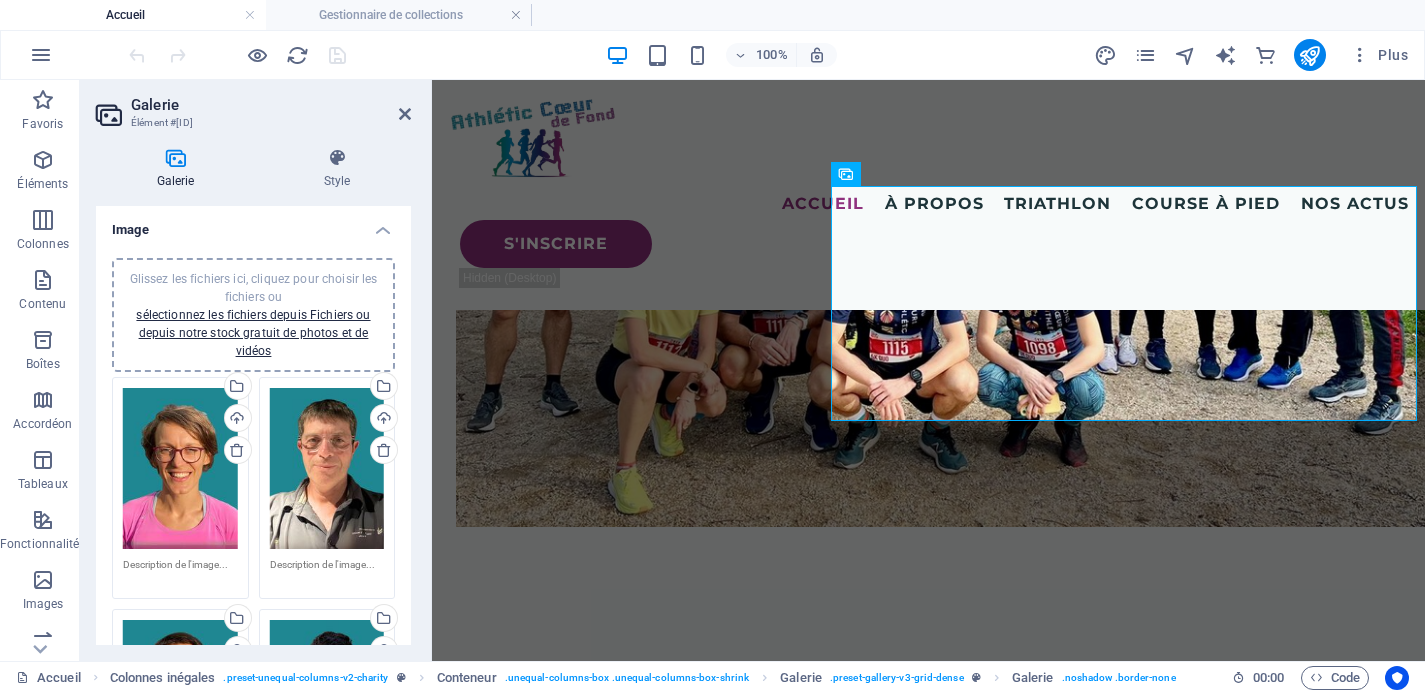 click on "Glissez les fichiers ici, cliquez pour choisir les fichiers ou  sélectionnez les fichiers depuis Fichiers ou depuis notre stock gratuit de photos et de vidéos" at bounding box center [253, 315] 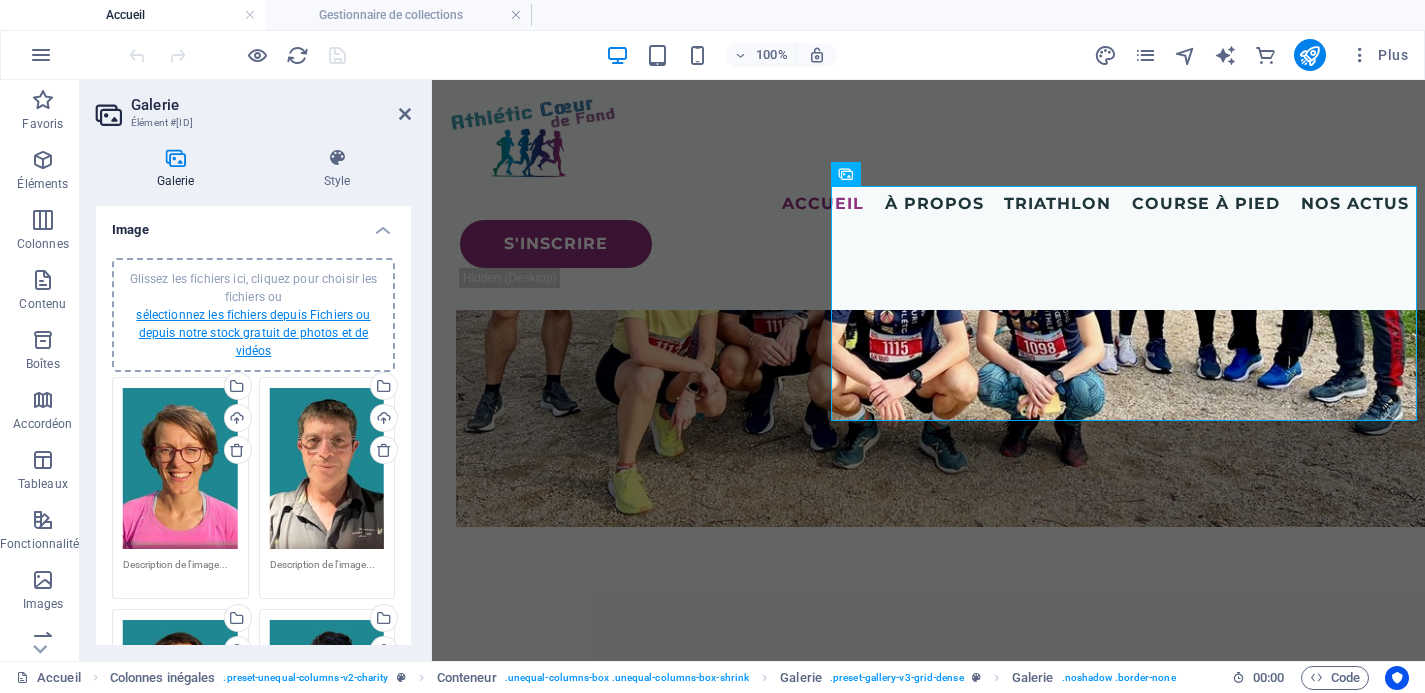 click on "sélectionnez les fichiers depuis Fichiers ou depuis notre stock gratuit de photos et de vidéos" at bounding box center [253, 333] 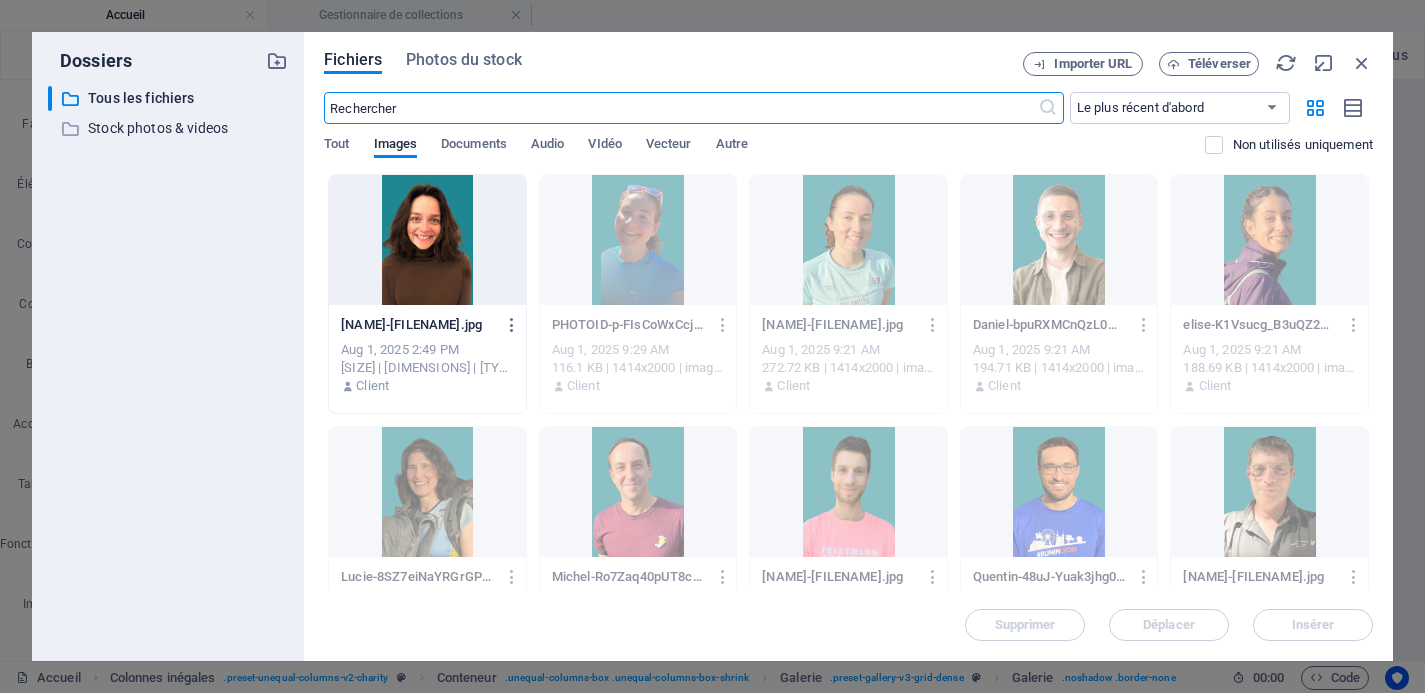 scroll, scrollTop: 6605, scrollLeft: 0, axis: vertical 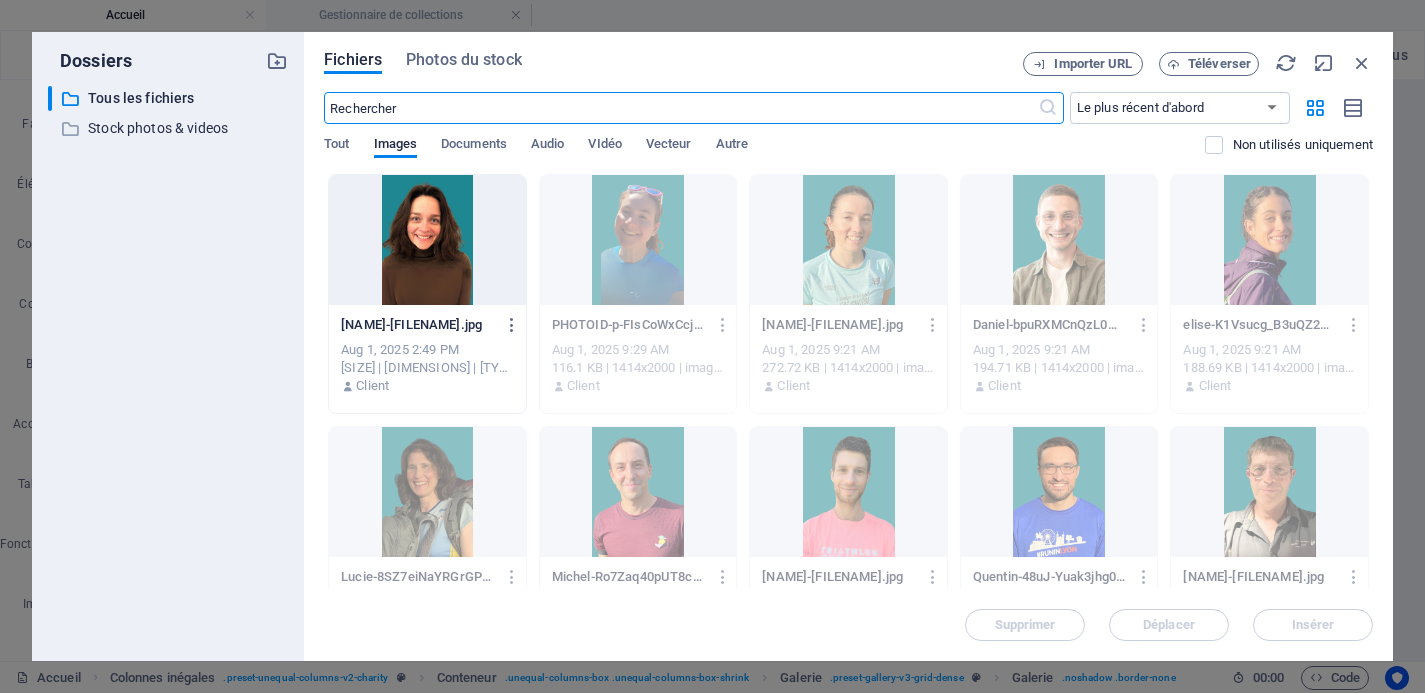 click at bounding box center [427, 240] 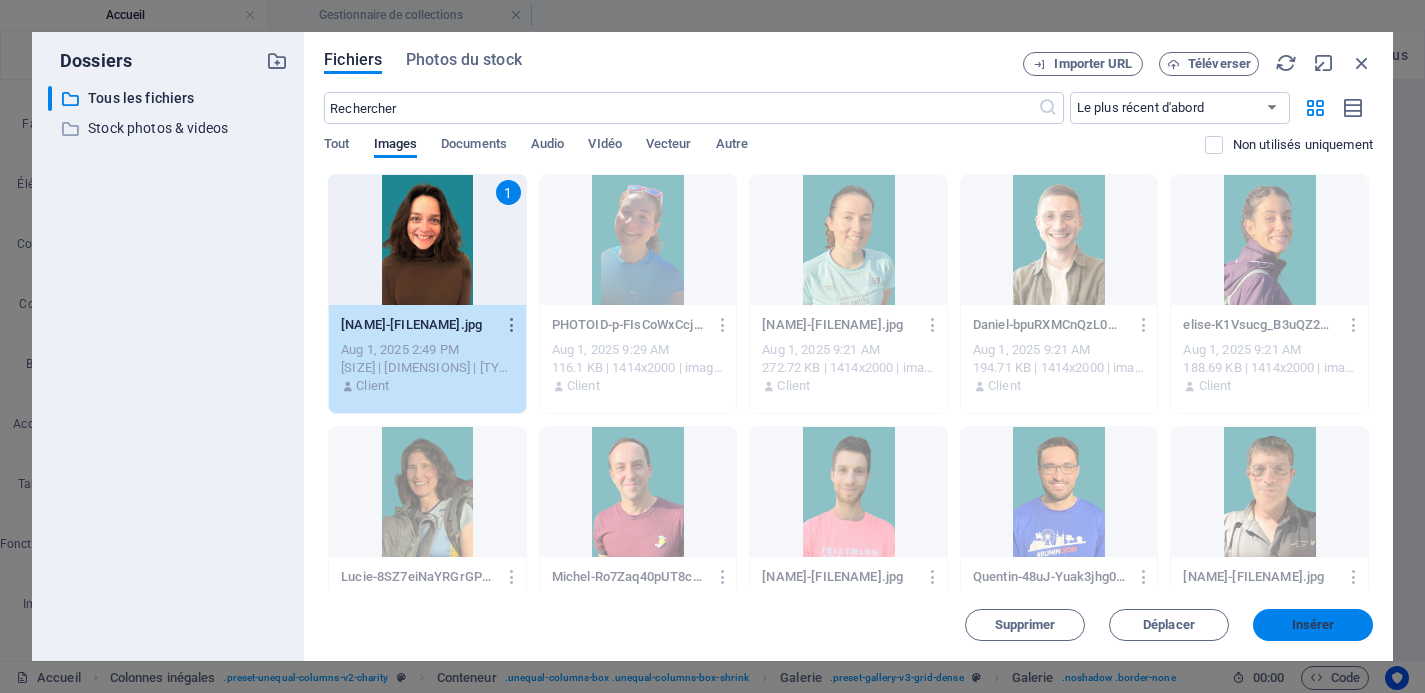 click on "Insérer" at bounding box center [1313, 625] 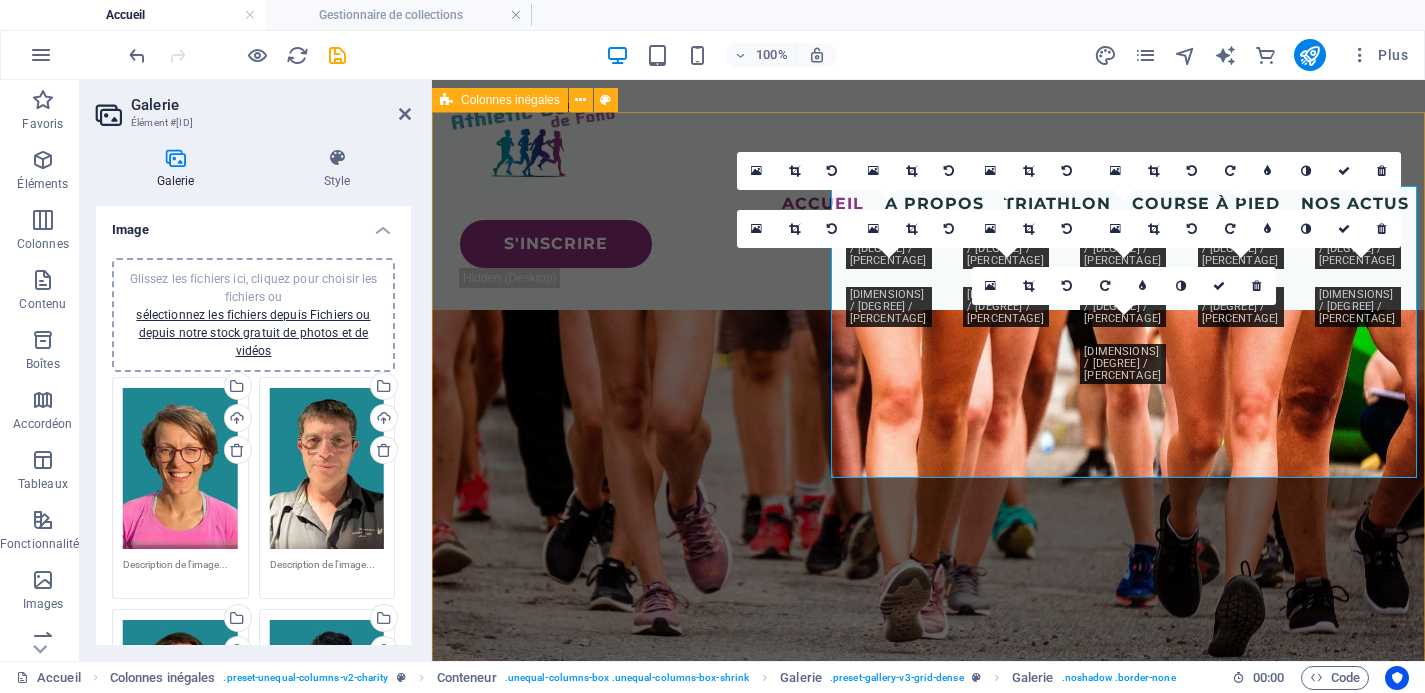 scroll, scrollTop: 6013, scrollLeft: 0, axis: vertical 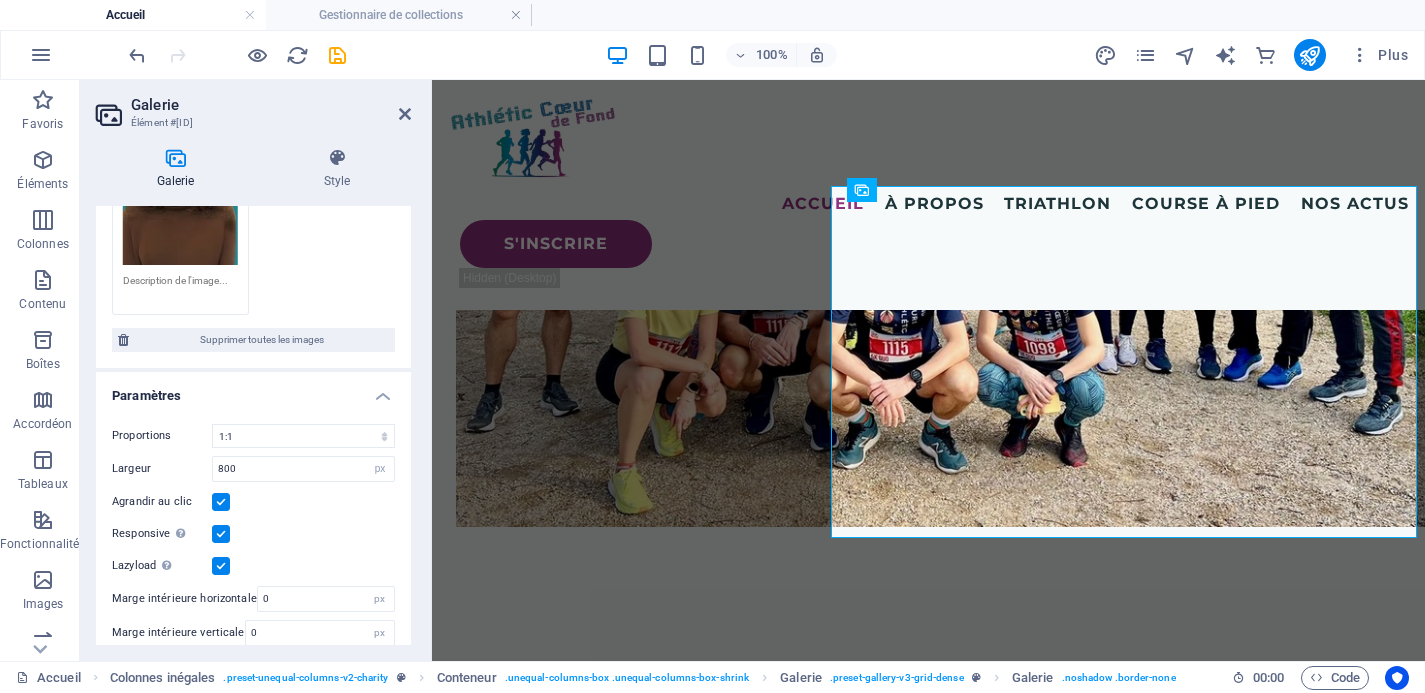 click at bounding box center (221, 502) 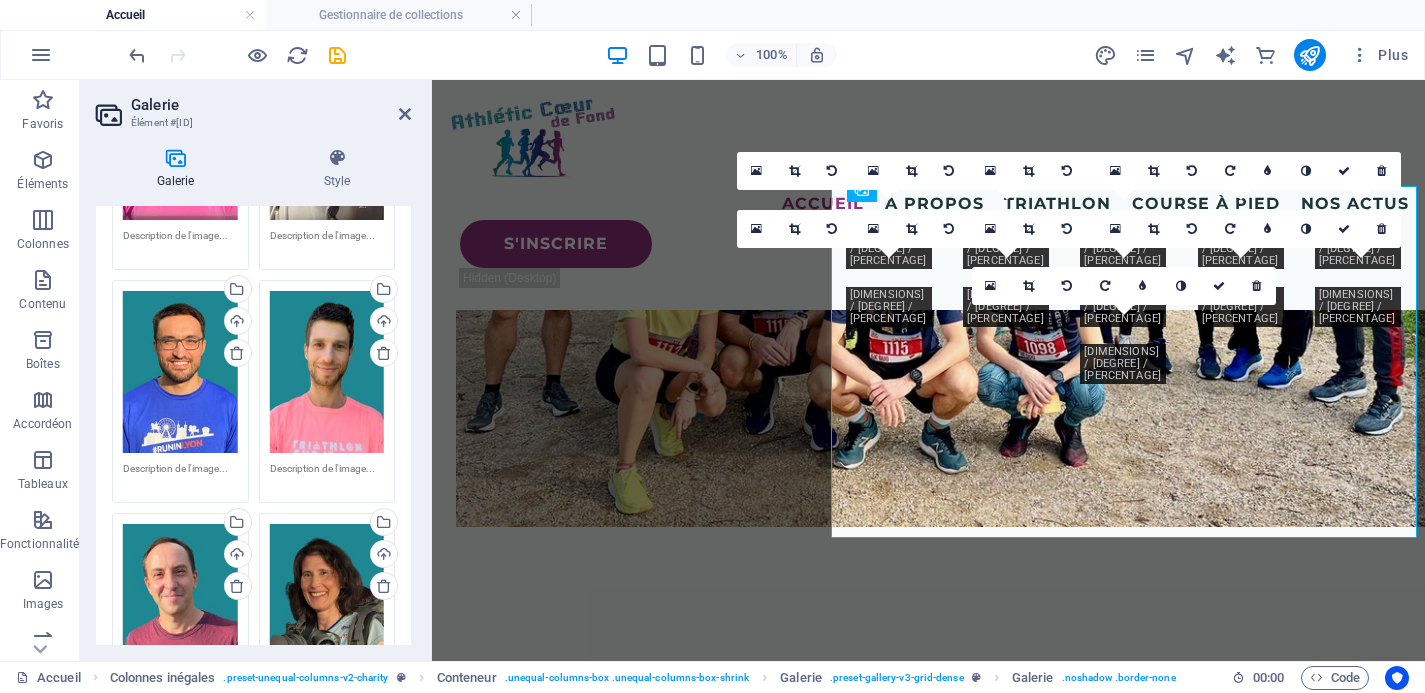 scroll, scrollTop: 17, scrollLeft: 0, axis: vertical 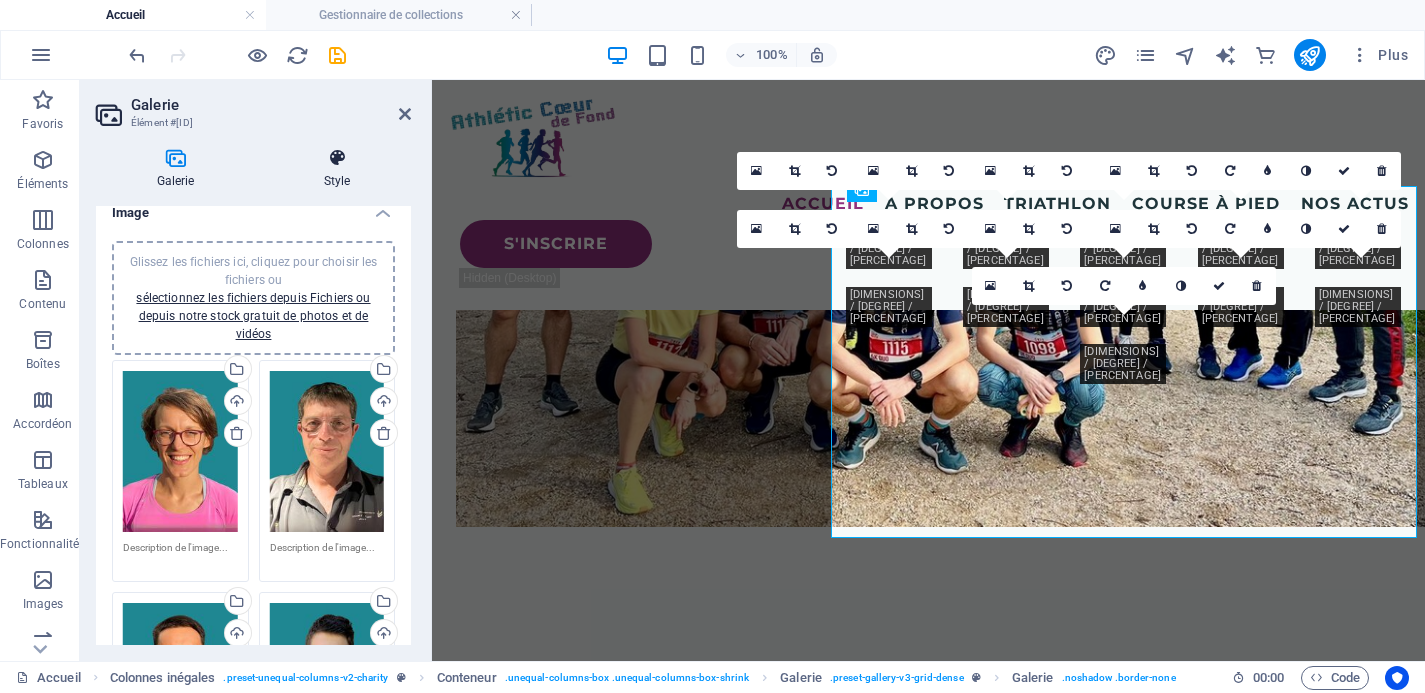 click at bounding box center (337, 158) 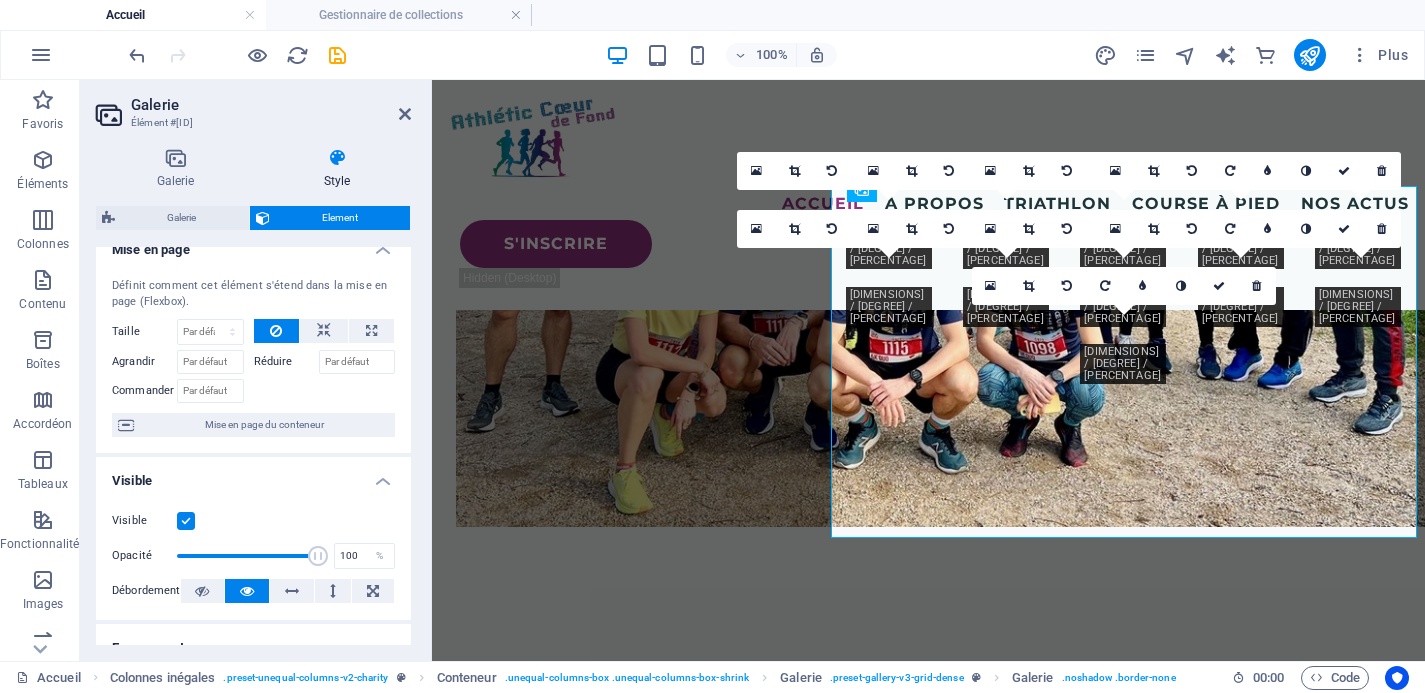 scroll, scrollTop: 0, scrollLeft: 0, axis: both 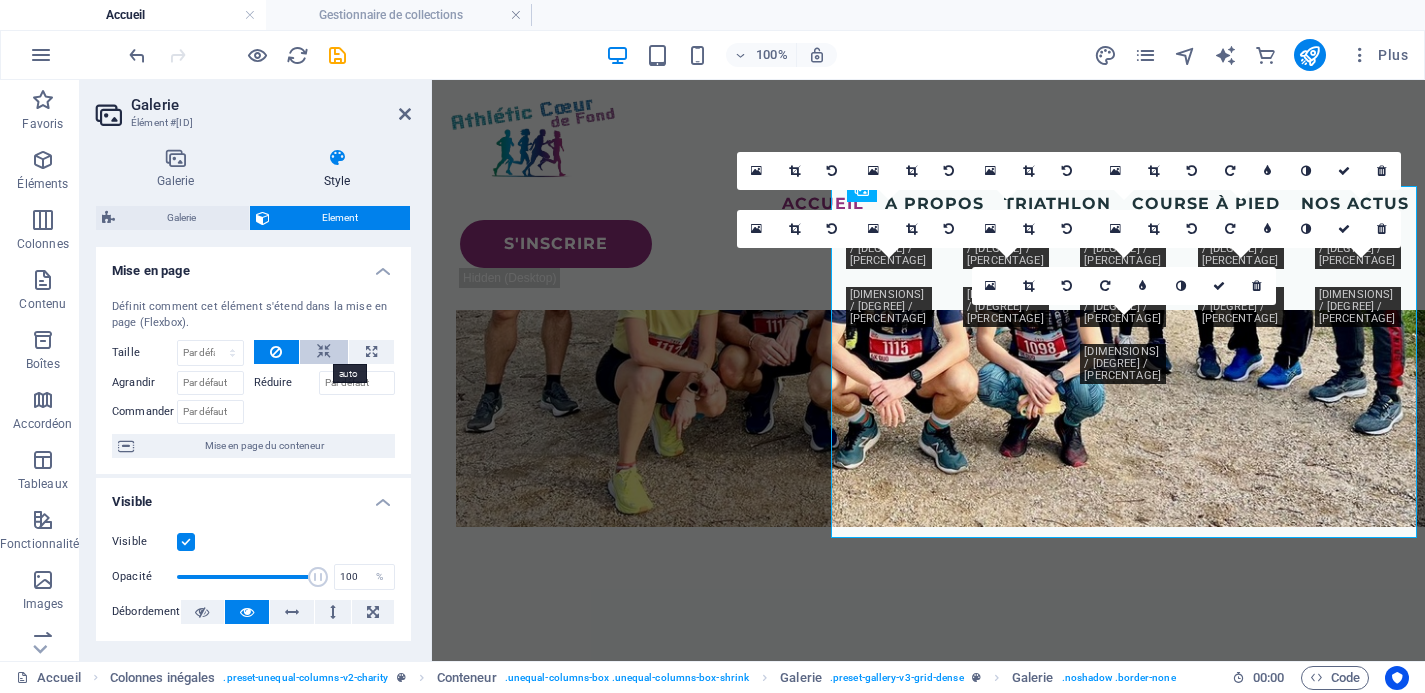 click at bounding box center [324, 352] 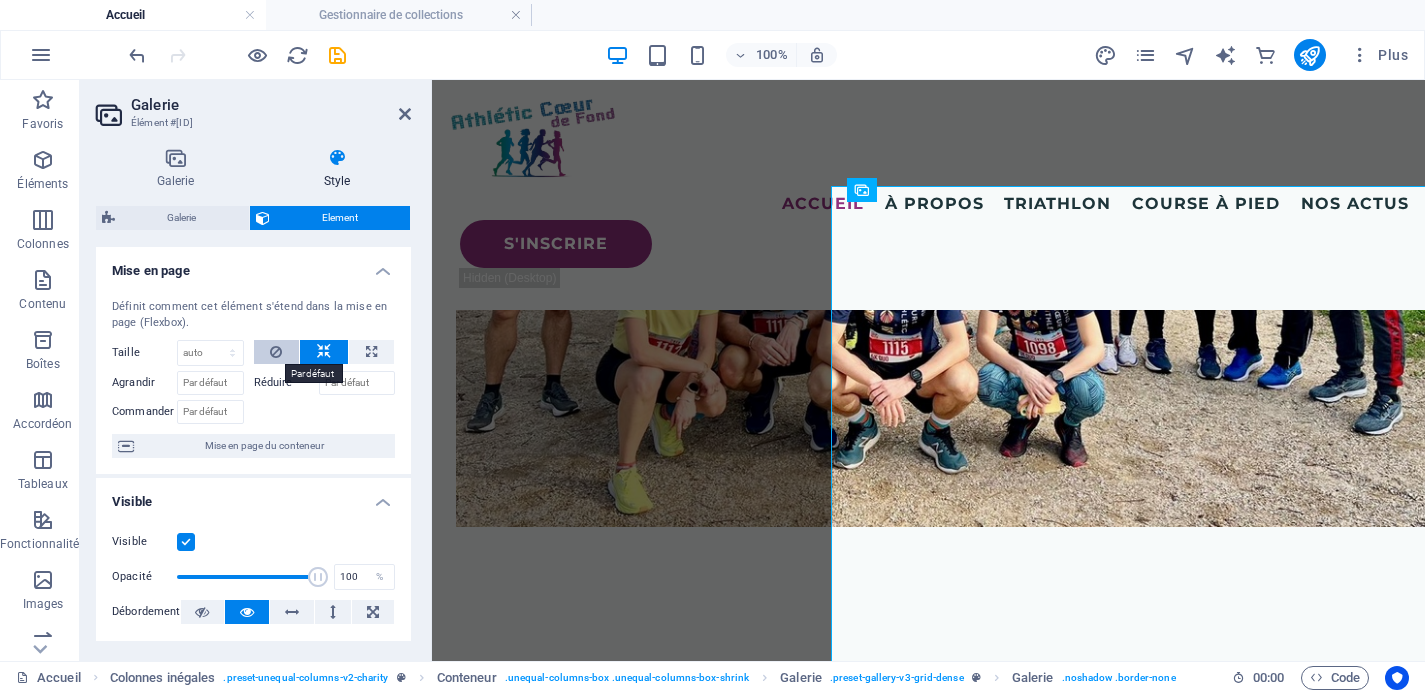 click at bounding box center (276, 352) 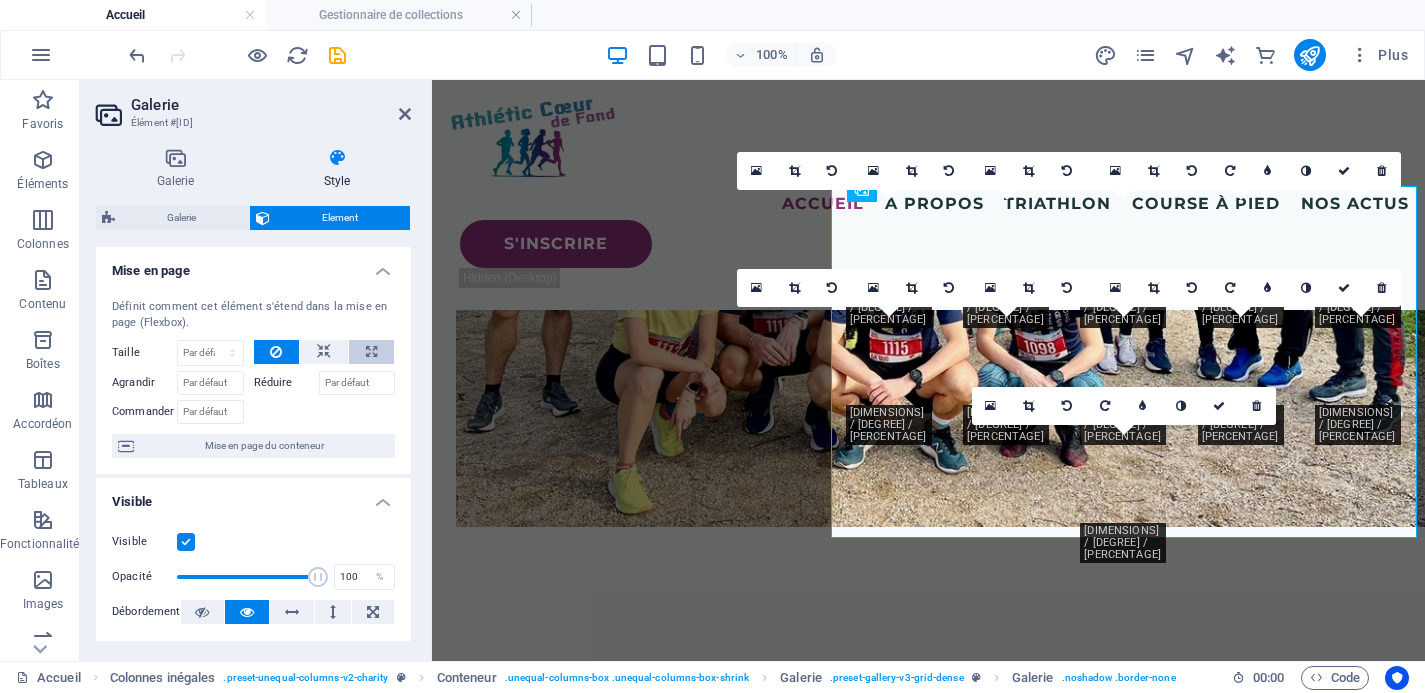 click at bounding box center (371, 352) 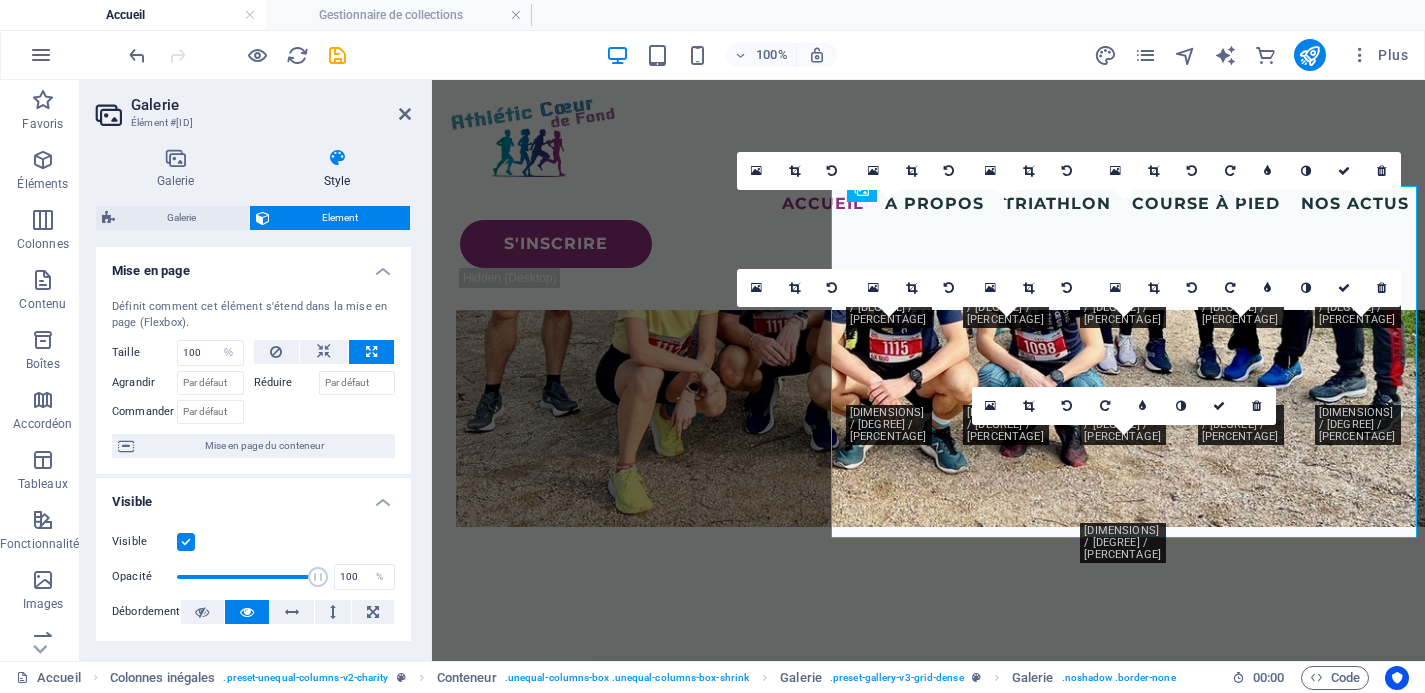 click at bounding box center [371, 352] 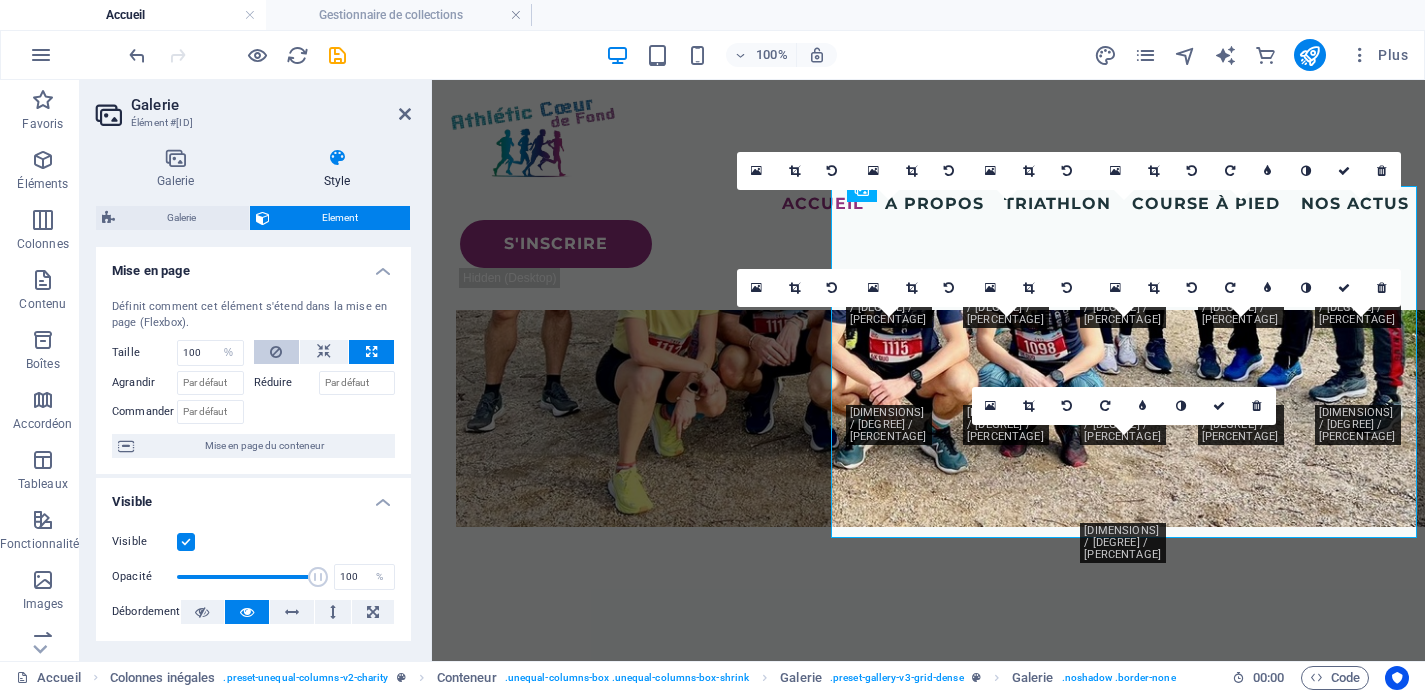 click at bounding box center (277, 352) 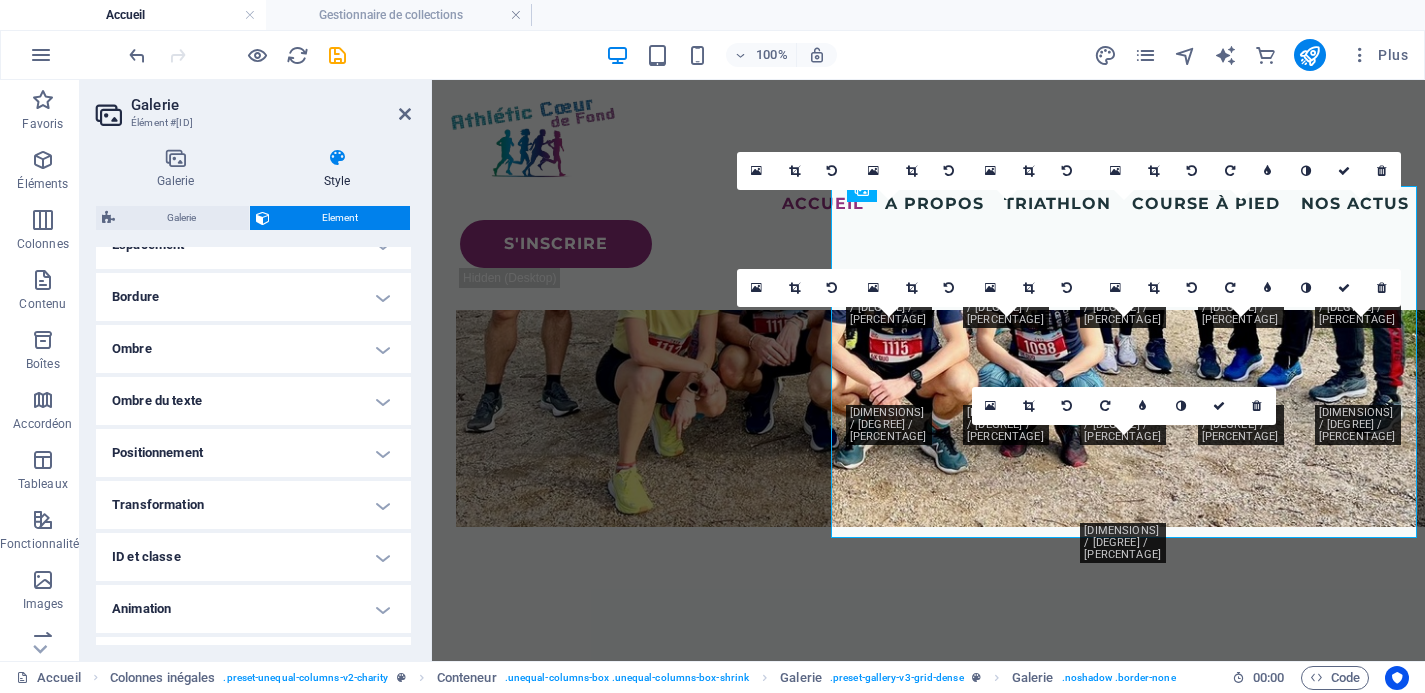 scroll, scrollTop: 431, scrollLeft: 0, axis: vertical 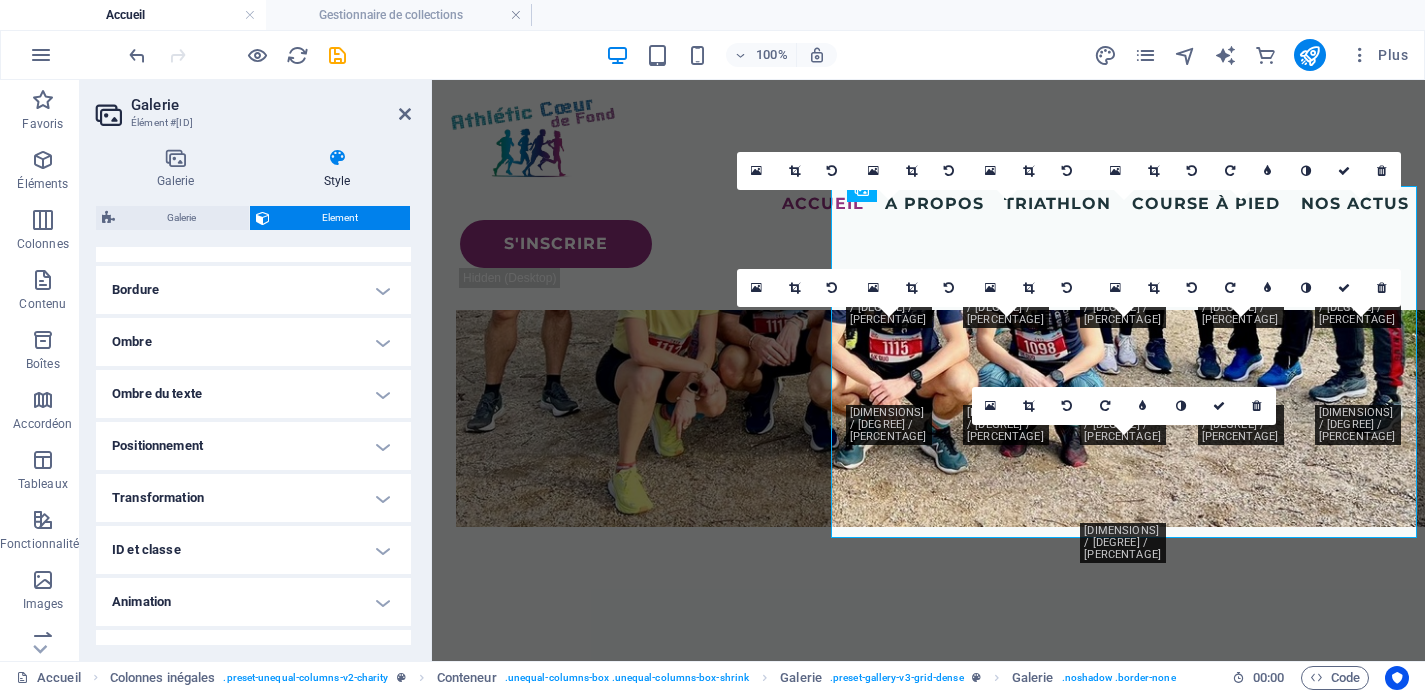click on "Positionnement" at bounding box center [253, 446] 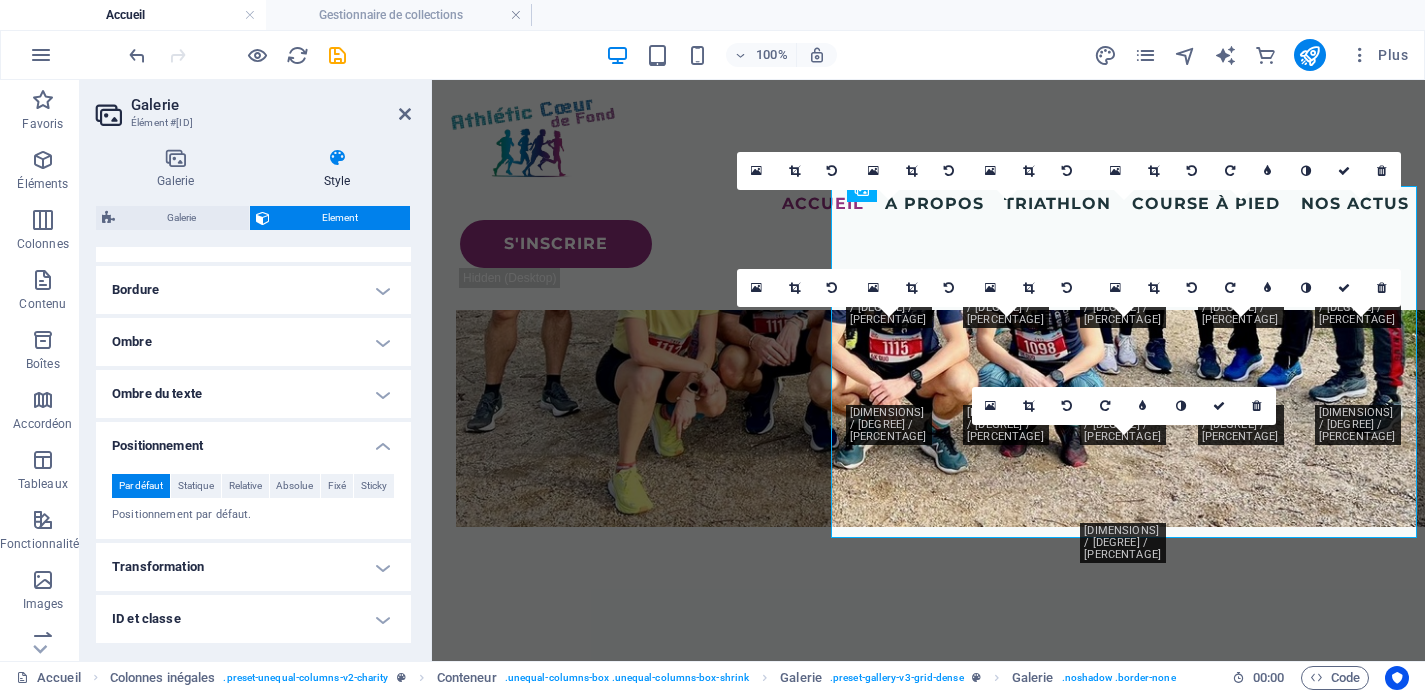 click on "Positionnement" at bounding box center [253, 440] 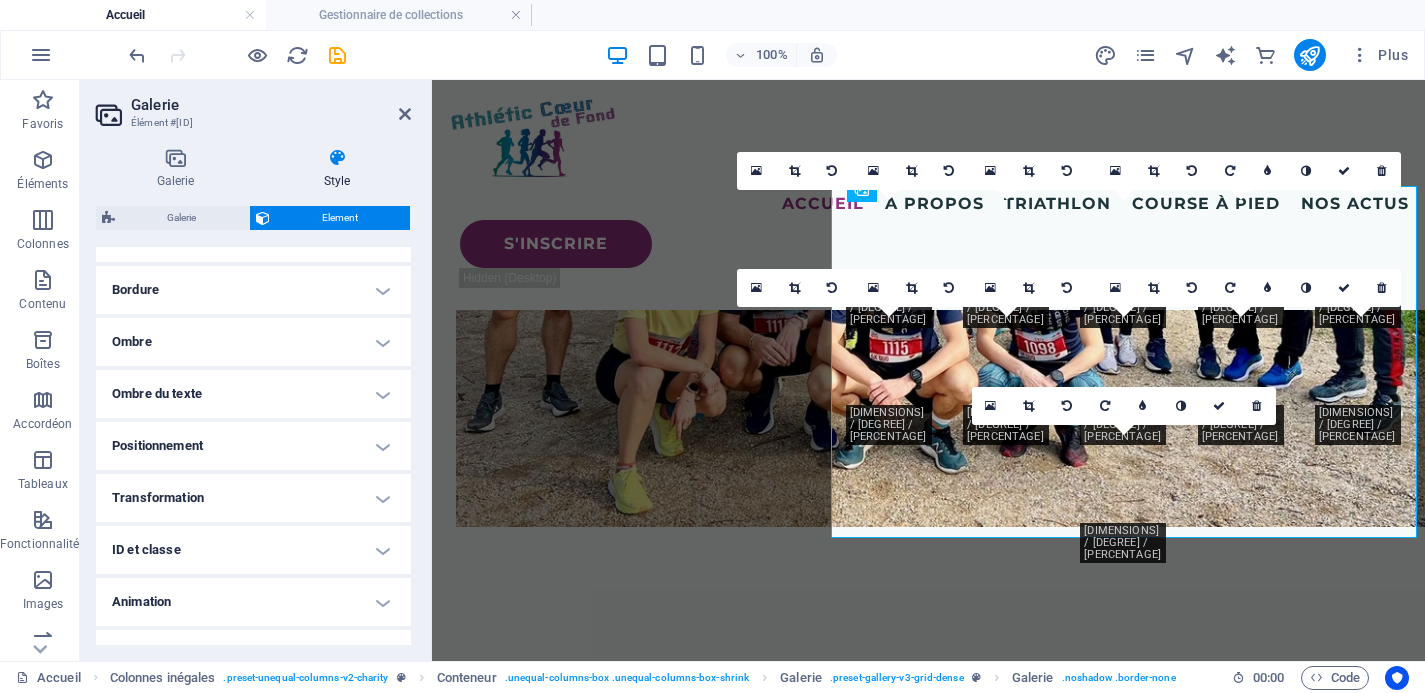 scroll, scrollTop: 463, scrollLeft: 0, axis: vertical 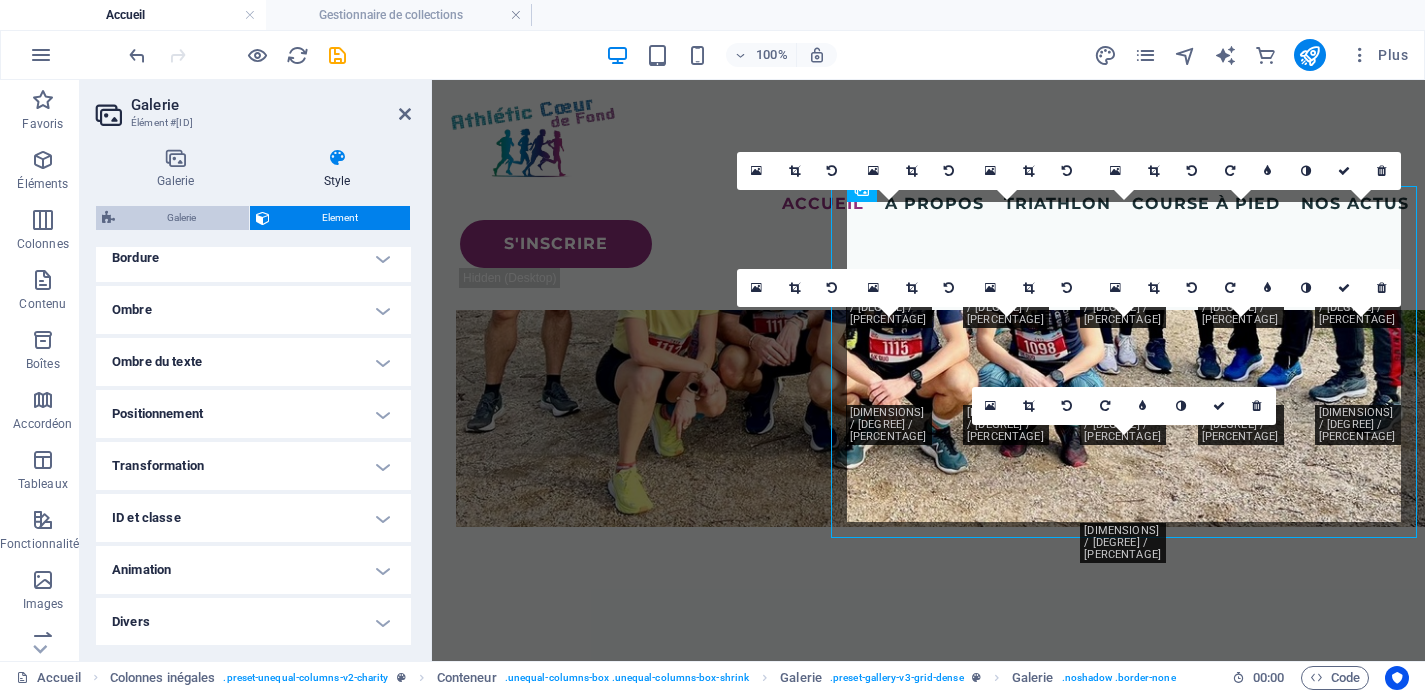 click on "Galerie" at bounding box center [182, 218] 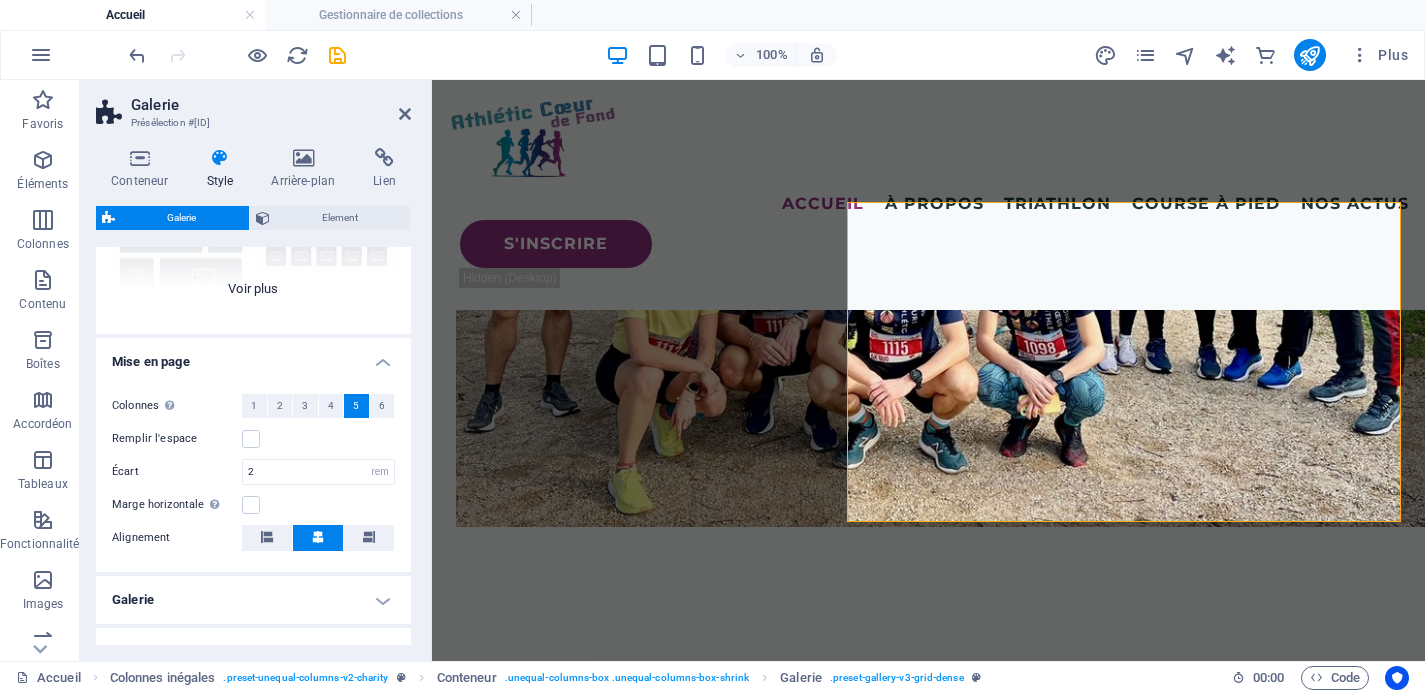 scroll, scrollTop: 251, scrollLeft: 0, axis: vertical 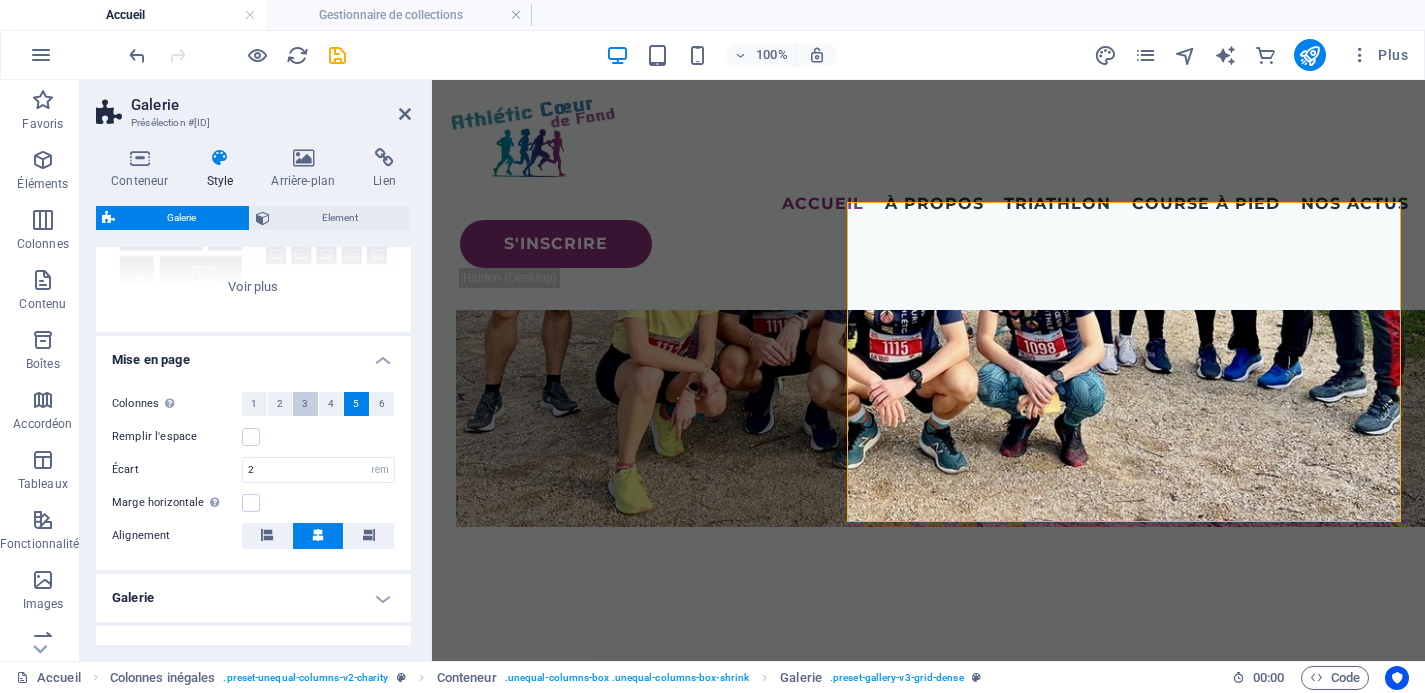 click on "3" at bounding box center [305, 404] 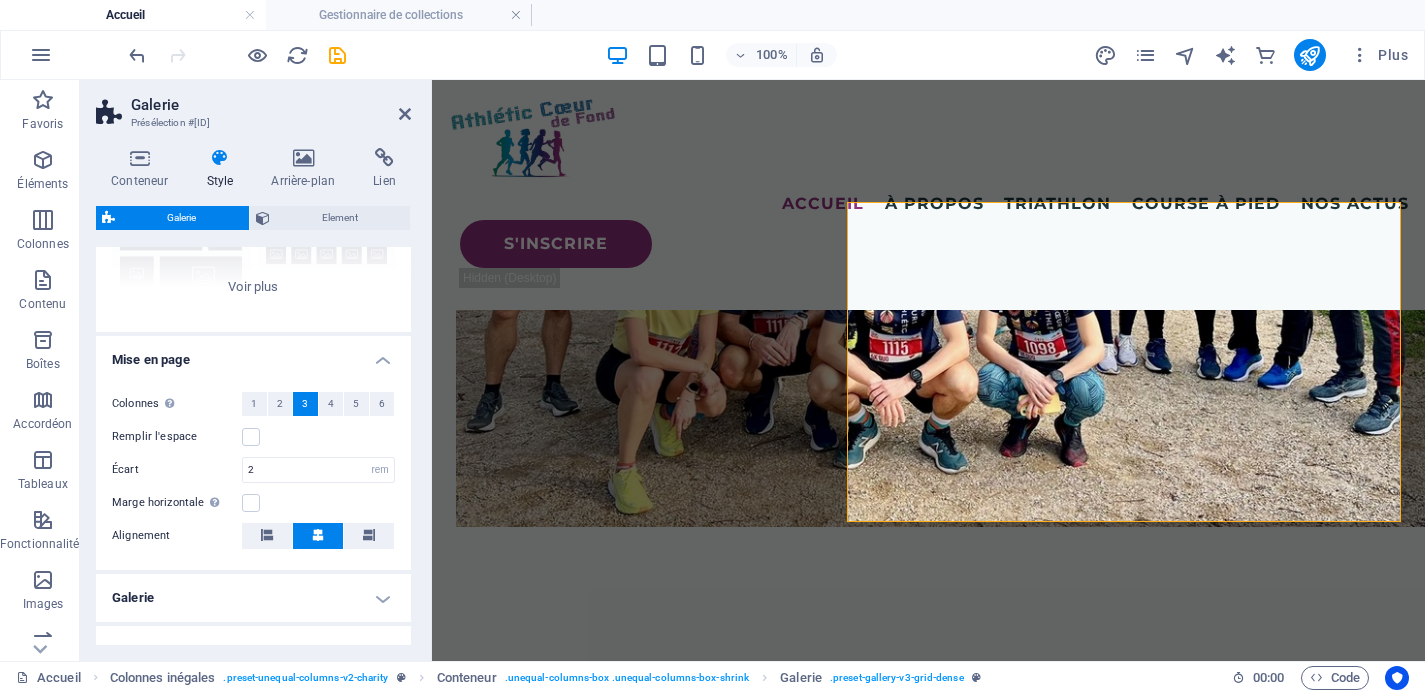 scroll, scrollTop: 6122, scrollLeft: 0, axis: vertical 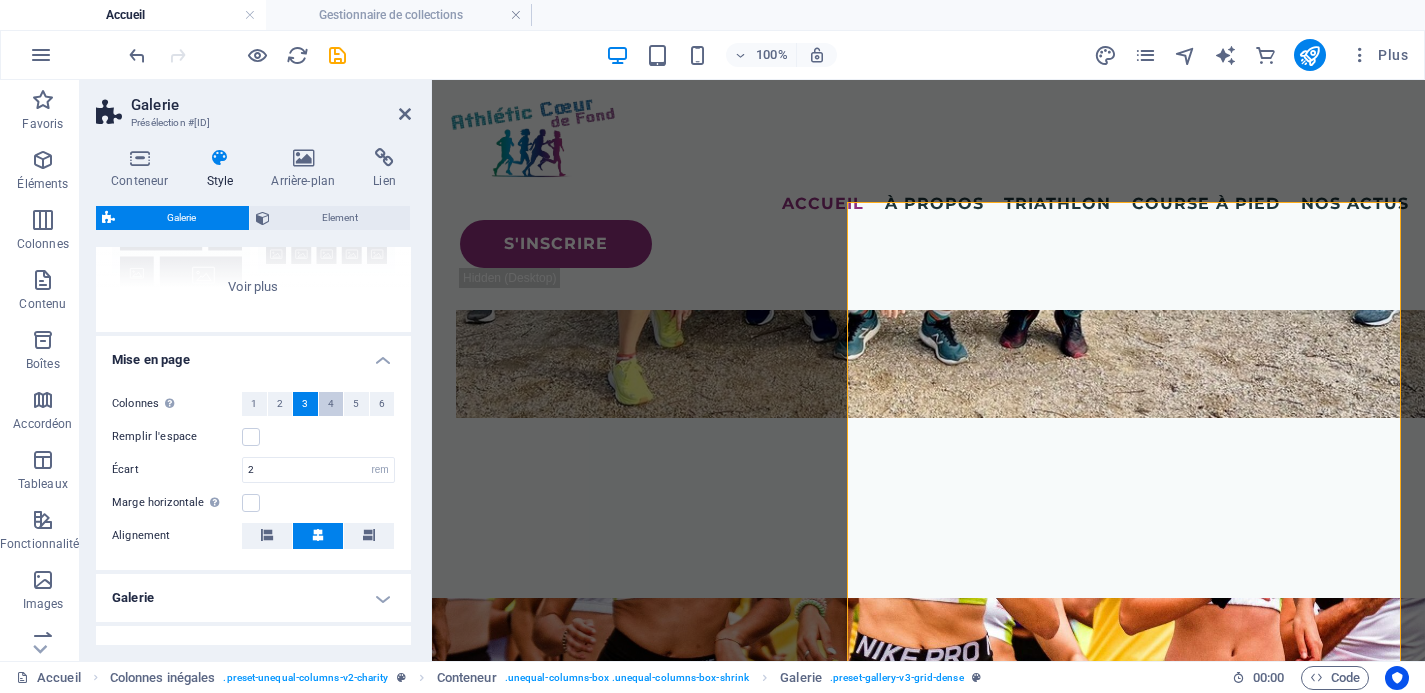 click on "4" at bounding box center (331, 404) 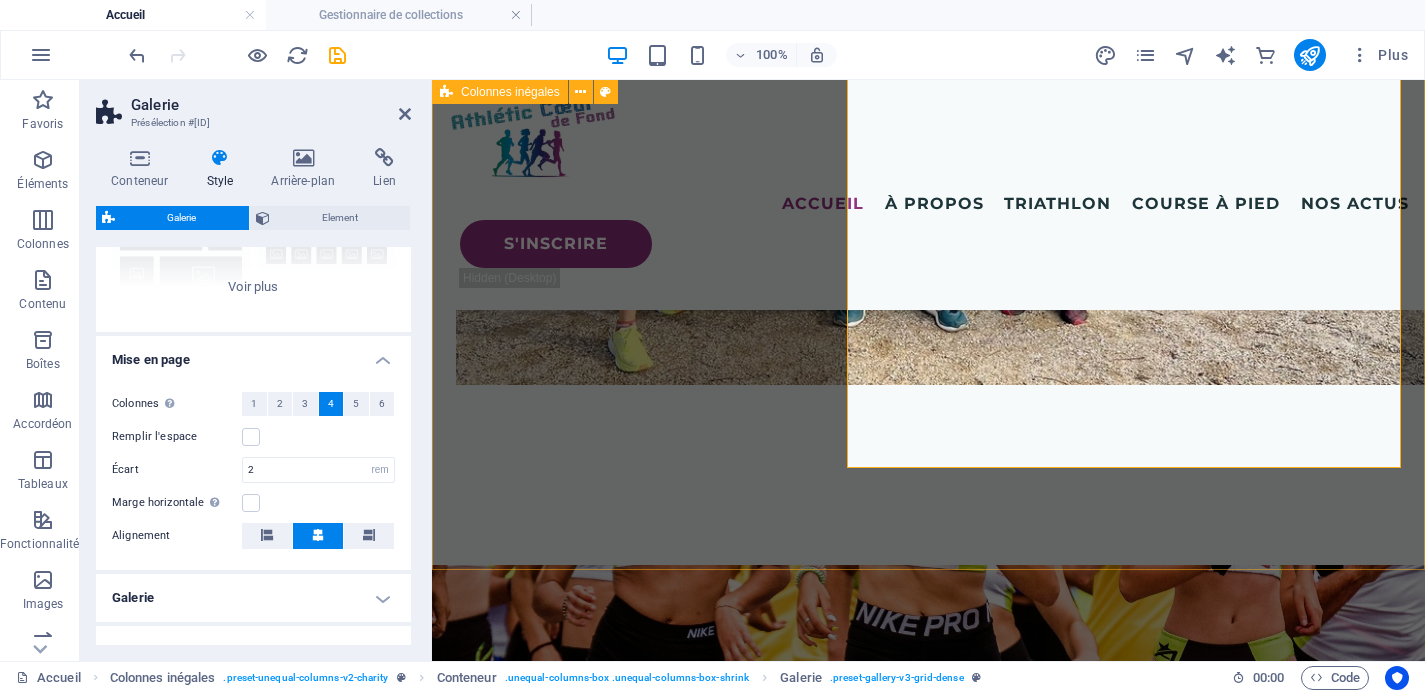 scroll, scrollTop: 5865, scrollLeft: 0, axis: vertical 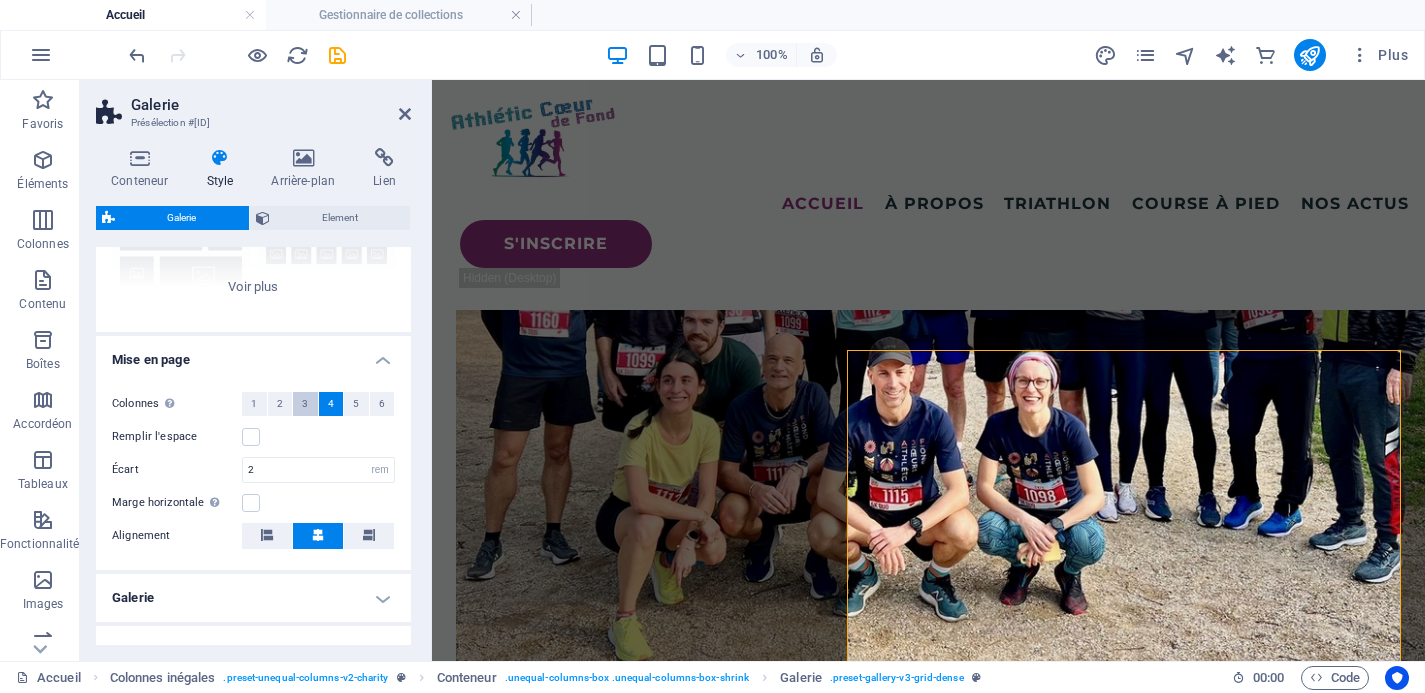 click on "3" at bounding box center [305, 404] 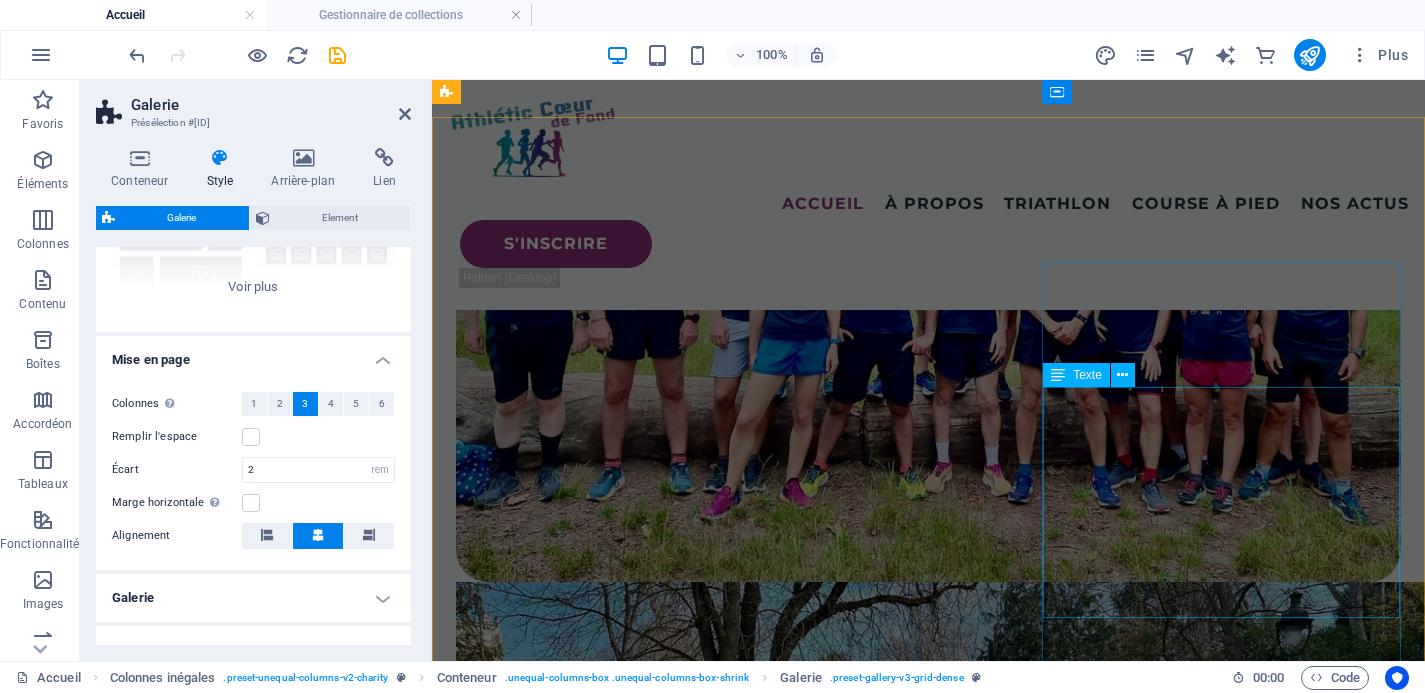 scroll, scrollTop: 5142, scrollLeft: 0, axis: vertical 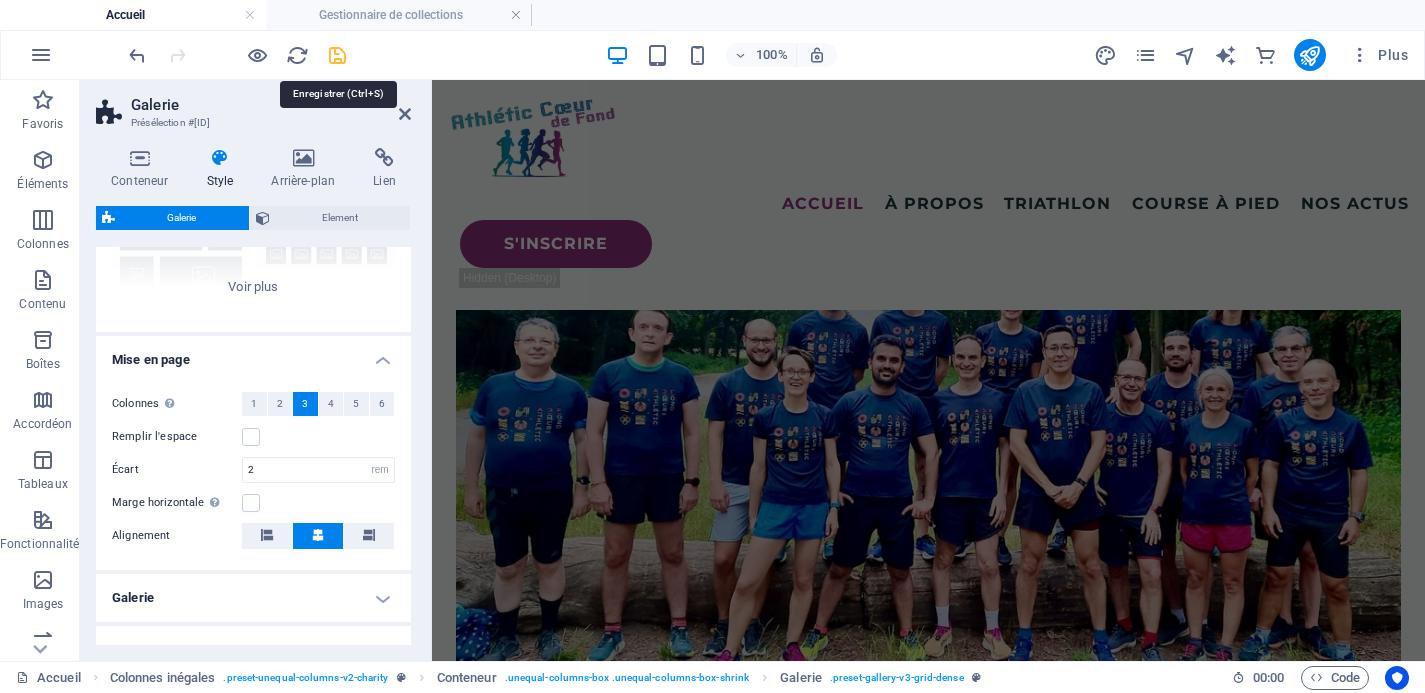 click at bounding box center (337, 55) 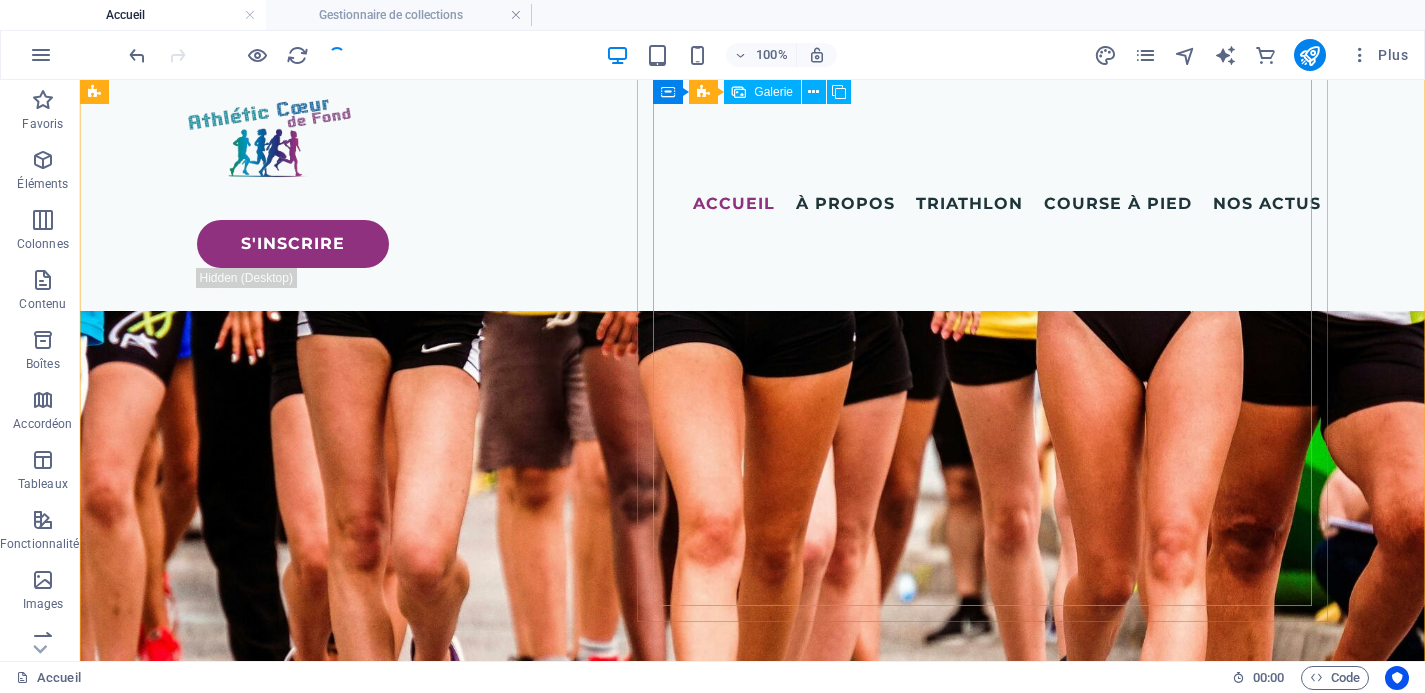 scroll, scrollTop: 6693, scrollLeft: 0, axis: vertical 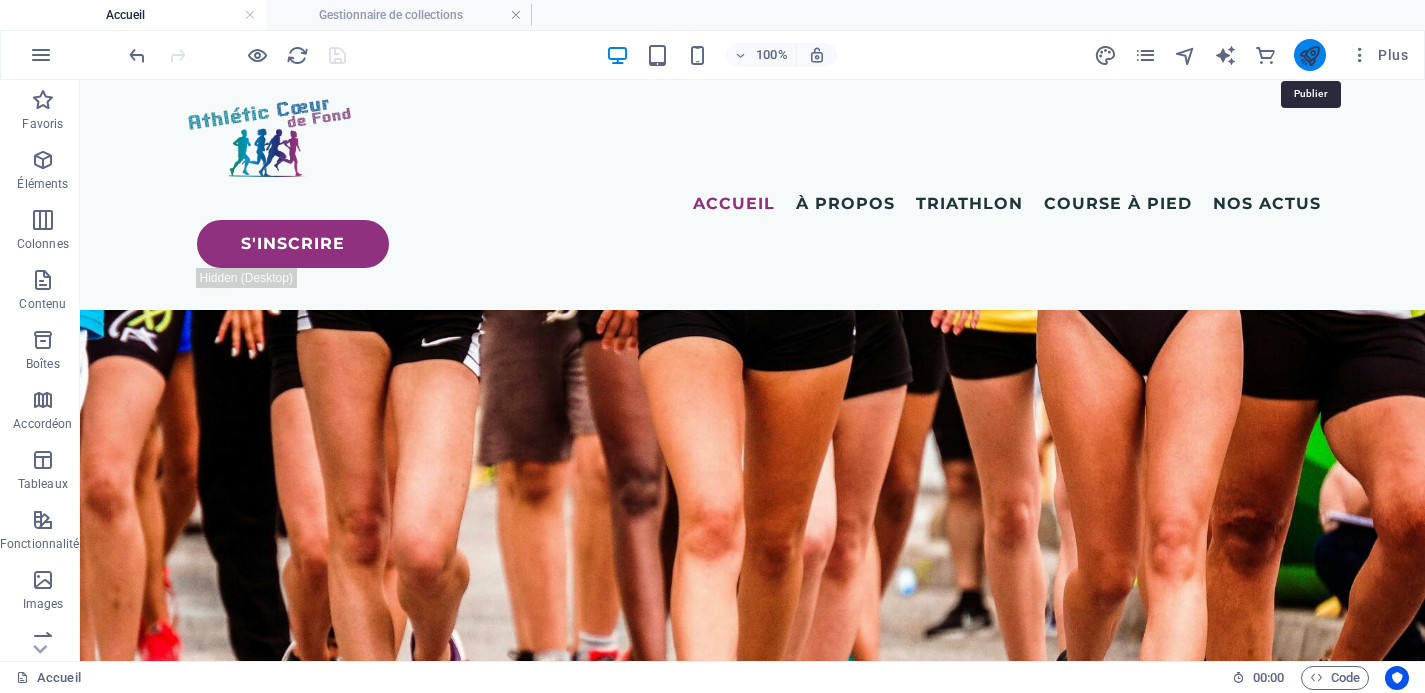 click at bounding box center [1309, 55] 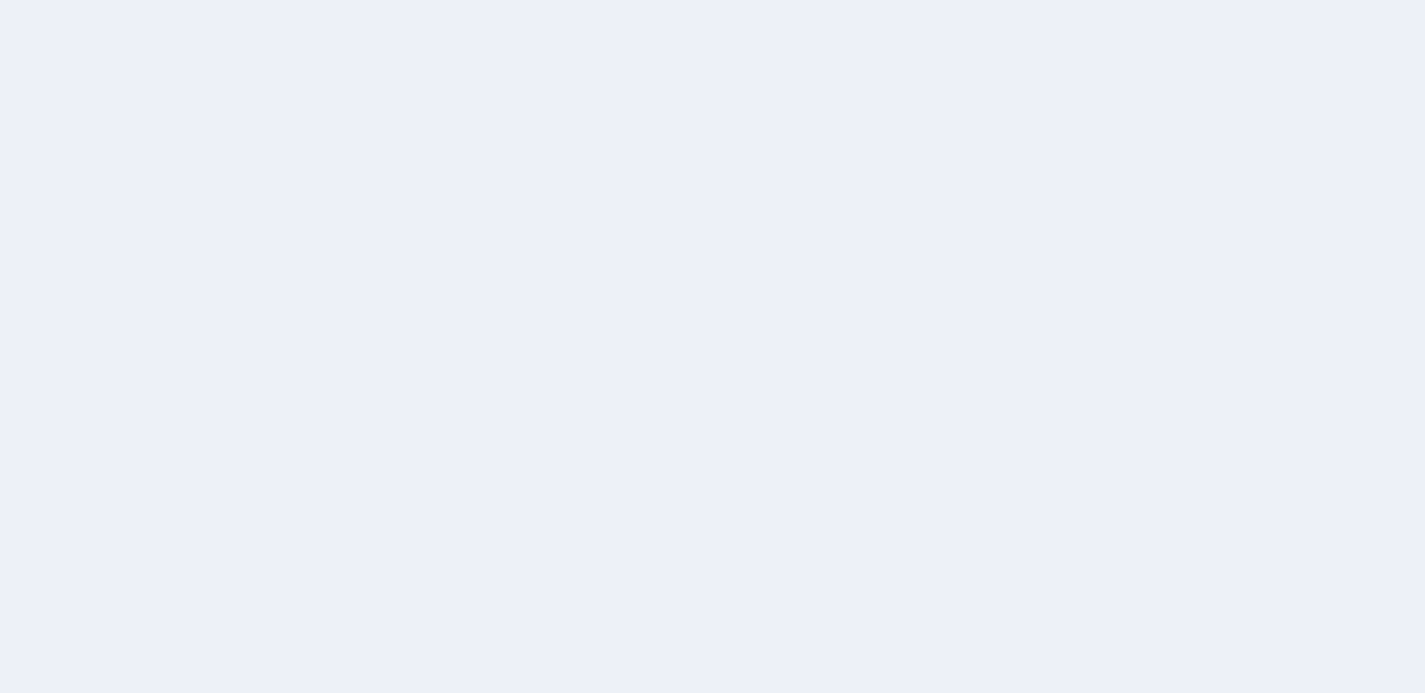 scroll, scrollTop: 0, scrollLeft: 0, axis: both 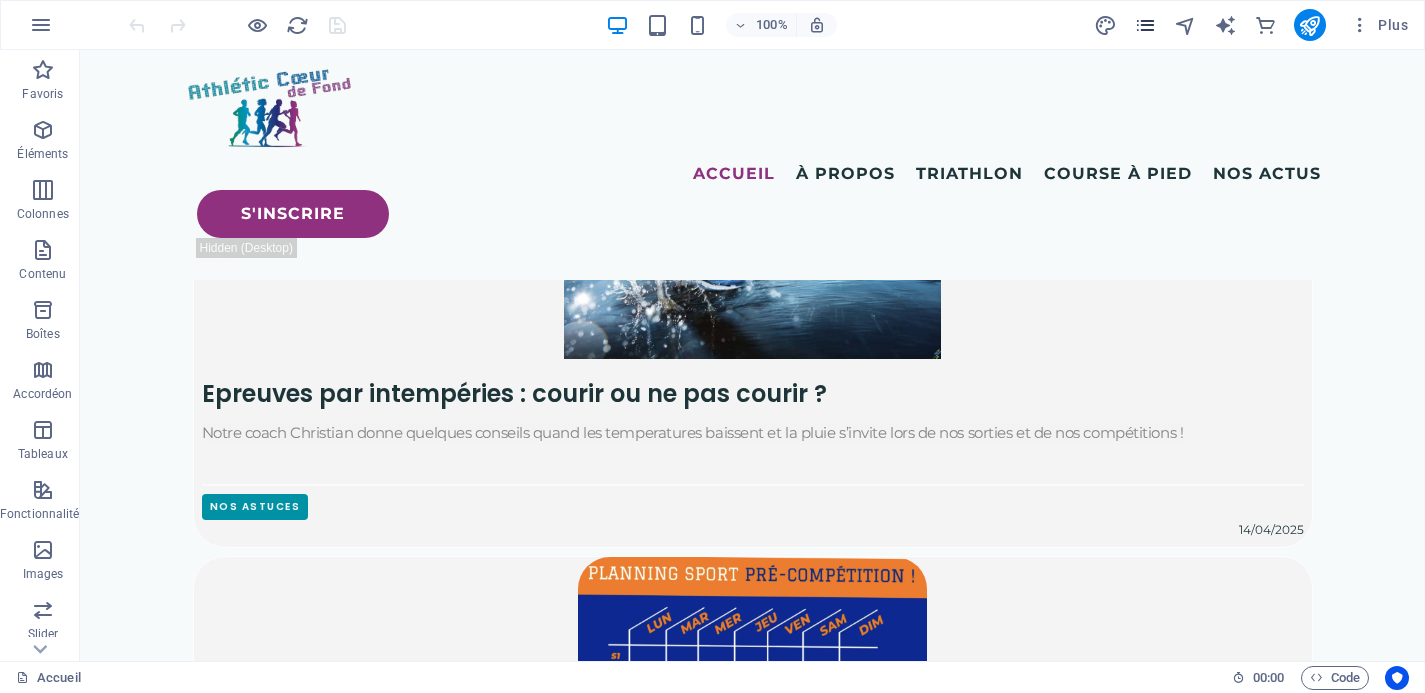 click at bounding box center (1145, 25) 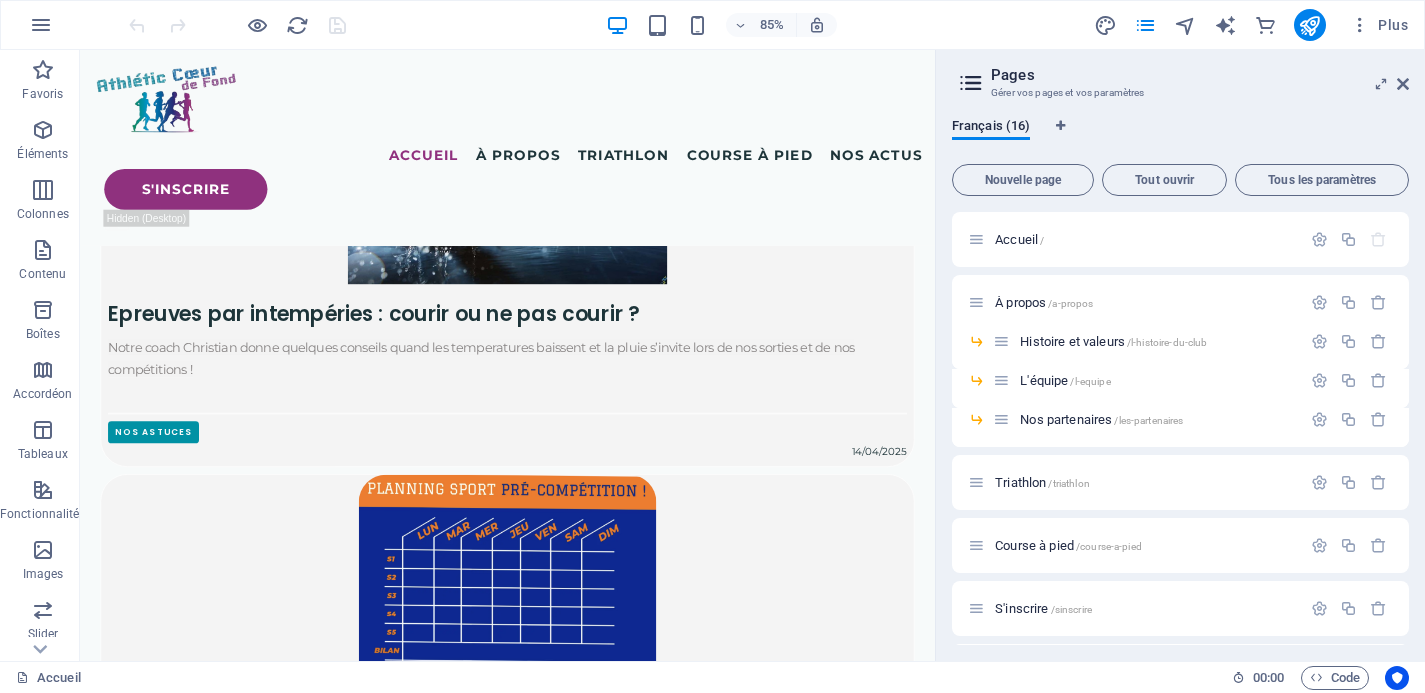 click on "85% Plus" at bounding box center (712, 25) 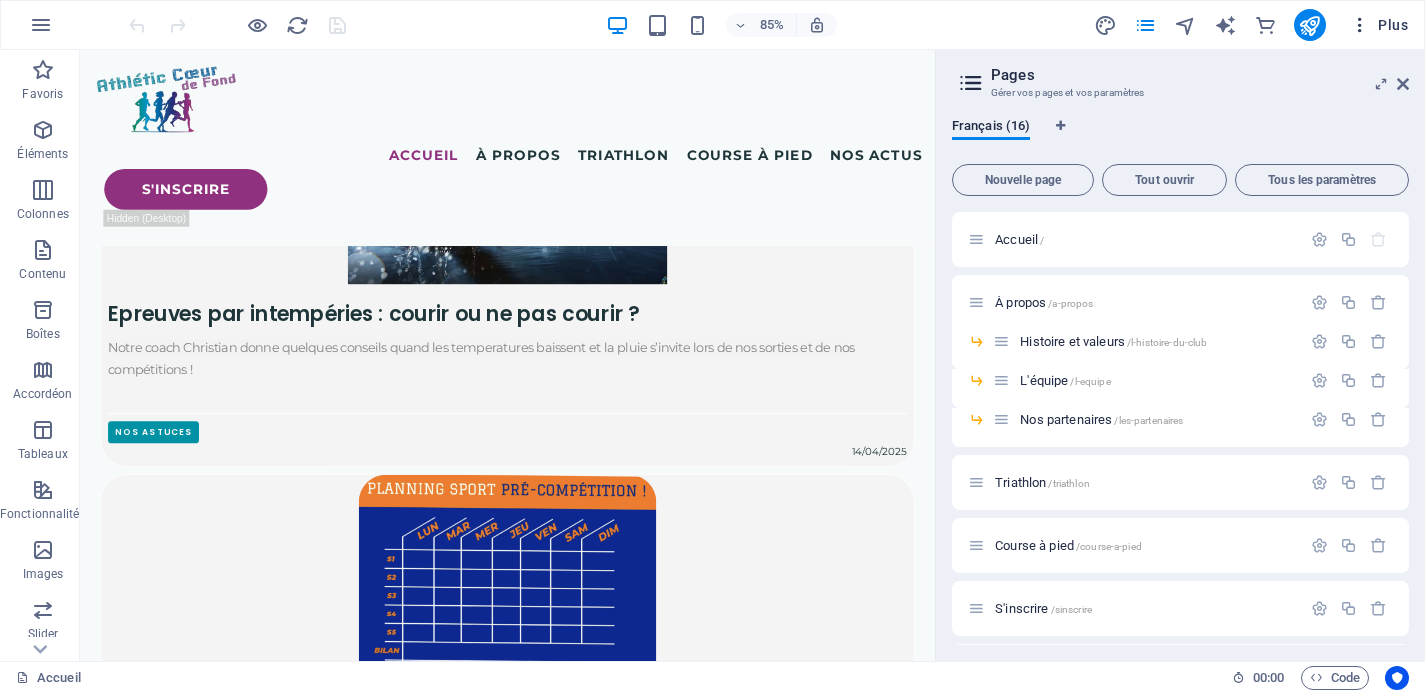 click on "Plus" at bounding box center [1379, 25] 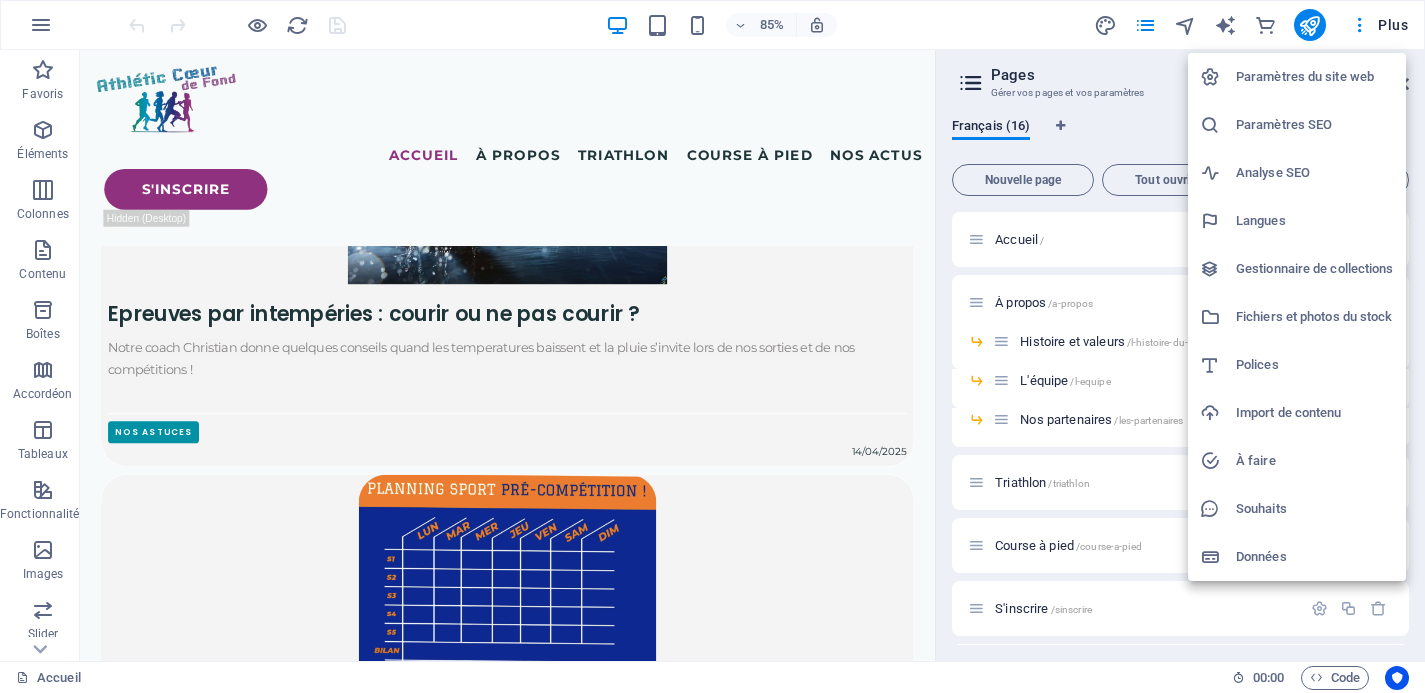 click at bounding box center (712, 346) 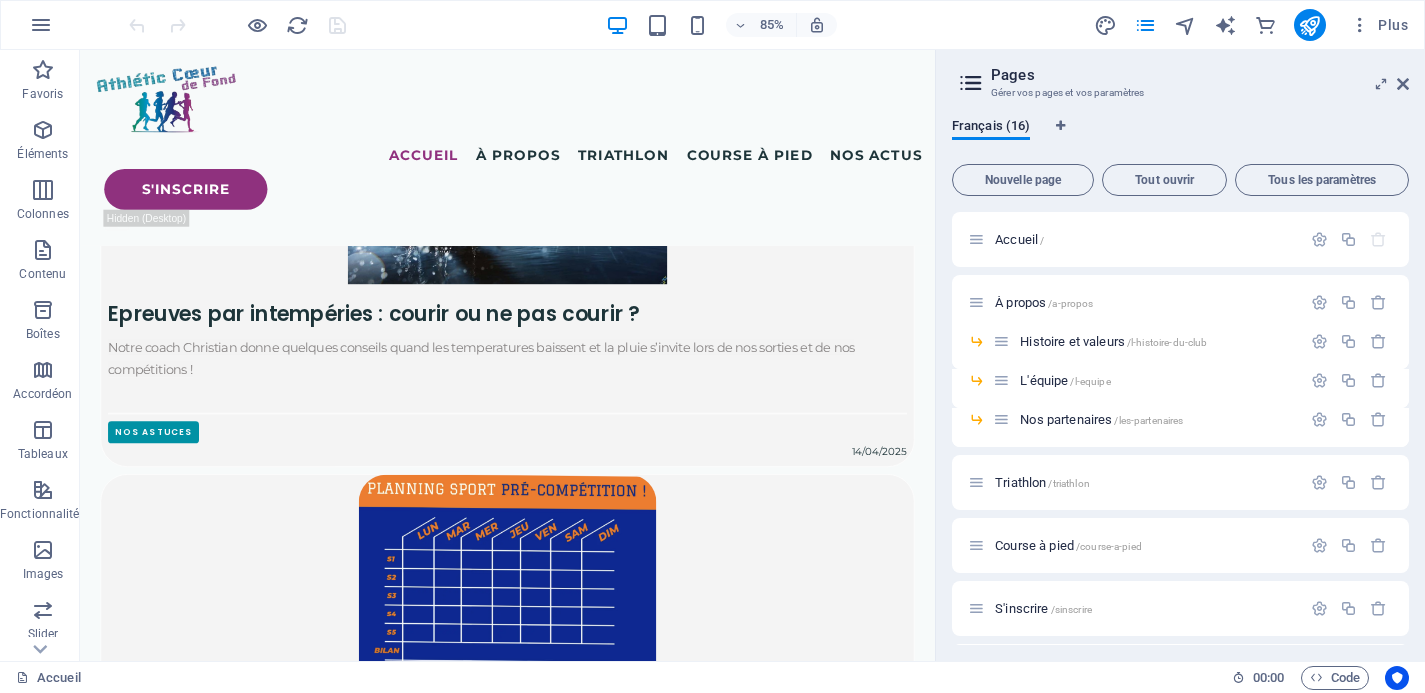 click on "Plus" at bounding box center (1379, 25) 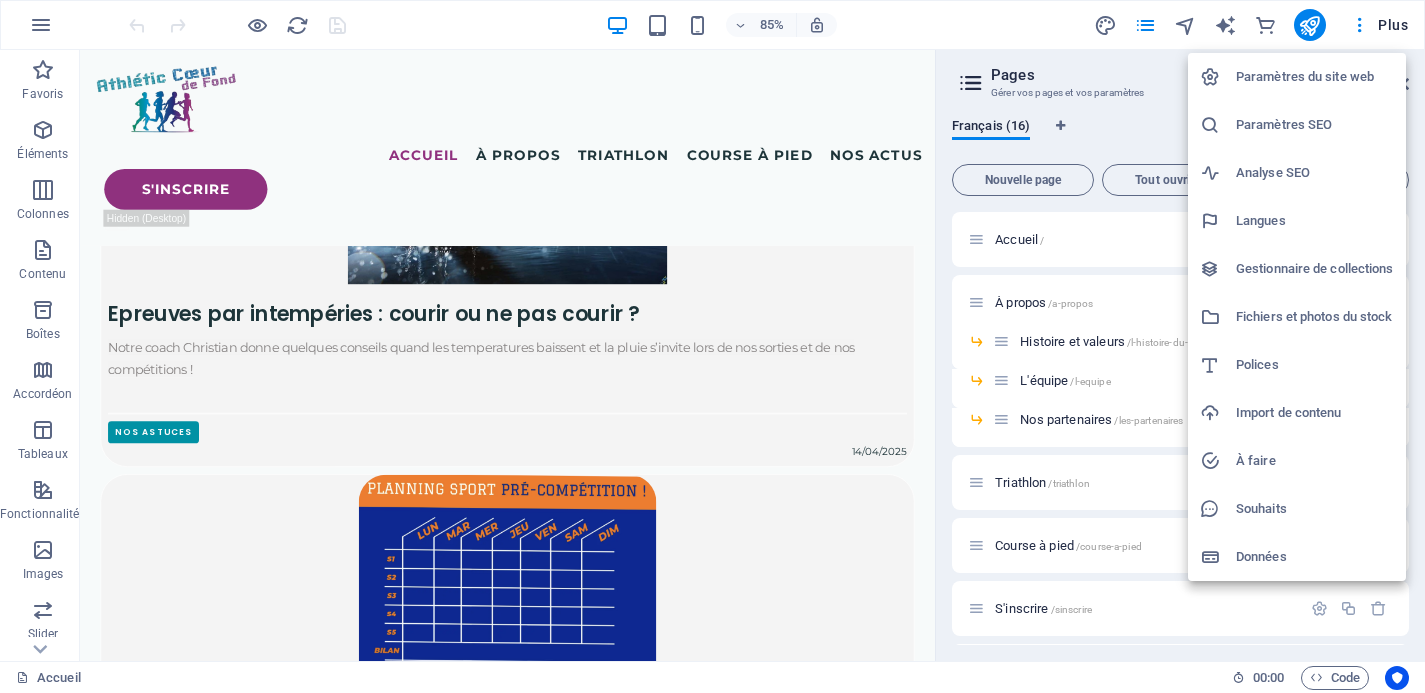 click on "Gestionnaire de collections" at bounding box center [1315, 269] 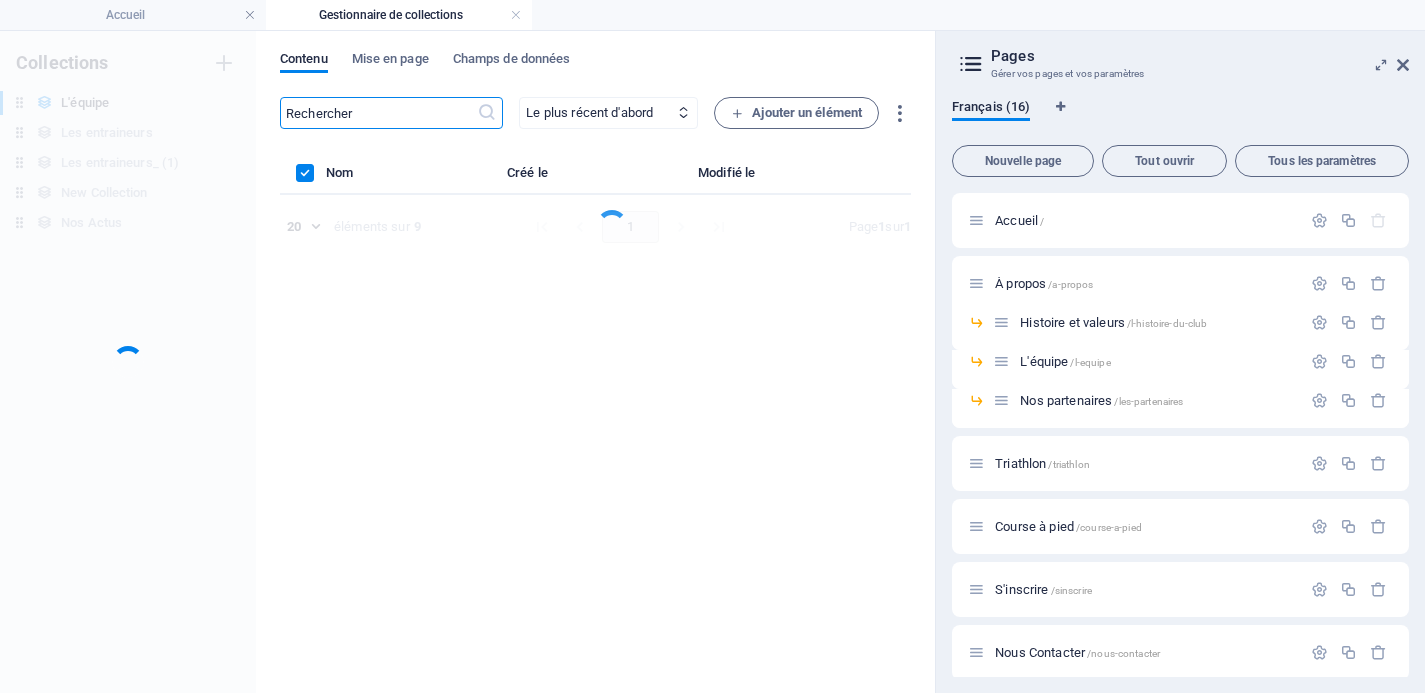 scroll, scrollTop: 0, scrollLeft: 0, axis: both 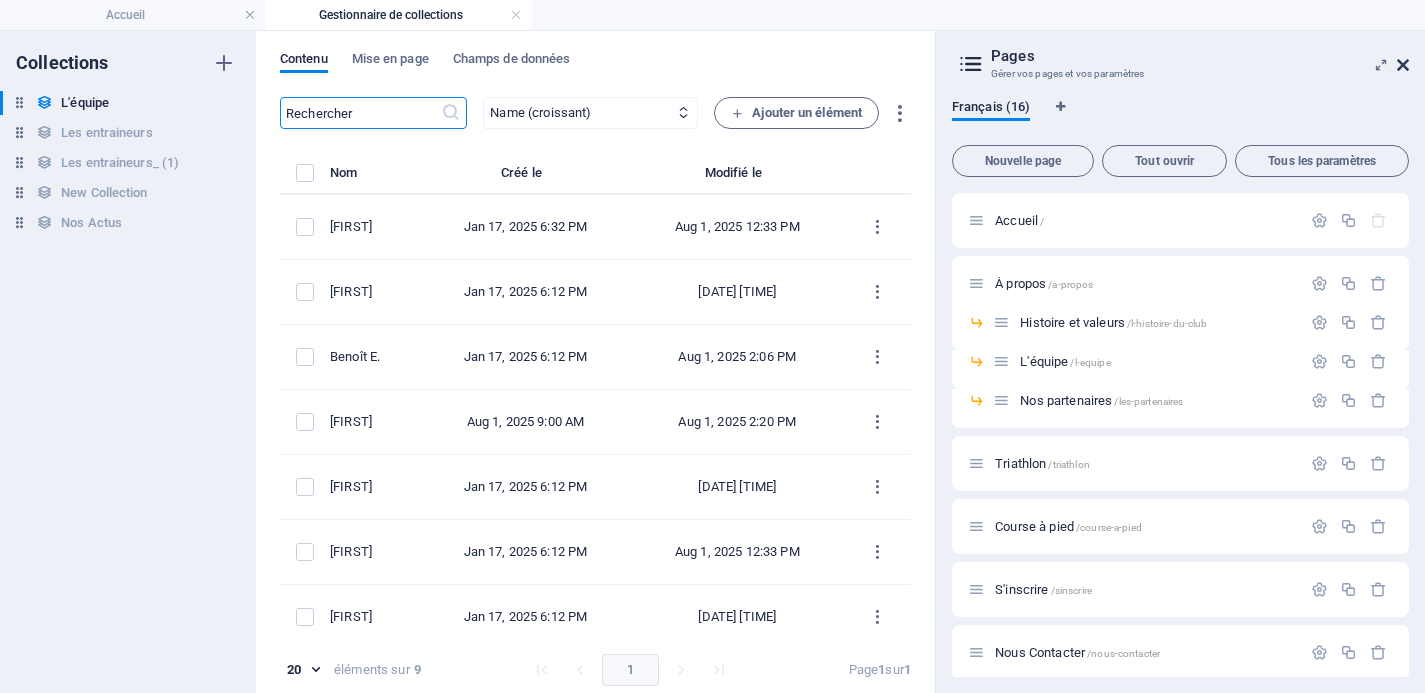 click at bounding box center [1403, 65] 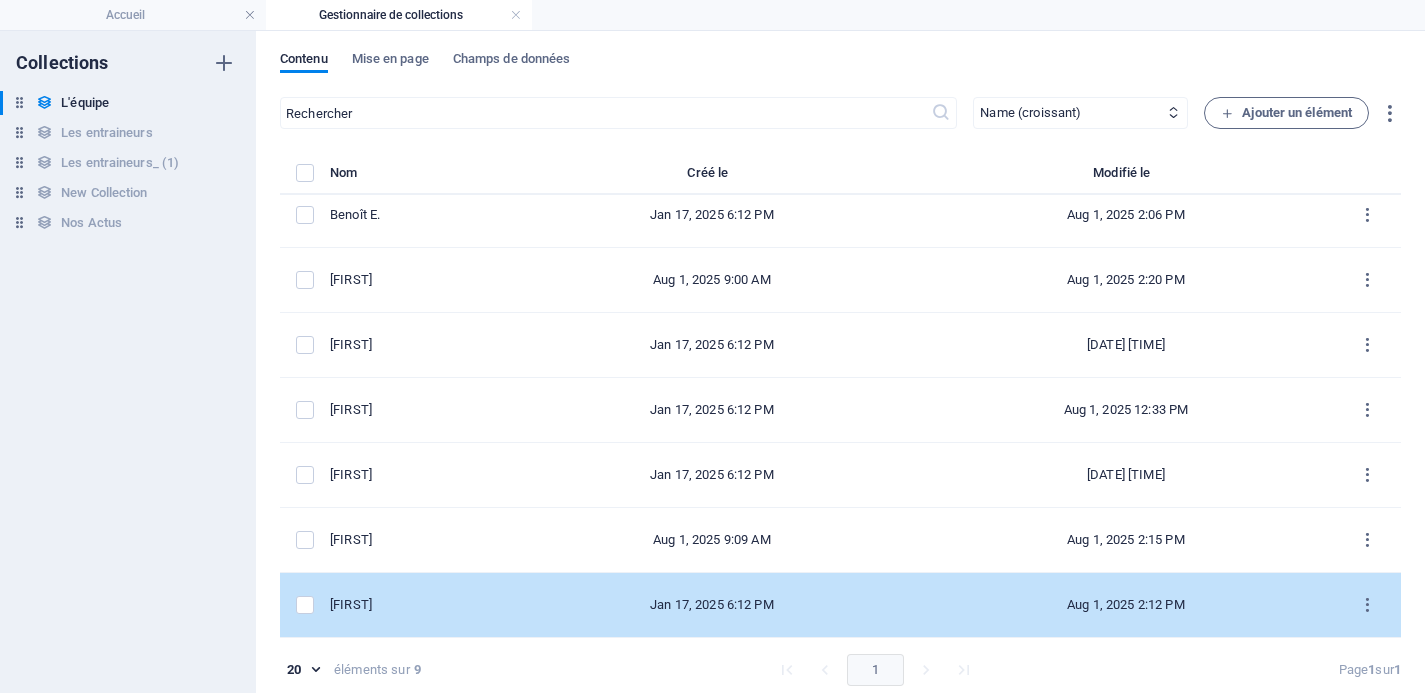scroll, scrollTop: 0, scrollLeft: 0, axis: both 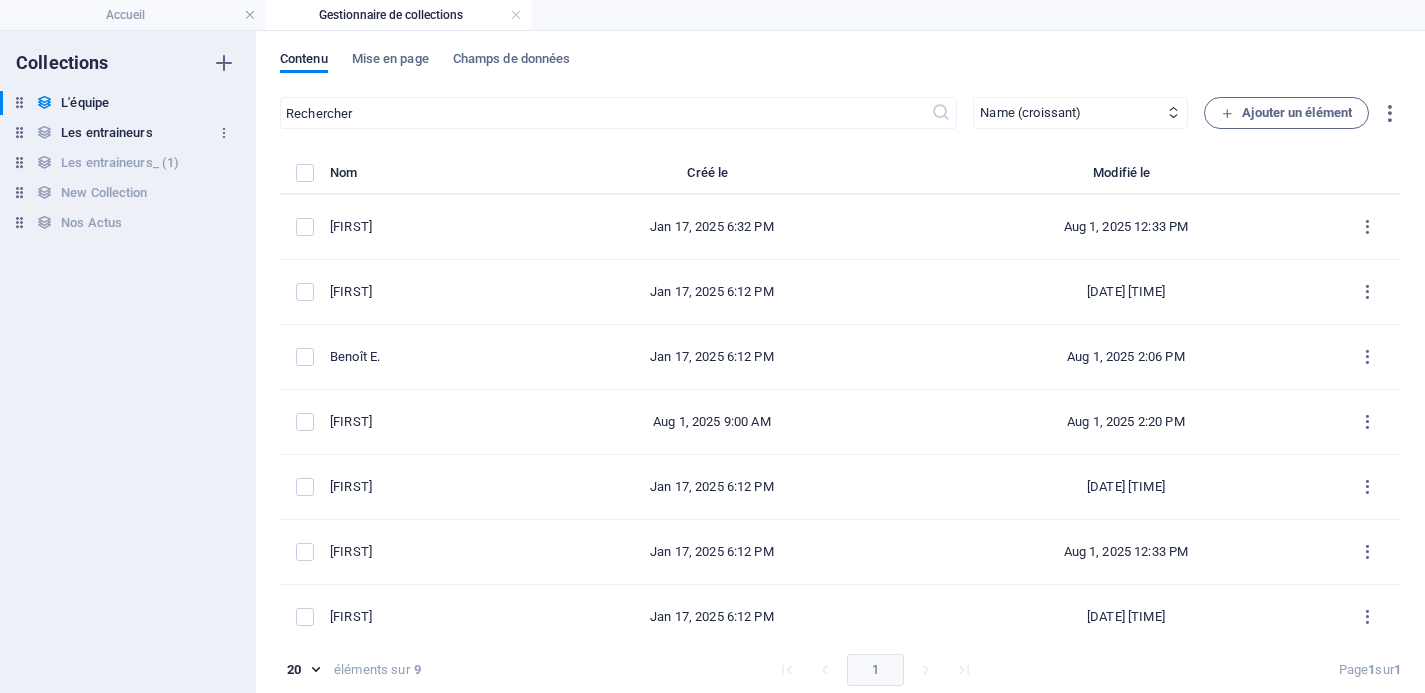 click on "Les entraineurs" at bounding box center [106, 133] 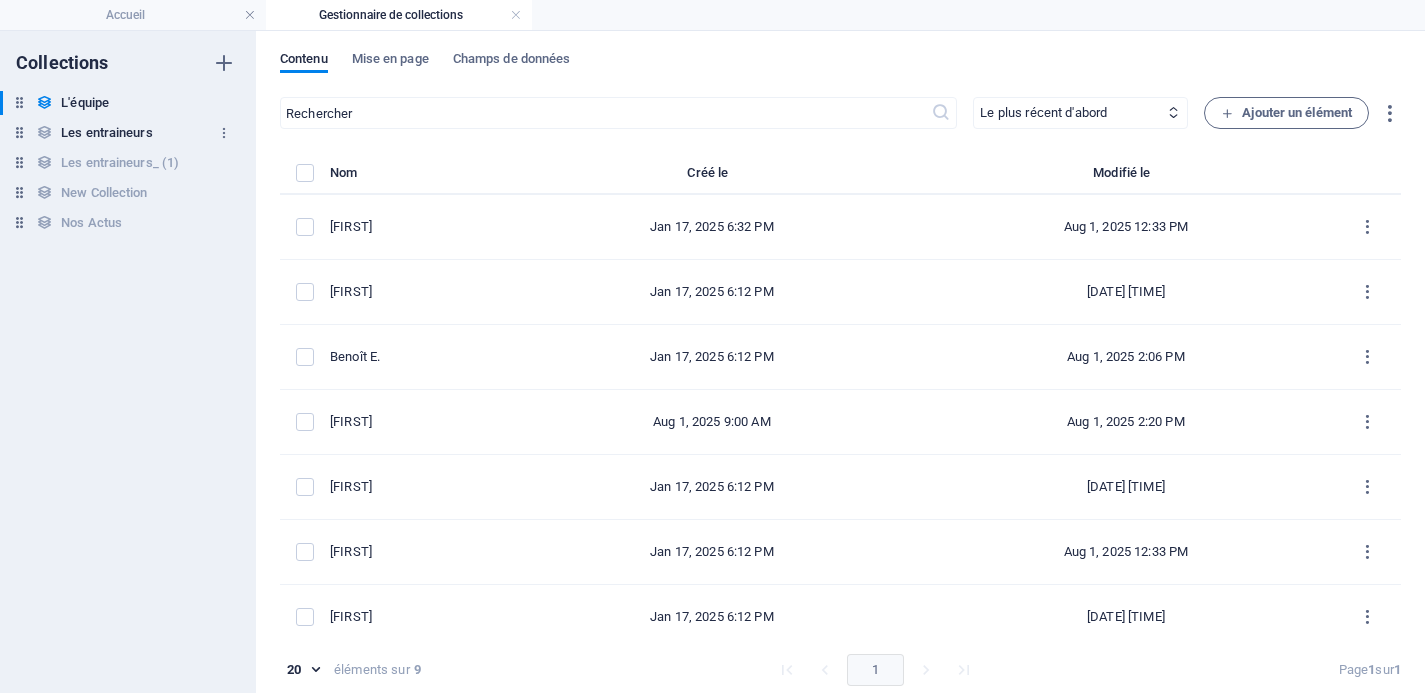 select on "columns.position_ASC" 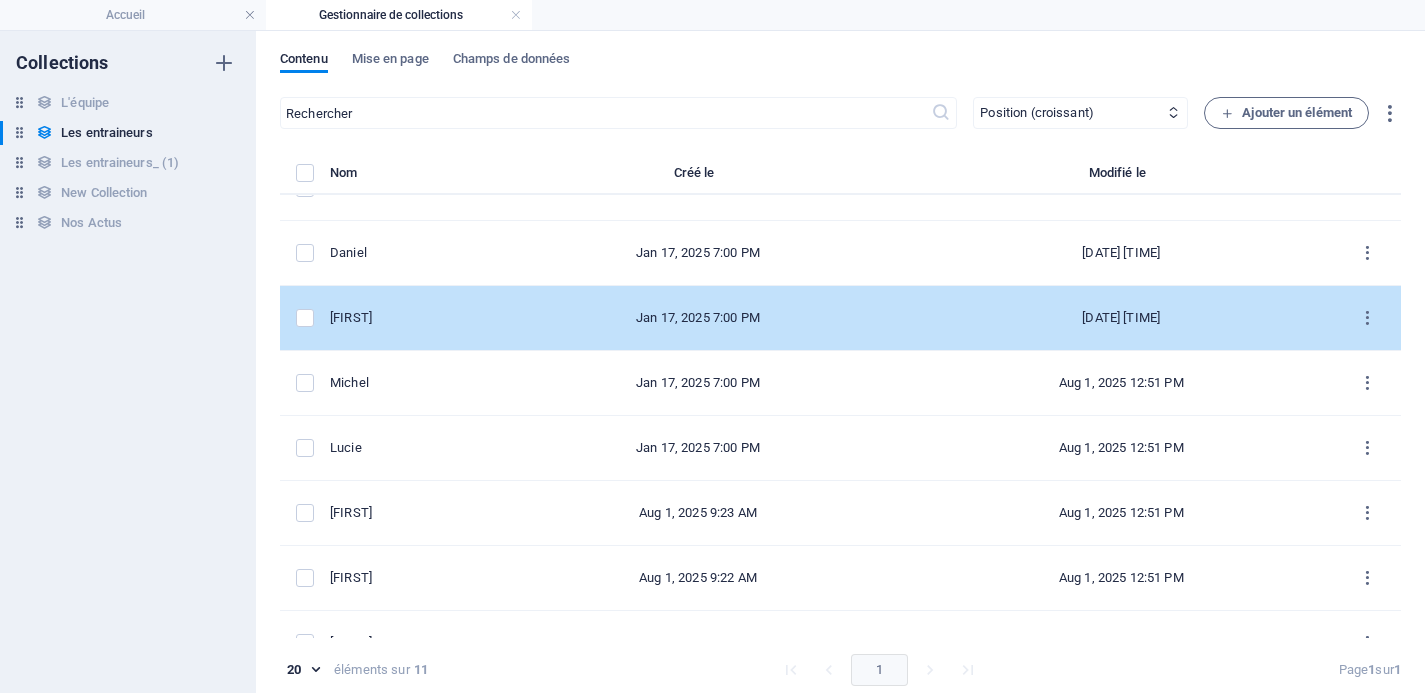 scroll, scrollTop: 272, scrollLeft: 0, axis: vertical 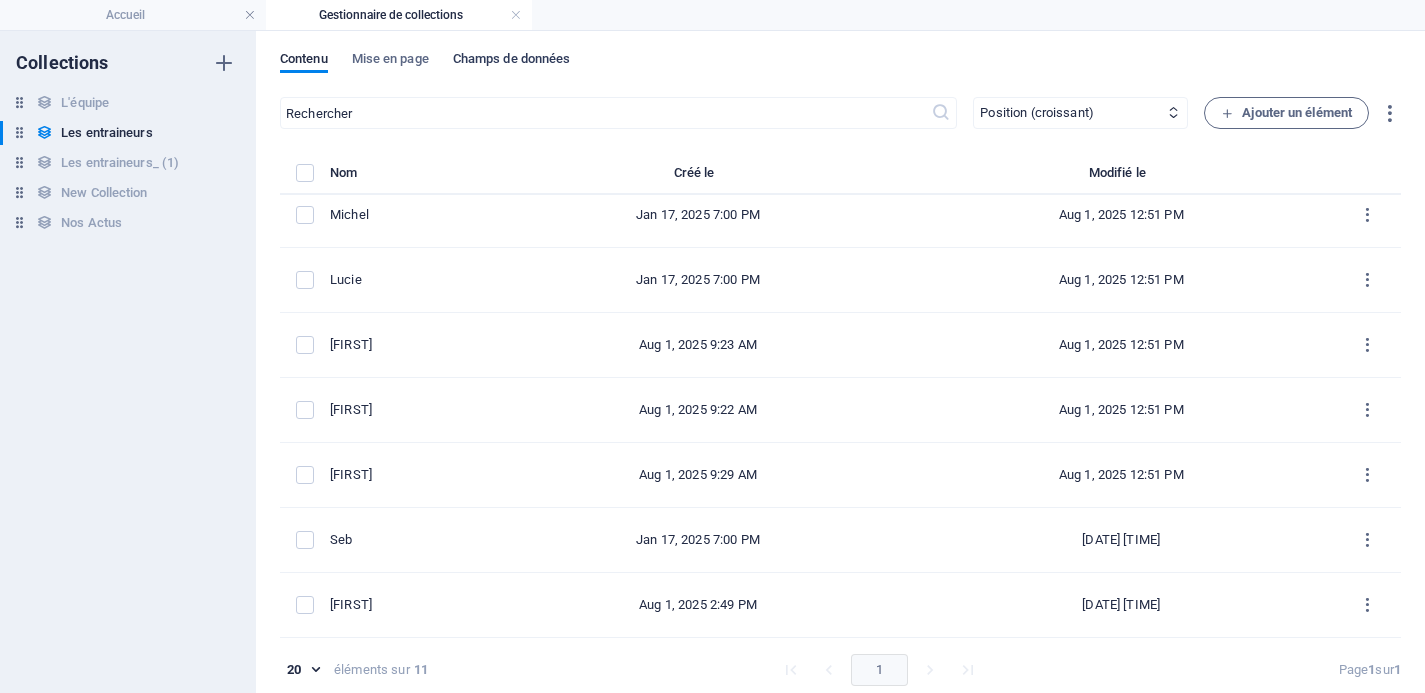 click on "Champs de données" at bounding box center [512, 61] 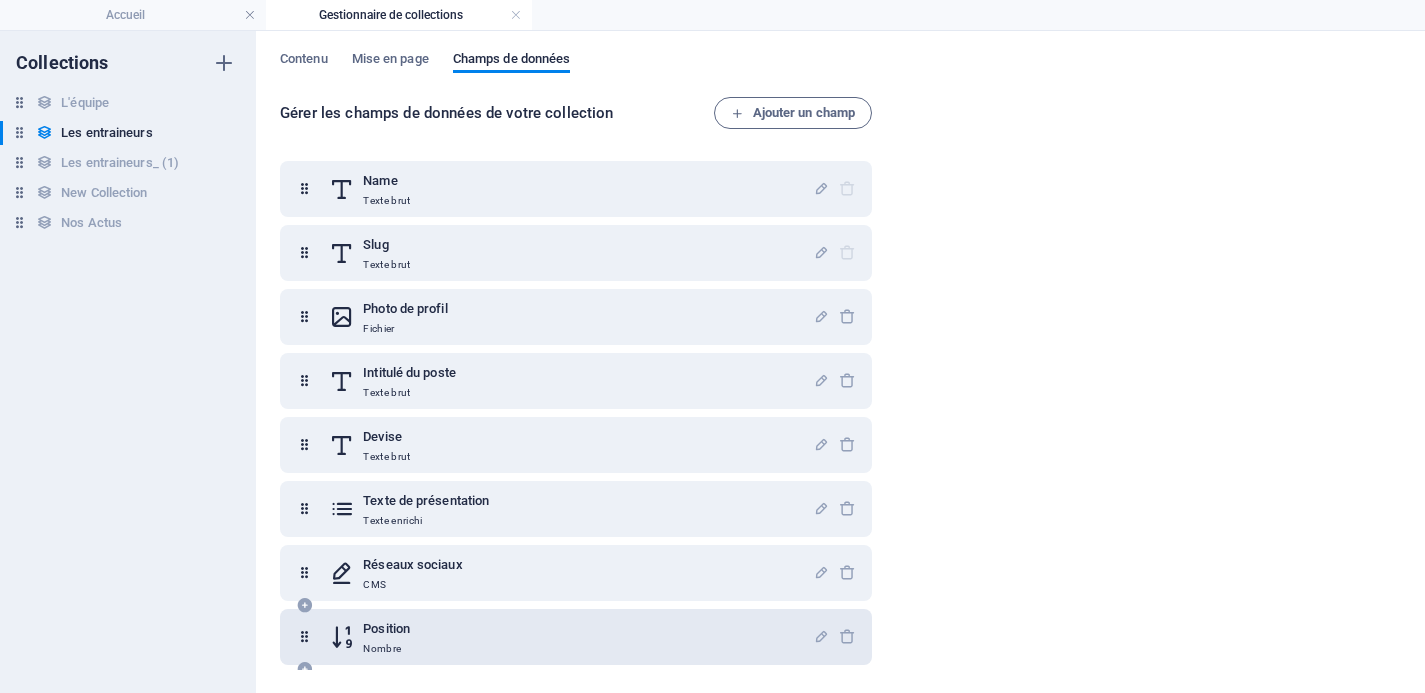 click on "Position Nombre" at bounding box center [571, 637] 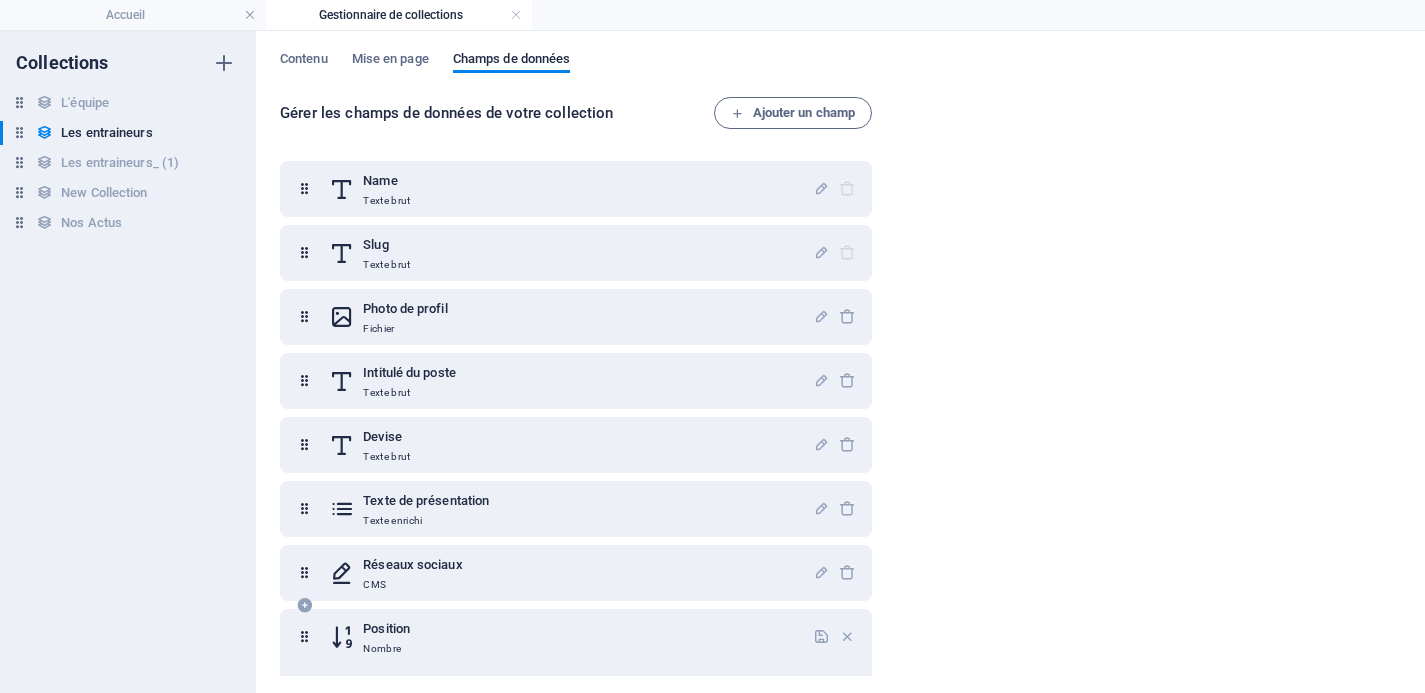click on "Position Nombre" at bounding box center [571, 637] 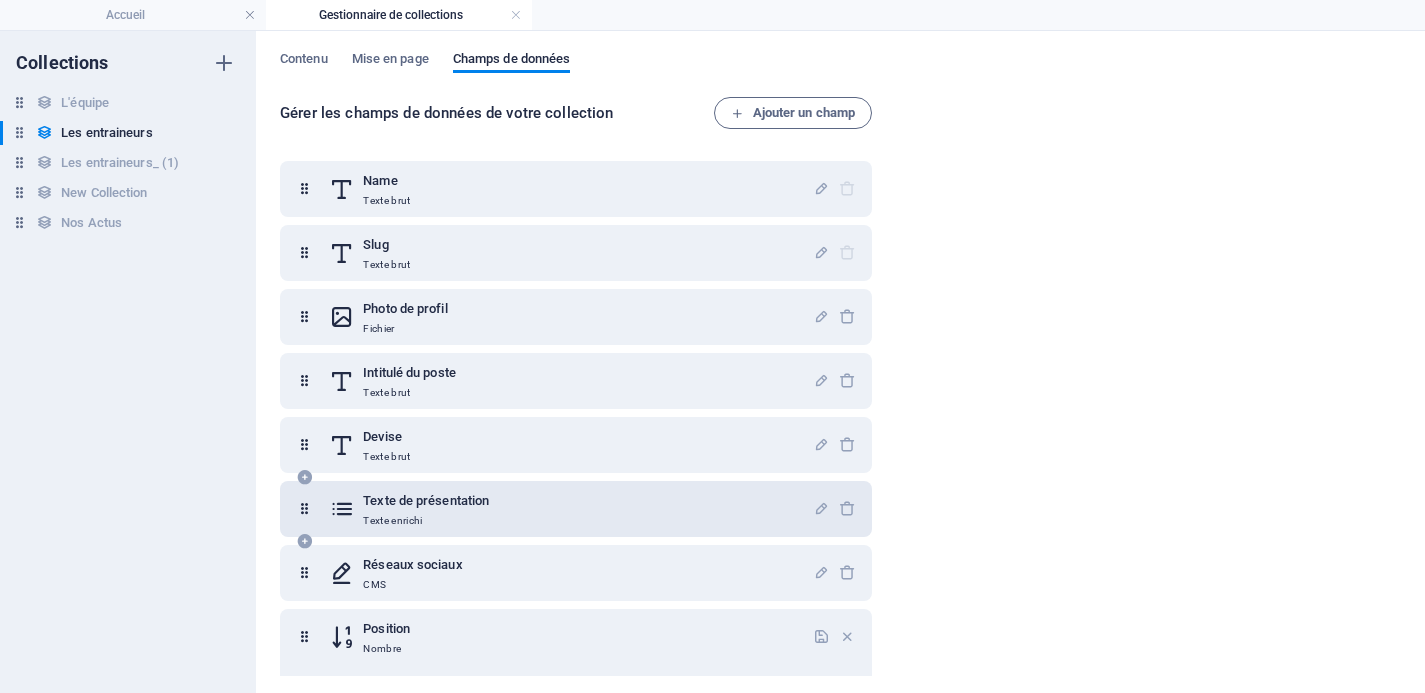 scroll, scrollTop: 173, scrollLeft: 0, axis: vertical 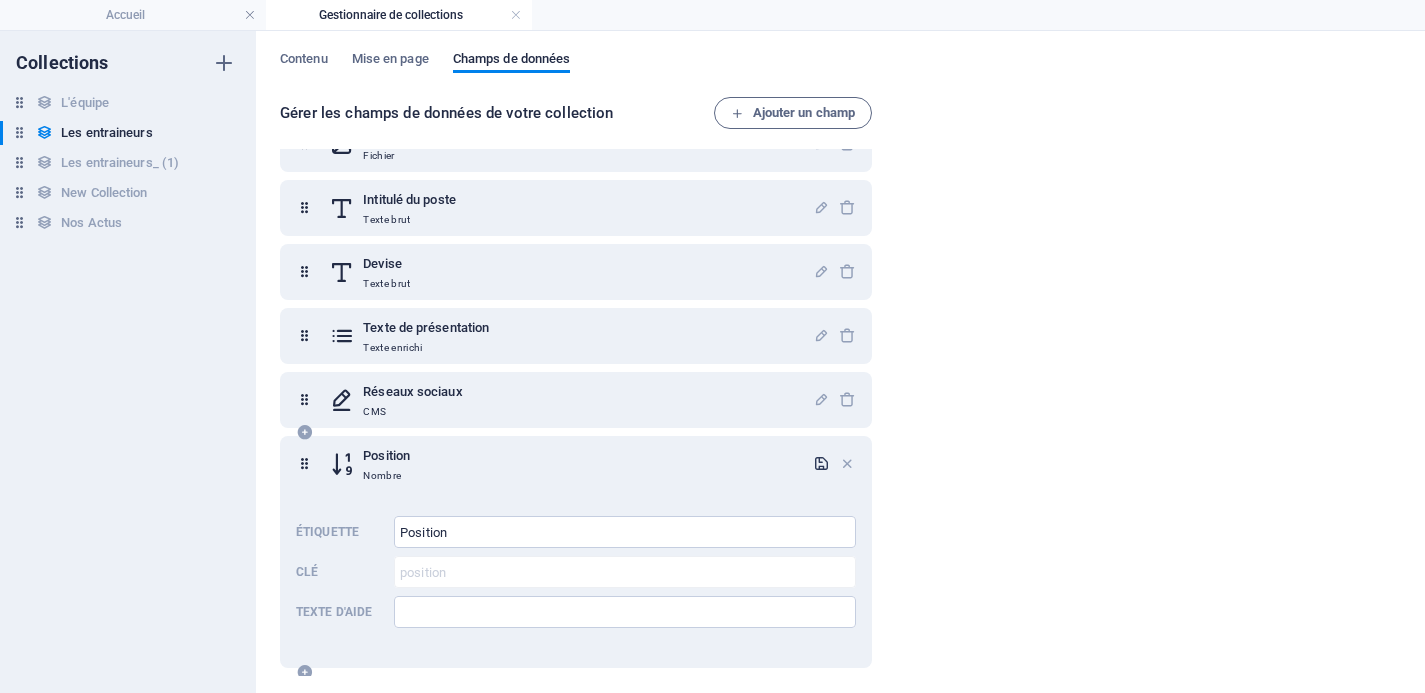 click at bounding box center [821, 463] 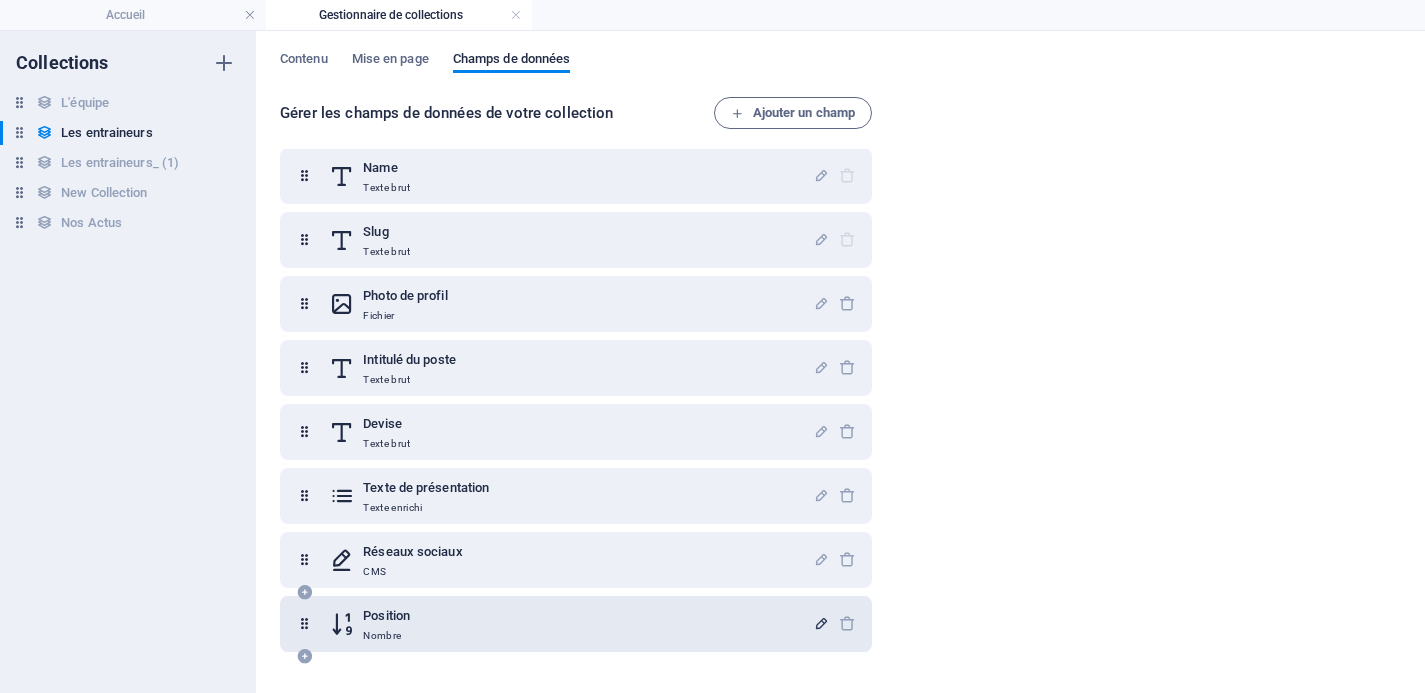 scroll, scrollTop: 3, scrollLeft: 0, axis: vertical 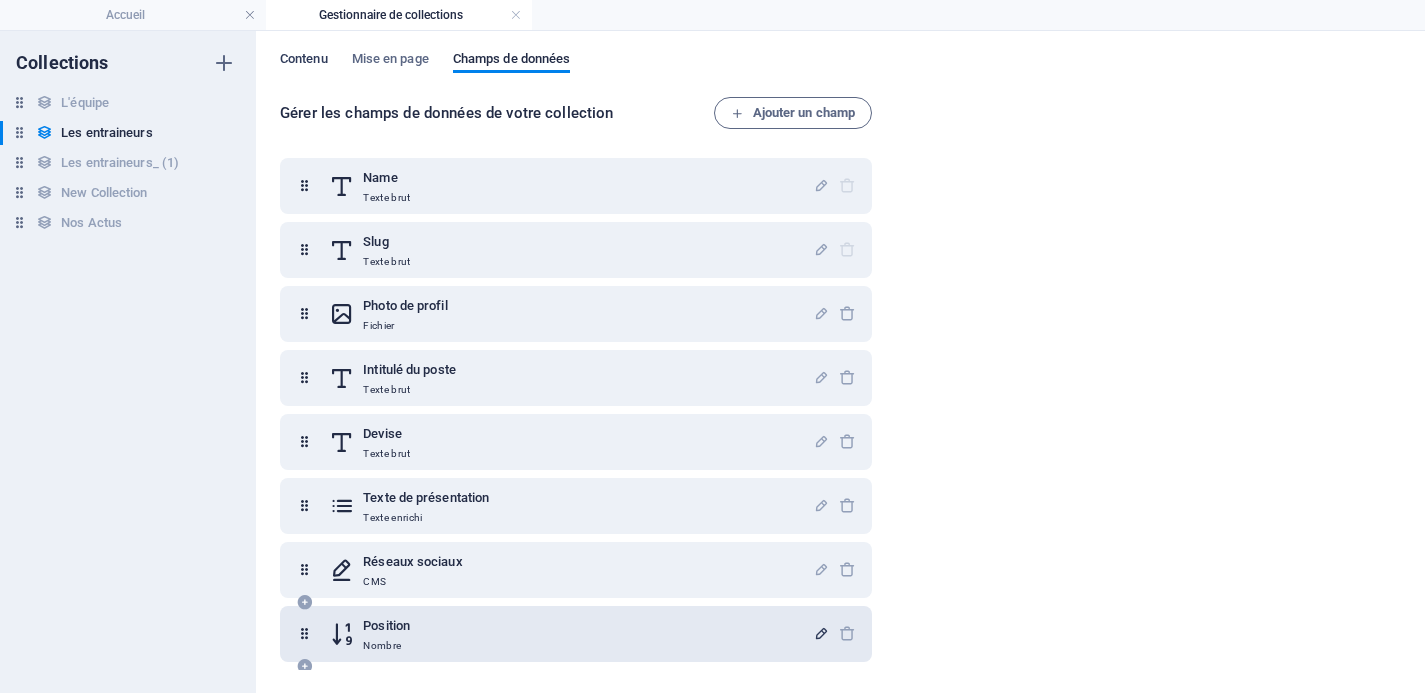 click on "Contenu" at bounding box center (304, 61) 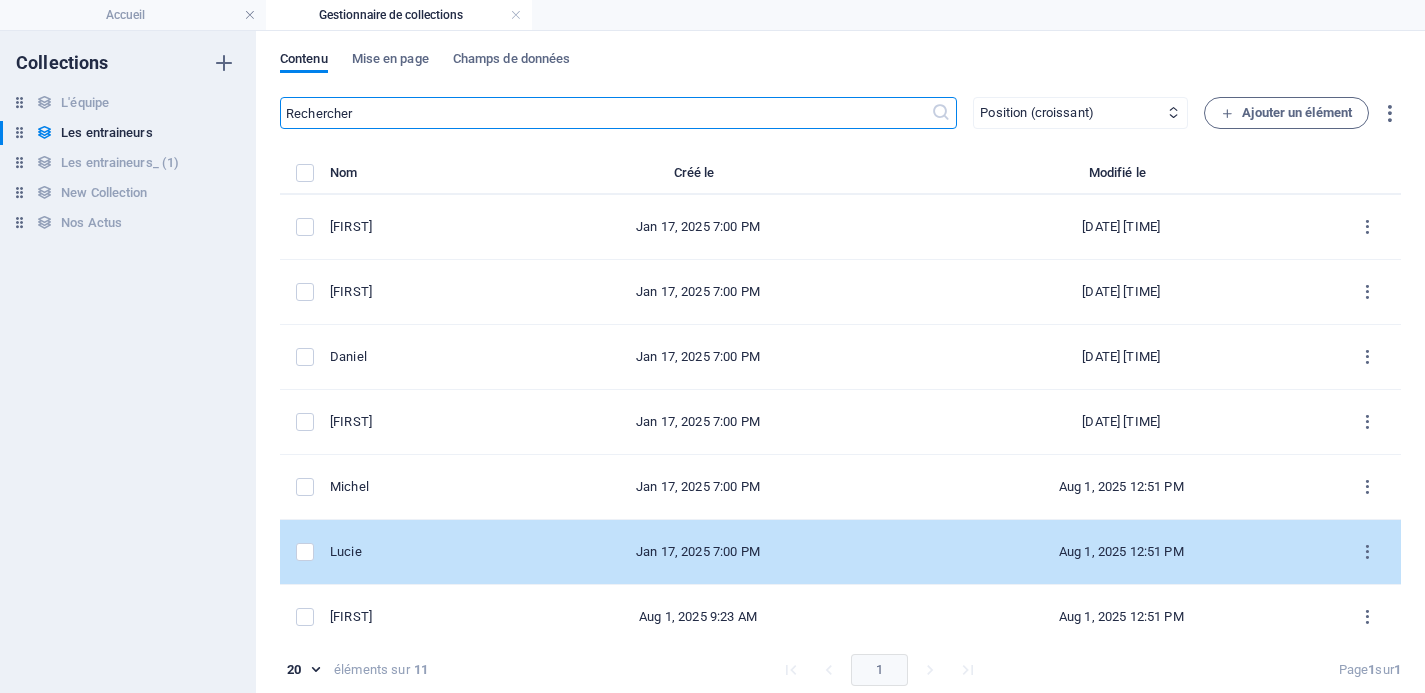 scroll, scrollTop: 272, scrollLeft: 0, axis: vertical 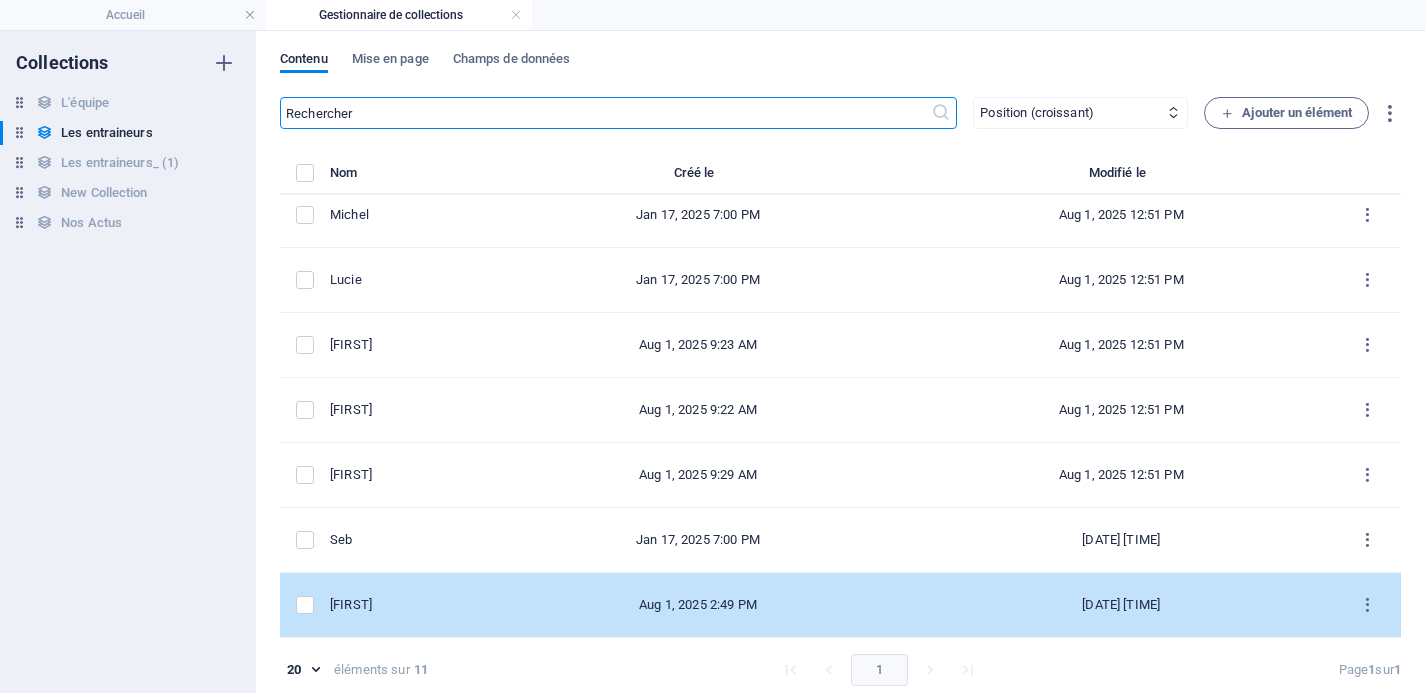 click on "[FIRST]" at bounding box center [400, 605] 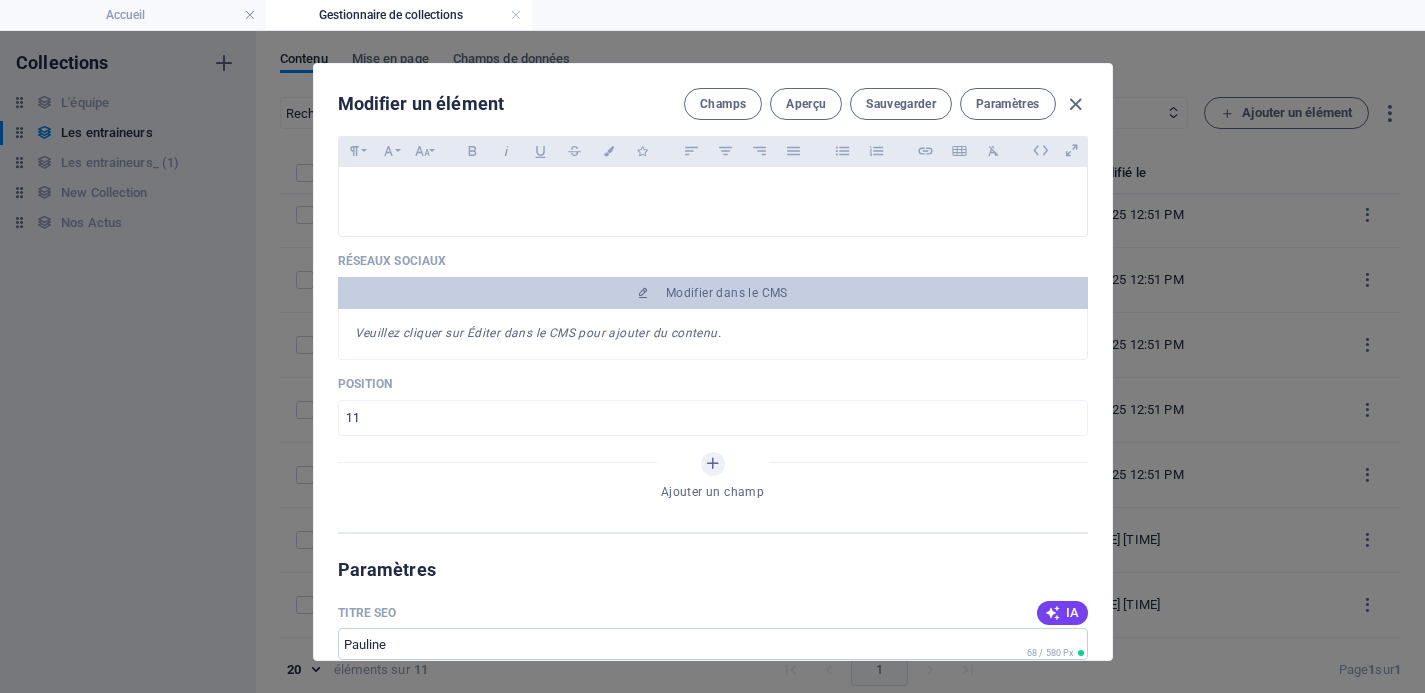 scroll, scrollTop: 748, scrollLeft: 0, axis: vertical 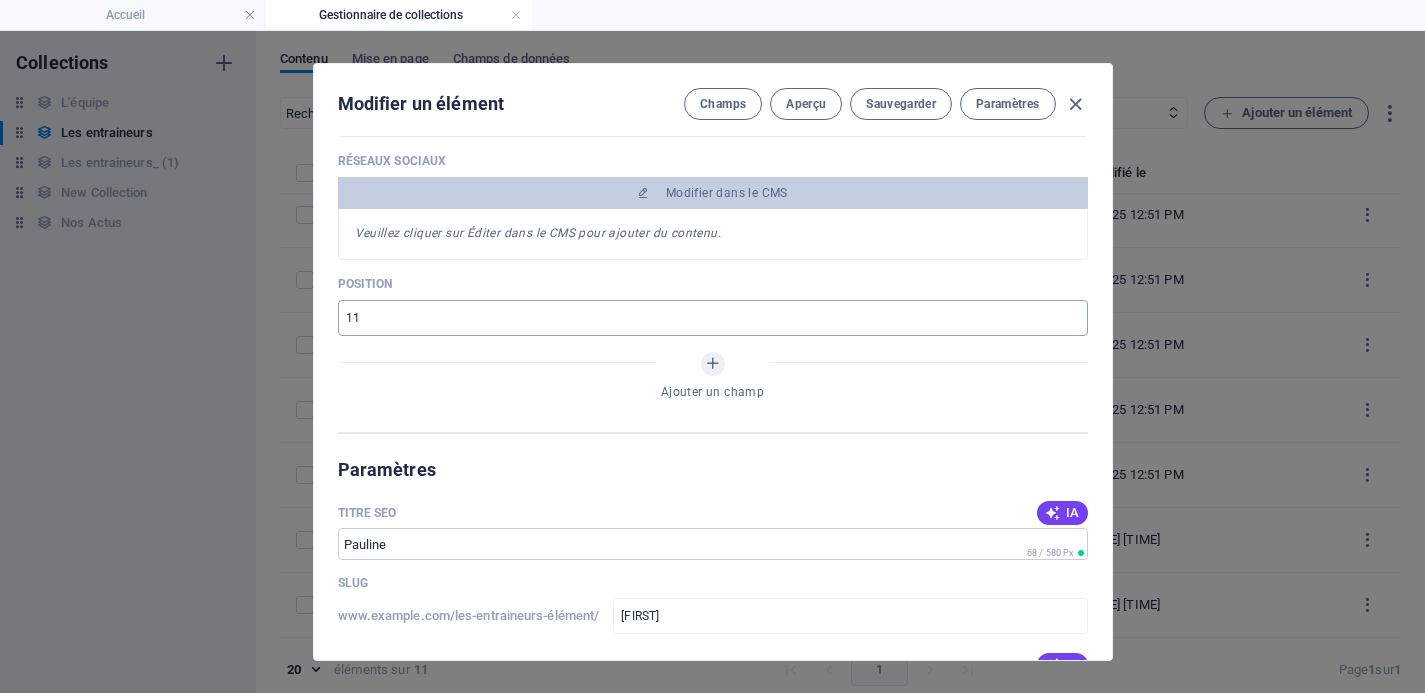 click on "11" at bounding box center (713, 318) 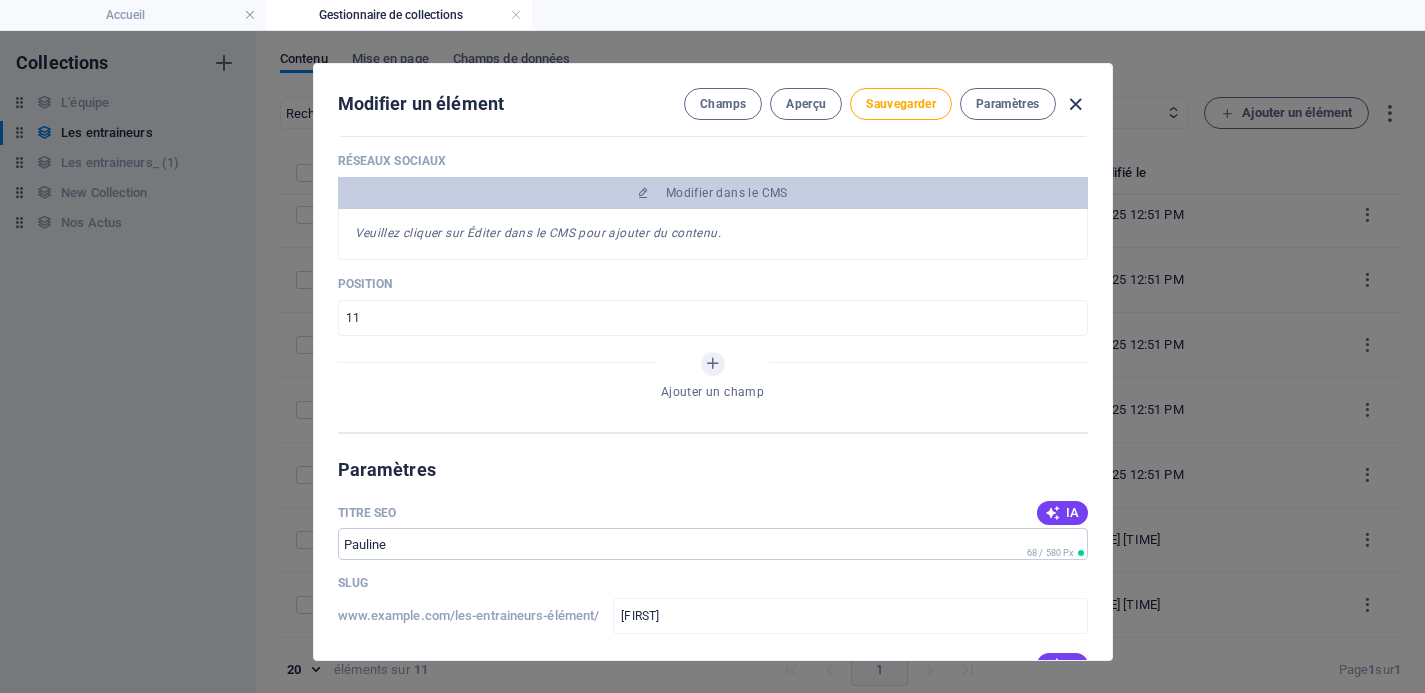 click at bounding box center [1075, 104] 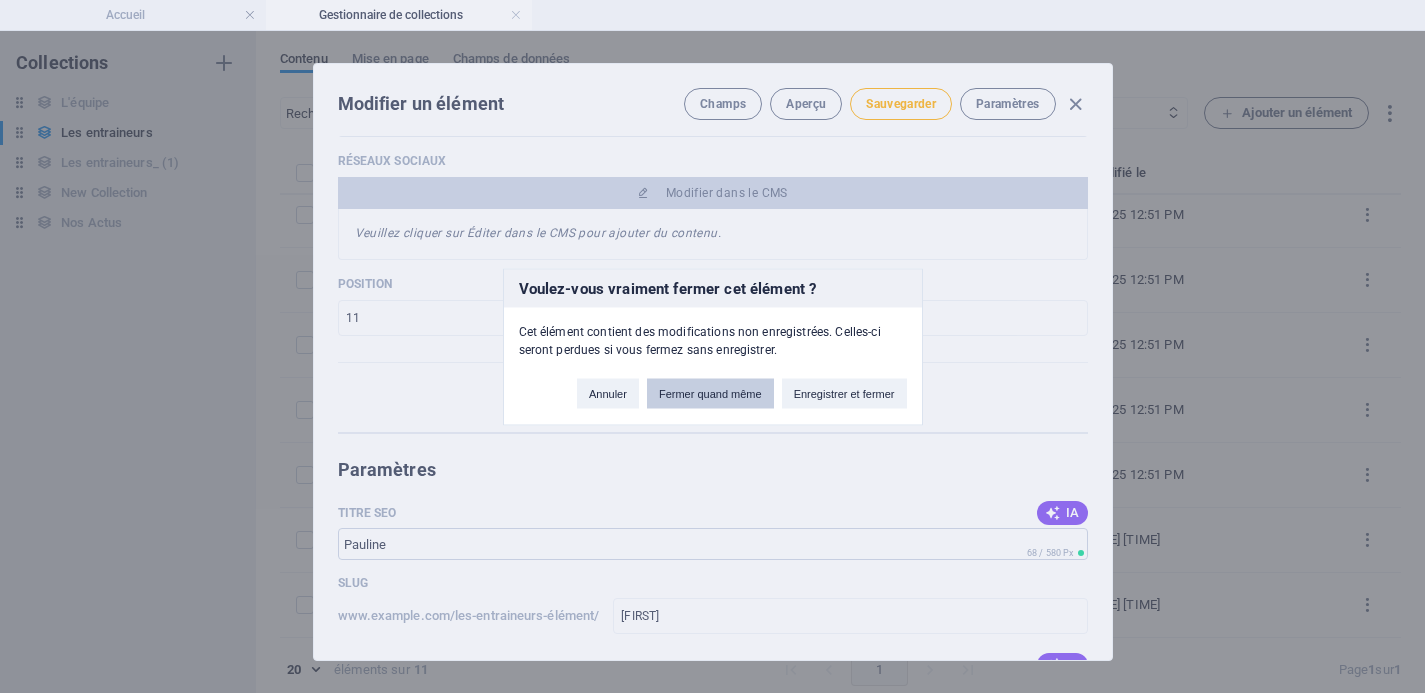 click on "Fermer quand même" at bounding box center [710, 393] 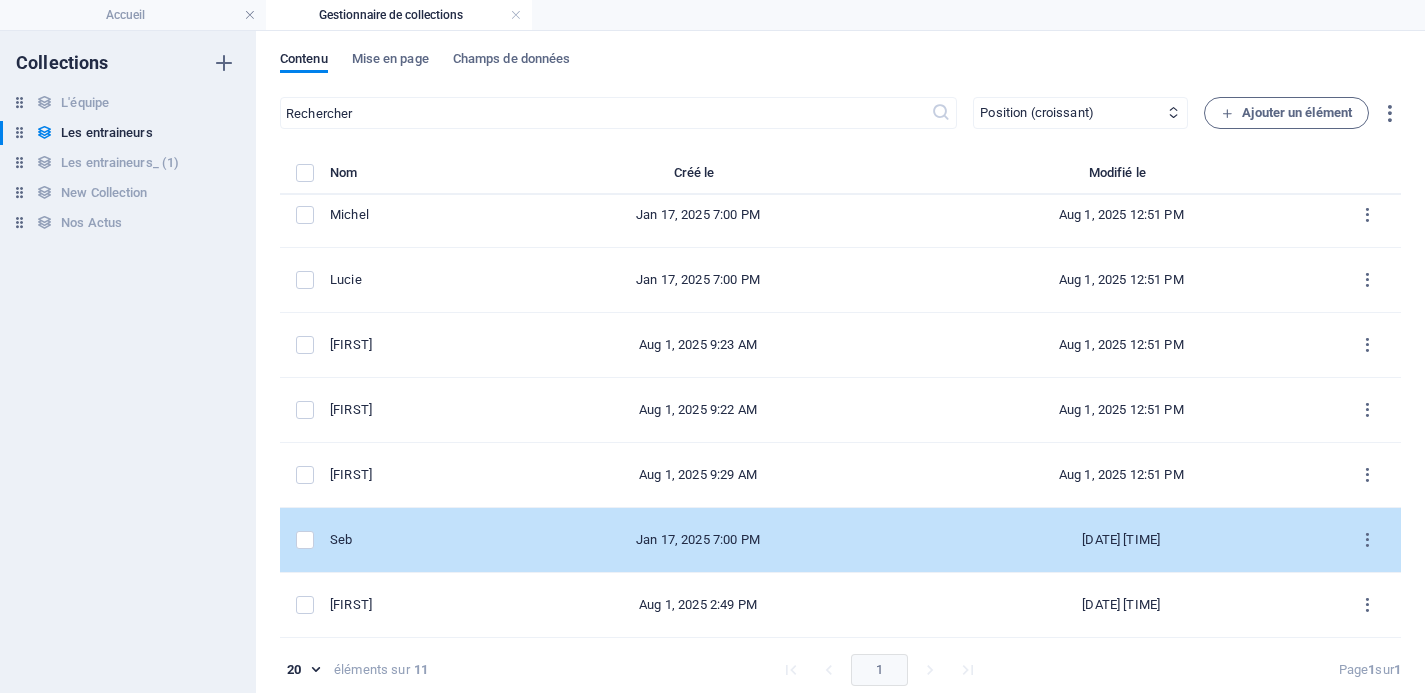 scroll, scrollTop: 9, scrollLeft: 0, axis: vertical 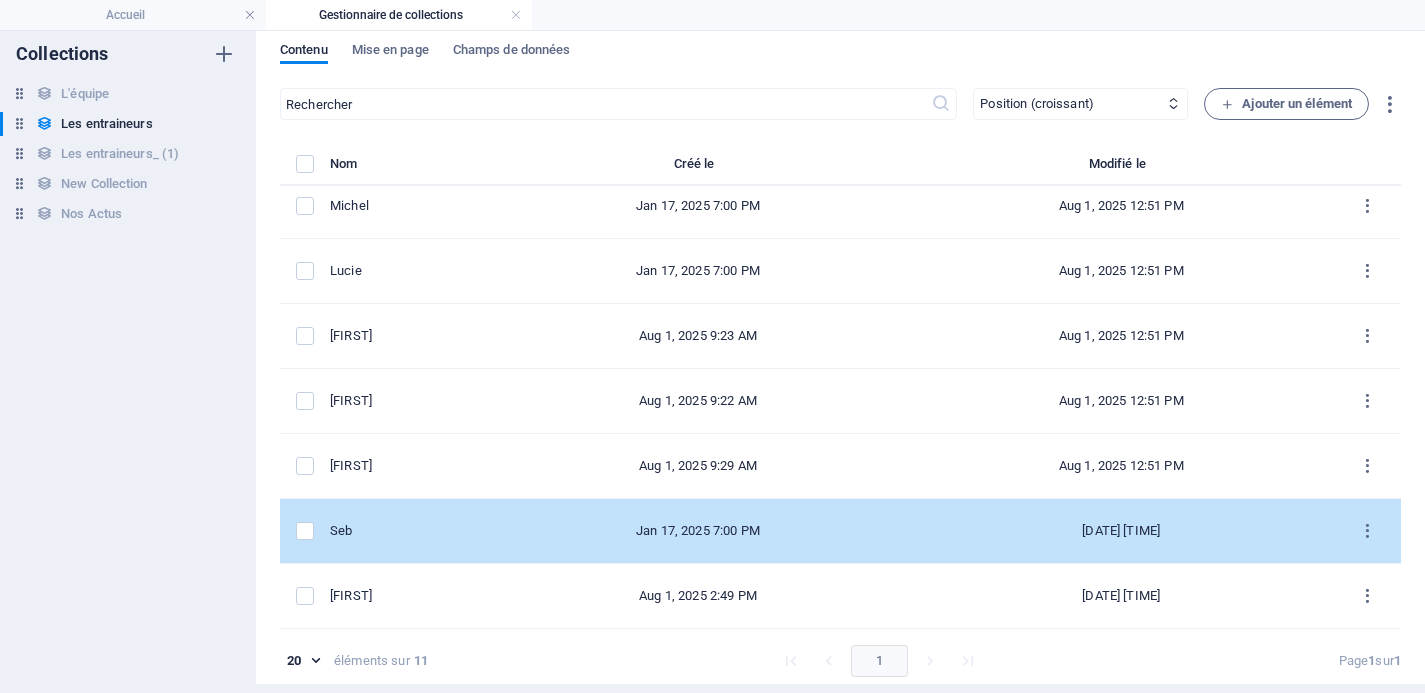 click on "Seb" at bounding box center (400, 531) 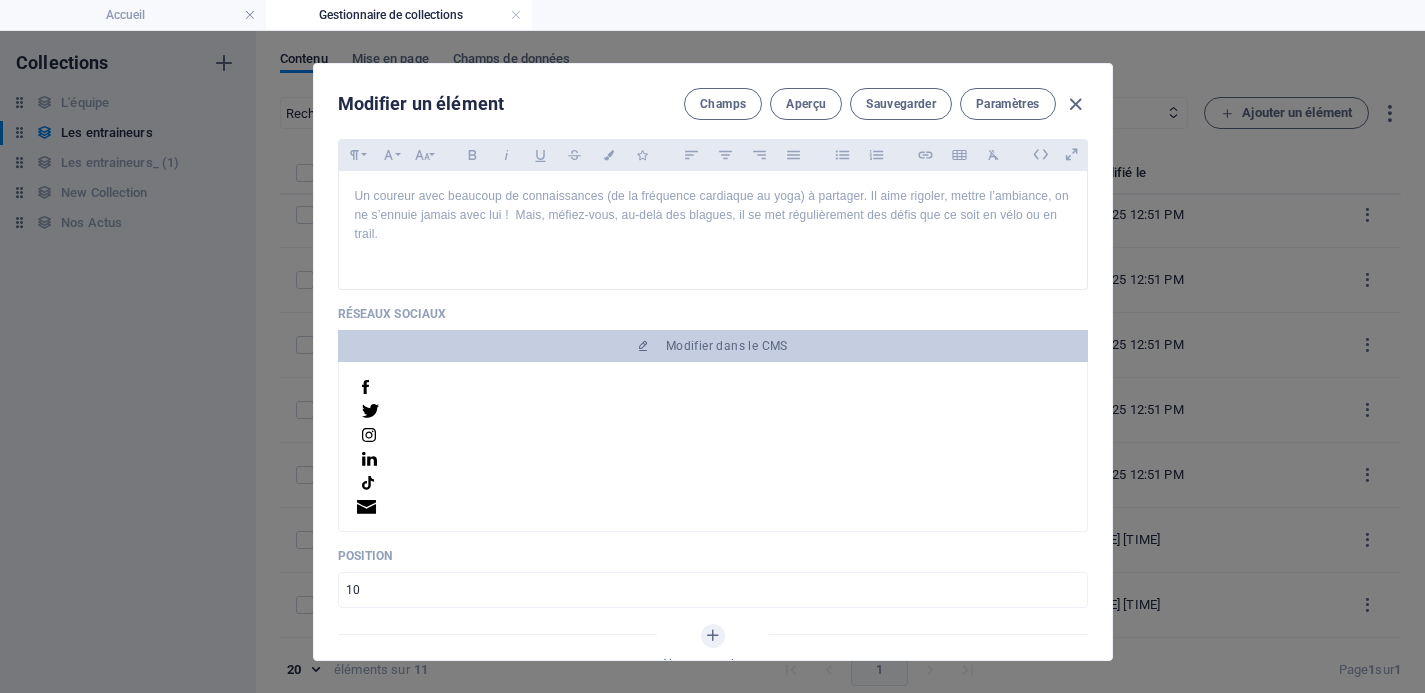 scroll, scrollTop: 671, scrollLeft: 0, axis: vertical 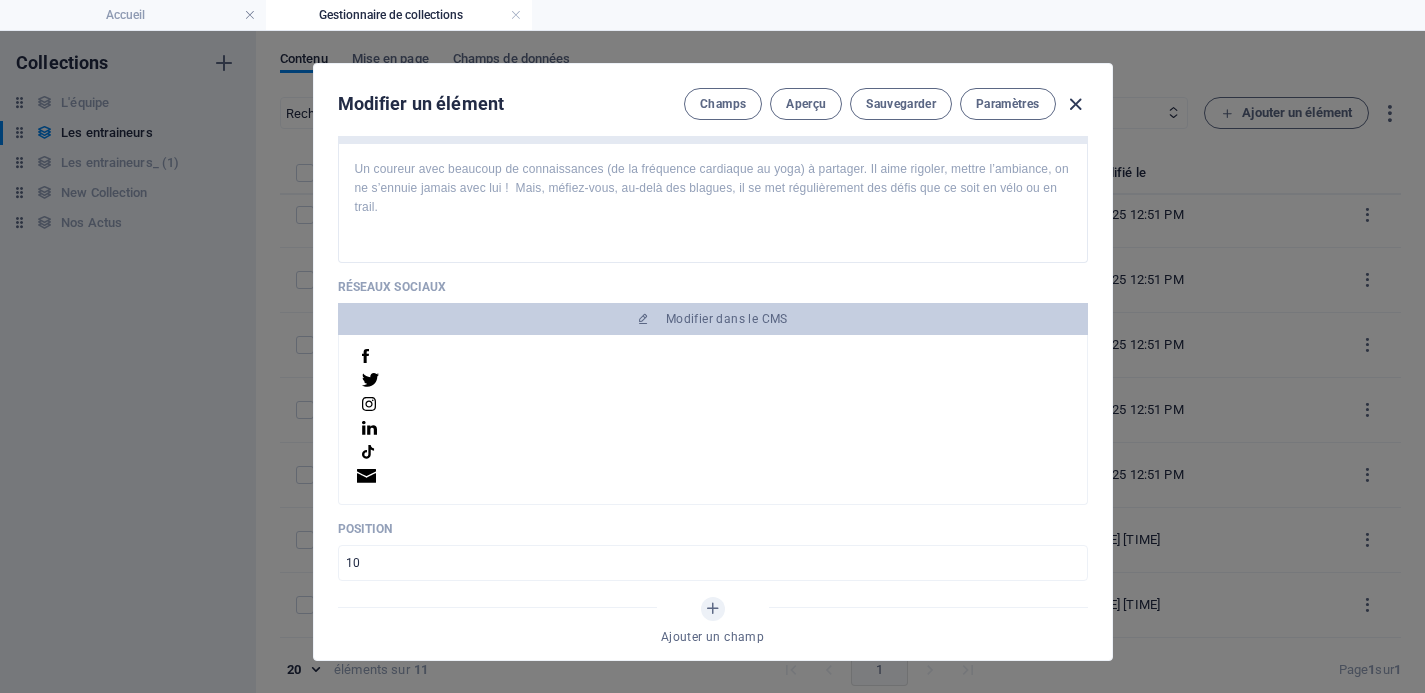 click at bounding box center (1075, 104) 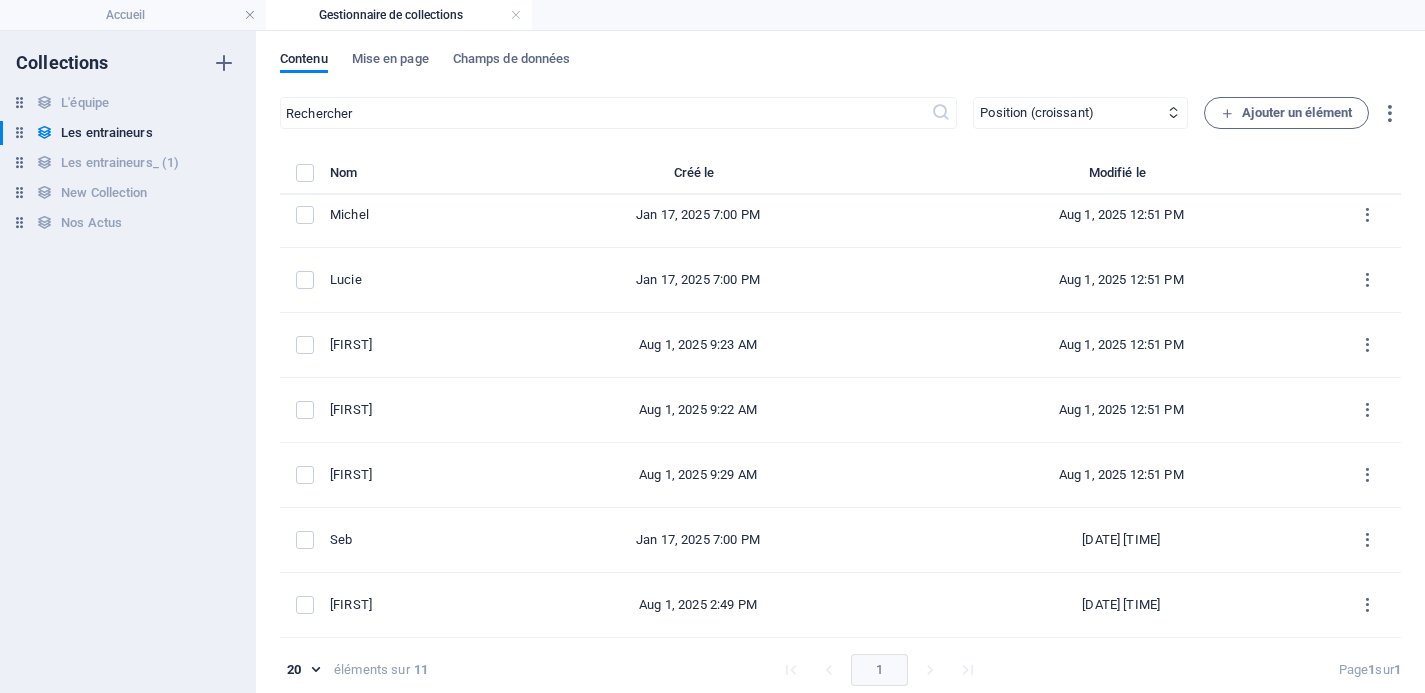 type on "seb" 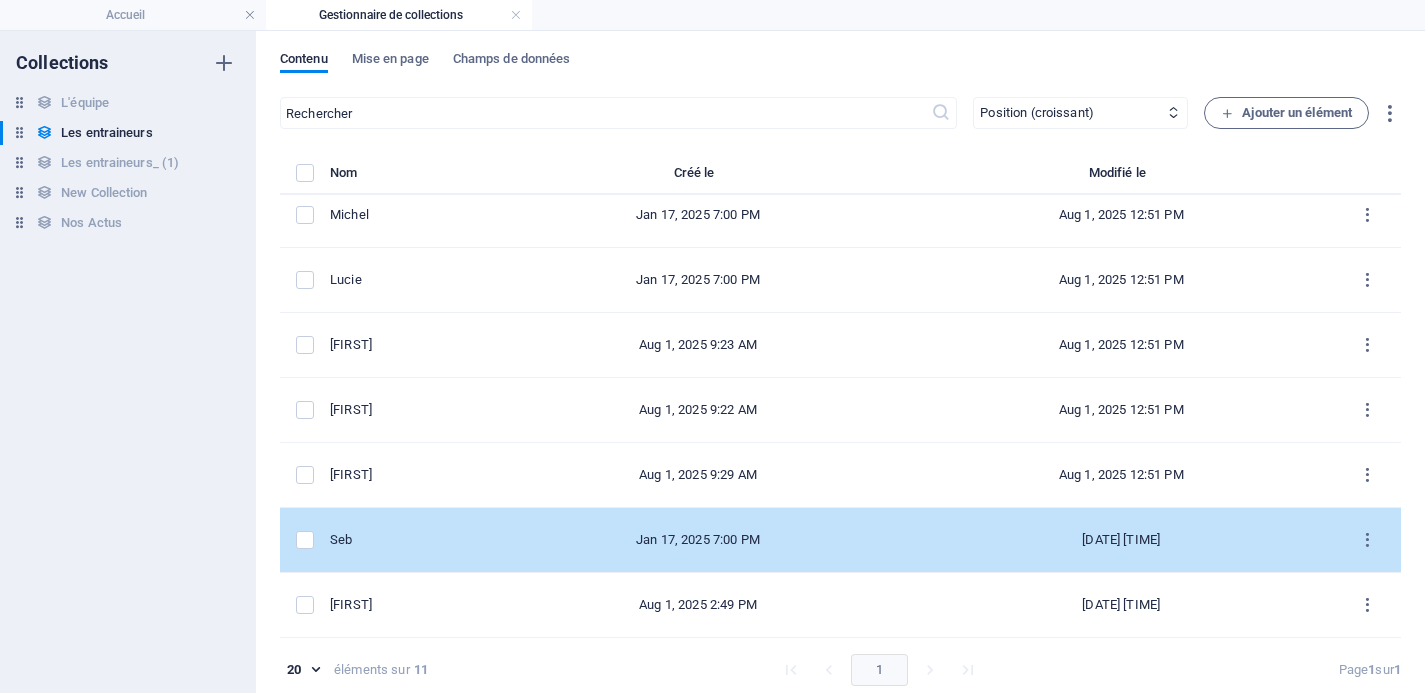 scroll, scrollTop: 9, scrollLeft: 0, axis: vertical 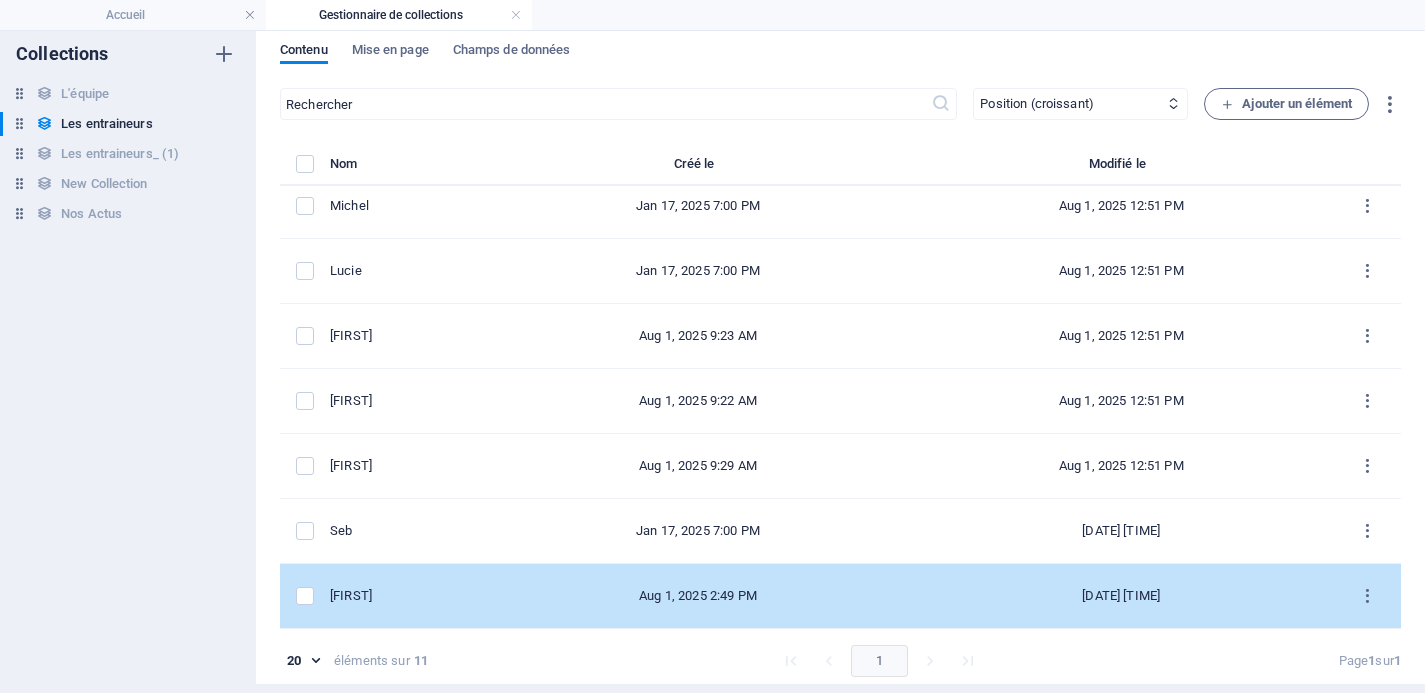 click on "[FIRST]" at bounding box center (400, 596) 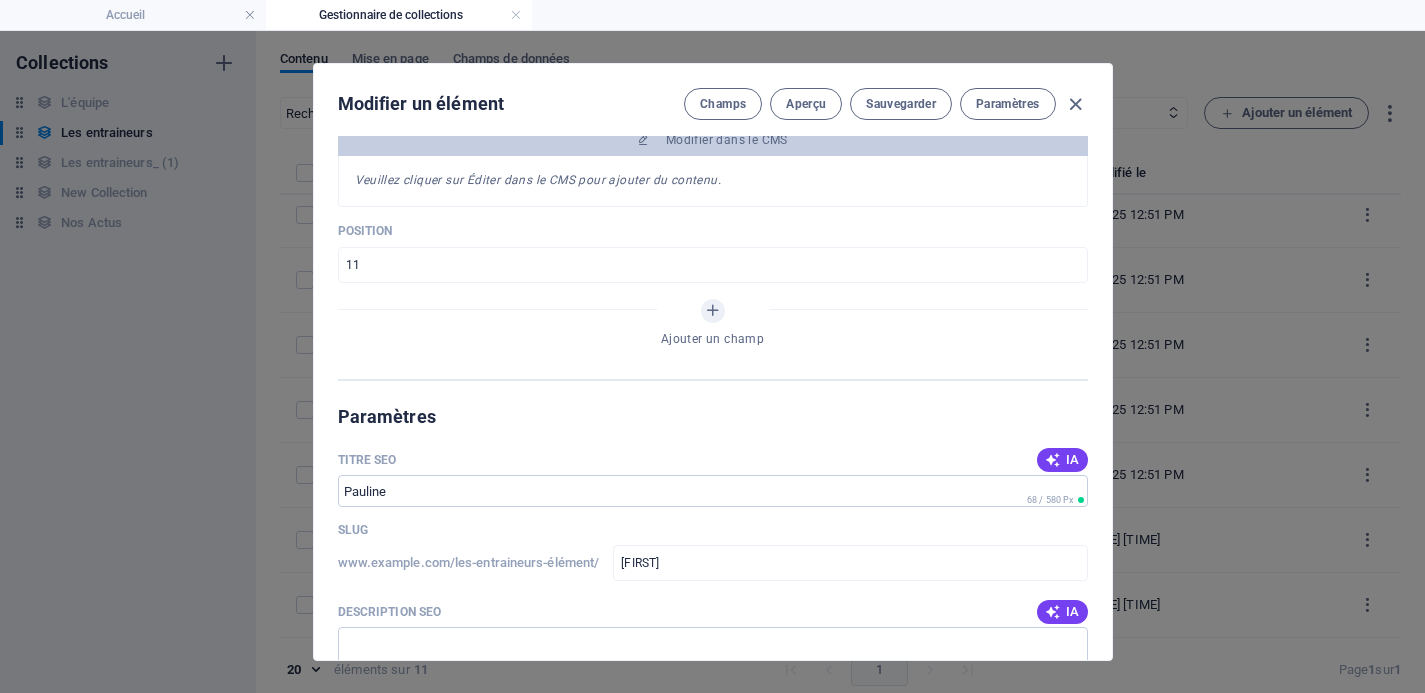 scroll, scrollTop: 903, scrollLeft: 0, axis: vertical 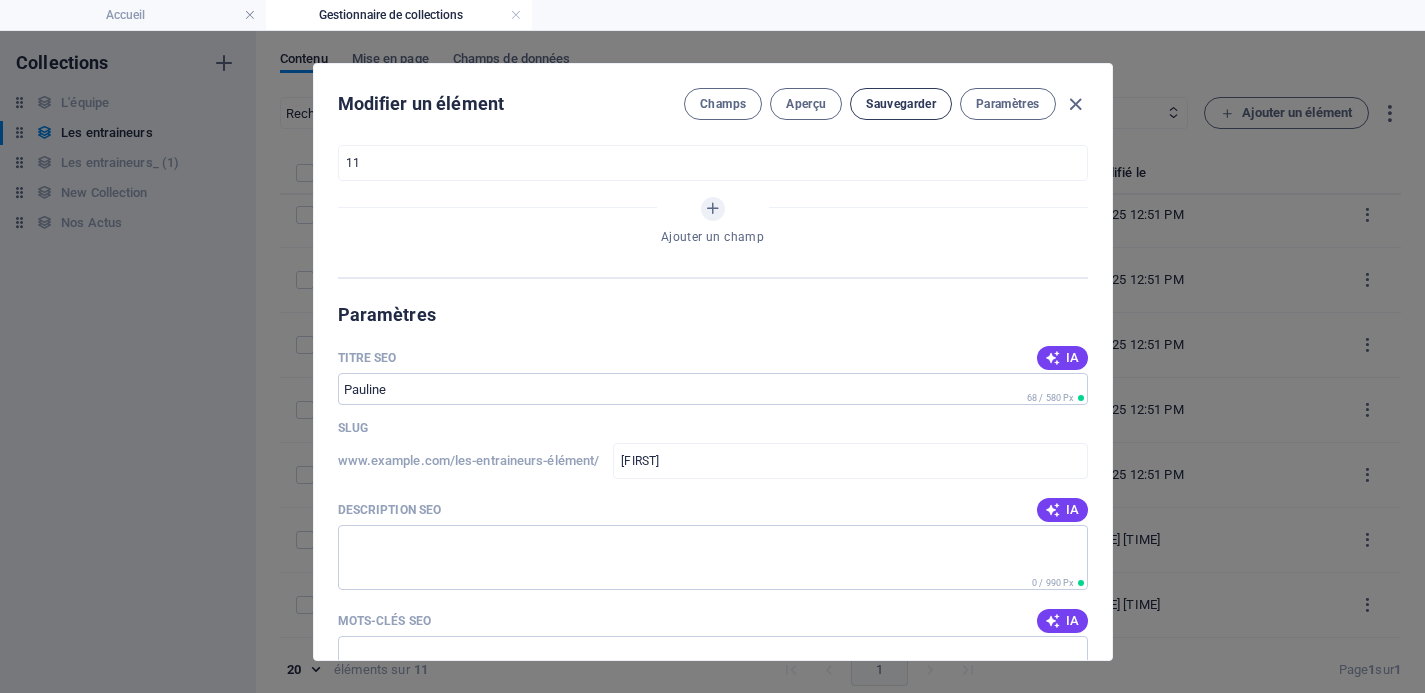 click on "Sauvegarder" at bounding box center (901, 104) 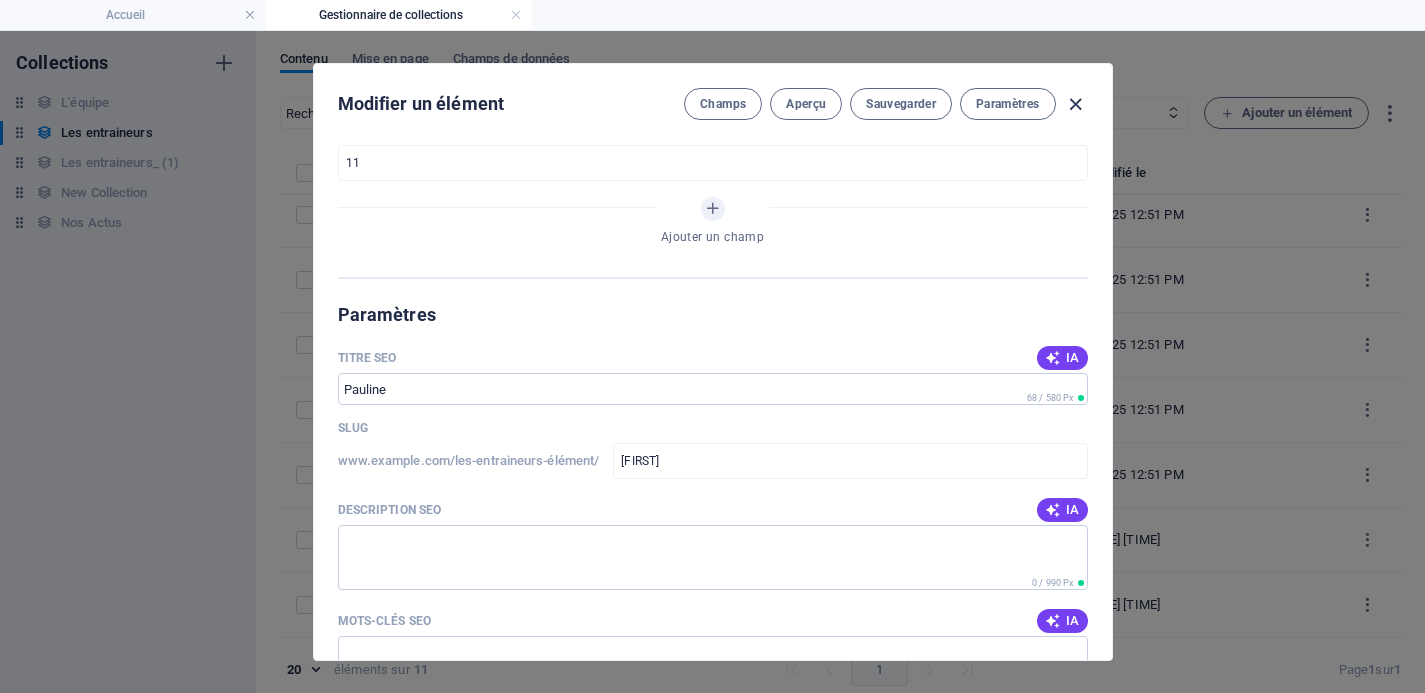click at bounding box center [1075, 104] 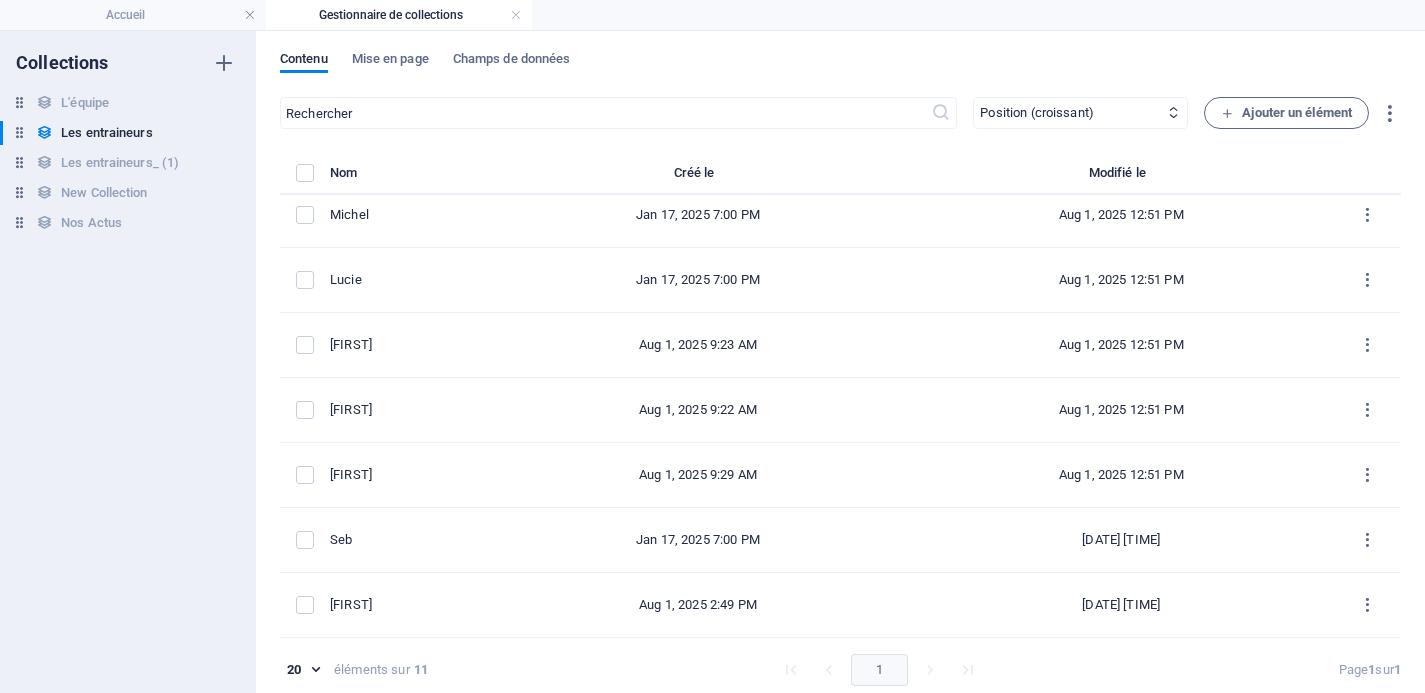 scroll, scrollTop: 824, scrollLeft: 0, axis: vertical 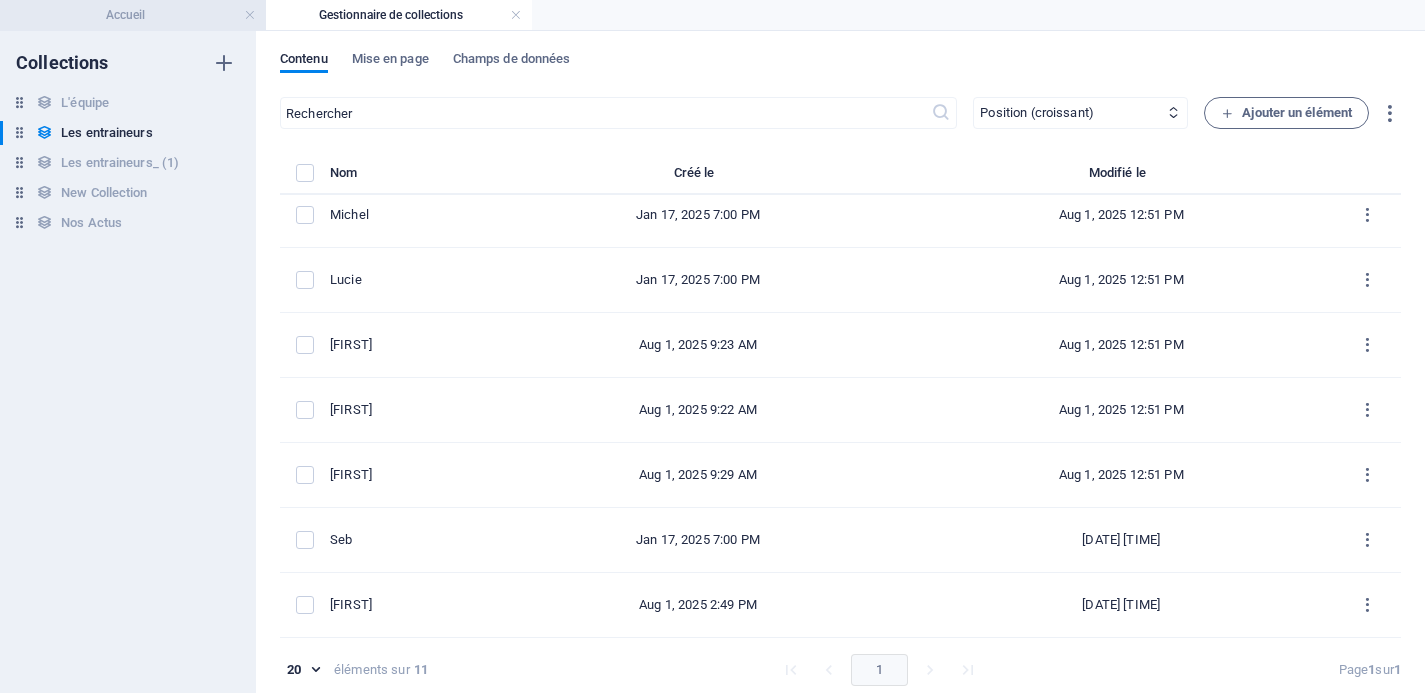 click on "Accueil" at bounding box center (133, 15) 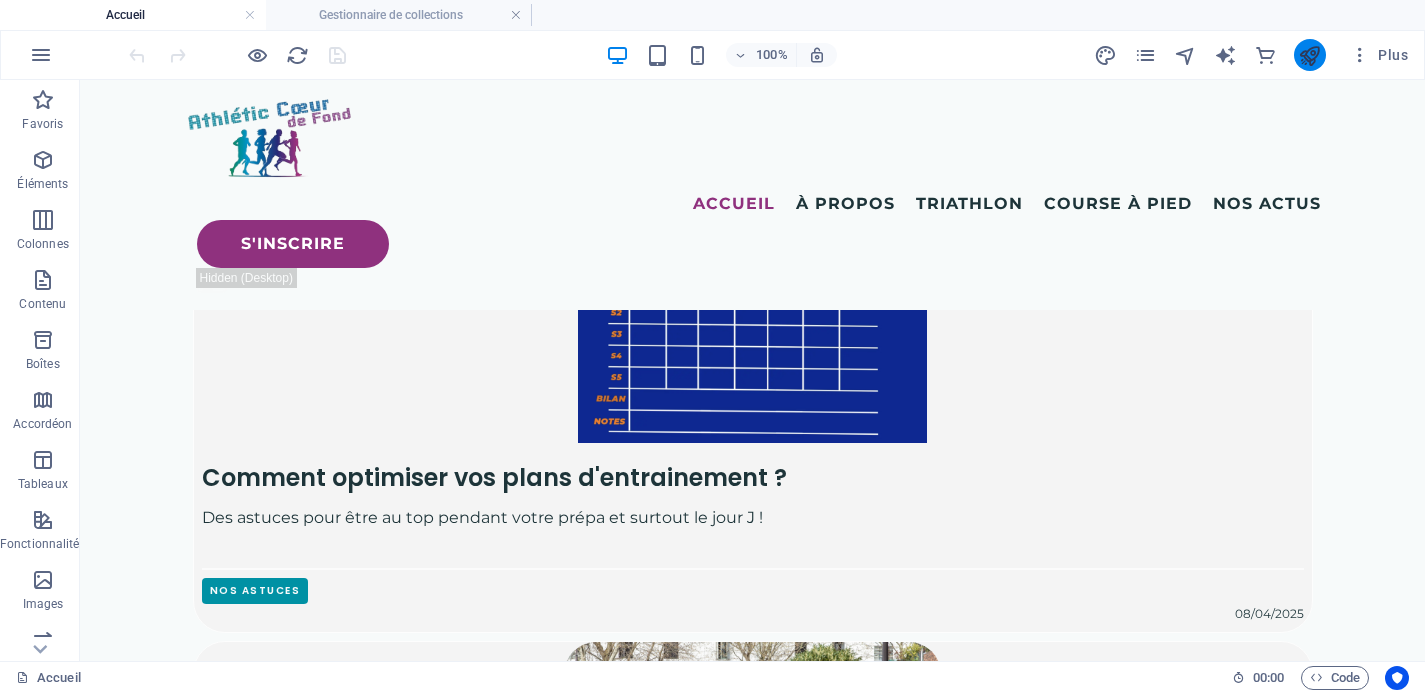 click at bounding box center (1309, 55) 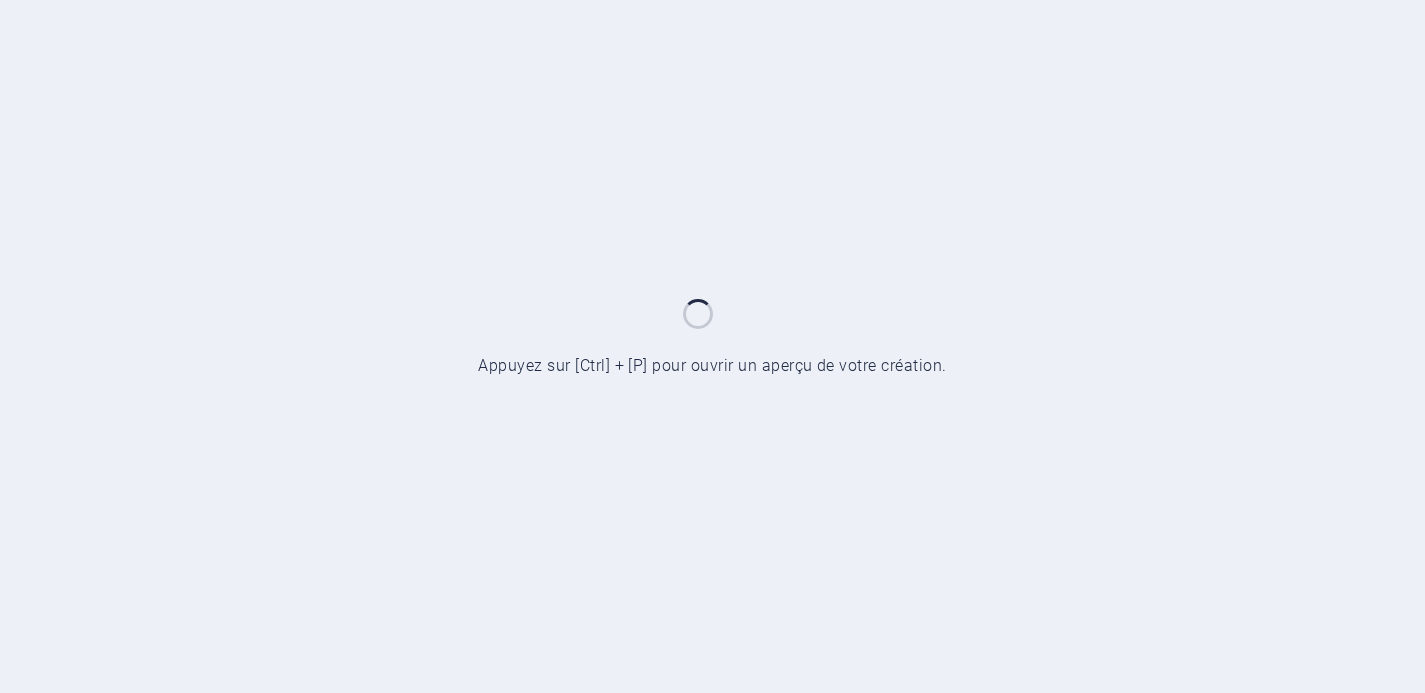 scroll, scrollTop: 0, scrollLeft: 0, axis: both 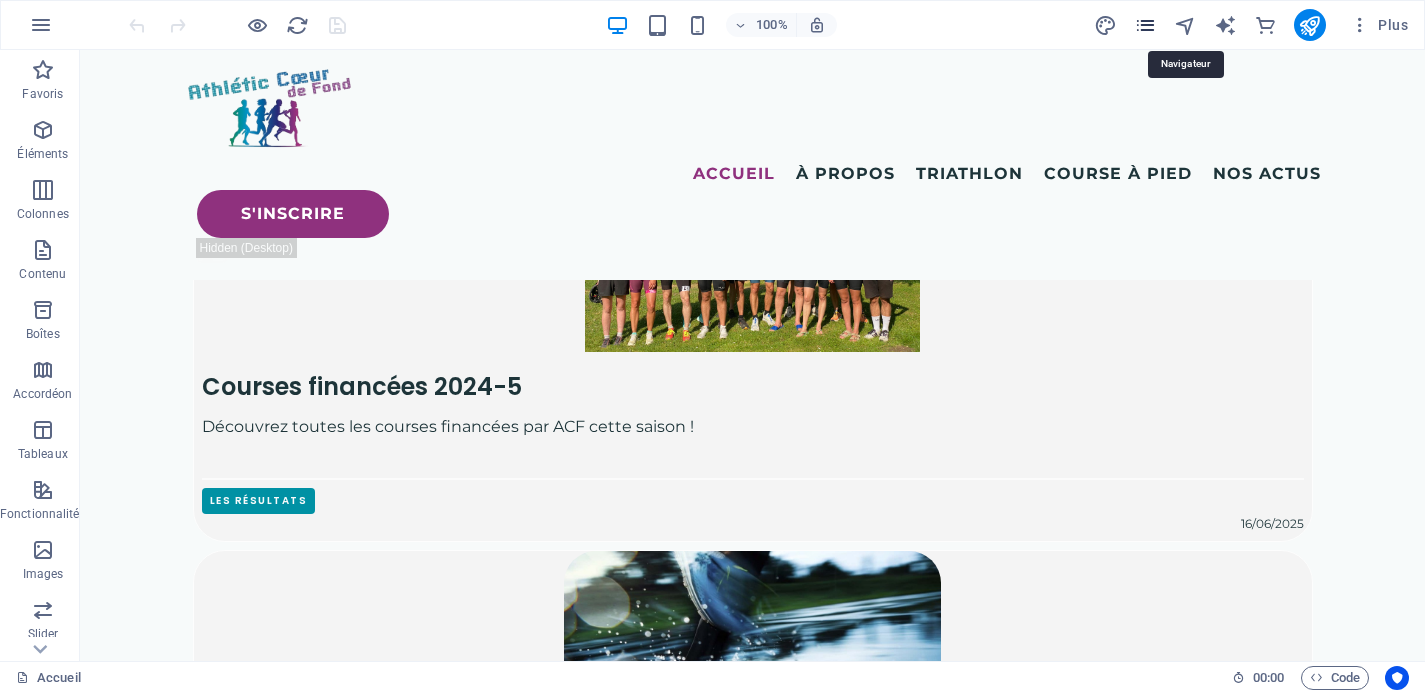 click at bounding box center [1145, 25] 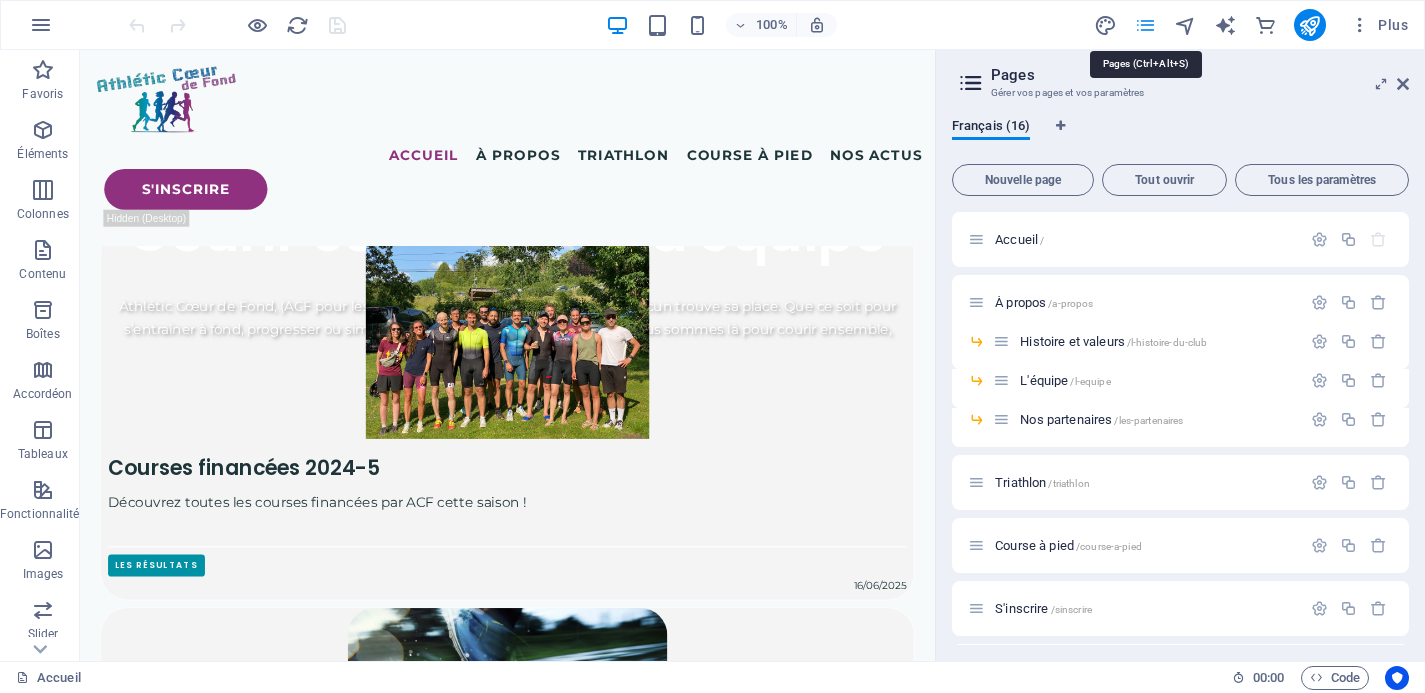 scroll, scrollTop: 1112, scrollLeft: 0, axis: vertical 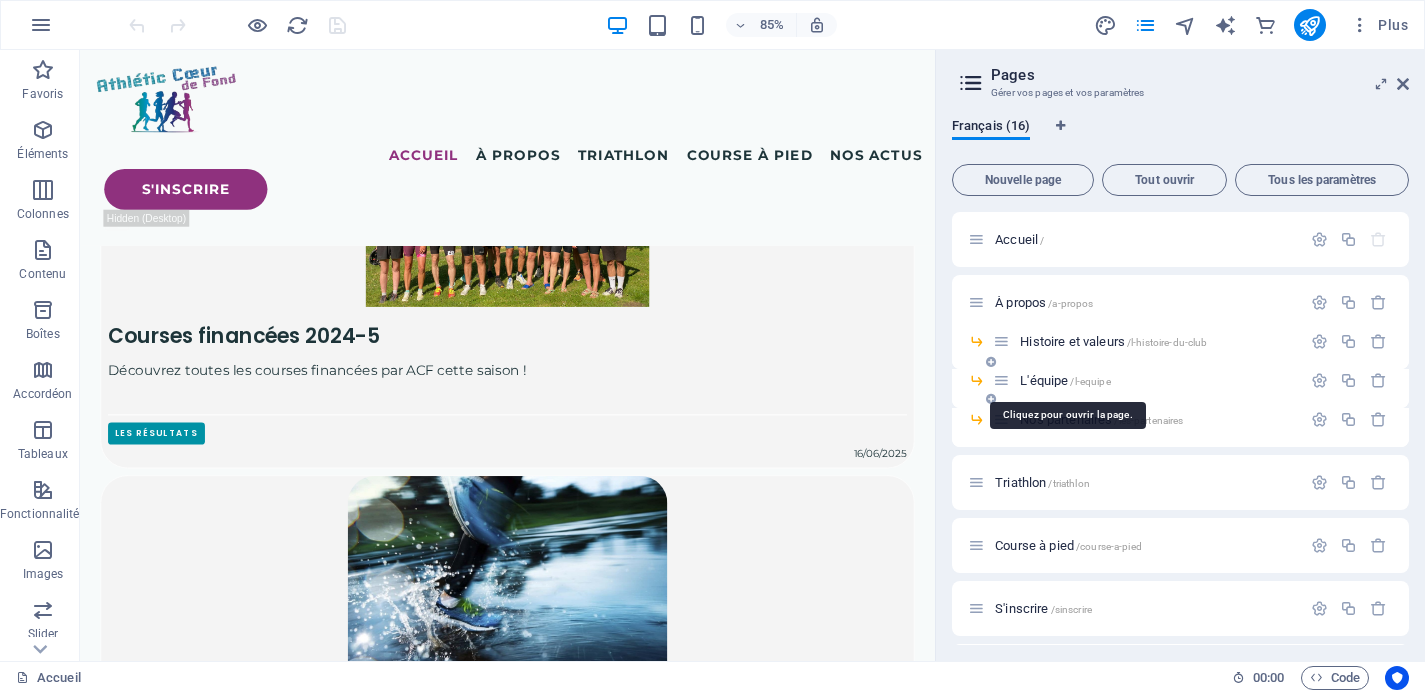 click on "L'équipe /l-equipe" at bounding box center (1065, 380) 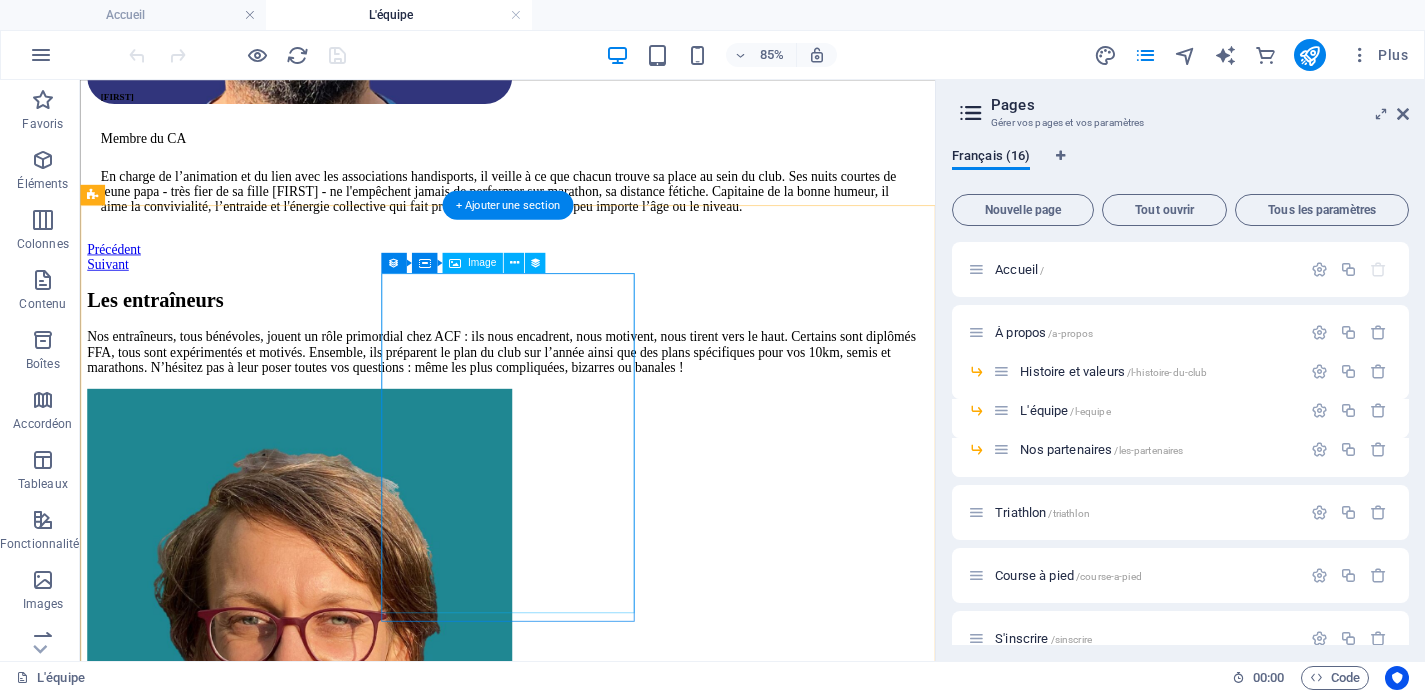 scroll, scrollTop: 7178, scrollLeft: 0, axis: vertical 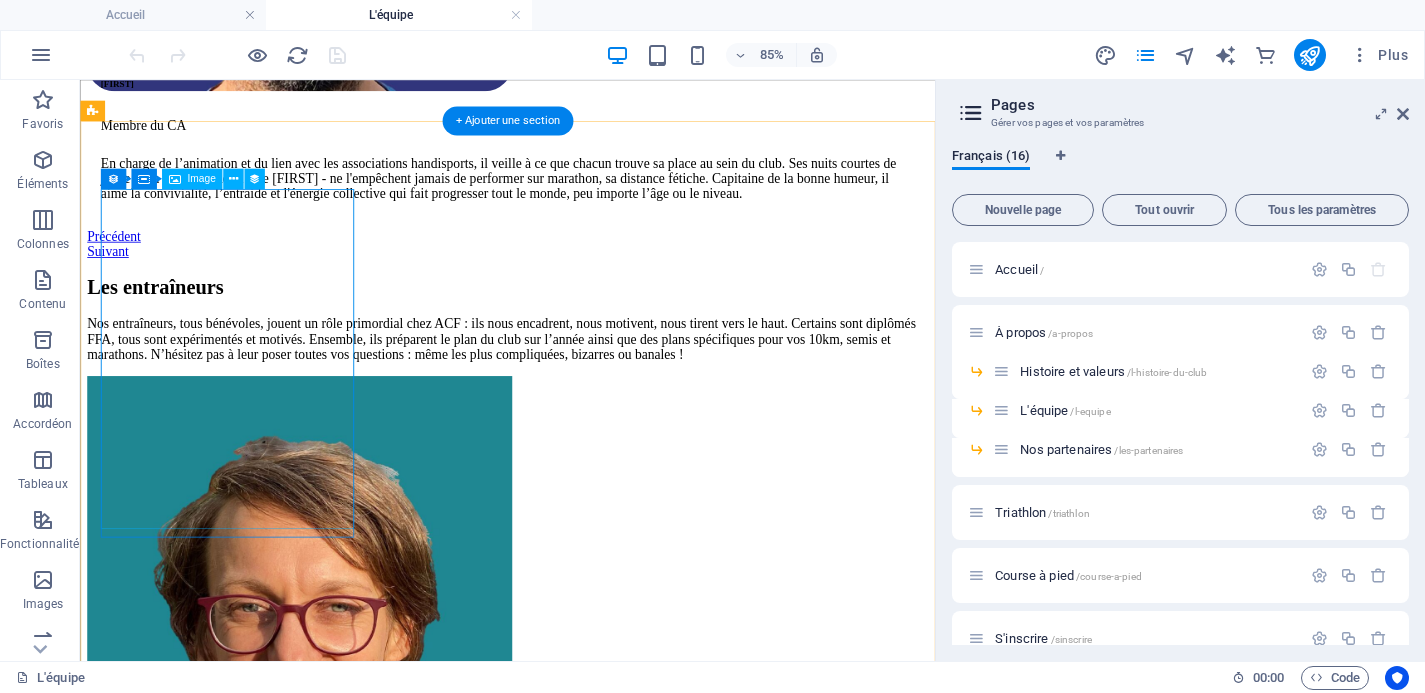 click at bounding box center [583, 630] 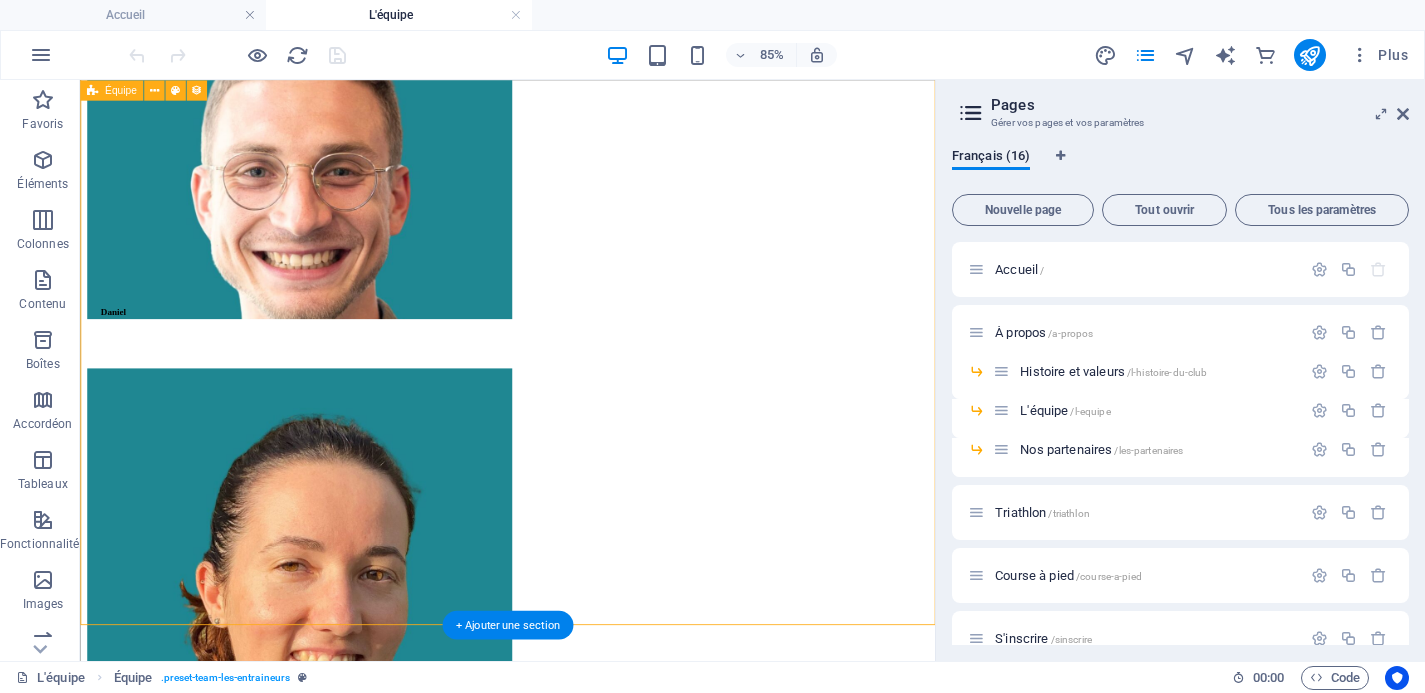 click on "Victoria Nico Daniel Carole Michel Lucie Elise Quentin Anne Seb  Précédent Suivant" at bounding box center (583, 1352) 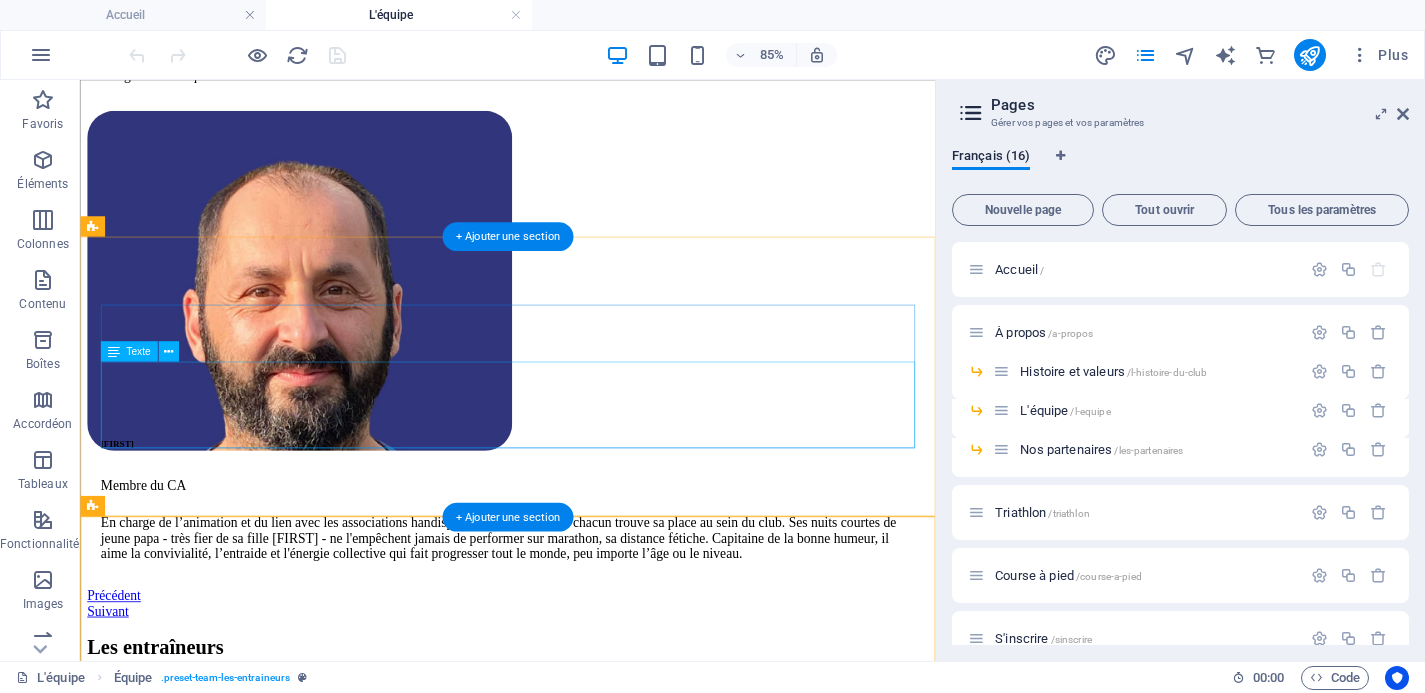 scroll, scrollTop: 6790, scrollLeft: 0, axis: vertical 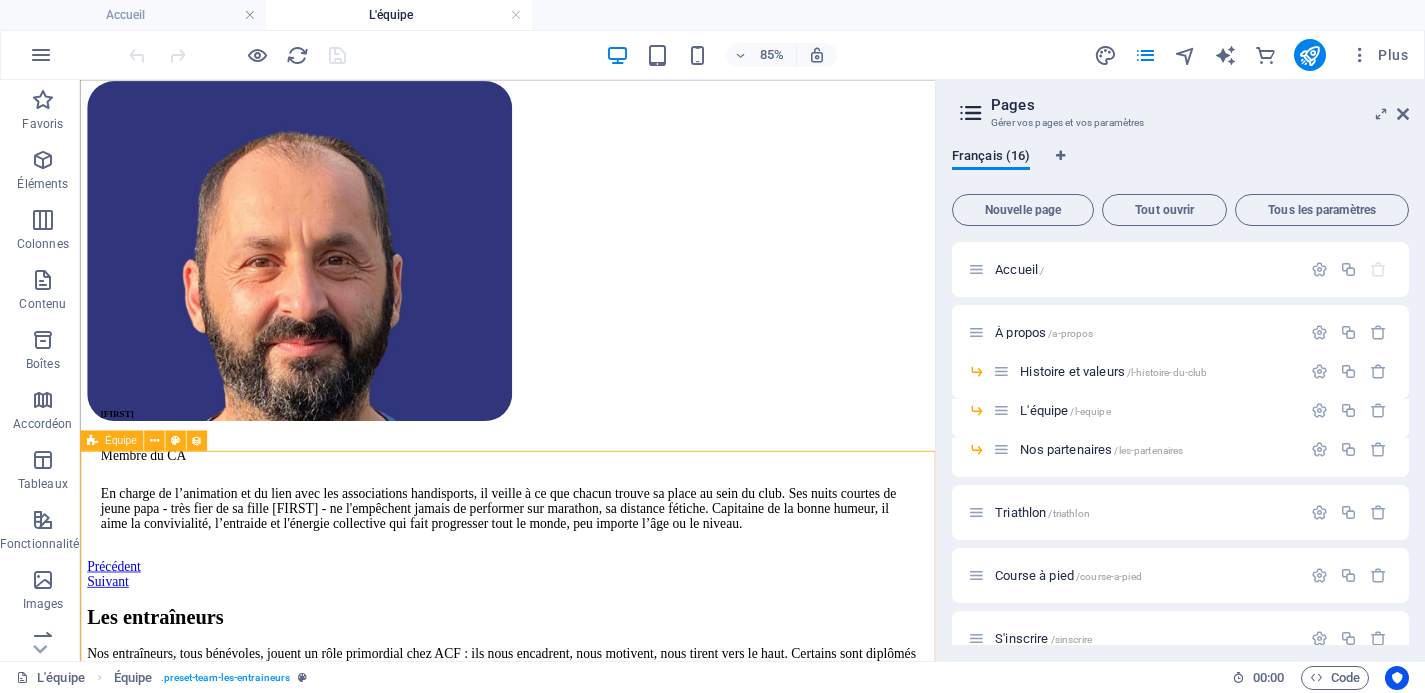 click on "Équipe" at bounding box center [121, 441] 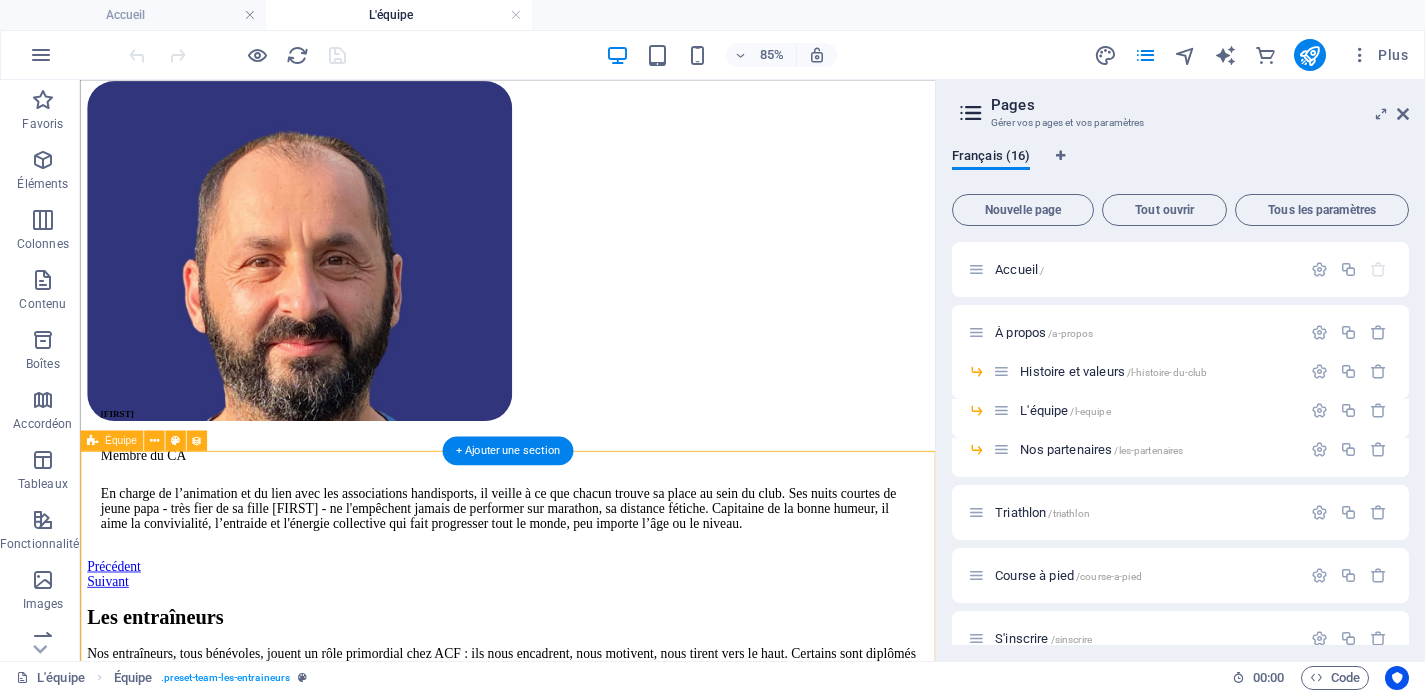 click on "Victoria Nico Daniel Carole Michel Lucie Elise Quentin Anne Seb  Précédent Suivant" at bounding box center (583, 3123) 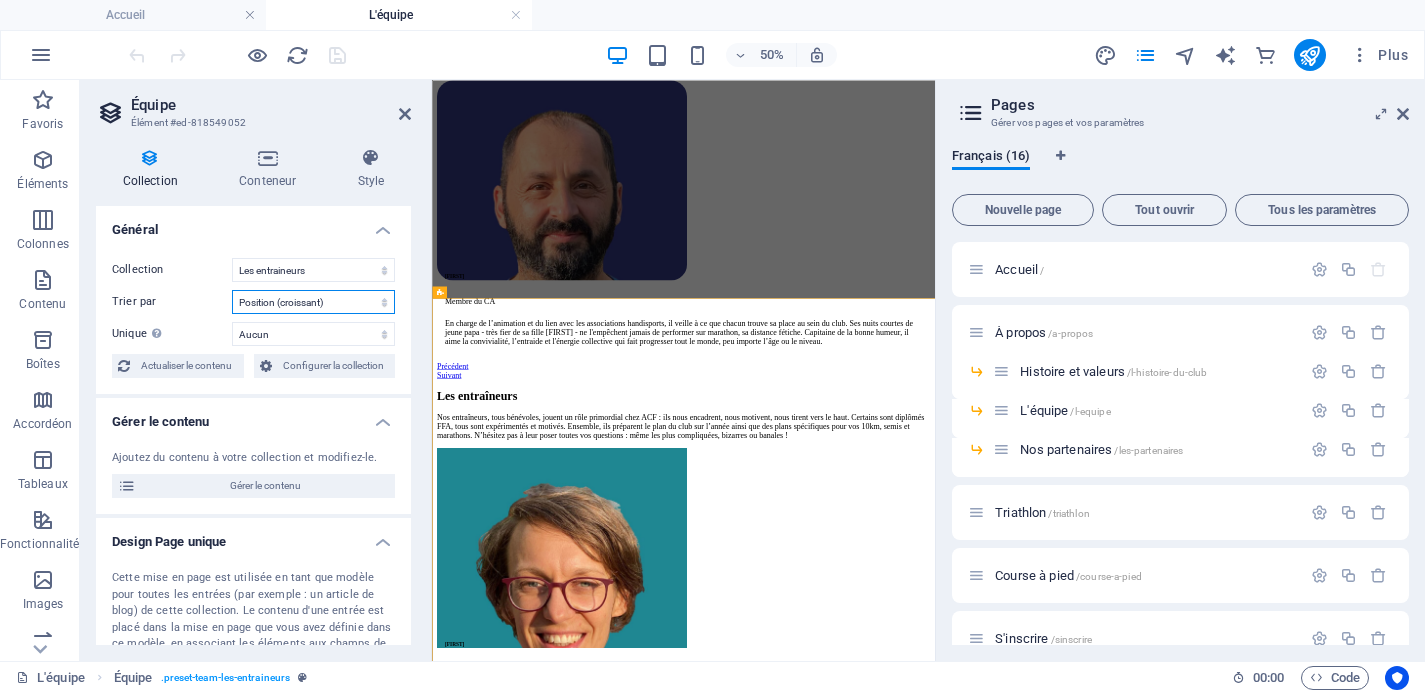 click on "Créé le (ordre croissant) Créé le (ordre décroissant) Mis à jour le (ordre croissant) Mis à jour le (ordre décroissant) Name (croissant) Name (décroissant) Slug (croissant) Slug (décroissant) Intitulé du poste (croissant) Intitulé du poste (décroissant) Devise (croissant) Devise (décroissant) Position (croissant) Position (décroissant) Random" at bounding box center [313, 302] 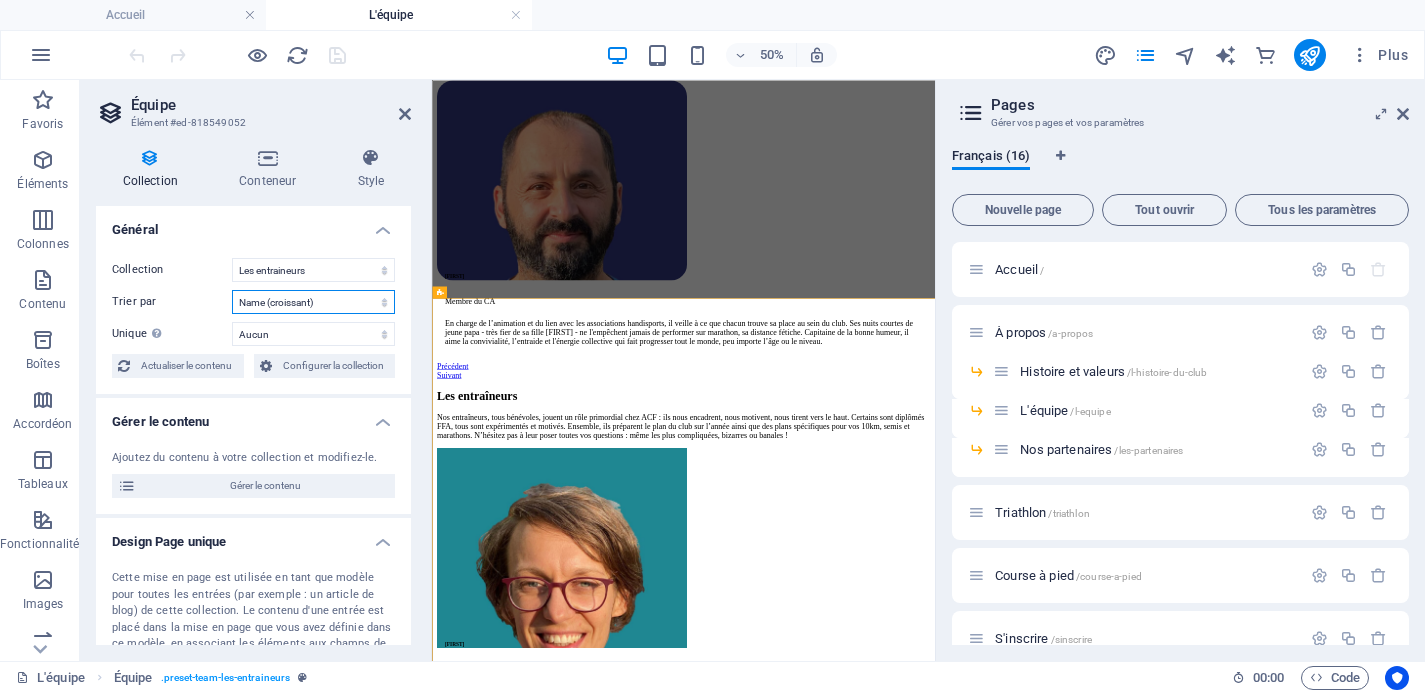 select on "678a985eb96c291dd15df102" 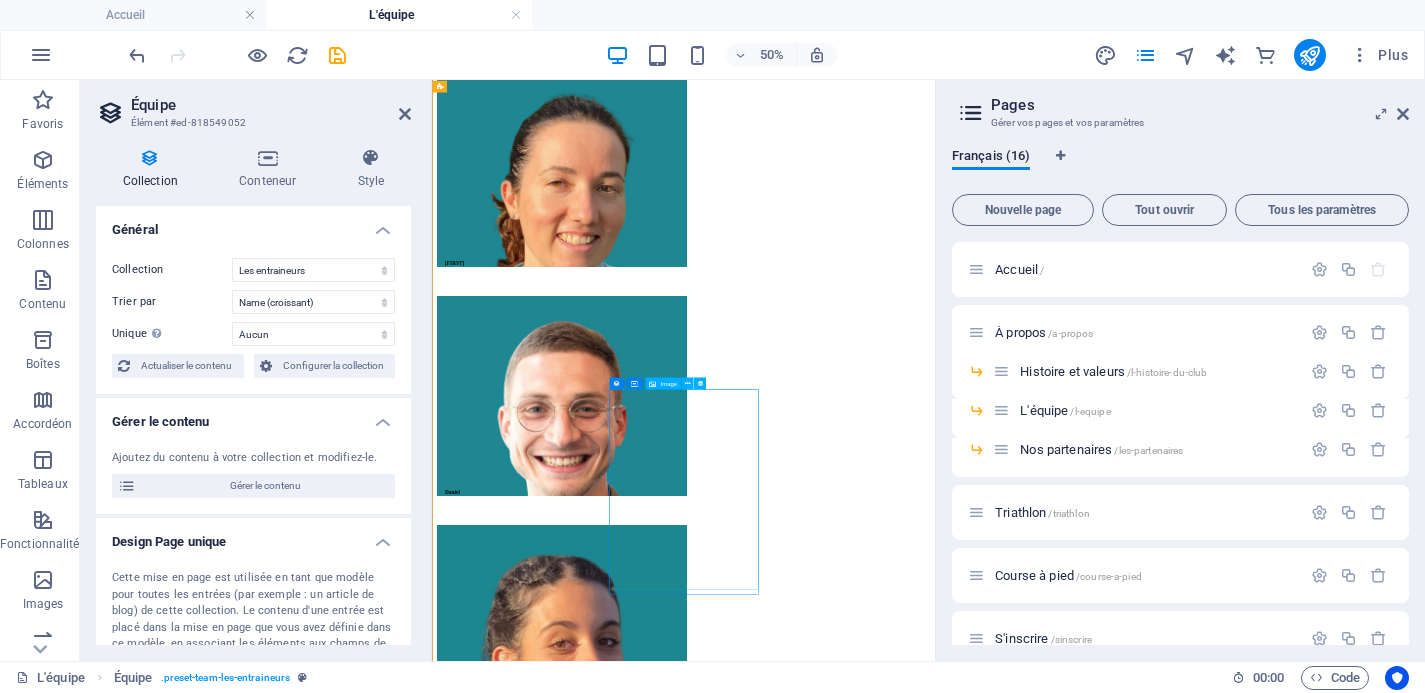 scroll, scrollTop: 8014, scrollLeft: 0, axis: vertical 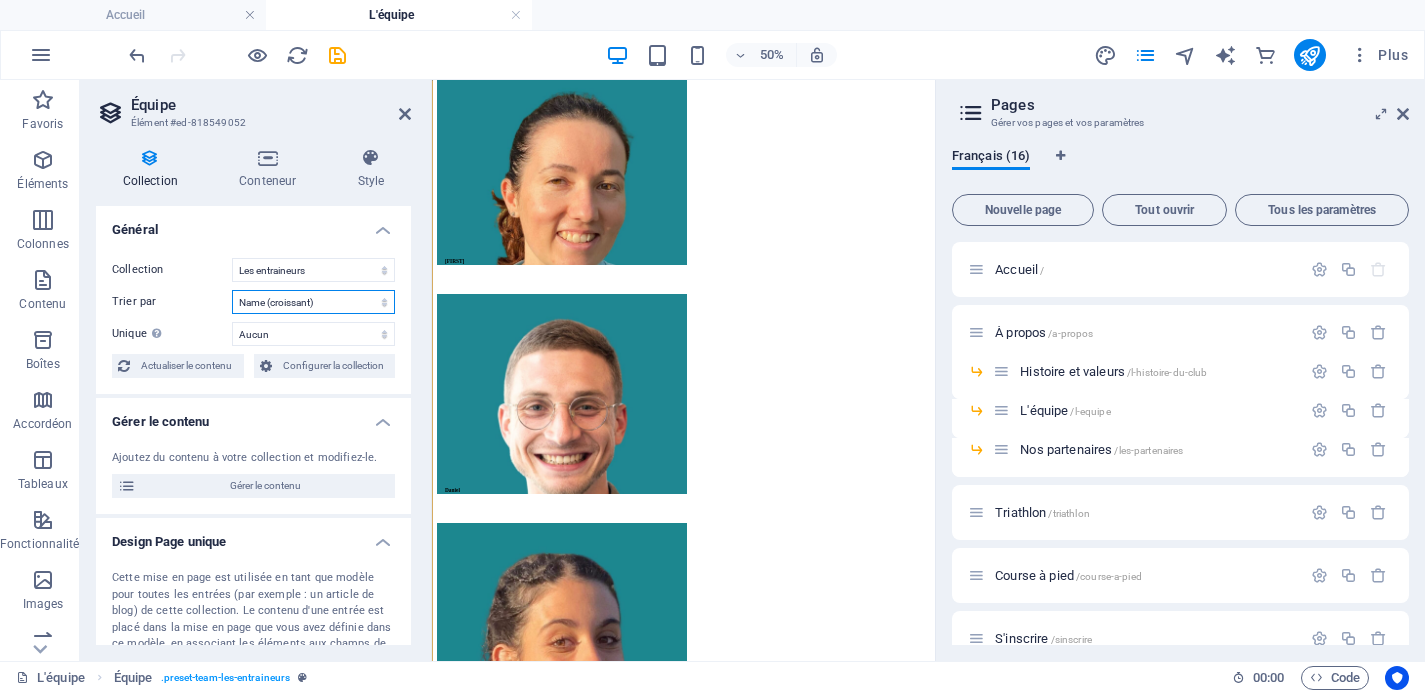 click on "Créé le (ordre croissant) Créé le (ordre décroissant) Mis à jour le (ordre croissant) Mis à jour le (ordre décroissant) Name (croissant) Name (décroissant) Slug (croissant) Slug (décroissant) Intitulé du poste (croissant) Intitulé du poste (décroissant) Devise (croissant) Devise (décroissant) Position (croissant) Position (décroissant) Random" at bounding box center (313, 302) 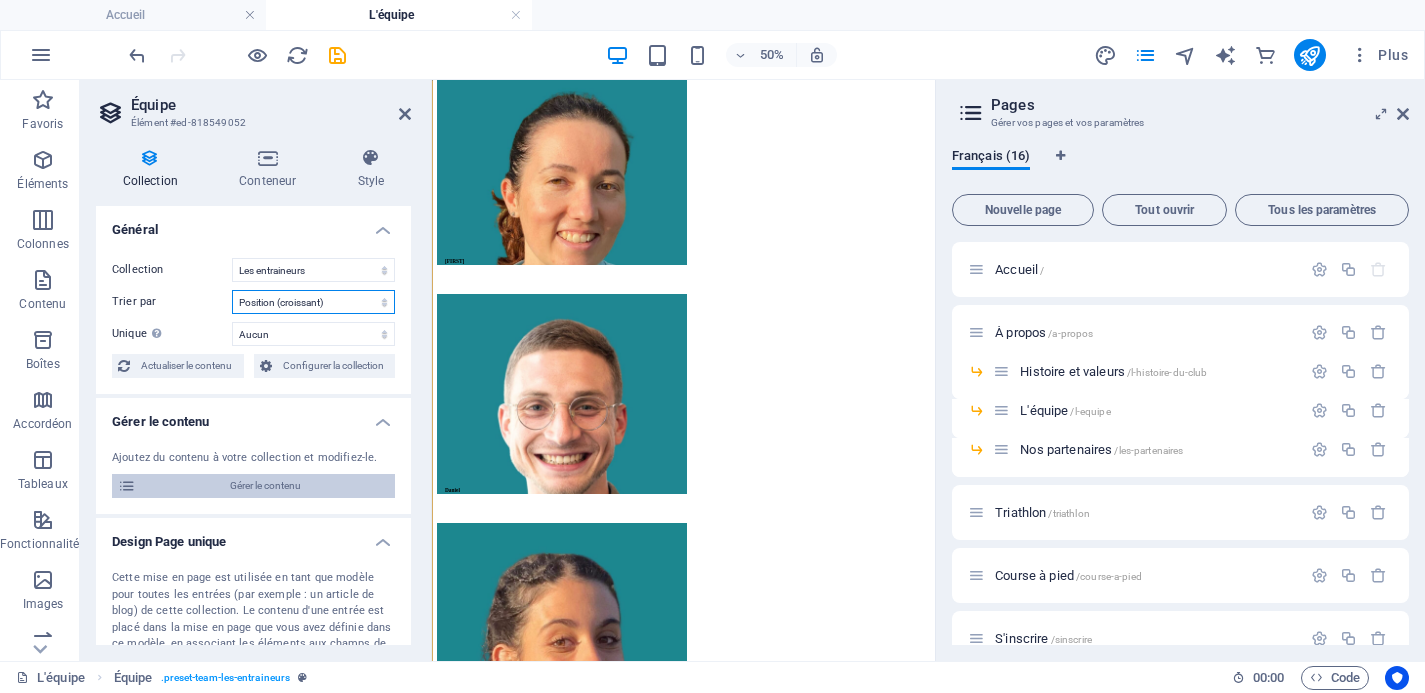 select on "678a985eb96c291dd15df102" 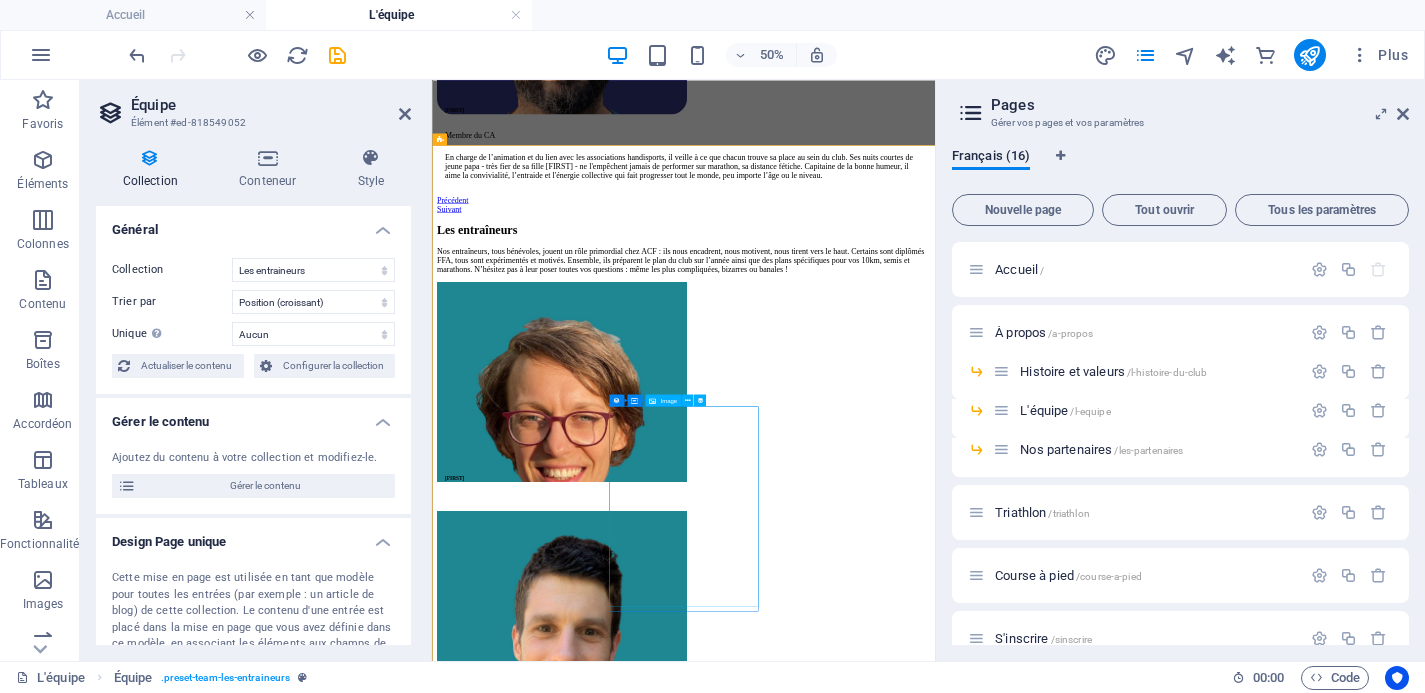 scroll, scrollTop: 7123, scrollLeft: 0, axis: vertical 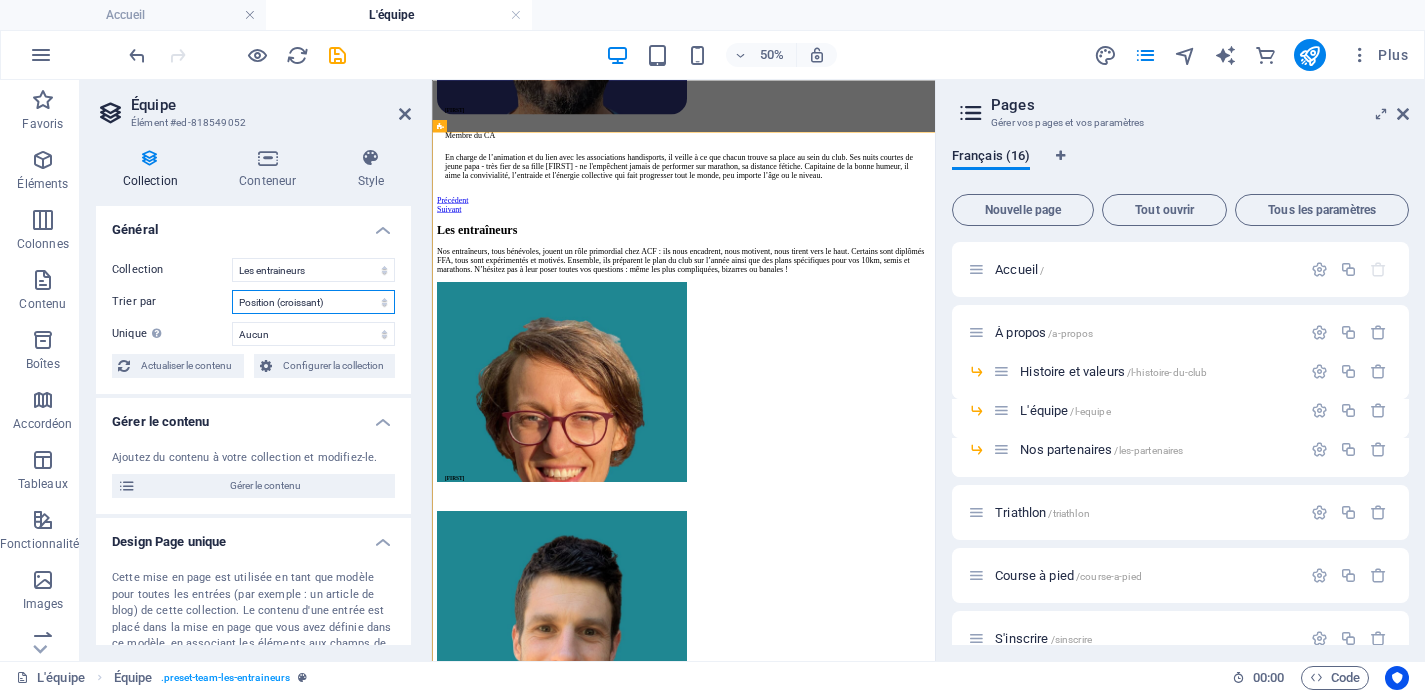 click on "Créé le (ordre croissant) Créé le (ordre décroissant) Mis à jour le (ordre croissant) Mis à jour le (ordre décroissant) Name (croissant) Name (décroissant) Slug (croissant) Slug (décroissant) Intitulé du poste (croissant) Intitulé du poste (décroissant) Devise (croissant) Devise (décroissant) Position (croissant) Position (décroissant) Random" at bounding box center (313, 302) 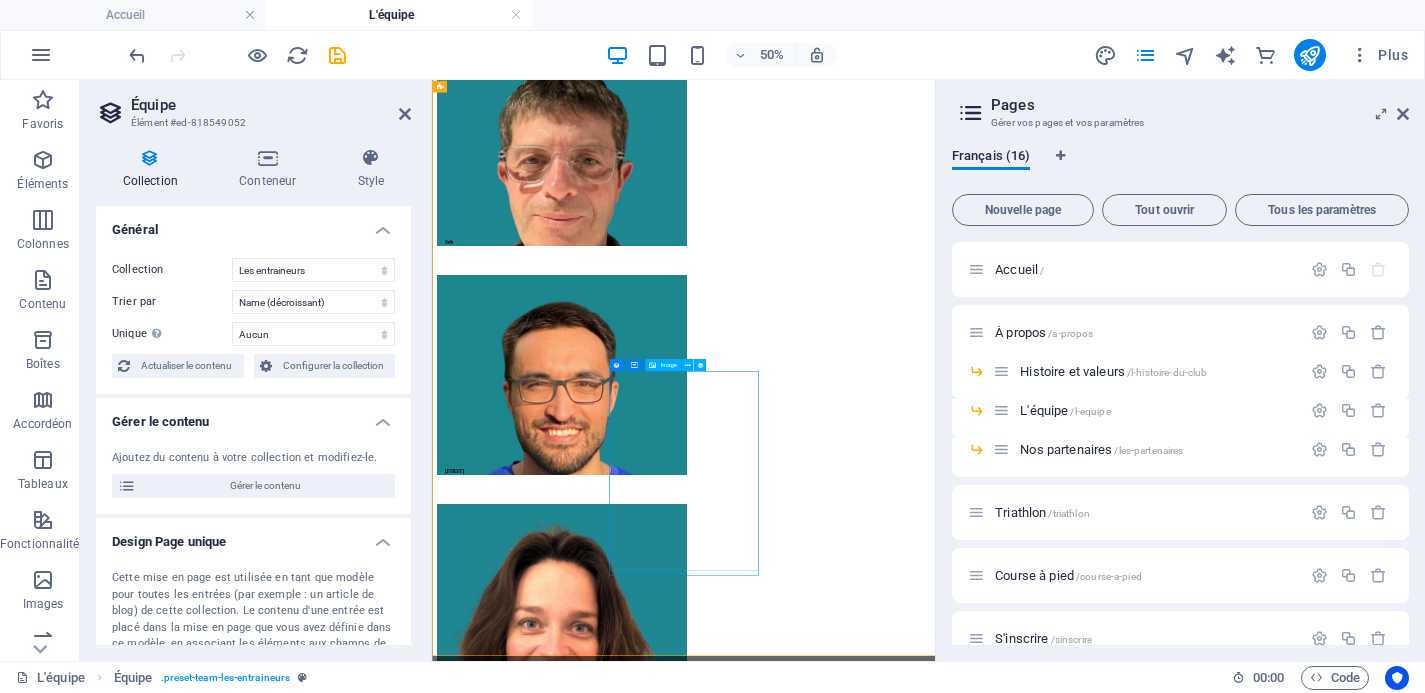scroll, scrollTop: 8054, scrollLeft: 0, axis: vertical 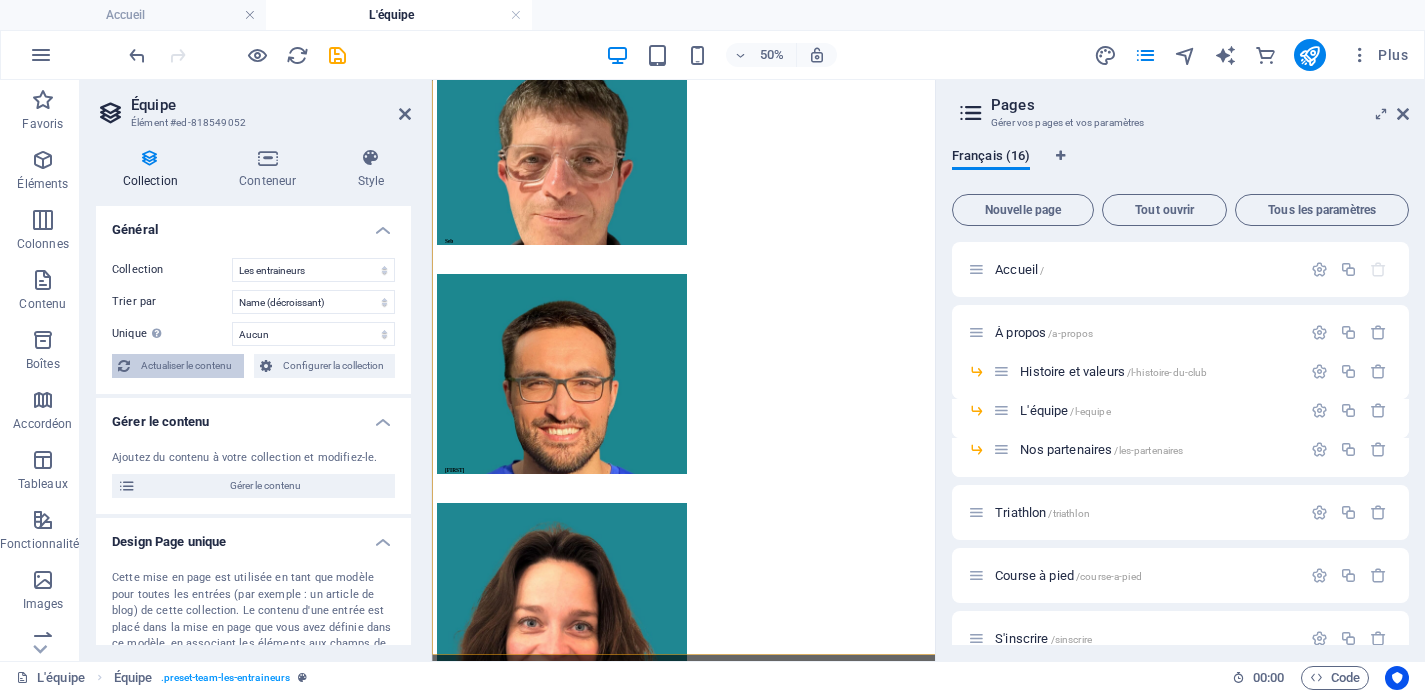 click on "Actualiser le contenu" at bounding box center [187, 366] 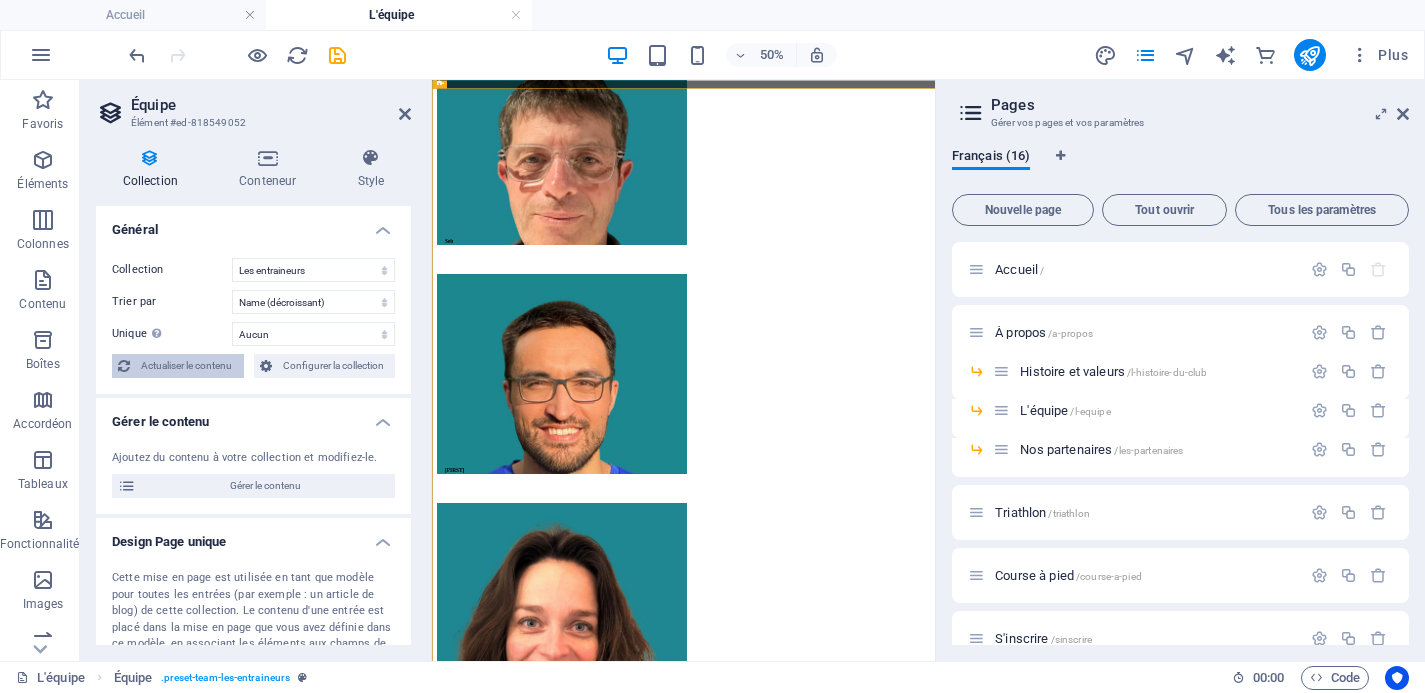 scroll, scrollTop: 7210, scrollLeft: 0, axis: vertical 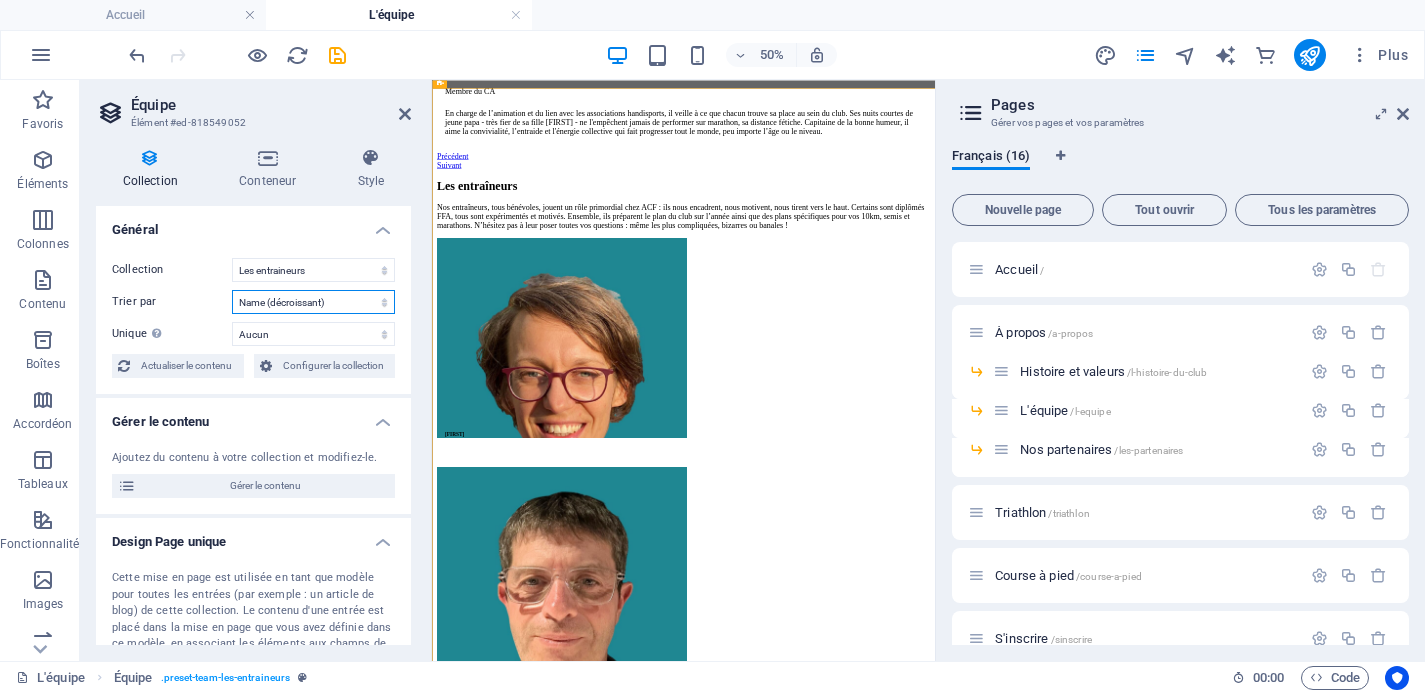 click on "Créé le (ordre croissant) Créé le (ordre décroissant) Mis à jour le (ordre croissant) Mis à jour le (ordre décroissant) Name (croissant) Name (décroissant) Slug (croissant) Slug (décroissant) Intitulé du poste (croissant) Intitulé du poste (décroissant) Devise (croissant) Devise (décroissant) Position (croissant) Position (décroissant) Random" at bounding box center [313, 302] 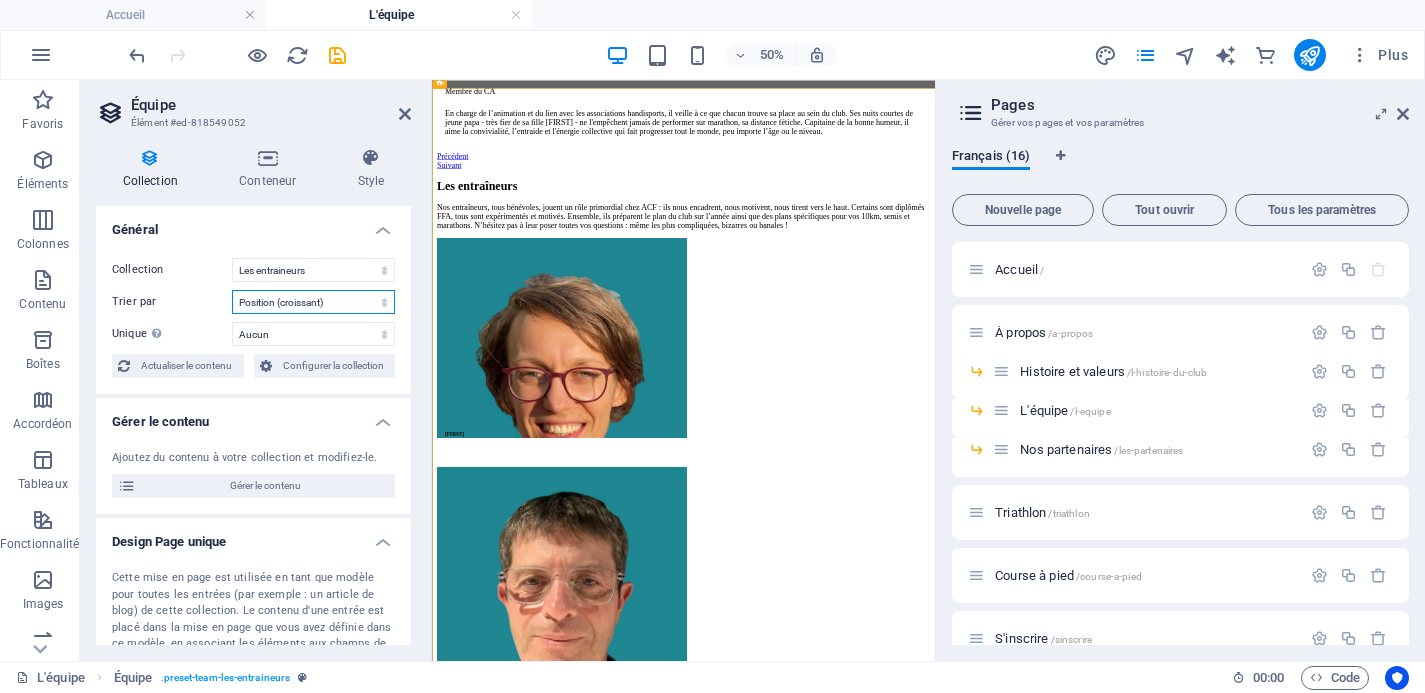 select on "678a985eb96c291dd15df102" 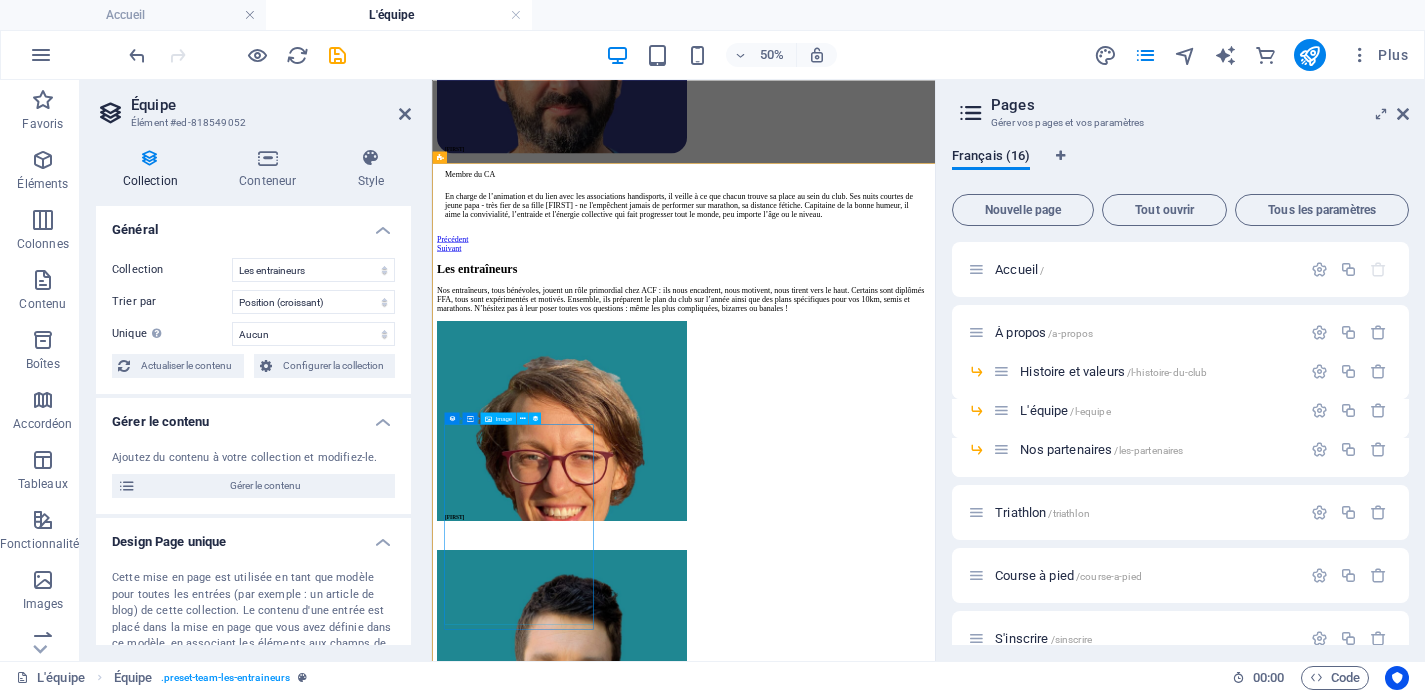scroll, scrollTop: 7042, scrollLeft: 0, axis: vertical 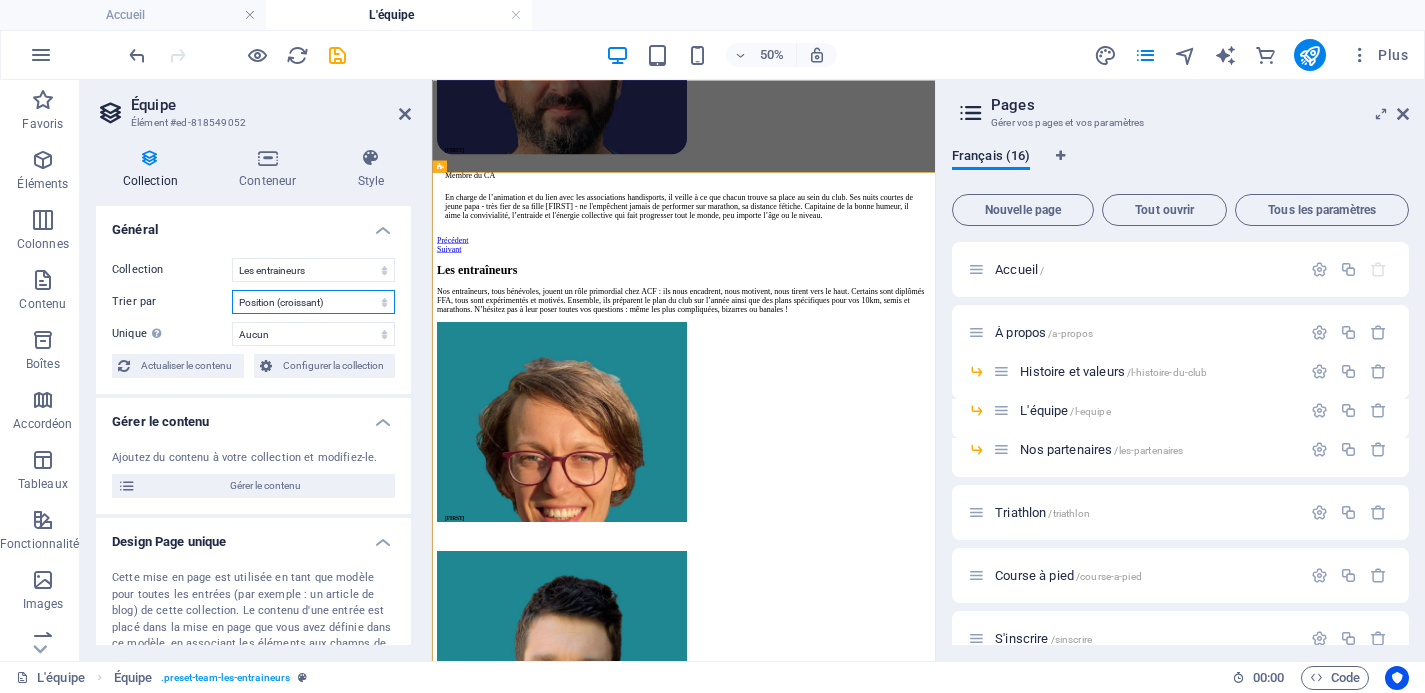 click on "Créé le (ordre croissant) Créé le (ordre décroissant) Mis à jour le (ordre croissant) Mis à jour le (ordre décroissant) Name (croissant) Name (décroissant) Slug (croissant) Slug (décroissant) Intitulé du poste (croissant) Intitulé du poste (décroissant) Devise (croissant) Devise (décroissant) Position (croissant) Position (décroissant) Random" at bounding box center [313, 302] 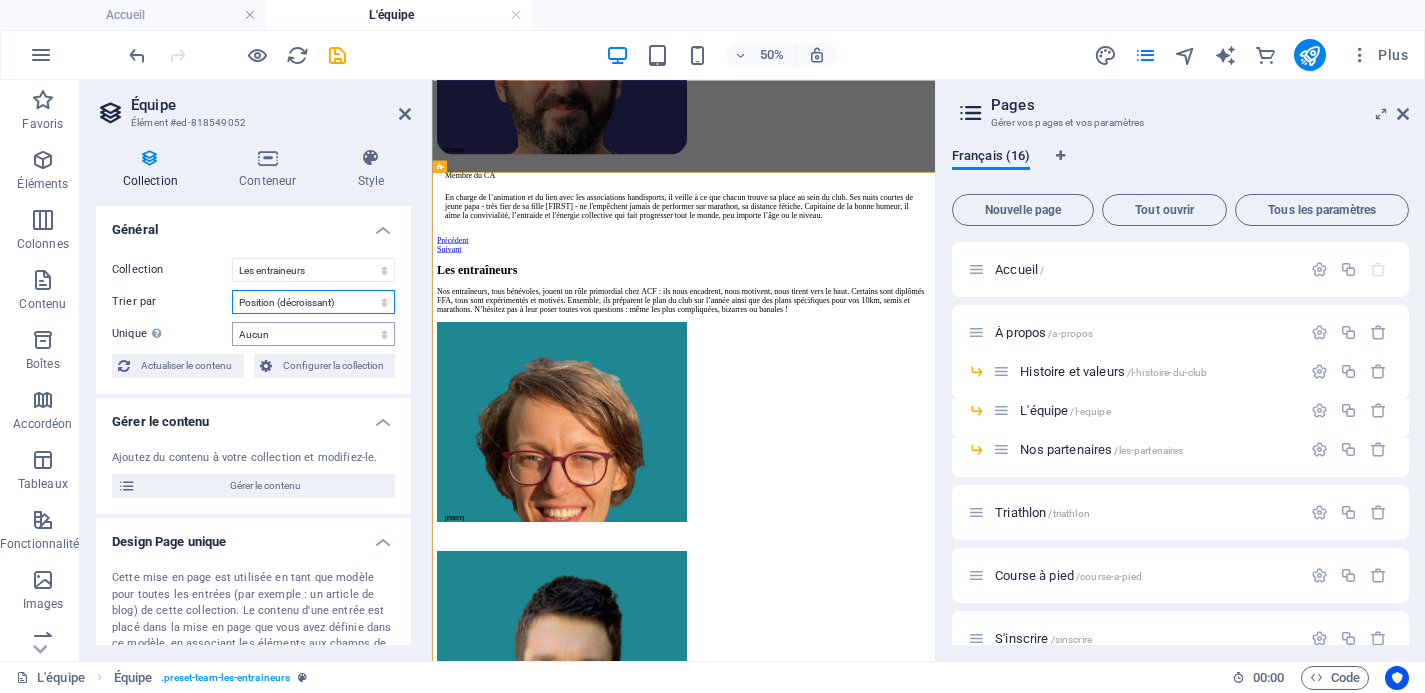 select on "678a985eb96c291dd15df102" 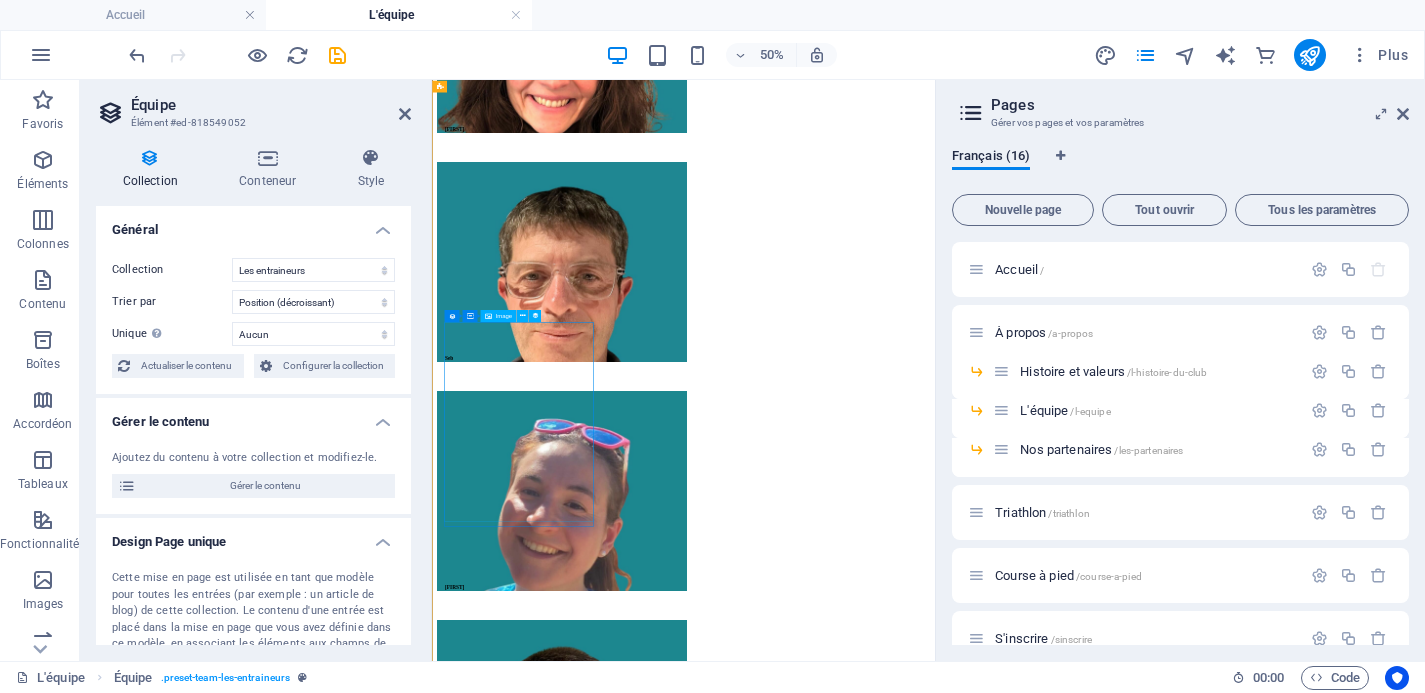 scroll, scrollTop: 7889, scrollLeft: 0, axis: vertical 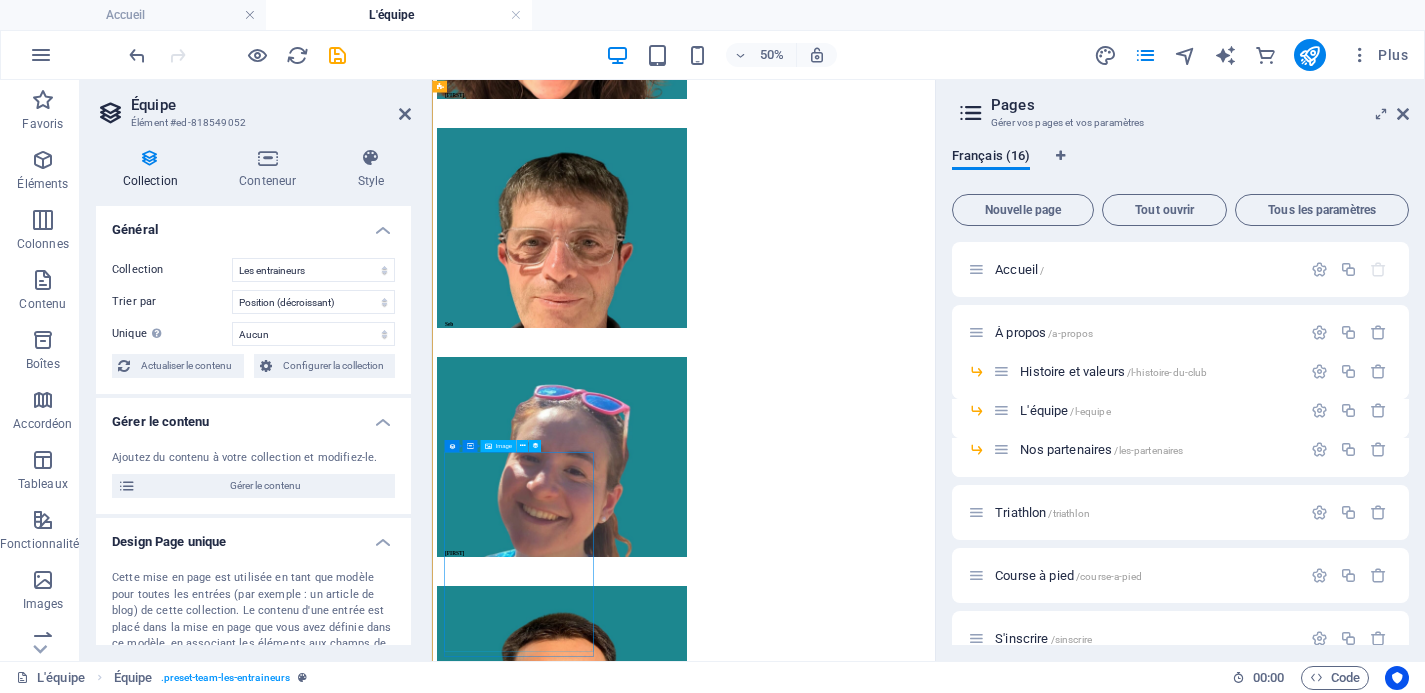 click at bounding box center (935, 4040) 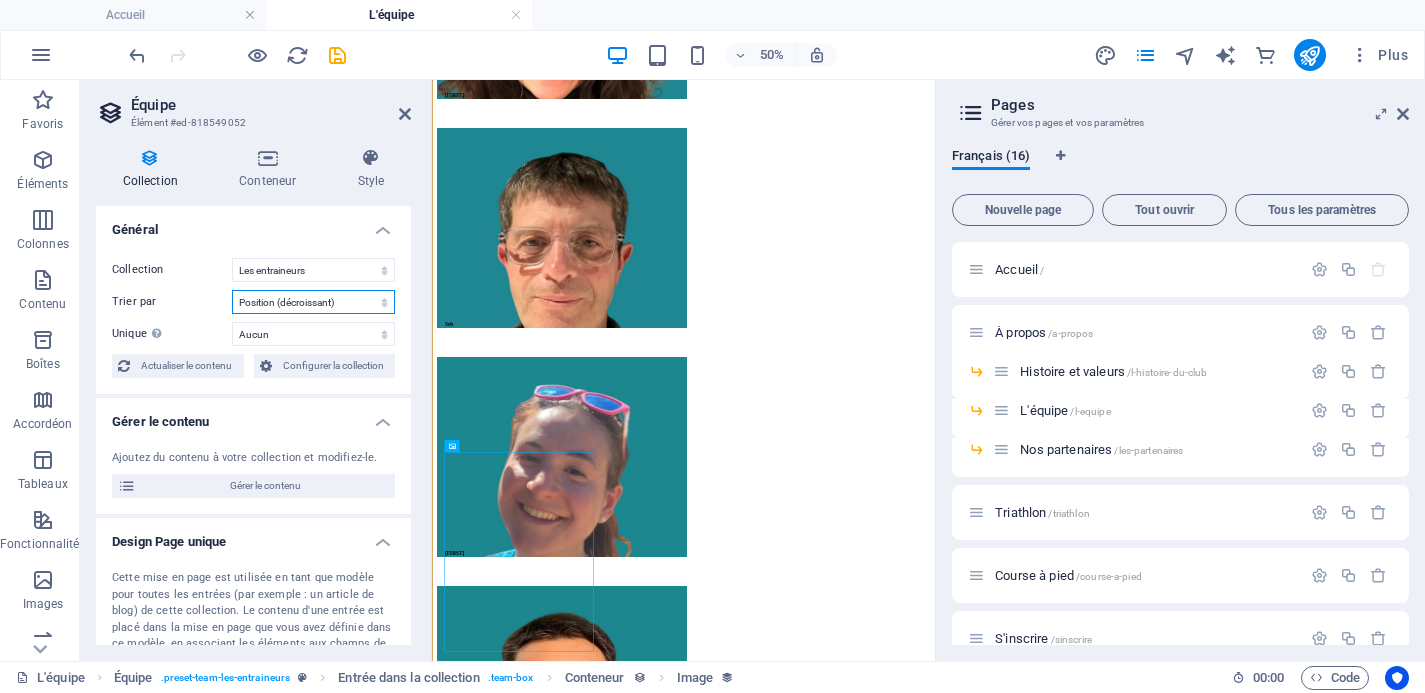 click on "Créé le (ordre croissant) Créé le (ordre décroissant) Mis à jour le (ordre croissant) Mis à jour le (ordre décroissant) Name (croissant) Name (décroissant) Slug (croissant) Slug (décroissant) Intitulé du poste (croissant) Intitulé du poste (décroissant) Devise (croissant) Devise (décroissant) Position (croissant) Position (décroissant) Random" at bounding box center [313, 302] 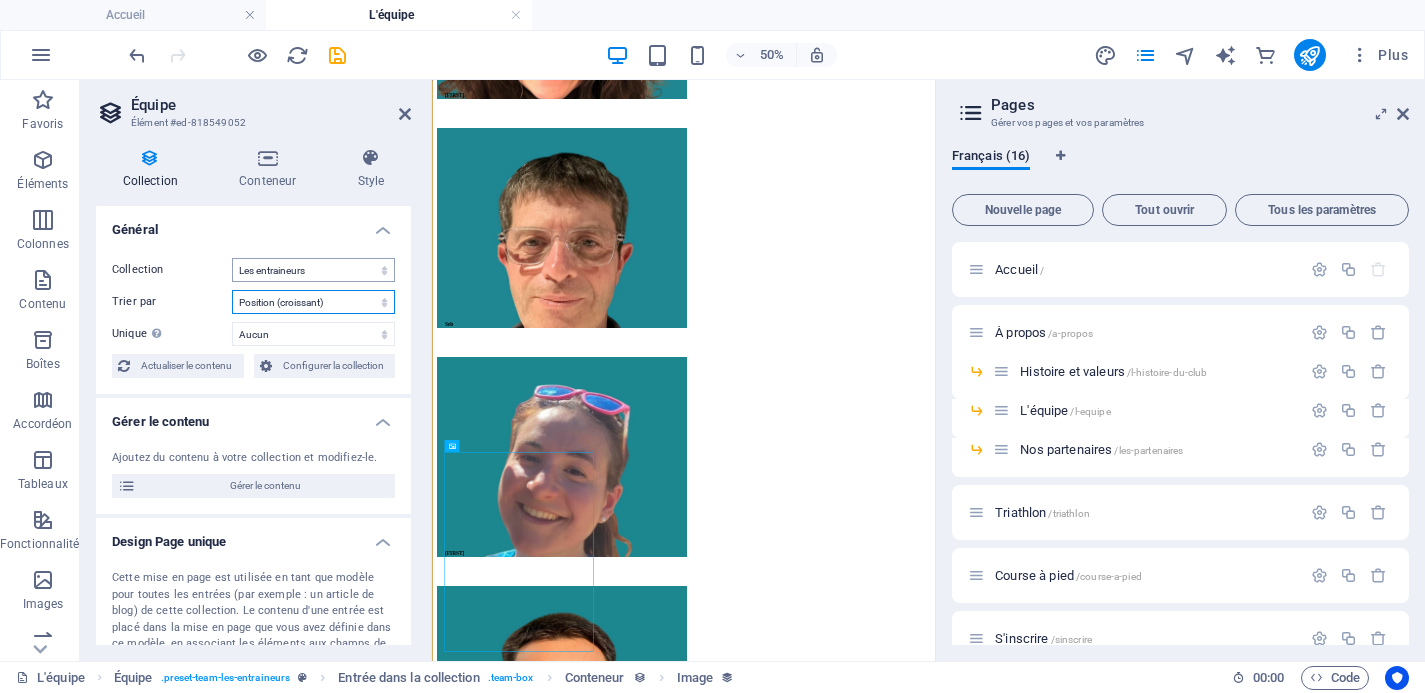select on "678a985eb96c291dd15df102" 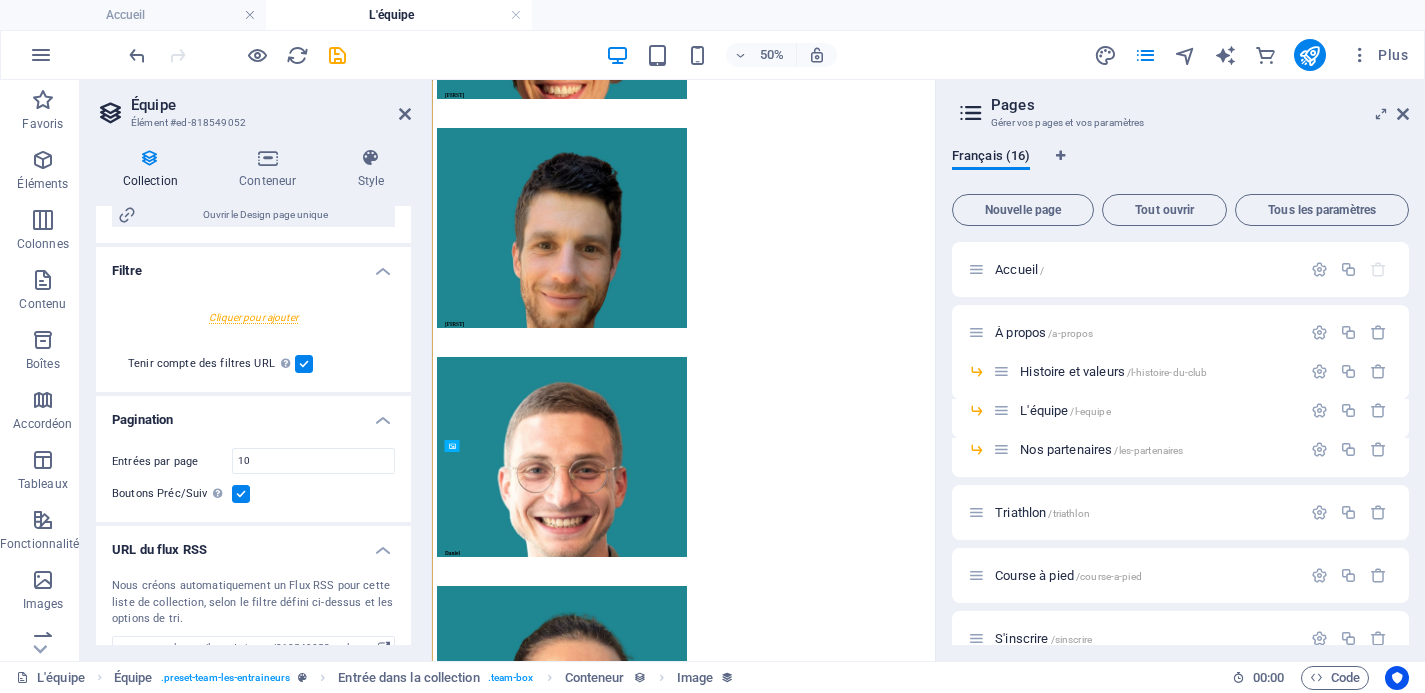 scroll, scrollTop: 476, scrollLeft: 0, axis: vertical 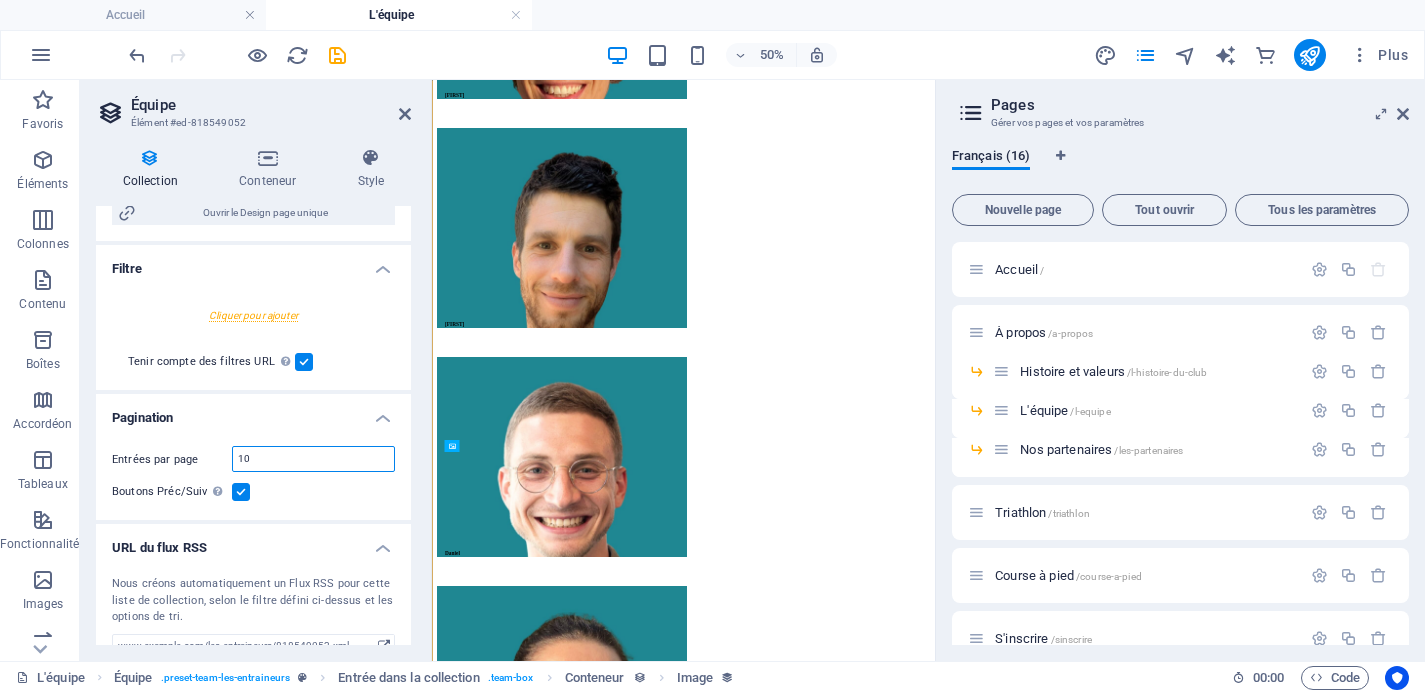click on "10" at bounding box center [313, 459] 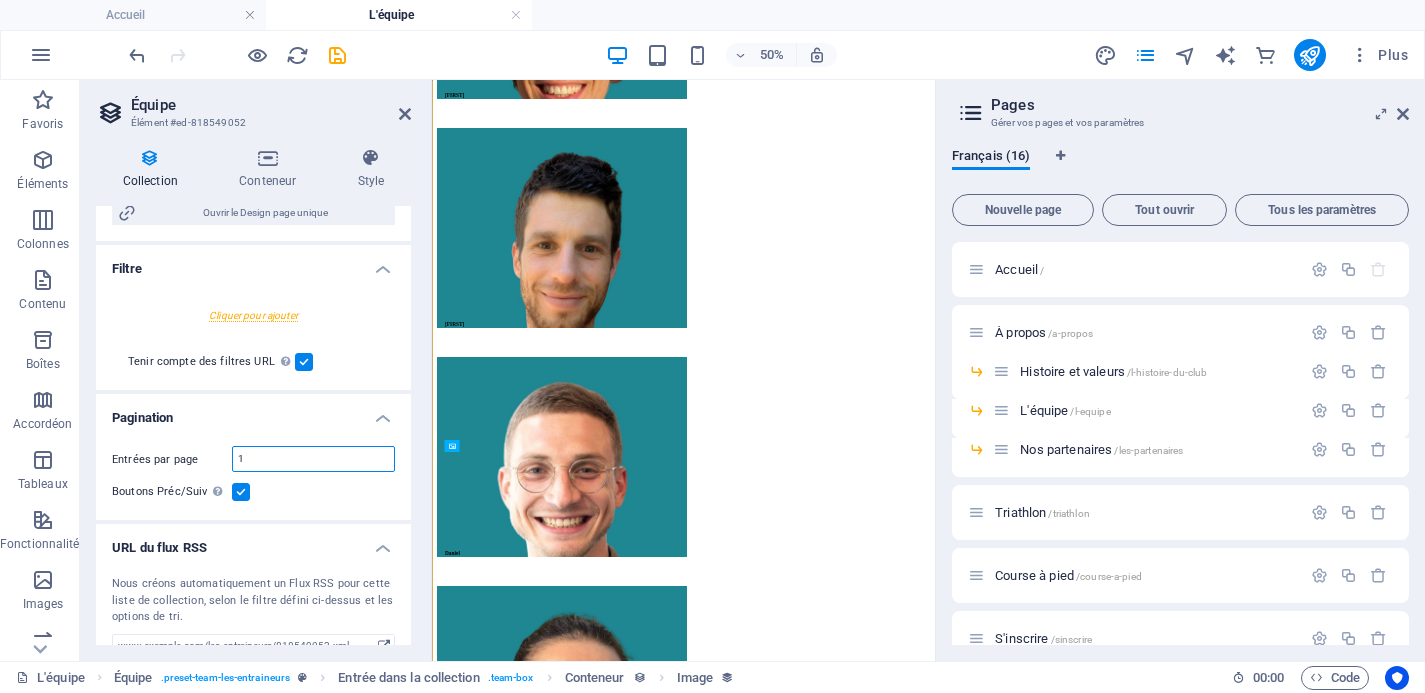 type on "11" 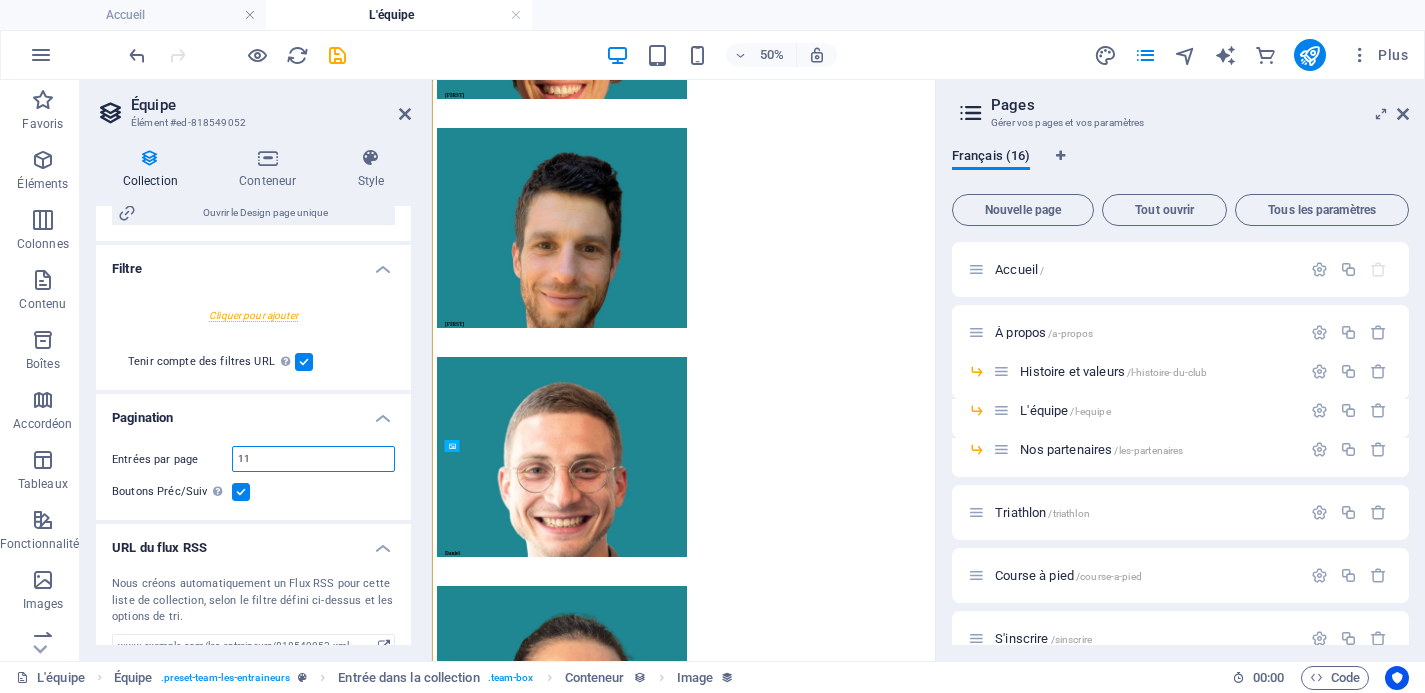 select on "678a985eb96c291dd15df102" 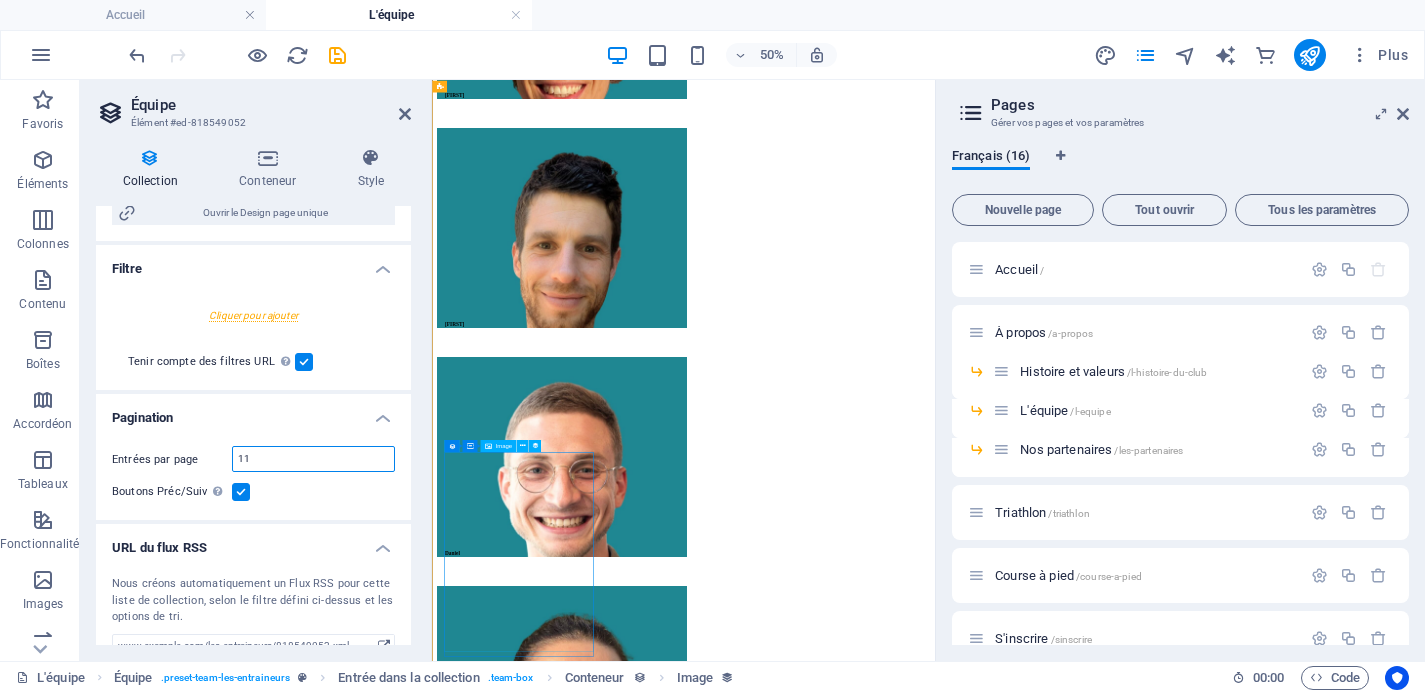 type on "11" 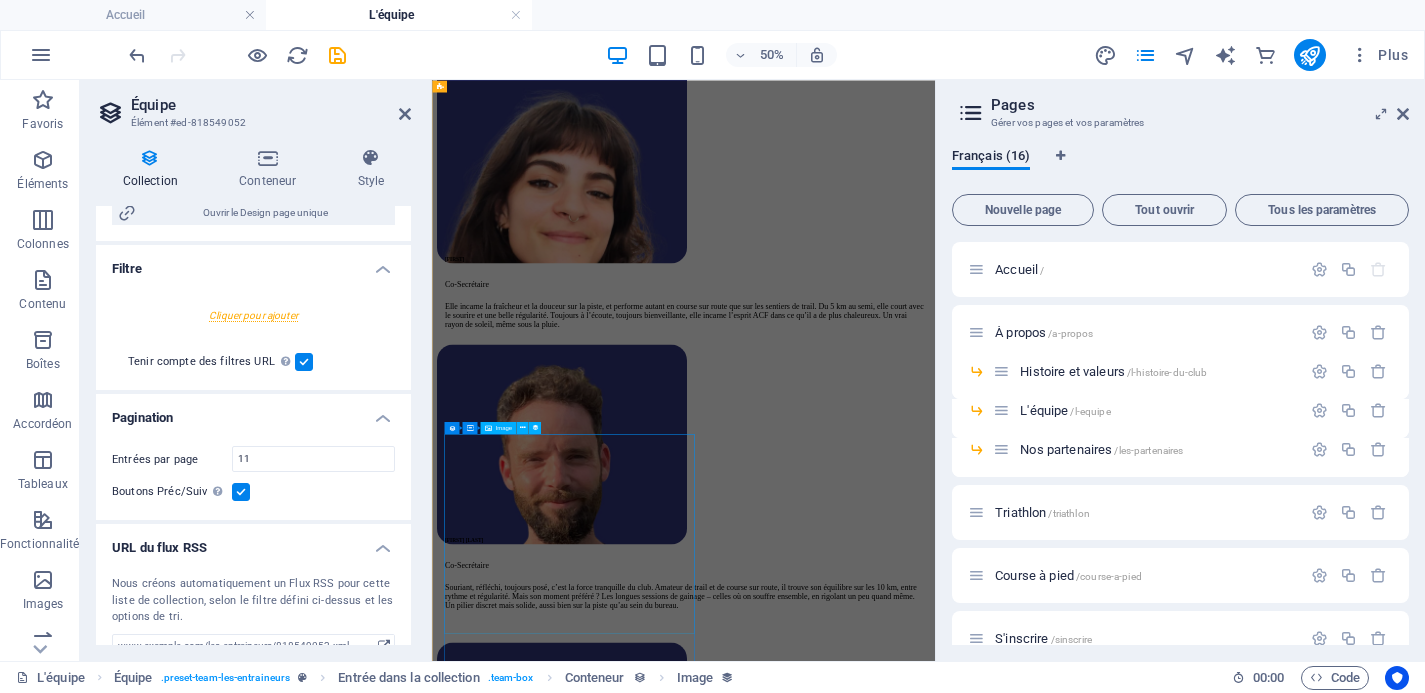 scroll, scrollTop: 4984, scrollLeft: 0, axis: vertical 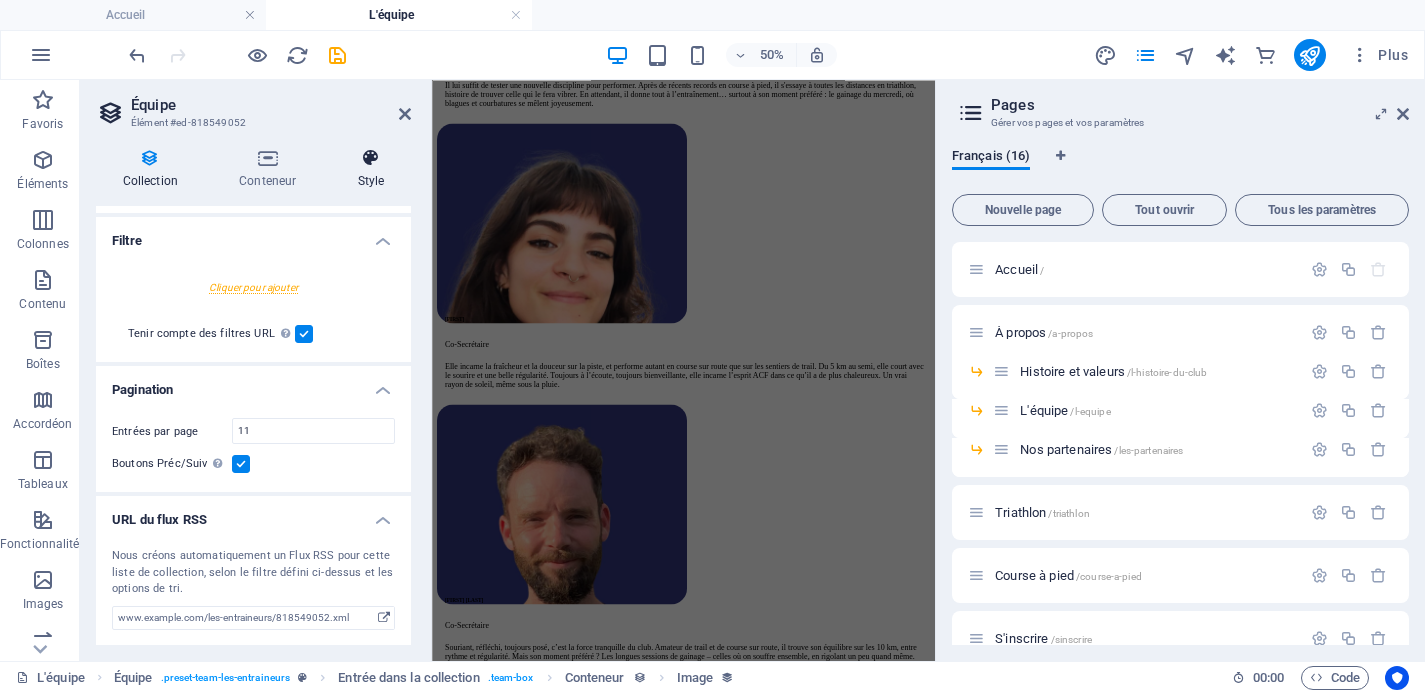 click at bounding box center (371, 158) 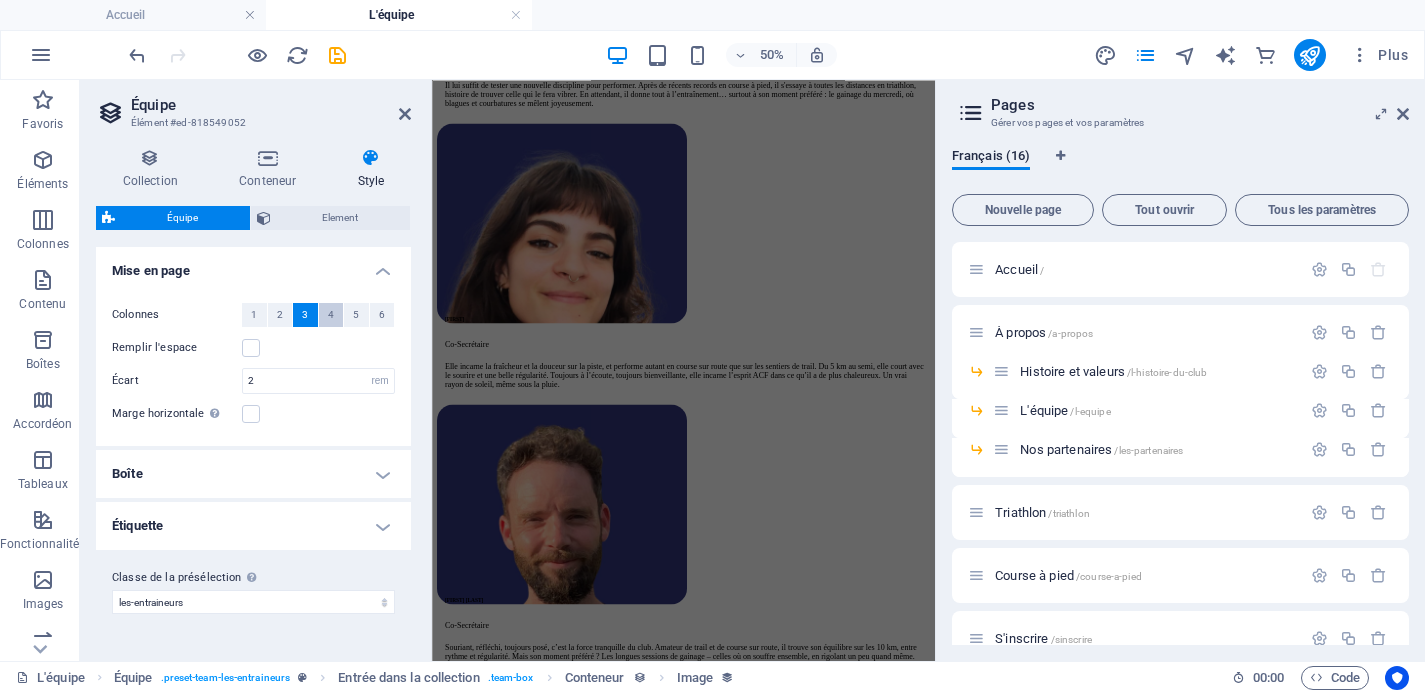 click on "4" at bounding box center [331, 315] 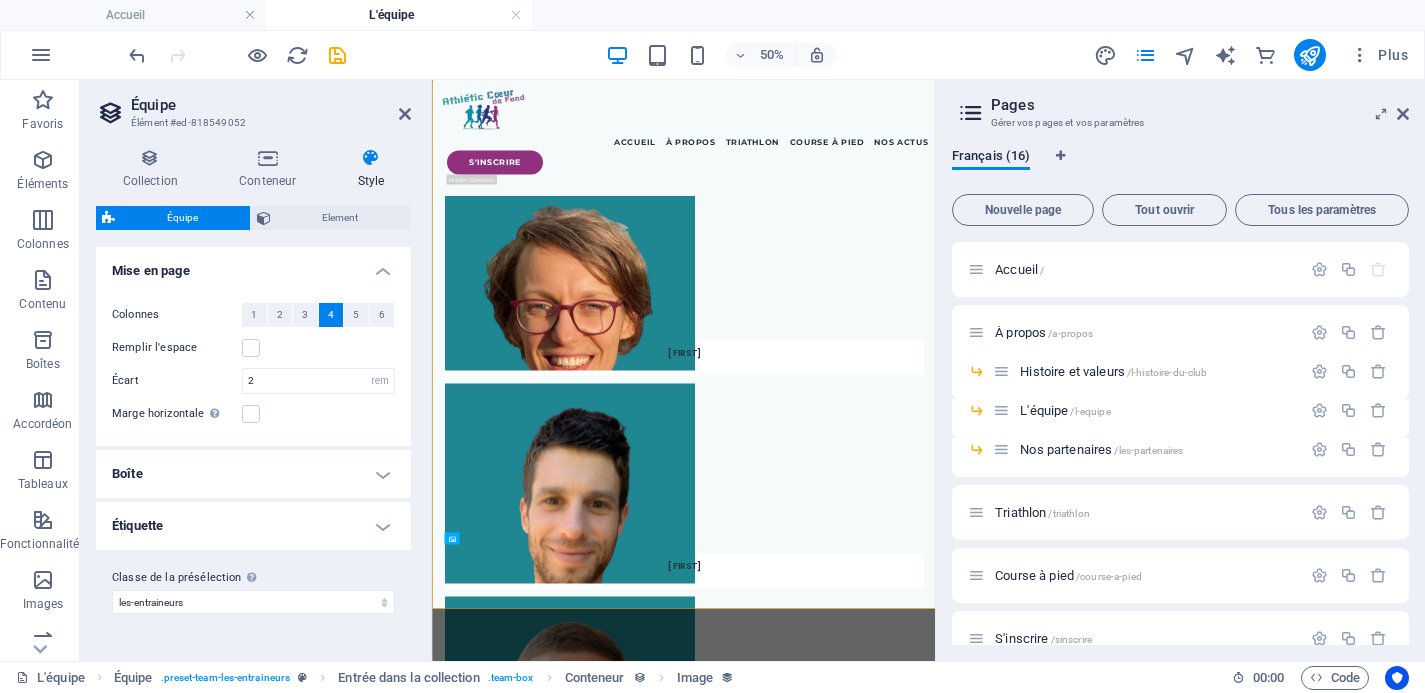 scroll, scrollTop: 7726, scrollLeft: 0, axis: vertical 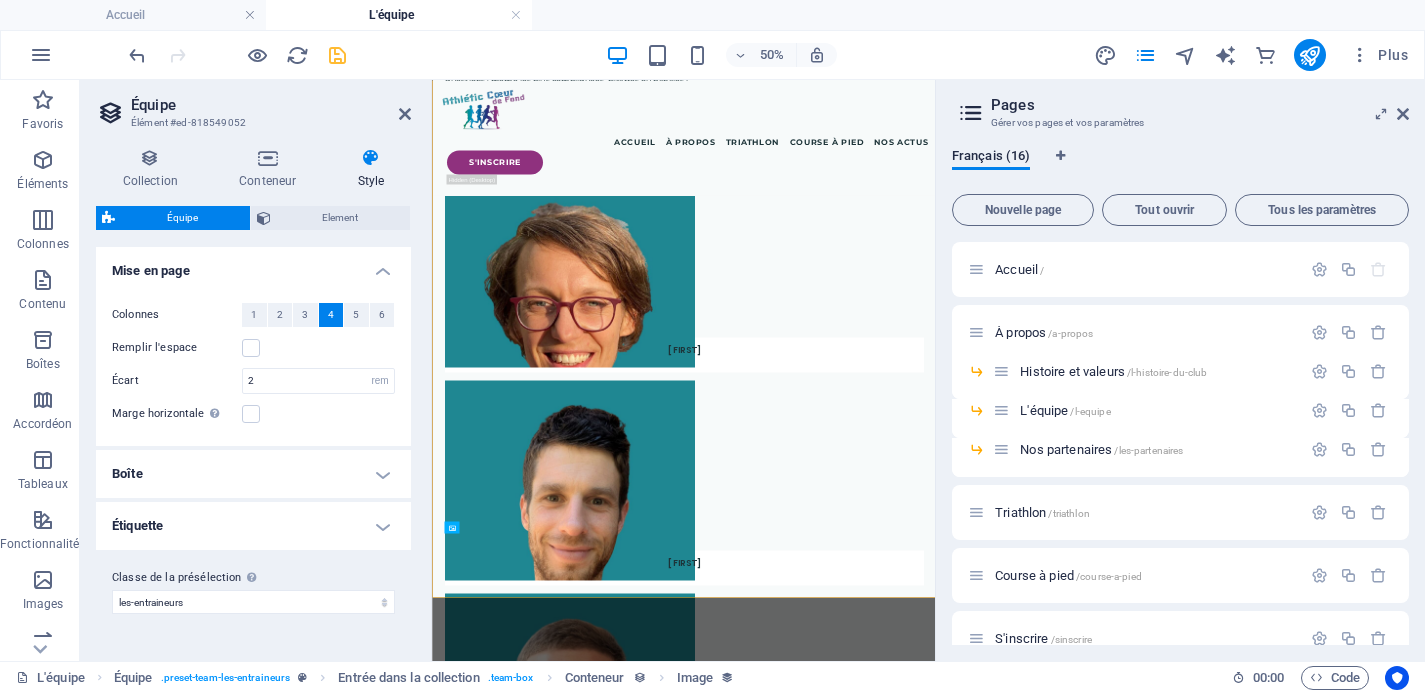 click at bounding box center [337, 55] 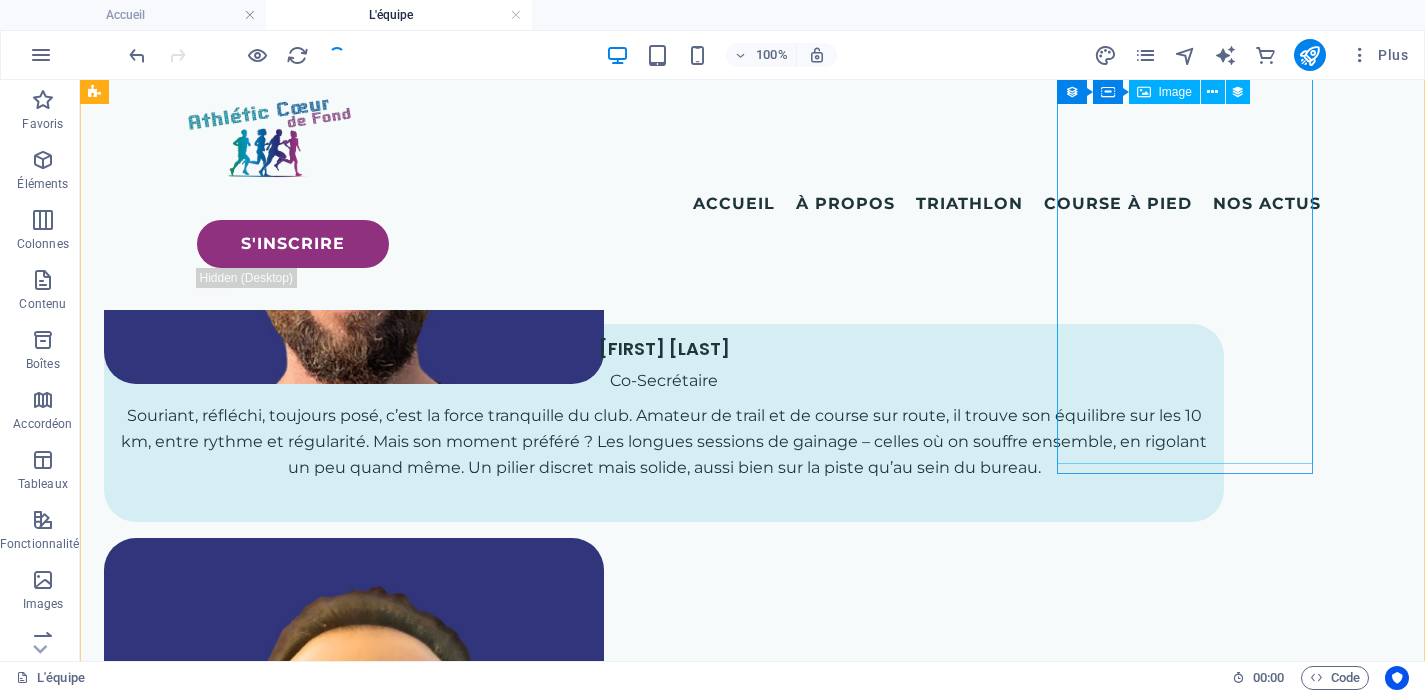 scroll, scrollTop: 5725, scrollLeft: 0, axis: vertical 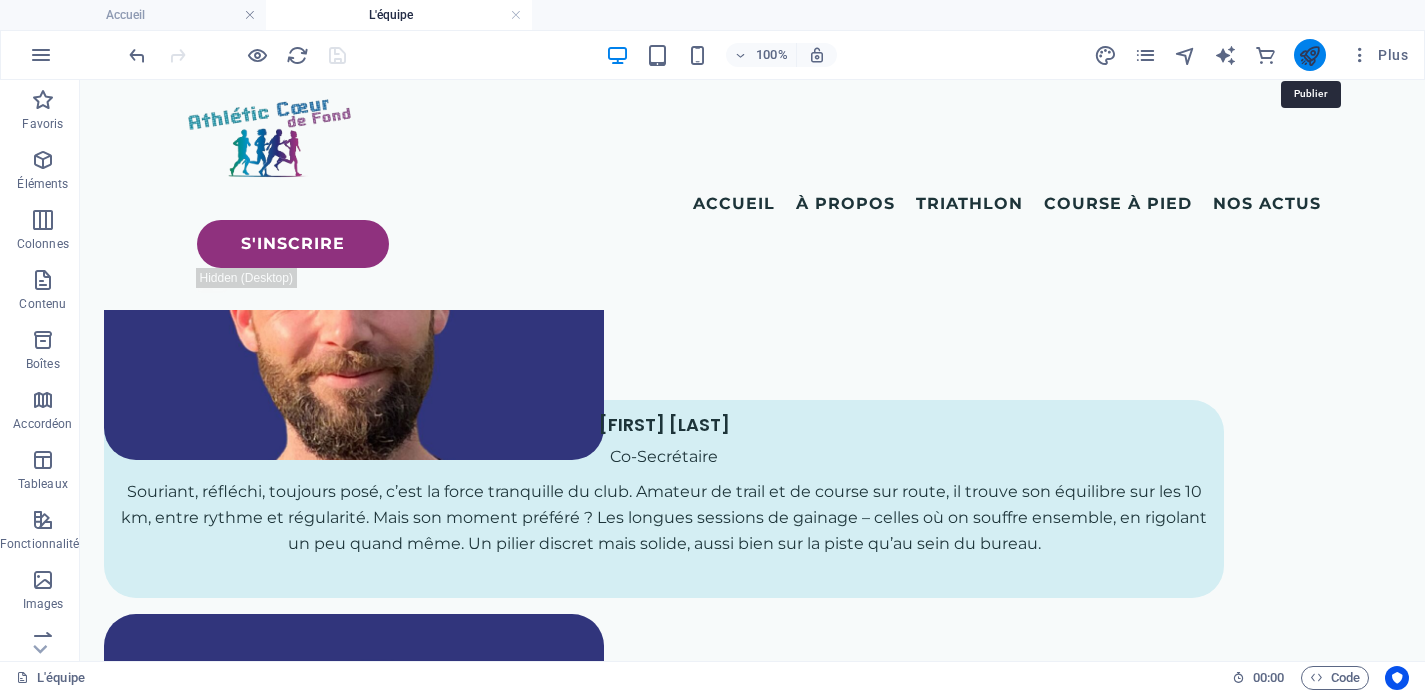 click at bounding box center [1309, 55] 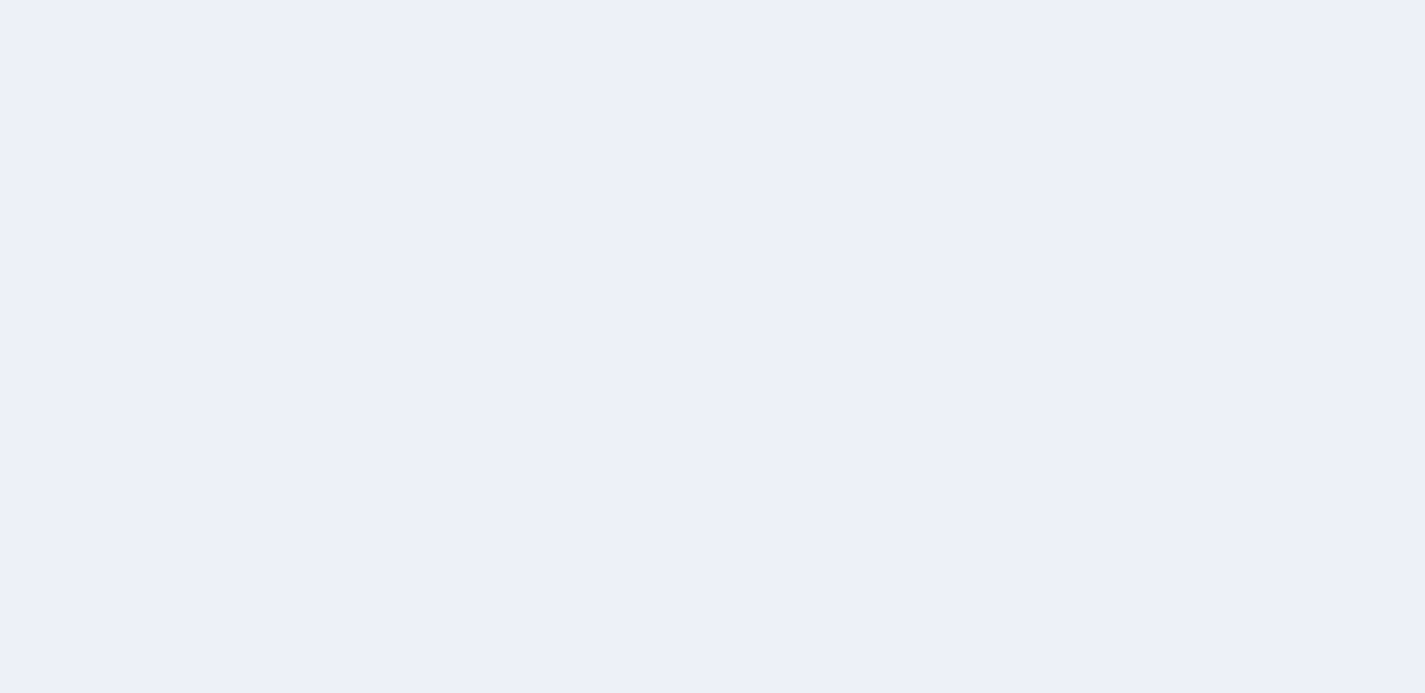 scroll, scrollTop: 0, scrollLeft: 0, axis: both 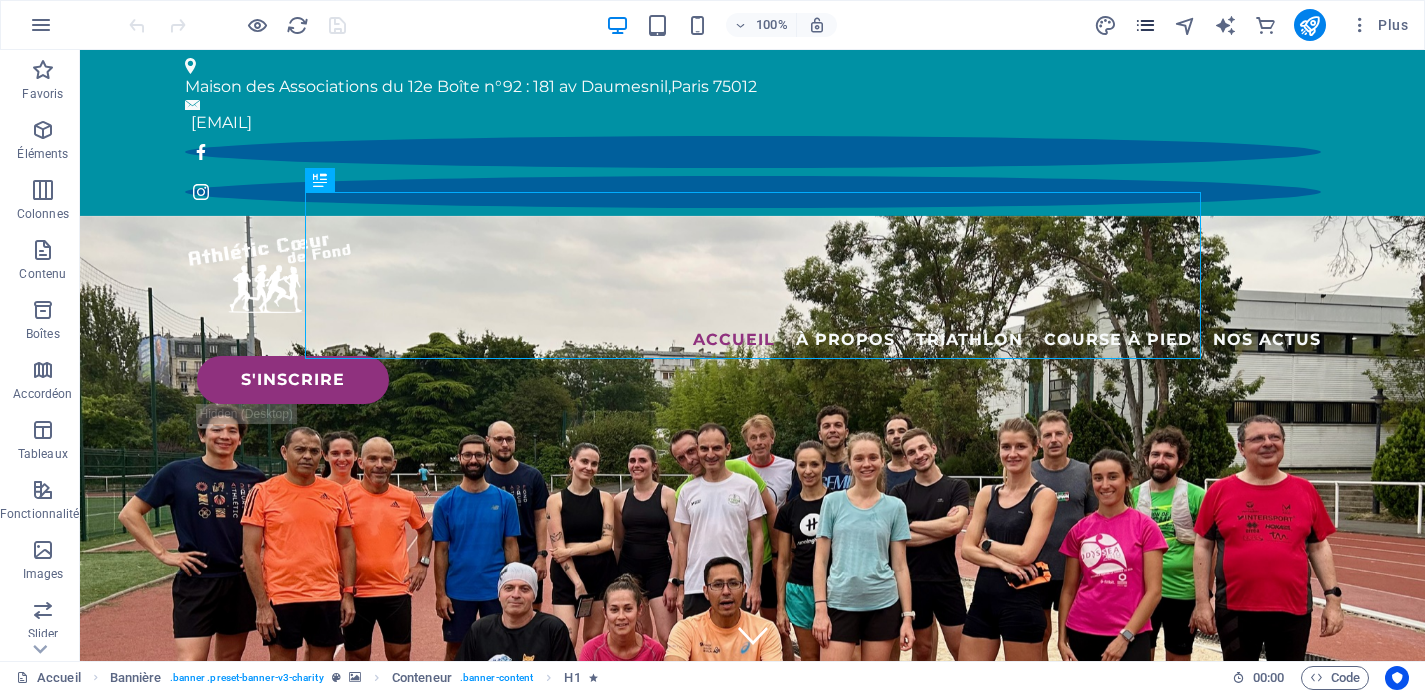 click at bounding box center [1145, 25] 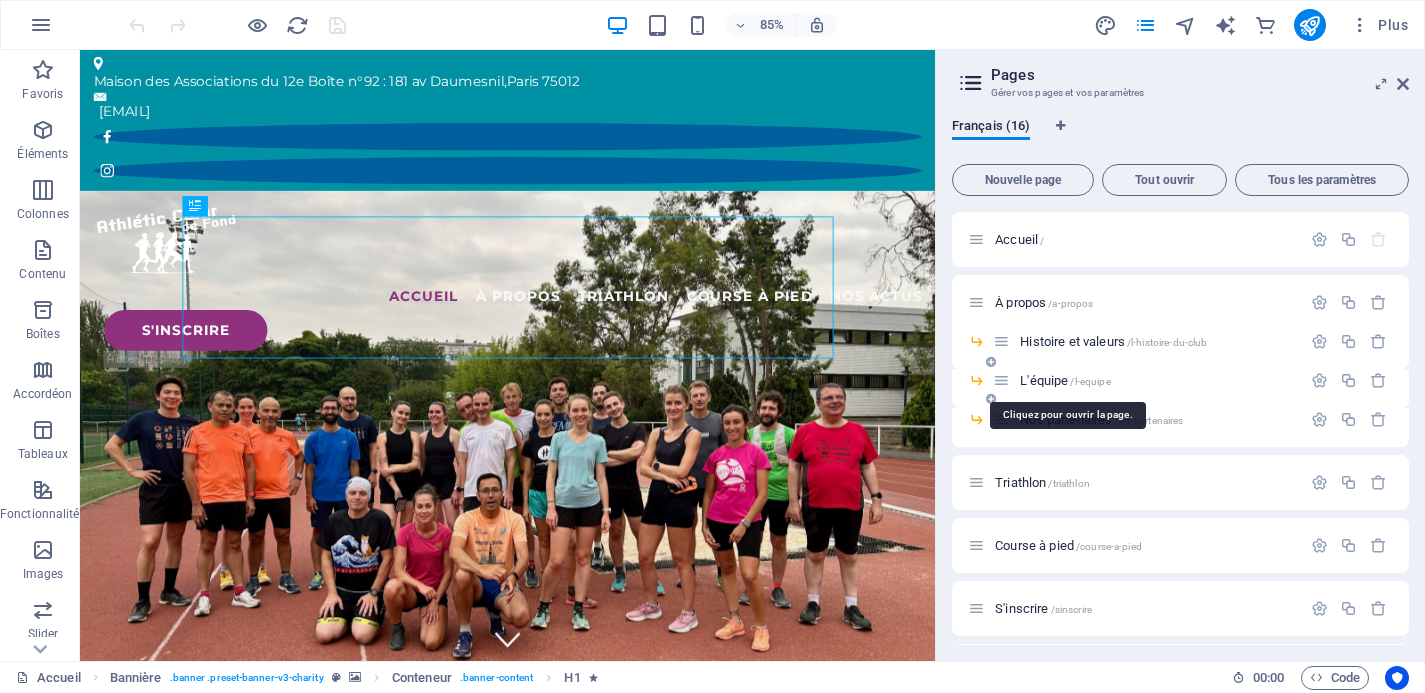 click on "/l-equipe" at bounding box center [1090, 381] 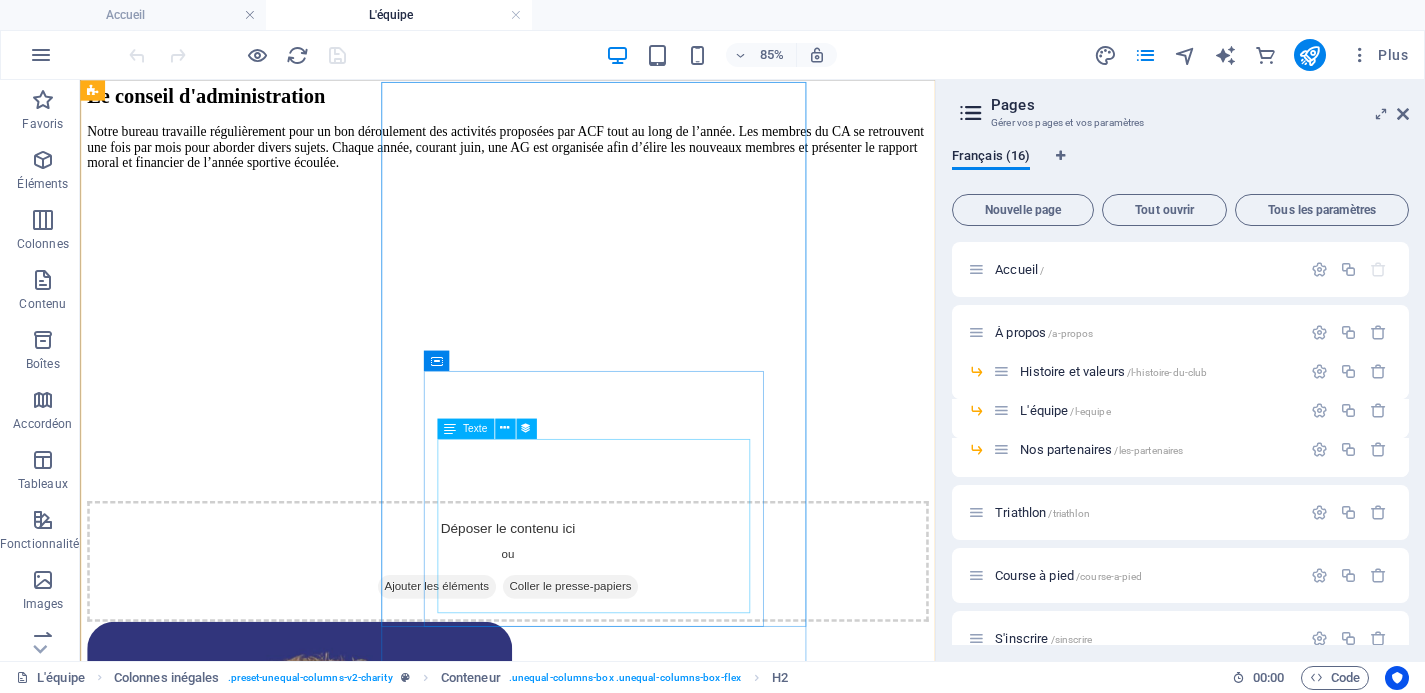 scroll, scrollTop: 1625, scrollLeft: 0, axis: vertical 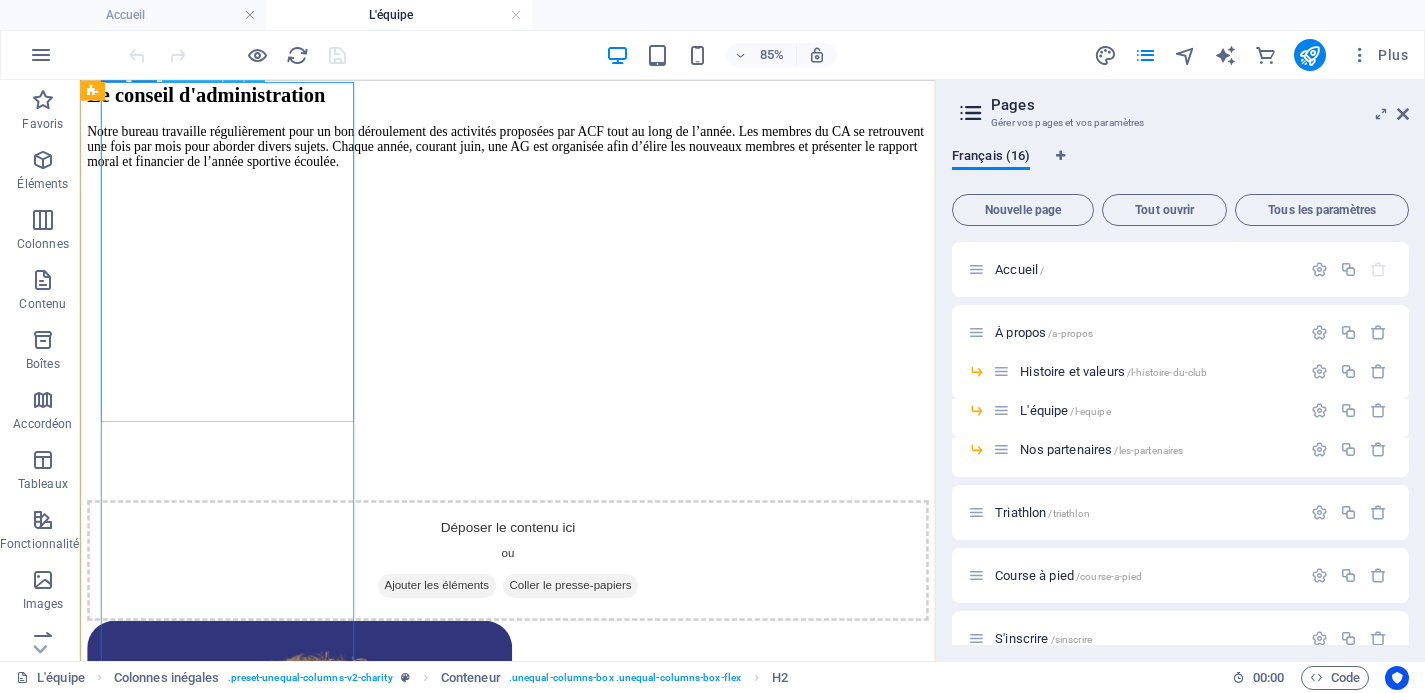 click at bounding box center [583, 918] 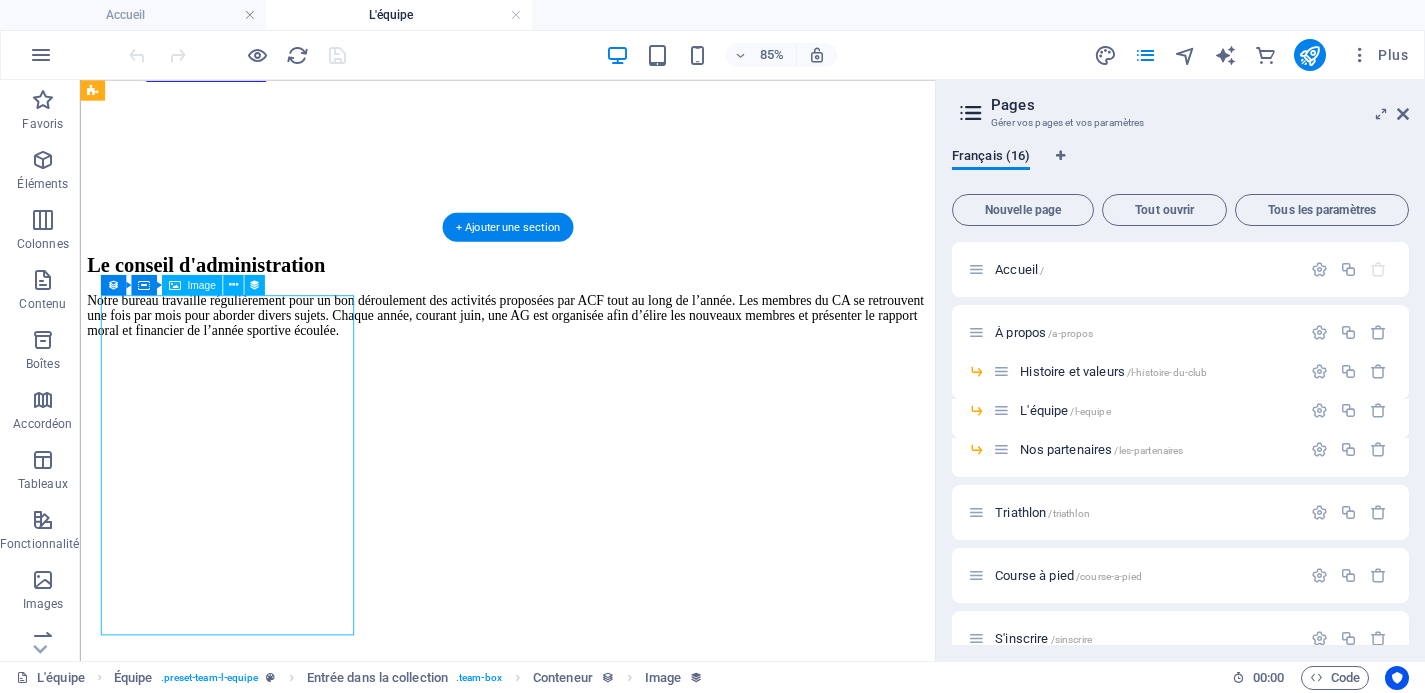 scroll, scrollTop: 1325, scrollLeft: 0, axis: vertical 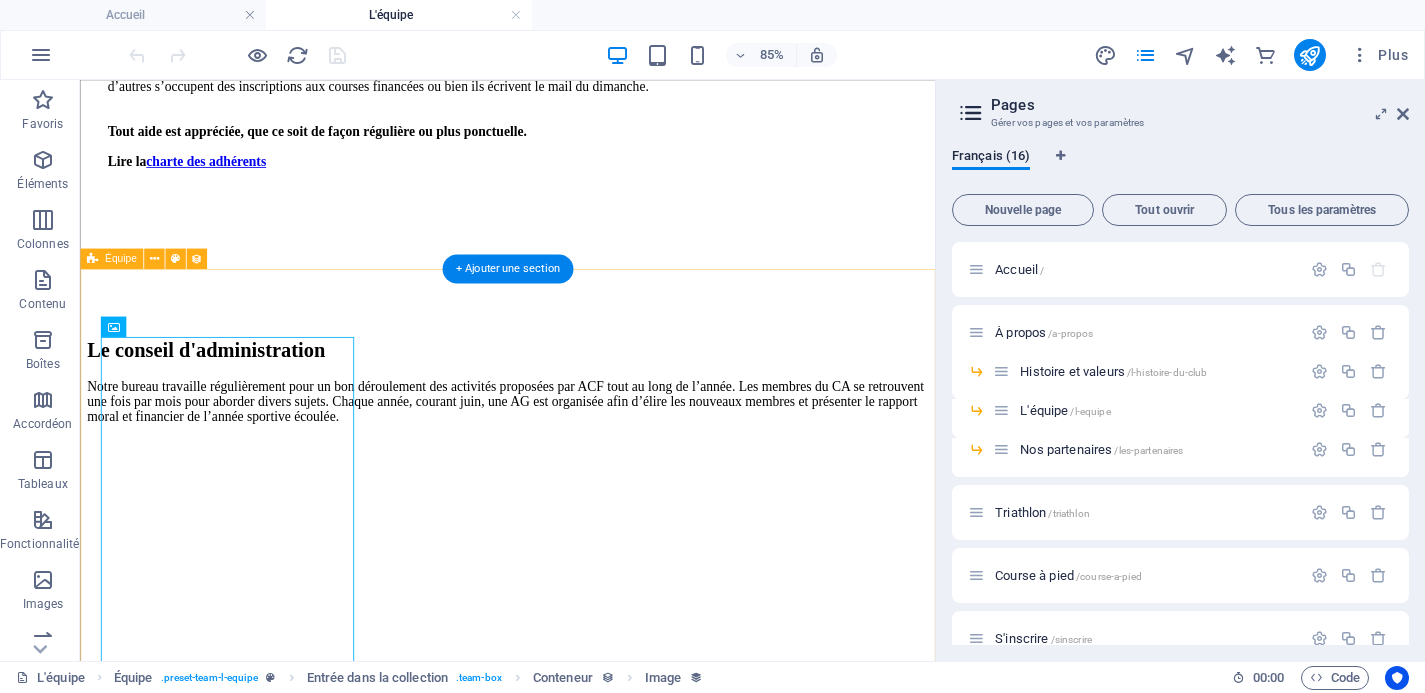 click on "[FIRST] Co-présidente Elle se rêve triathlète mais nage comme une enclume, alors elle enchaîne course à pied et vélo avec plus ou moins de motivation selon la saison. Spécialiste des idées un peu folles prises sur un coup de tête, elle a parcouru la France à vélo, et couru presque toutes les distances jusqu’au marathon. Prochain défi : se mettre au trail. [FIRST] Co-président De retour d'une grande année de voyage à vélo à travers le monde, [FIRST] est un triathlète dans l’âme qui vibre particulièrement sur les formats olympiques. Sur route, c’est le 10 km qui le fait frissonner. Ce qu’il préfère chez ACF ? Sa taille humaine, ses liens solides, et ses stages qui allient sueur, rires et pasta party. [FIRST] [LAST] Trésorier [FIRST] [LAST] Co-trésorier [FIRST] Secrétaire général [FIRST] Co-Secrétaire [FIRST] Co-Secrétaire [FIRST] [LAST] Co-Secrétaire [FIRST] Membre du CA Précédent Suivant" at bounding box center (583, 3579) 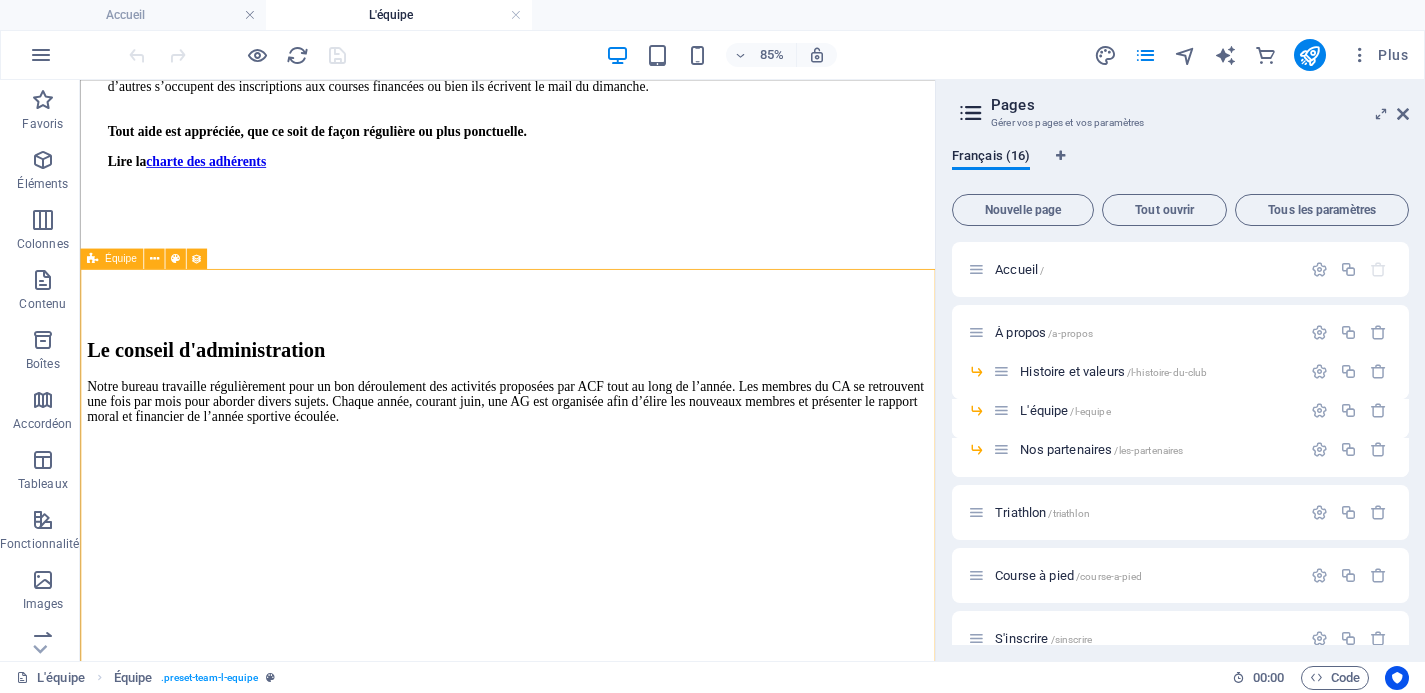 click on "Équipe" at bounding box center (121, 259) 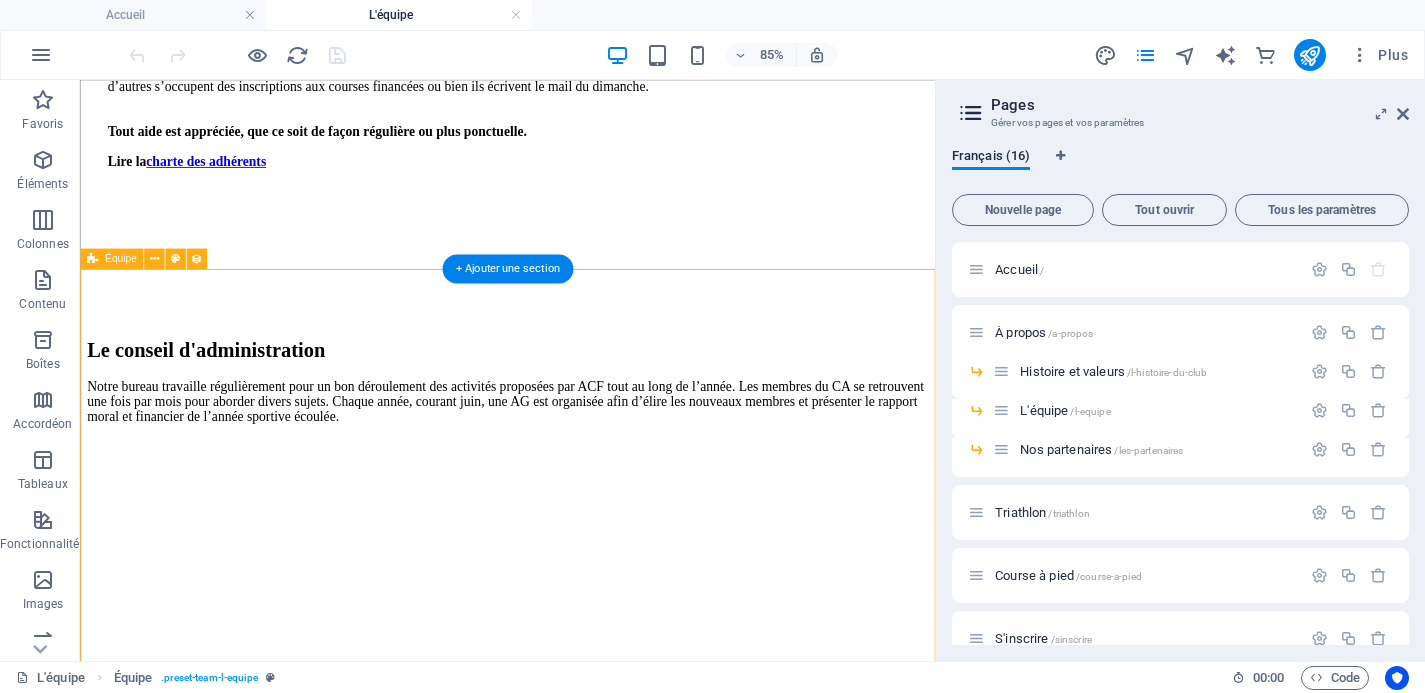click on "[FIRST] Co-présidente Elle se rêve triathlète mais nage comme une enclume, alors elle enchaîne course à pied et vélo avec plus ou moins de motivation selon la saison. Spécialiste des idées un peu folles prises sur un coup de tête, elle a parcouru la France à vélo, et couru presque toutes les distances jusqu’au marathon. Prochain défi : se mettre au trail. [FIRST] Co-président De retour d'une grande année de voyage à vélo à travers le monde, [FIRST] est un triathlète dans l’âme qui vibre particulièrement sur les formats olympiques. Sur route, c’est le 10 km qui le fait frissonner. Ce qu’il préfère chez ACF ? Sa taille humaine, ses liens solides, et ses stages qui allient sueur, rires et pasta party. [FIRST] [LAST] Trésorier [FIRST] [LAST] Co-trésorier [FIRST] Secrétaire général [FIRST] Co-Secrétaire [FIRST] Co-Secrétaire [FIRST] [LAST] Co-Secrétaire [FIRST] Membre du CA Précédent Suivant" at bounding box center [583, 3579] 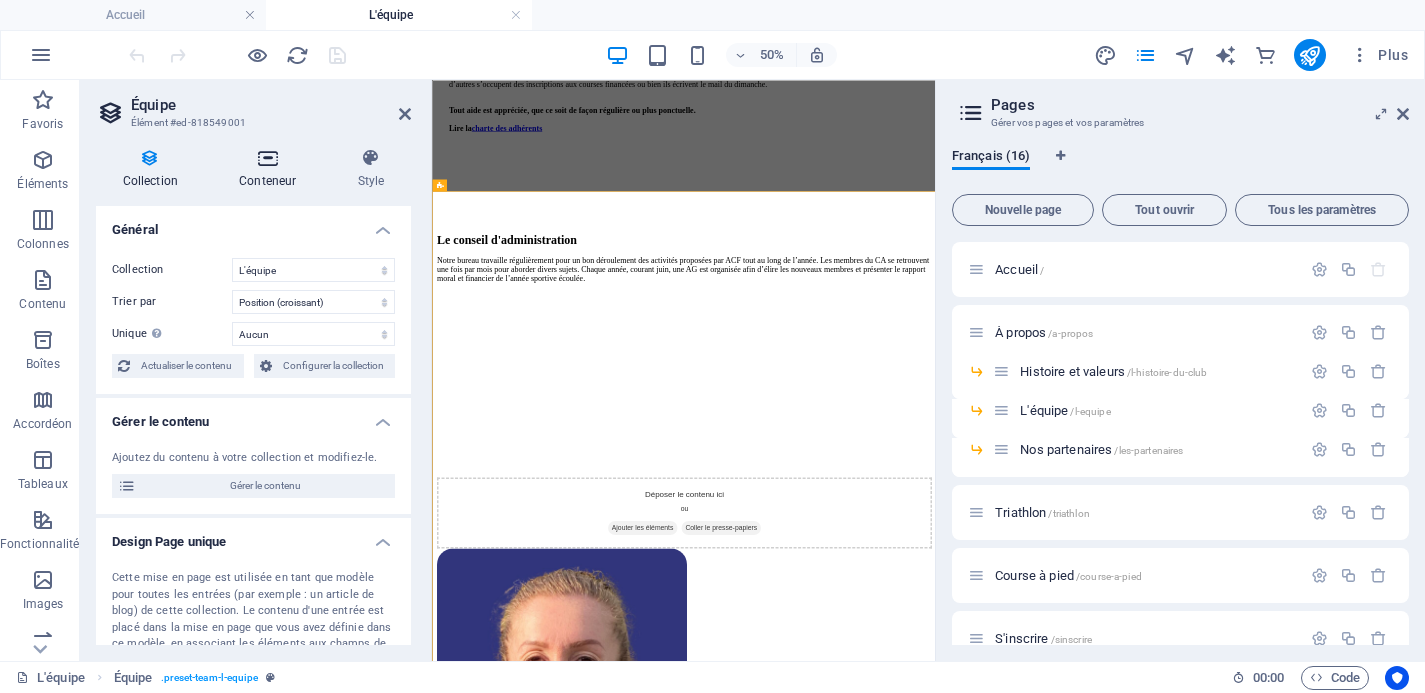 click at bounding box center (268, 158) 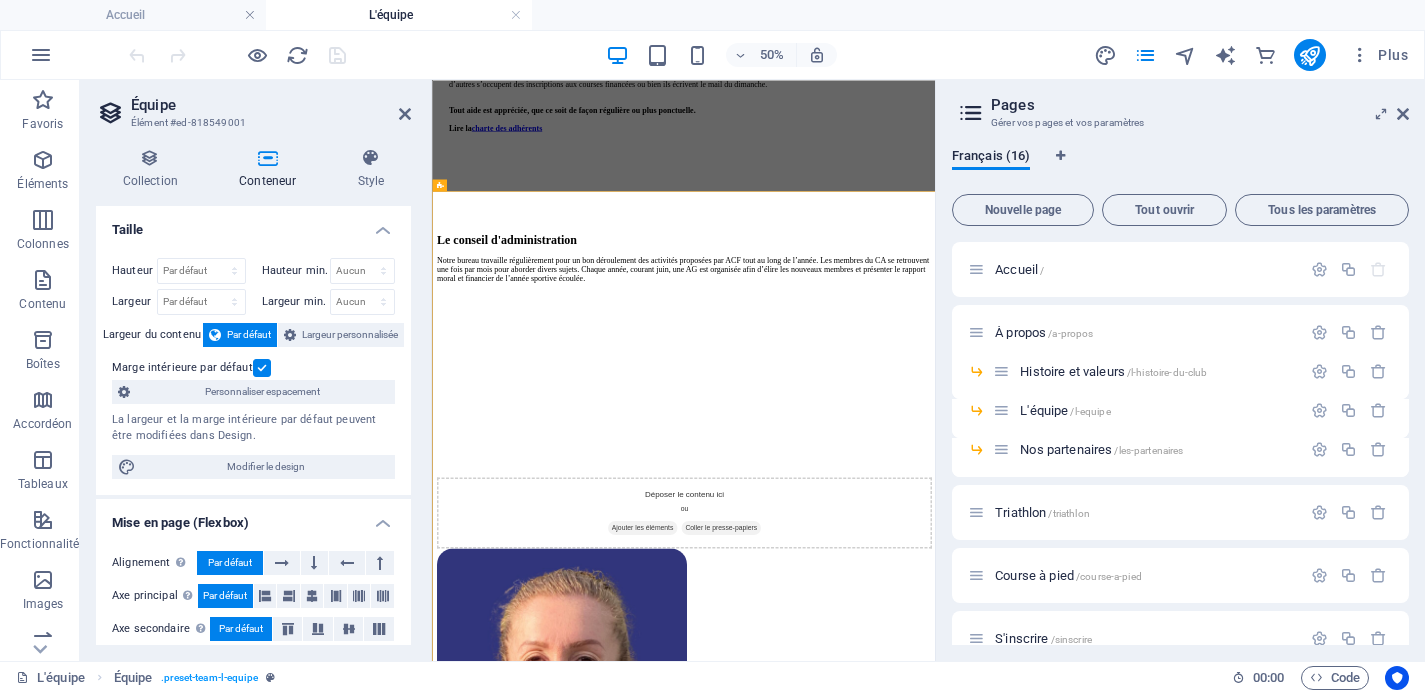 scroll, scrollTop: 78, scrollLeft: 0, axis: vertical 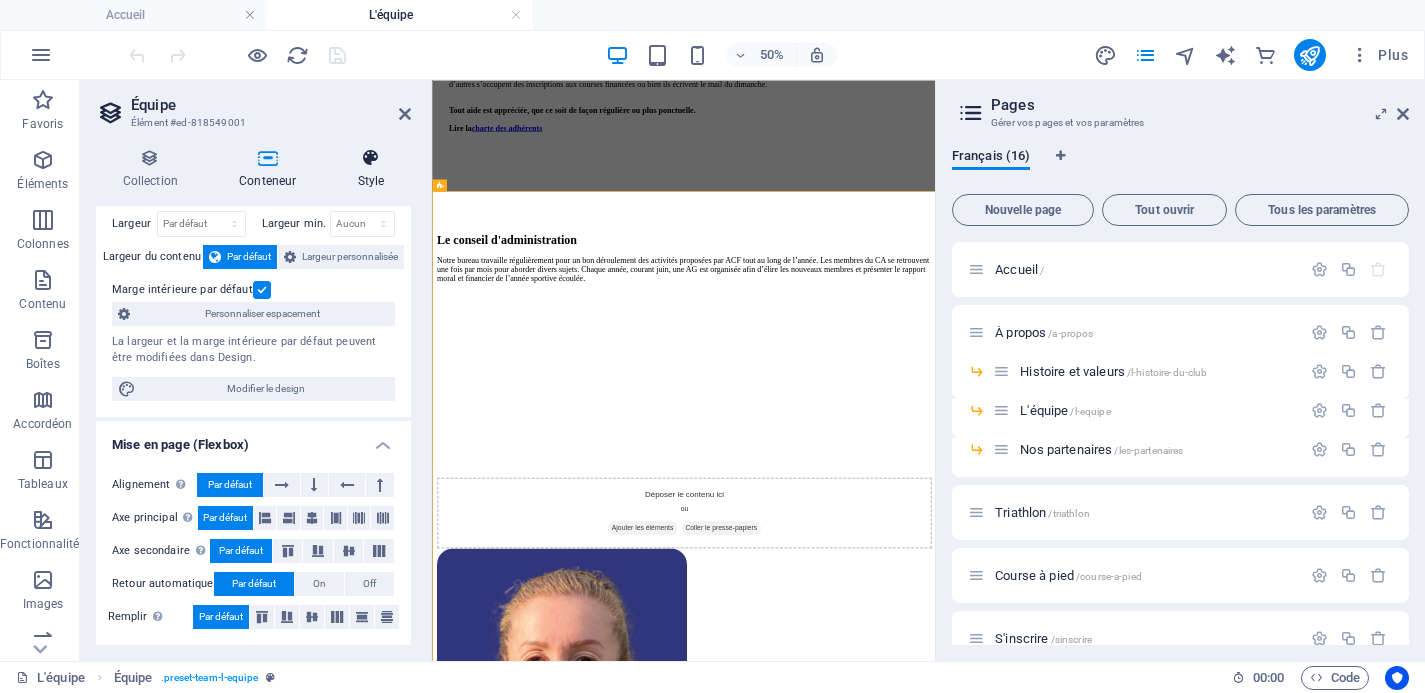 click at bounding box center (371, 158) 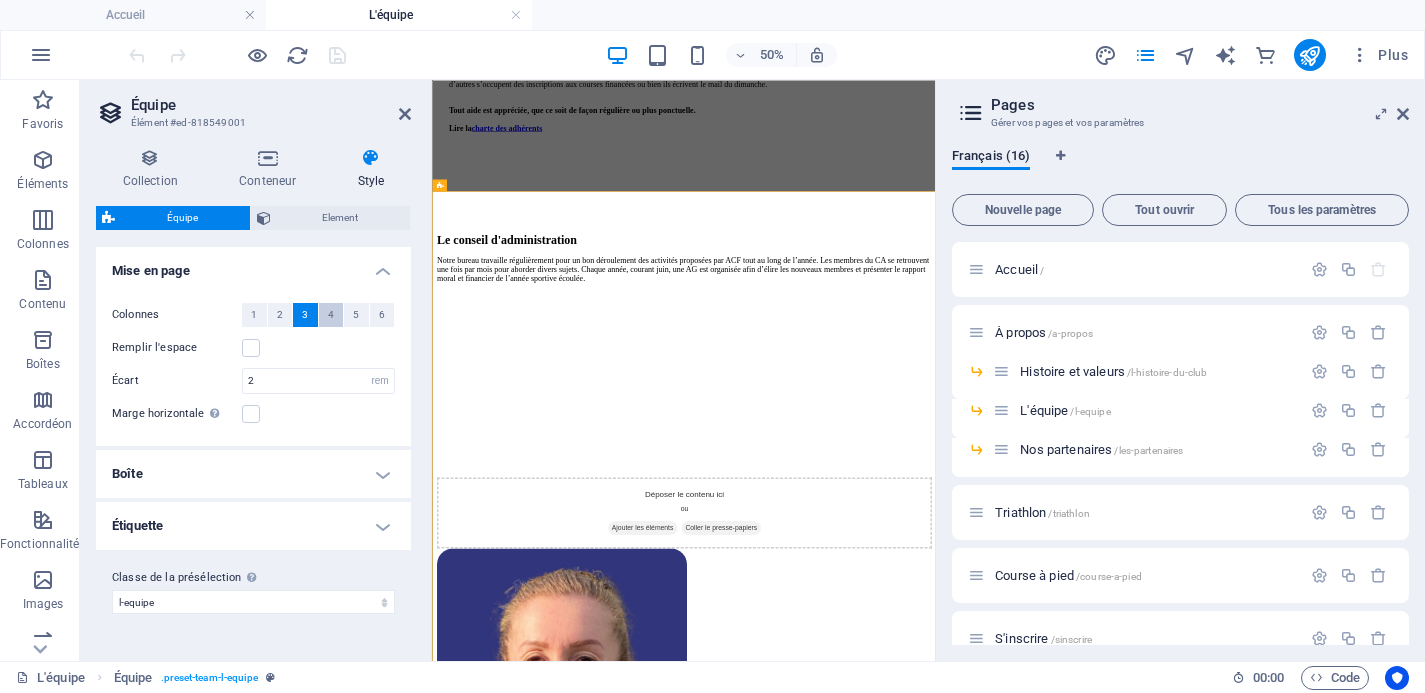 click on "4" at bounding box center [331, 315] 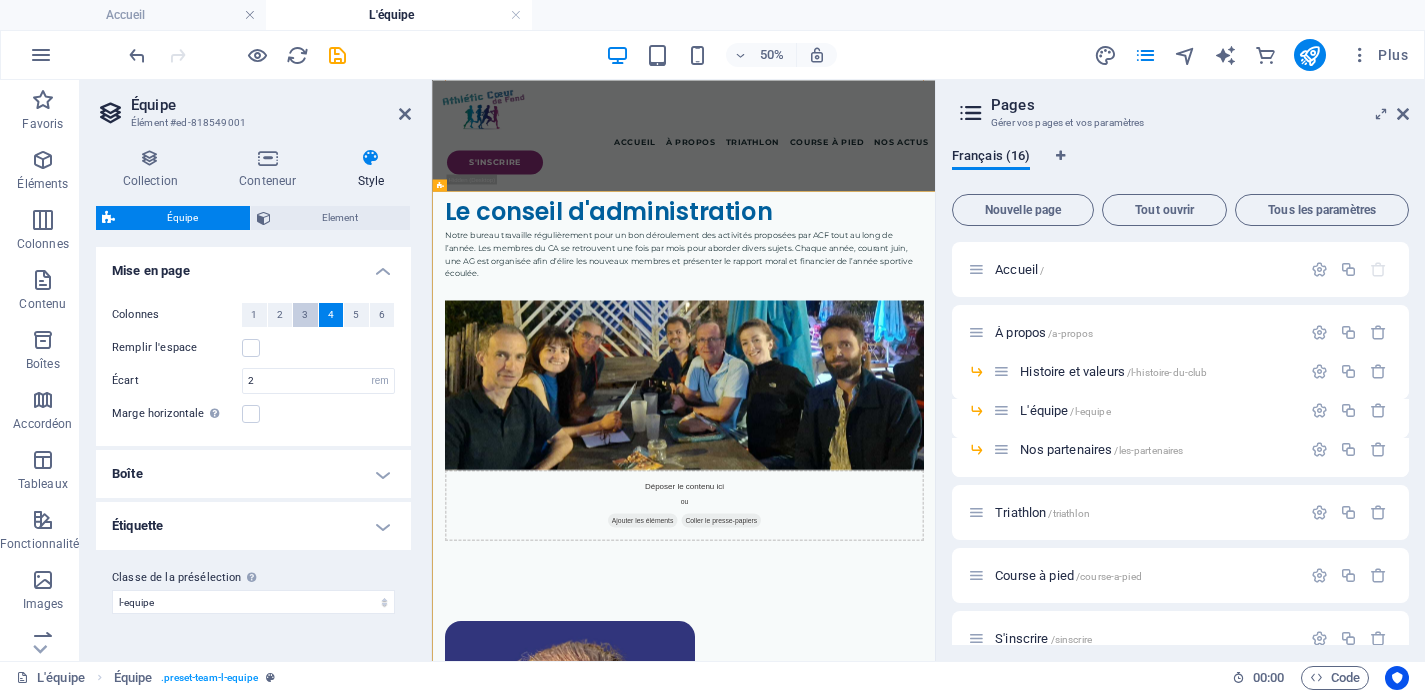 click on "3" at bounding box center (305, 315) 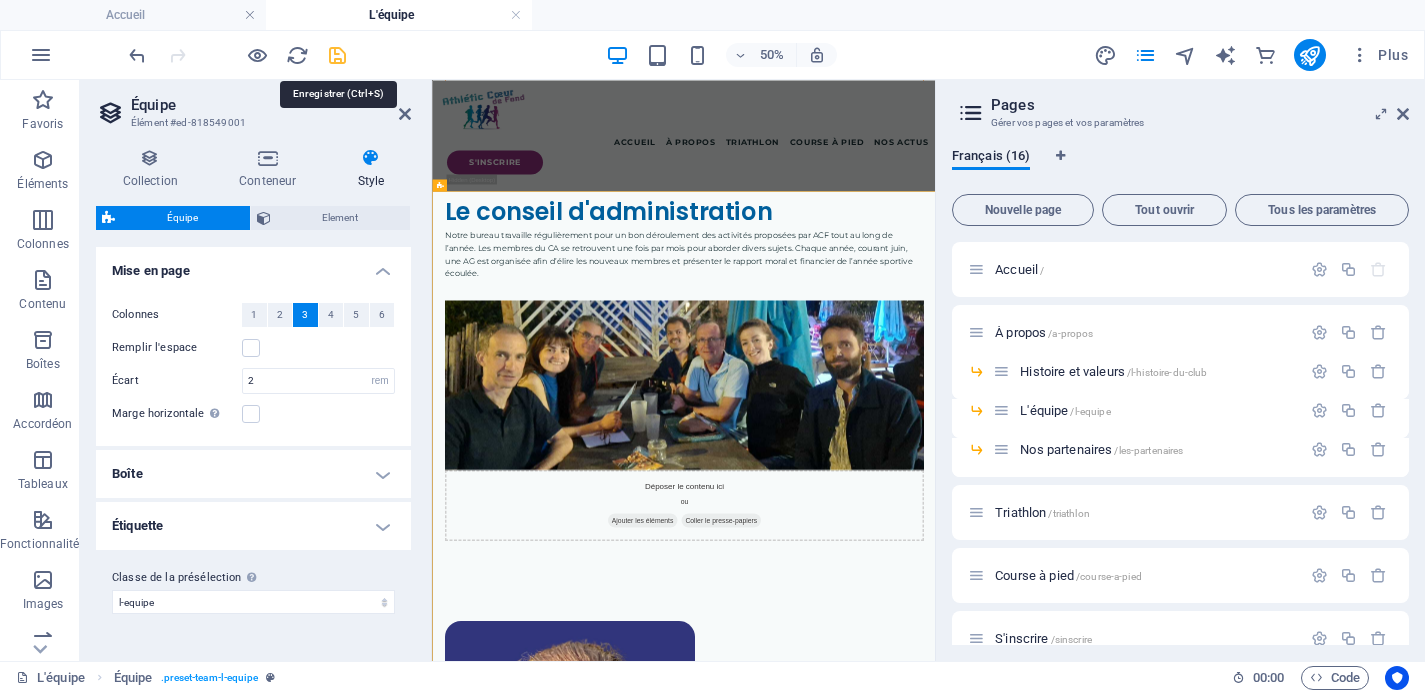click at bounding box center (337, 55) 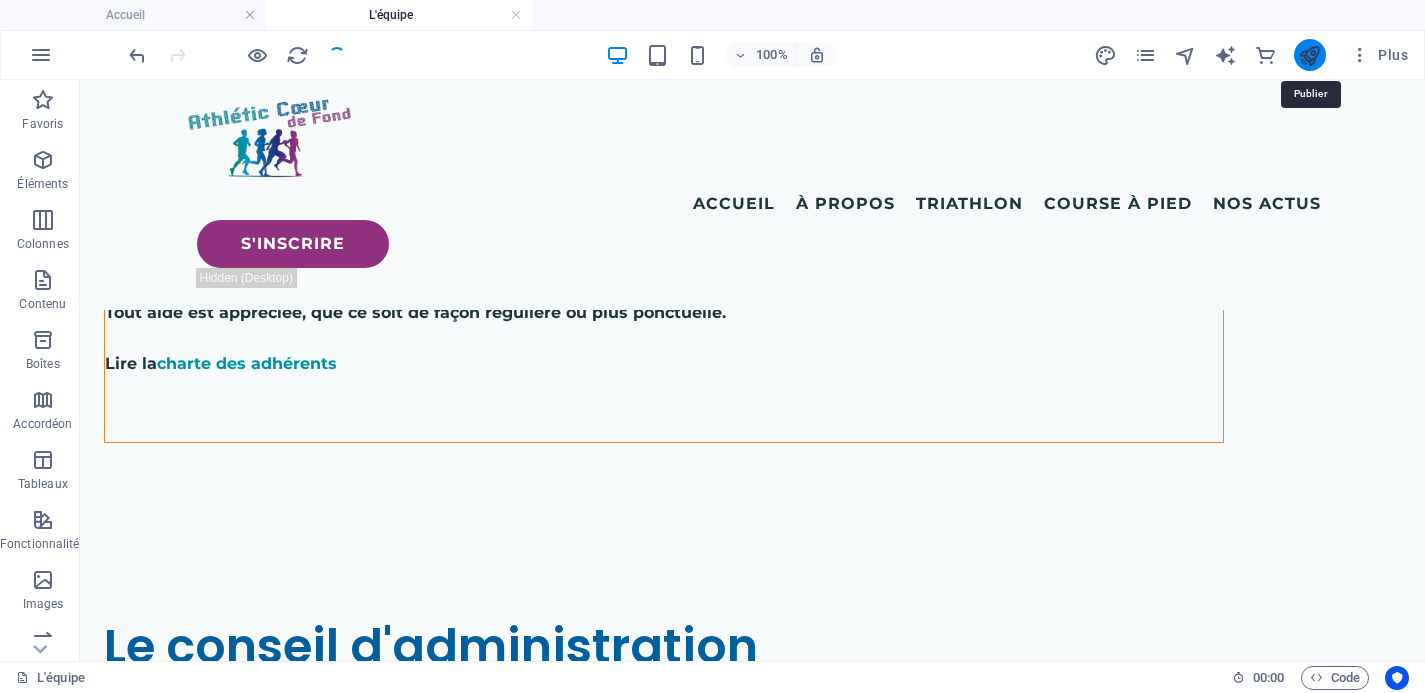 click at bounding box center [1309, 55] 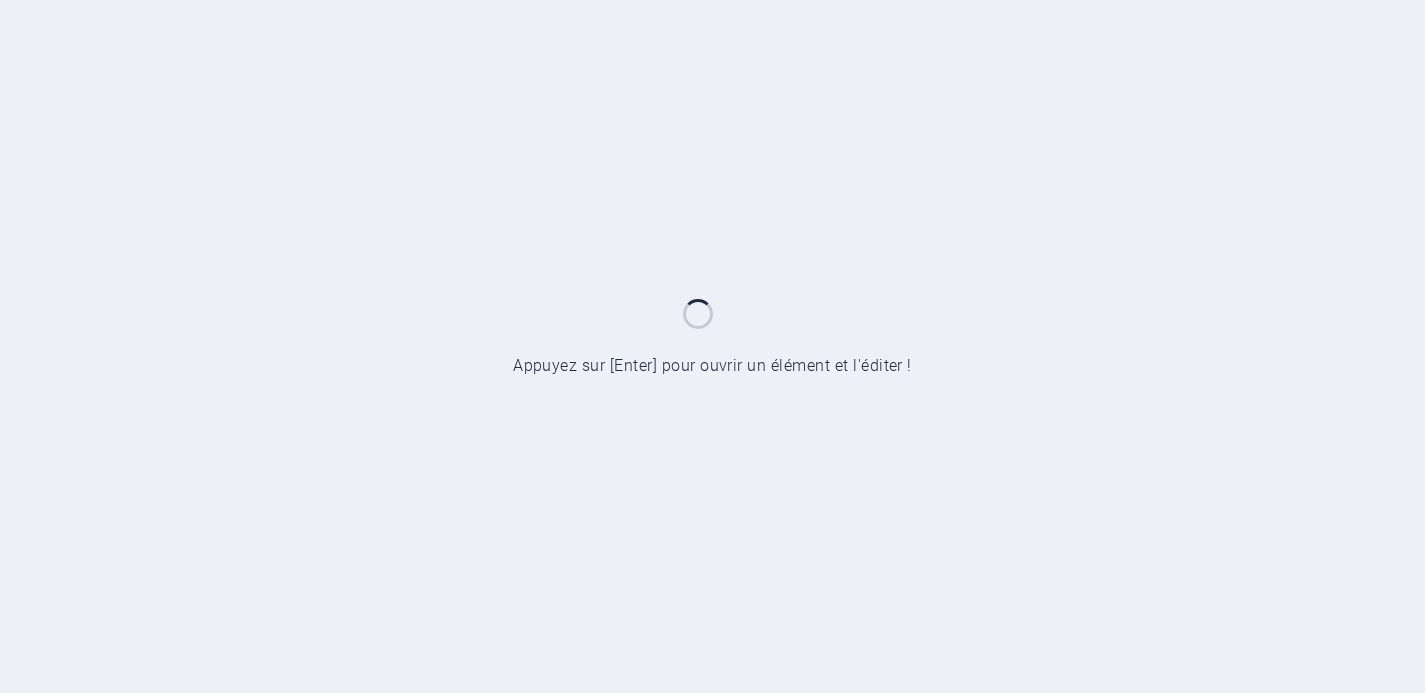 scroll, scrollTop: 0, scrollLeft: 0, axis: both 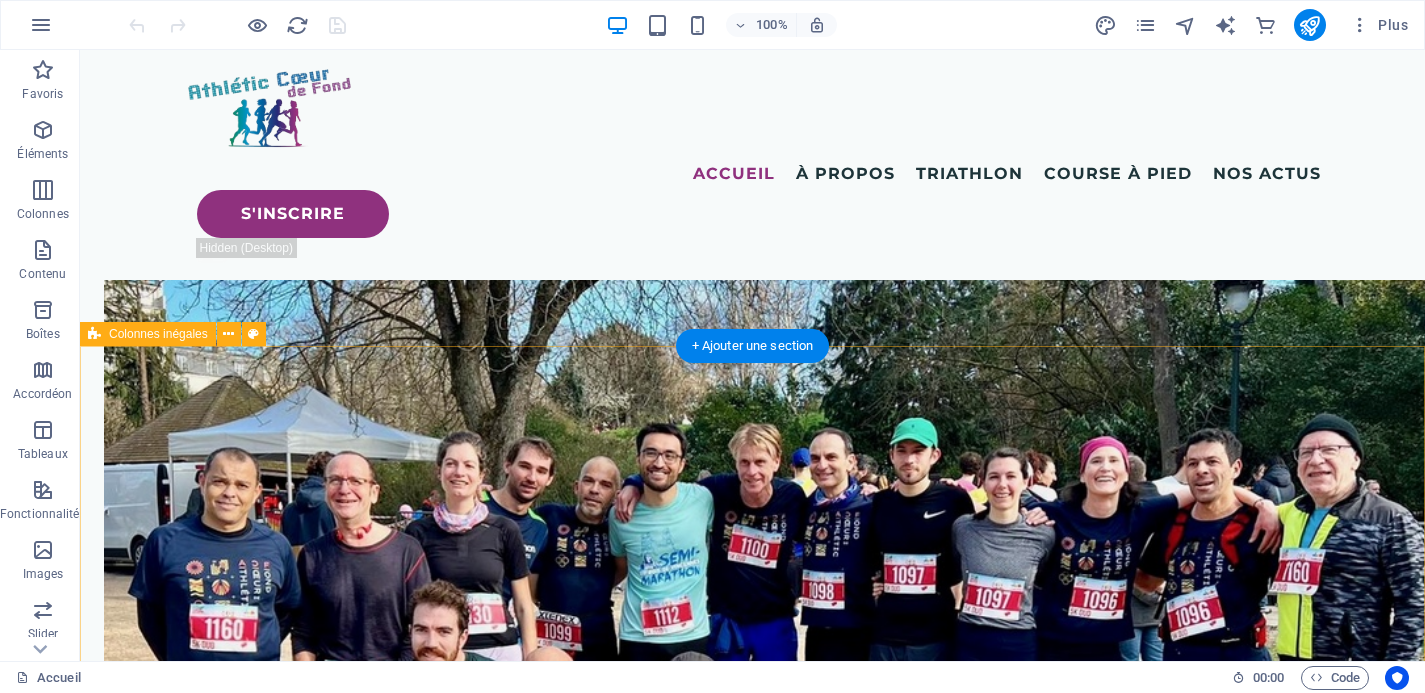 click on "L'ÉQUIPE Les entraîneurs Une équipe d’entraîneurs bénévoles (dont certains diplômés FFA) prépare et encadre les séances et peuvent prodiguer des conseils personnalisés tout au long de l’année. Ils élaborent également des plans d’entraînement pour des courses de toutes distances. En savoir plus" at bounding box center [752, 9412] 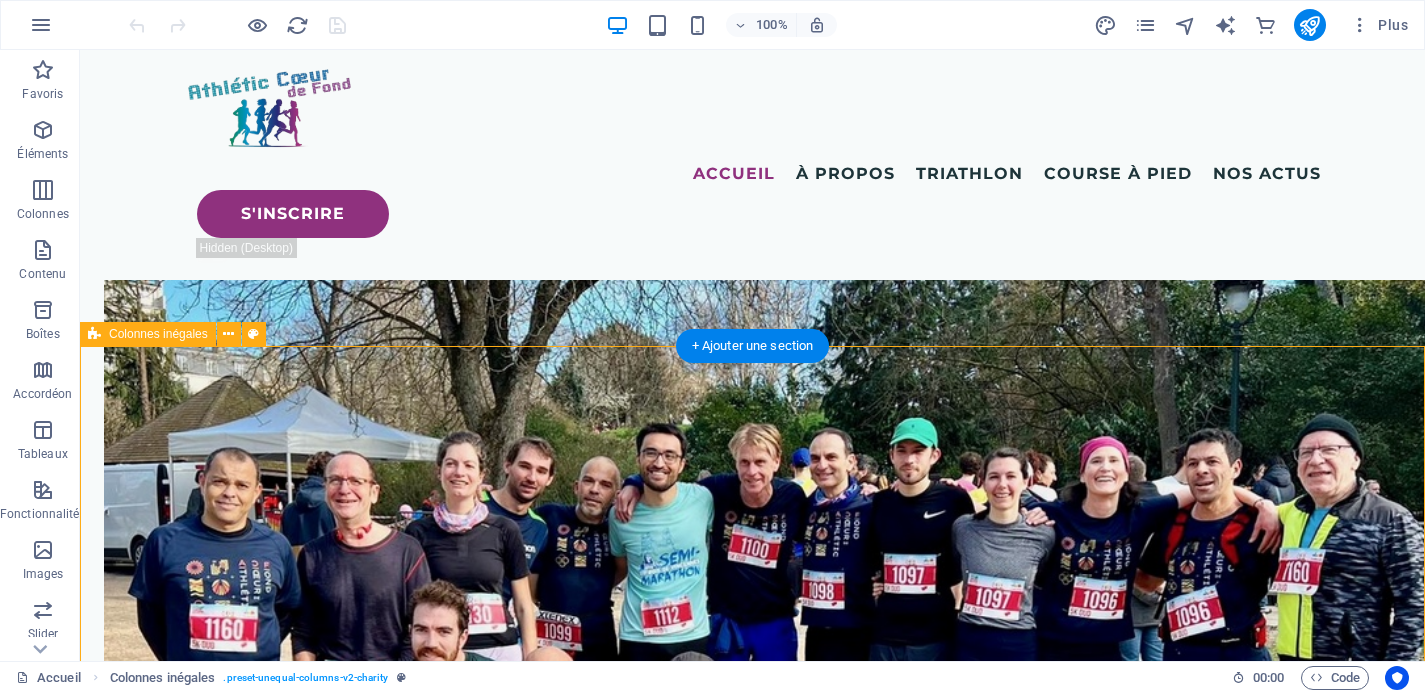 click on "L'ÉQUIPE Les entraîneurs Une équipe d’entraîneurs bénévoles (dont certains diplômés FFA) prépare et encadre les séances et peuvent prodiguer des conseils personnalisés tout au long de l’année. Ils élaborent également des plans d’entraînement pour des courses de toutes distances. En savoir plus" at bounding box center (752, 9412) 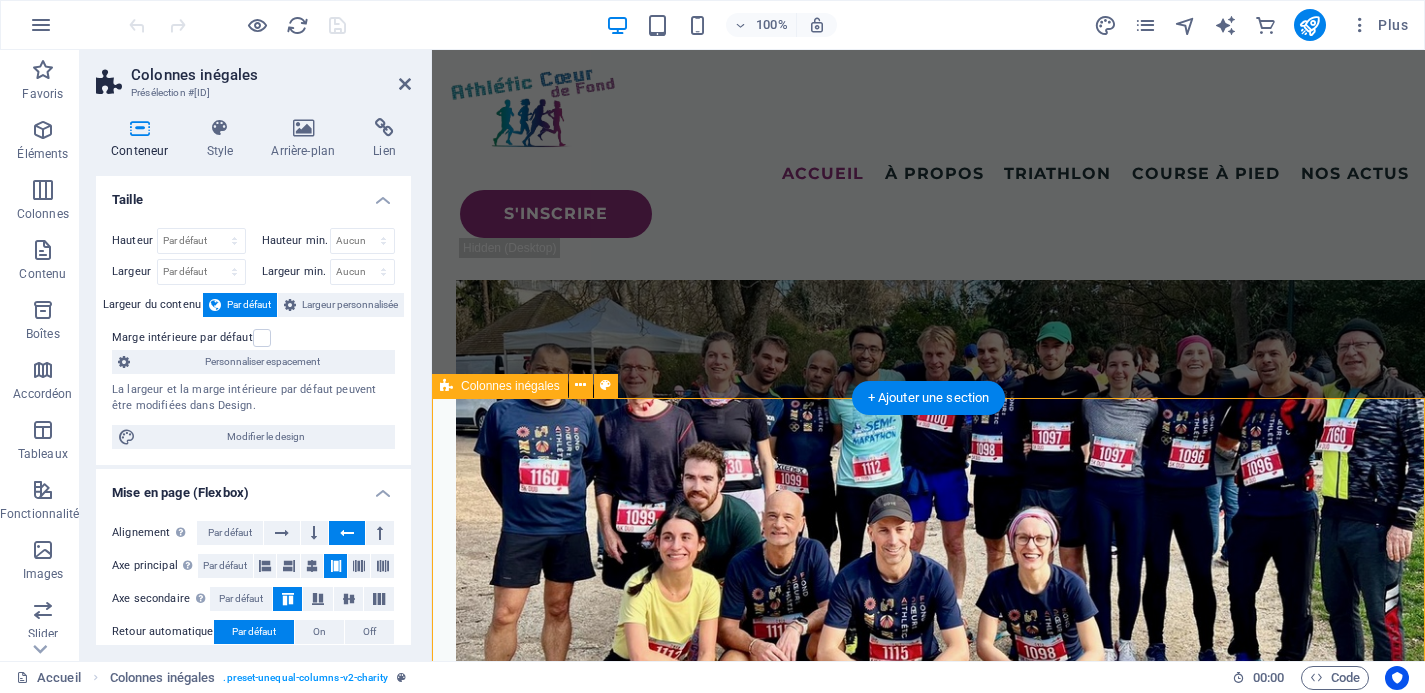 scroll, scrollTop: 5727, scrollLeft: 0, axis: vertical 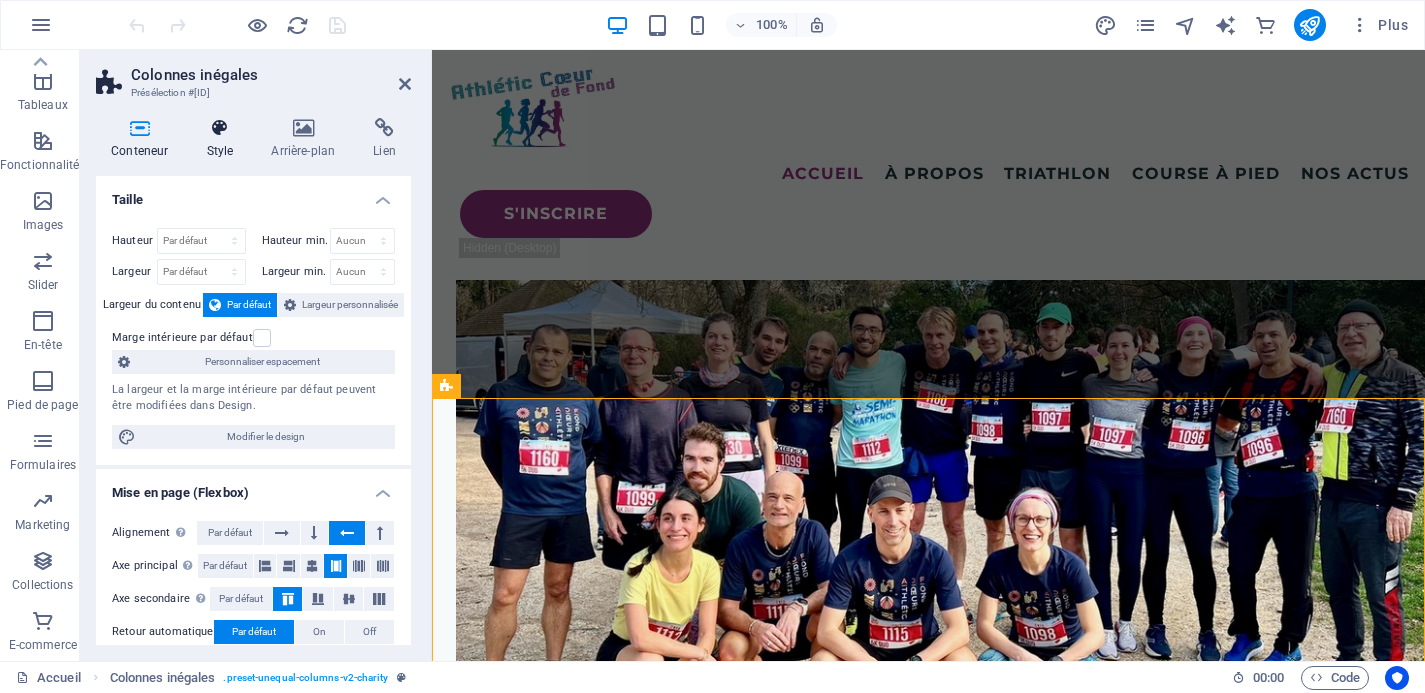 click at bounding box center (219, 128) 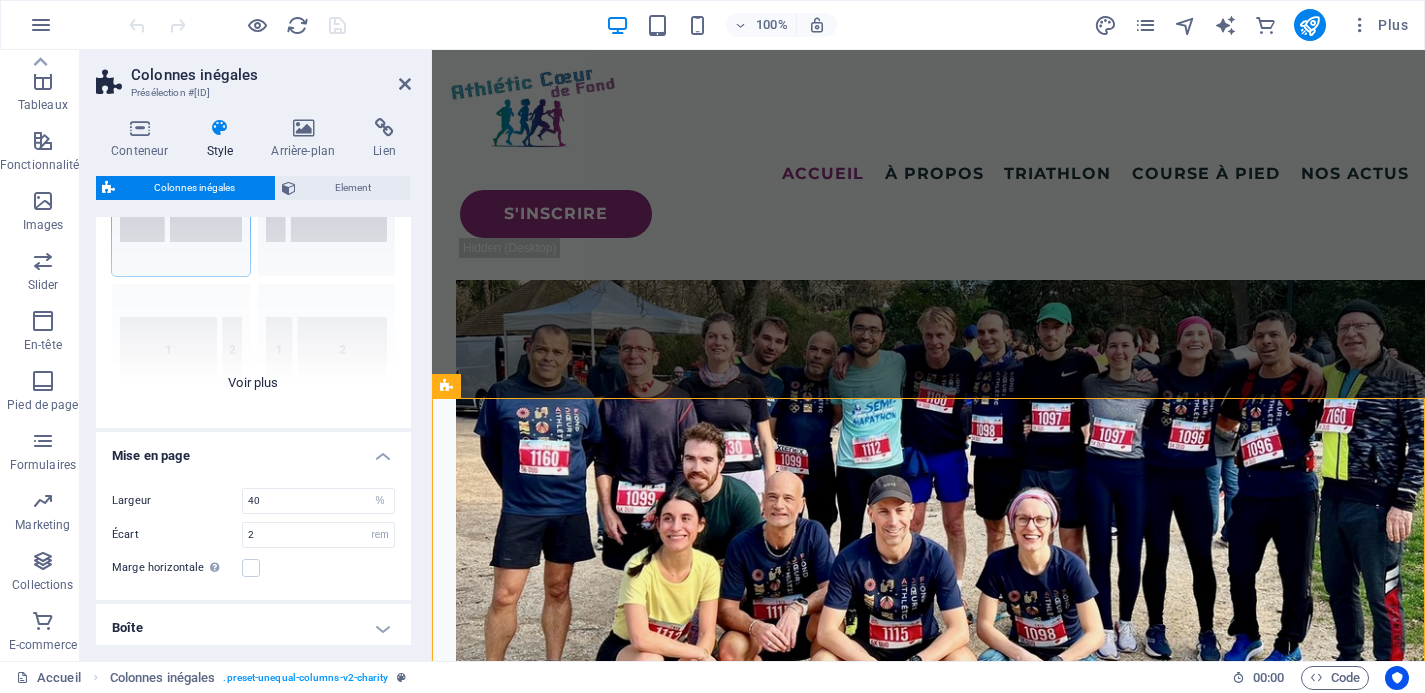 scroll, scrollTop: 211, scrollLeft: 0, axis: vertical 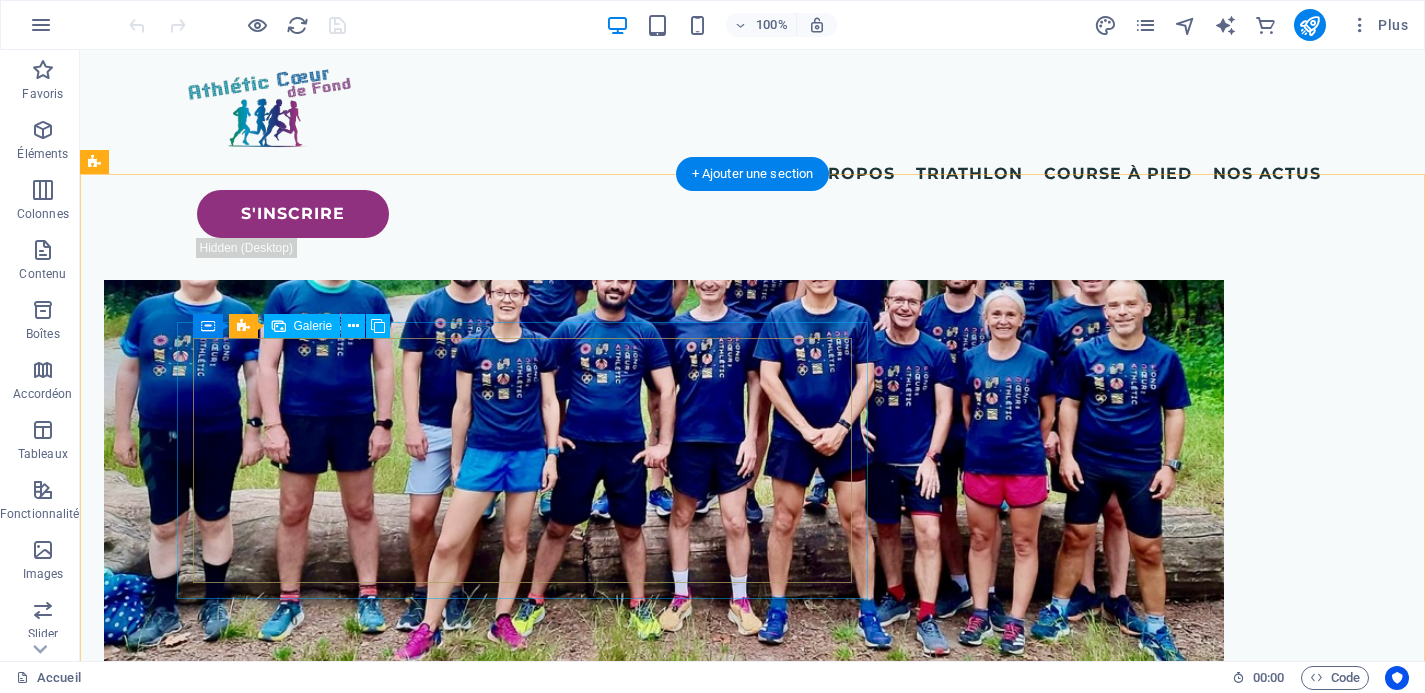 click at bounding box center [1583, 6758] 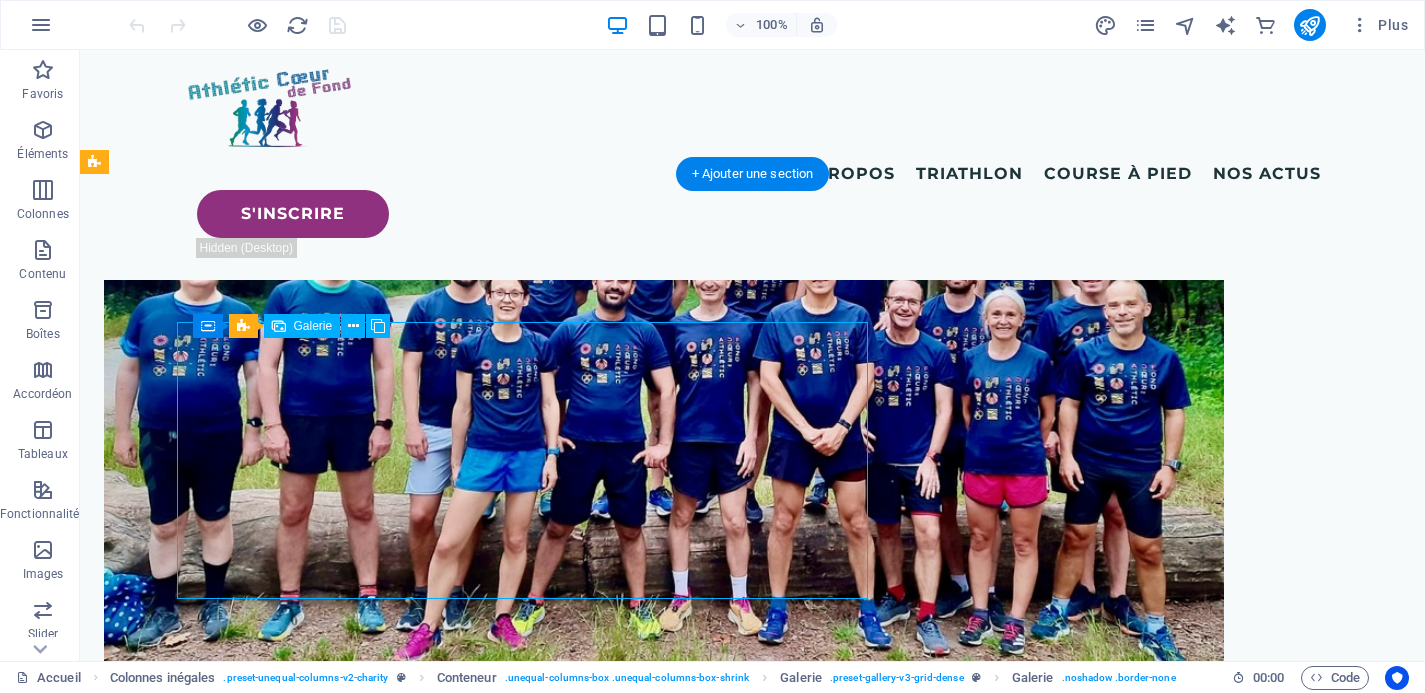 click at bounding box center [1583, 6758] 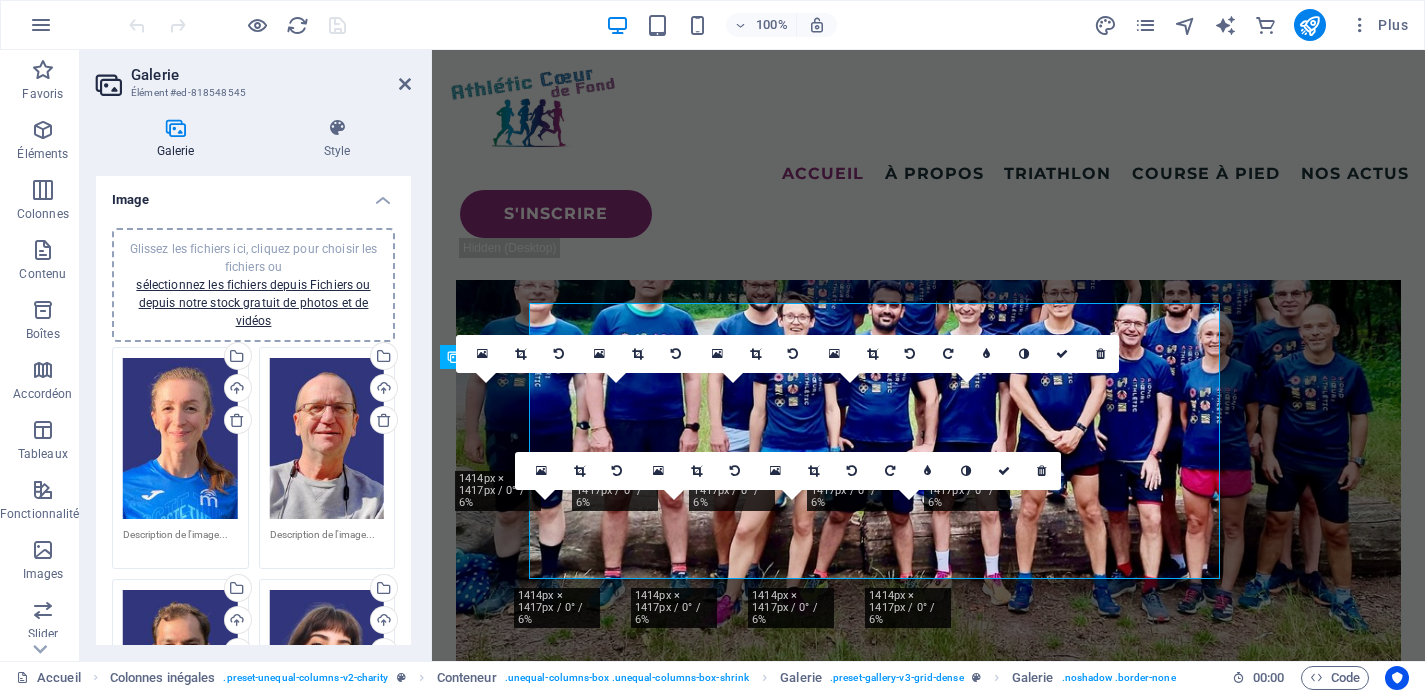 scroll, scrollTop: 5216, scrollLeft: 0, axis: vertical 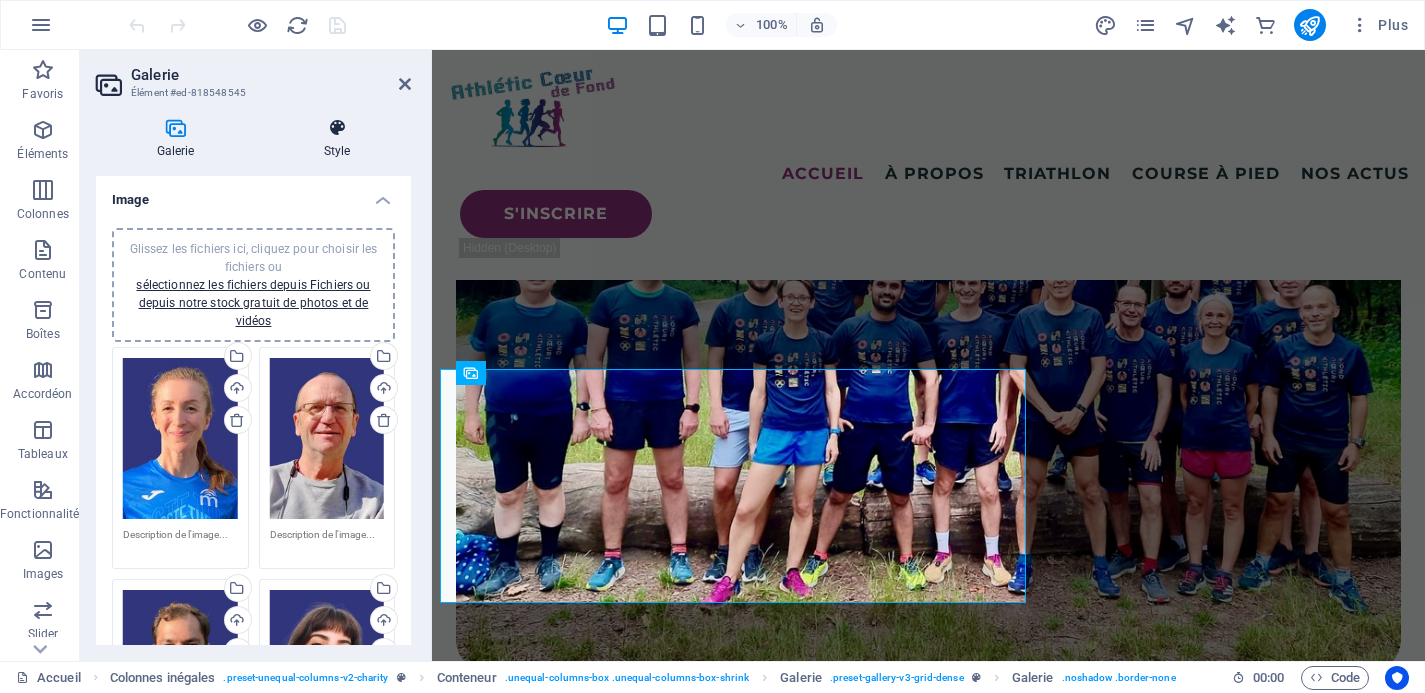 click at bounding box center (337, 128) 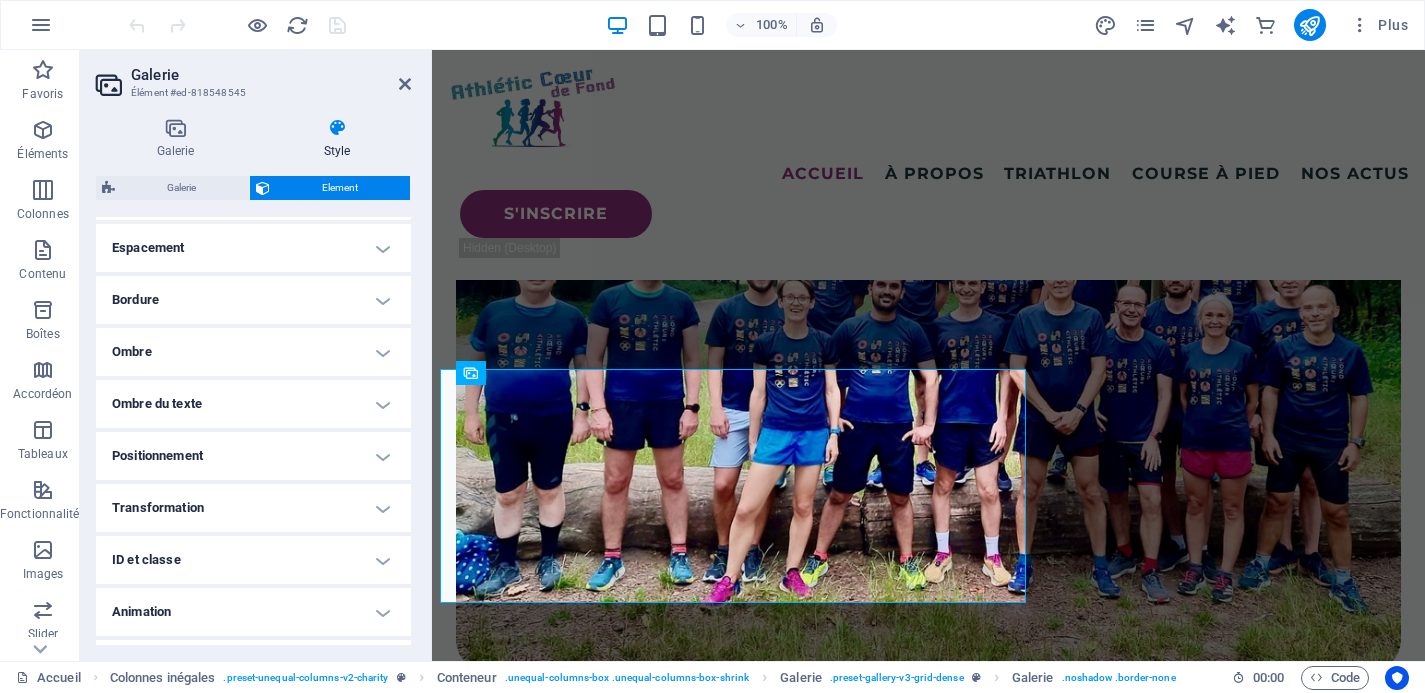 scroll, scrollTop: 433, scrollLeft: 0, axis: vertical 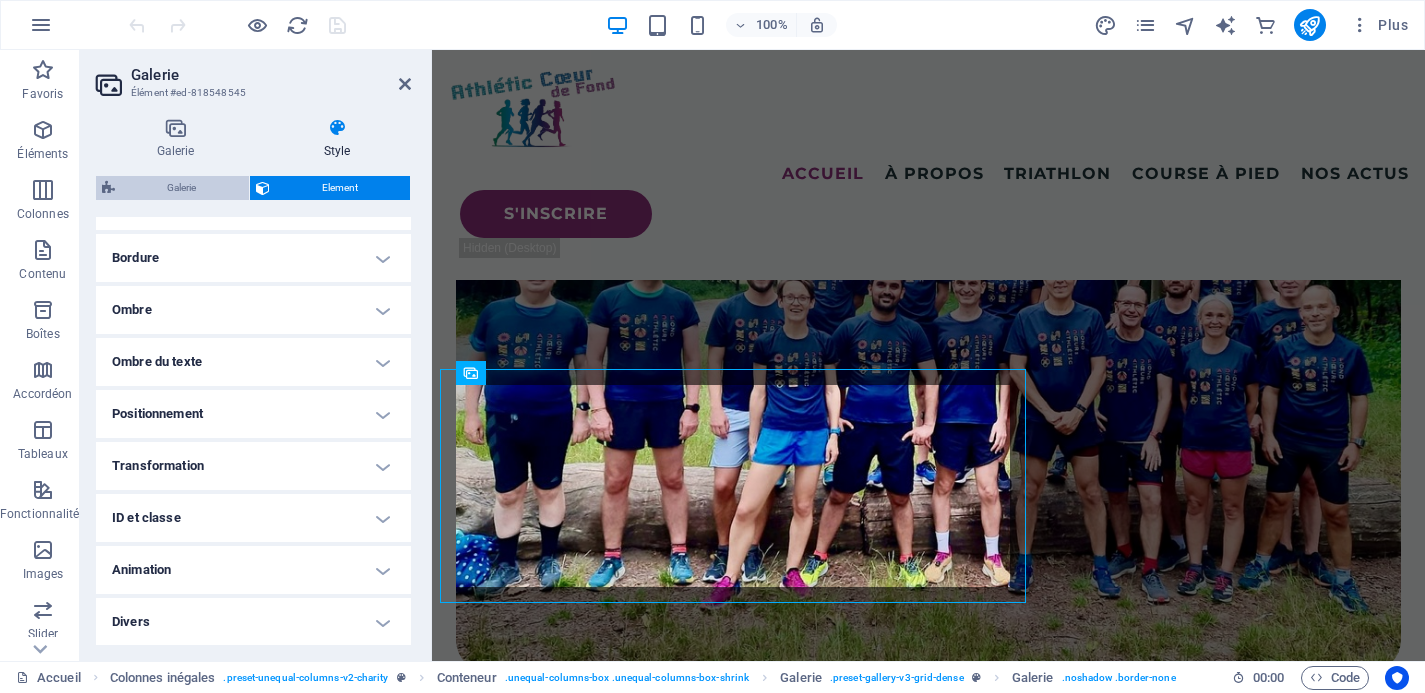 click on "Galerie" at bounding box center [182, 188] 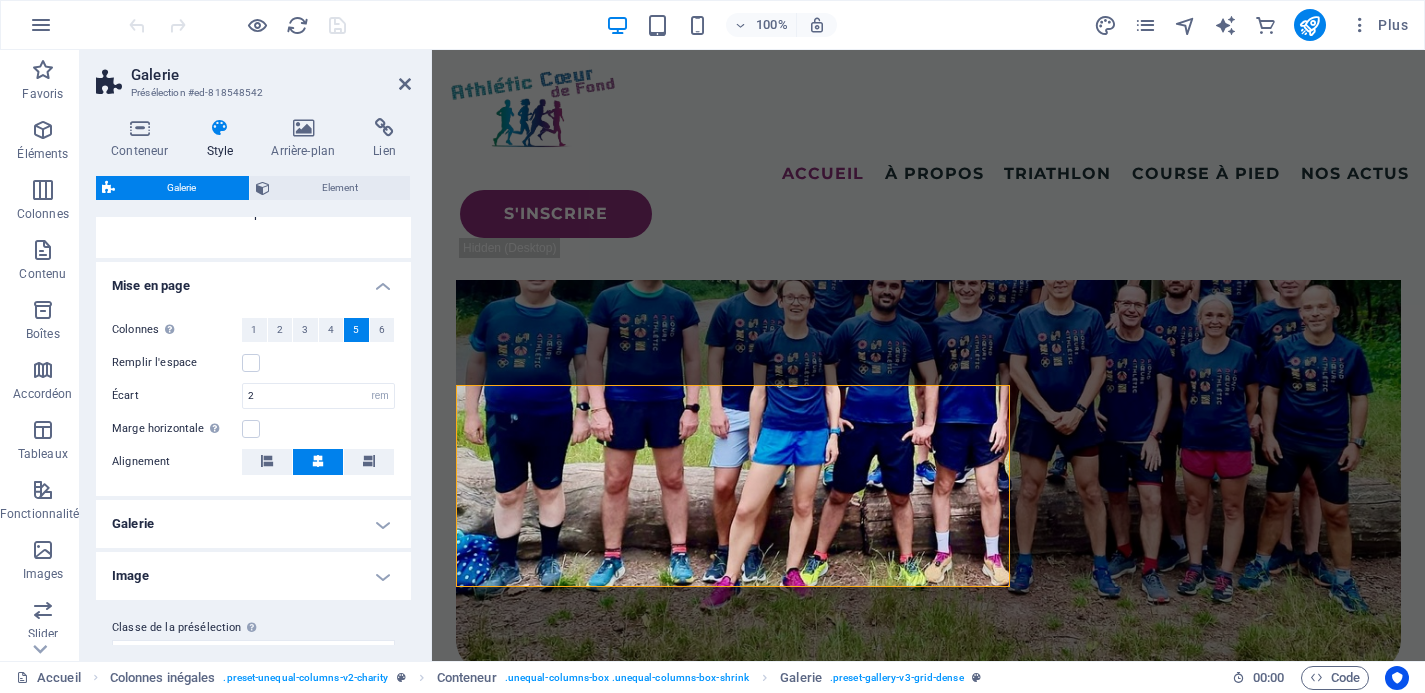 scroll, scrollTop: 329, scrollLeft: 0, axis: vertical 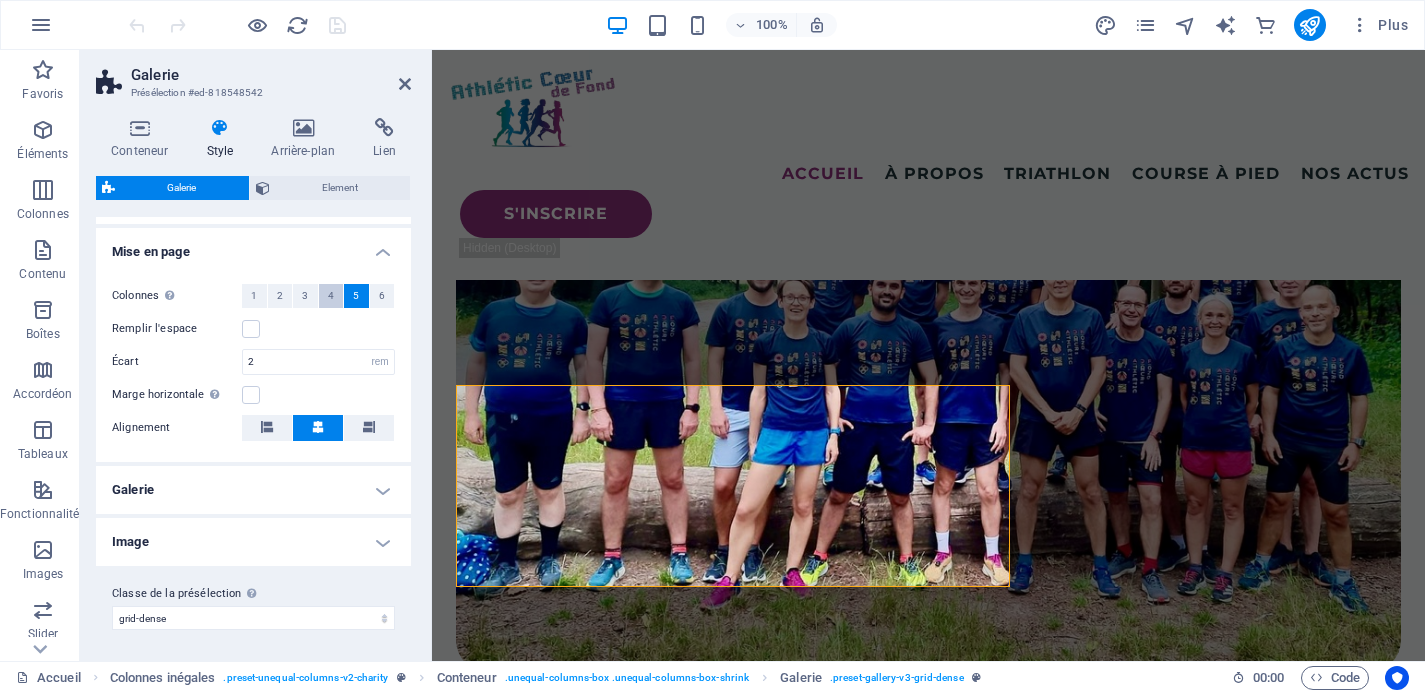 click on "4" at bounding box center (331, 296) 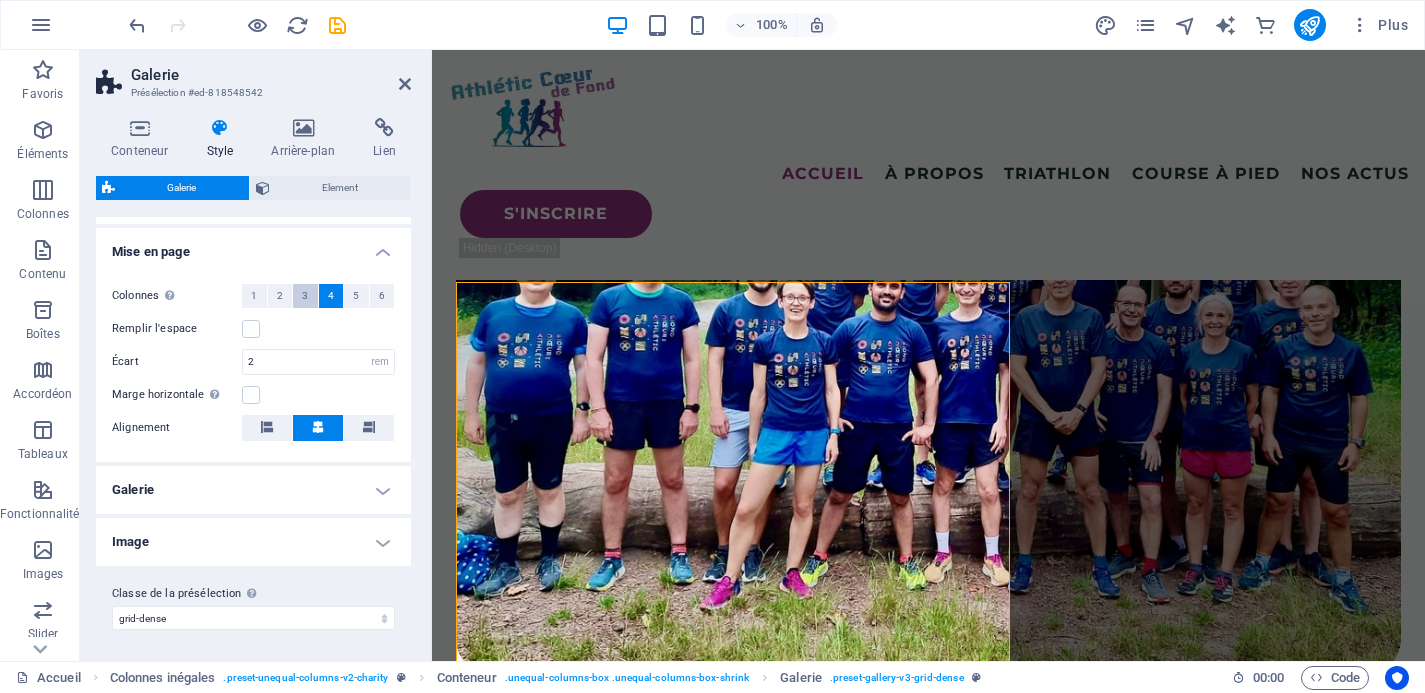click on "3" at bounding box center (305, 296) 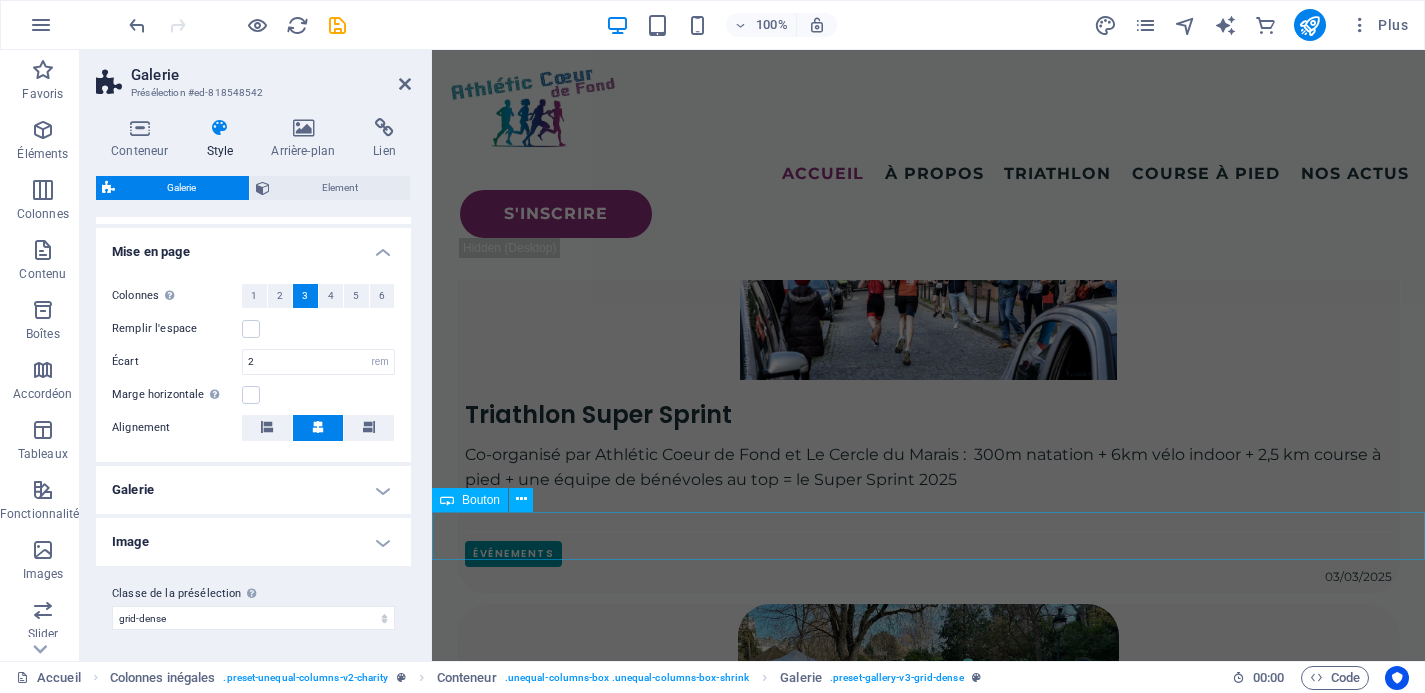 scroll, scrollTop: 2330, scrollLeft: 0, axis: vertical 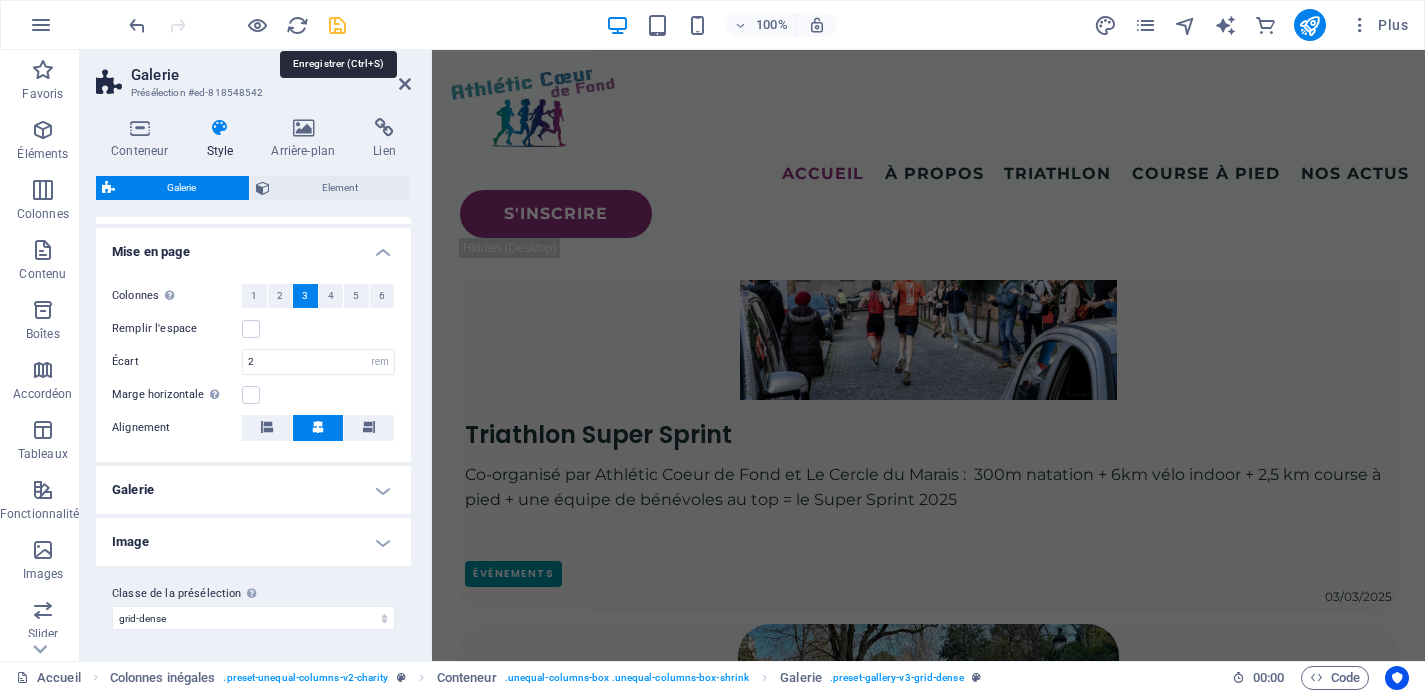 click at bounding box center [337, 25] 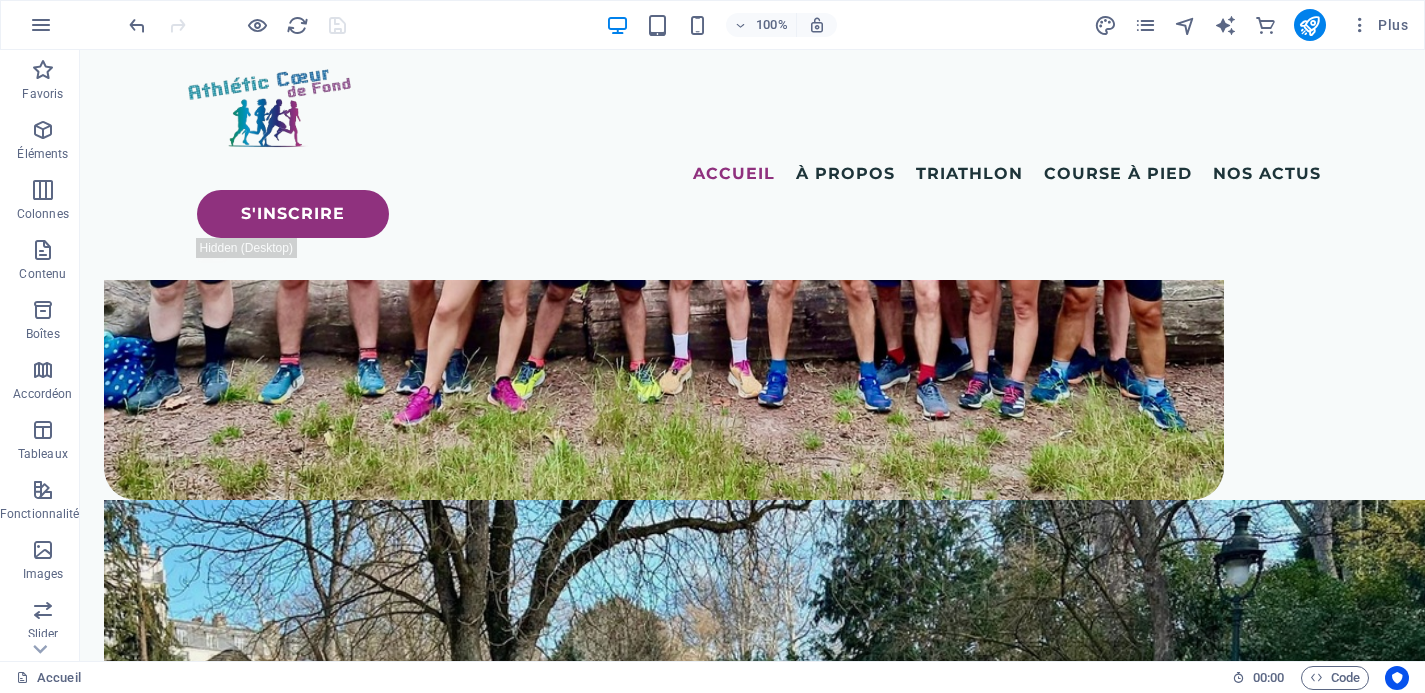 click at bounding box center [1310, 25] 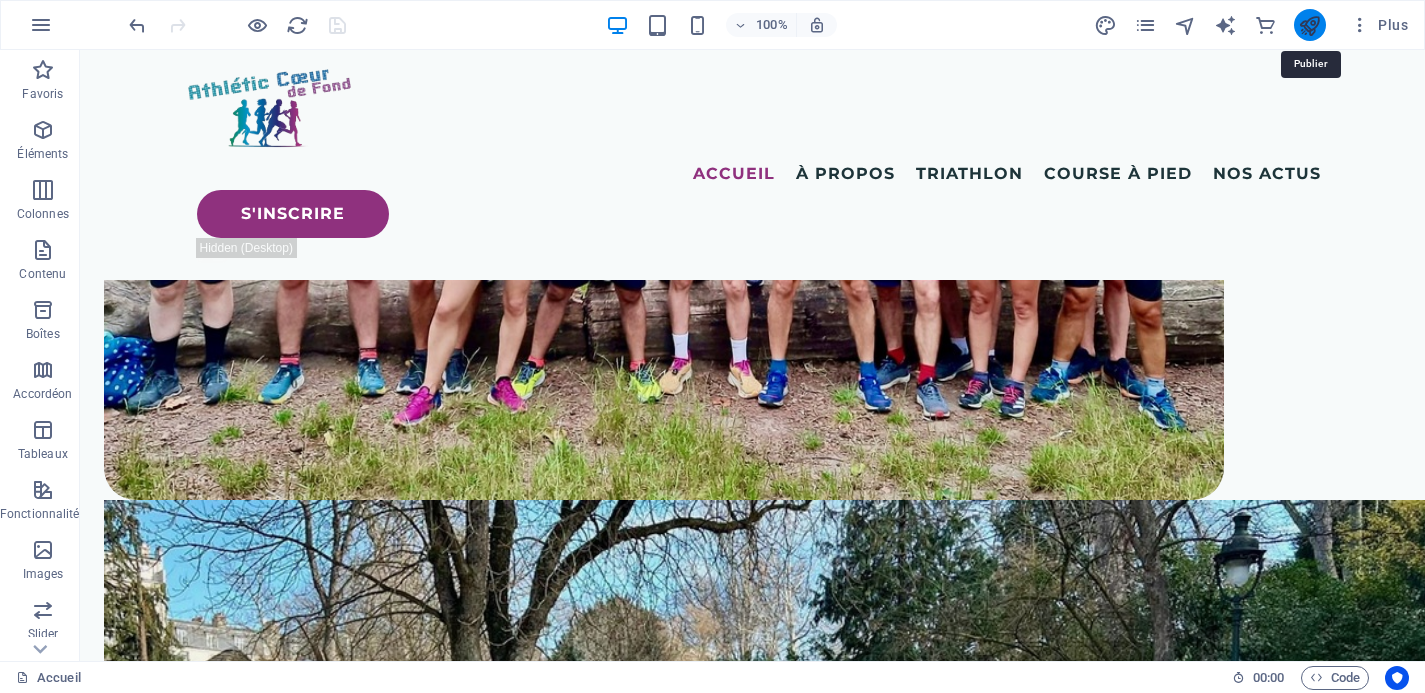 click at bounding box center (1309, 25) 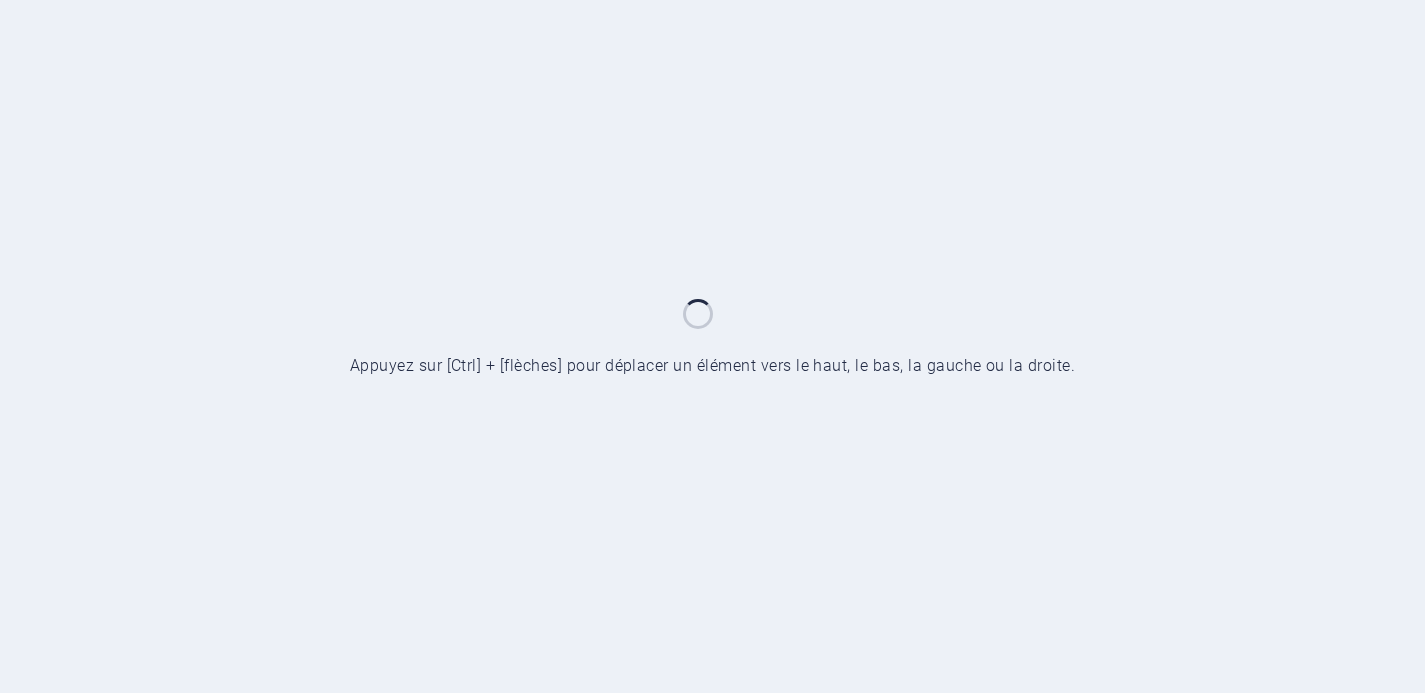 scroll, scrollTop: 0, scrollLeft: 0, axis: both 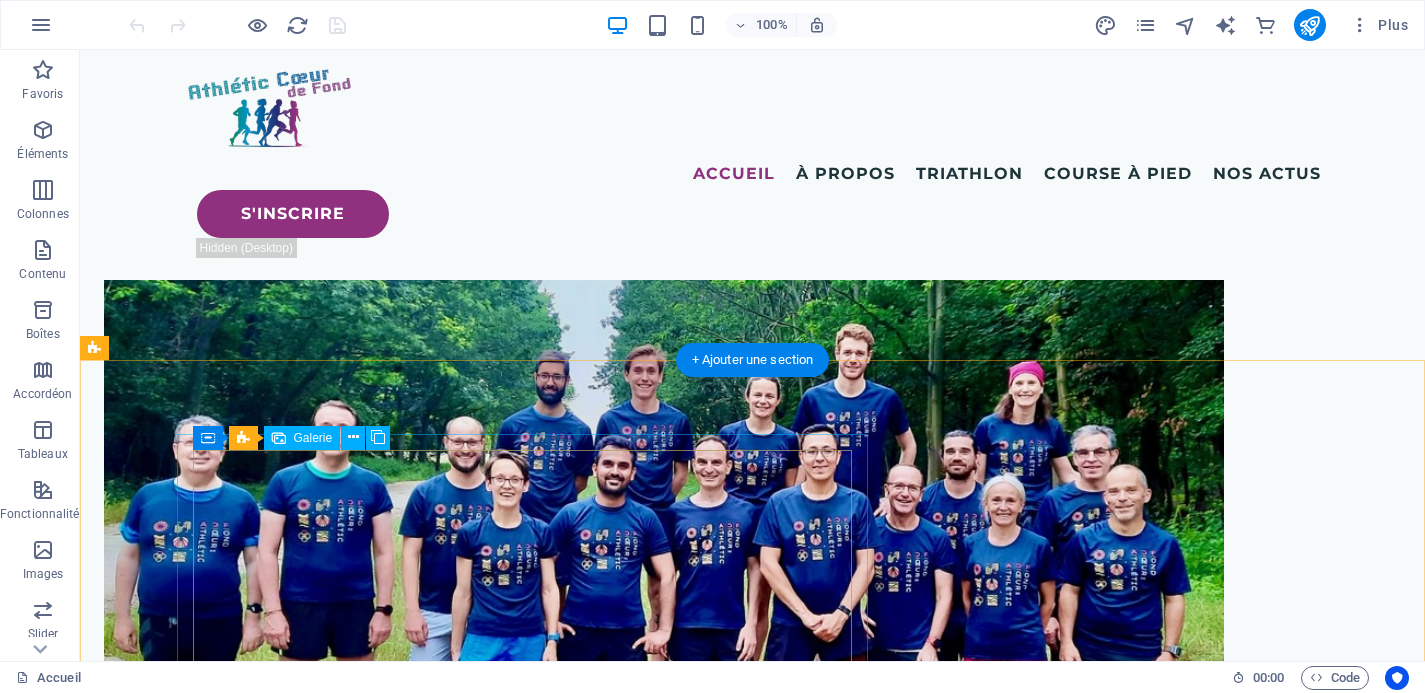 click at bounding box center [1161, 5567] 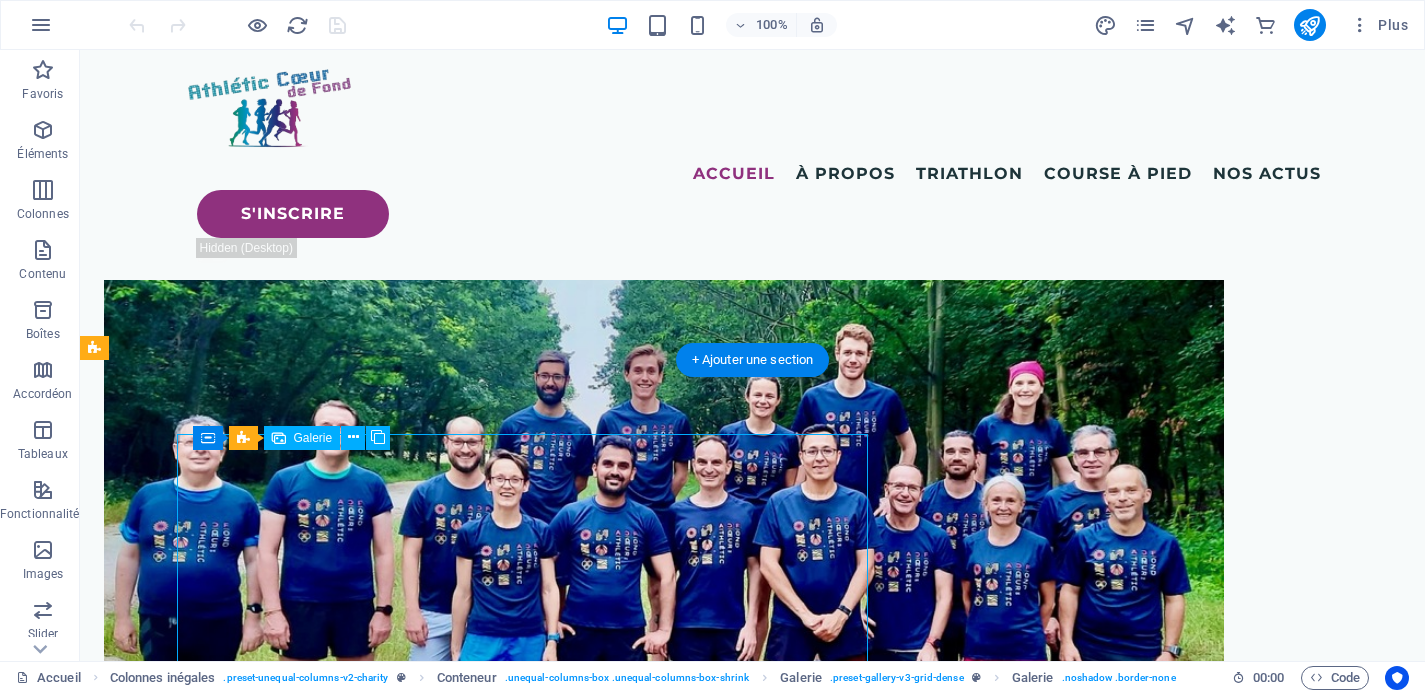 click at bounding box center (664, 6943) 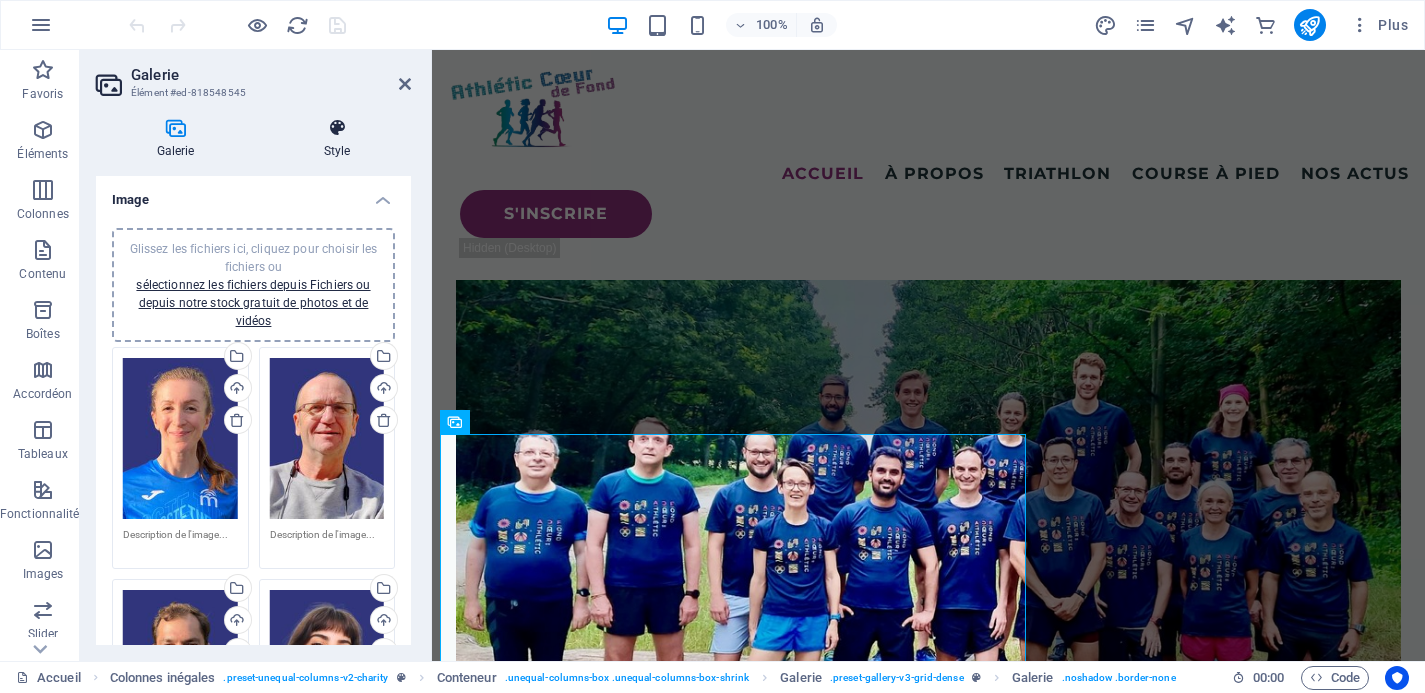 click at bounding box center (337, 128) 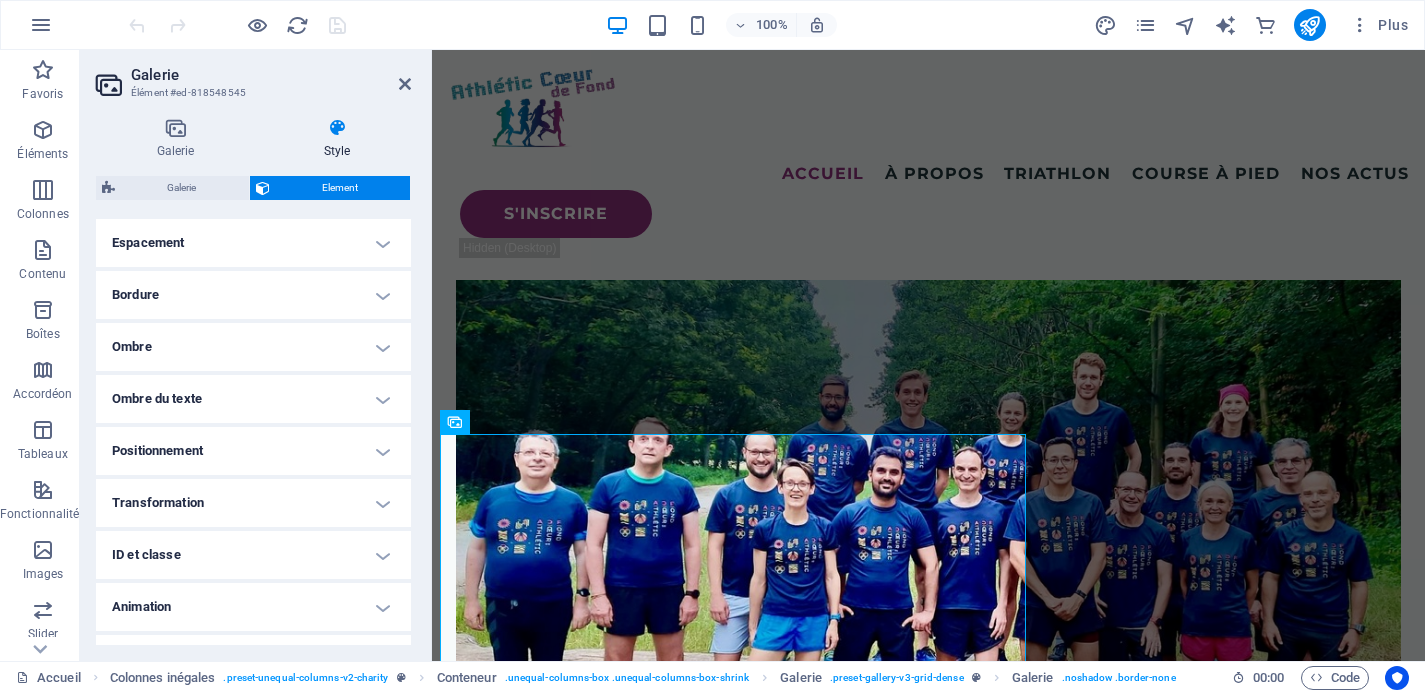 scroll, scrollTop: 397, scrollLeft: 0, axis: vertical 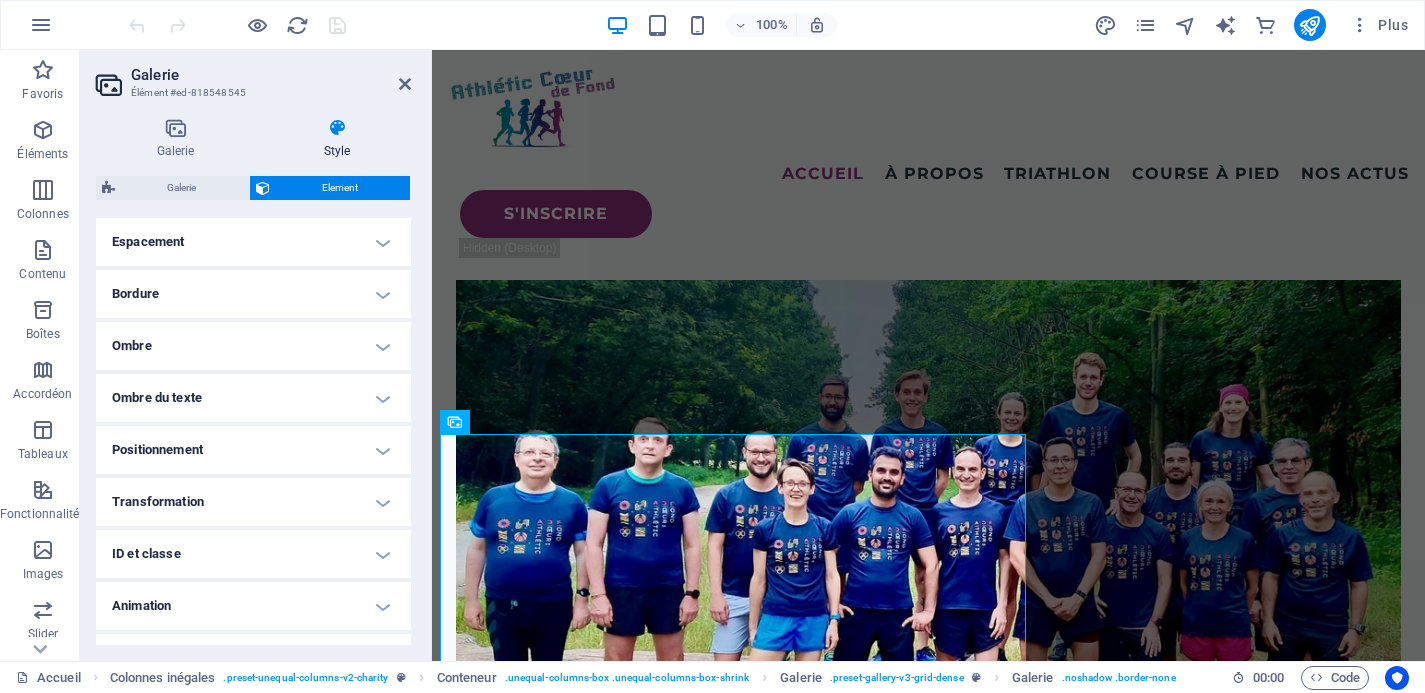 click on "Positionnement" at bounding box center (253, 450) 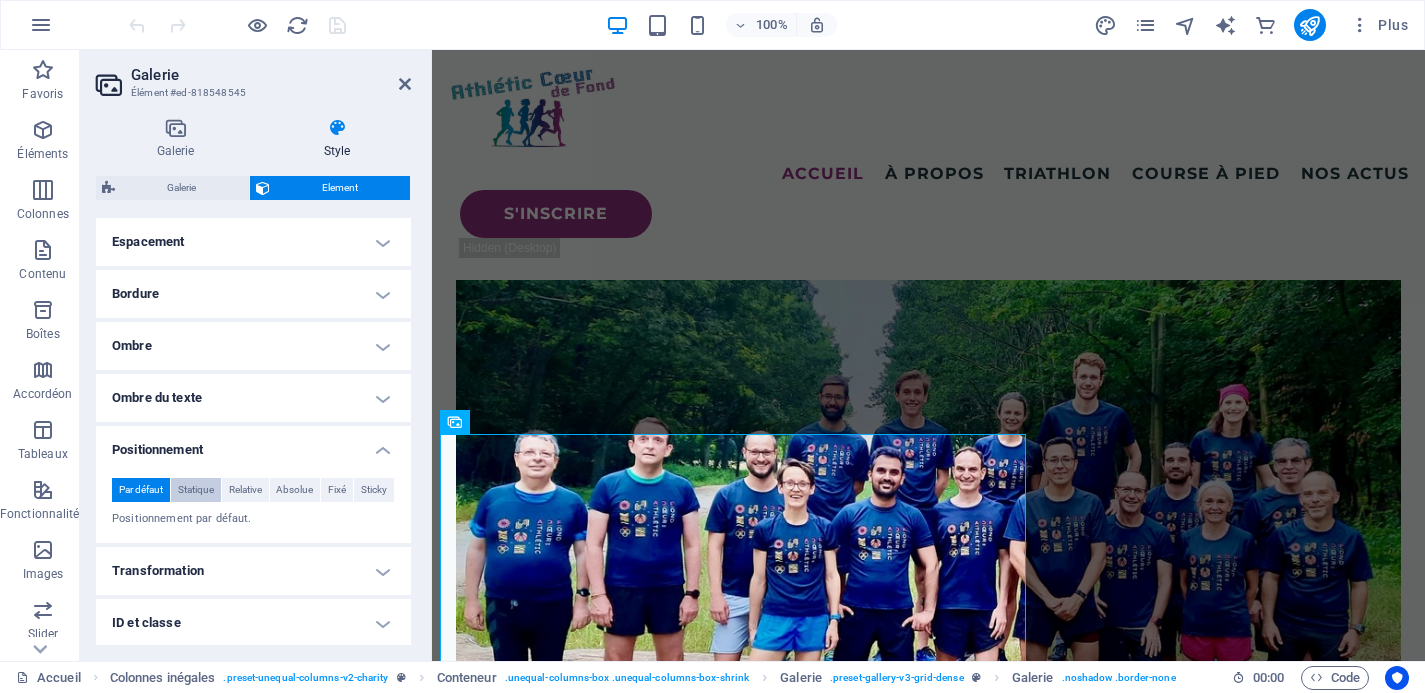 click on "Statique" at bounding box center [196, 490] 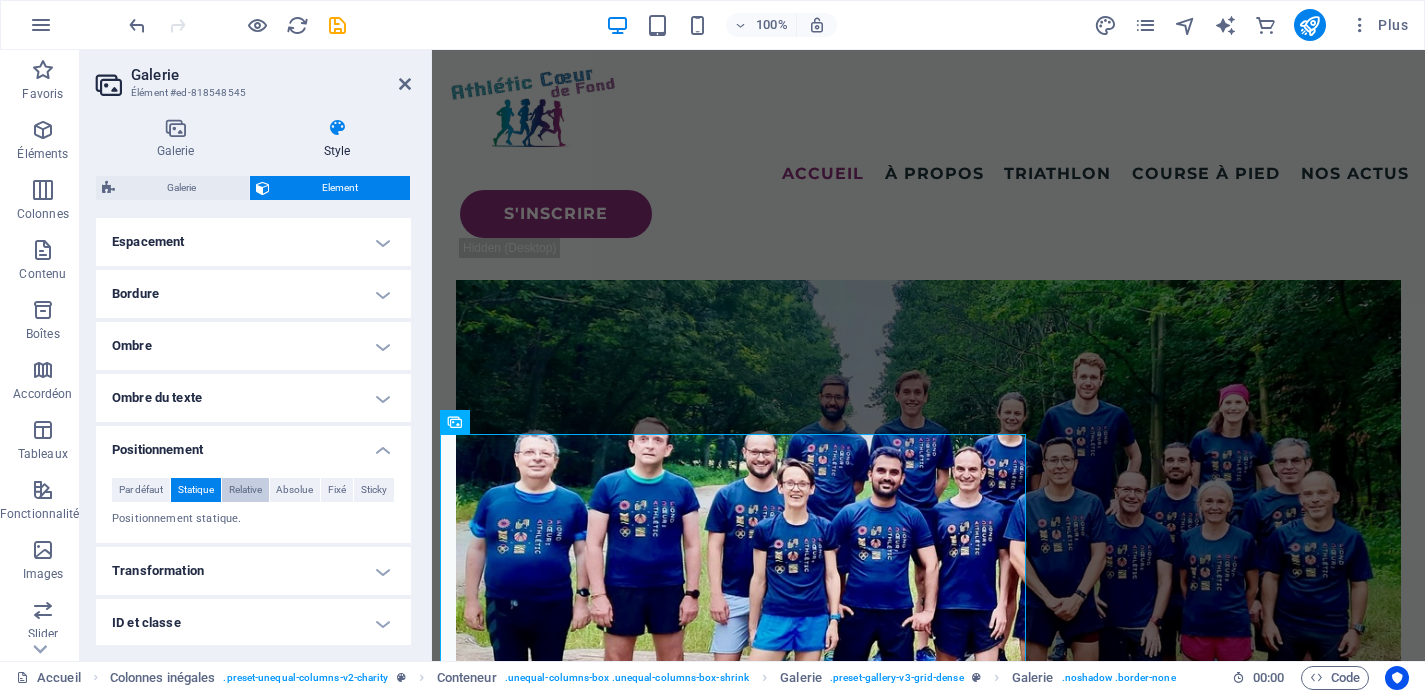 click on "Relative" at bounding box center [245, 490] 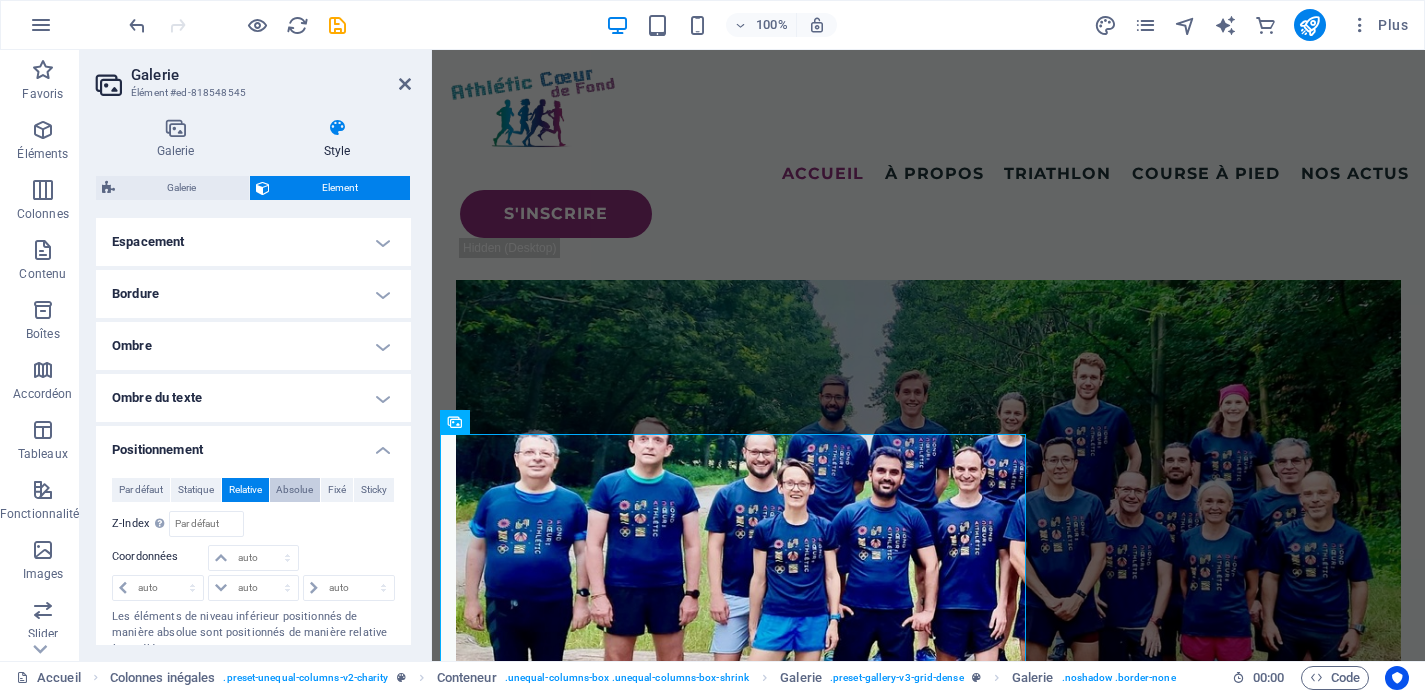 click on "Absolue" at bounding box center [294, 490] 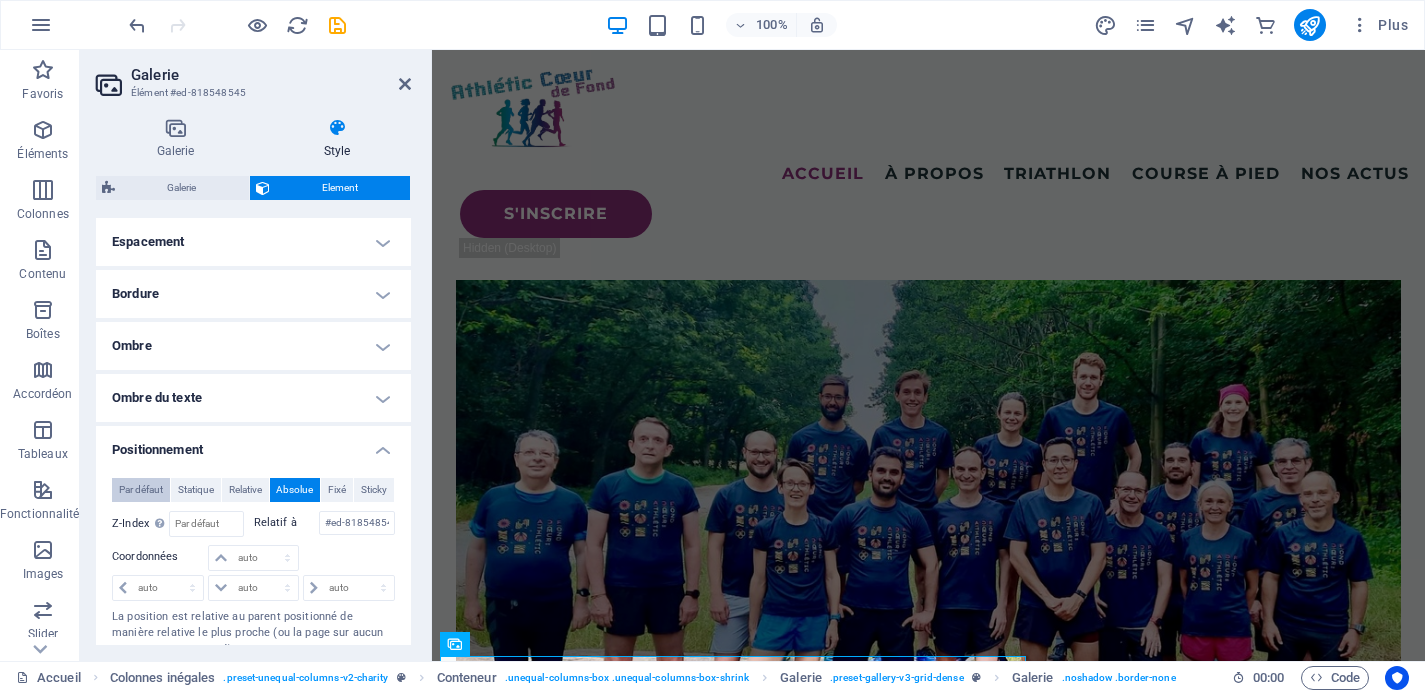 click on "Par défaut" at bounding box center [141, 490] 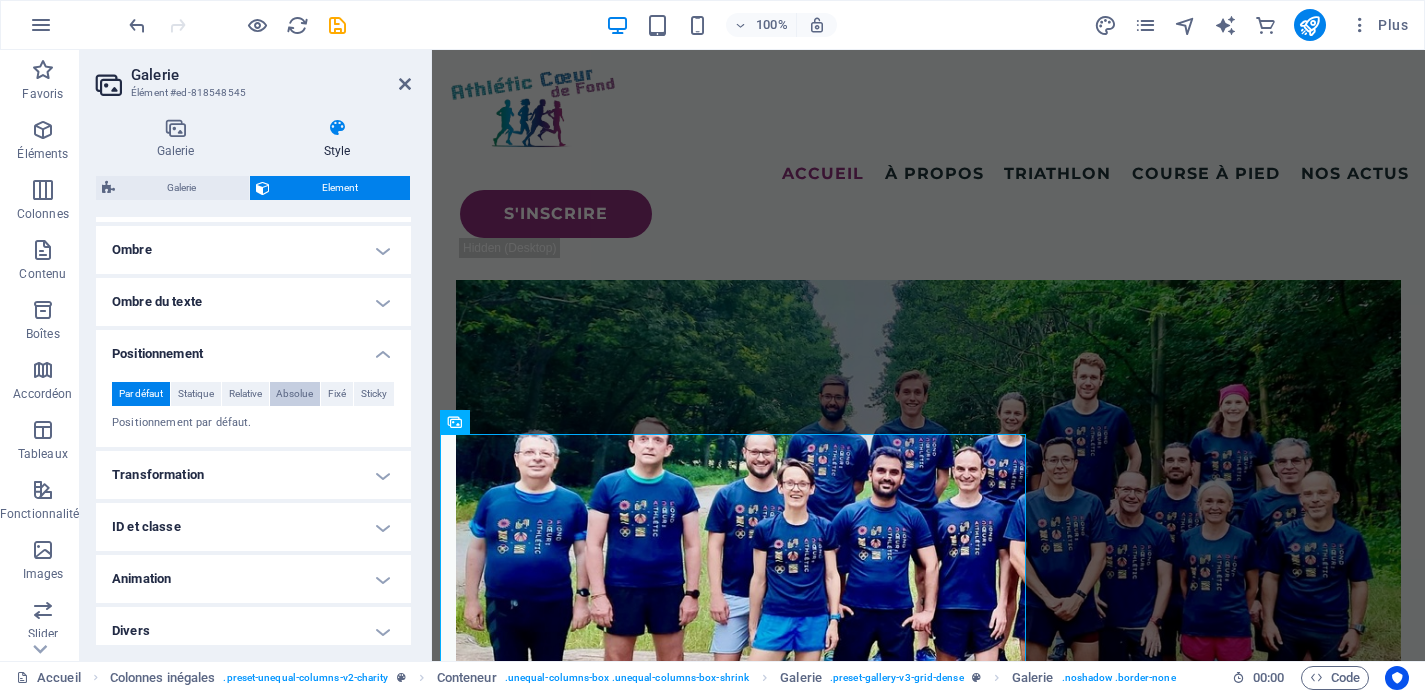 scroll, scrollTop: 503, scrollLeft: 0, axis: vertical 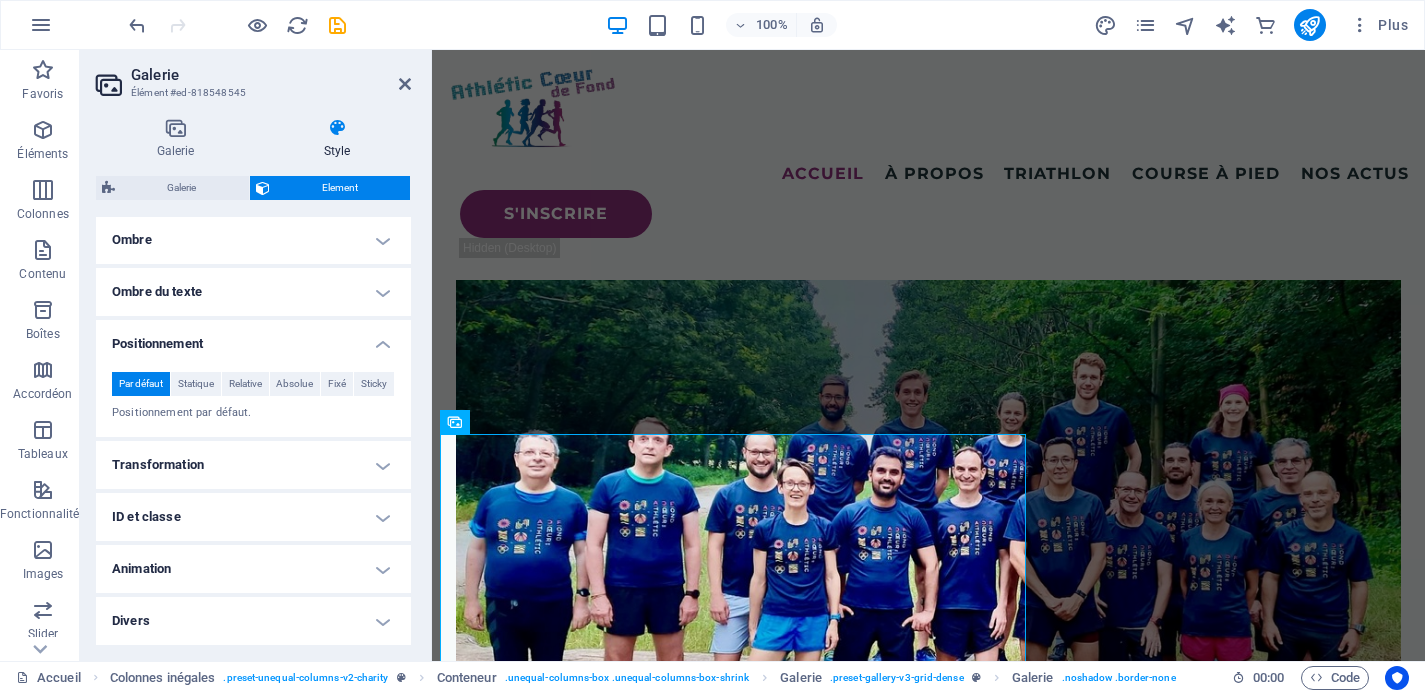 click on "Transformation" at bounding box center (253, 465) 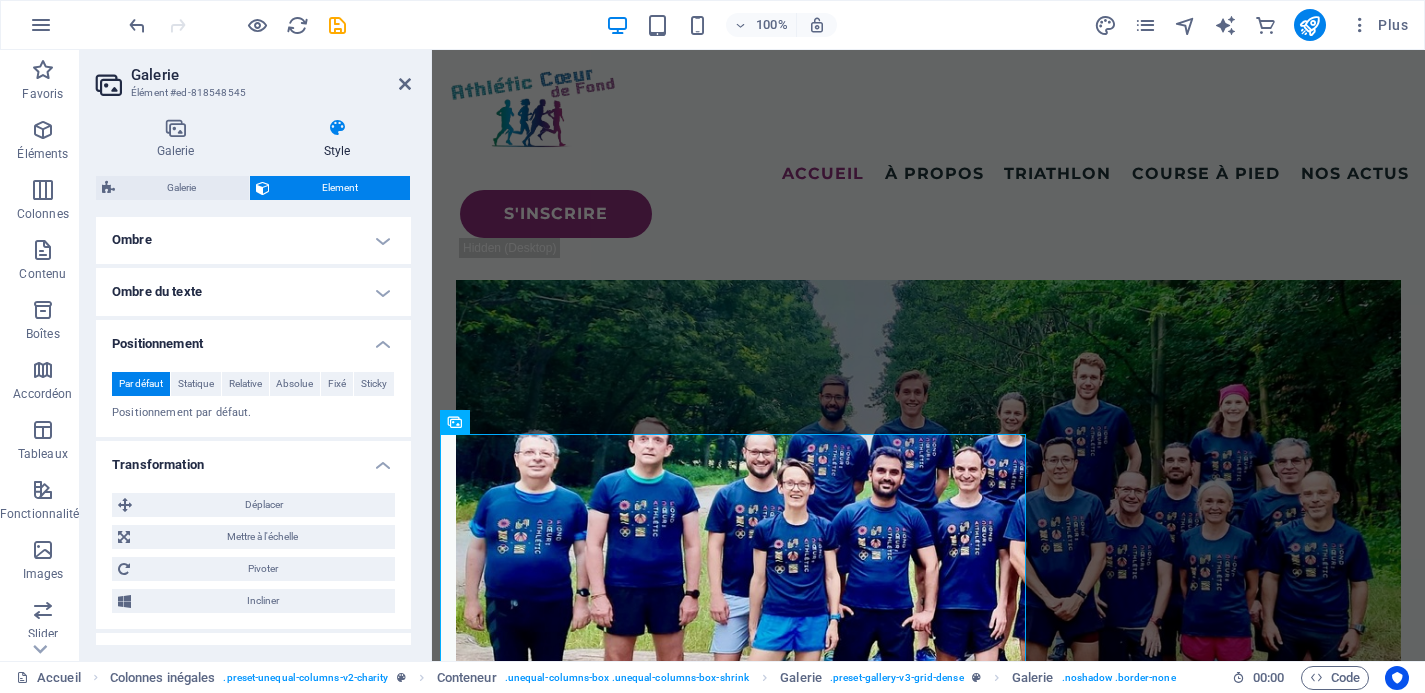 click on "Transformation" at bounding box center [253, 459] 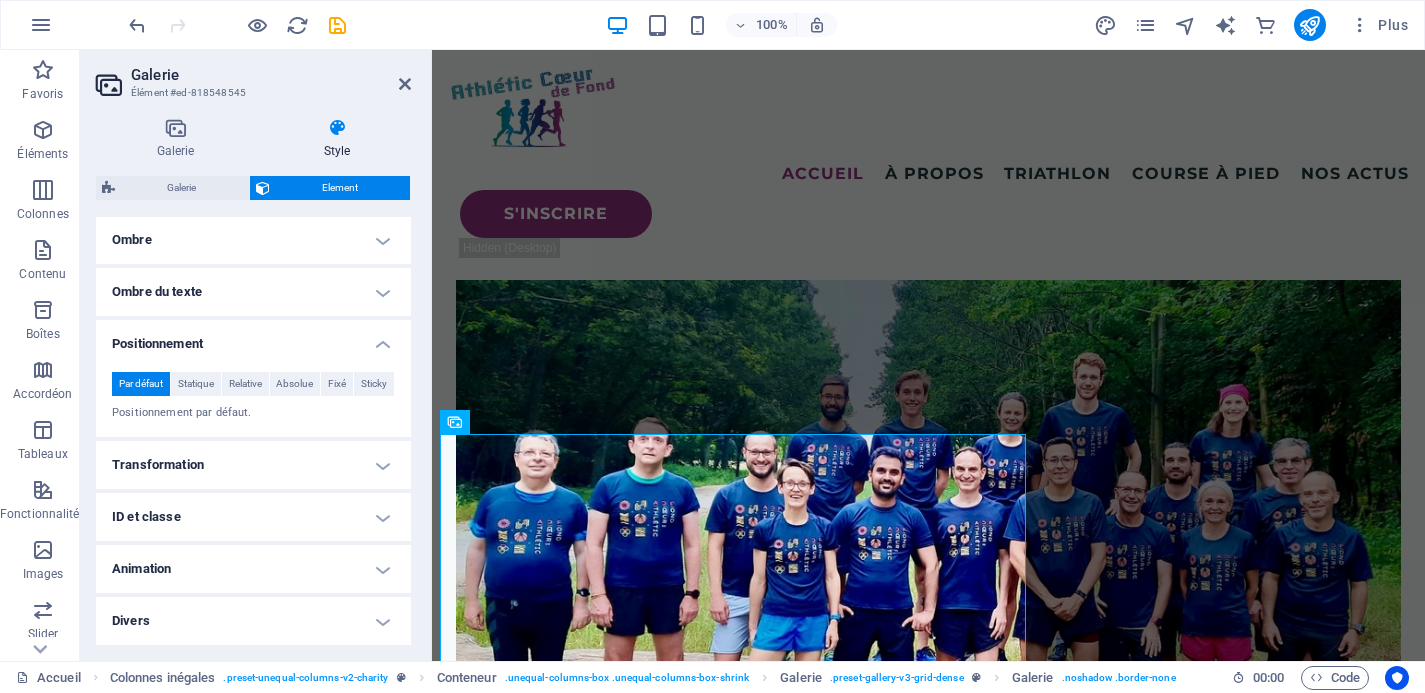 click on "Transformation" at bounding box center (253, 465) 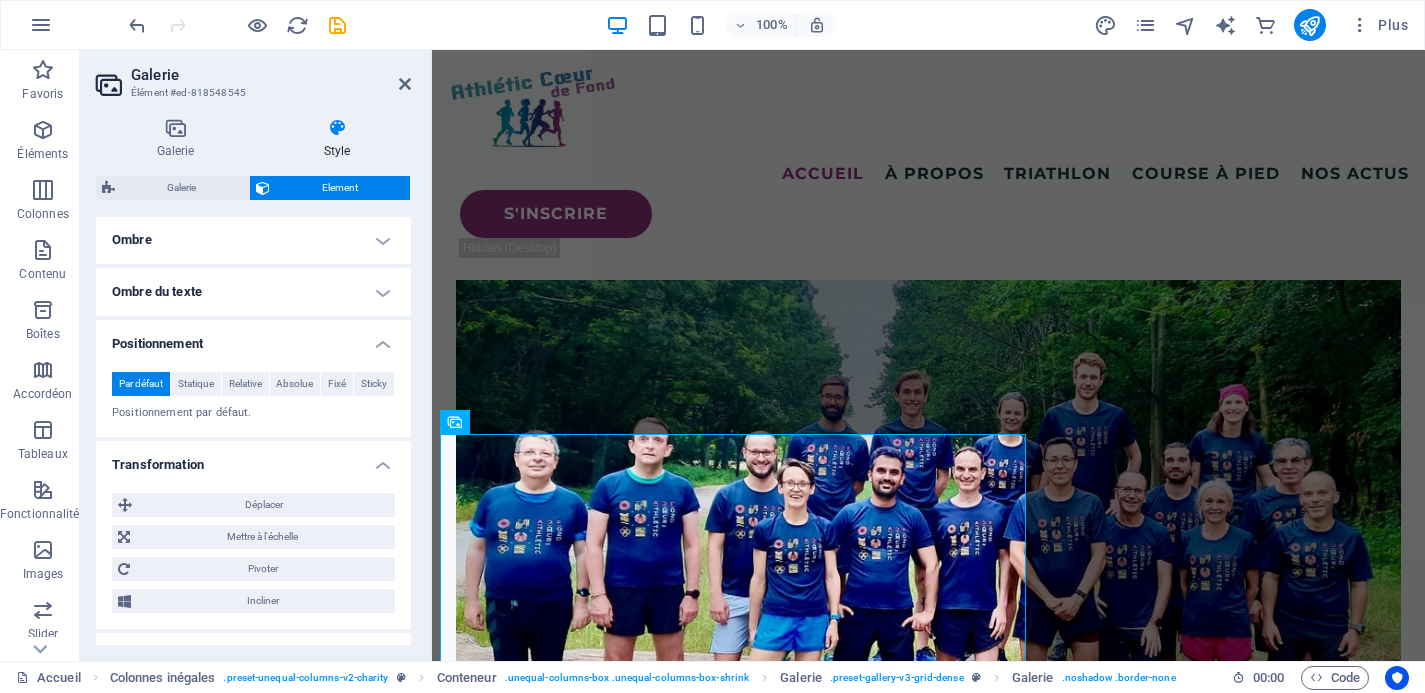 click on "Transformation" at bounding box center [253, 459] 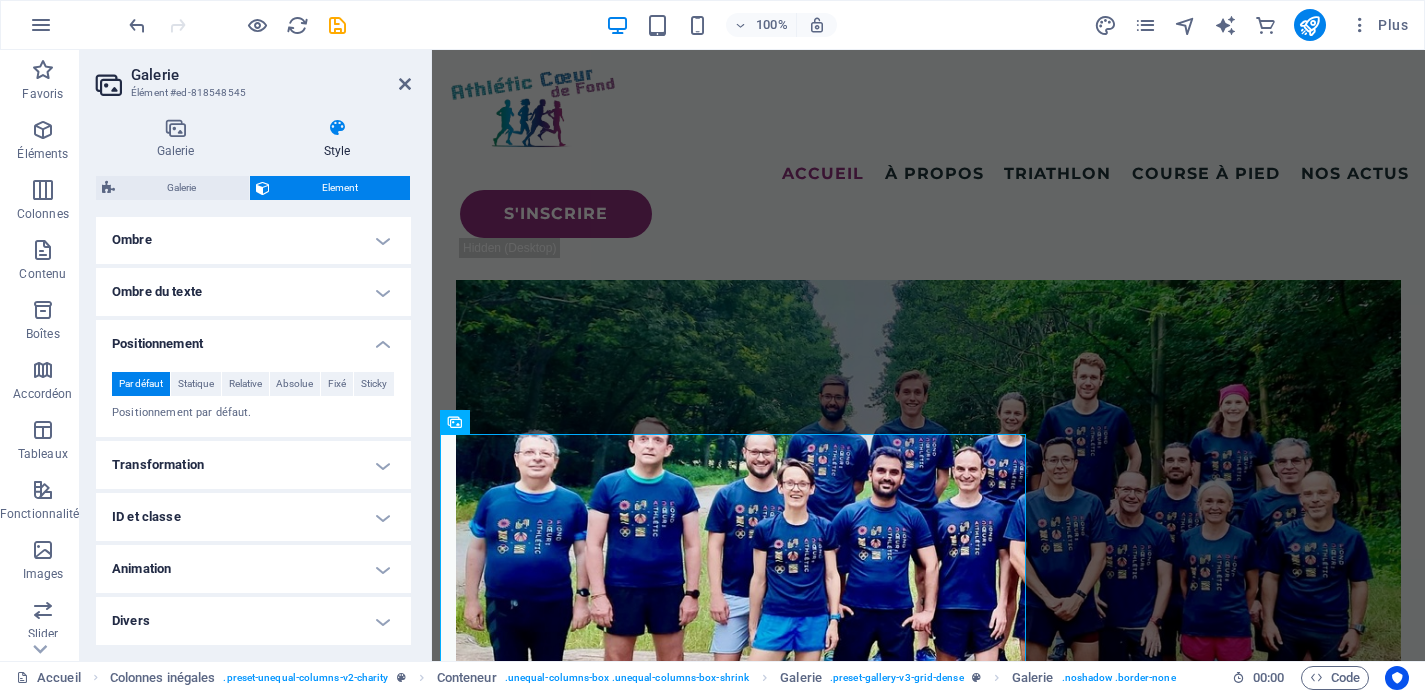 click on "ID et classe" at bounding box center [253, 517] 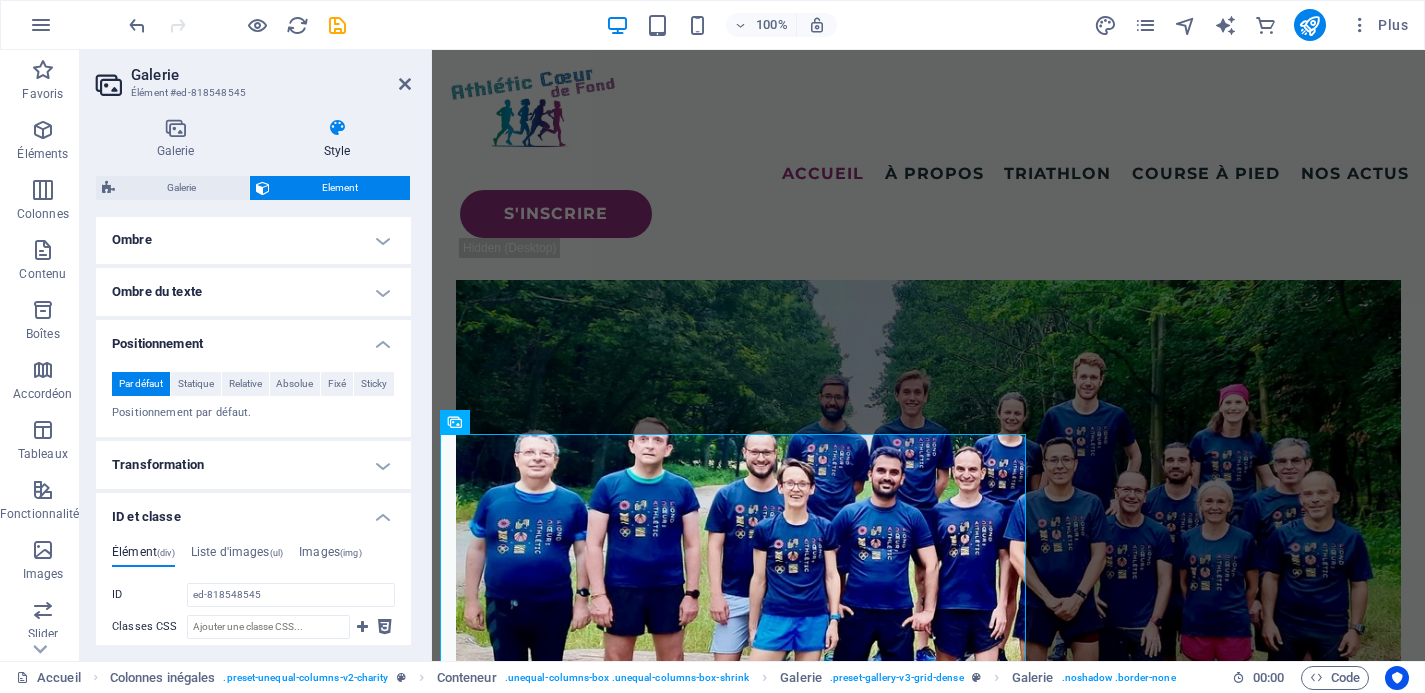 click on "ID et classe" at bounding box center (253, 511) 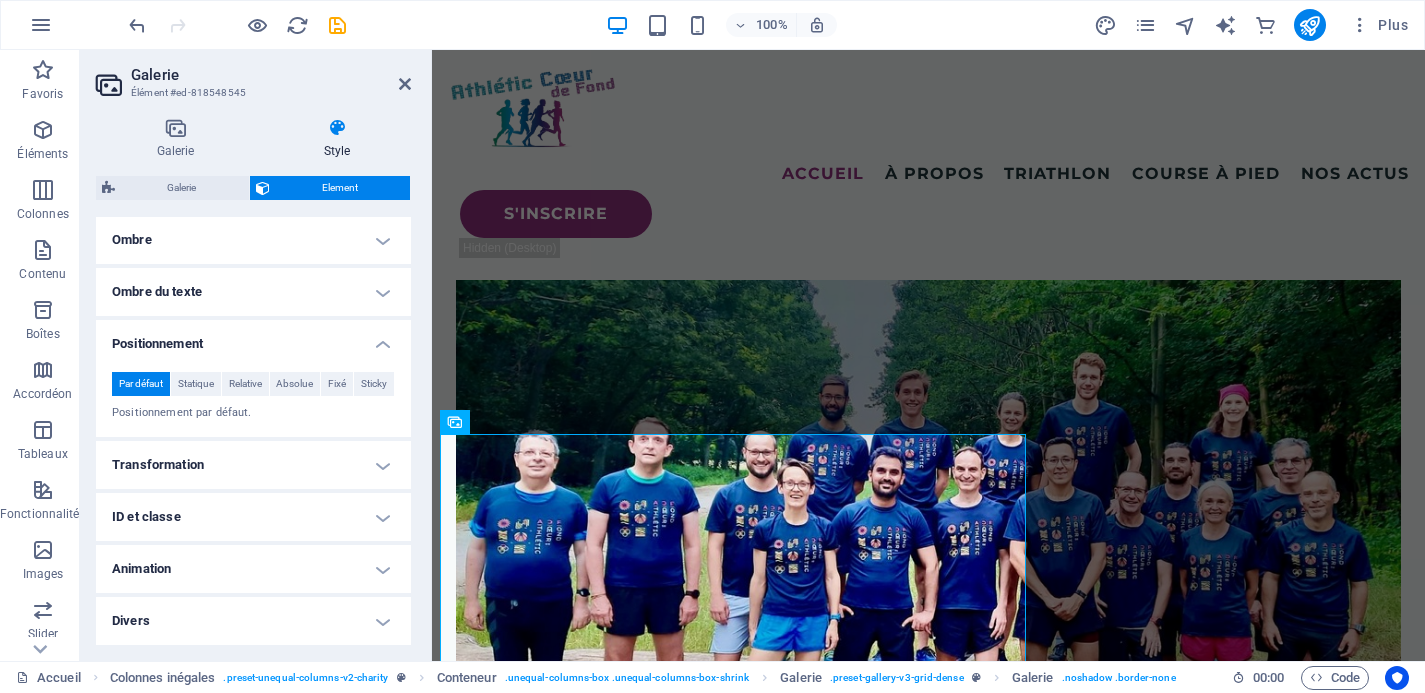 click on "Animation" at bounding box center (253, 569) 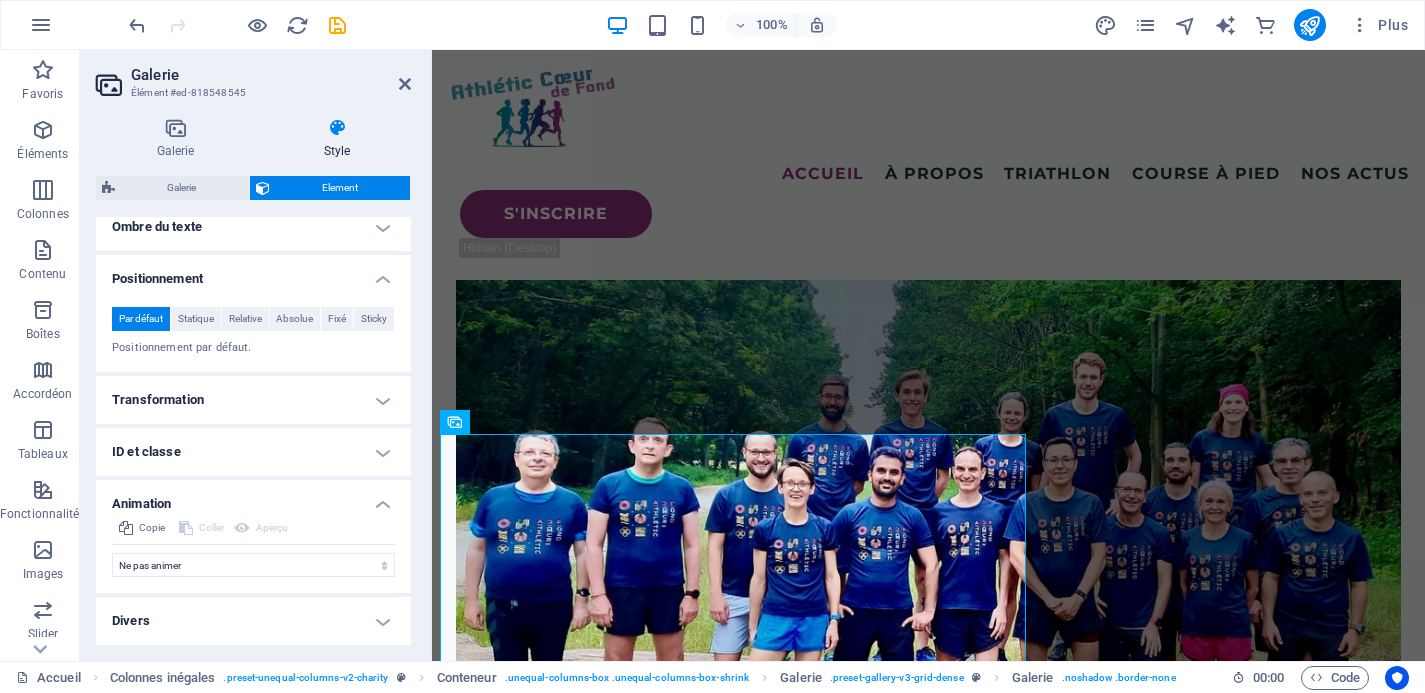 click on "Animation" at bounding box center (253, 498) 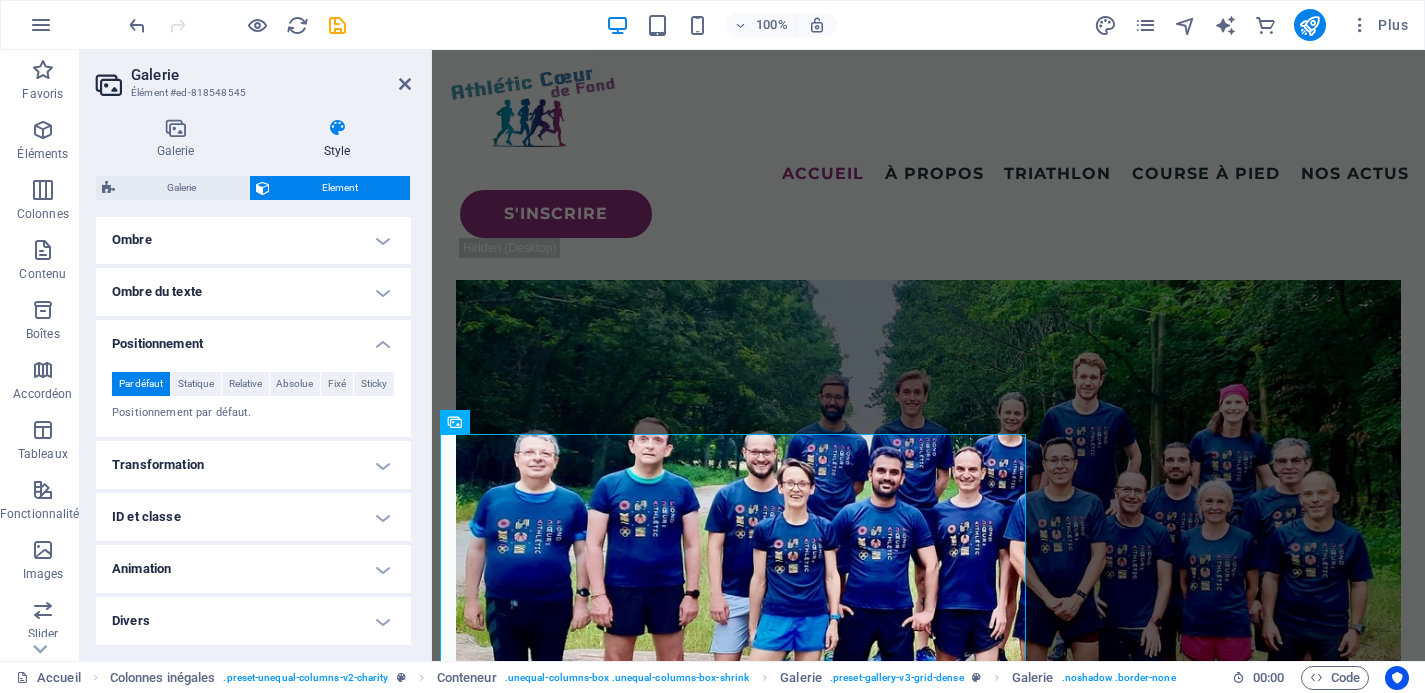 click on "Divers" at bounding box center [253, 621] 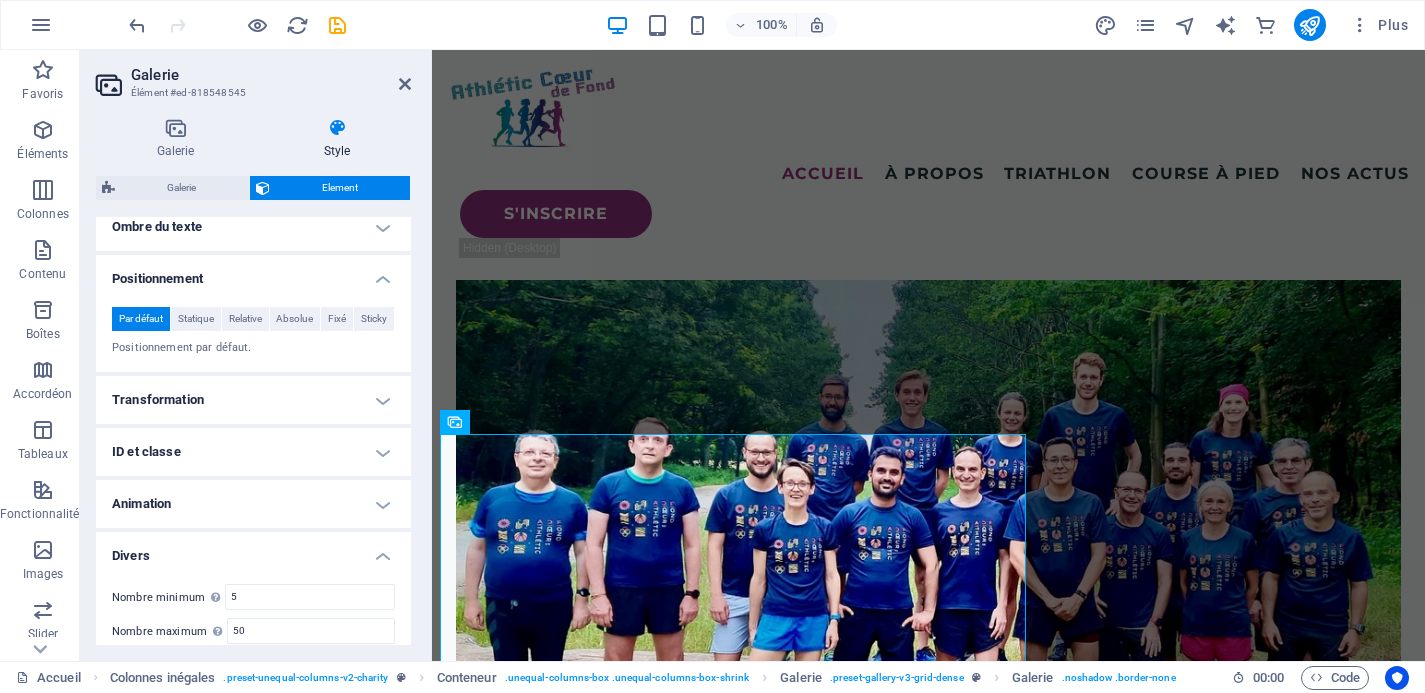 scroll, scrollTop: 627, scrollLeft: 0, axis: vertical 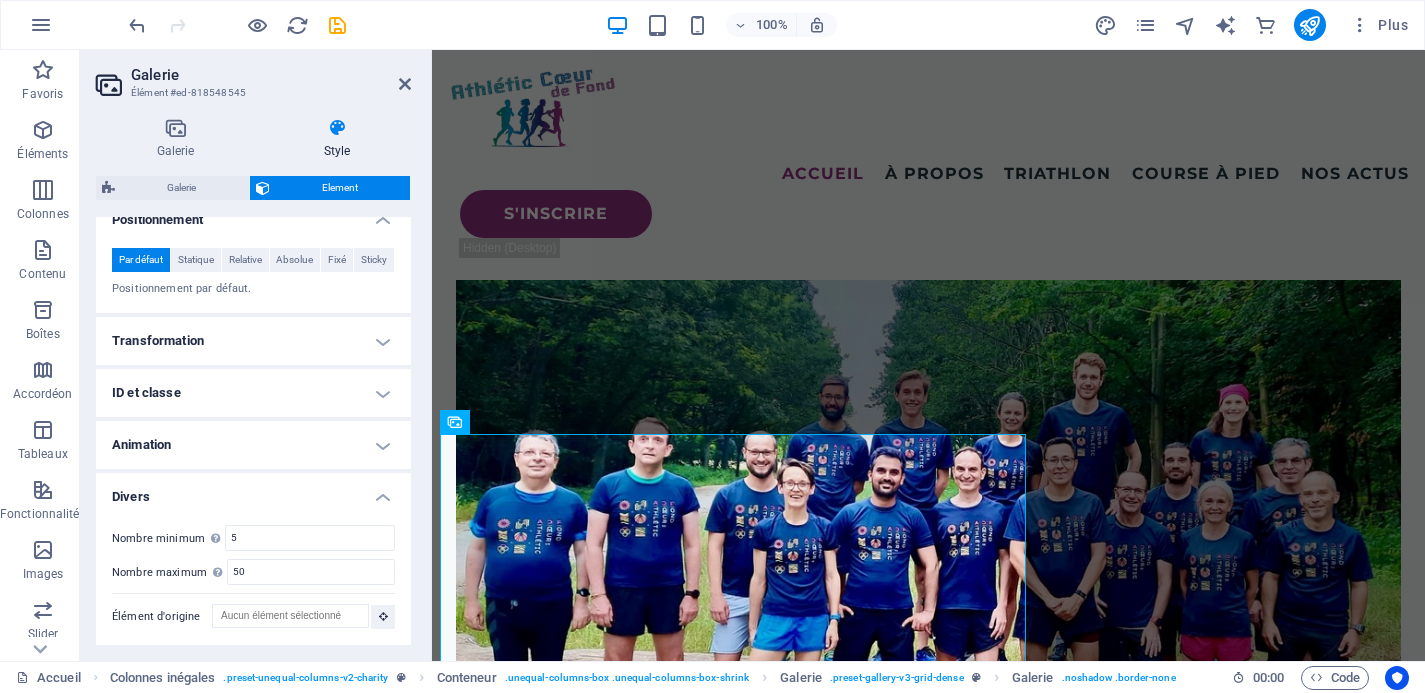 click on "Divers" at bounding box center (253, 491) 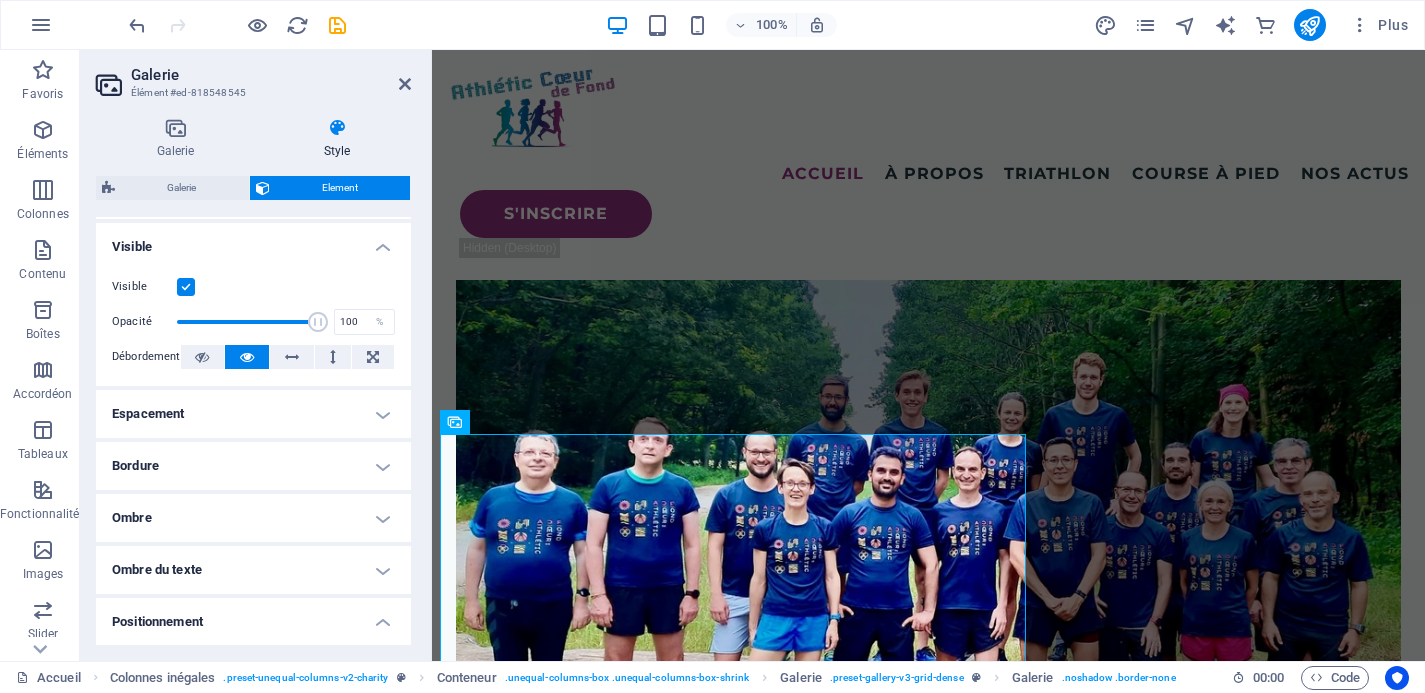 scroll, scrollTop: 181, scrollLeft: 0, axis: vertical 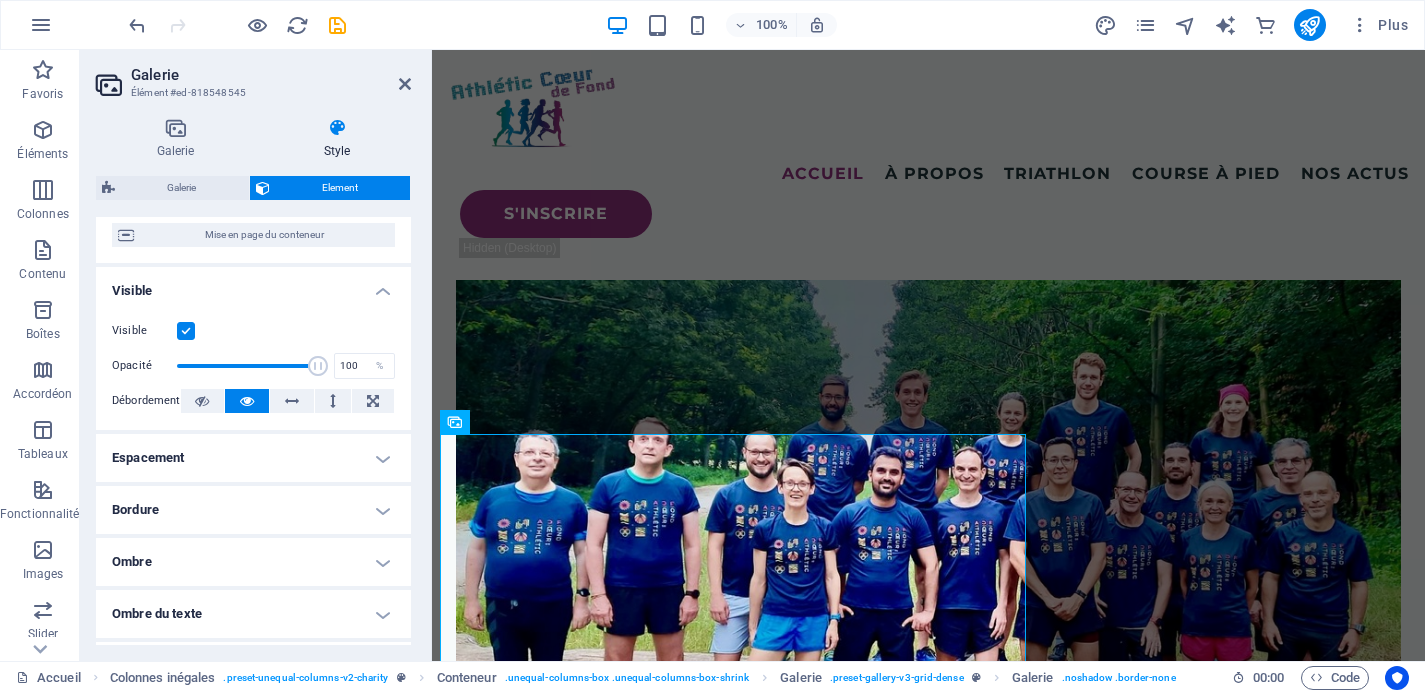 click on "Bordure" at bounding box center [253, 510] 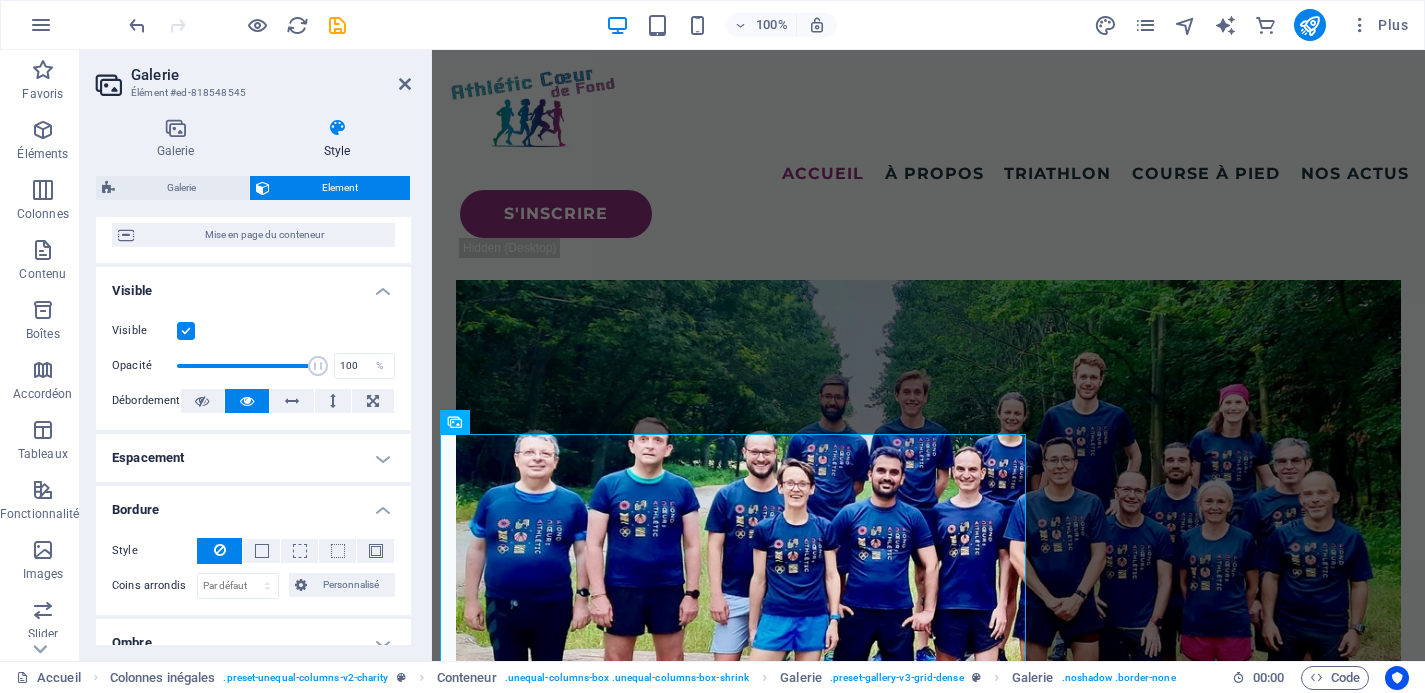 click on "Bordure" at bounding box center [253, 504] 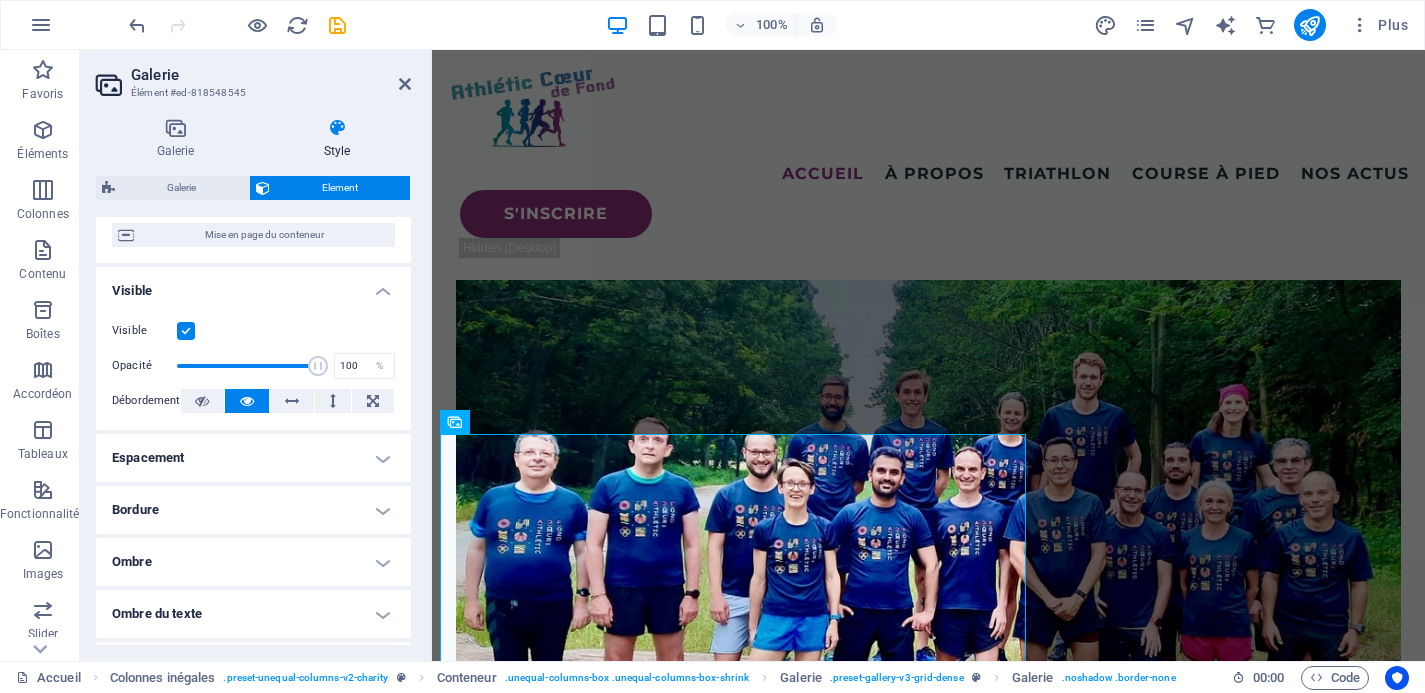 click on "Ombre" at bounding box center [253, 562] 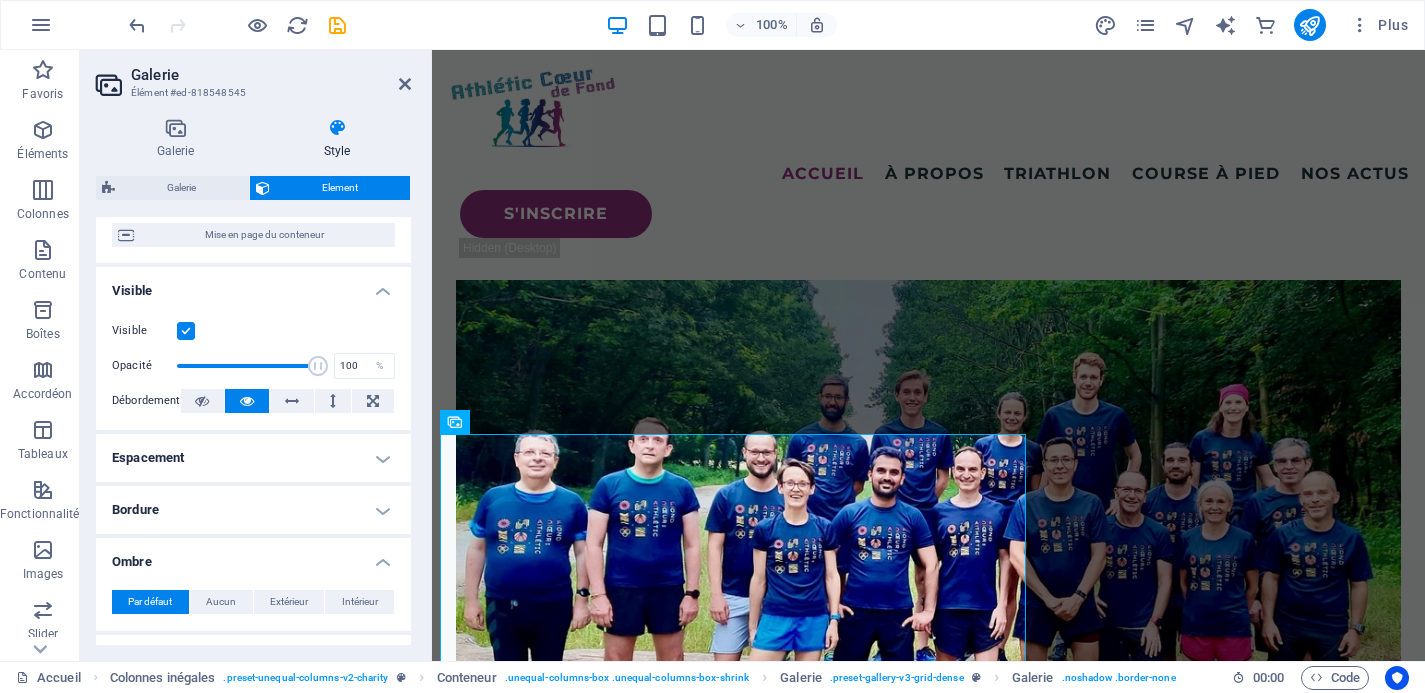click on "Ombre" at bounding box center (253, 556) 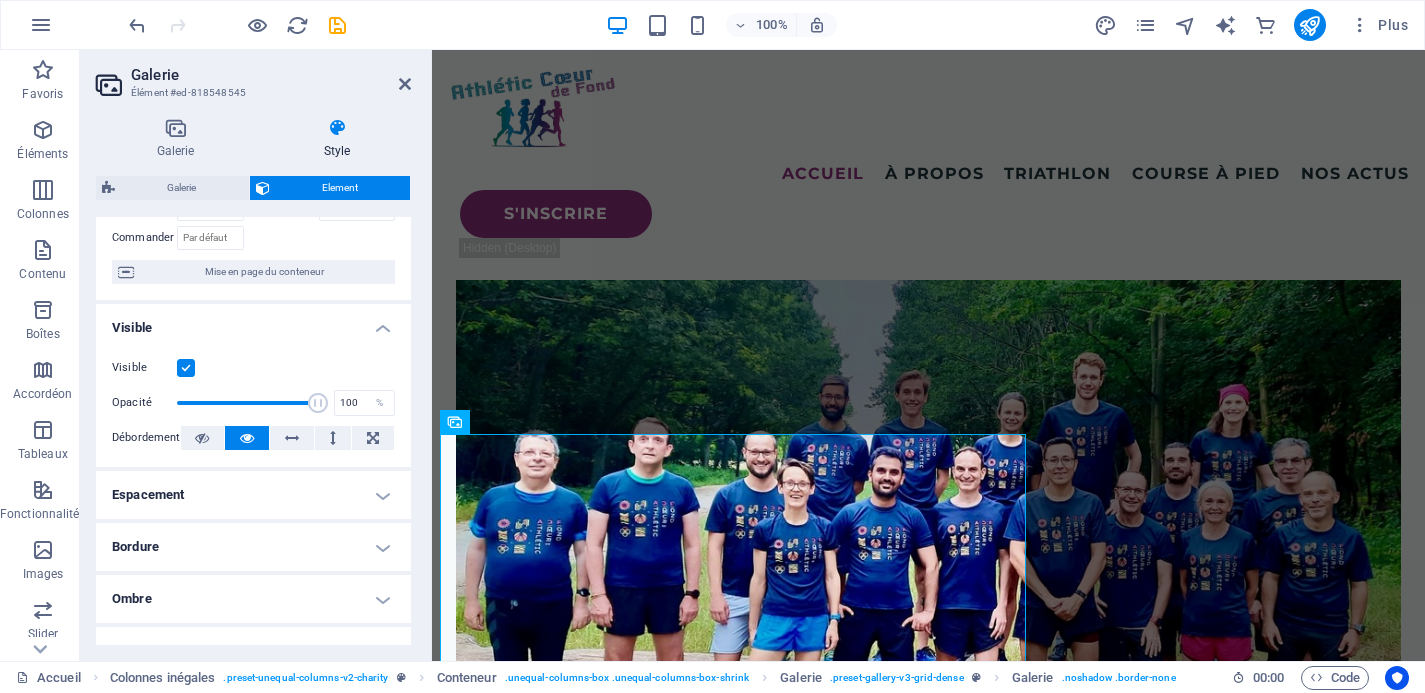 scroll, scrollTop: 142, scrollLeft: 0, axis: vertical 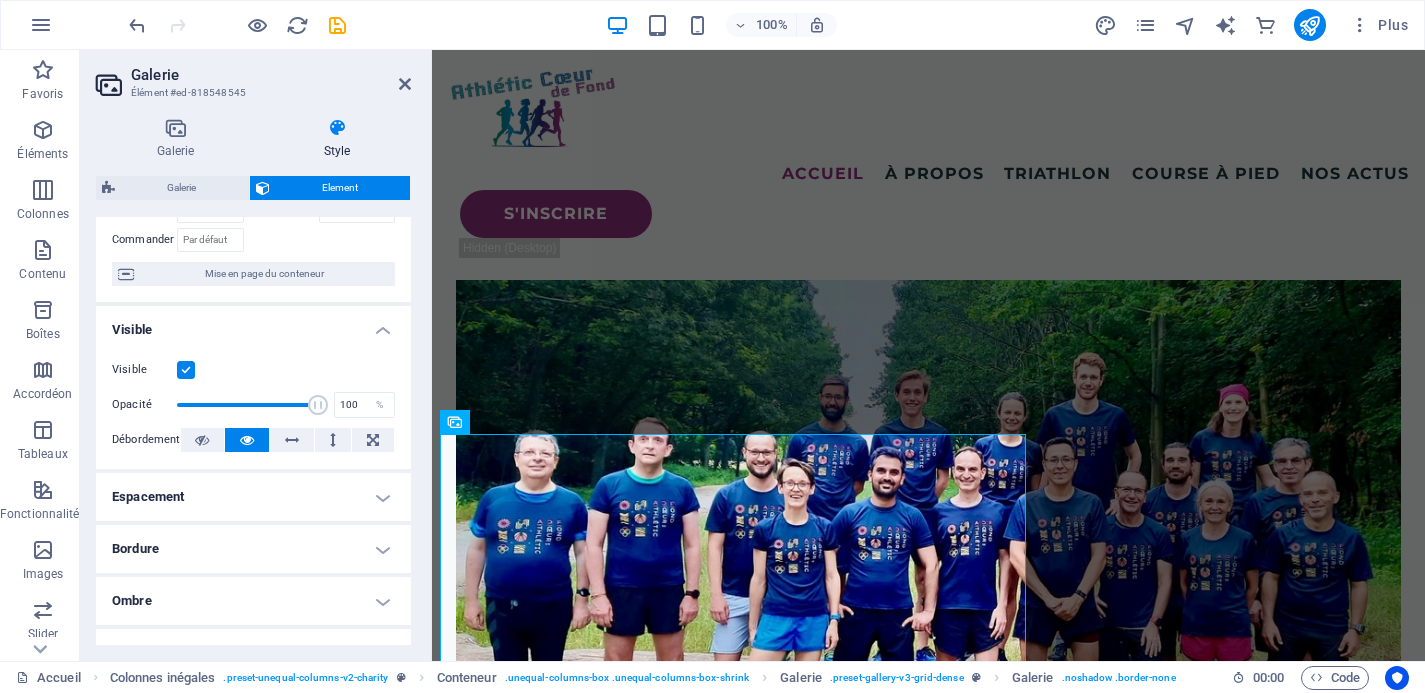 click on "Espacement" at bounding box center (253, 497) 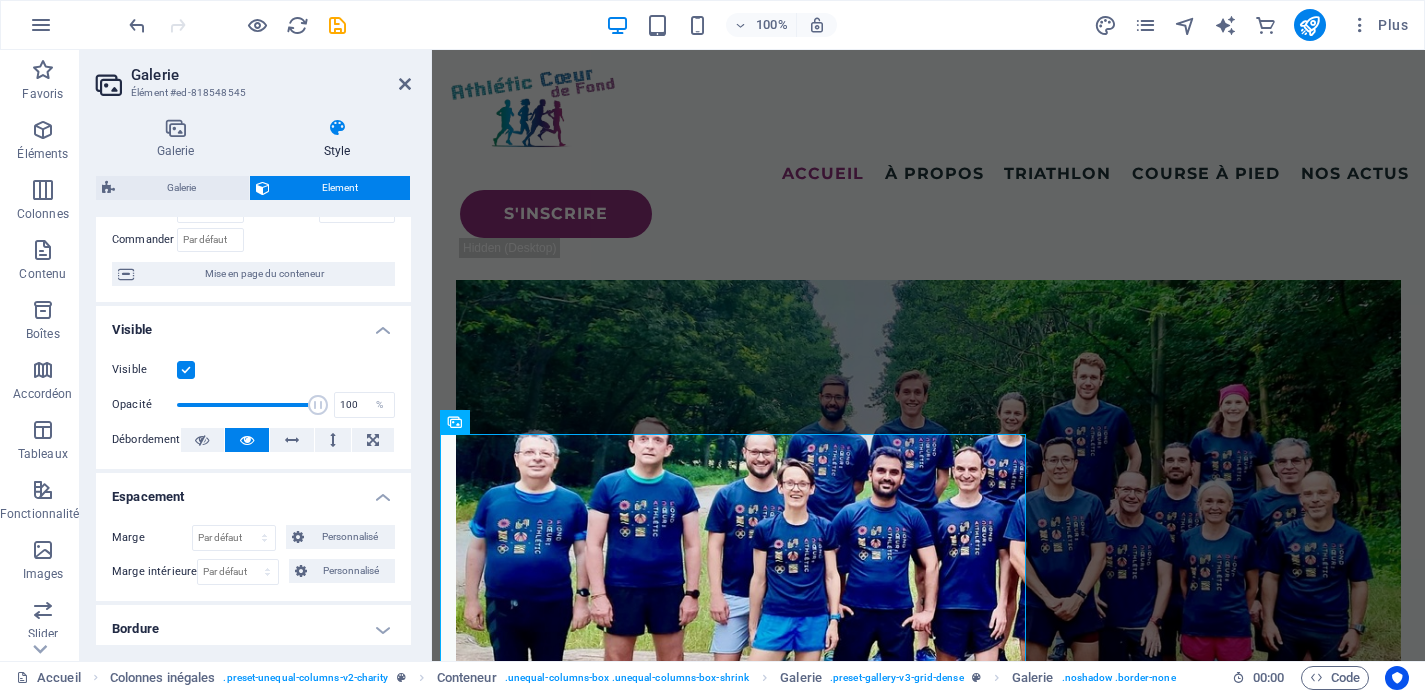 click on "Espacement" at bounding box center [253, 491] 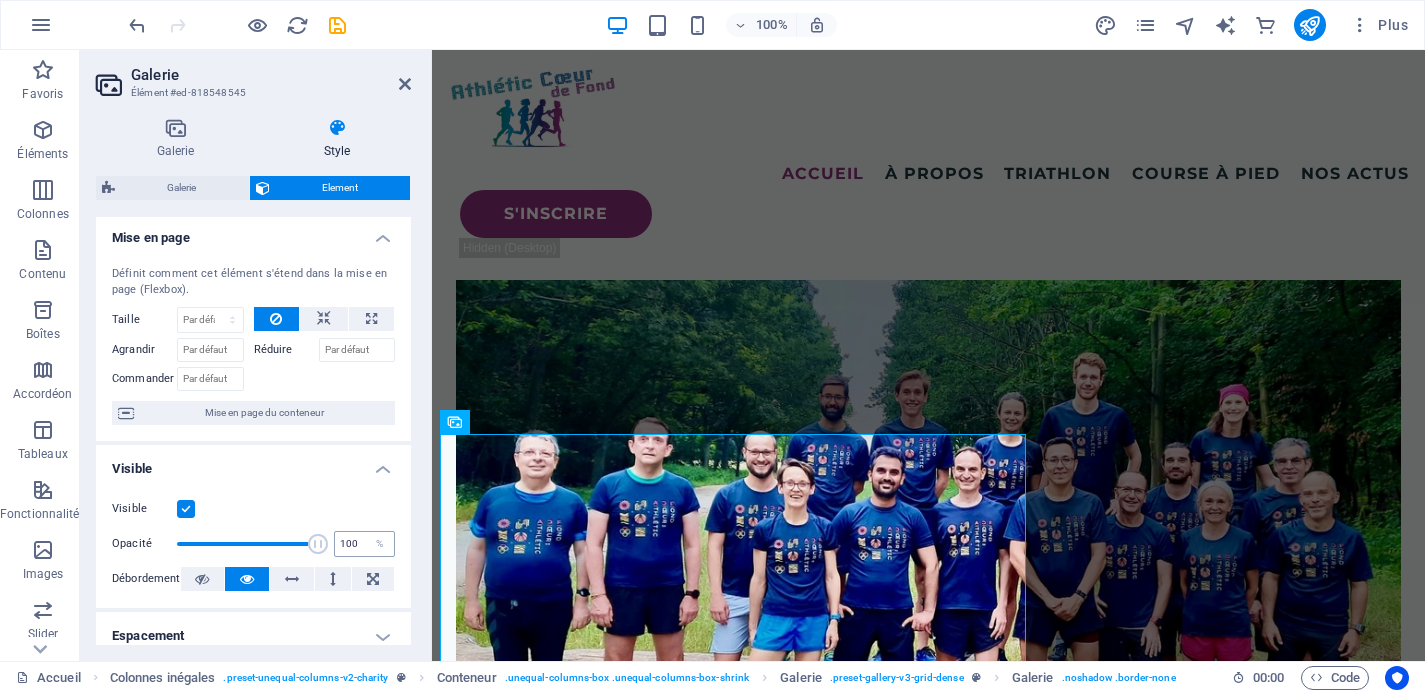scroll, scrollTop: 0, scrollLeft: 0, axis: both 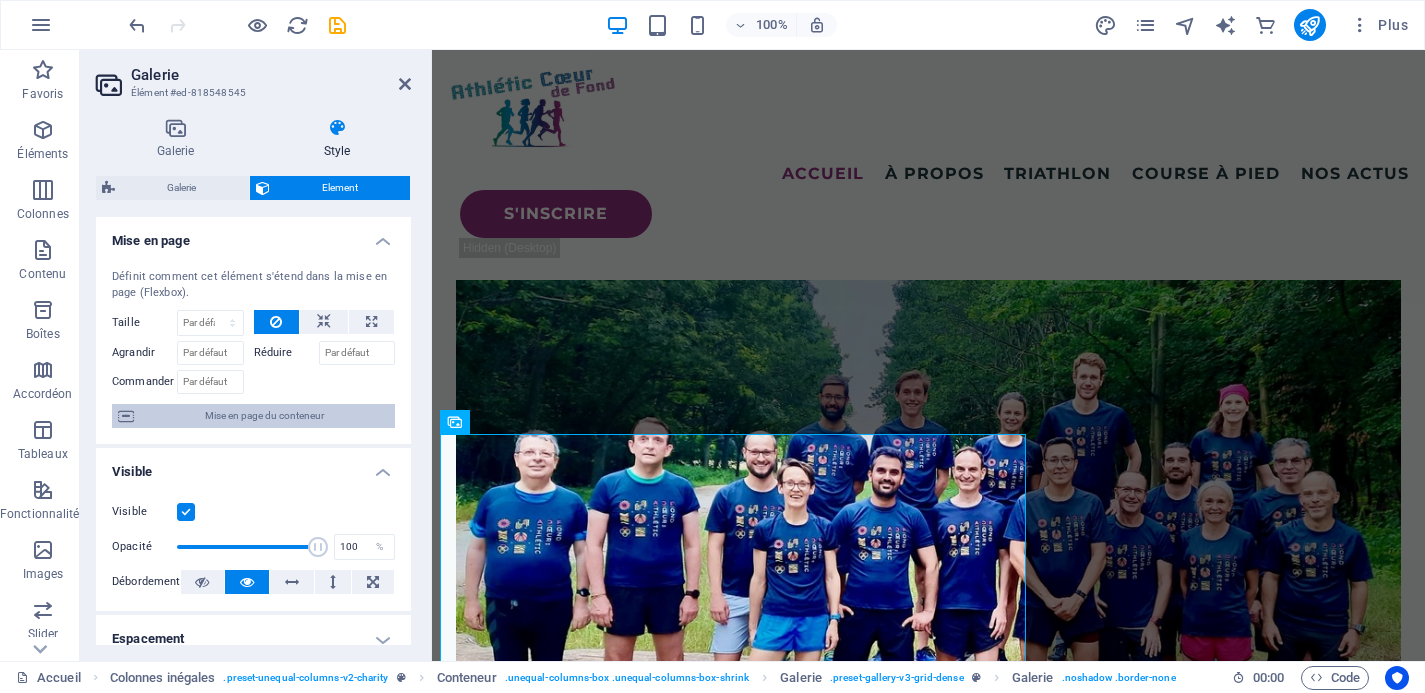 click on "Mise en page du conteneur" at bounding box center [264, 416] 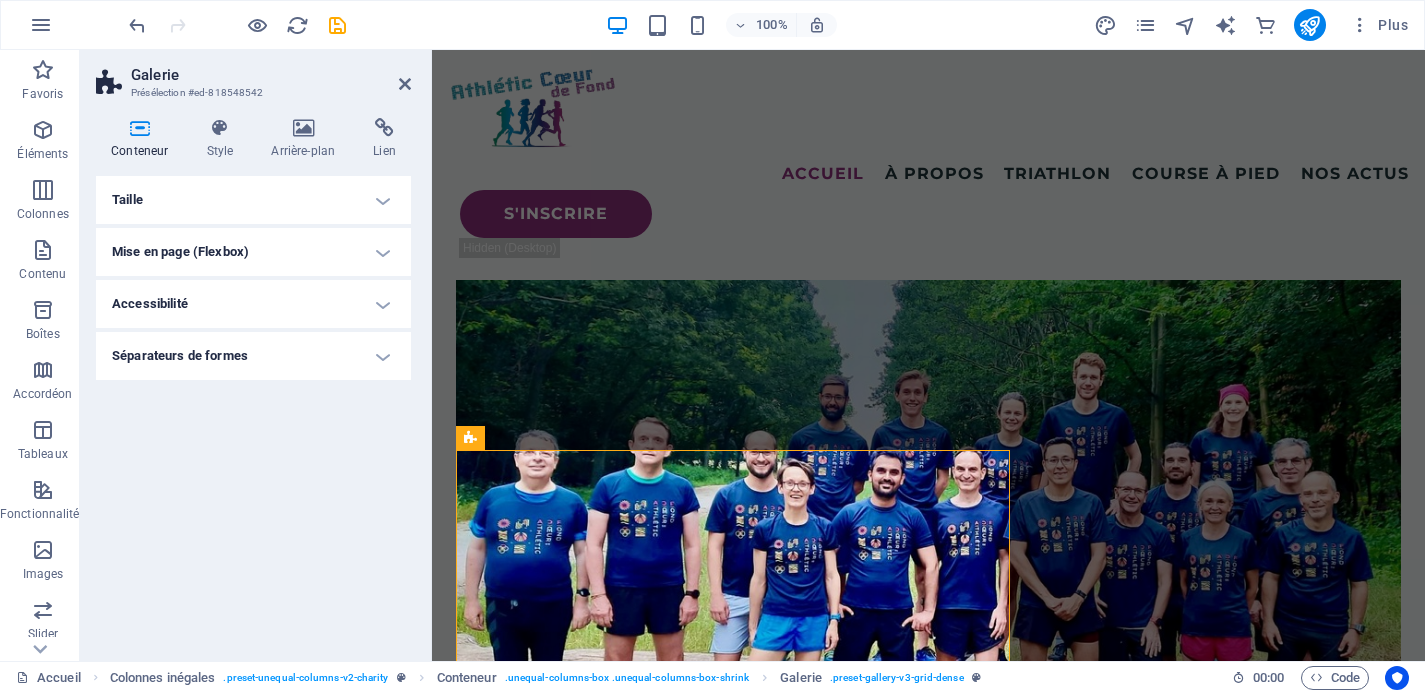 click on "Taille" at bounding box center (253, 200) 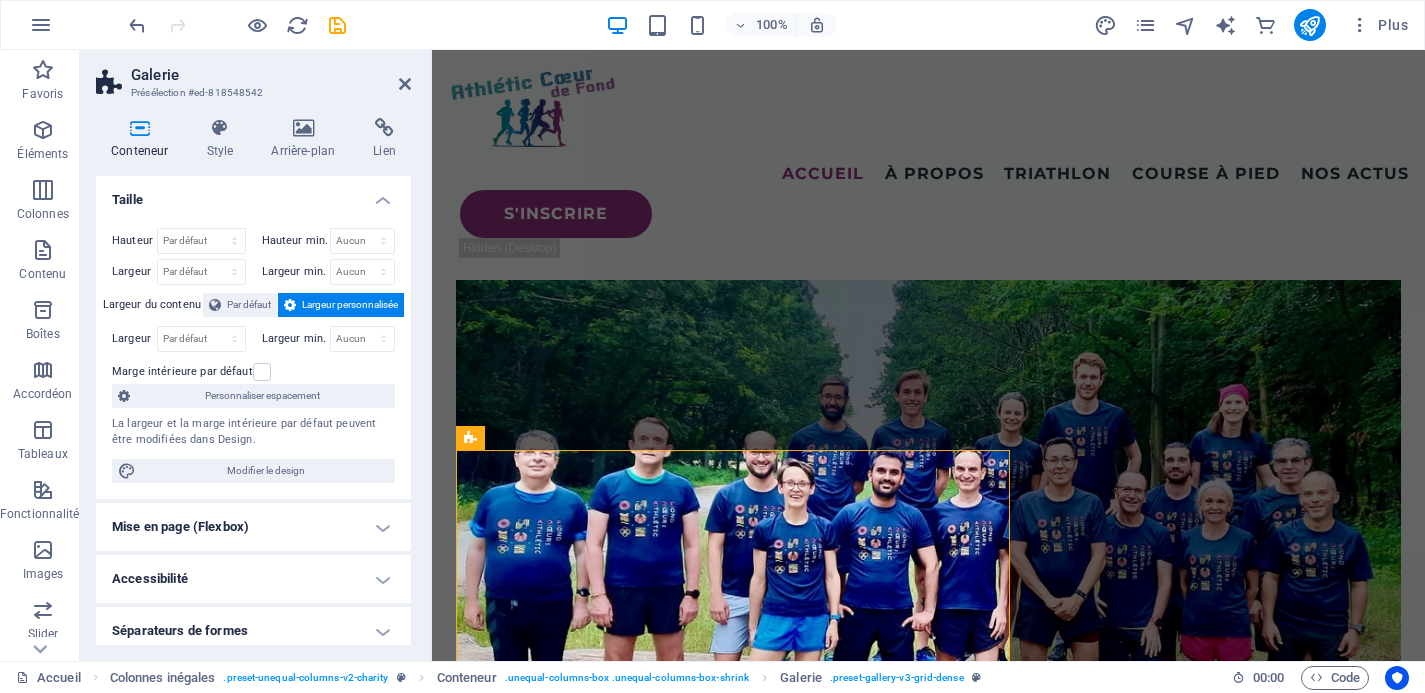 click on "Taille" at bounding box center (253, 194) 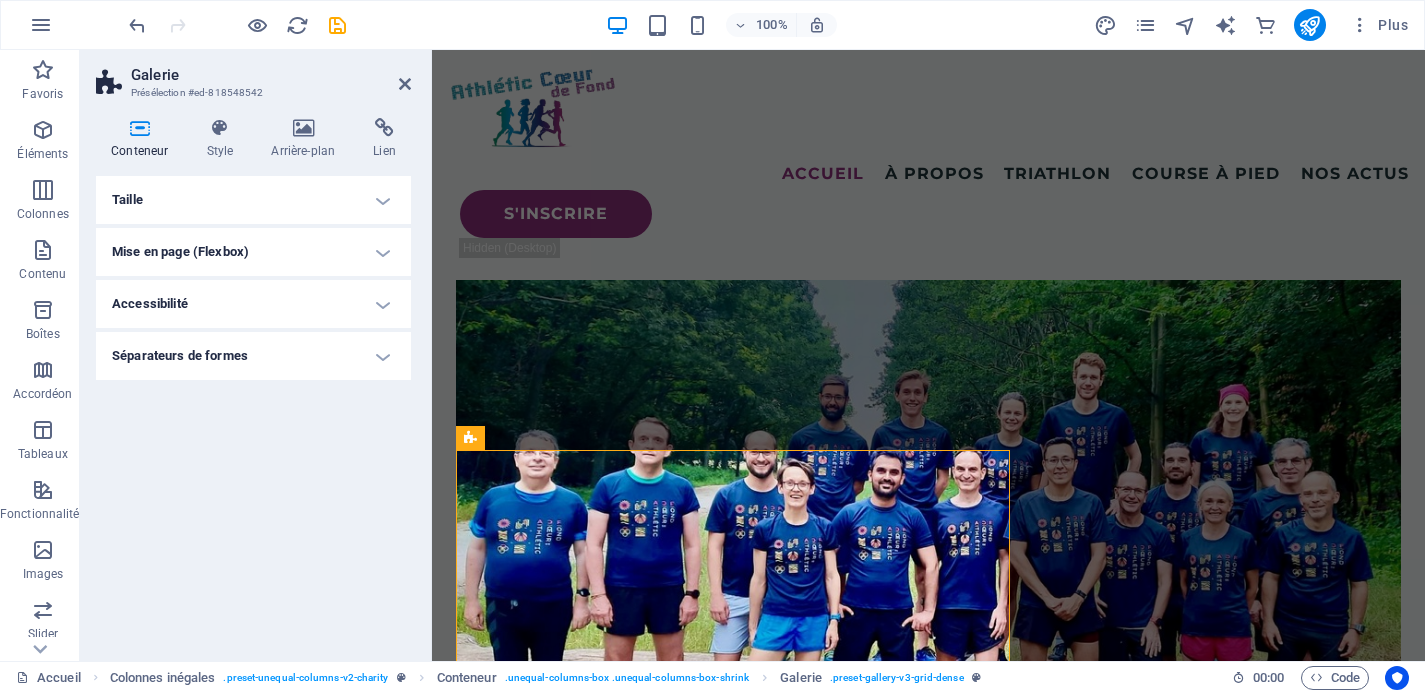 click on "Mise en page (Flexbox)" at bounding box center [253, 252] 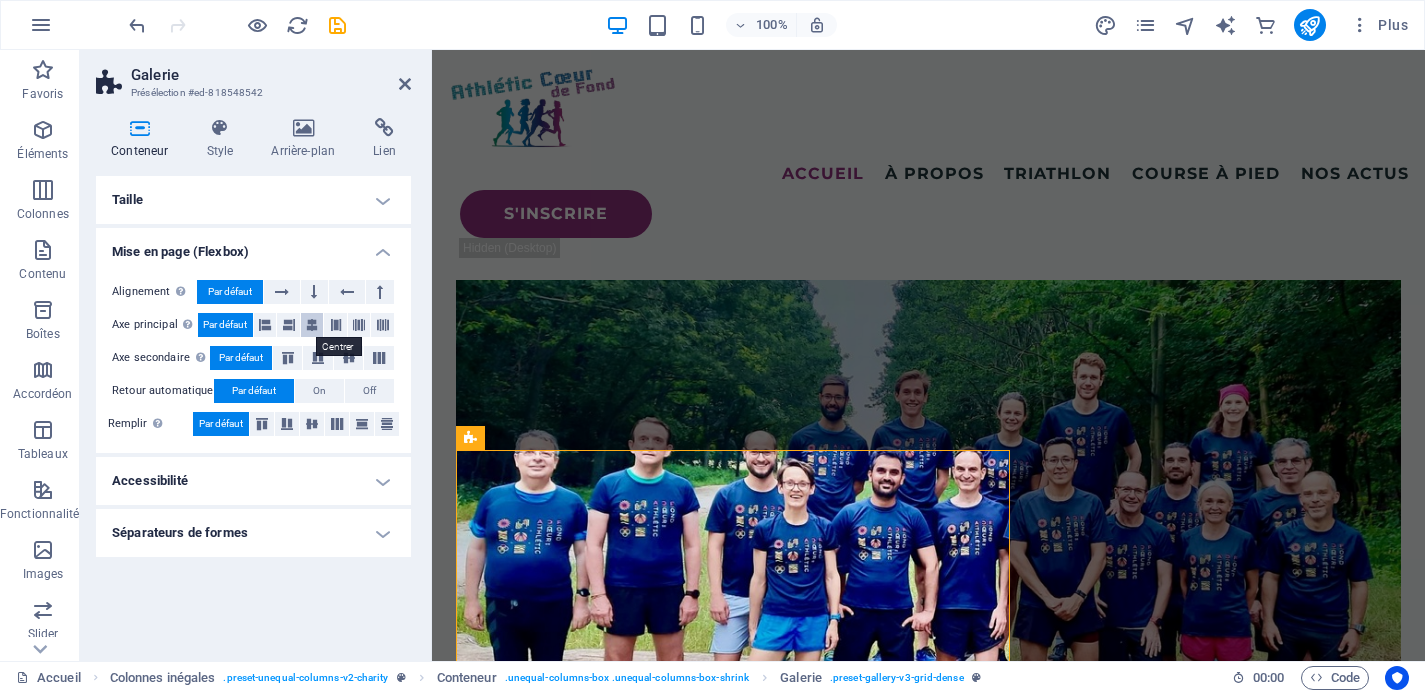 click at bounding box center [312, 325] 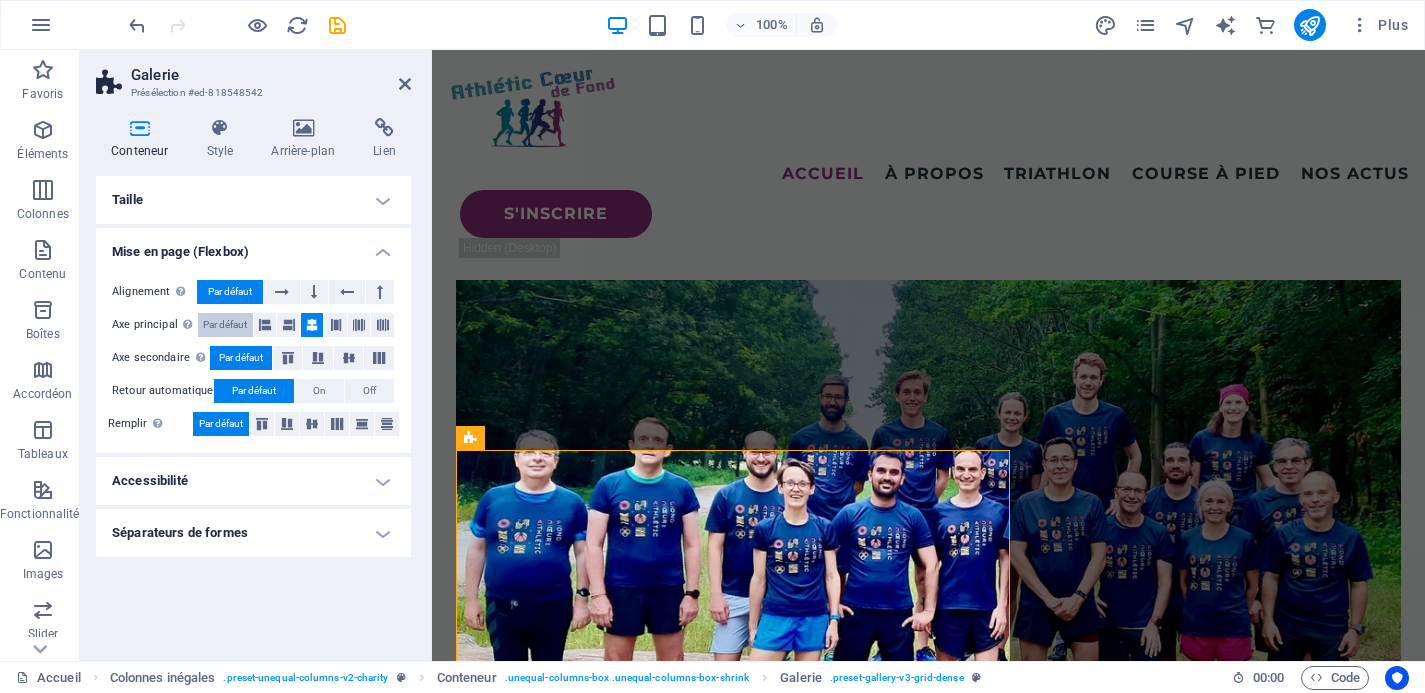 click on "Par défaut" at bounding box center (225, 325) 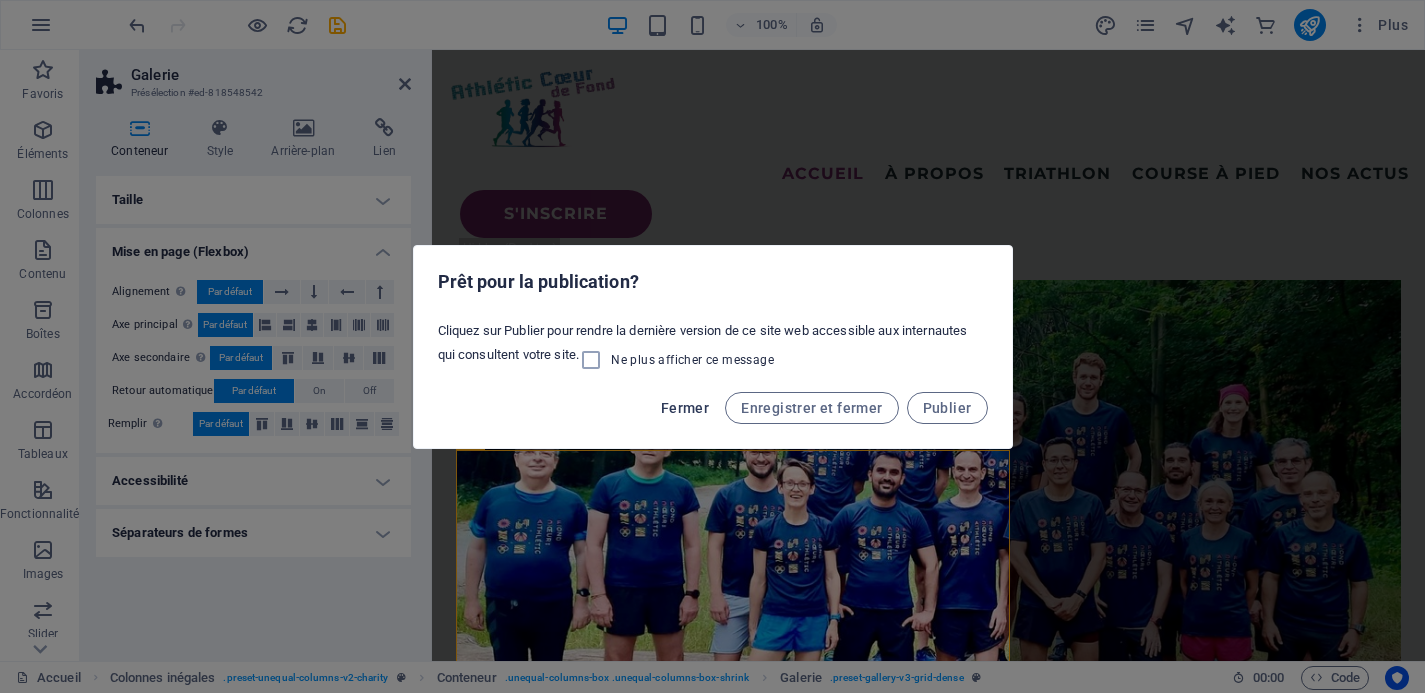 click on "Fermer" at bounding box center [685, 408] 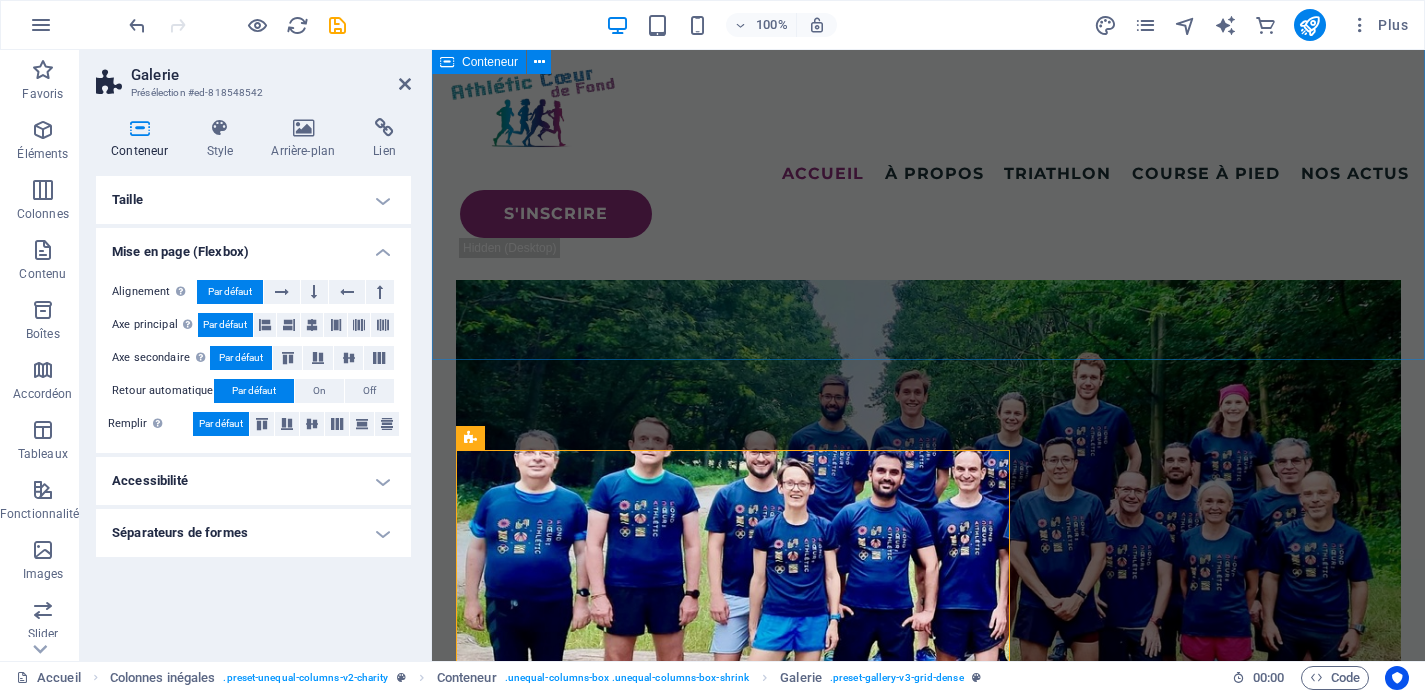 click on "Déposer le contenu ici ou  Ajouter les éléments  Coller le presse-papiers" at bounding box center (928, 4146) 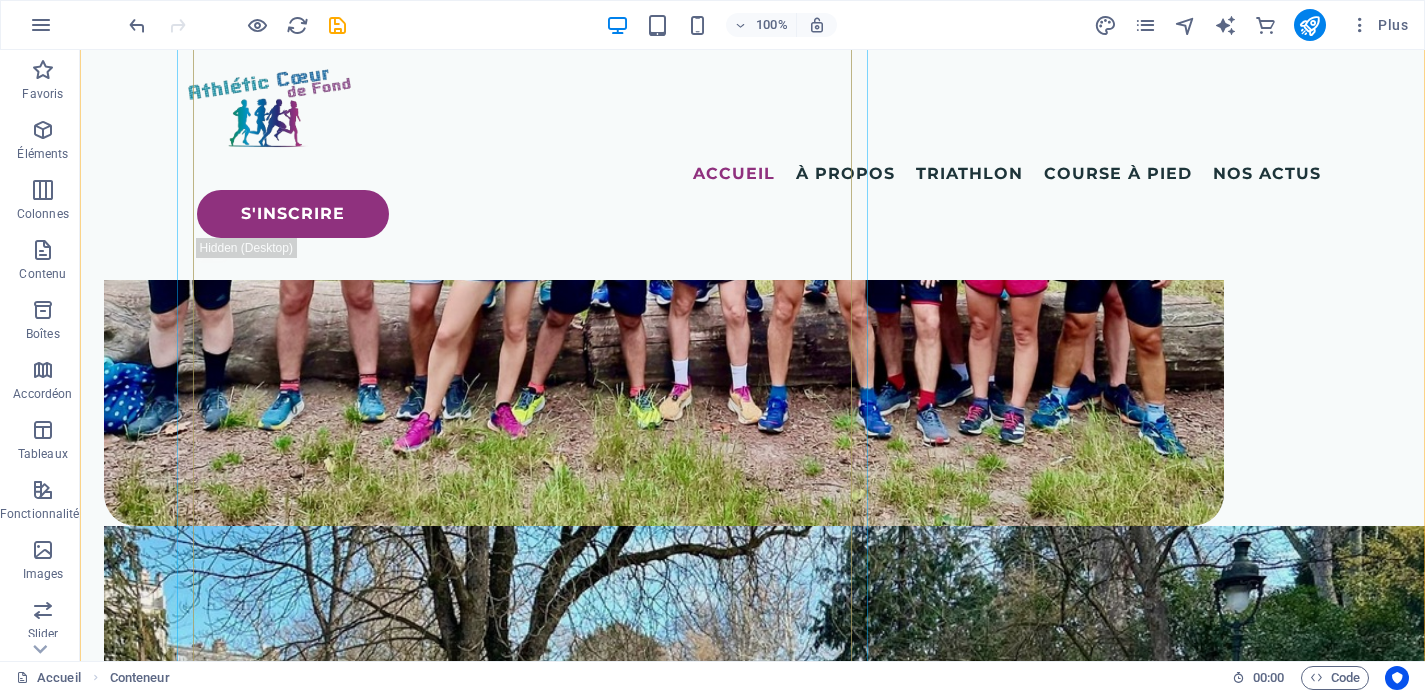 scroll, scrollTop: 5434, scrollLeft: 0, axis: vertical 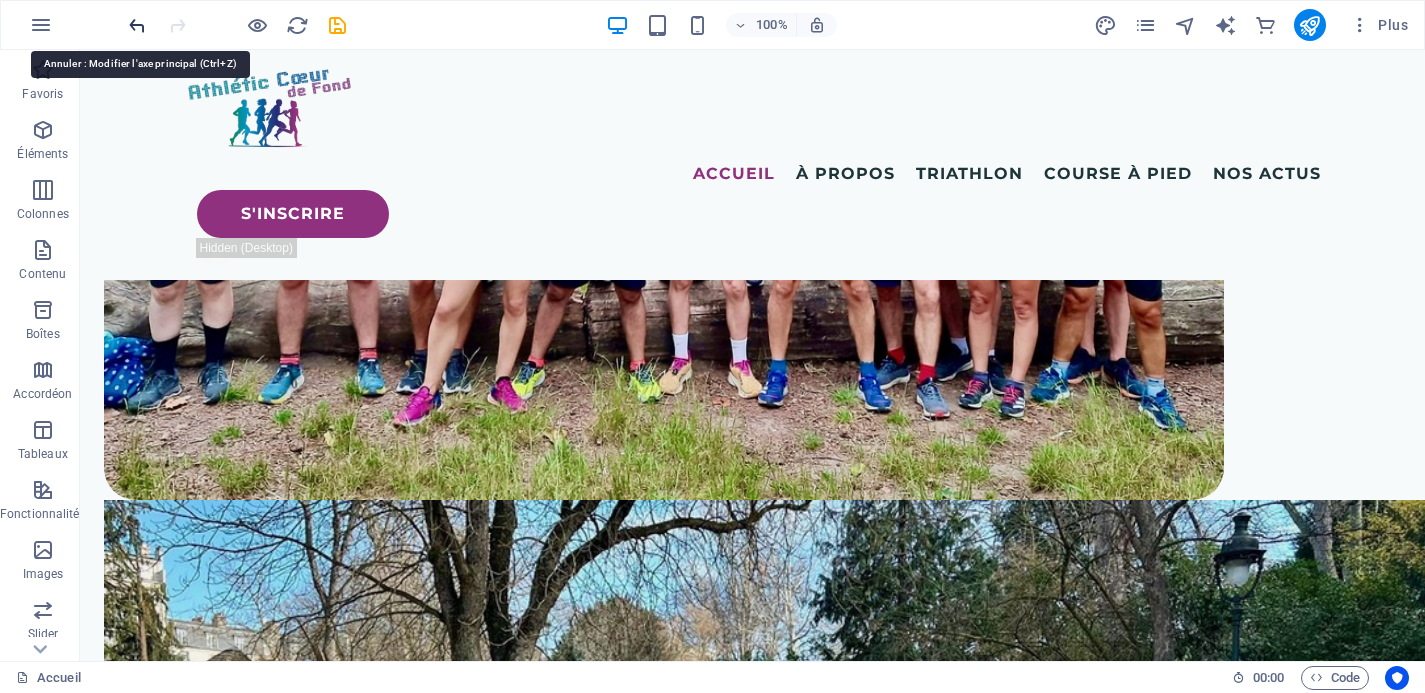 click at bounding box center (137, 25) 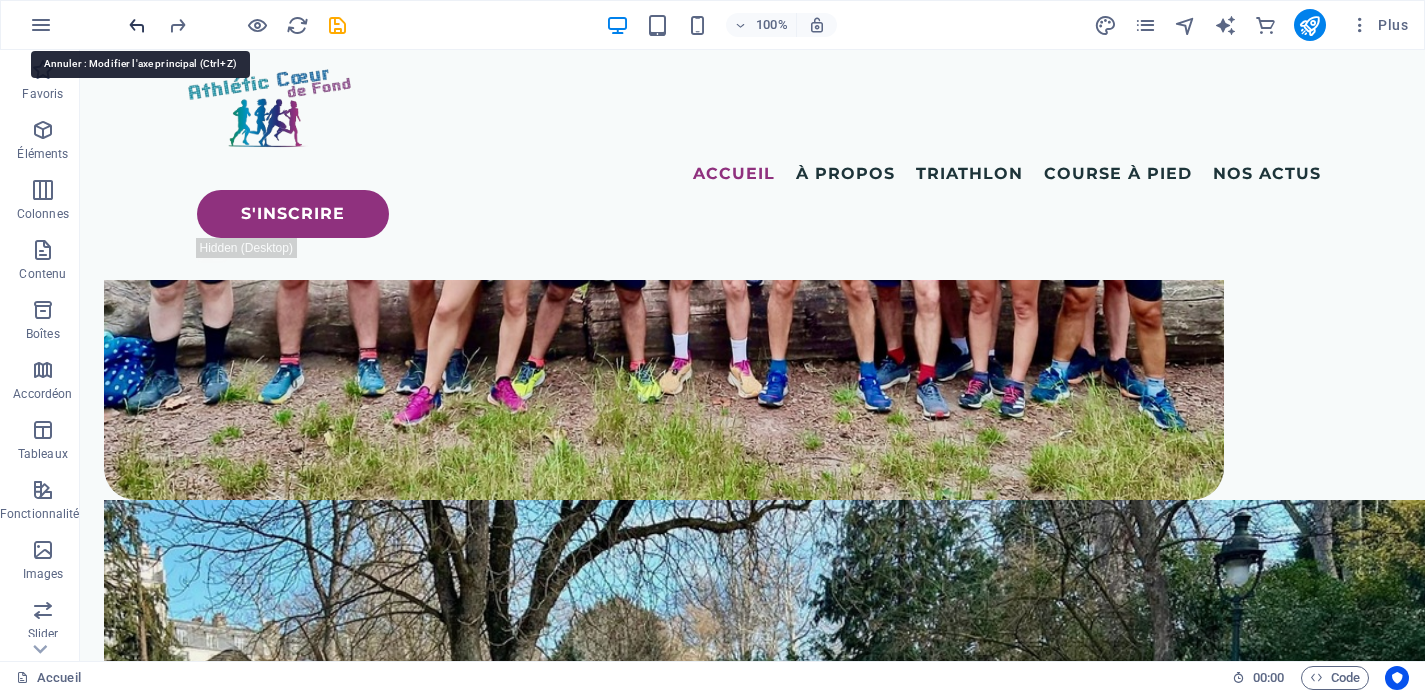 click at bounding box center (137, 25) 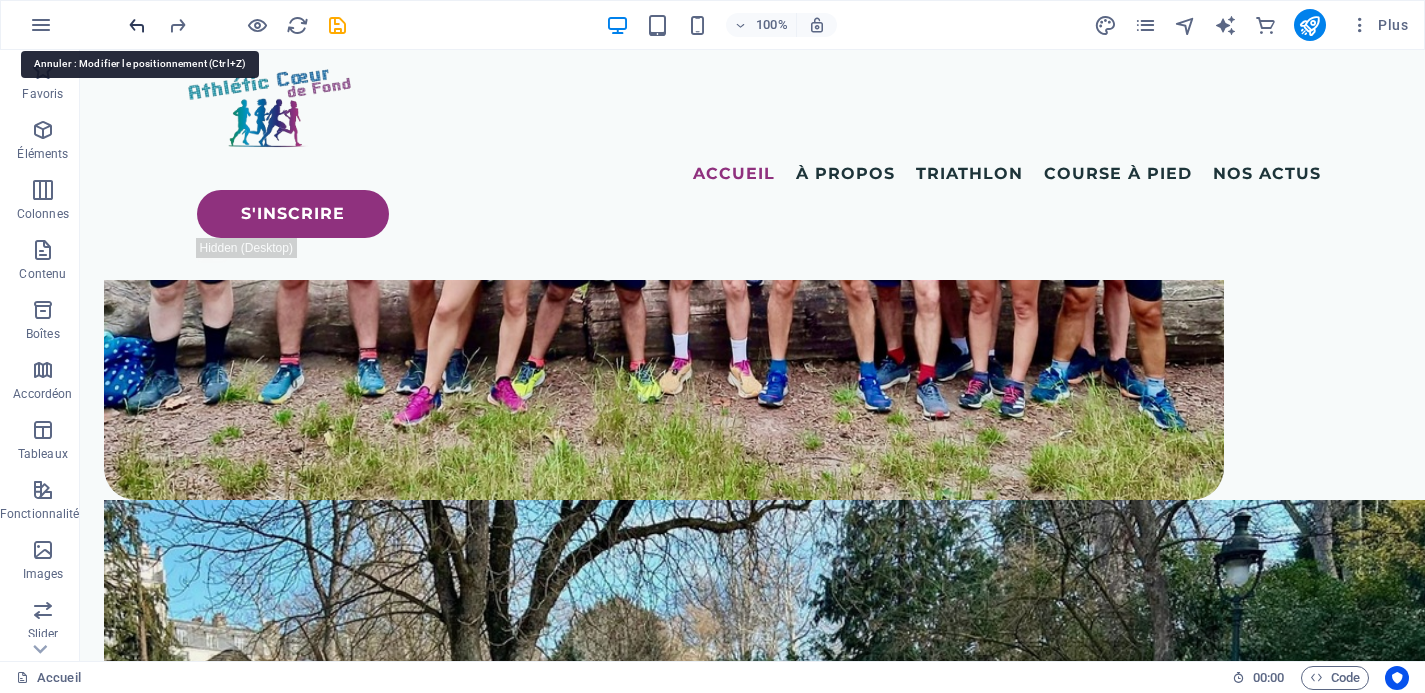click at bounding box center (137, 25) 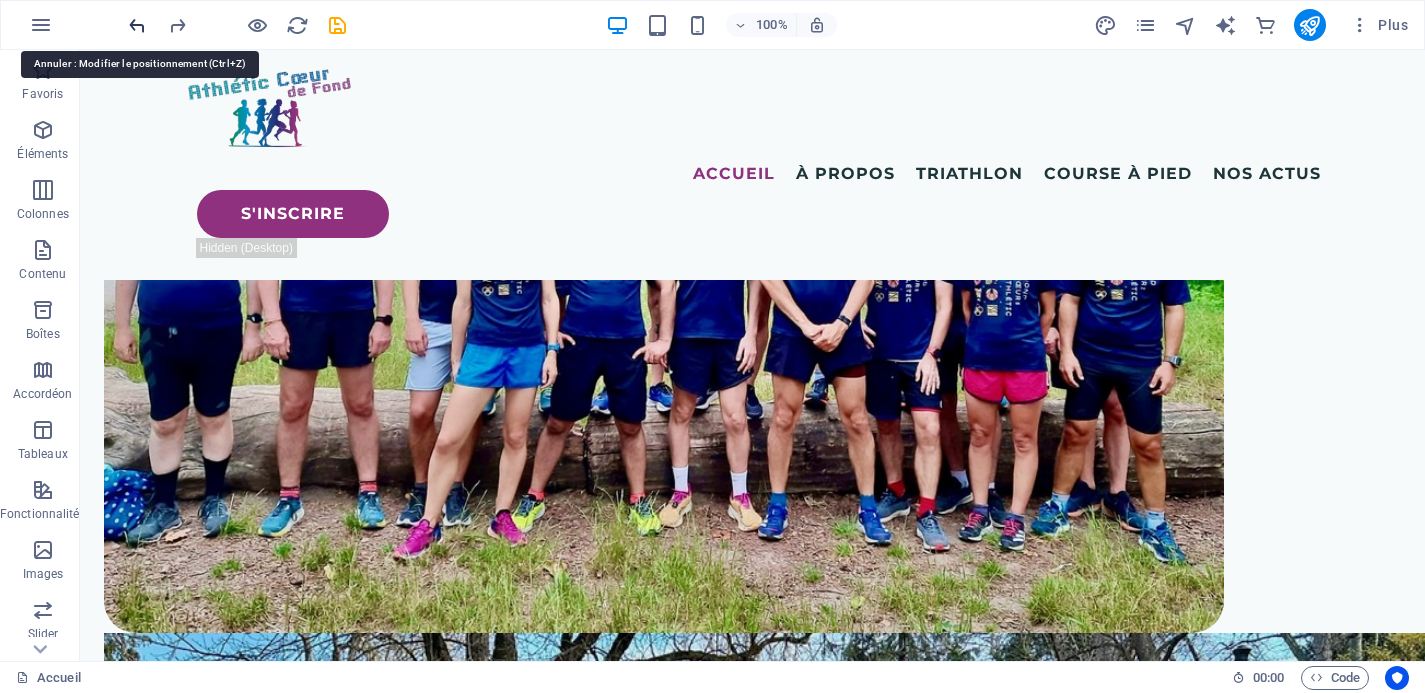 click at bounding box center (137, 25) 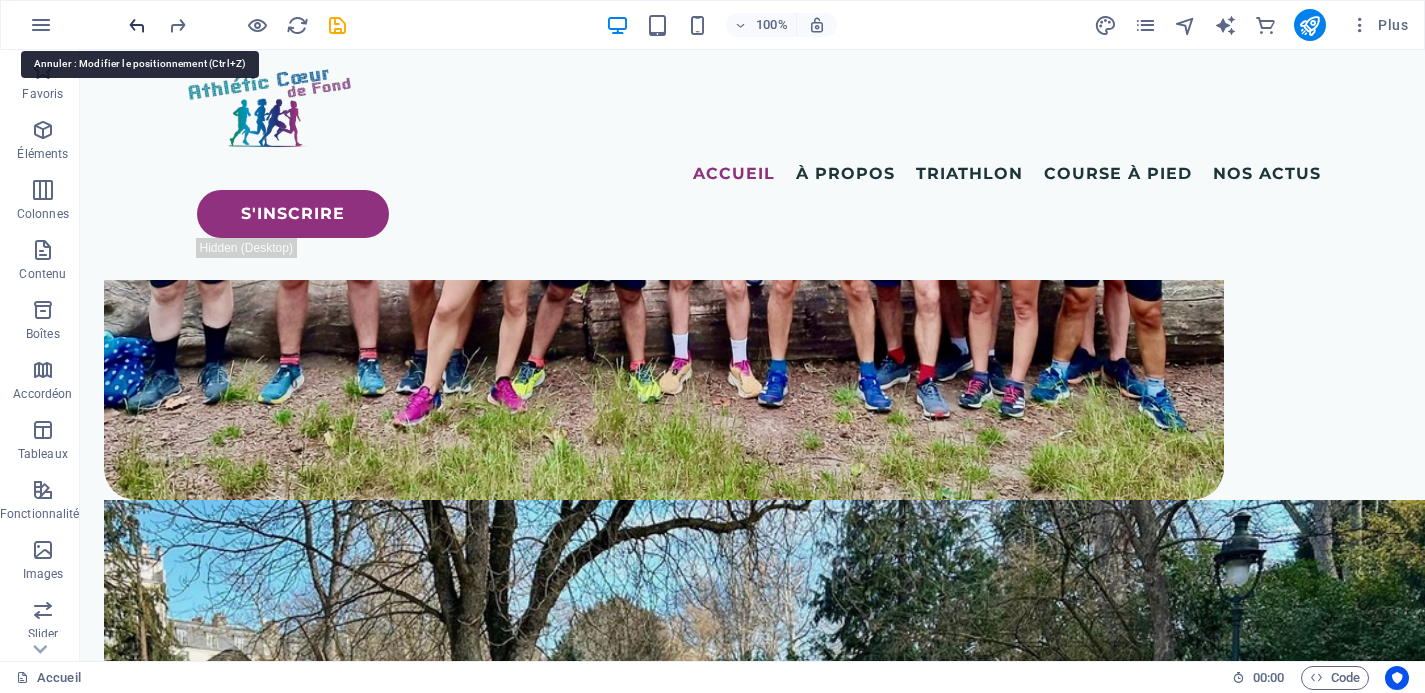 click at bounding box center [137, 25] 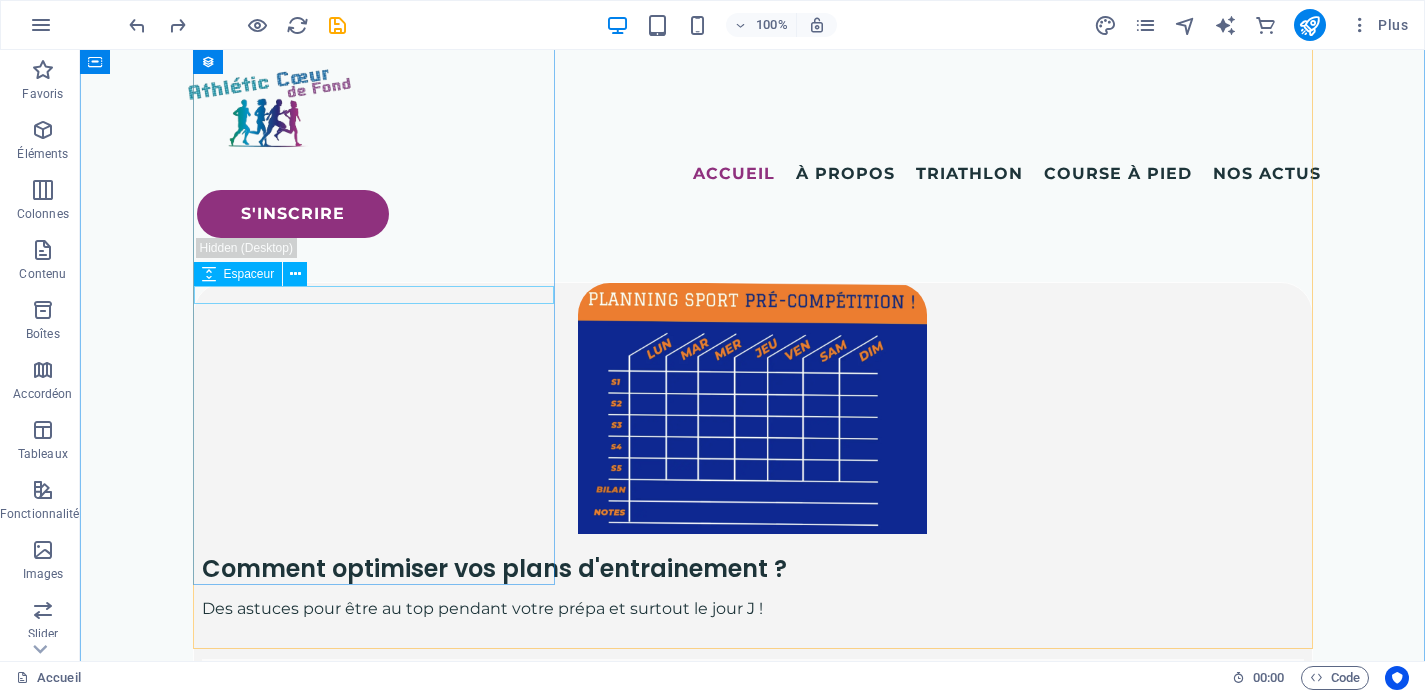 scroll, scrollTop: 1641, scrollLeft: 0, axis: vertical 